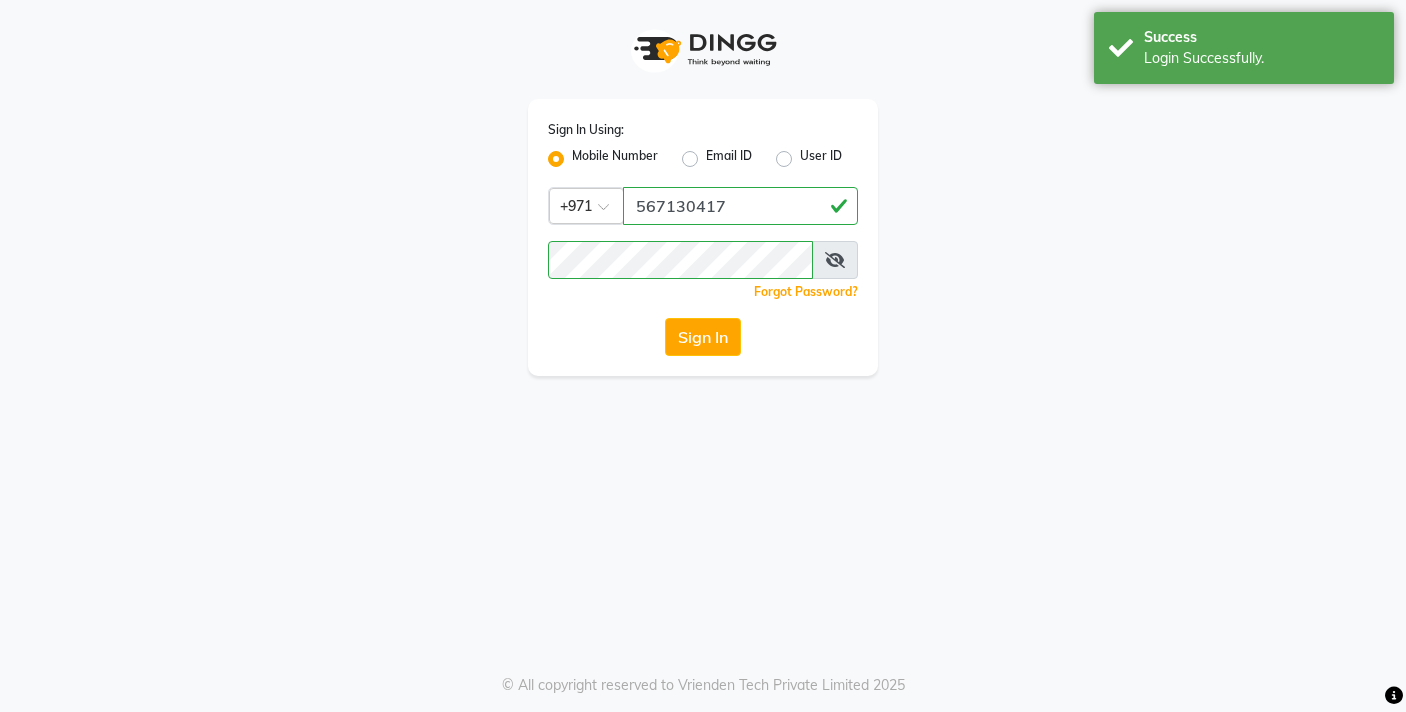 scroll, scrollTop: 0, scrollLeft: 0, axis: both 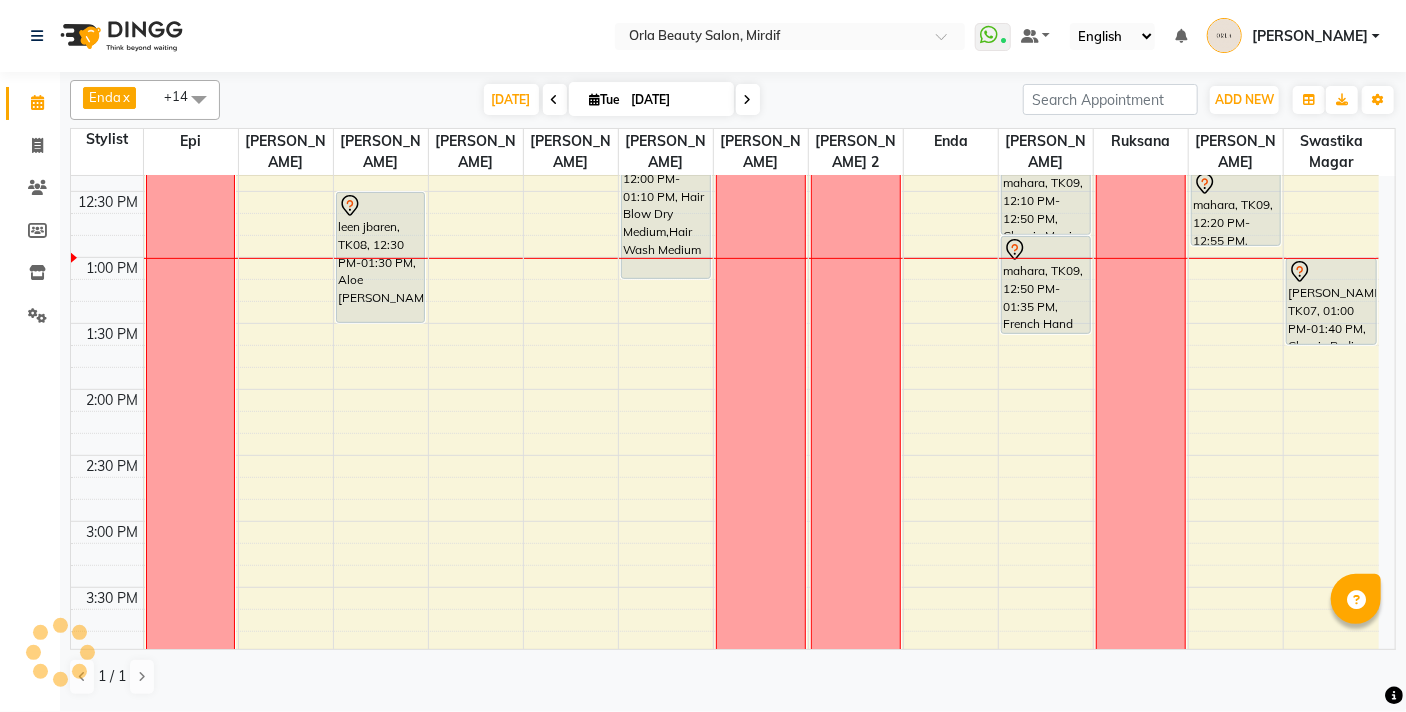 click on "9:00 AM 9:30 AM 10:00 AM 10:30 AM 11:00 AM 11:30 AM 12:00 PM 12:30 PM 1:00 PM 1:30 PM 2:00 PM 2:30 PM 3:00 PM 3:30 PM 4:00 PM 4:30 PM 5:00 PM 5:30 PM 6:00 PM 6:30 PM 7:00 PM 7:30 PM 8:00 PM 8:30 PM 9:00 PM 9:30 PM 10:00 PM 10:30 PM  OFF   [GEOGRAPHIC_DATA], TK01, 12:00 PM-12:20 PM, [PERSON_NAME]             [PERSON_NAME], TK04, 05:00 PM-08:00 PM, Full Hair Color  [PERSON_NAME] jbaren, TK08, 12:30 PM-01:30 PM, Aloe [PERSON_NAME]             hessa saeed, TK03, 08:00 PM-09:00 PM, organic treatment     Lamia, TK06, 11:15 AM-11:45 AM, Hair Wash Medium  OFF   NA              mahara, TK09, 12:00 PM-01:10 PM, Hair Blow Dry Medium,Hair Wash Medium             [PERSON_NAME], TK05, 04:00 PM-05:10 PM, flaxseed             amna, TK02, 08:00 PM-08:40 PM, Classic Pedi  OFF   OFF   NA              meera, TK01, 12:00 PM-12:20 PM, Classic Mani             amna, TK02, 08:00 PM-08:40 PM, Classic Mani             mahara, TK09, 12:10 PM-12:50 PM, Classic Mani             mahara, TK09, 12:50 PM-01:35 PM, French Hand  NA   OFF" at bounding box center (725, 653) 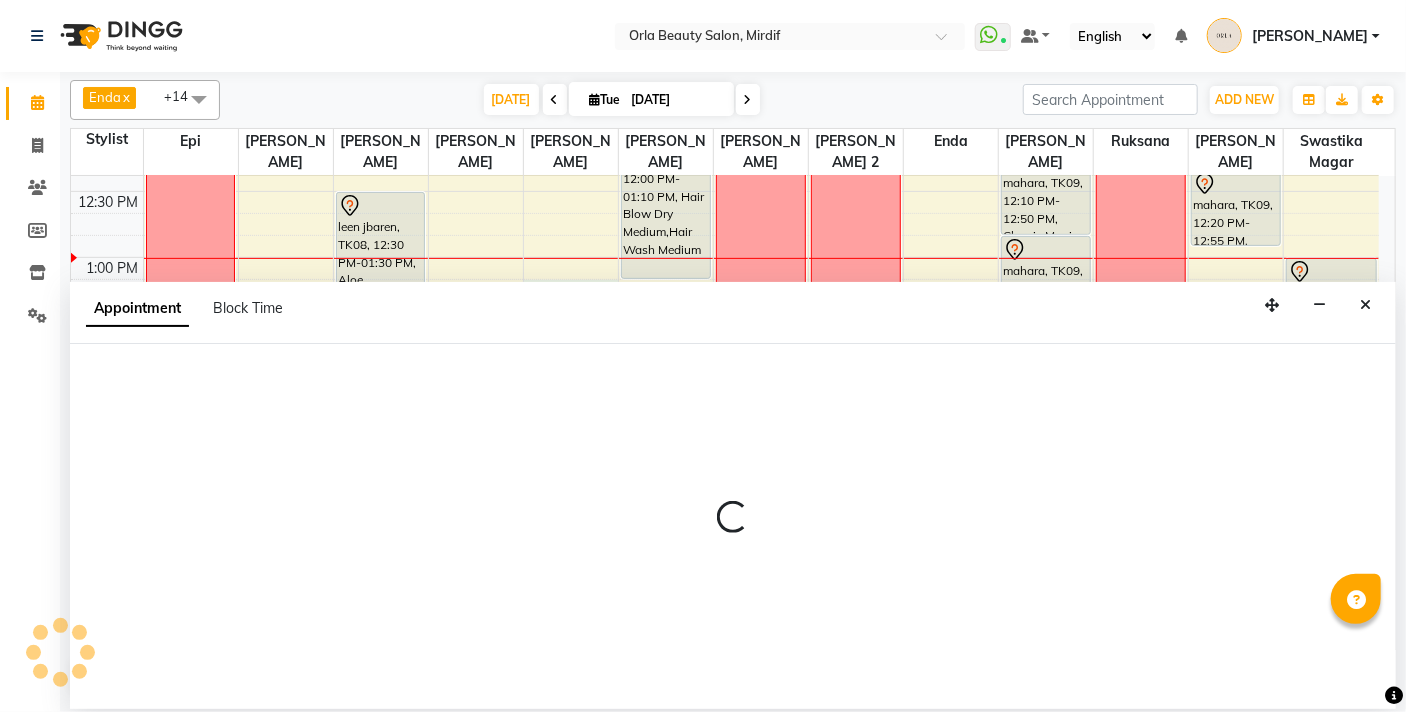select on "31789" 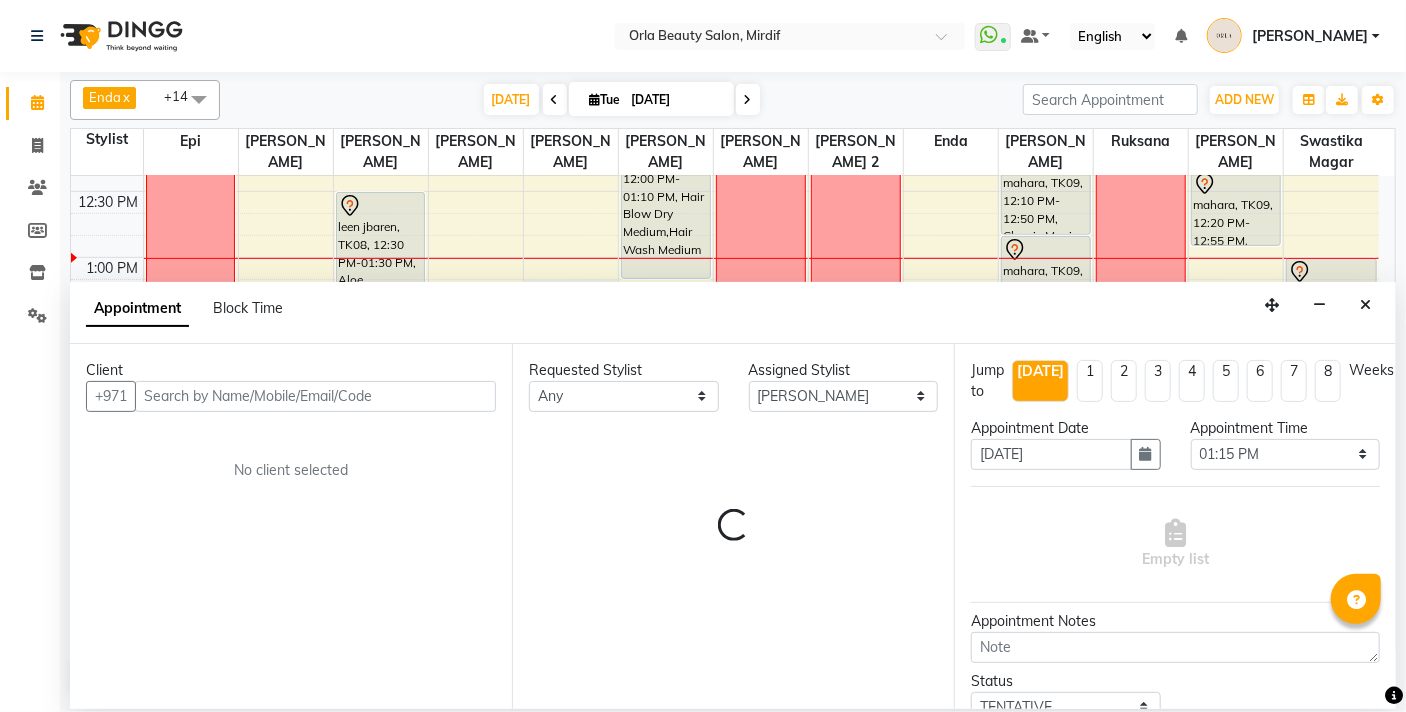click at bounding box center (315, 396) 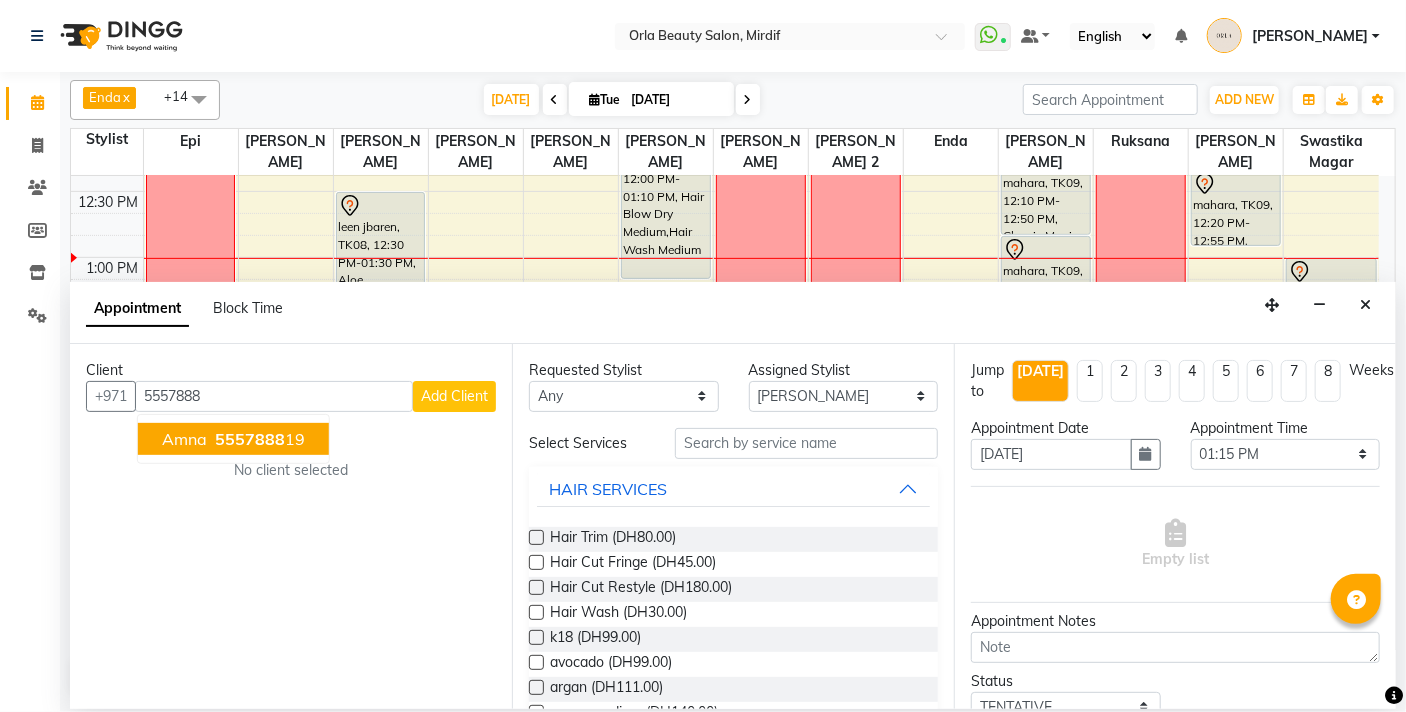 click on "5557888" at bounding box center (250, 439) 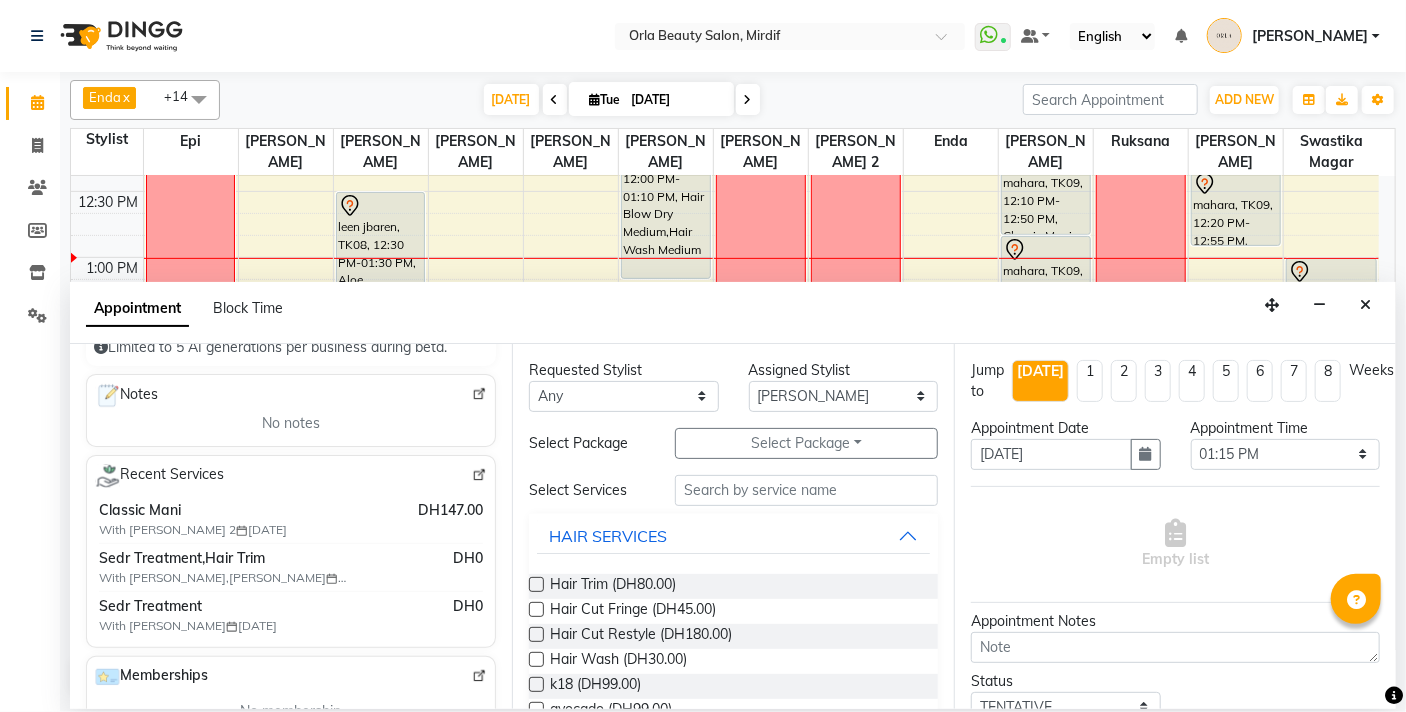scroll, scrollTop: 260, scrollLeft: 0, axis: vertical 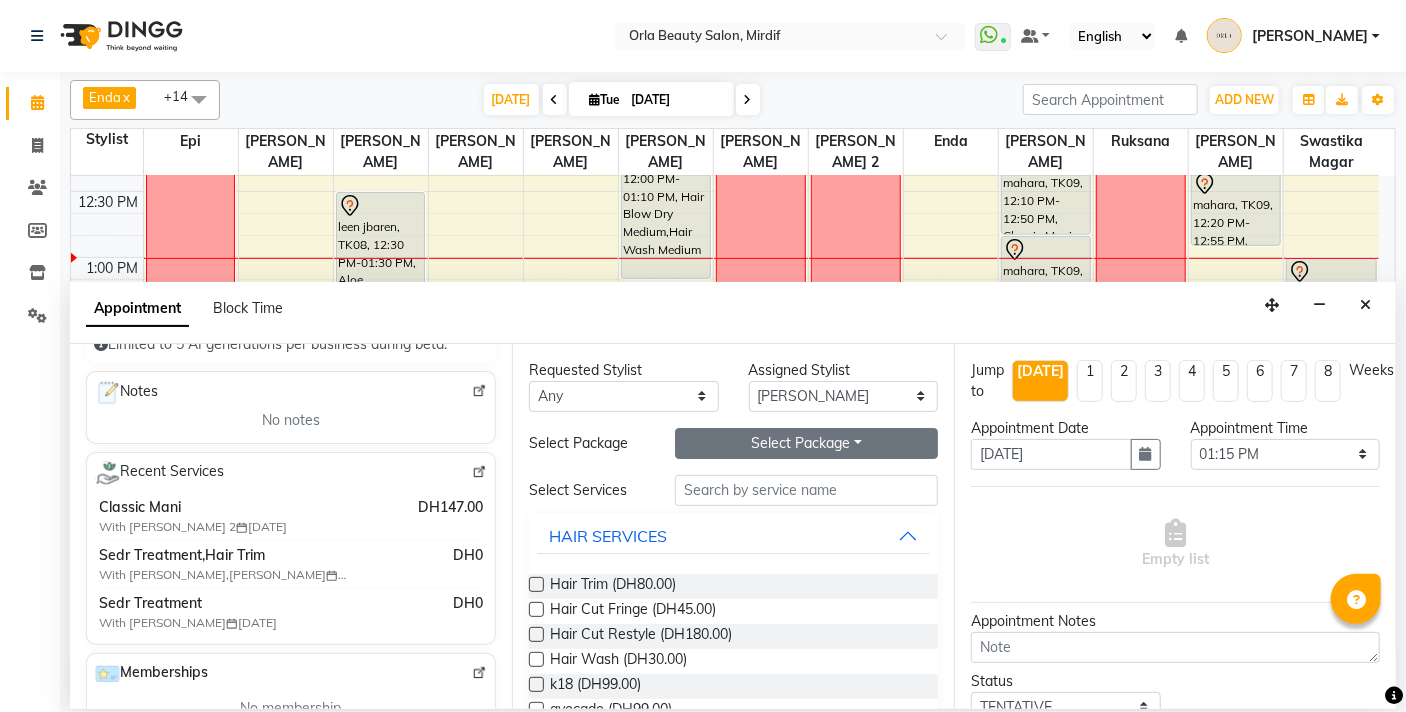 type on "555788819" 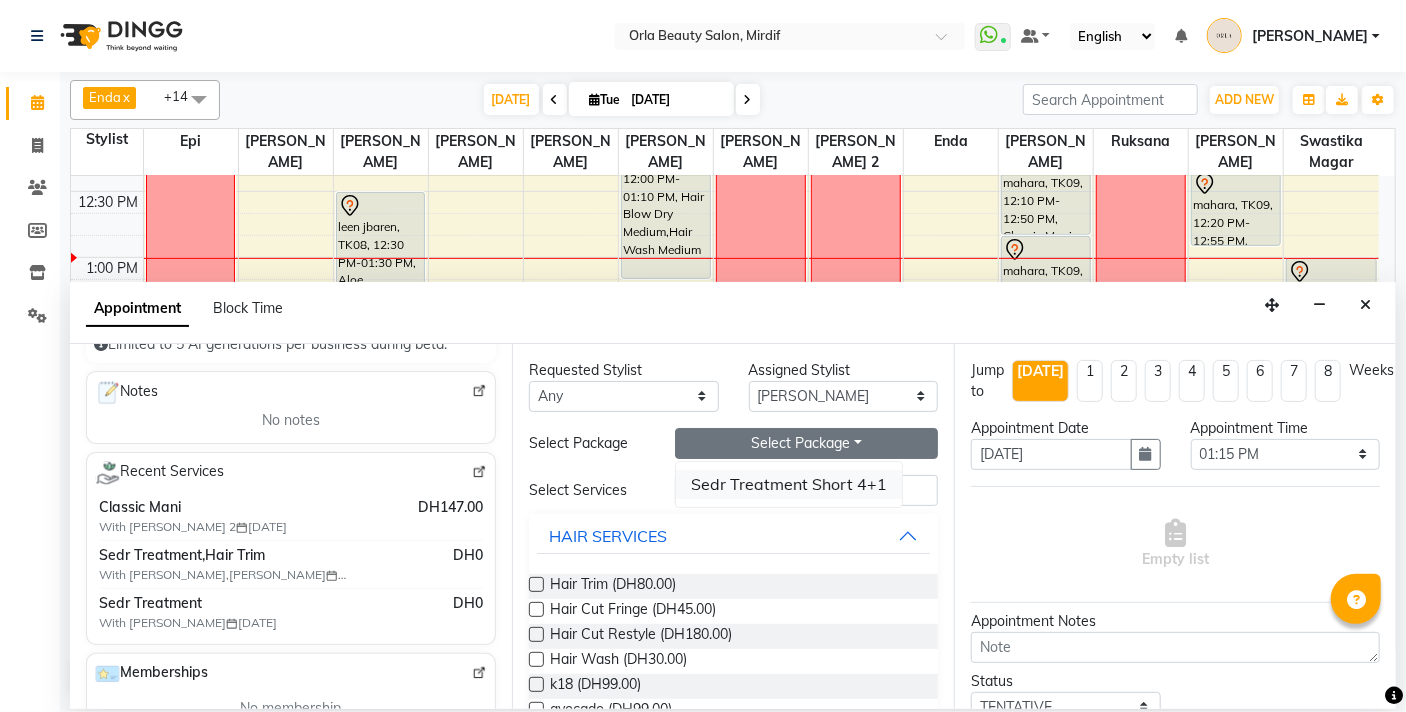 click on "Sedr Treatment Short 4+1" at bounding box center (789, 484) 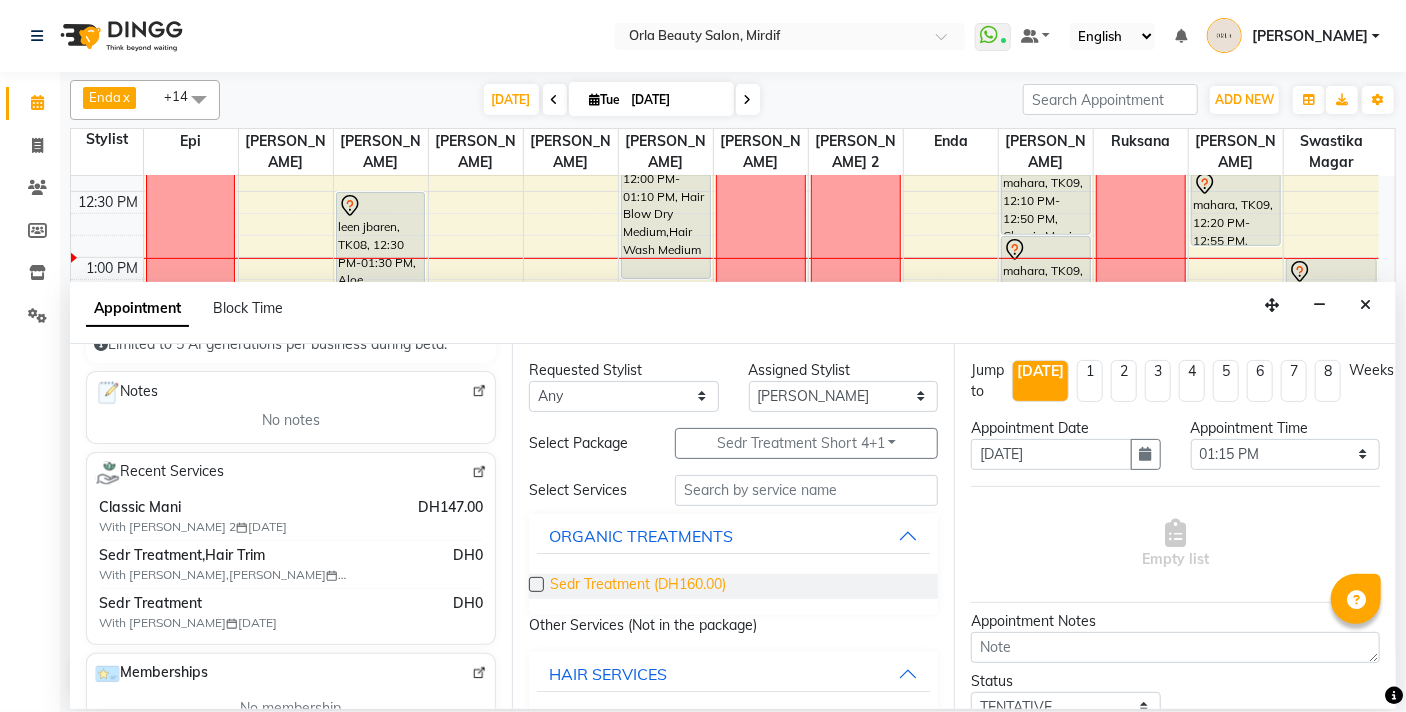 click on "Sedr Treatment (DH160.00)" at bounding box center (638, 586) 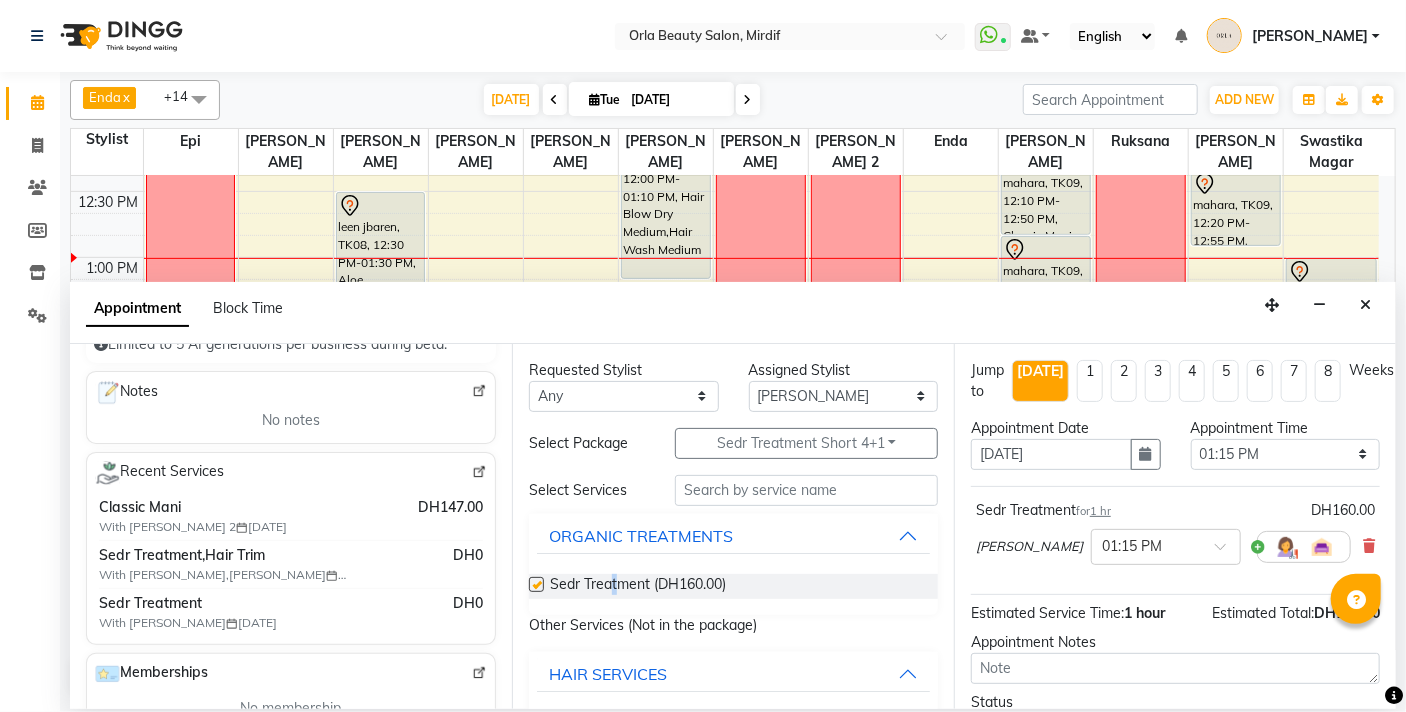 checkbox on "false" 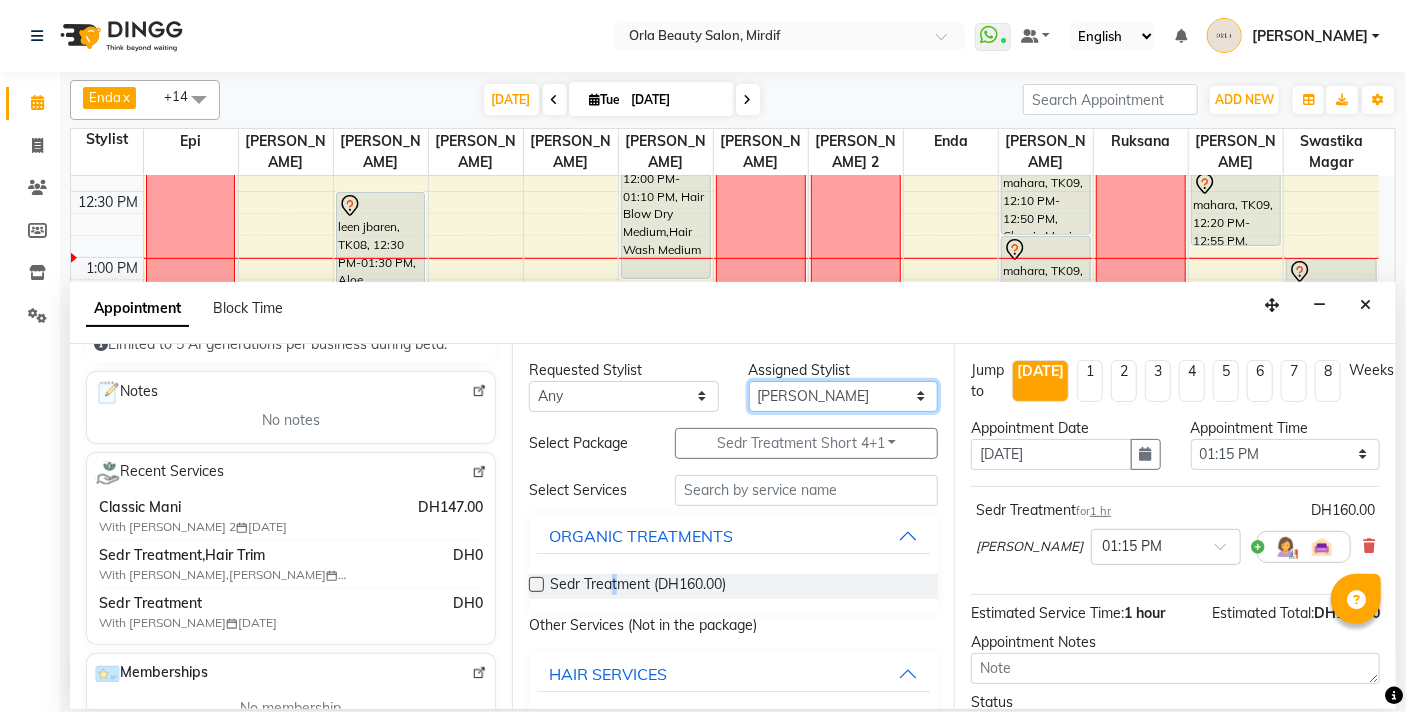 click on "Select Enda Epi [PERSON_NAME] Manju [PERSON_NAME] [PERSON_NAME] [PERSON_NAME] 2 [PERSON_NAME] [PERSON_NAME] [PERSON_NAME] swastika magar" at bounding box center (844, 396) 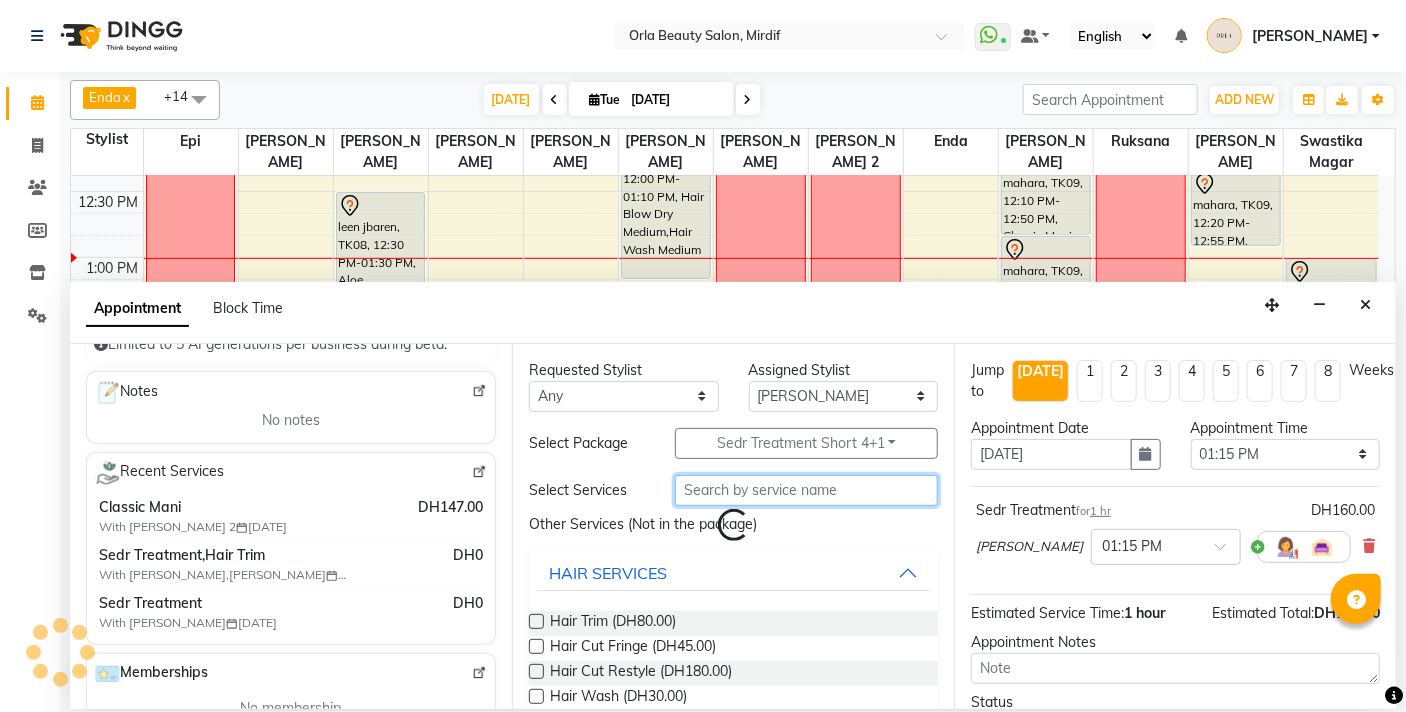 click at bounding box center (806, 490) 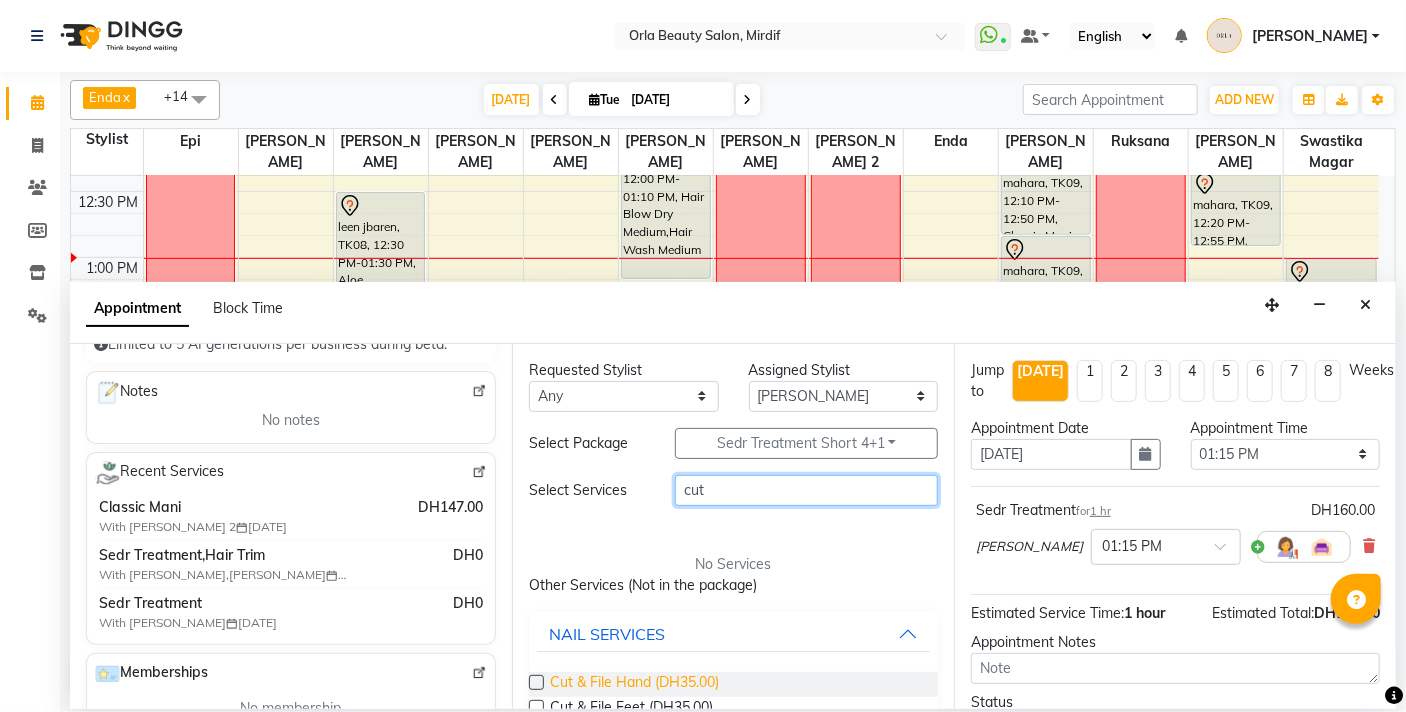 type on "cut" 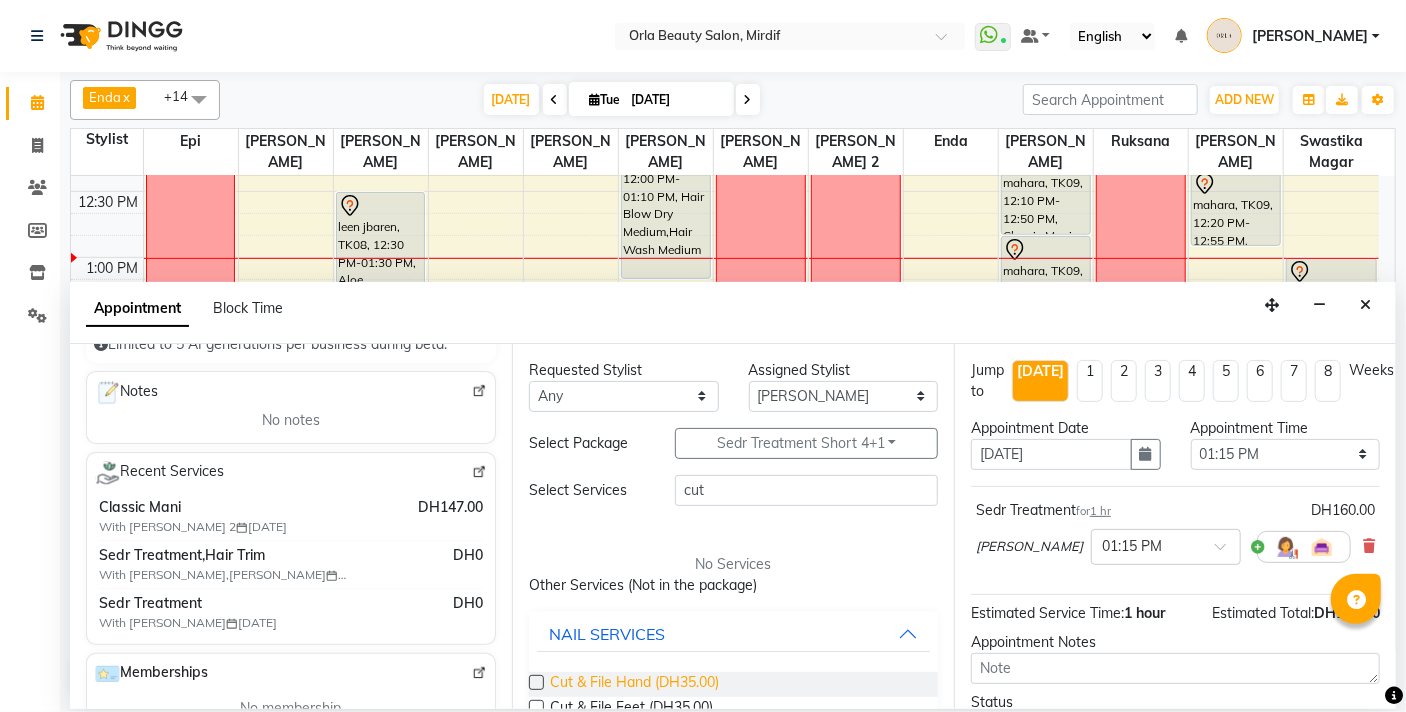 click on "Cut & File Hand (DH35.00)" at bounding box center (634, 684) 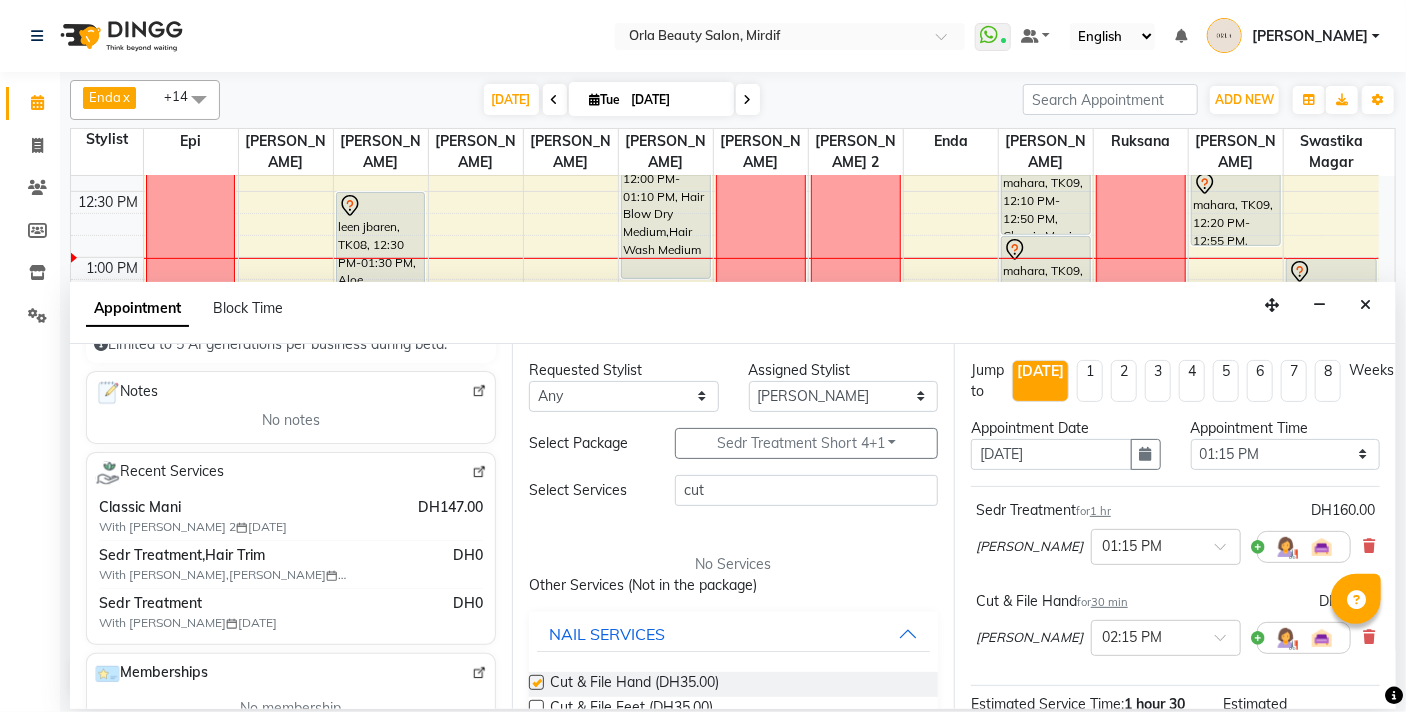 checkbox on "false" 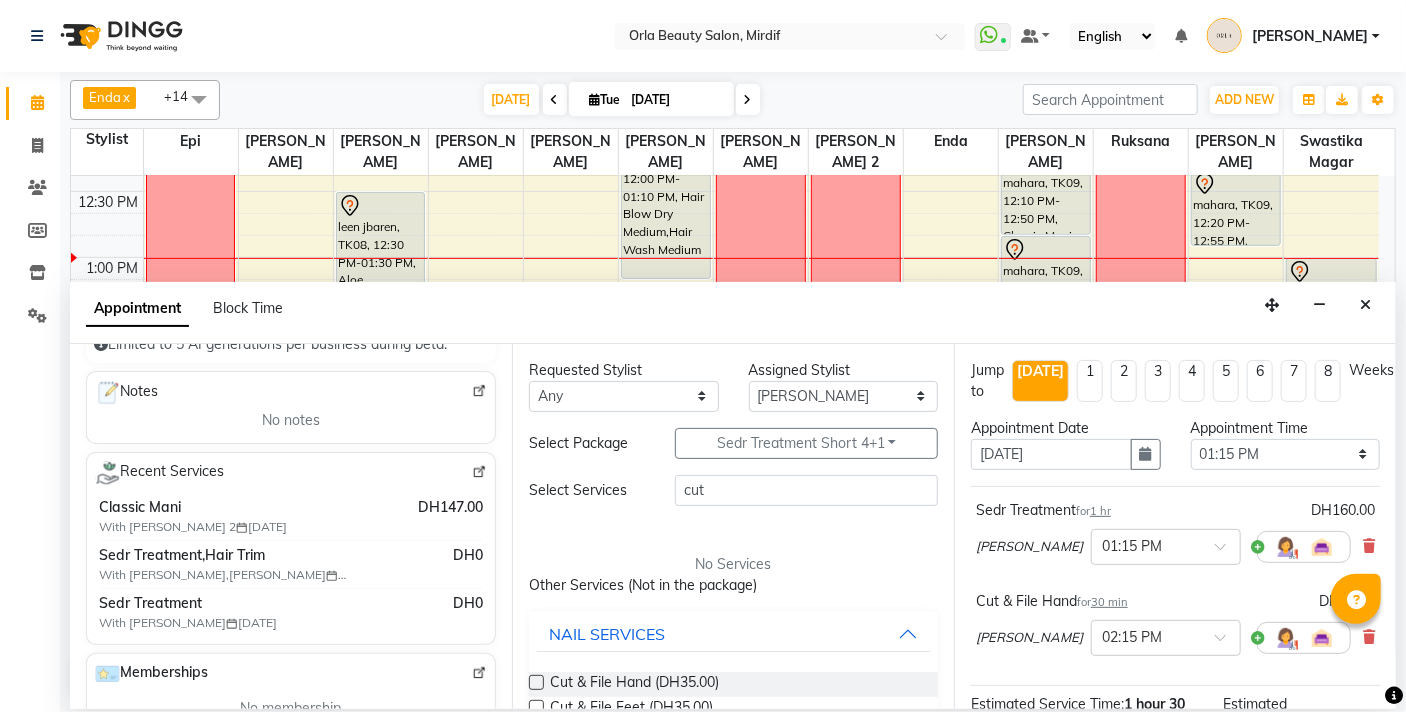 drag, startPoint x: 1403, startPoint y: 711, endPoint x: 1390, endPoint y: 702, distance: 15.811388 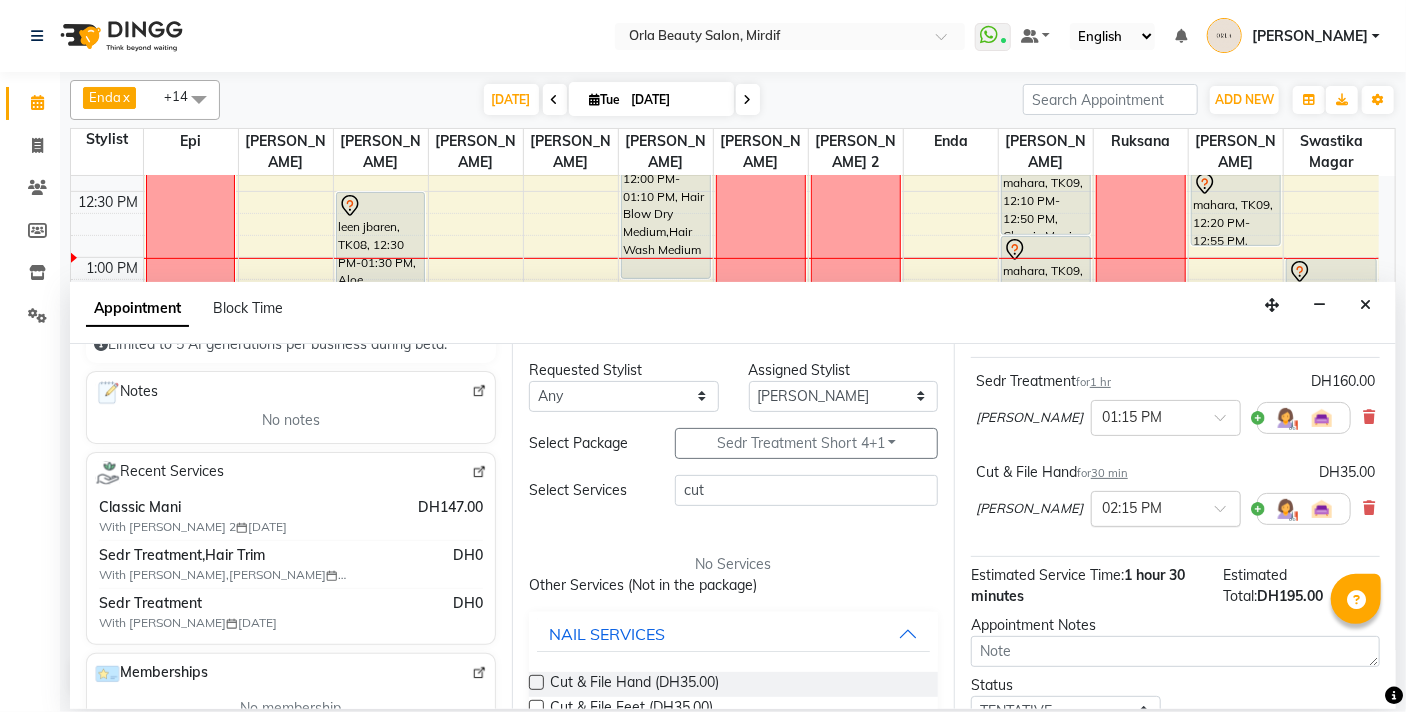 click on "× 02:15 PM" at bounding box center (1166, 509) 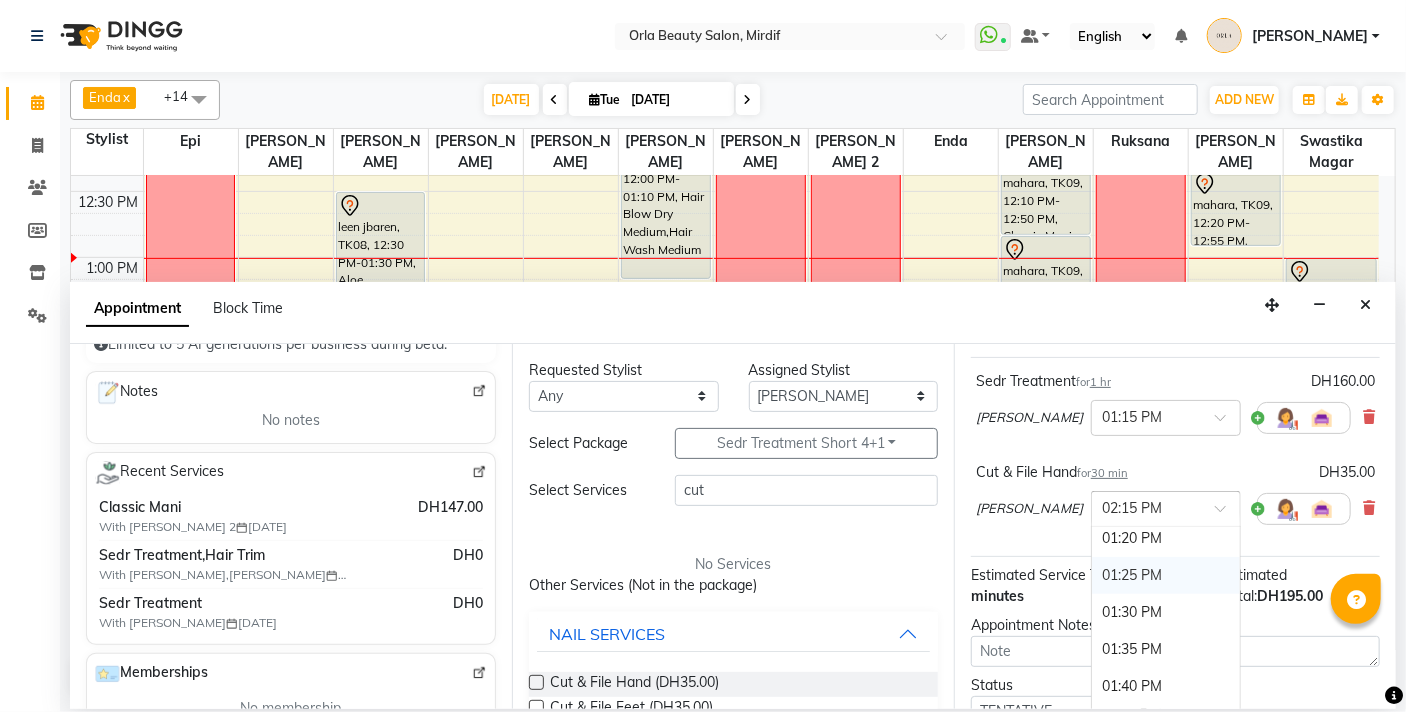 scroll, scrollTop: 1513, scrollLeft: 0, axis: vertical 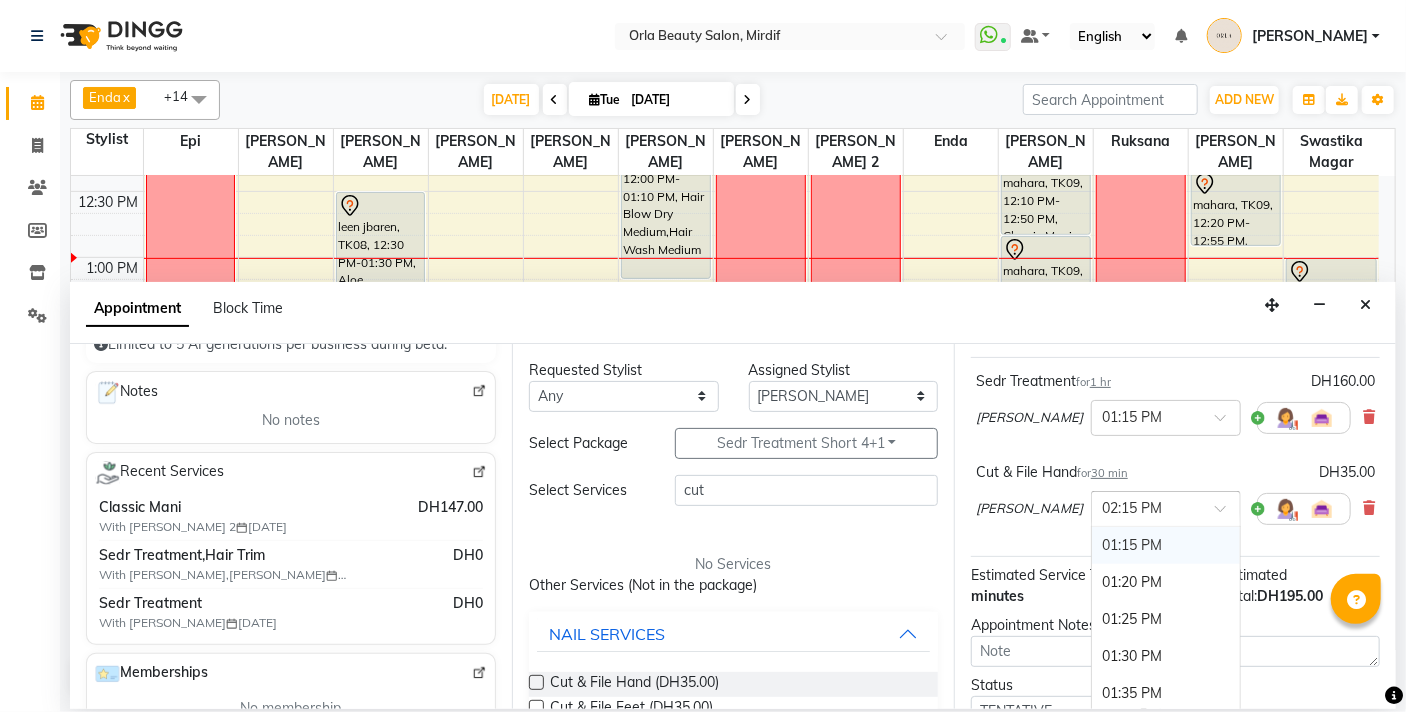 click on "01:15 PM" at bounding box center (1166, 545) 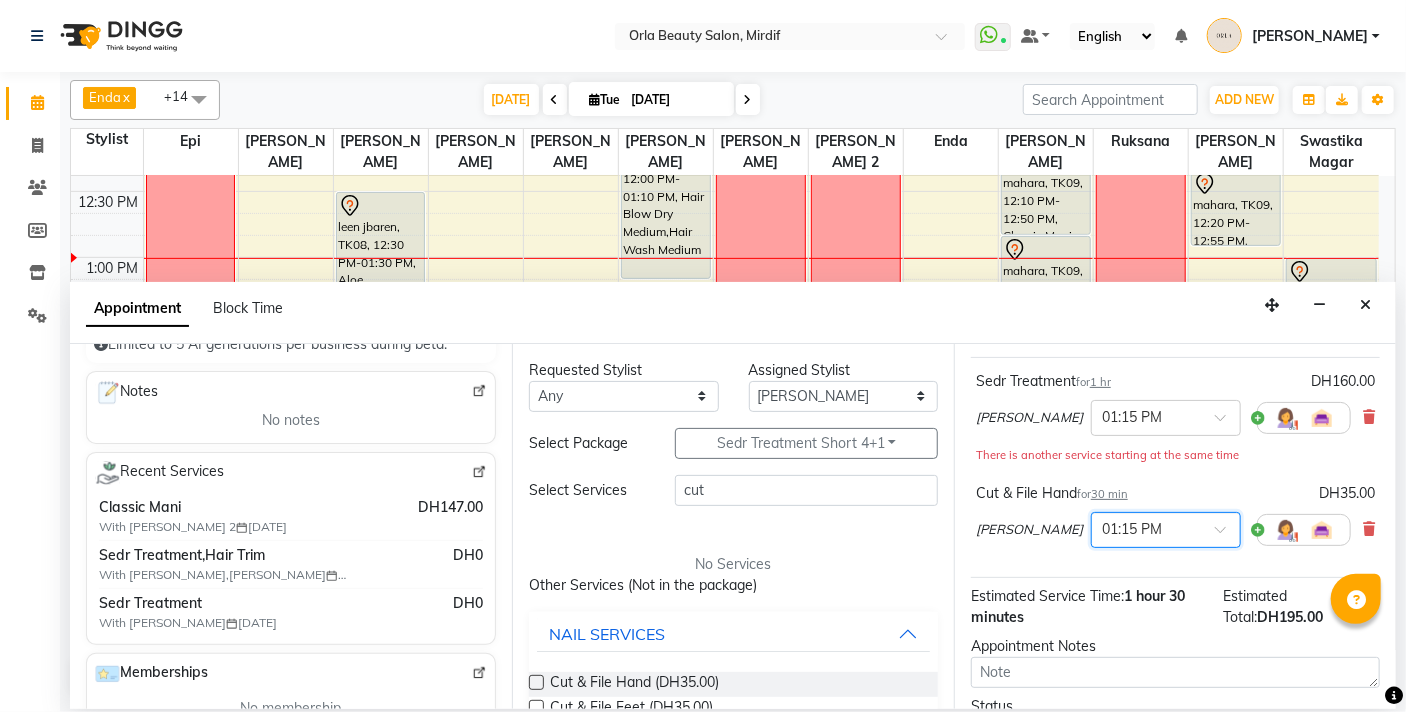 scroll, scrollTop: 308, scrollLeft: 0, axis: vertical 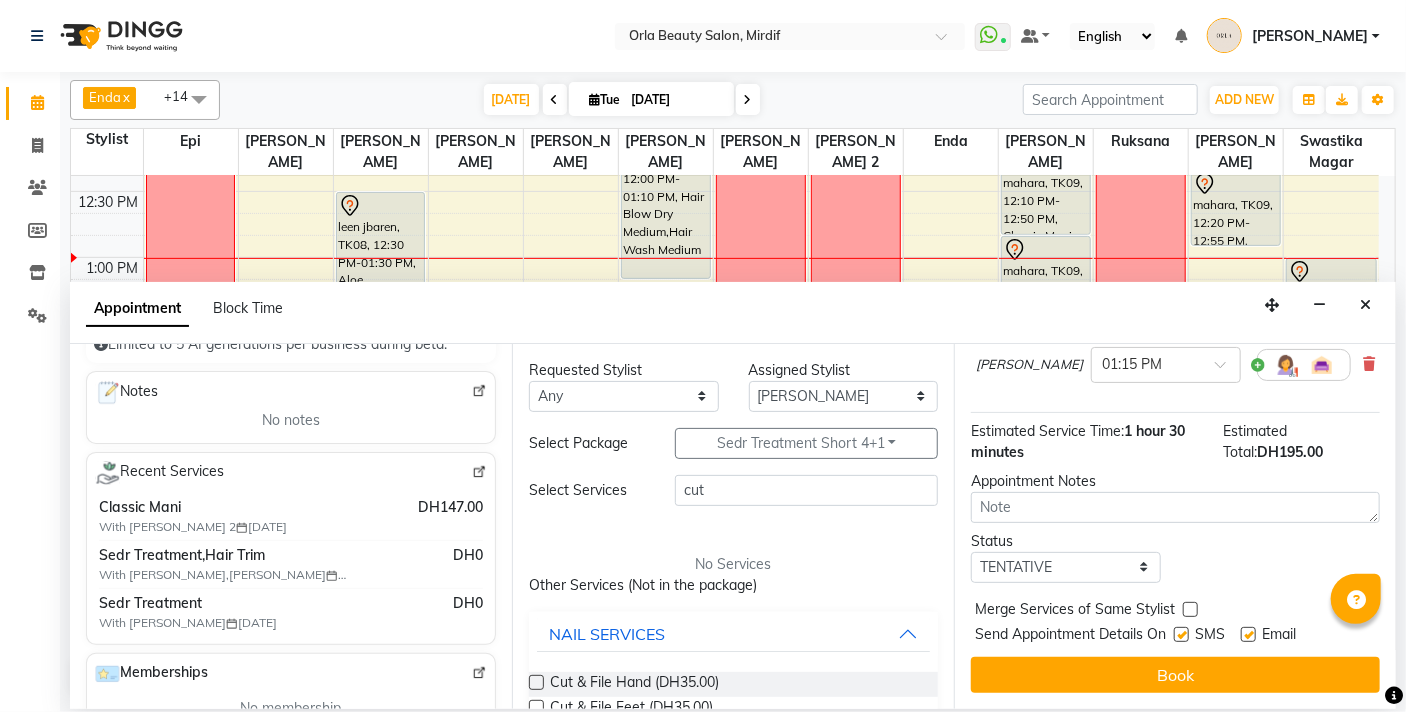 click at bounding box center (1190, 609) 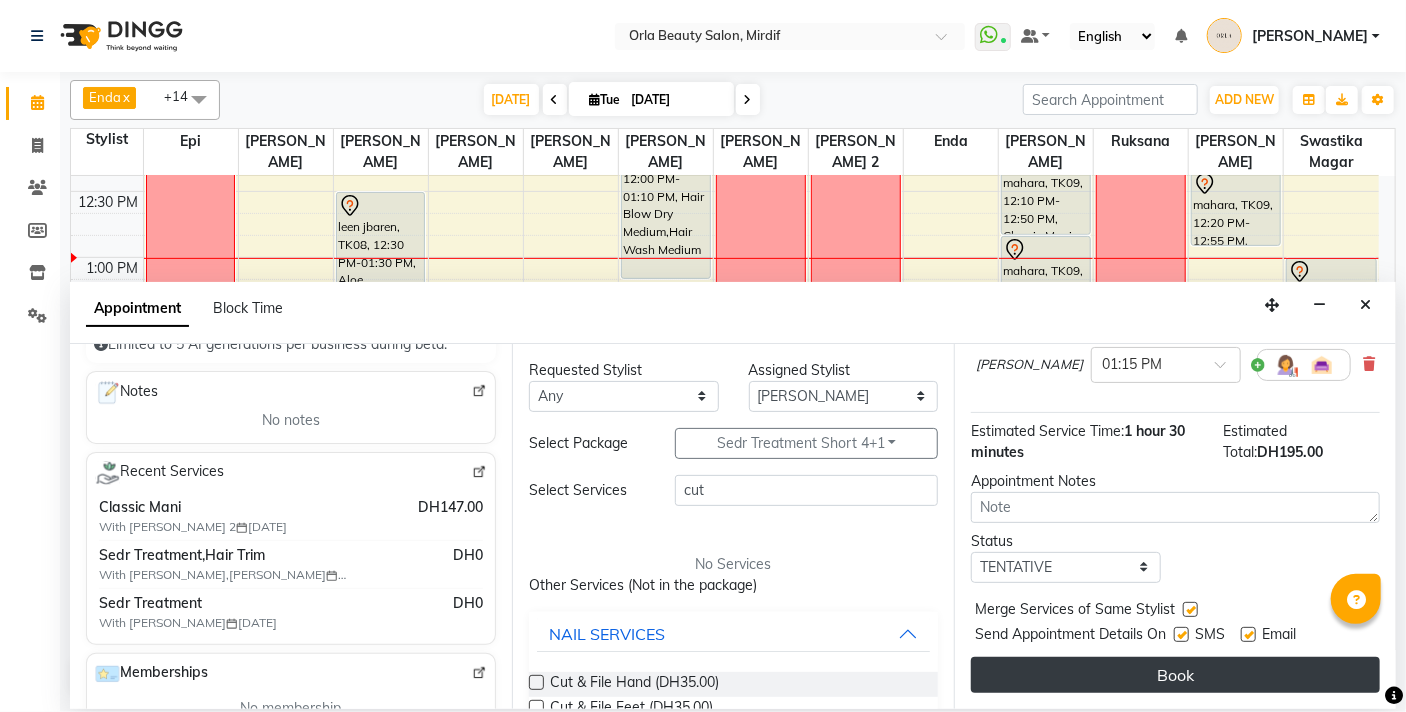 click on "Book" at bounding box center [1175, 675] 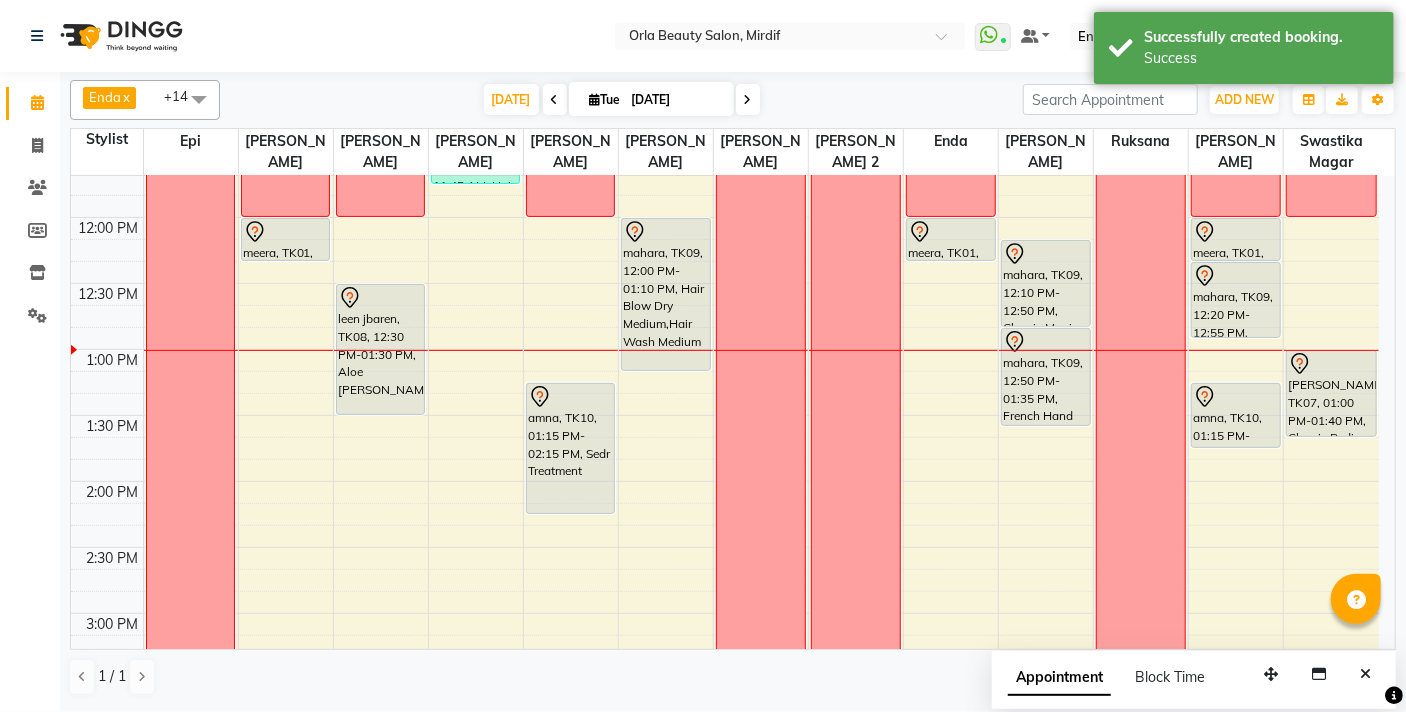 scroll, scrollTop: 319, scrollLeft: 0, axis: vertical 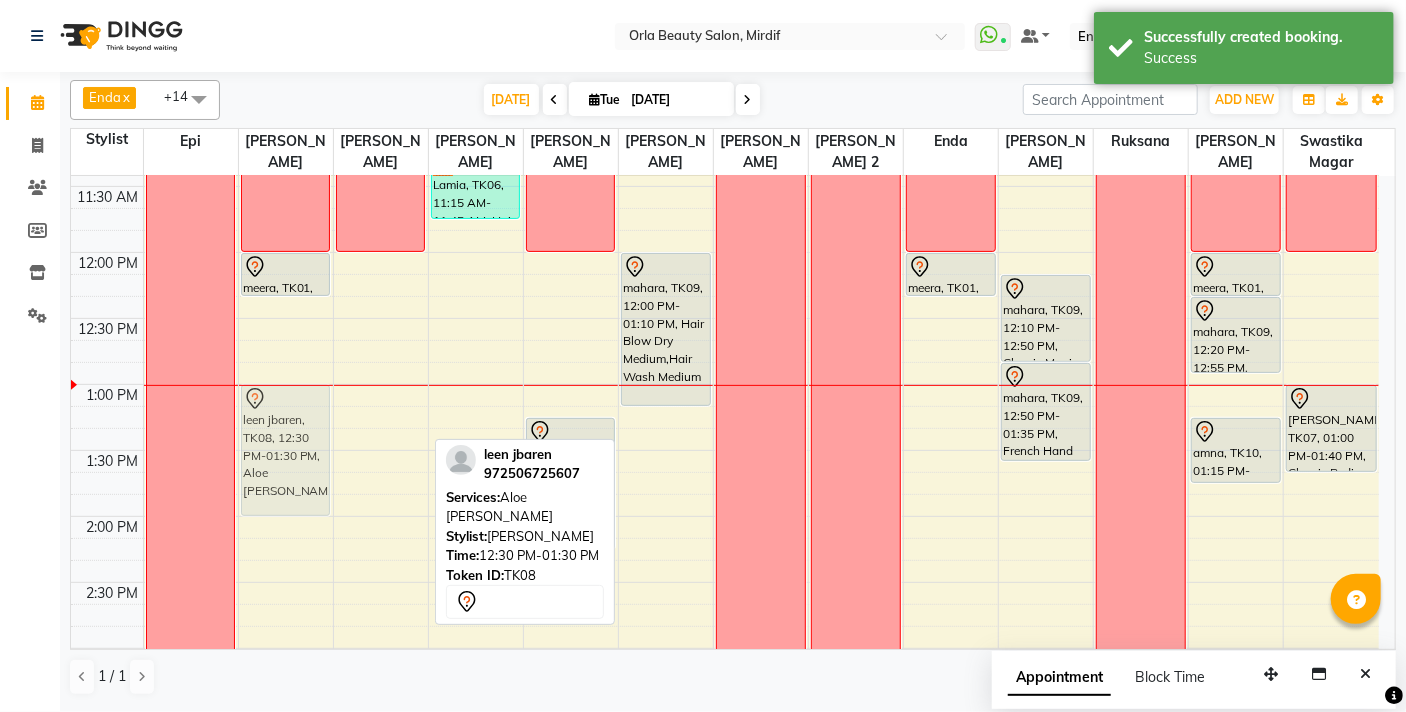 drag, startPoint x: 374, startPoint y: 332, endPoint x: 320, endPoint y: 401, distance: 87.61849 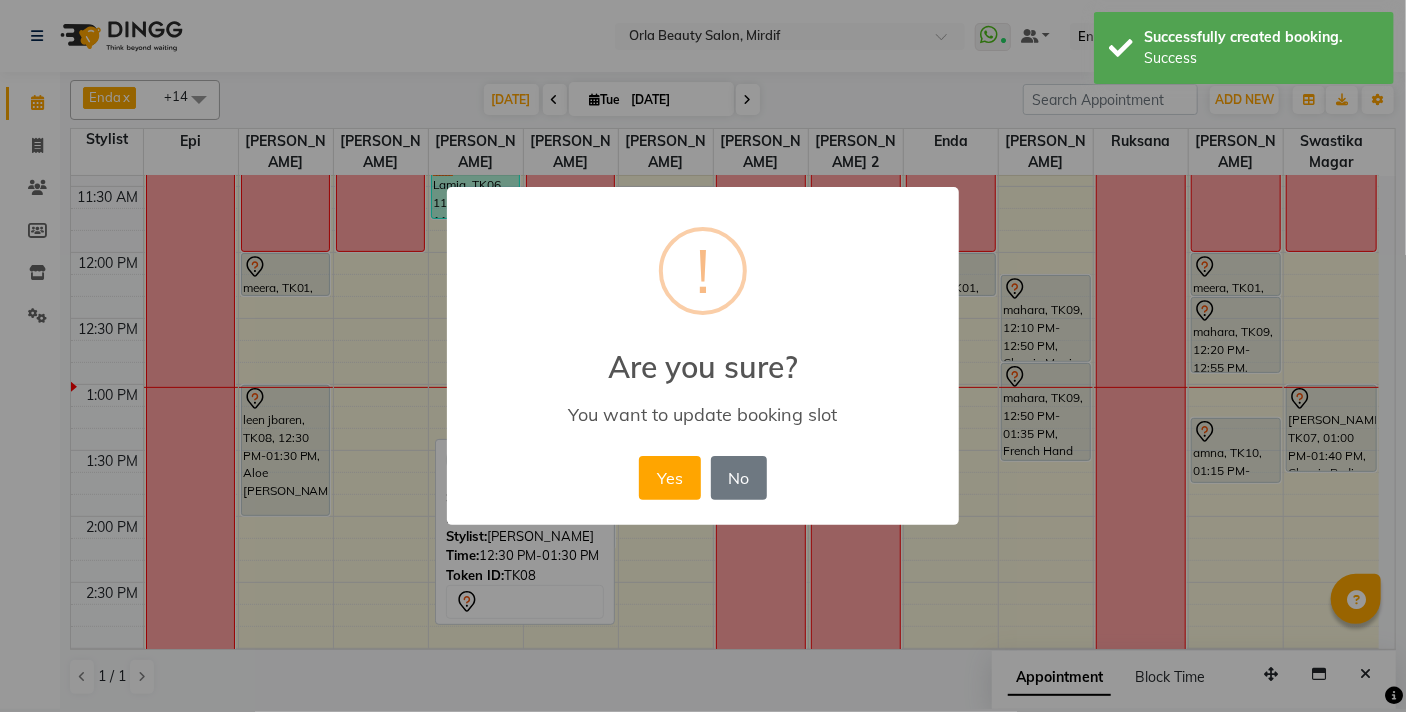 drag, startPoint x: 650, startPoint y: 481, endPoint x: 317, endPoint y: 281, distance: 388.44434 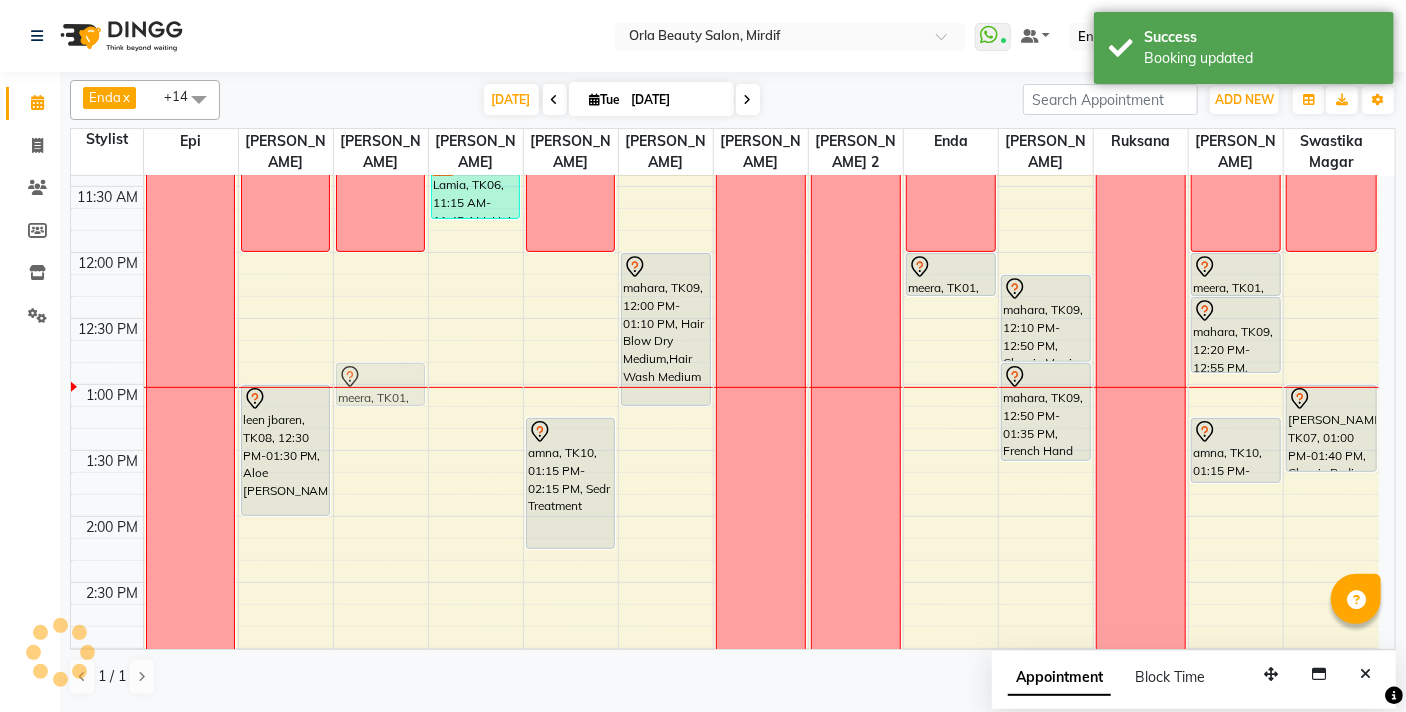 drag, startPoint x: 273, startPoint y: 264, endPoint x: 367, endPoint y: 374, distance: 144.69278 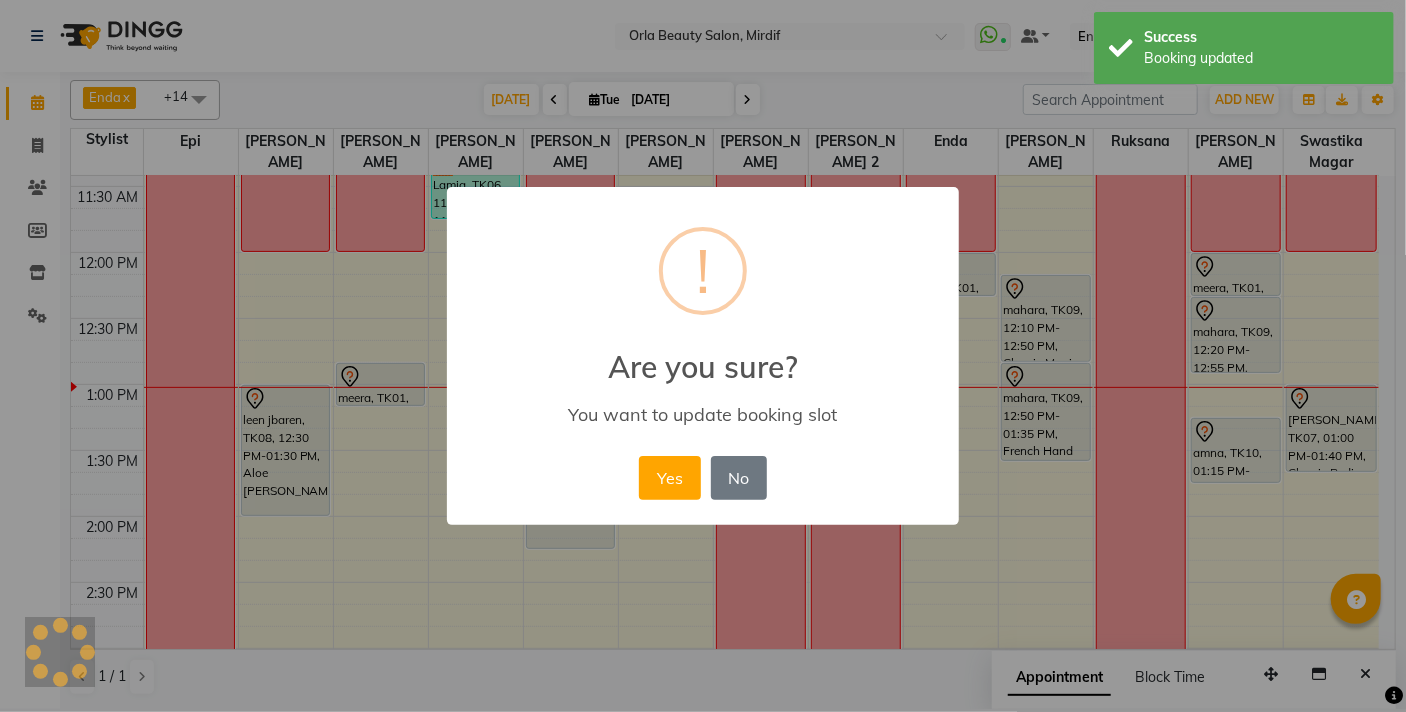 click on "Yes" at bounding box center [669, 478] 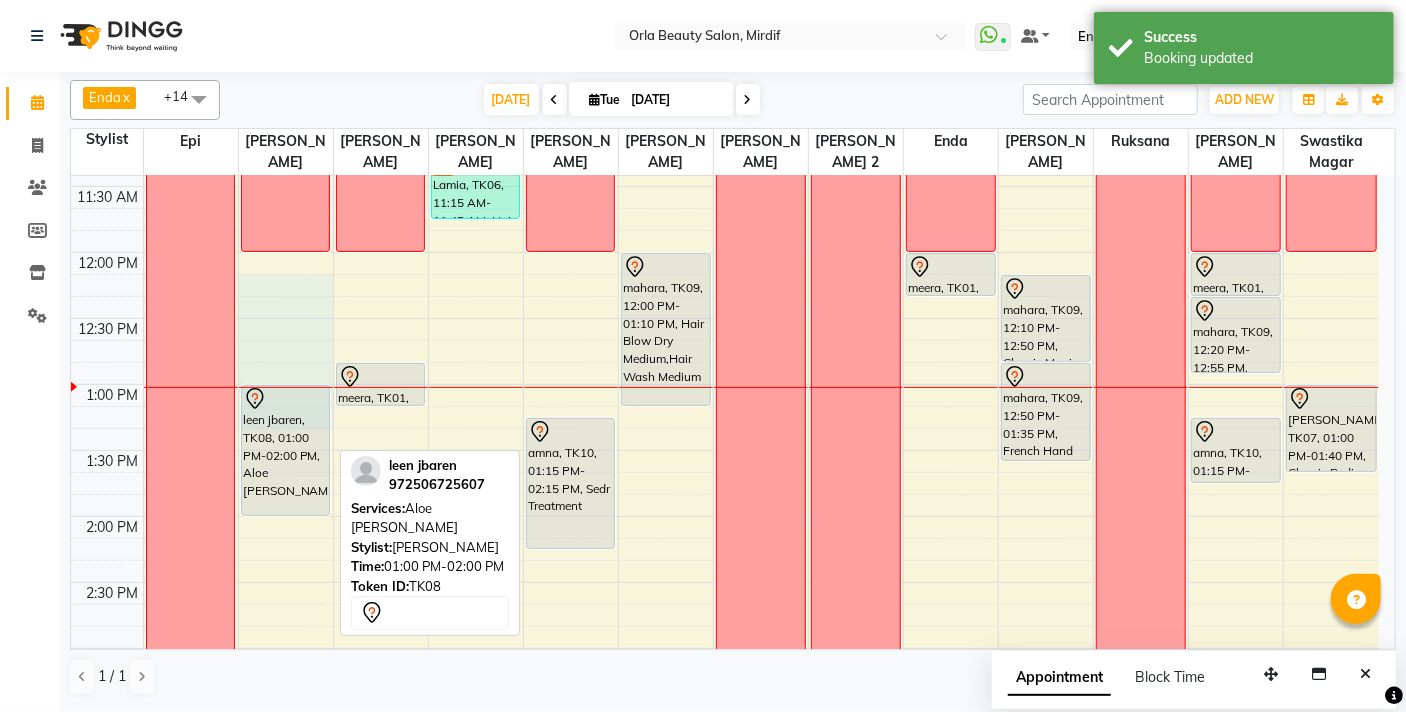 click on "9:00 AM 9:30 AM 10:00 AM 10:30 AM 11:00 AM 11:30 AM 12:00 PM 12:30 PM 1:00 PM 1:30 PM 2:00 PM 2:30 PM 3:00 PM 3:30 PM 4:00 PM 4:30 PM 5:00 PM 5:30 PM 6:00 PM 6:30 PM 7:00 PM 7:30 PM 8:00 PM 8:30 PM 9:00 PM 9:30 PM 10:00 PM 10:30 PM  OFF   [PERSON_NAME] jbaren, TK08, 01:00 PM-02:00 PM, Aloe [PERSON_NAME]             [PERSON_NAME], TK04, 05:00 PM-08:00 PM, Full Hair Color  NA              meera, TK01, 12:50 PM-01:10 PM, Aloe [PERSON_NAME] saeed, TK03, 08:00 PM-09:00 PM, organic treatment     Lamia, TK06, 11:15 AM-11:45 AM, Hair Wash Medium  OFF   NA              amna, TK10, 01:15 PM-02:15 PM, Sedr Treatment             mahara, TK09, 12:00 PM-01:10 PM, Hair Blow Dry Medium,Hair Wash Medium             [PERSON_NAME], TK05, 04:00 PM-05:10 PM, flaxseed             amna, TK02, 08:00 PM-08:40 PM, Classic Pedi  OFF   OFF   NA              meera, TK01, 12:00 PM-12:20 PM, Classic Mani             amna, TK02, 08:00 PM-08:40 PM, Classic Mani             mahara, TK09, 12:10 PM-12:50 PM, Classic Mani" at bounding box center [725, 780] 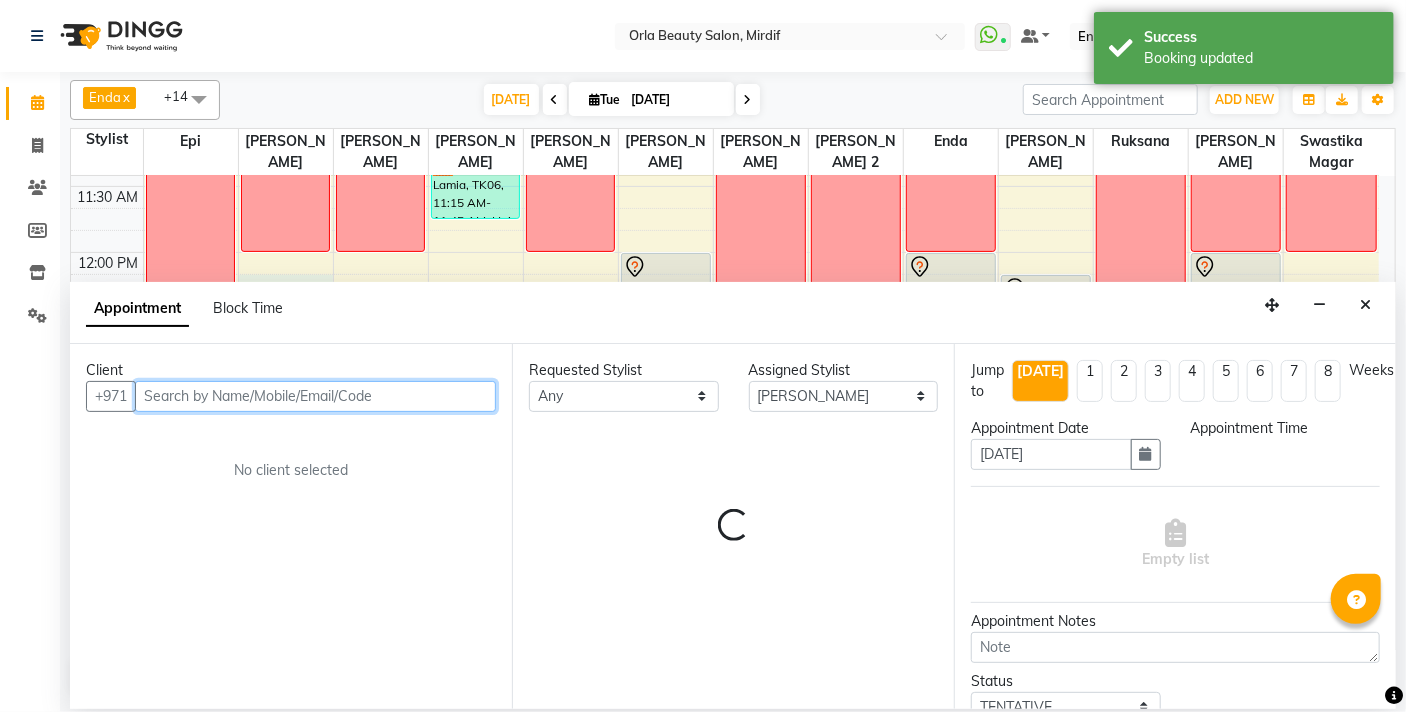 select on "735" 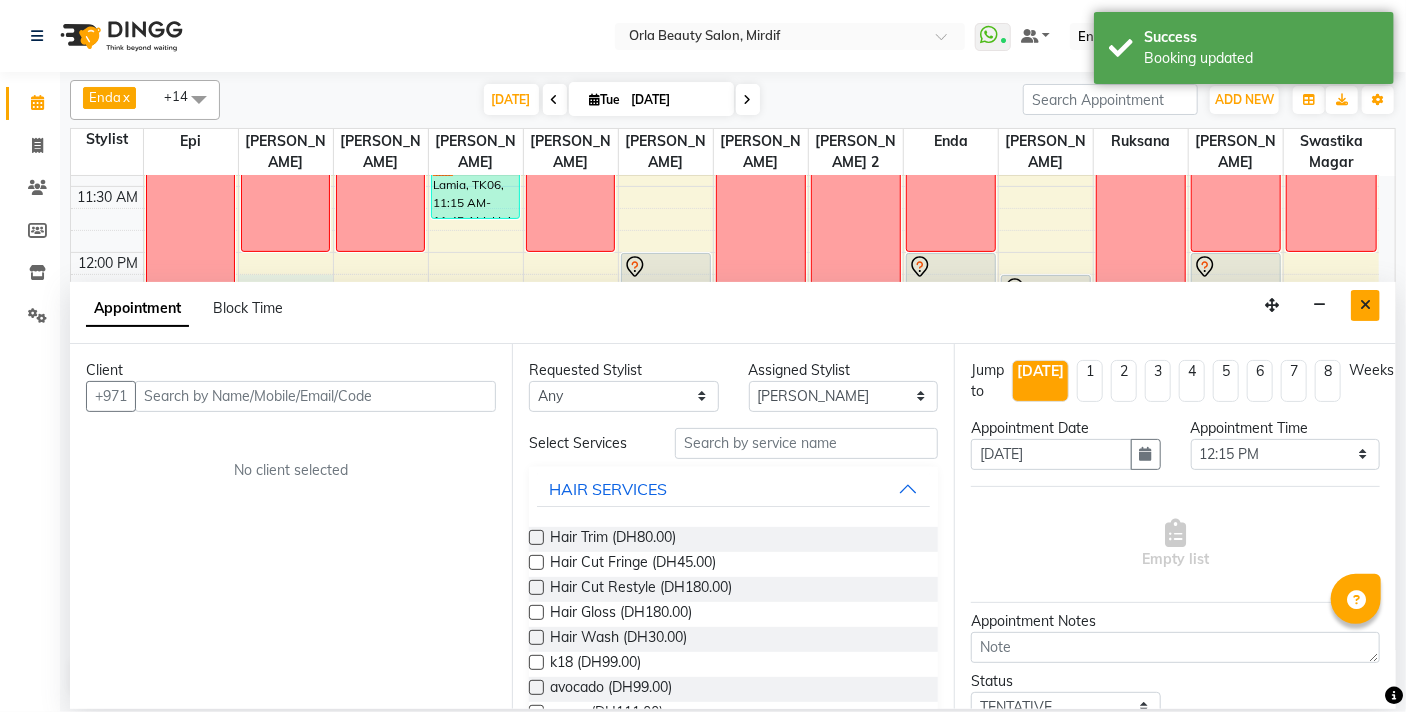 click at bounding box center (1365, 305) 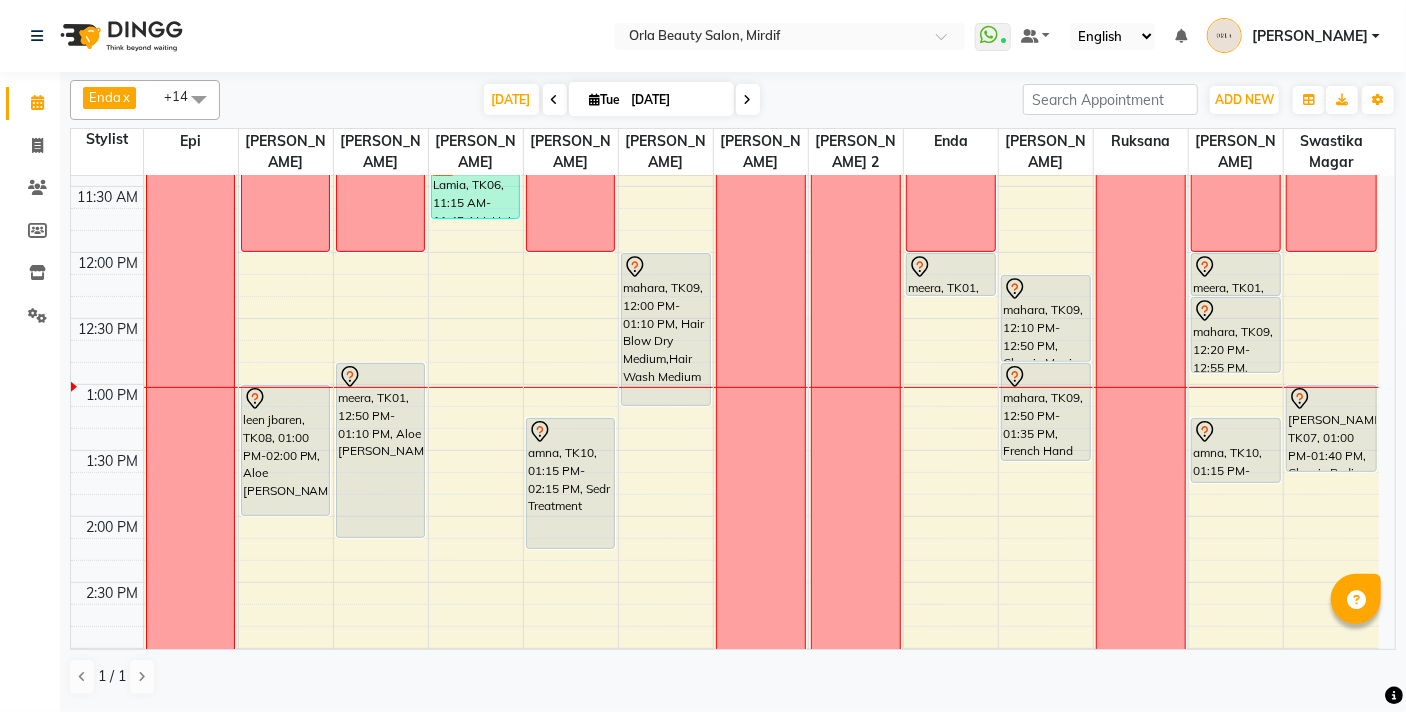 drag, startPoint x: 376, startPoint y: 404, endPoint x: 365, endPoint y: 469, distance: 65.9242 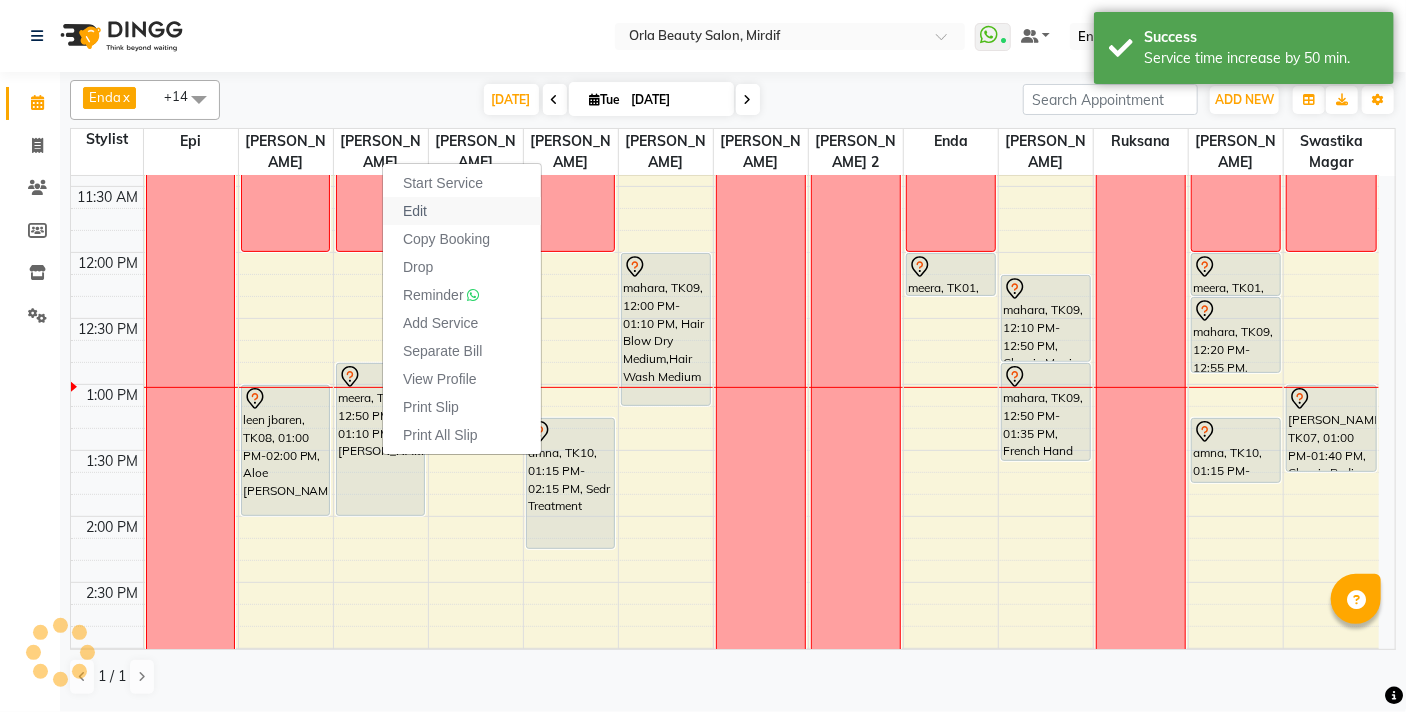 click on "Edit" at bounding box center [462, 211] 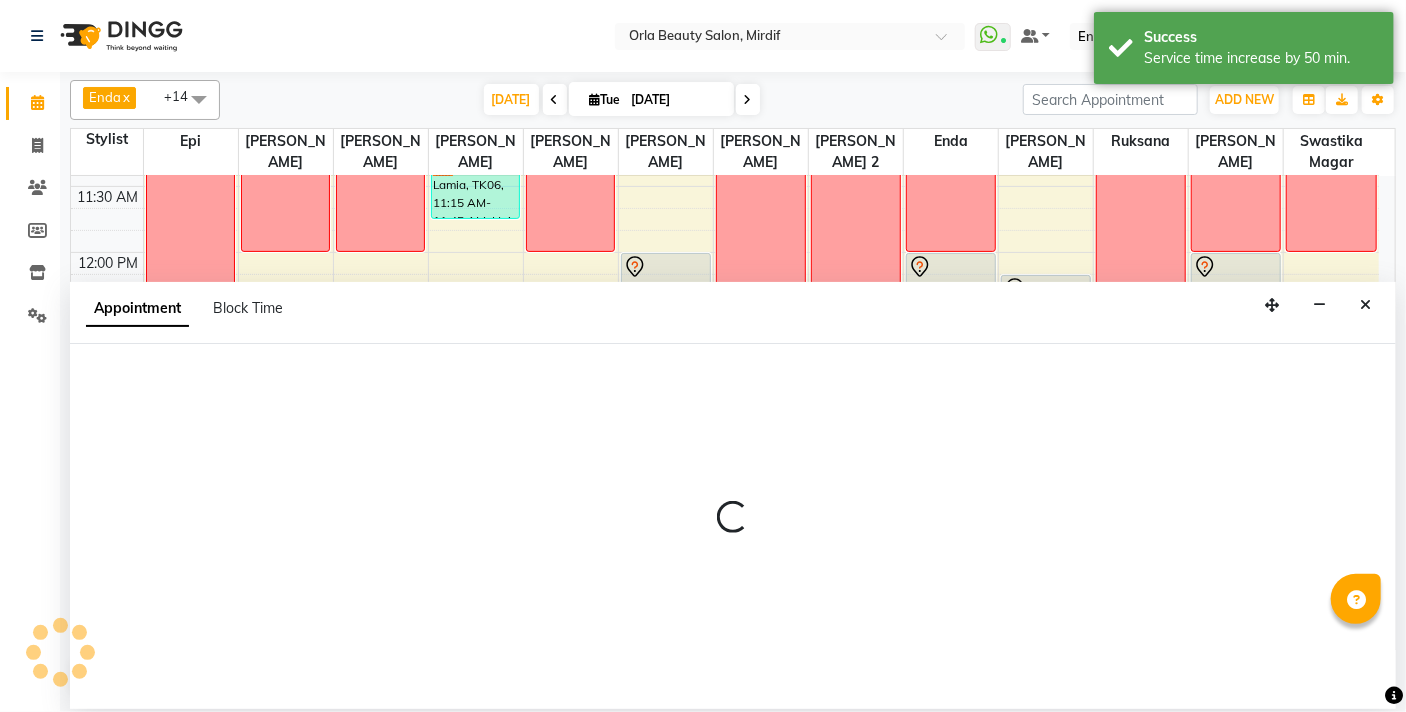select on "tentative" 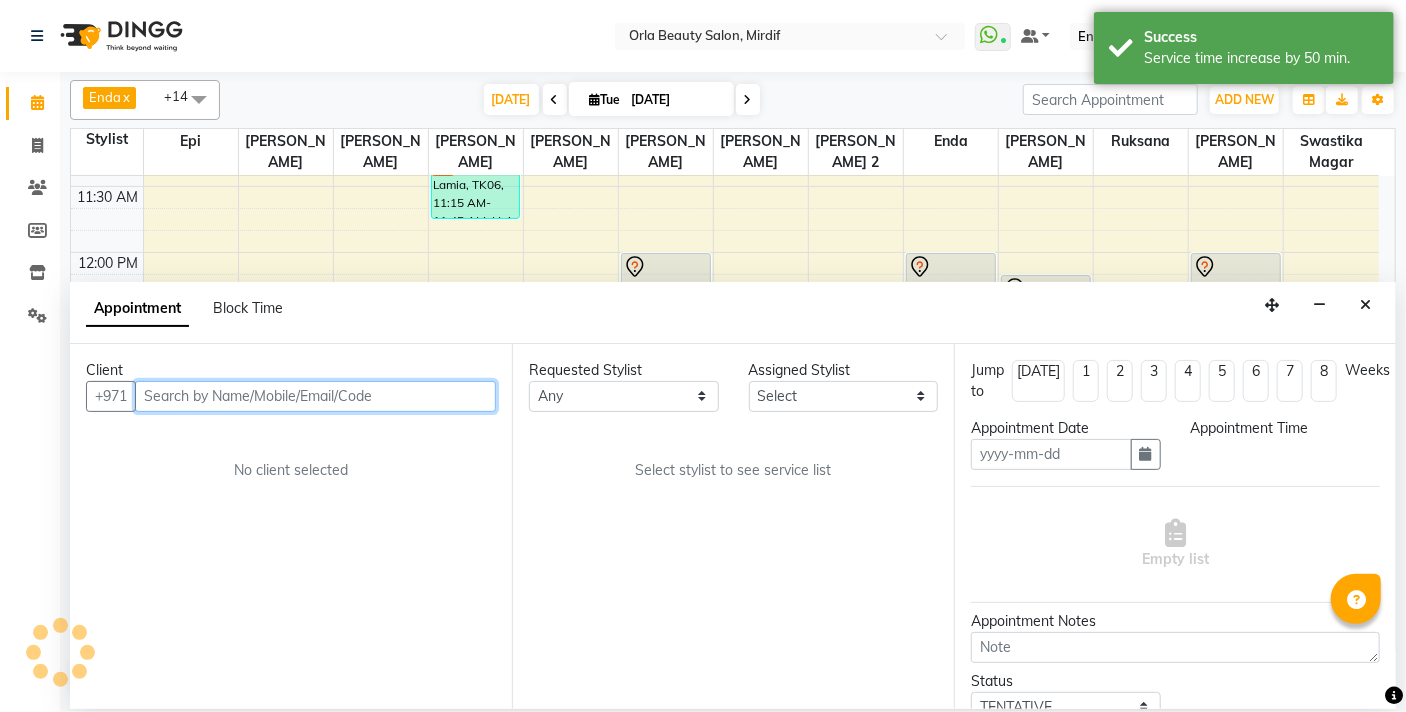 type on "[DATE]" 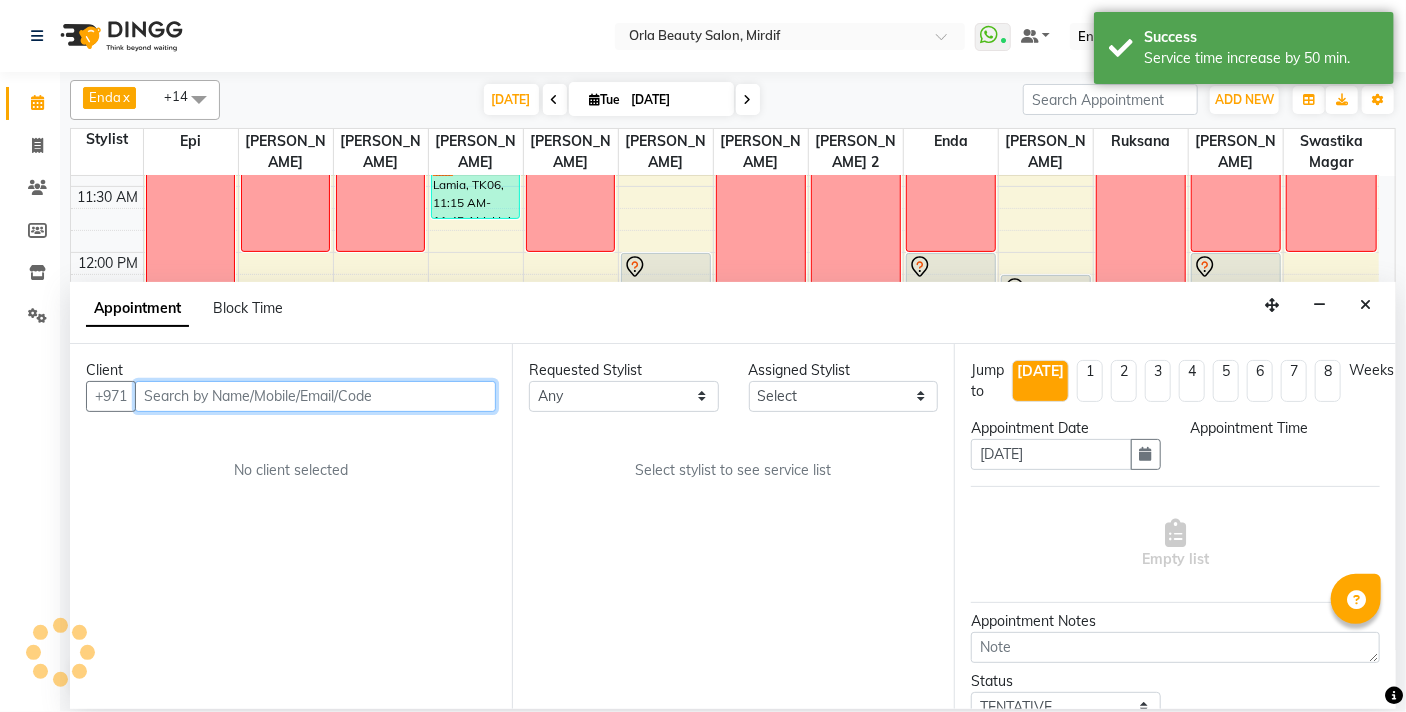 scroll, scrollTop: 0, scrollLeft: 0, axis: both 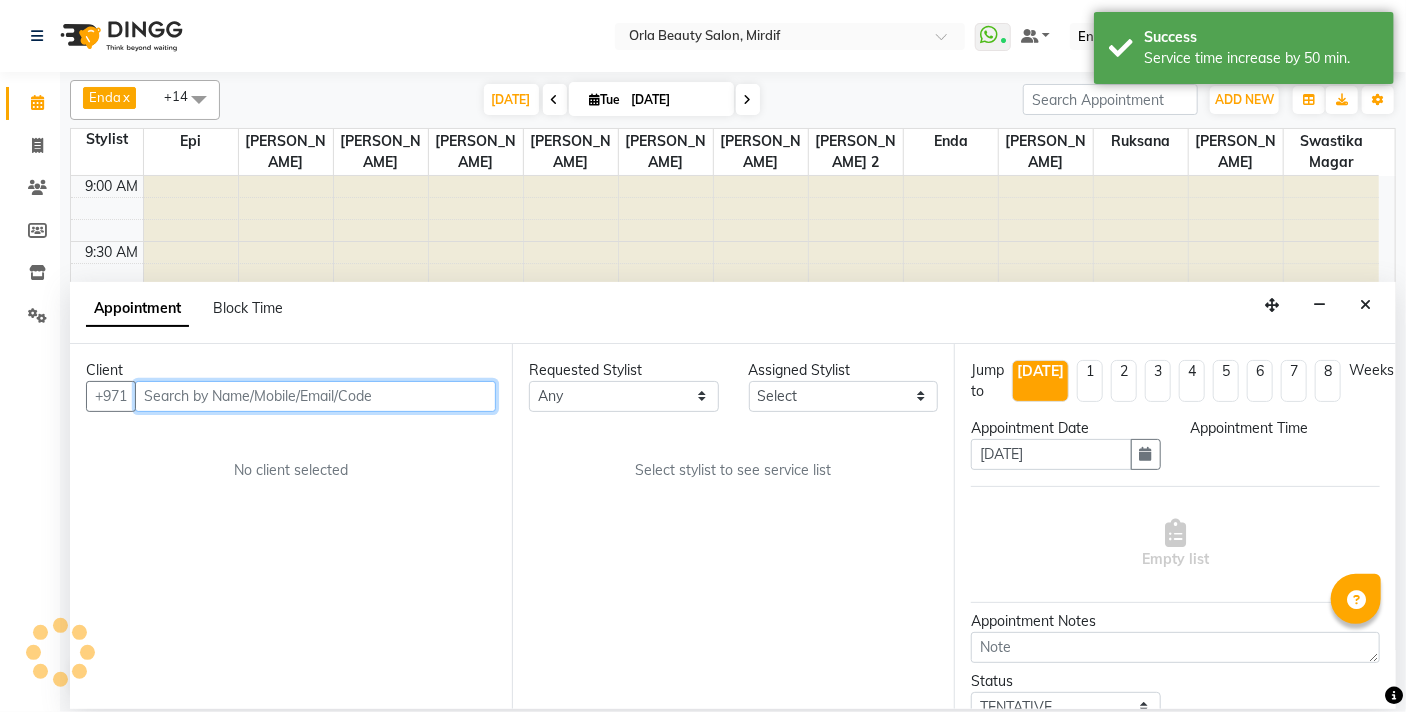 select on "720" 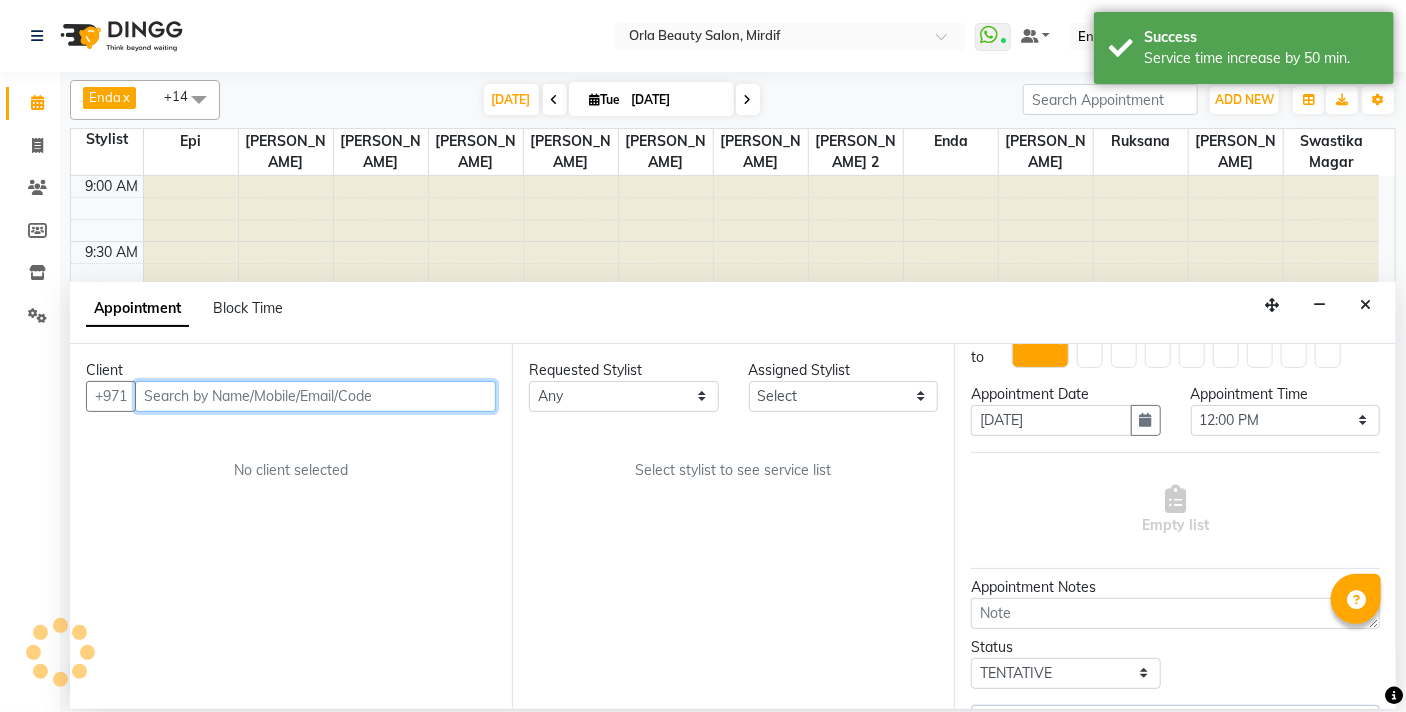 scroll, scrollTop: 84, scrollLeft: 0, axis: vertical 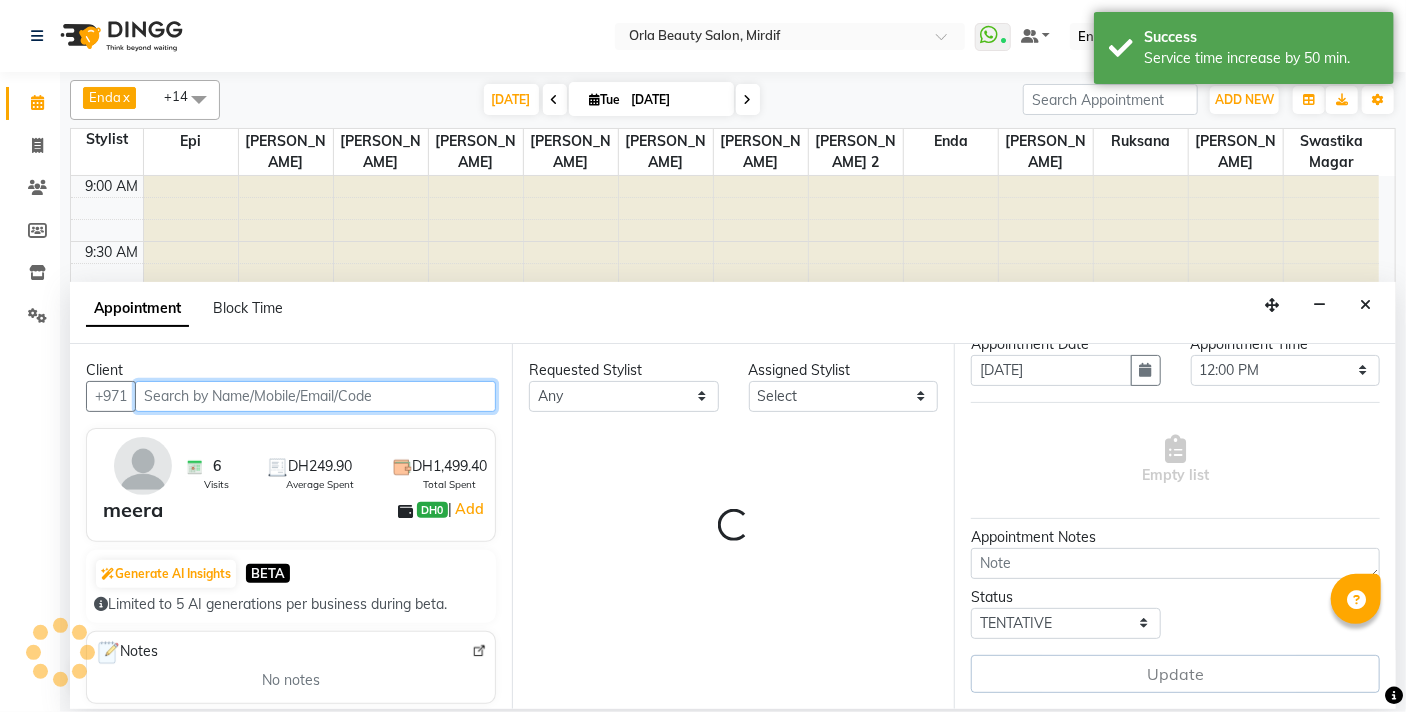 select on "58161" 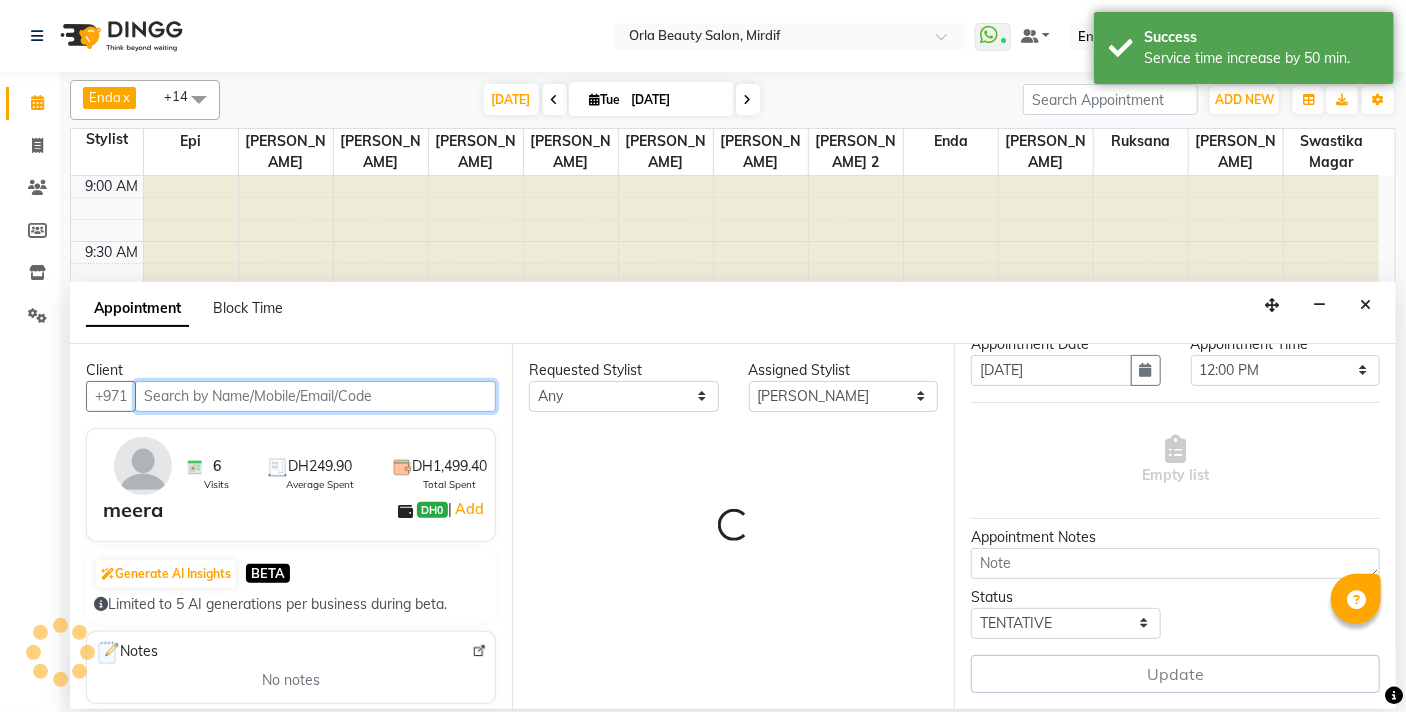 select on "2225" 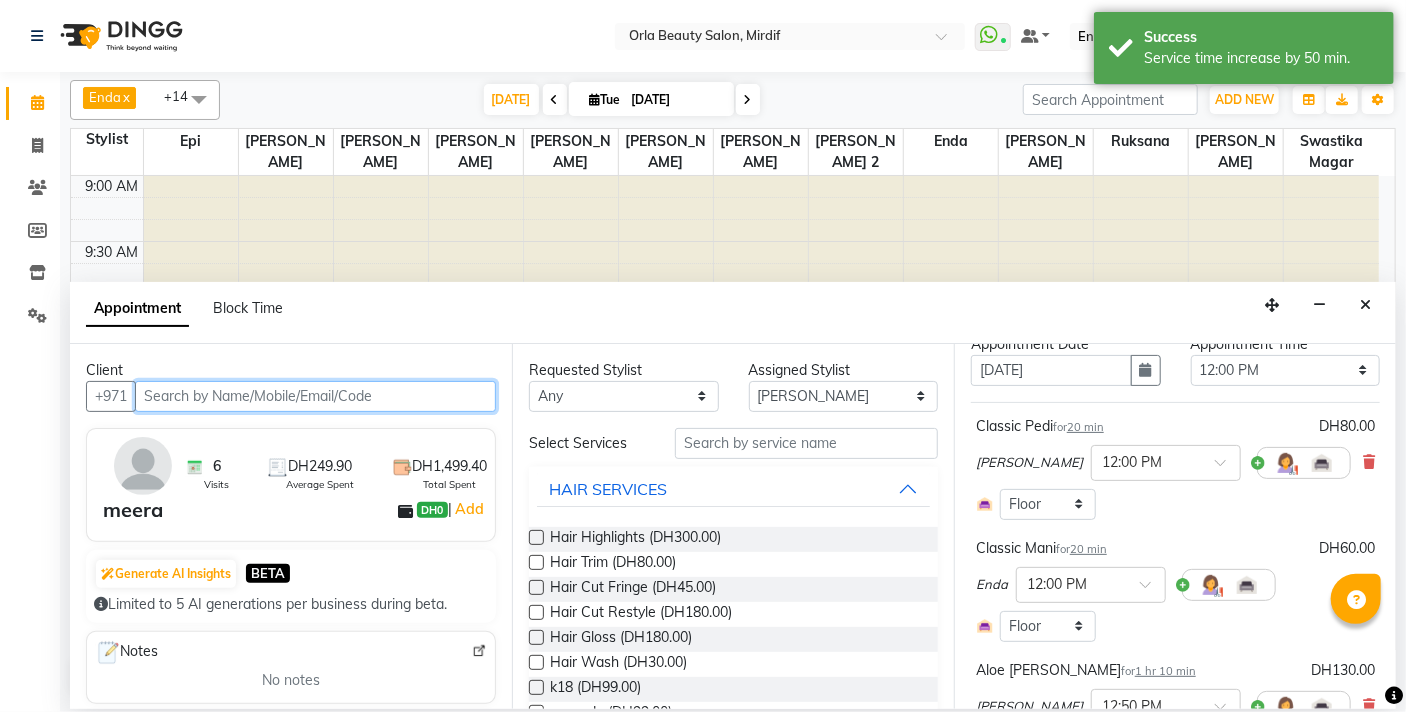 scroll, scrollTop: 529, scrollLeft: 0, axis: vertical 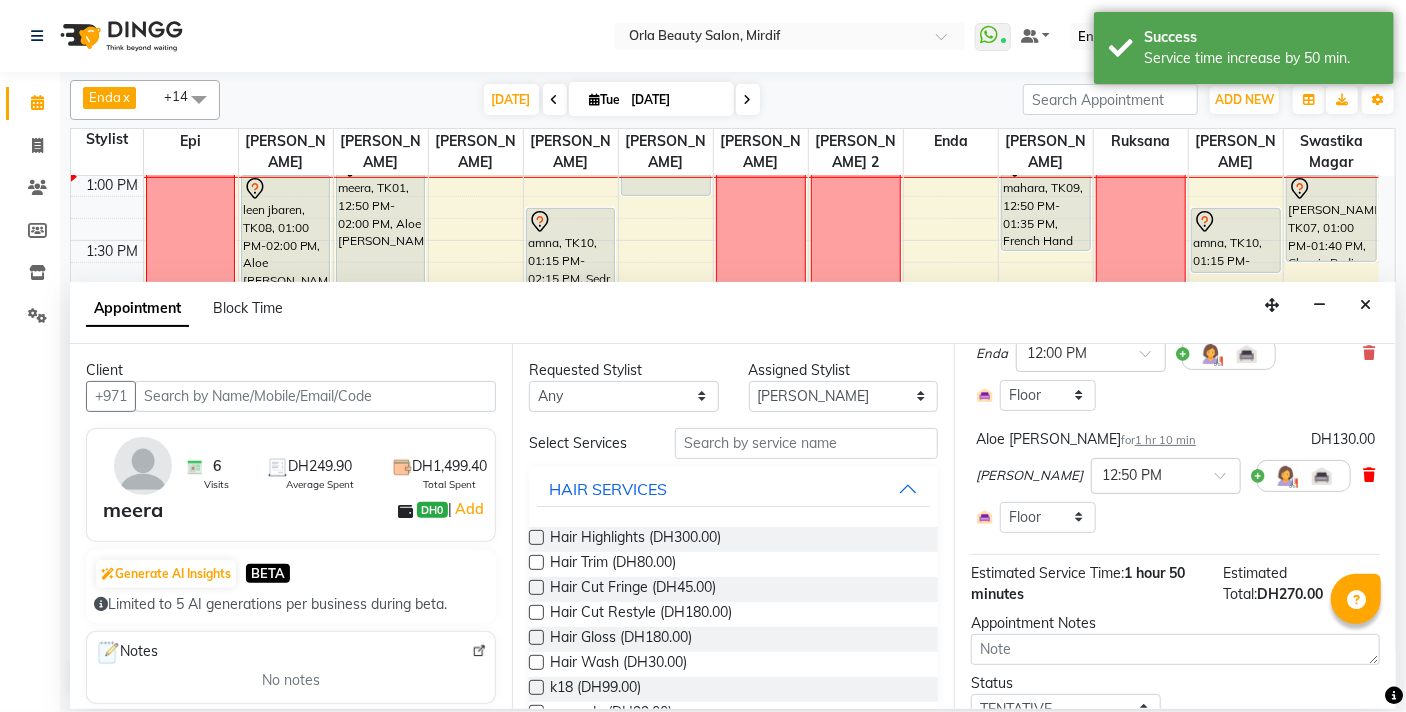 click at bounding box center [1369, 475] 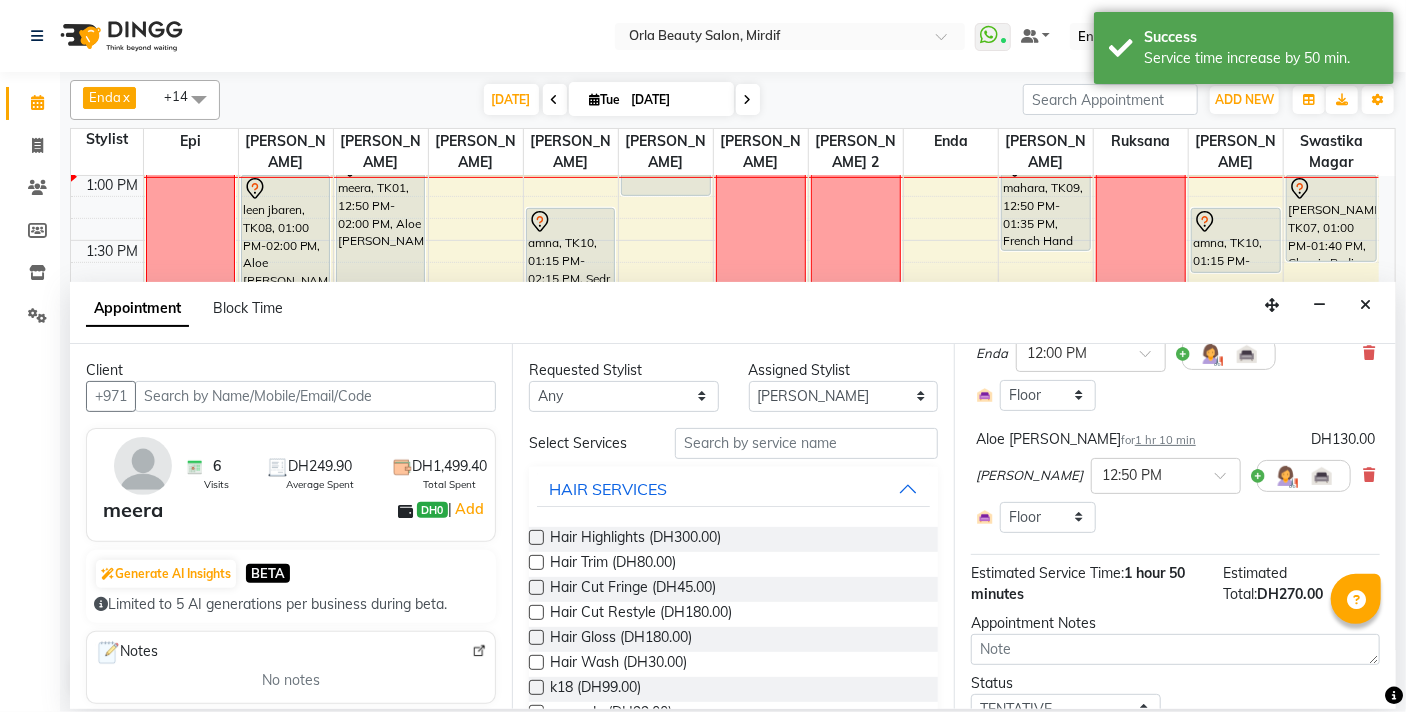 scroll, scrollTop: 309, scrollLeft: 0, axis: vertical 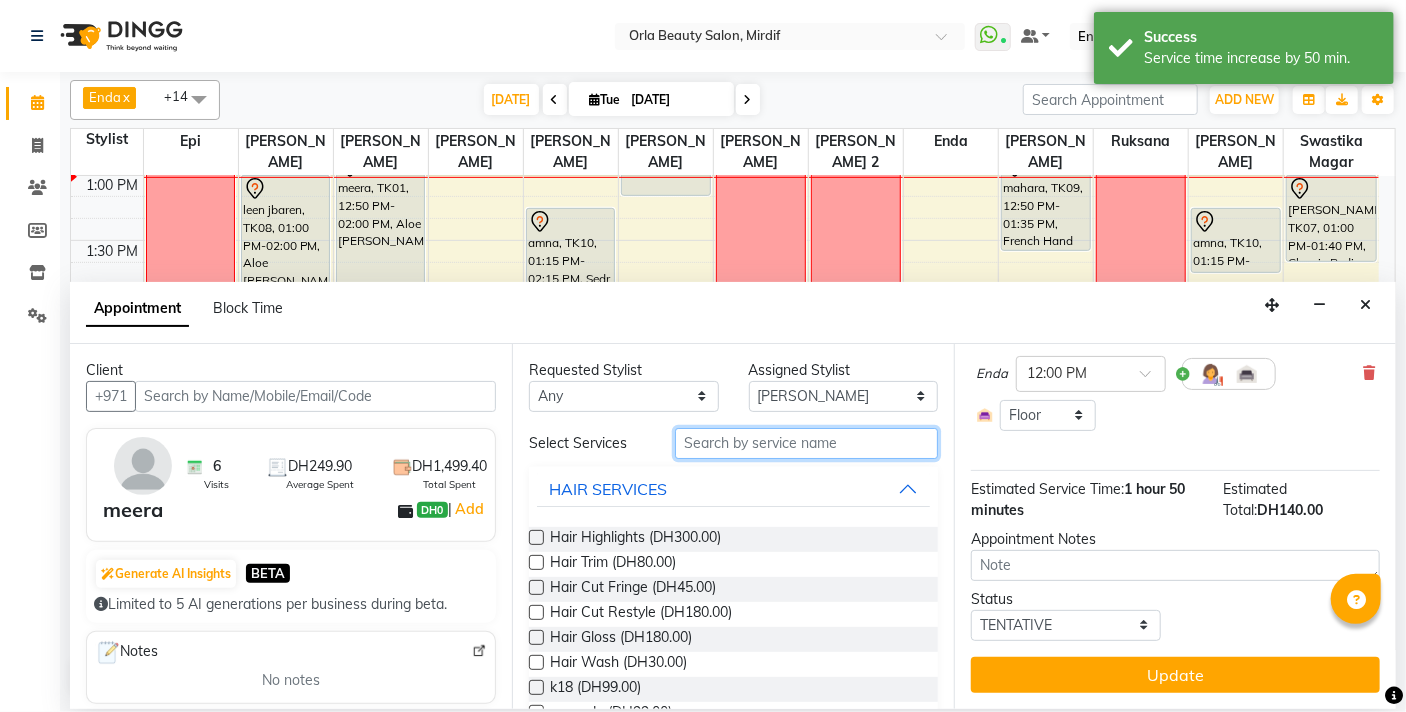 click at bounding box center (806, 443) 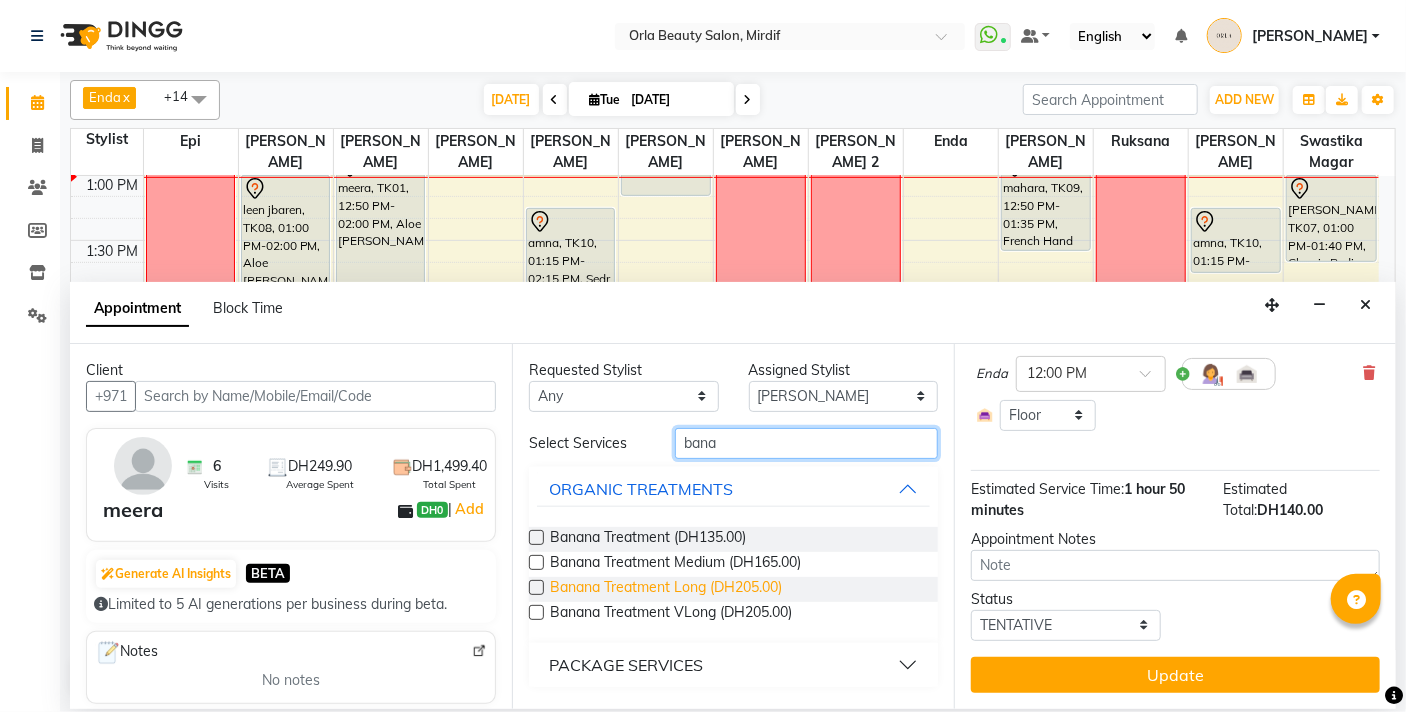 type on "bana" 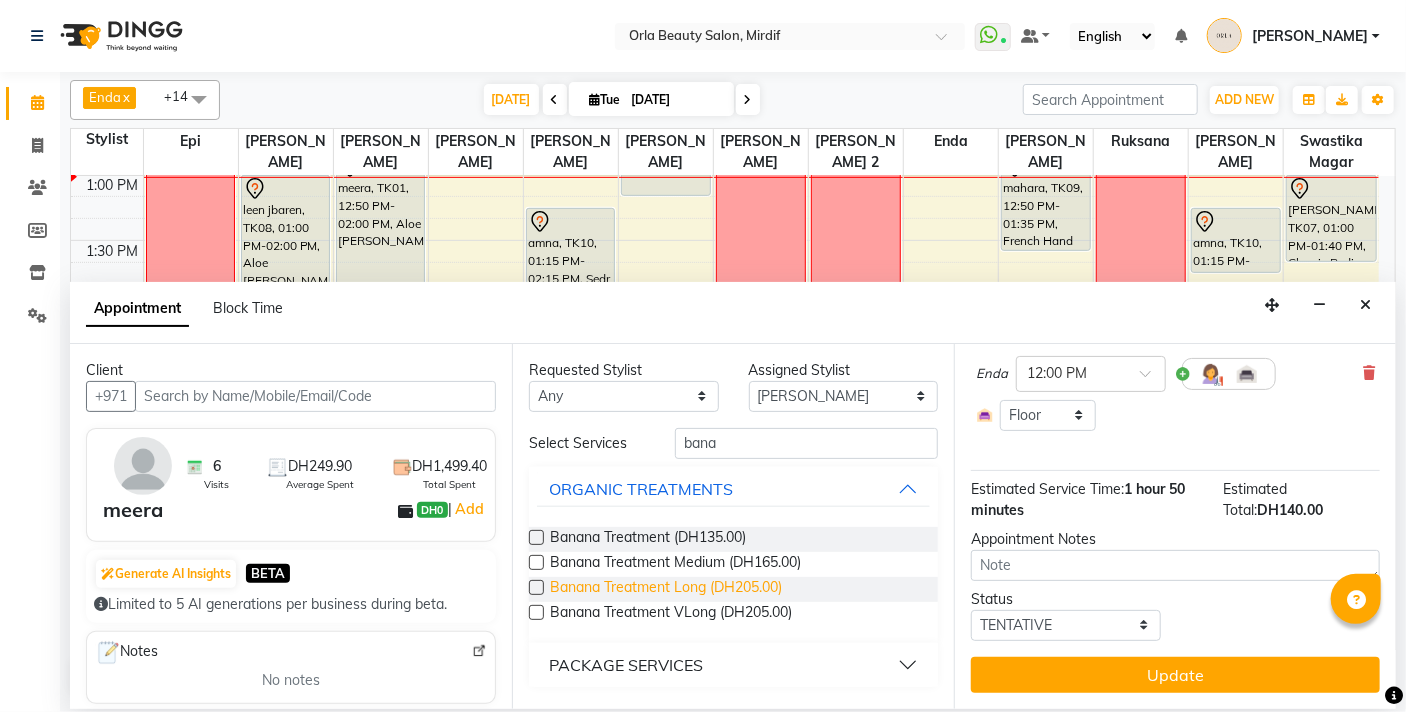 click on "Banana Treatment Long (DH205.00)" at bounding box center (666, 589) 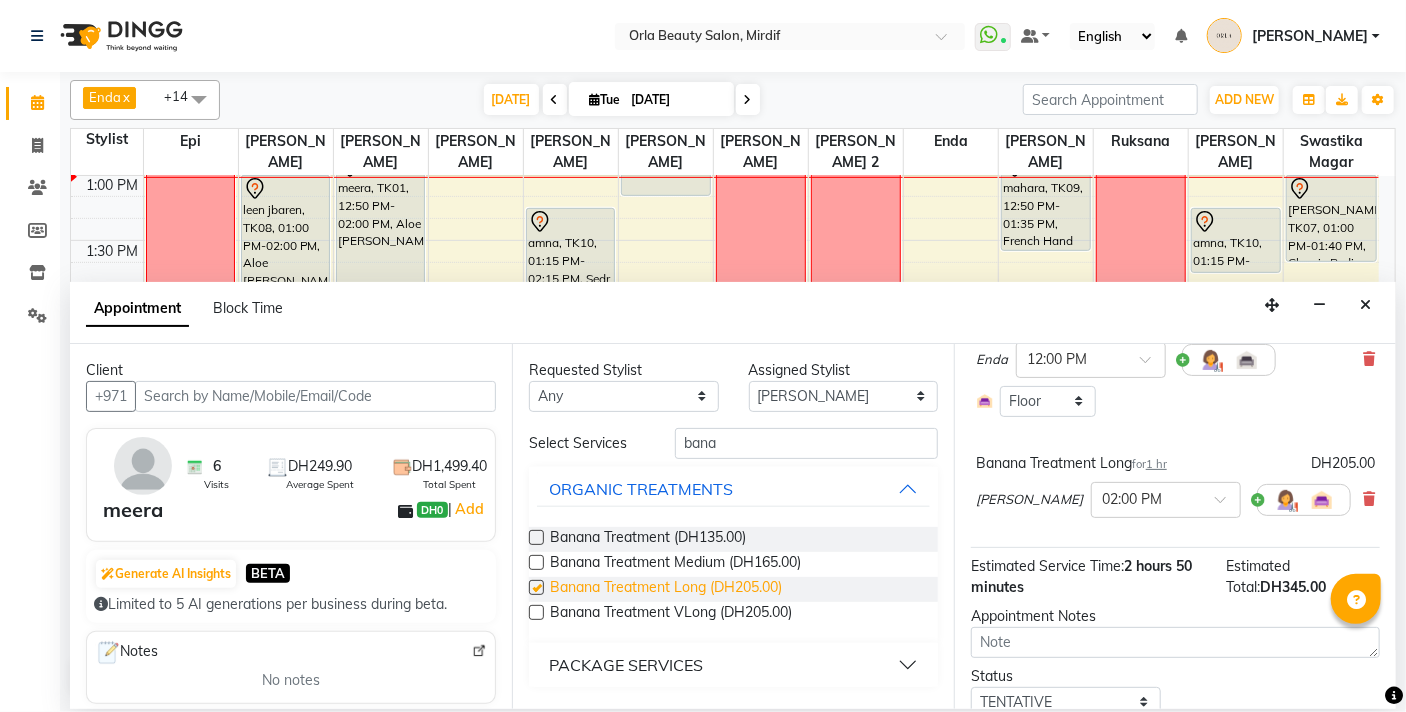 scroll, scrollTop: 315, scrollLeft: 0, axis: vertical 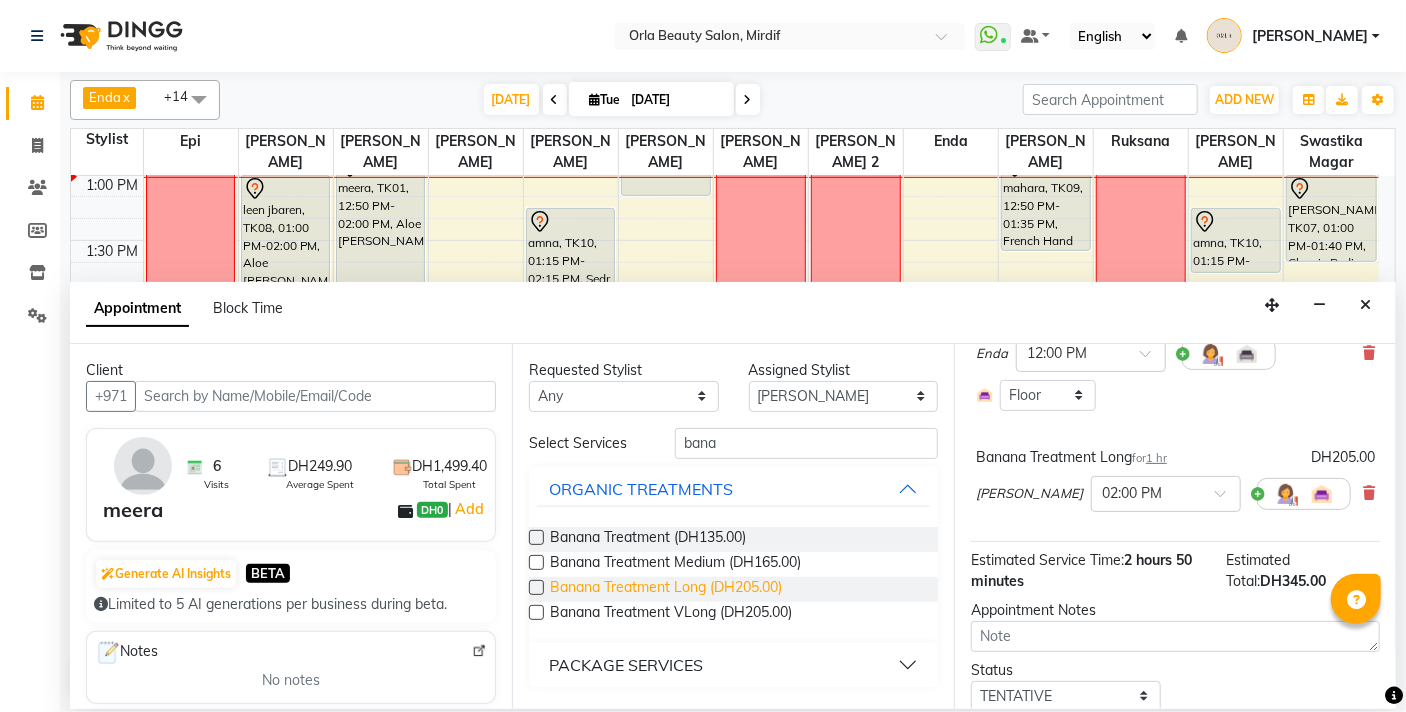 checkbox on "false" 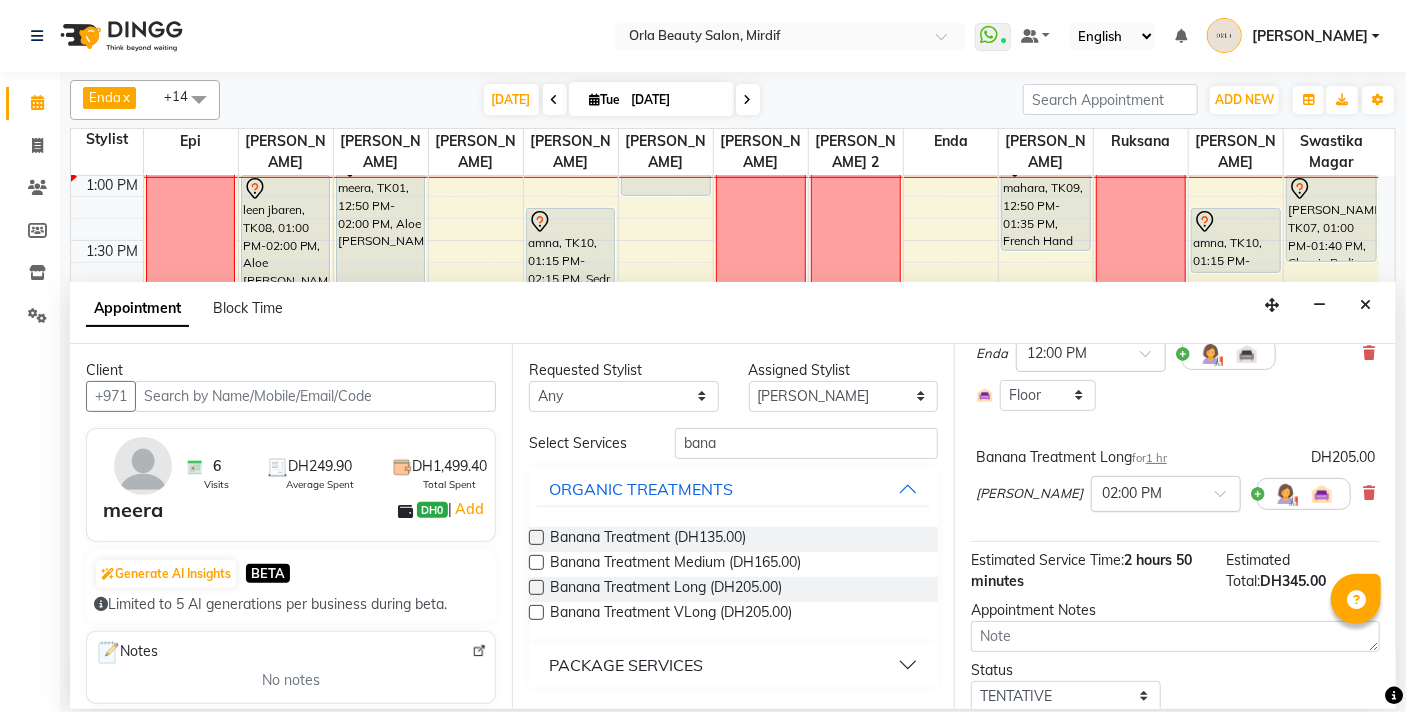 drag, startPoint x: 1132, startPoint y: 491, endPoint x: 1146, endPoint y: 506, distance: 20.518284 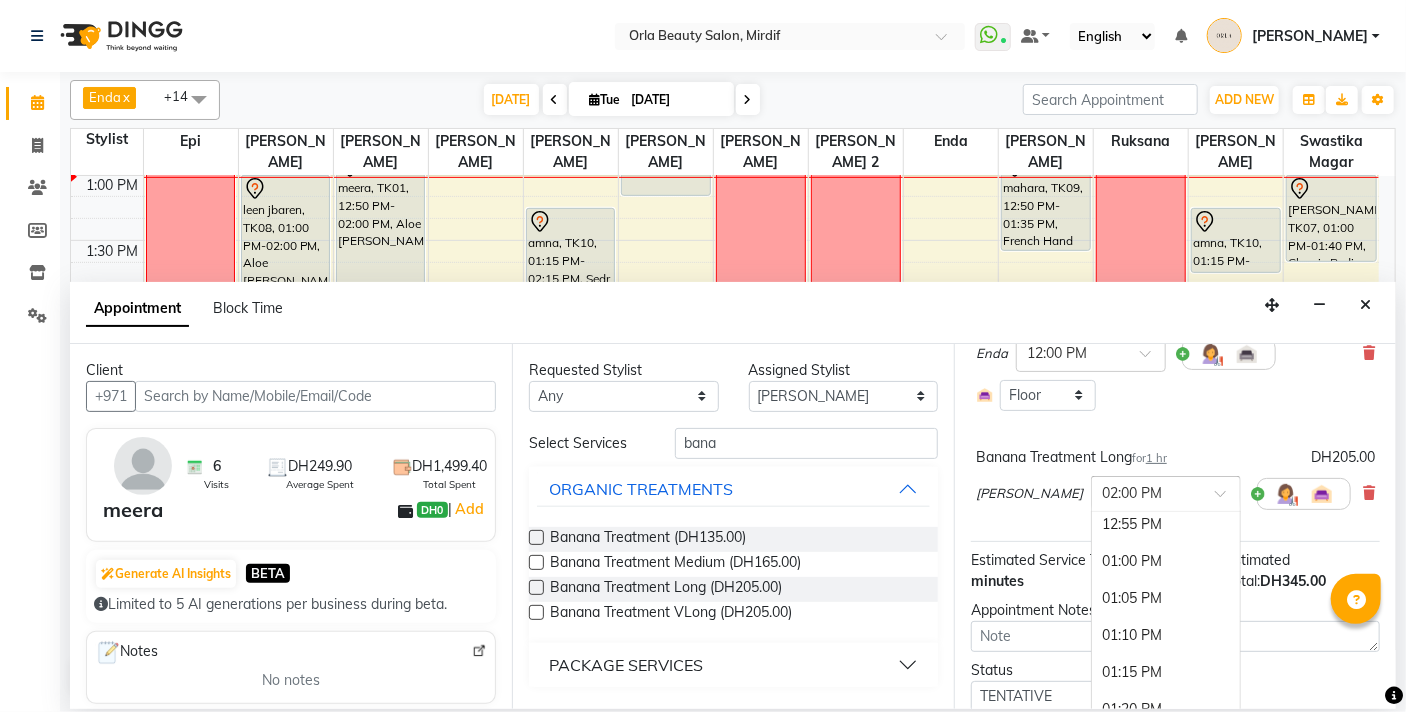 scroll, scrollTop: 1305, scrollLeft: 0, axis: vertical 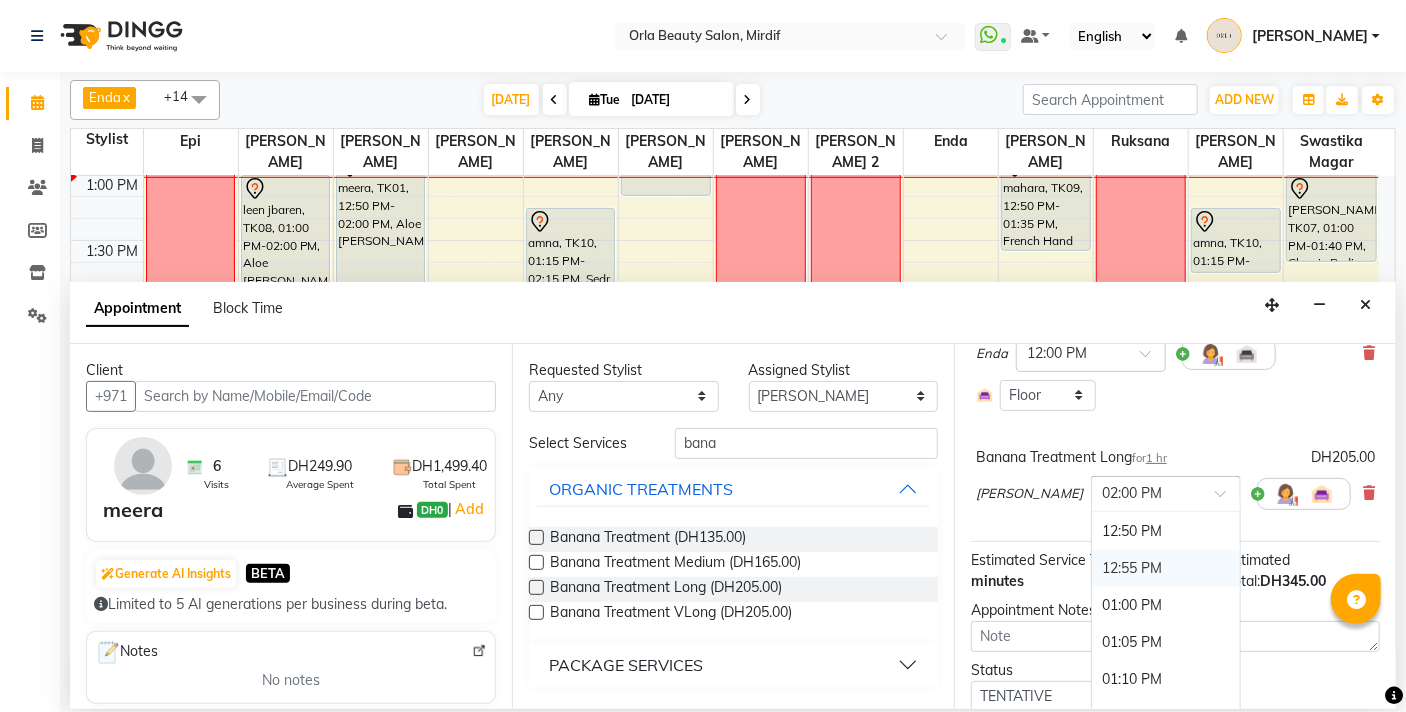 click on "12:55 PM" at bounding box center [1166, 568] 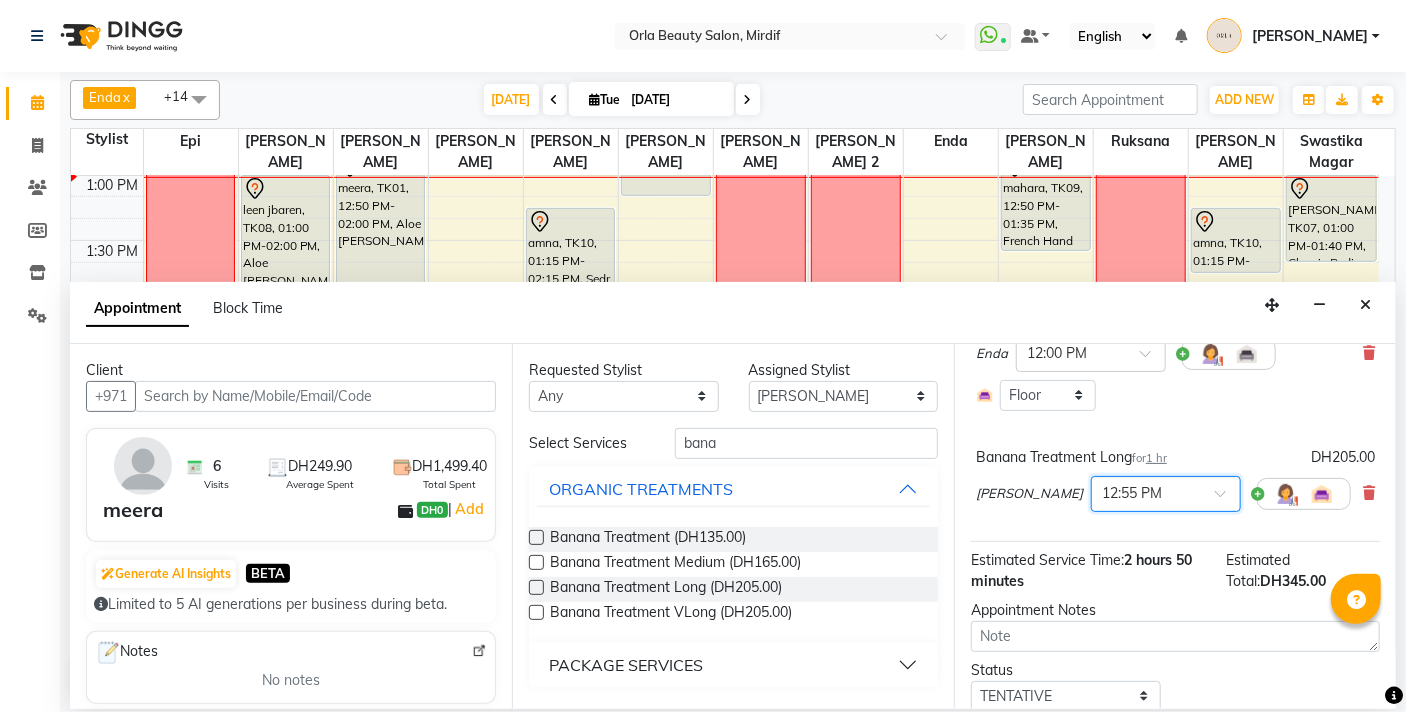 scroll, scrollTop: 203, scrollLeft: 0, axis: vertical 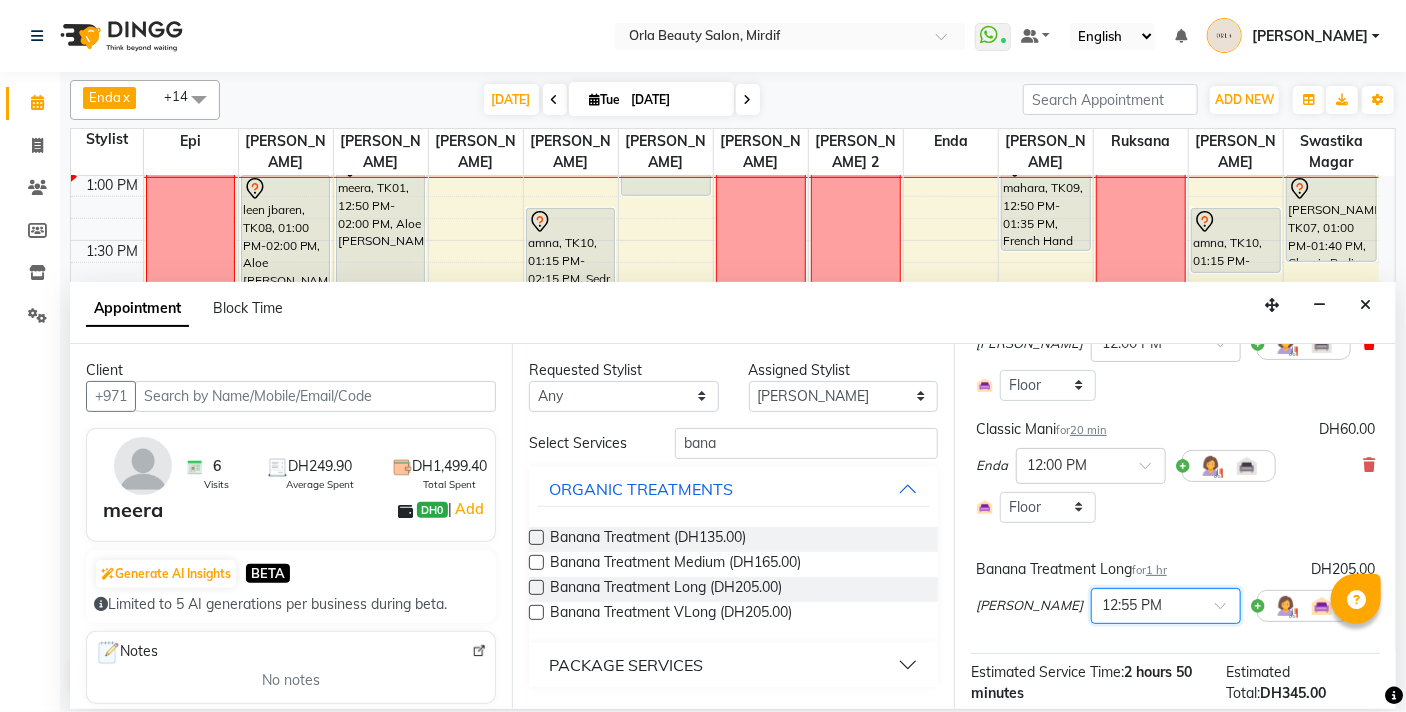 click at bounding box center (1369, 343) 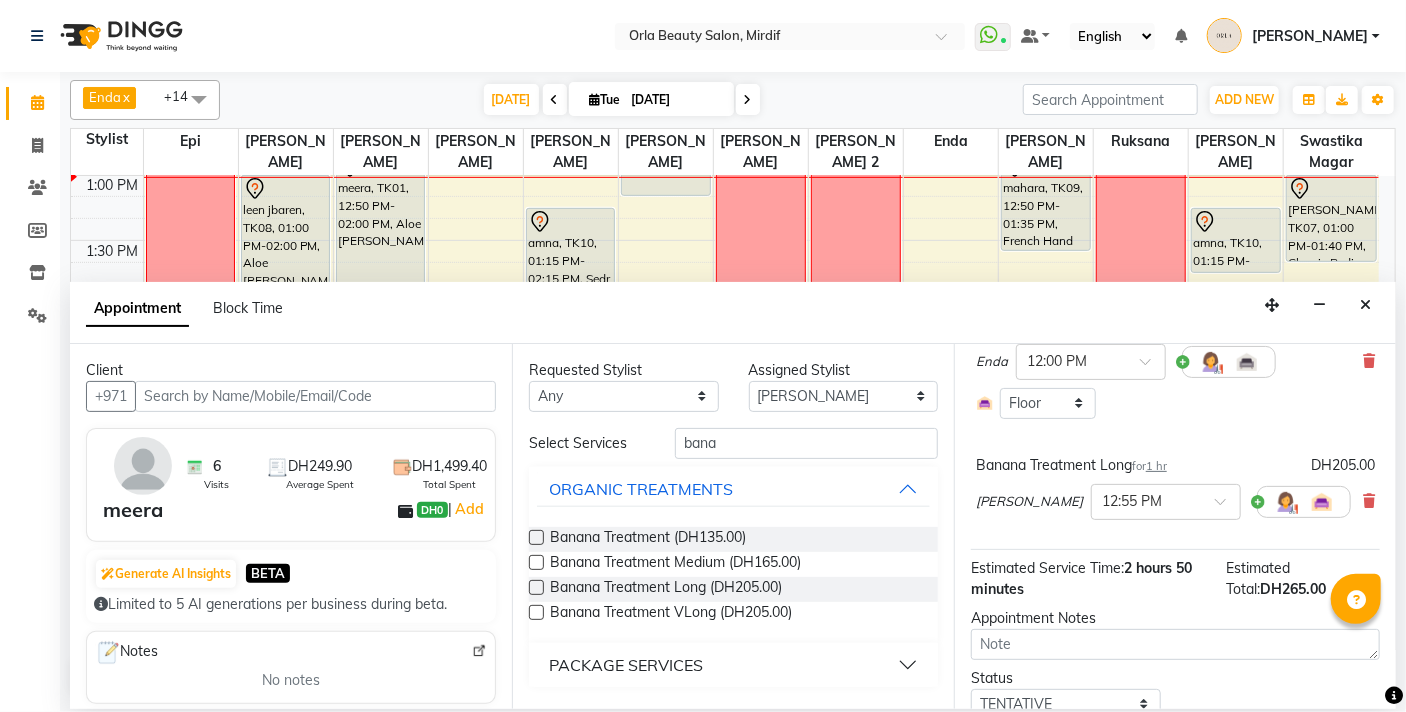 click at bounding box center [1369, 361] 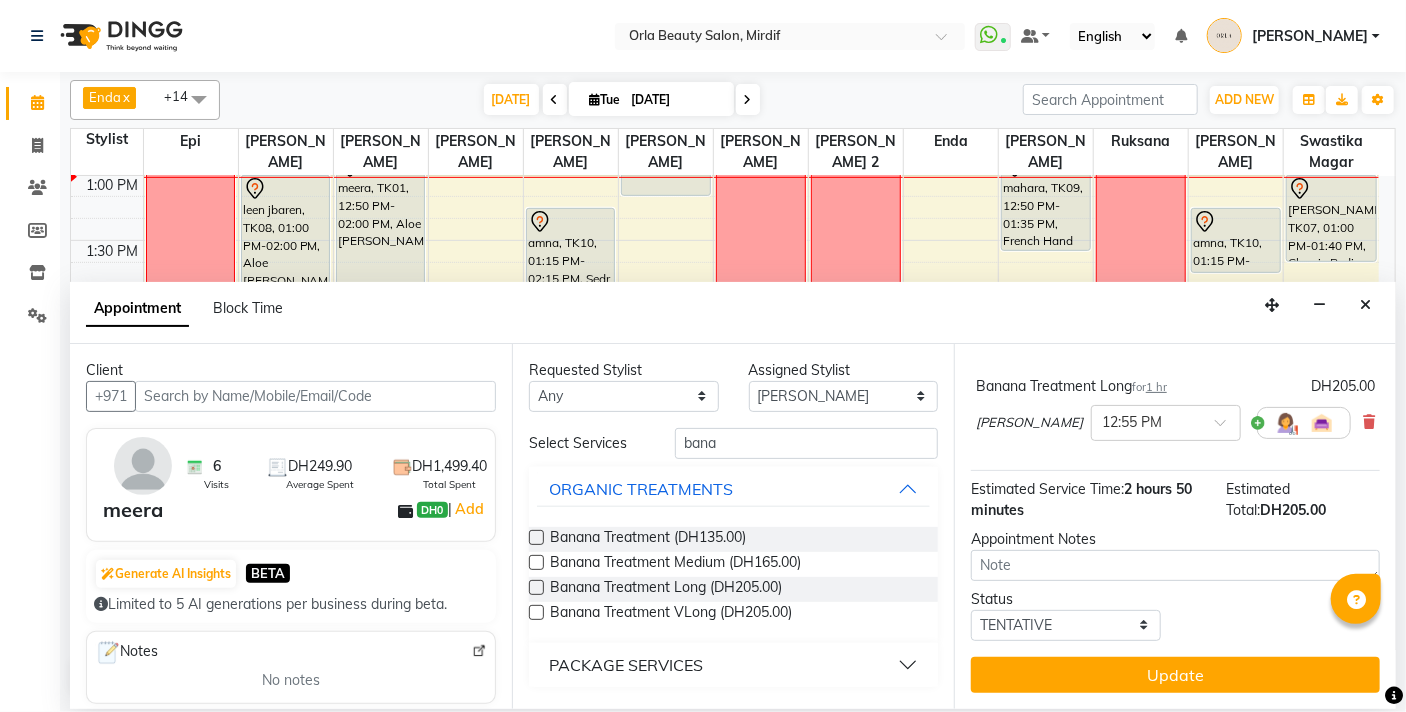 scroll, scrollTop: 193, scrollLeft: 0, axis: vertical 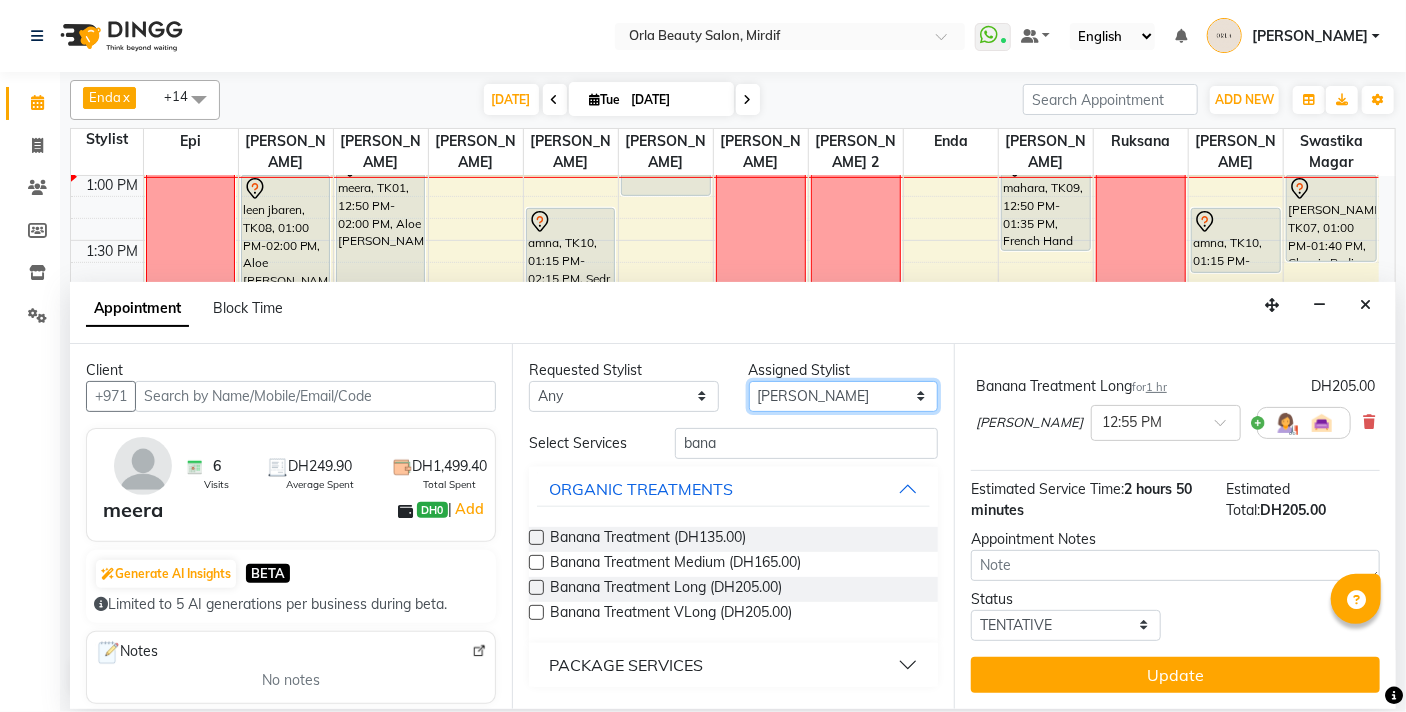 click on "Select Enda Epi [PERSON_NAME] Manju [PERSON_NAME] [PERSON_NAME] [PERSON_NAME] 2 [PERSON_NAME] [PERSON_NAME] [PERSON_NAME] swastika magar" at bounding box center (844, 396) 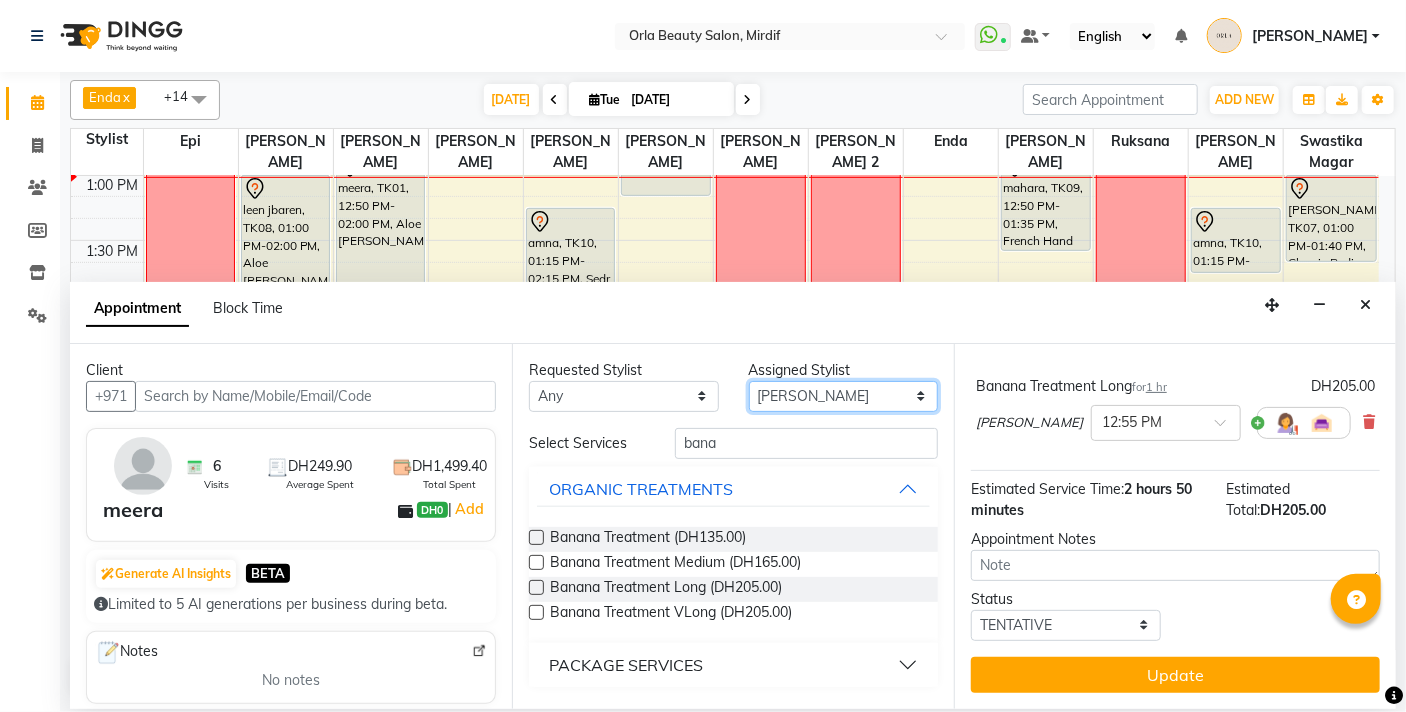 select on "36970" 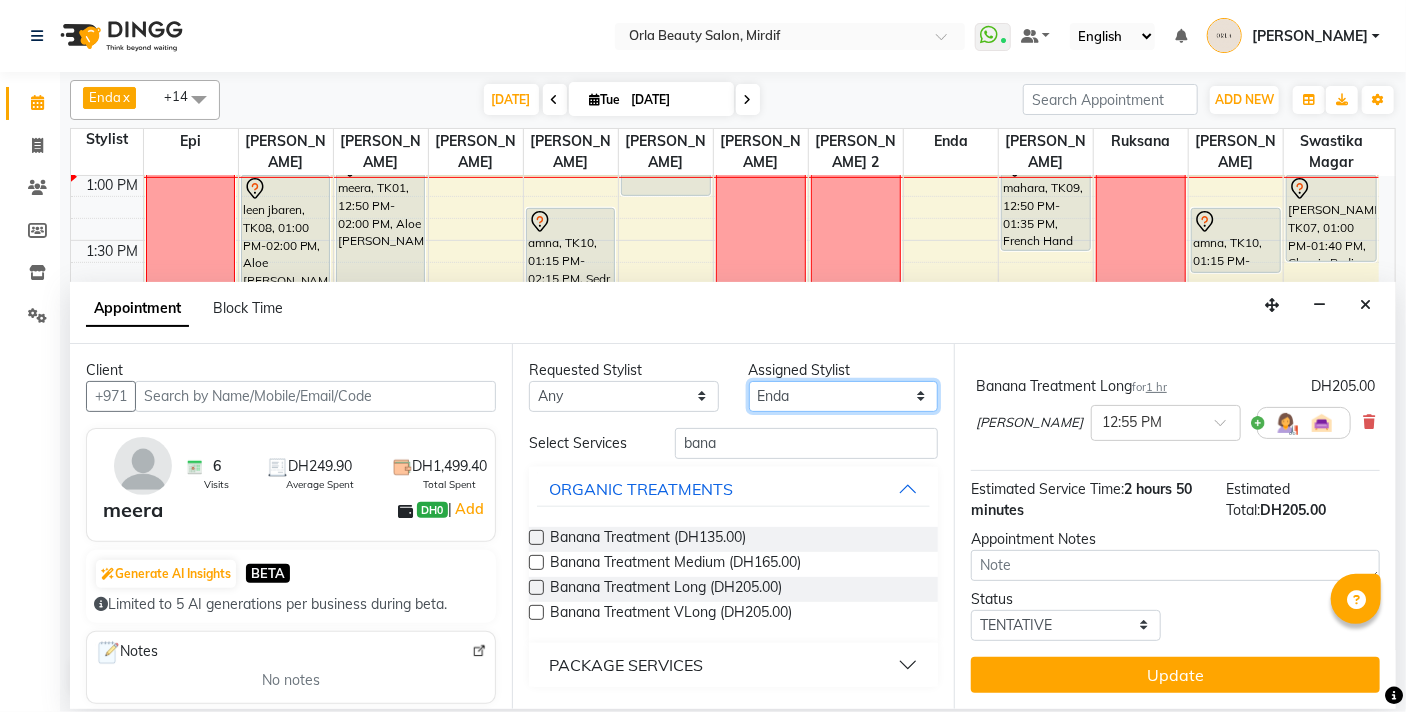 click on "Select Enda Epi [PERSON_NAME] Manju [PERSON_NAME] [PERSON_NAME] [PERSON_NAME] 2 [PERSON_NAME] [PERSON_NAME] [PERSON_NAME] swastika magar" at bounding box center [844, 396] 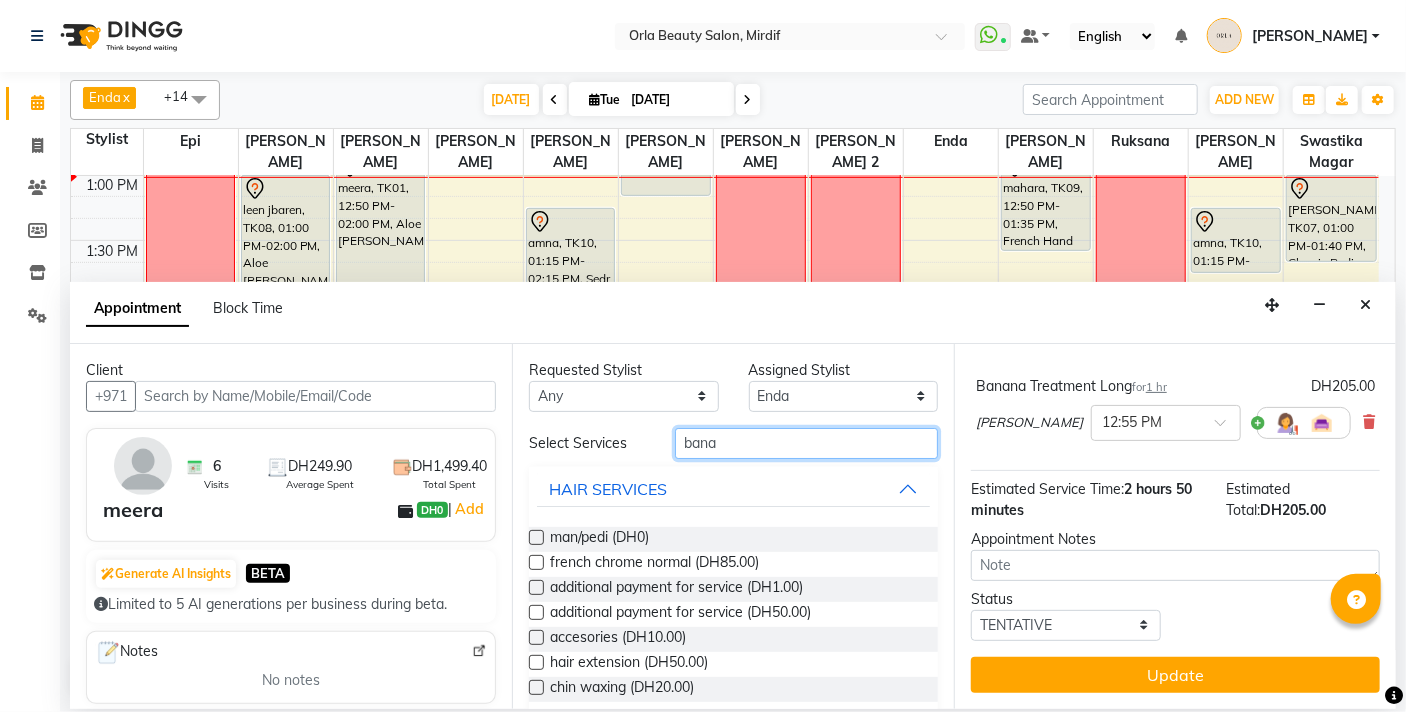 click on "bana" at bounding box center [806, 443] 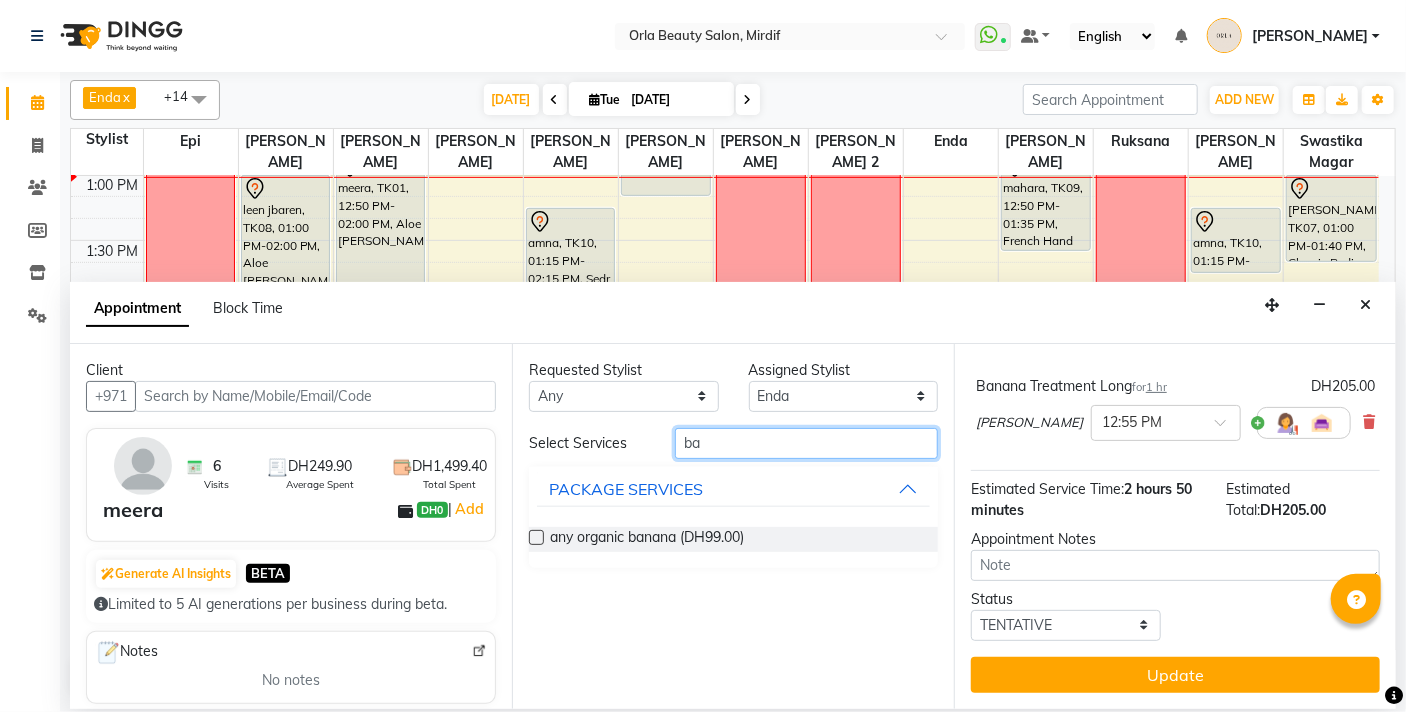 type on "b" 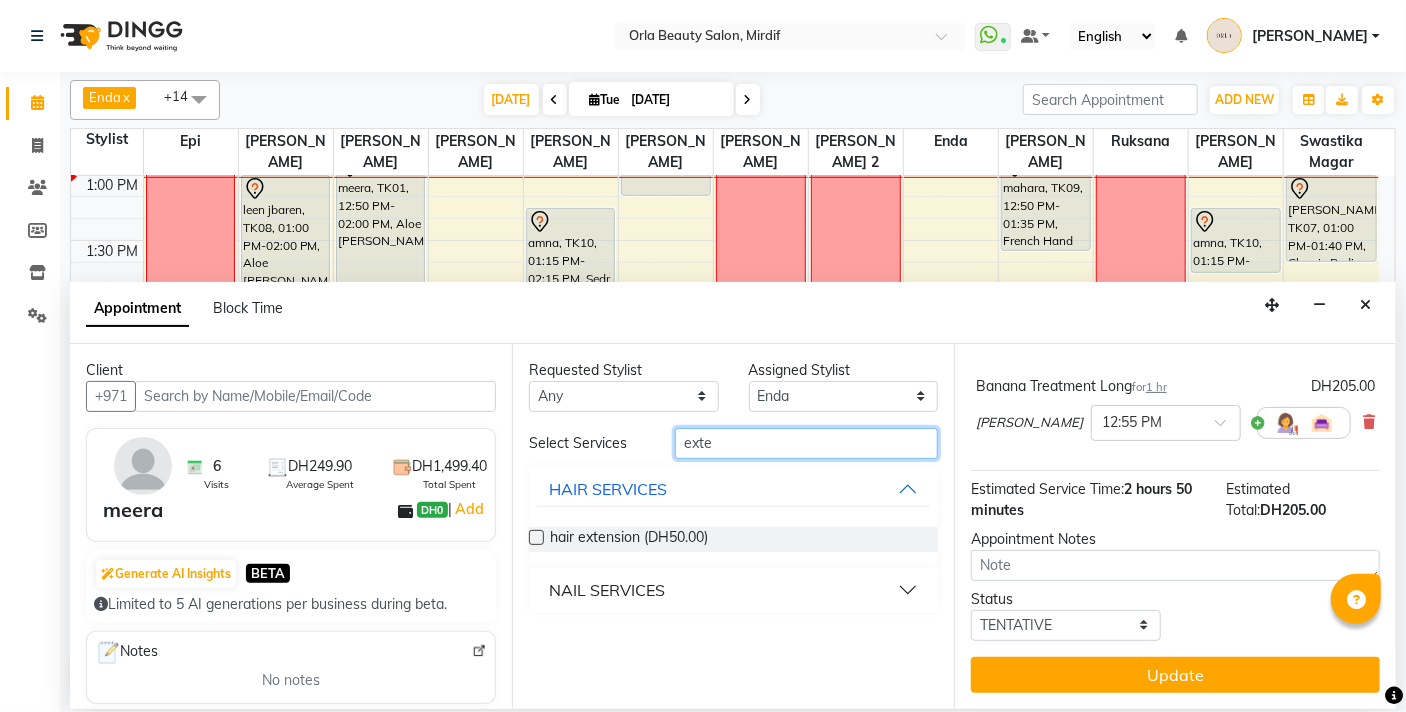 type on "exte" 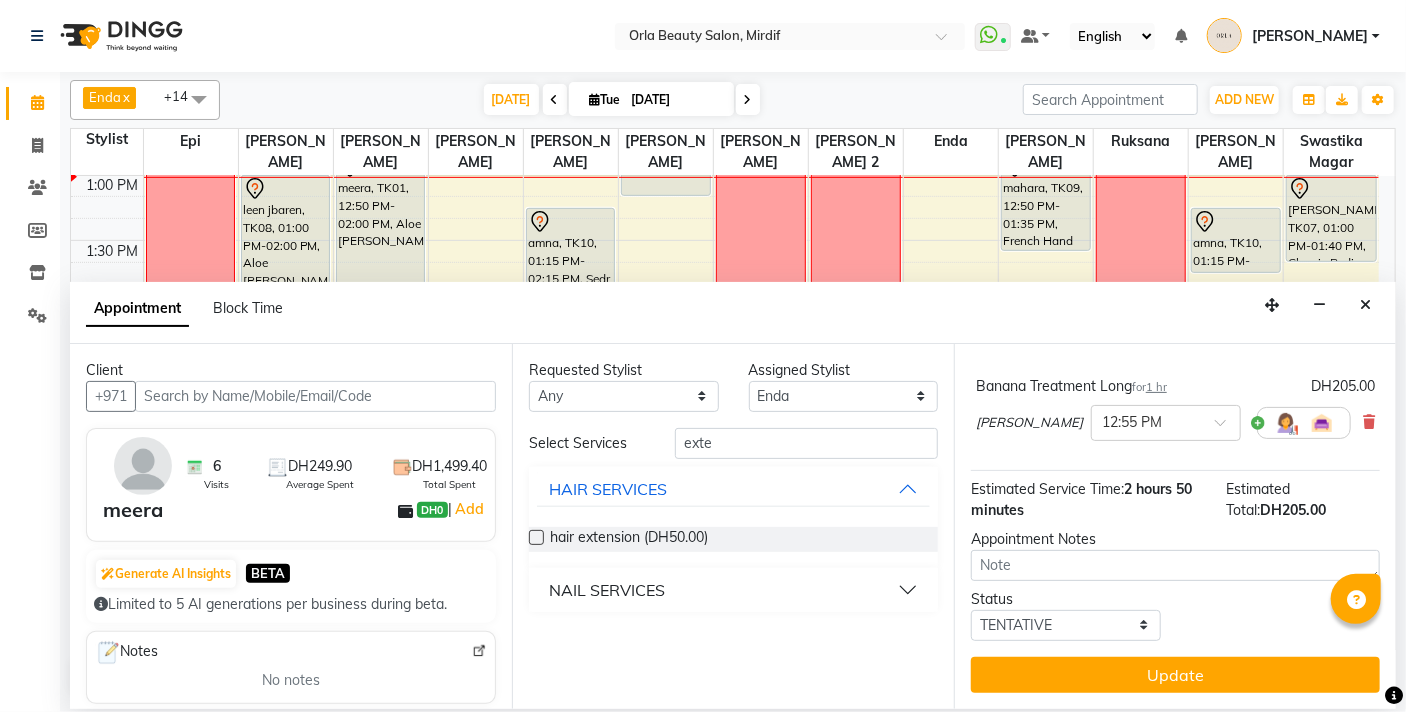 click on "NAIL SERVICES" at bounding box center [607, 590] 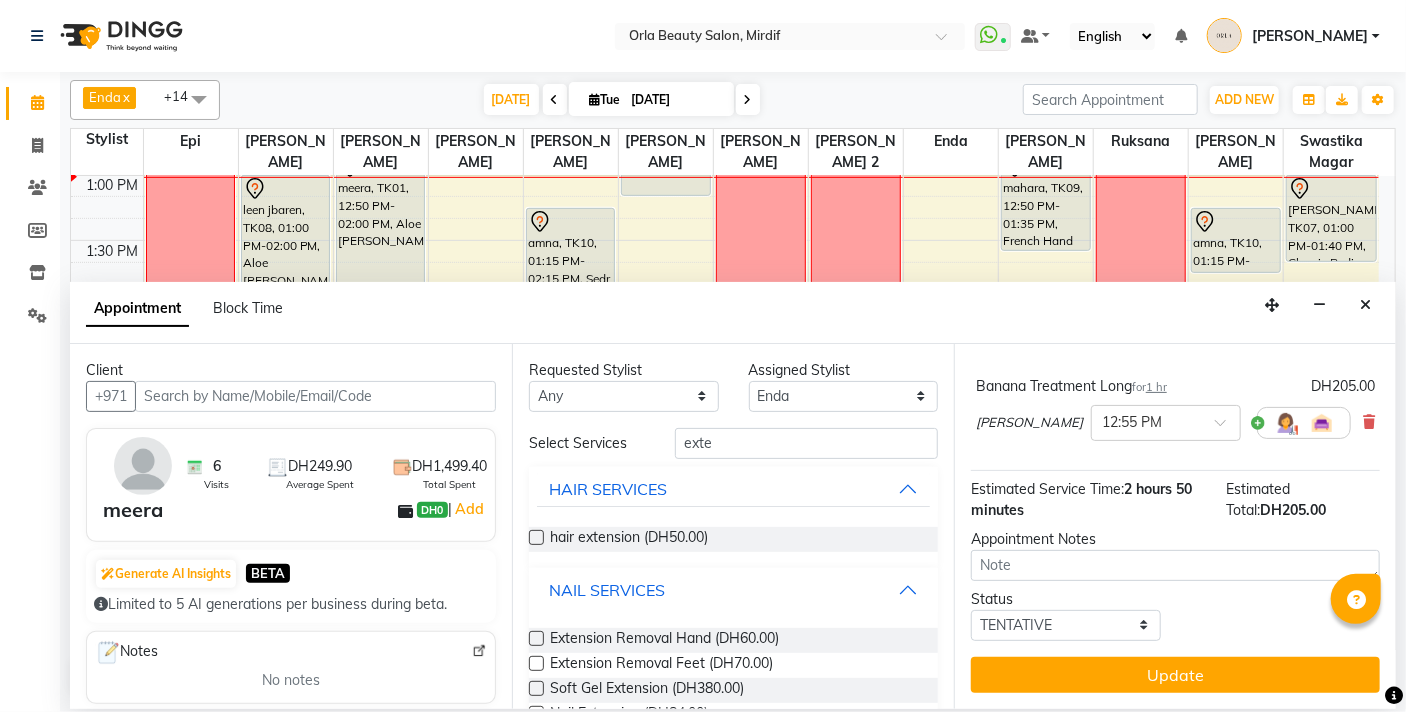 scroll, scrollTop: 49, scrollLeft: 0, axis: vertical 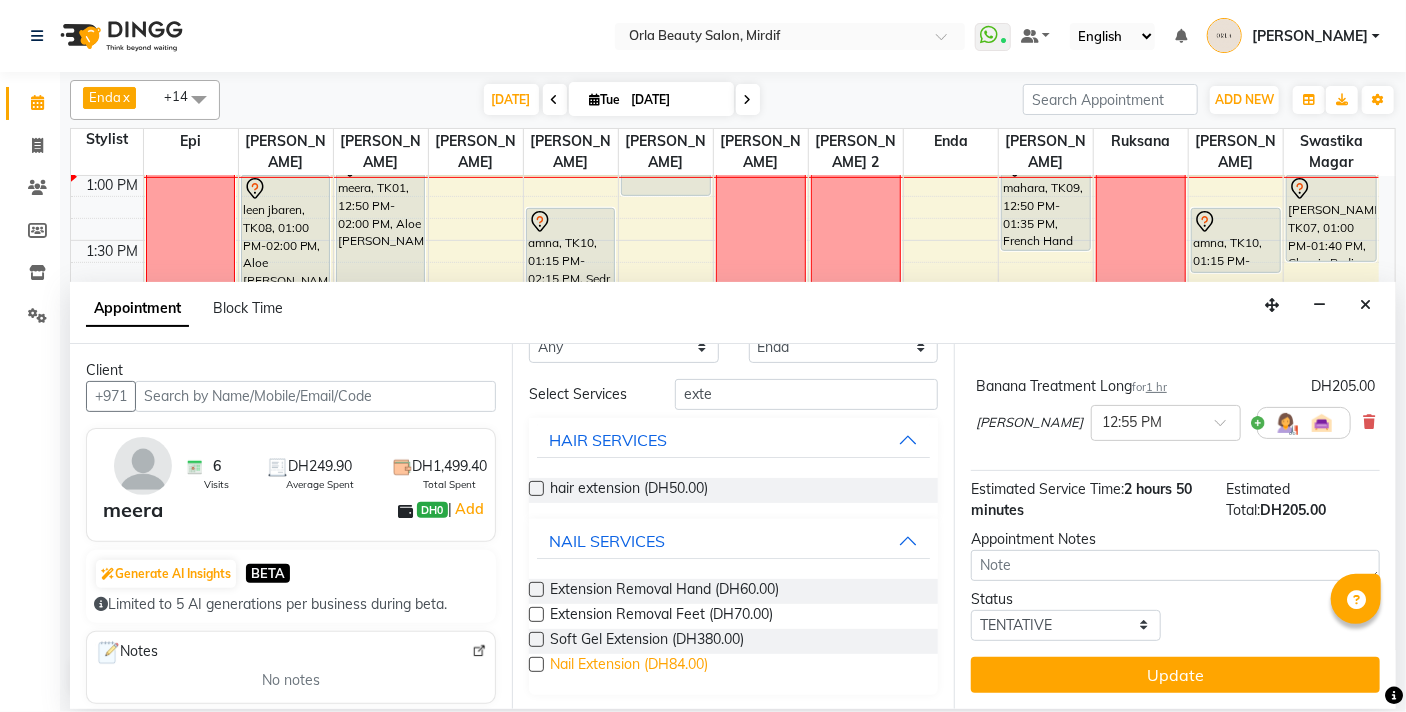click on "Nail Extension (DH84.00)" at bounding box center (629, 666) 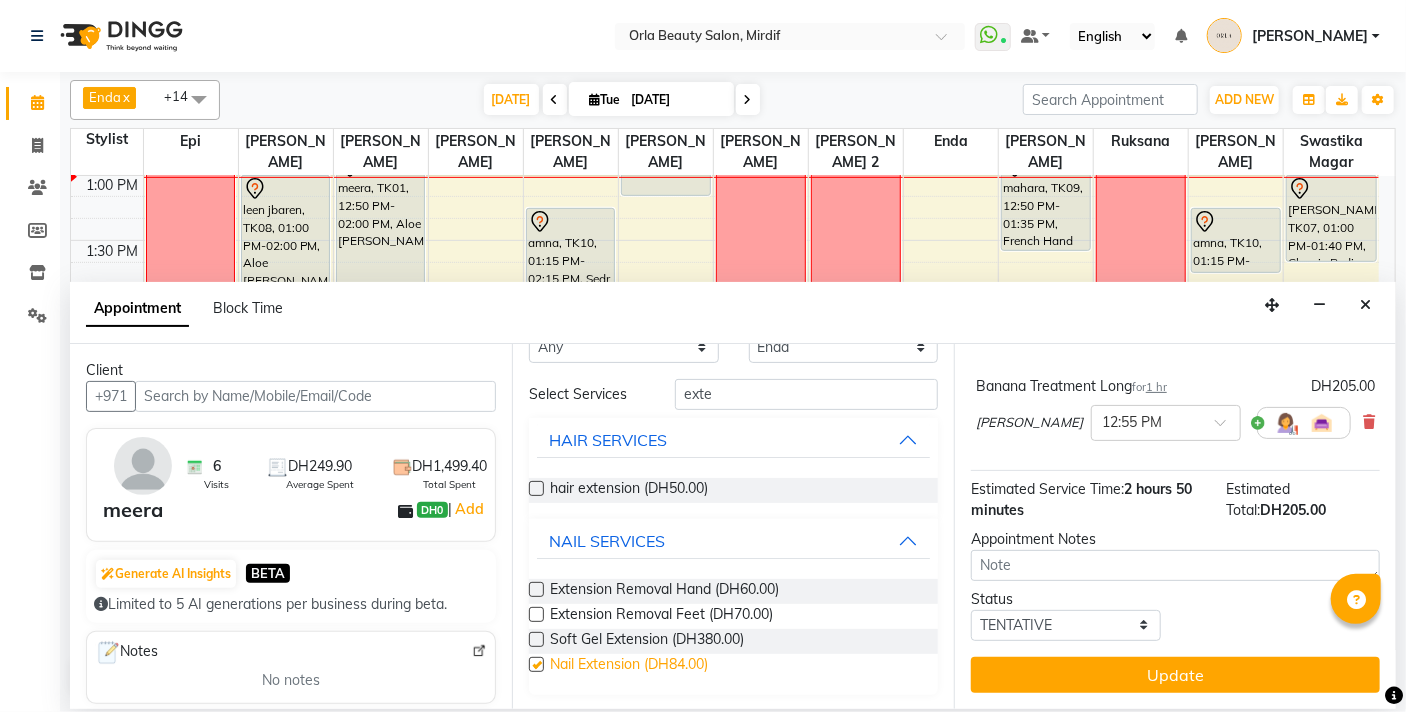 scroll, scrollTop: 203, scrollLeft: 0, axis: vertical 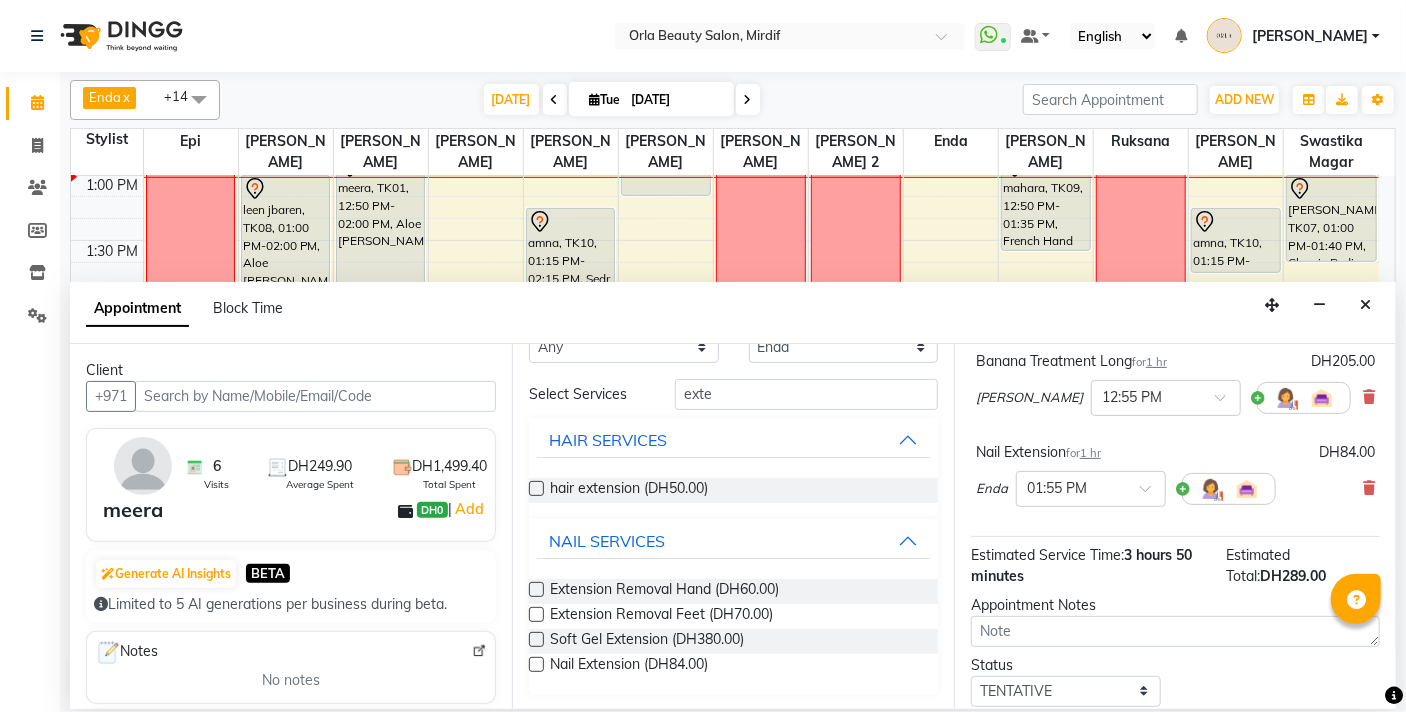 checkbox on "false" 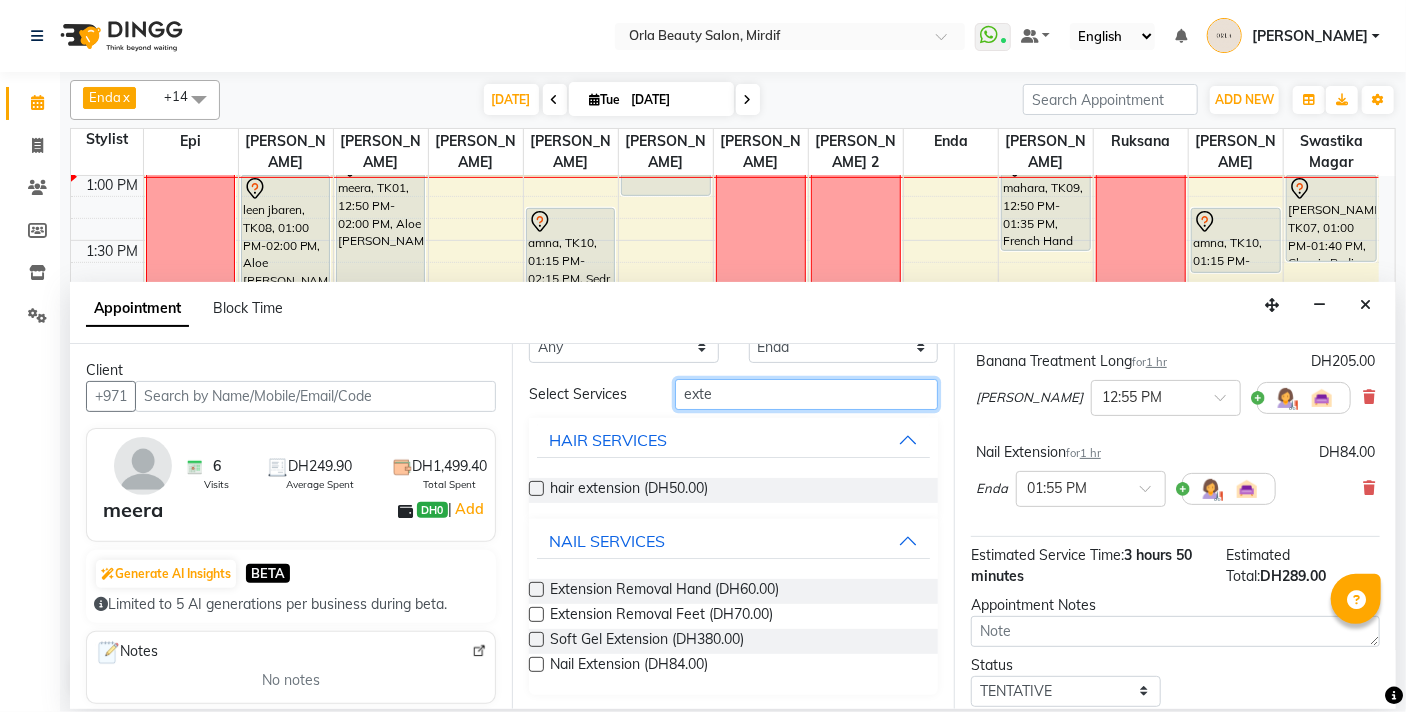 click on "exte" at bounding box center (806, 394) 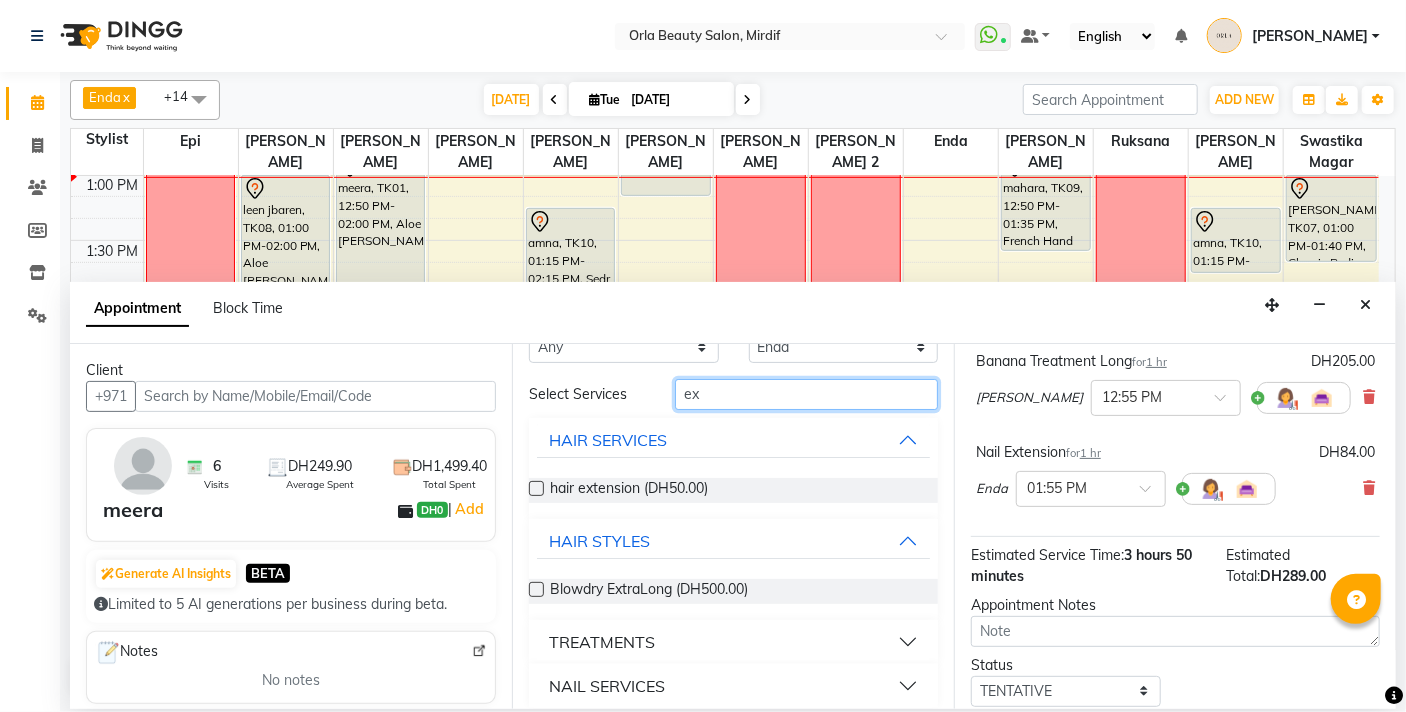 type on "e" 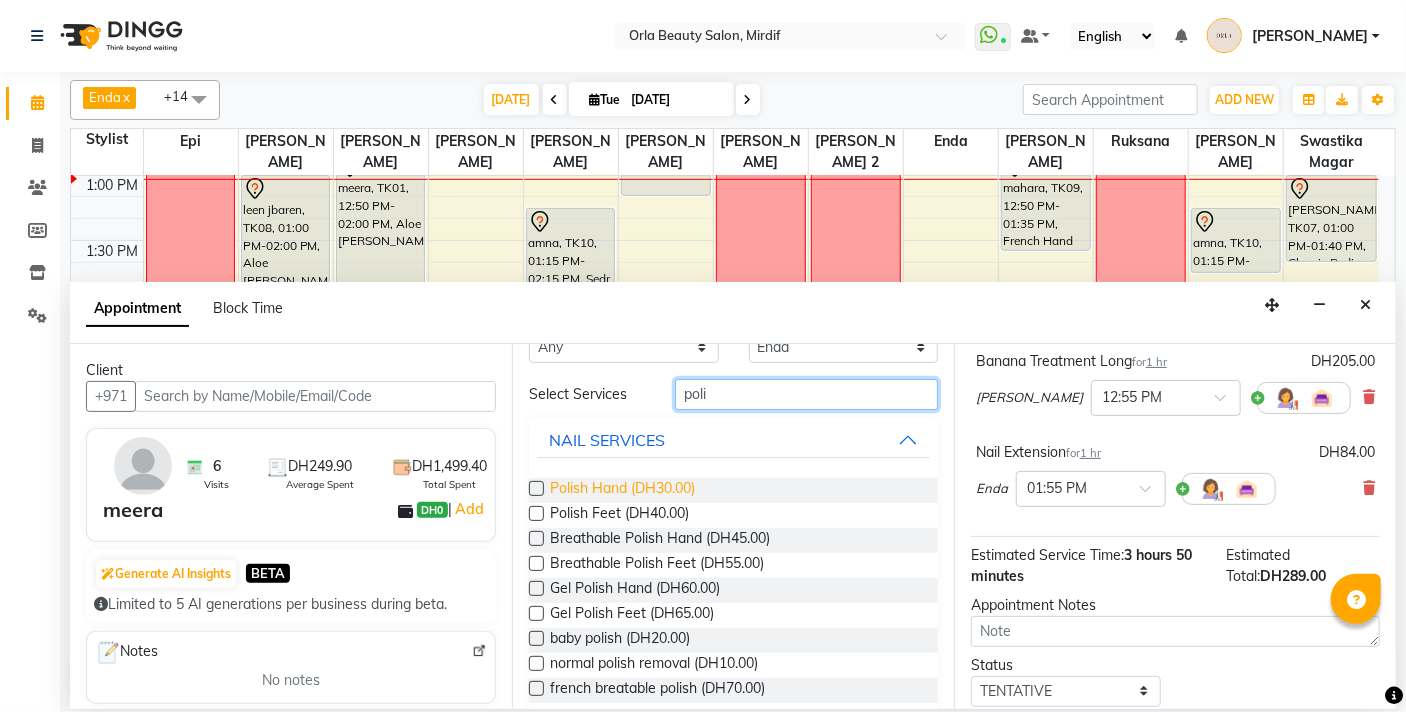 type on "poli" 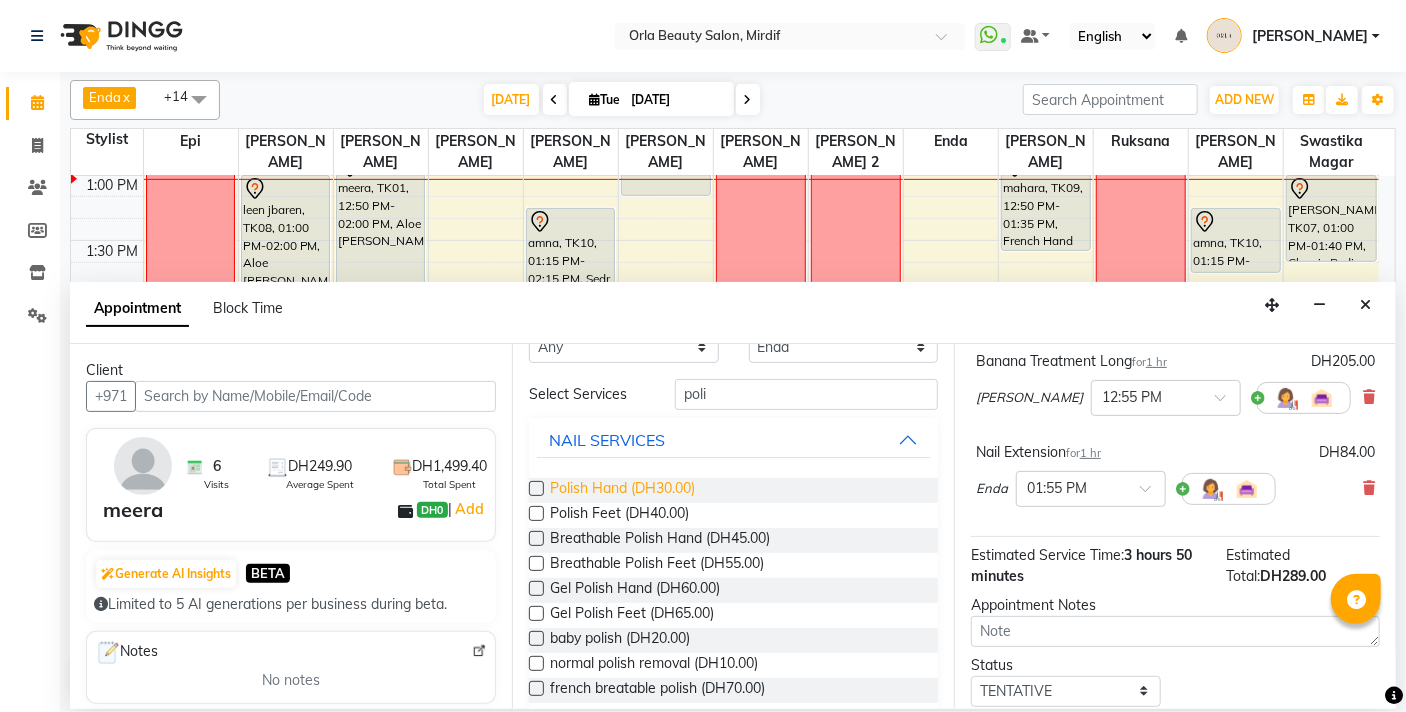 click on "Polish Hand (DH30.00)" at bounding box center [622, 490] 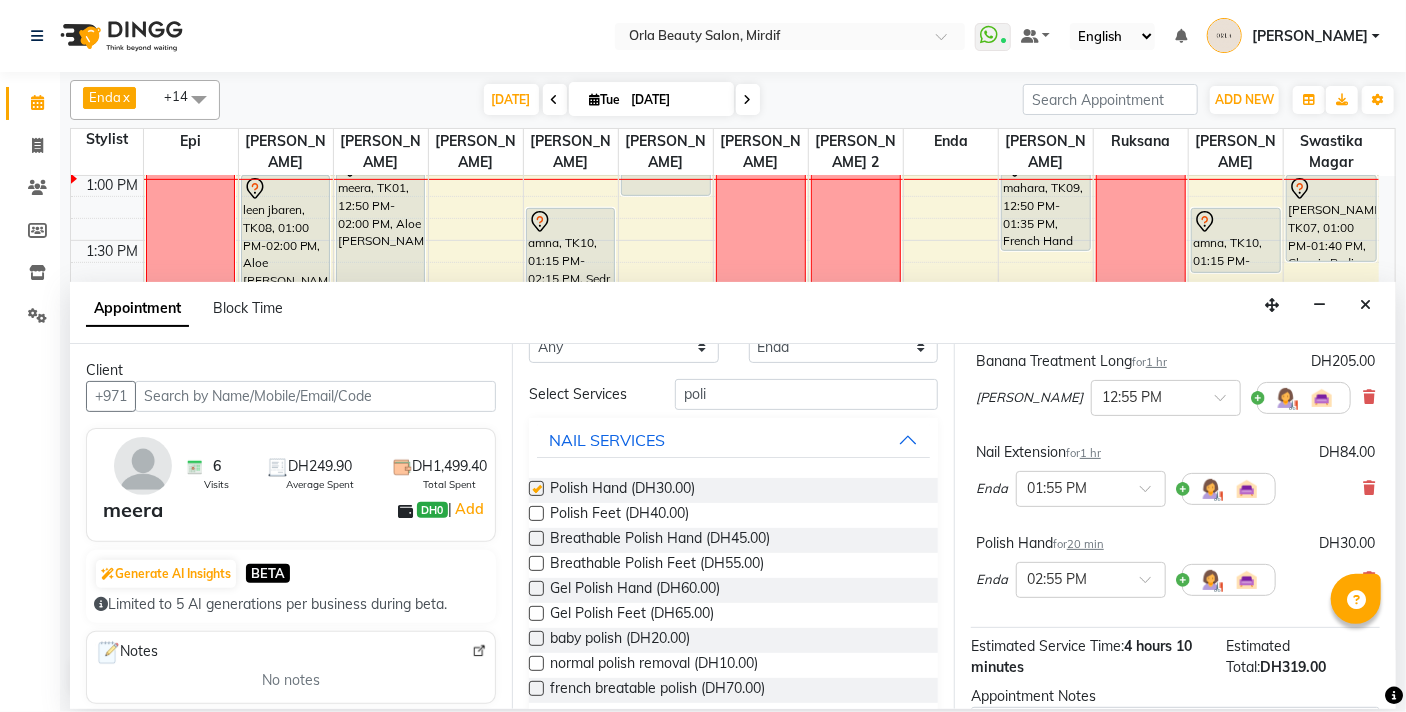 checkbox on "false" 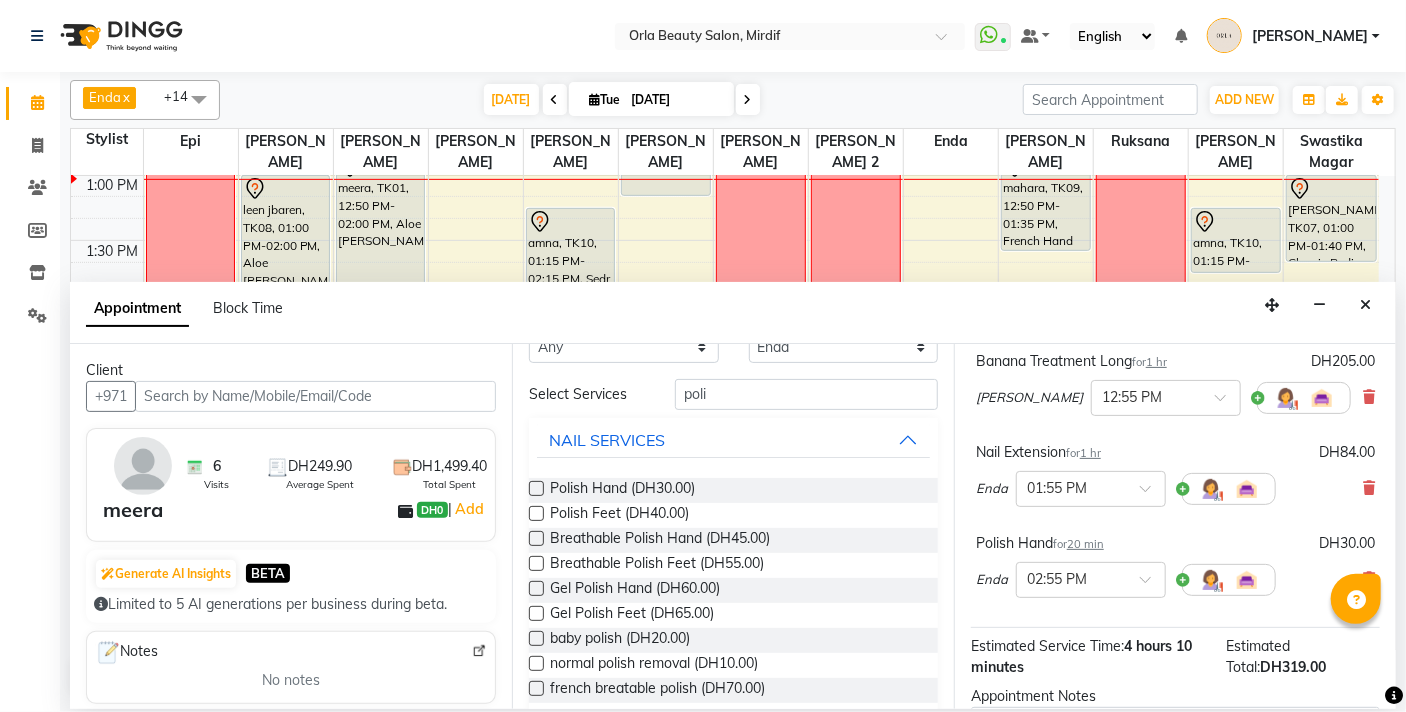 scroll, scrollTop: 374, scrollLeft: 0, axis: vertical 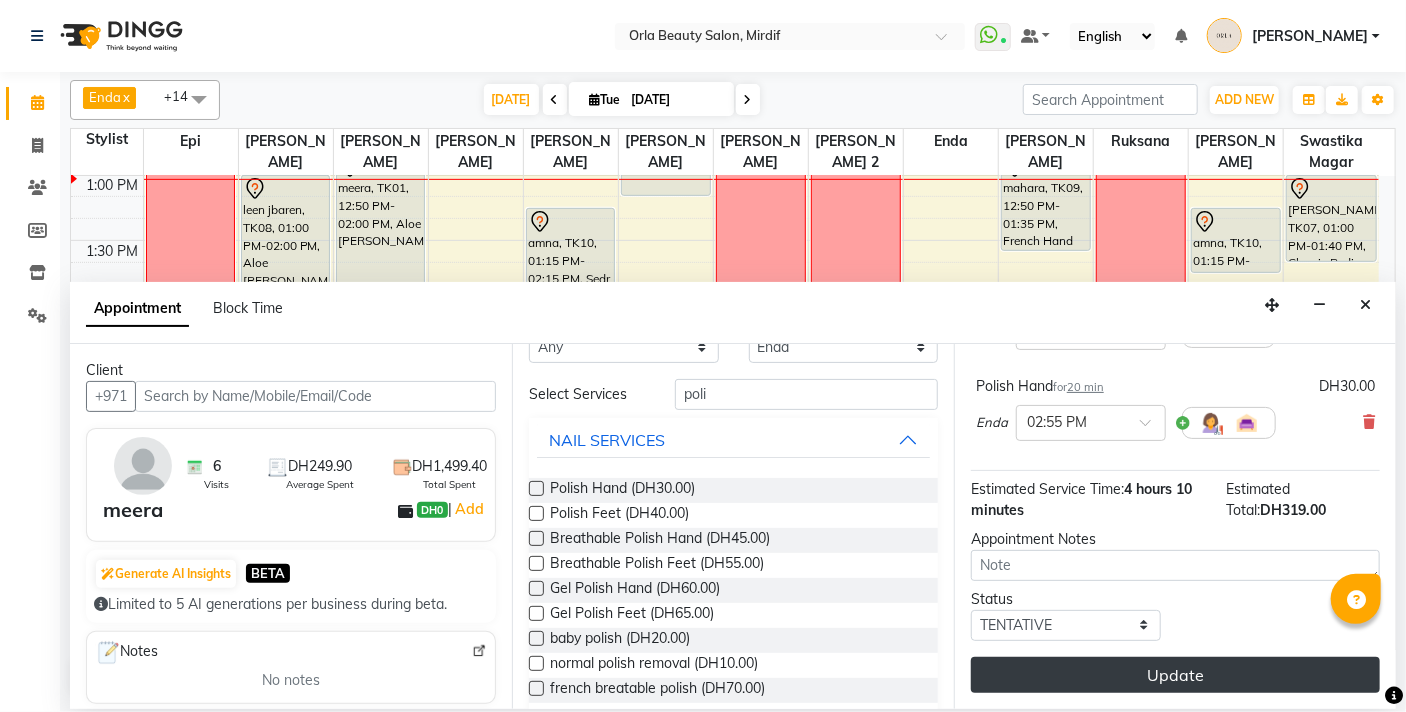 click on "Update" at bounding box center (1175, 675) 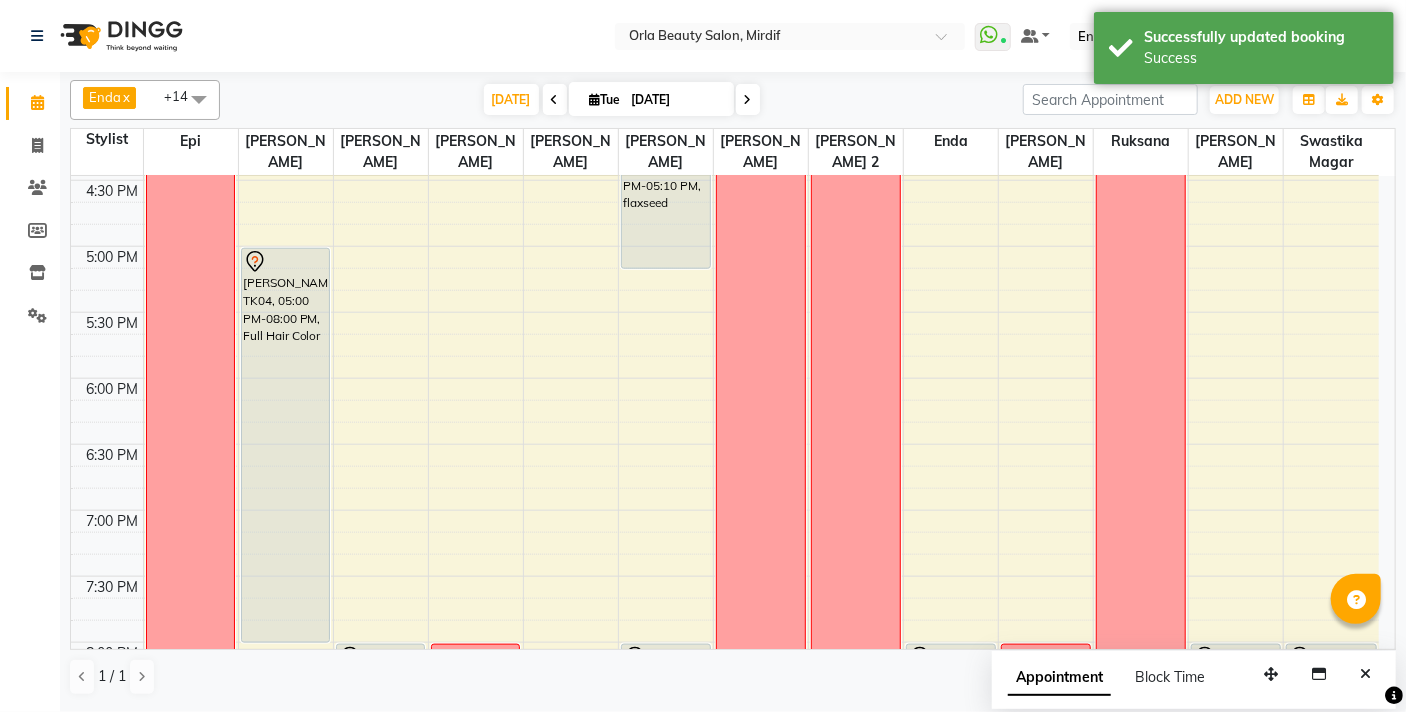scroll, scrollTop: 915, scrollLeft: 0, axis: vertical 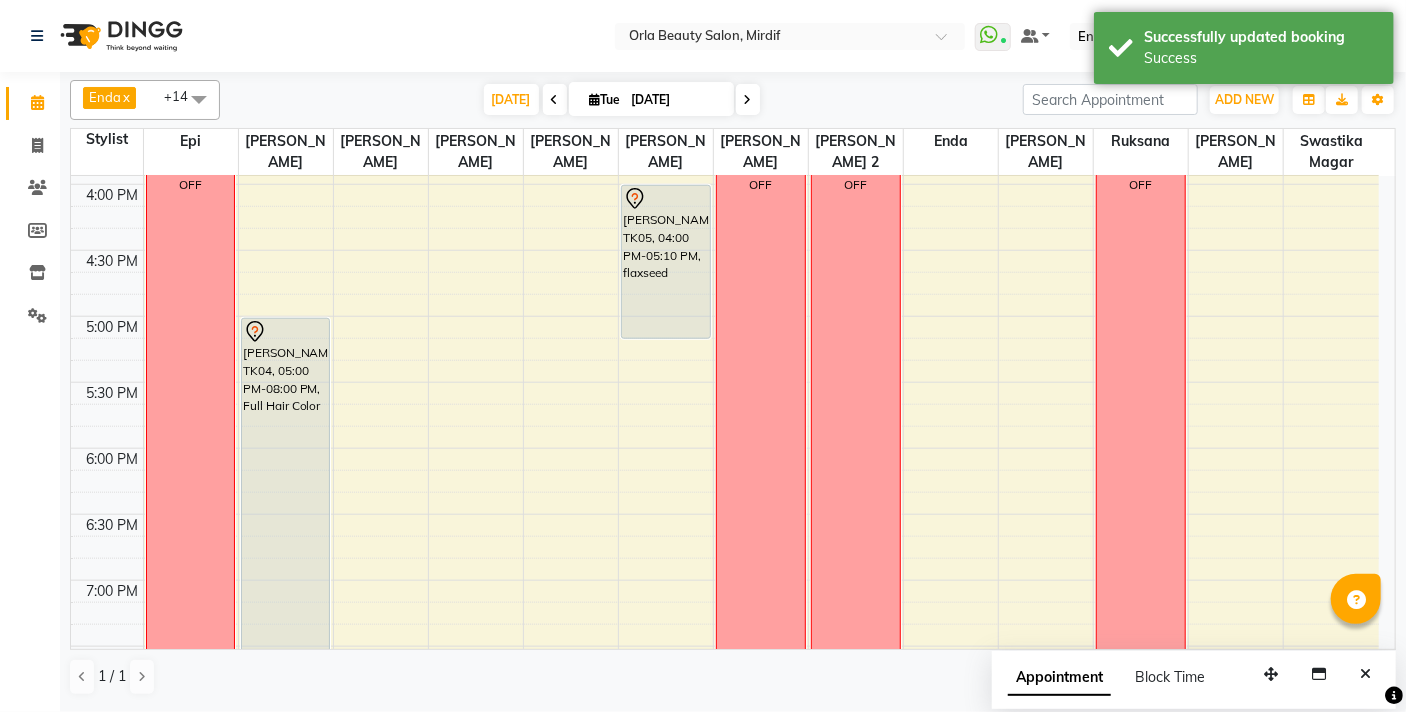 click on "9:00 AM 9:30 AM 10:00 AM 10:30 AM 11:00 AM 11:30 AM 12:00 PM 12:30 PM 1:00 PM 1:30 PM 2:00 PM 2:30 PM 3:00 PM 3:30 PM 4:00 PM 4:30 PM 5:00 PM 5:30 PM 6:00 PM 6:30 PM 7:00 PM 7:30 PM 8:00 PM 8:30 PM 9:00 PM 9:30 PM 10:00 PM 10:30 PM  OFF   [PERSON_NAME] jbaren, TK08, 01:00 PM-02:00 PM, Aloe [PERSON_NAME]             [PERSON_NAME], TK04, 05:00 PM-08:00 PM, Full Hair Color  NA              meera, TK11, 12:55 PM-01:55 PM, Banana Treatment Long             hessa saeed, TK03, 08:00 PM-09:00 PM, organic treatment     Lamia, TK06, 11:15 AM-11:45 AM, Hair Wash Medium  OFF   NA              amna, TK10, 01:15 PM-02:15 PM, Sedr Treatment             mahara, TK09, 12:00 PM-01:10 PM, Hair Blow Dry Medium,Hair Wash Medium             [PERSON_NAME], TK05, 04:00 PM-05:10 PM, flaxseed             amna, TK02, 08:00 PM-08:40 PM, Classic Pedi  OFF   OFF   NA              meera, TK11, 01:55 PM-02:55 PM, Nail Extension             meera, TK11, 02:55 PM-03:15 PM, Polish Hand                                      NA   OFF   NA" at bounding box center (725, 184) 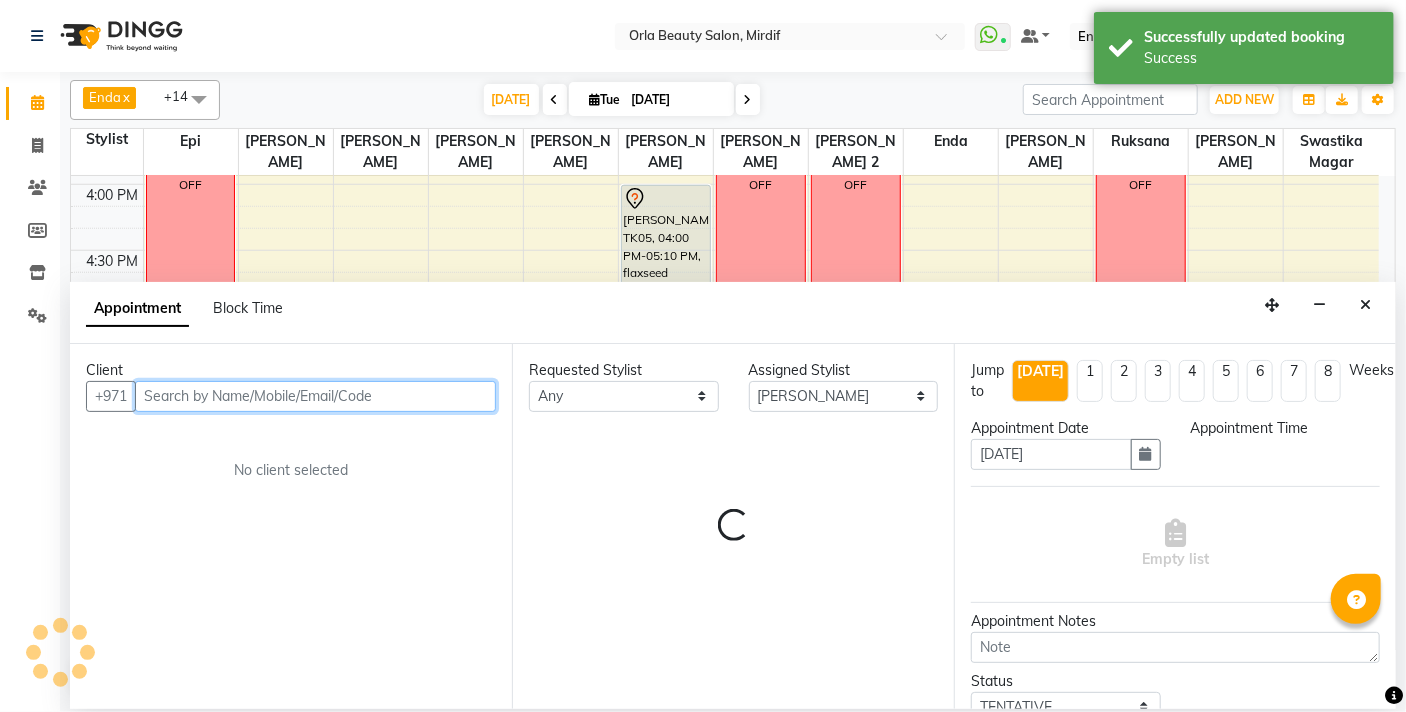 select on "1035" 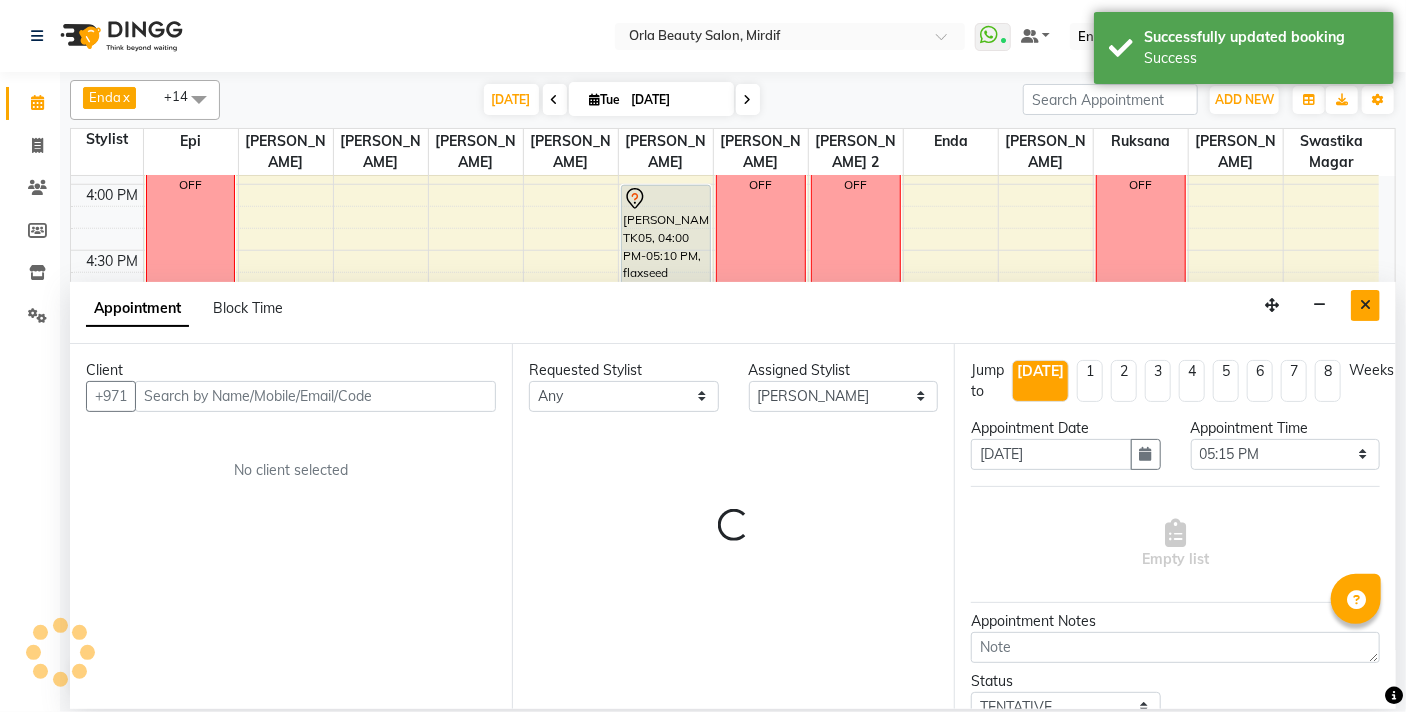 click at bounding box center [1365, 305] 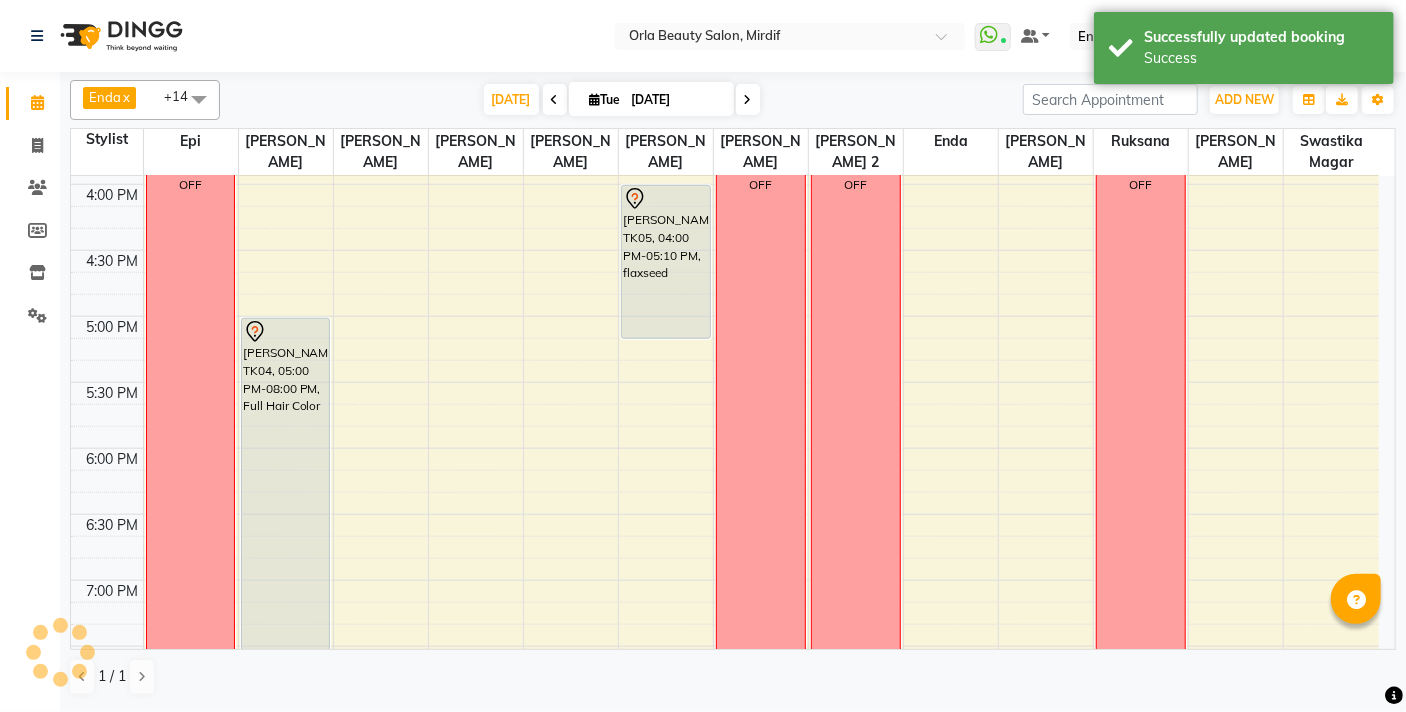 click on "9:00 AM 9:30 AM 10:00 AM 10:30 AM 11:00 AM 11:30 AM 12:00 PM 12:30 PM 1:00 PM 1:30 PM 2:00 PM 2:30 PM 3:00 PM 3:30 PM 4:00 PM 4:30 PM 5:00 PM 5:30 PM 6:00 PM 6:30 PM 7:00 PM 7:30 PM 8:00 PM 8:30 PM 9:00 PM 9:30 PM 10:00 PM 10:30 PM  OFF   [PERSON_NAME] jbaren, TK08, 01:00 PM-02:00 PM, Aloe [PERSON_NAME]             [PERSON_NAME], TK04, 05:00 PM-08:00 PM, Full Hair Color  NA              meera, TK11, 12:55 PM-01:55 PM, Banana Treatment Long             hessa saeed, TK03, 08:00 PM-09:00 PM, organic treatment     Lamia, TK06, 11:15 AM-11:45 AM, Hair Wash Medium  OFF   NA              amna, TK10, 01:15 PM-02:15 PM, Sedr Treatment             mahara, TK09, 12:00 PM-01:10 PM, Hair Blow Dry Medium,Hair Wash Medium             [PERSON_NAME], TK05, 04:00 PM-05:10 PM, flaxseed             amna, TK02, 08:00 PM-08:40 PM, Classic Pedi  OFF   OFF   NA              meera, TK11, 01:55 PM-02:55 PM, Nail Extension             meera, TK11, 02:55 PM-03:15 PM, Polish Hand                                      NA   OFF   NA" at bounding box center [725, 184] 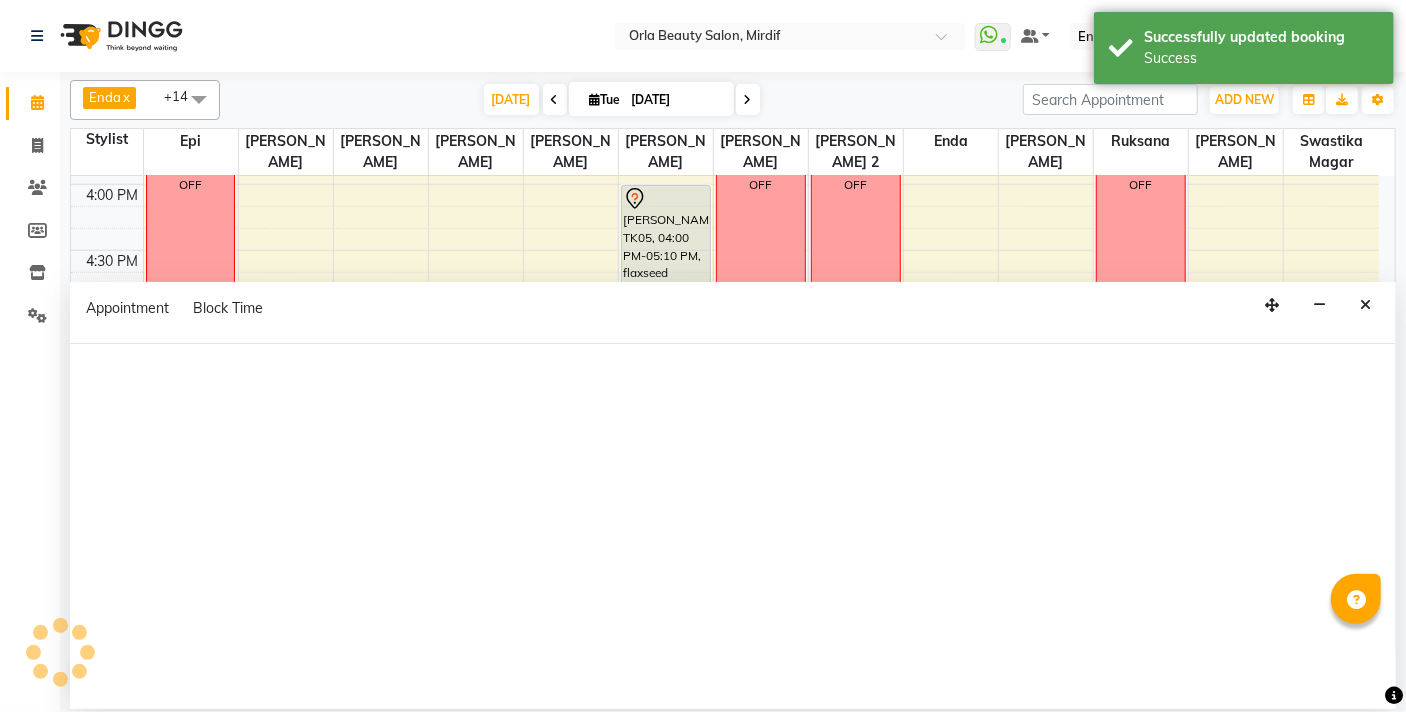 select on "60330" 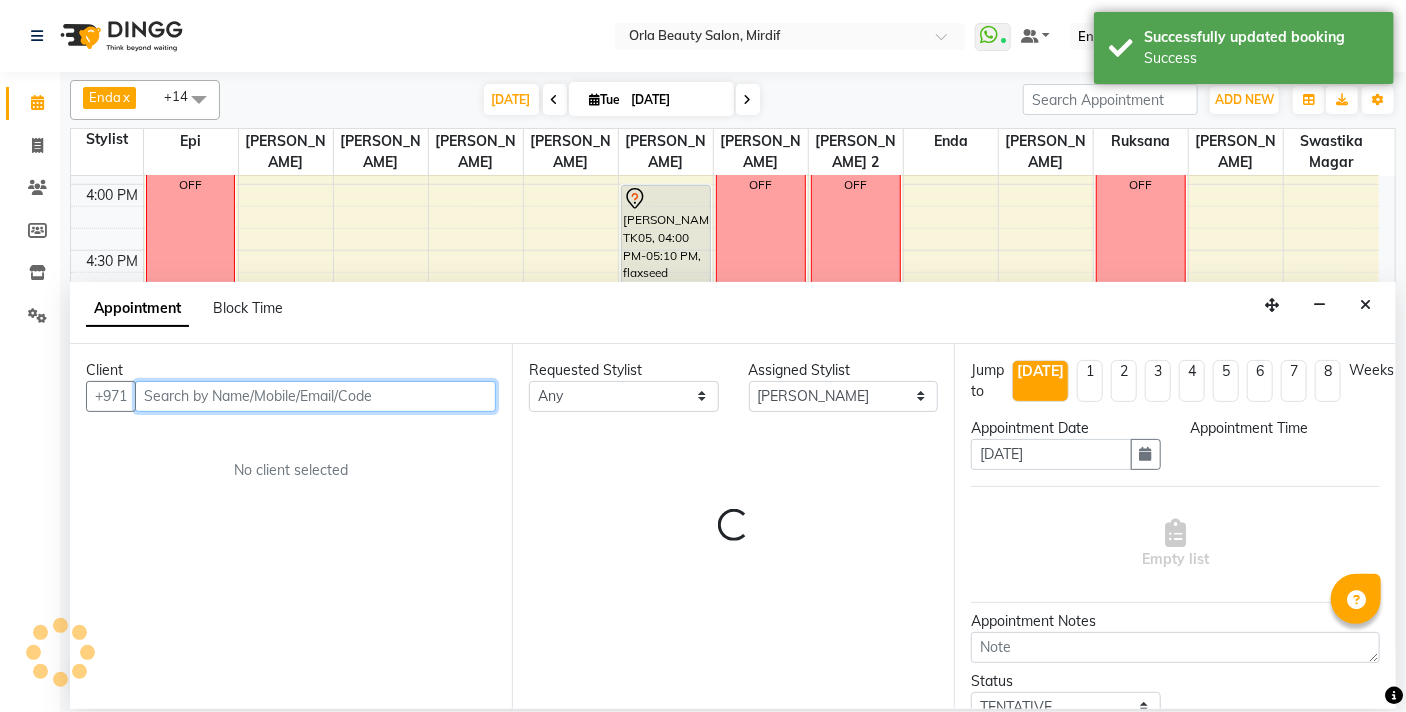 select on "1020" 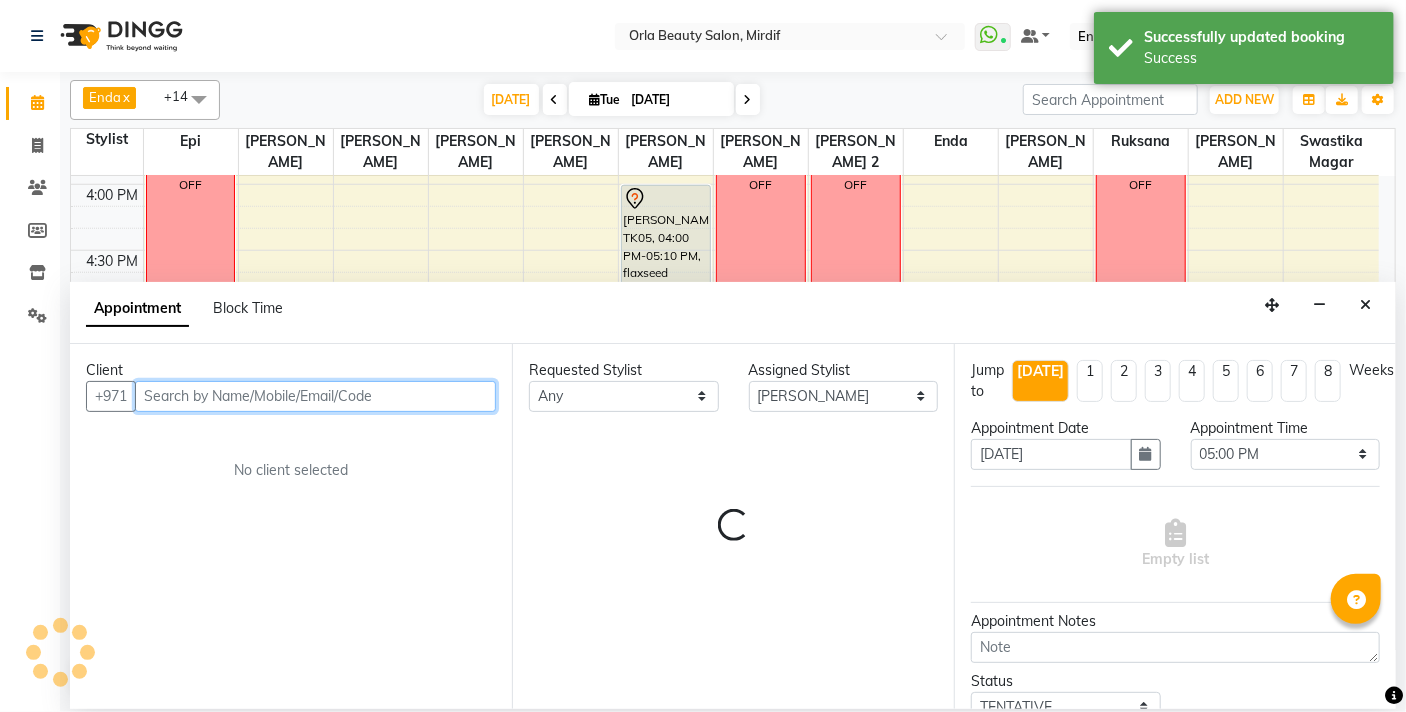 click at bounding box center [315, 396] 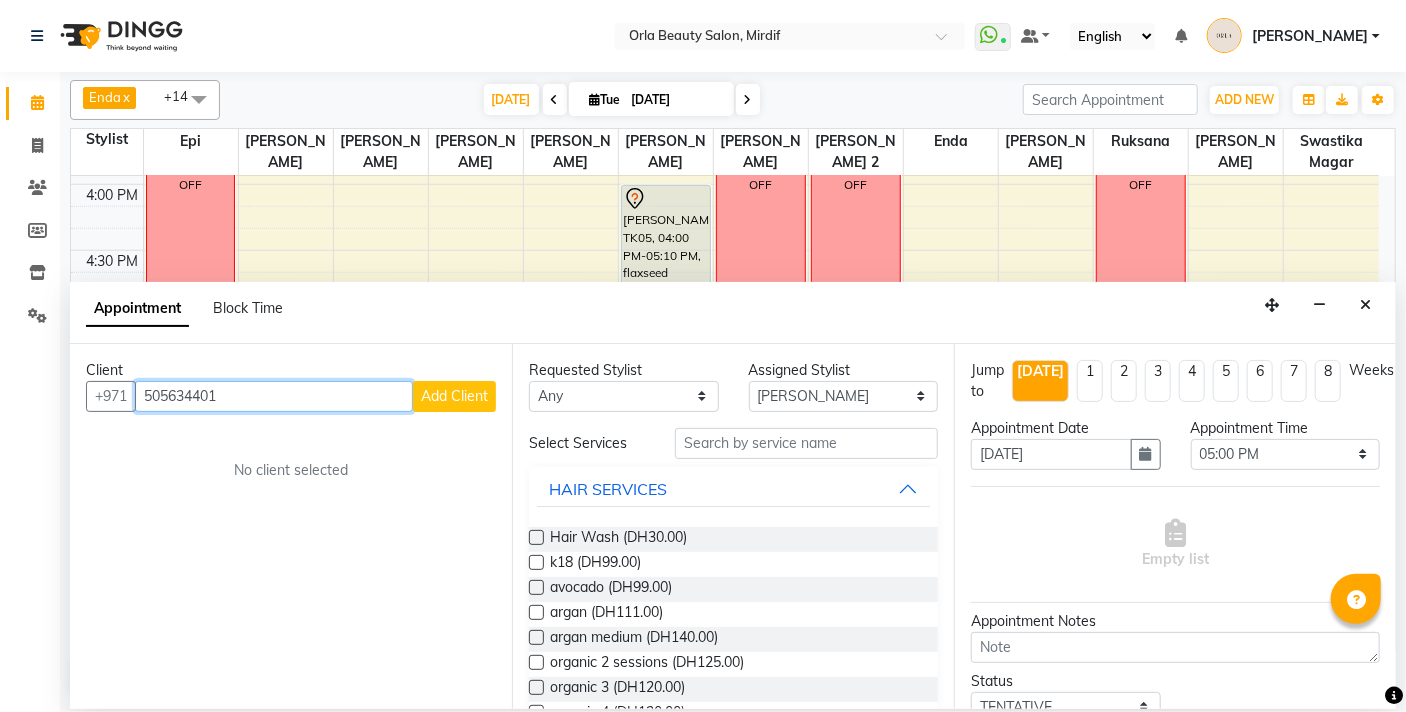 type on "505634401" 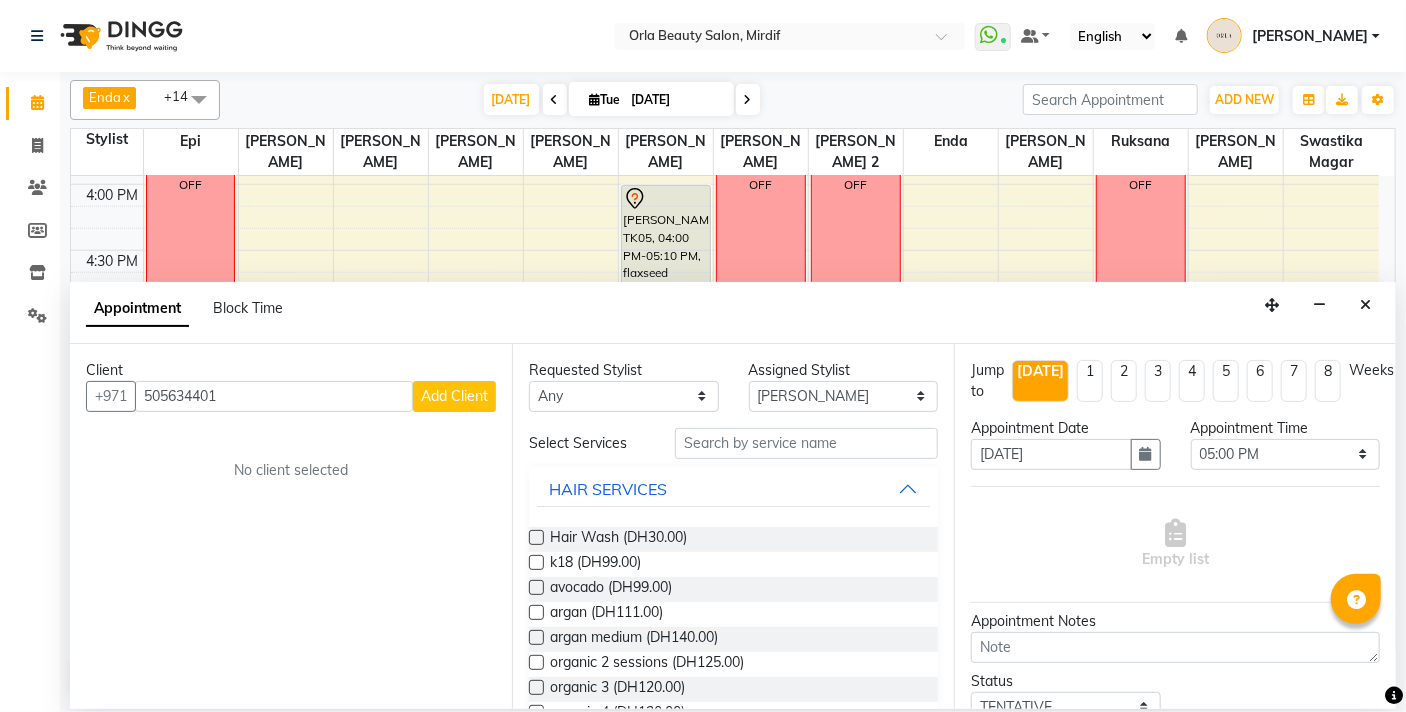 click on "Add Client" at bounding box center (454, 396) 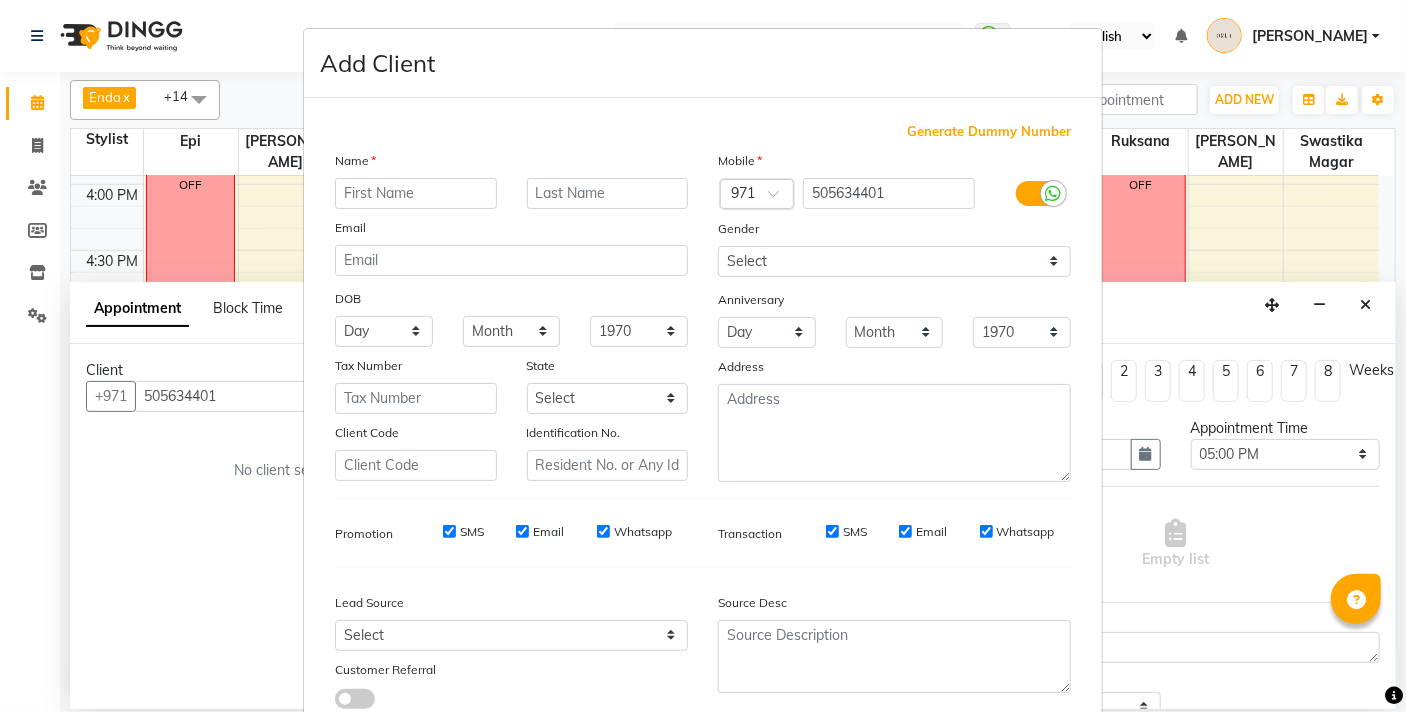 click at bounding box center [416, 193] 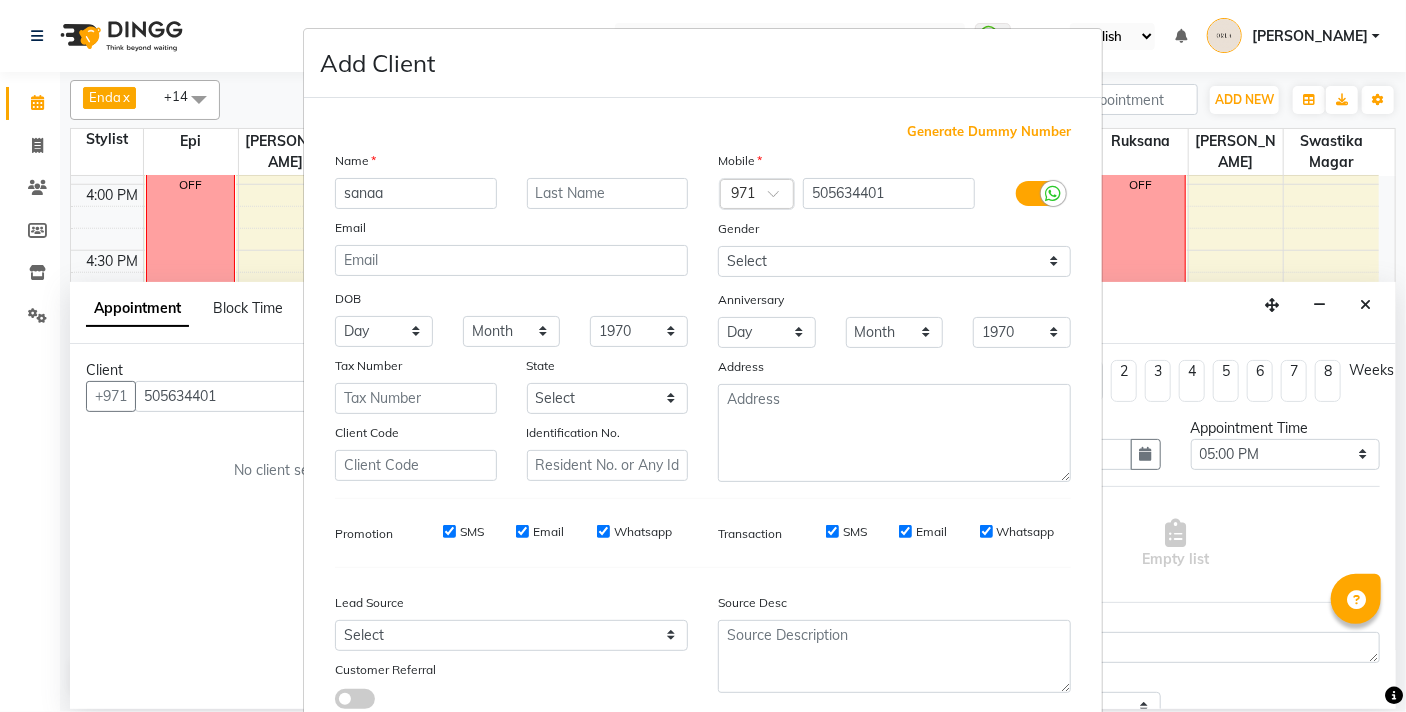 type on "sanaa" 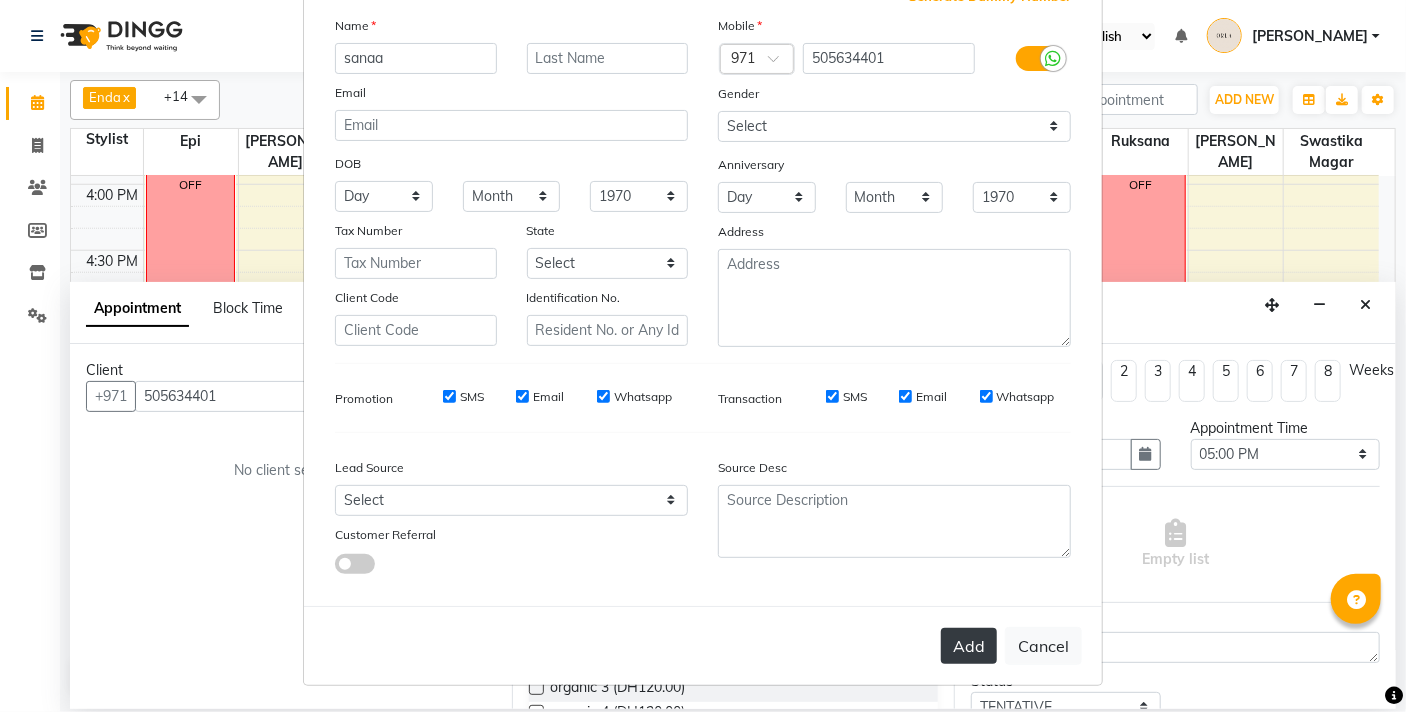 click on "Add" at bounding box center (969, 646) 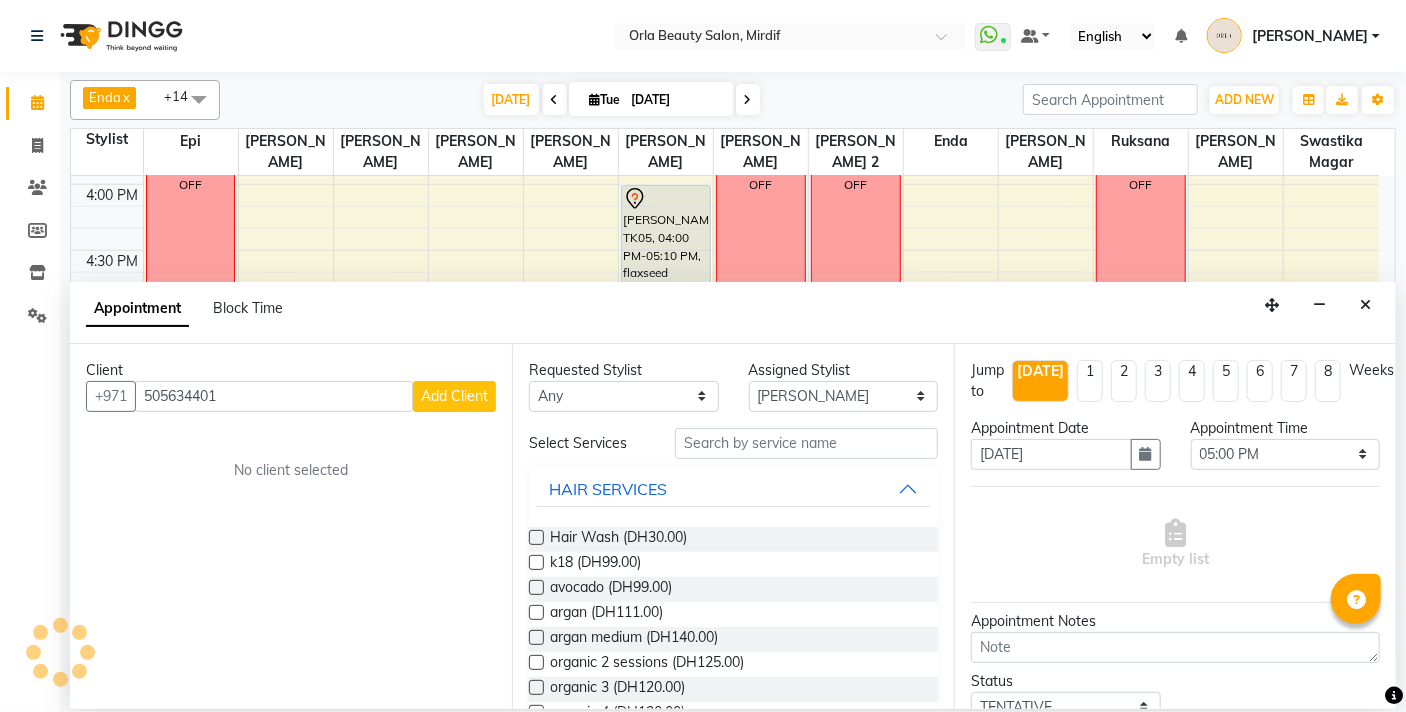type 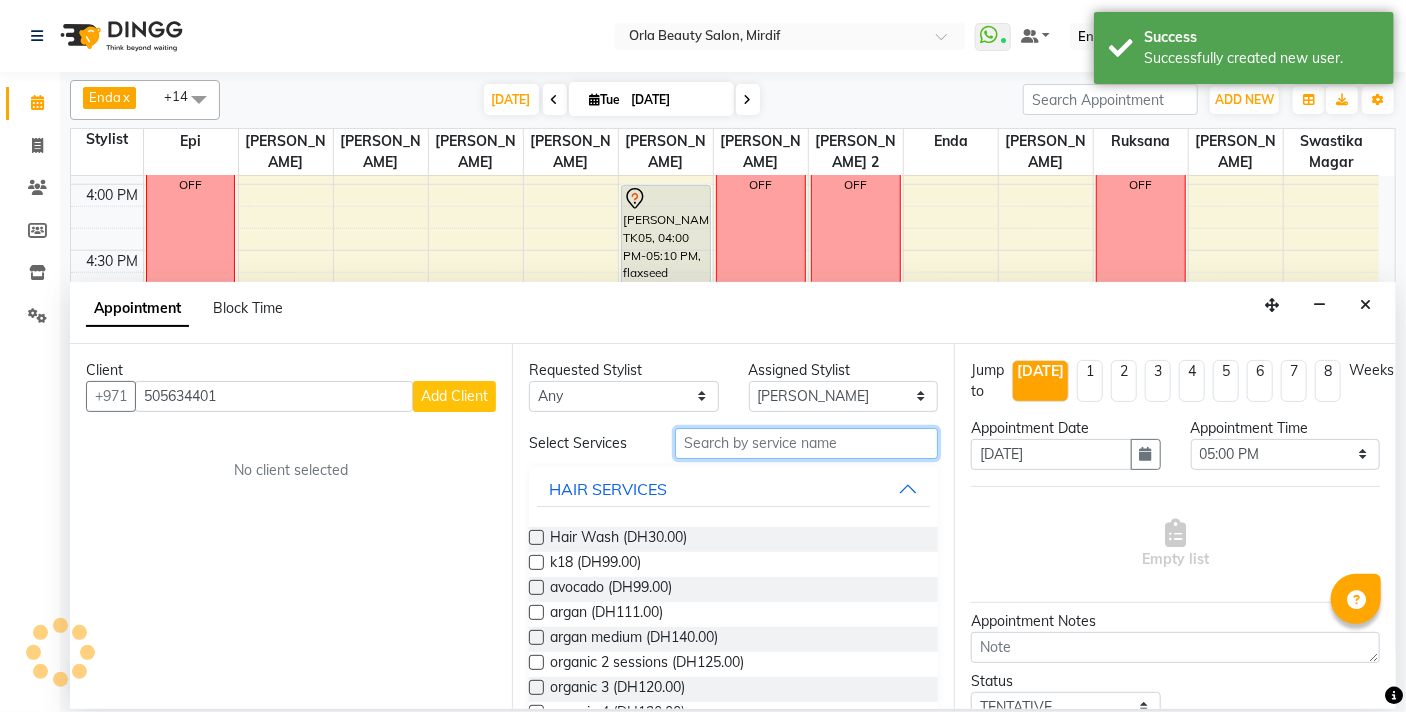 click at bounding box center (806, 443) 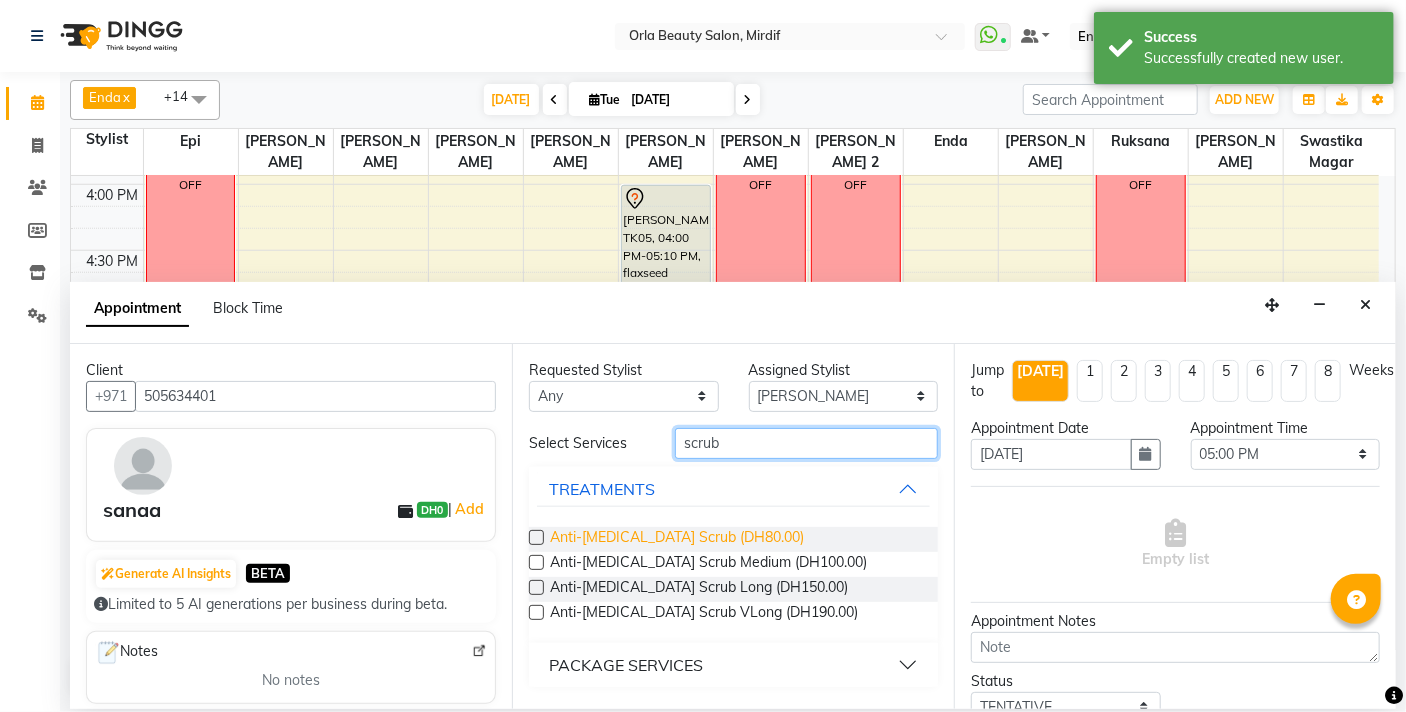 type on "scrub" 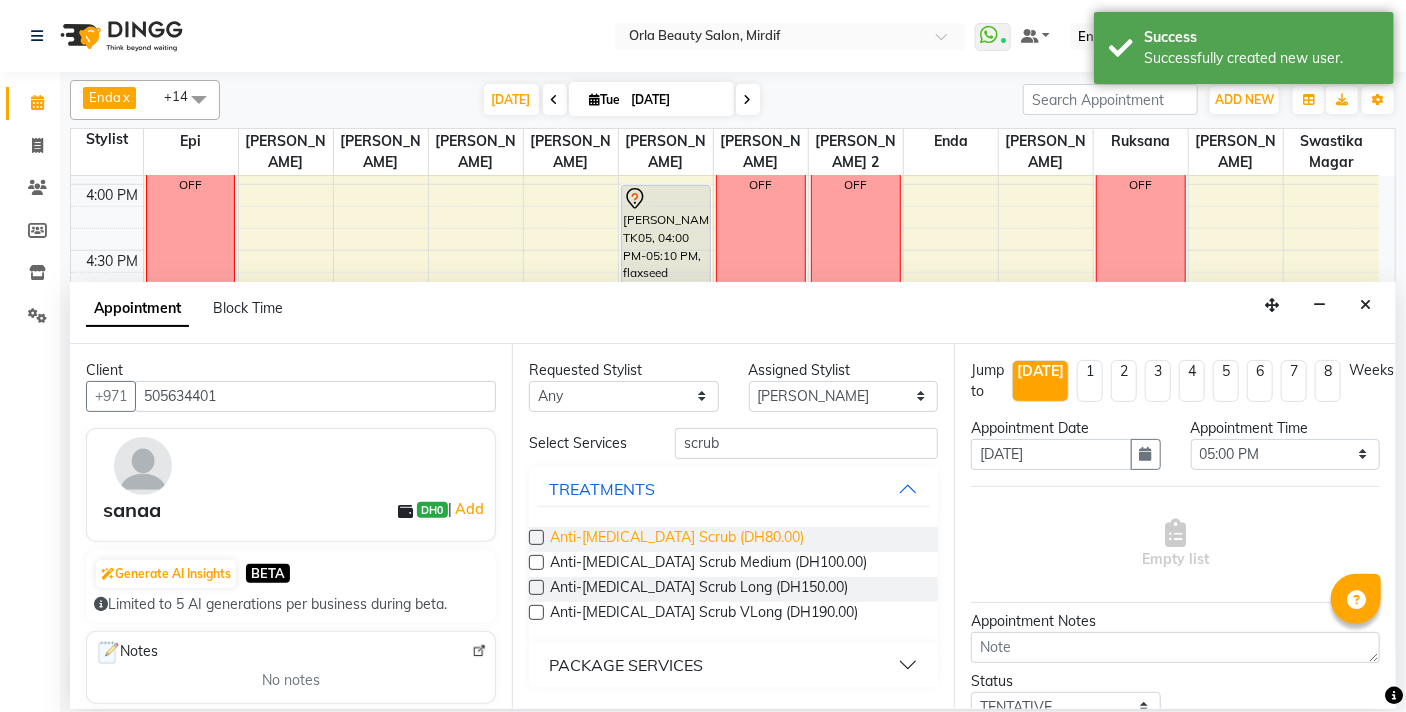 click on "Anti-[MEDICAL_DATA] Scrub (DH80.00)" at bounding box center [677, 539] 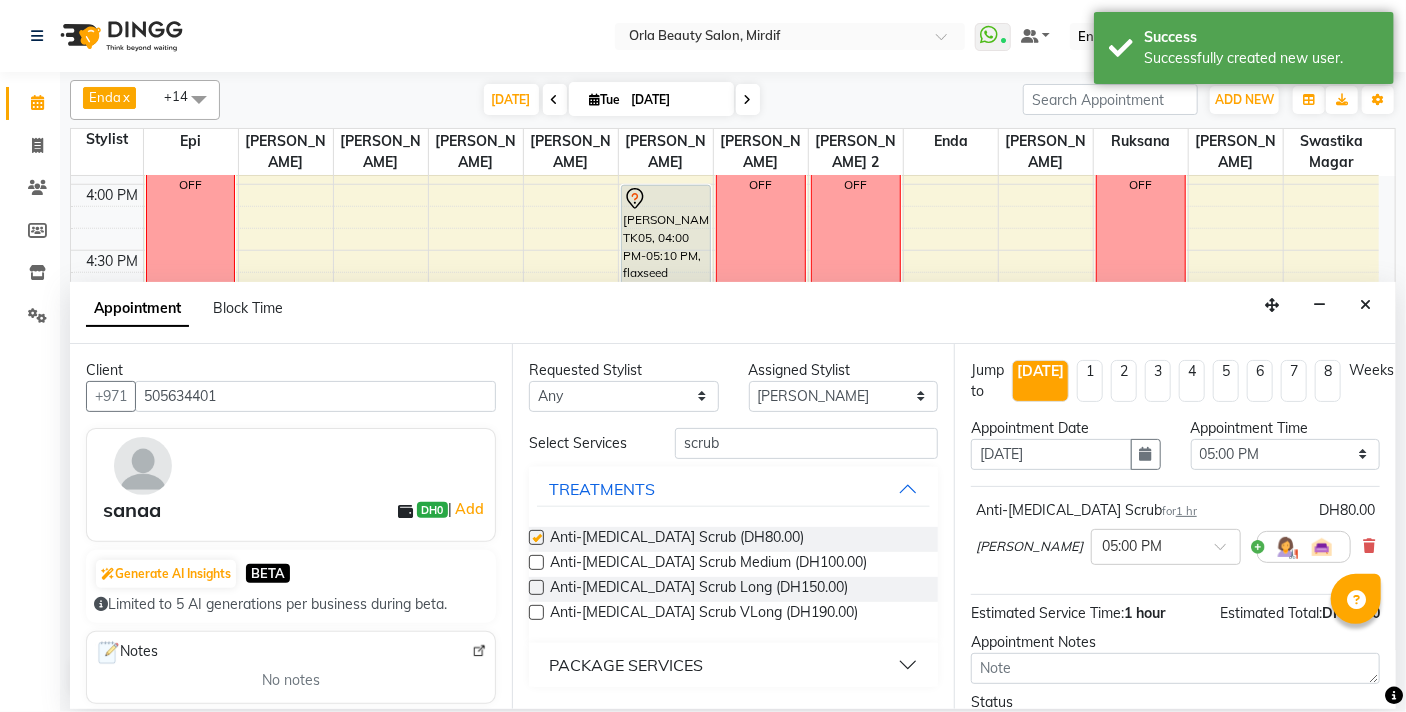 checkbox on "false" 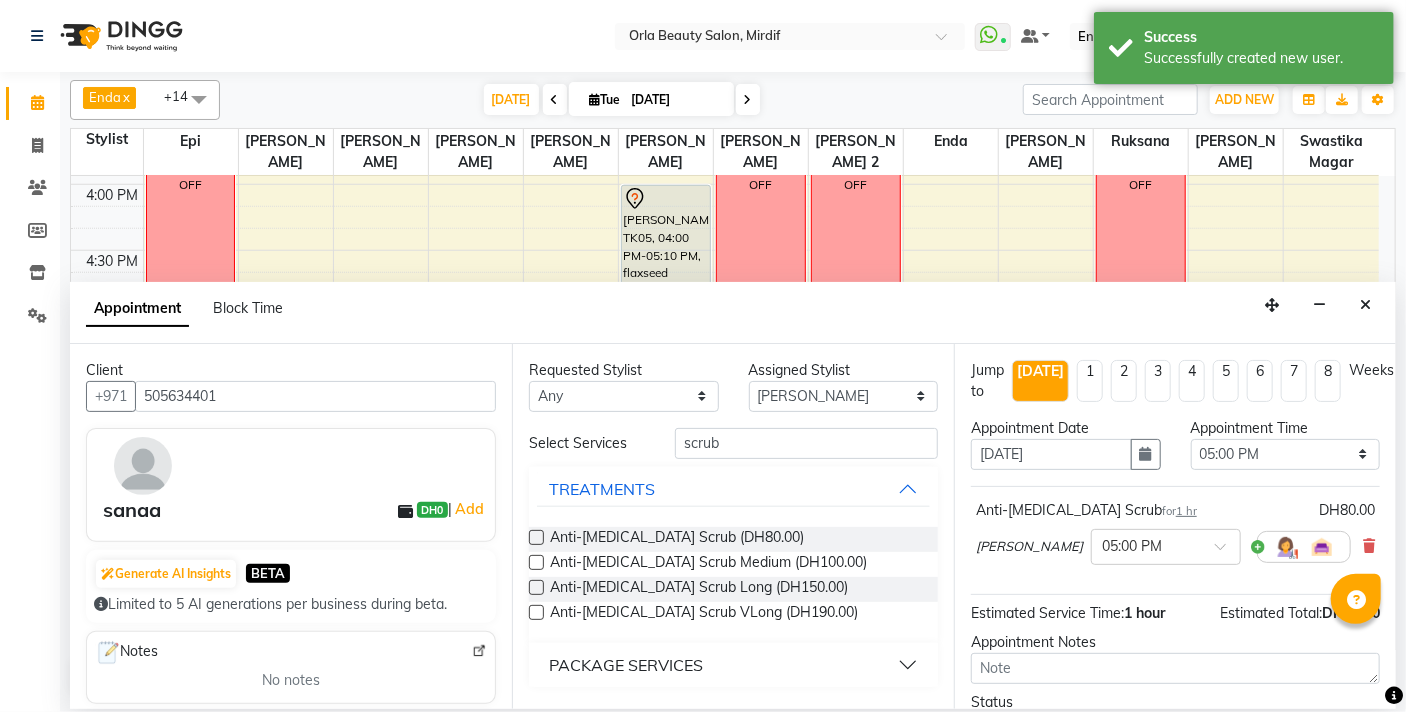 scroll, scrollTop: 175, scrollLeft: 0, axis: vertical 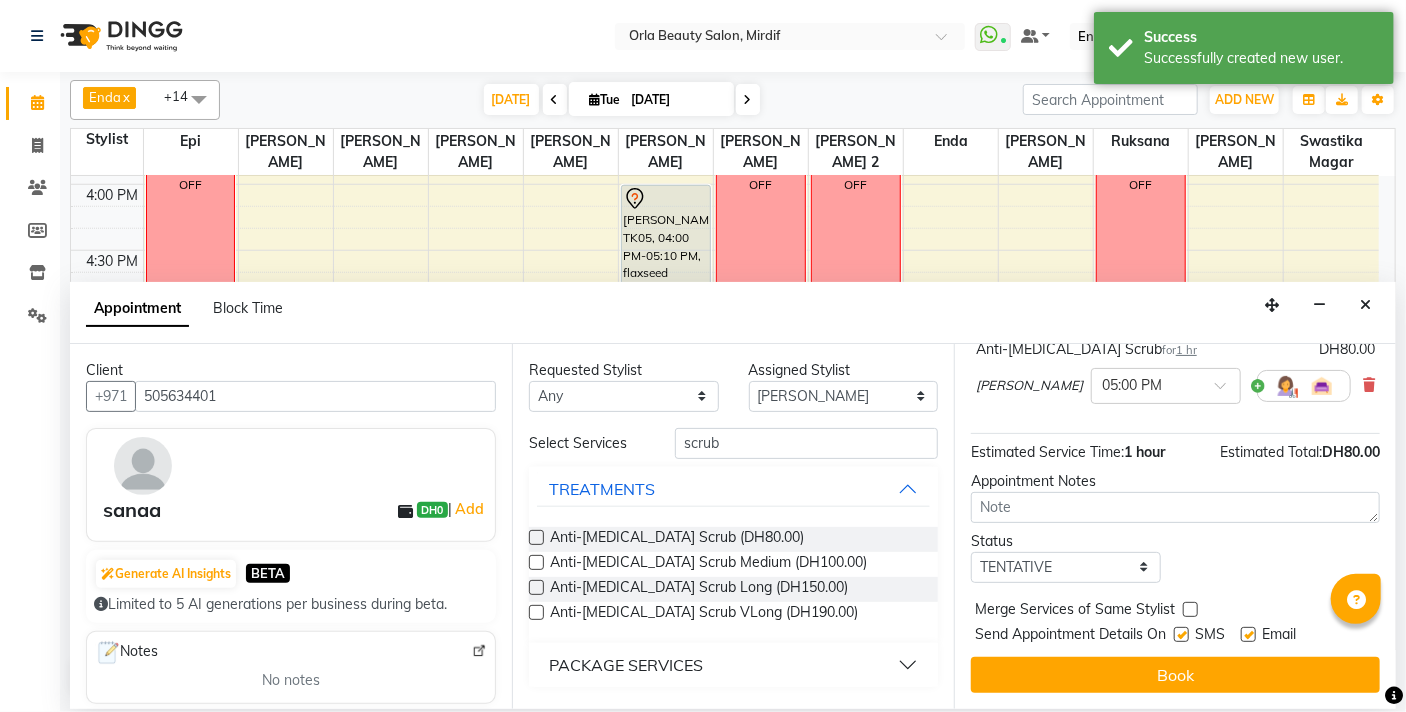 click at bounding box center [1190, 609] 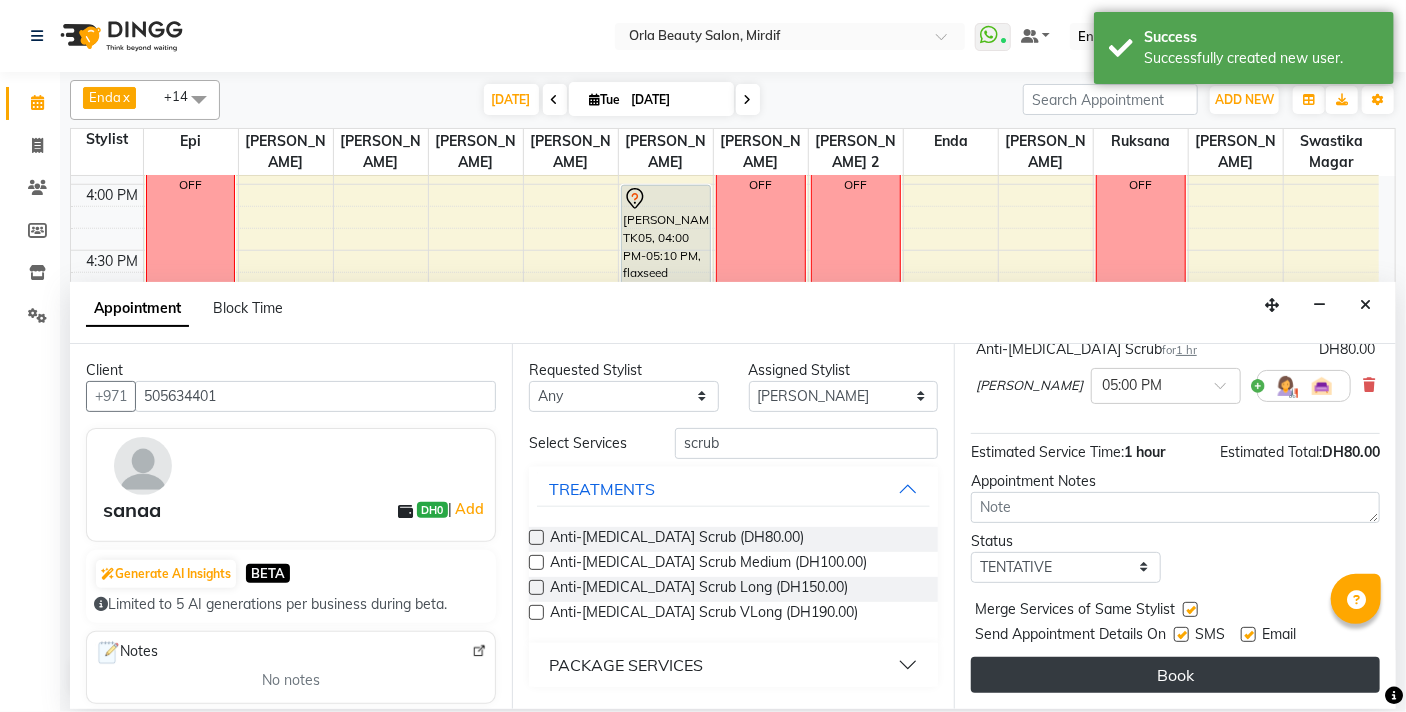 click on "Book" at bounding box center (1175, 675) 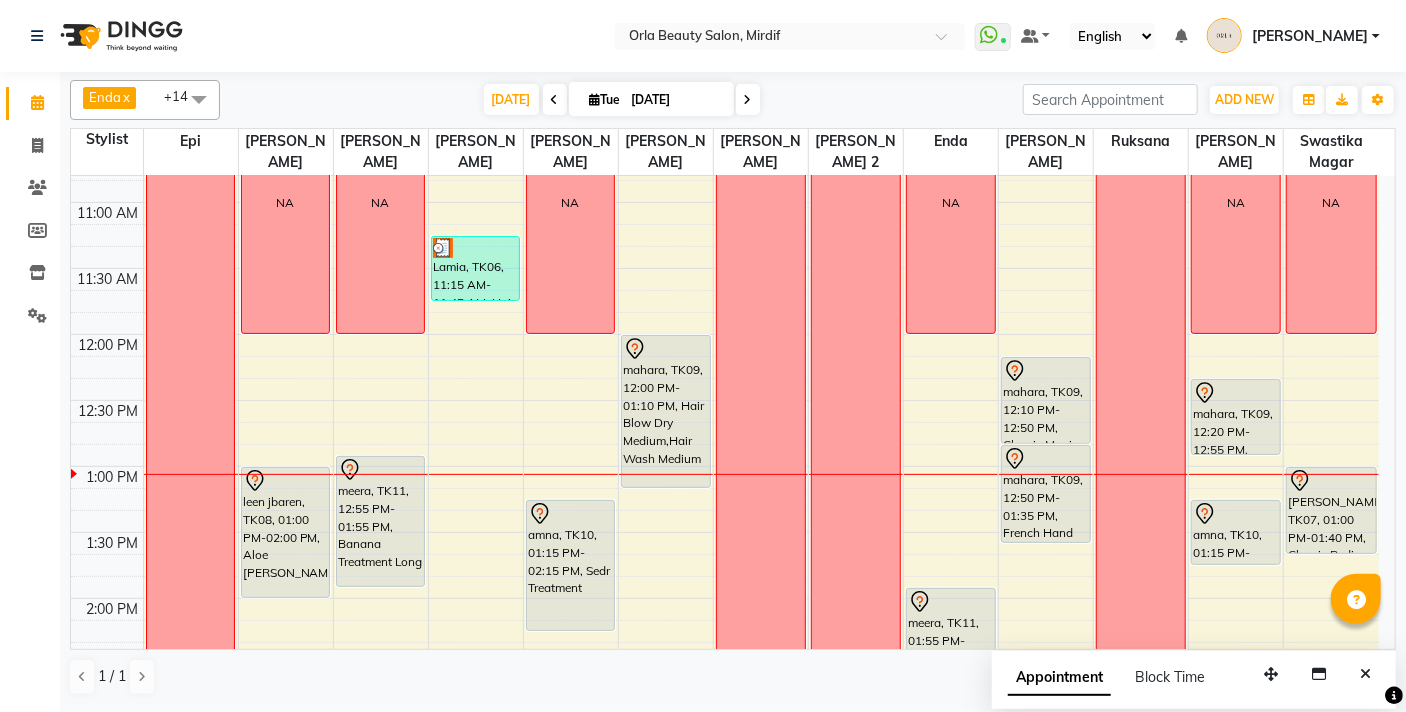 scroll, scrollTop: 342, scrollLeft: 0, axis: vertical 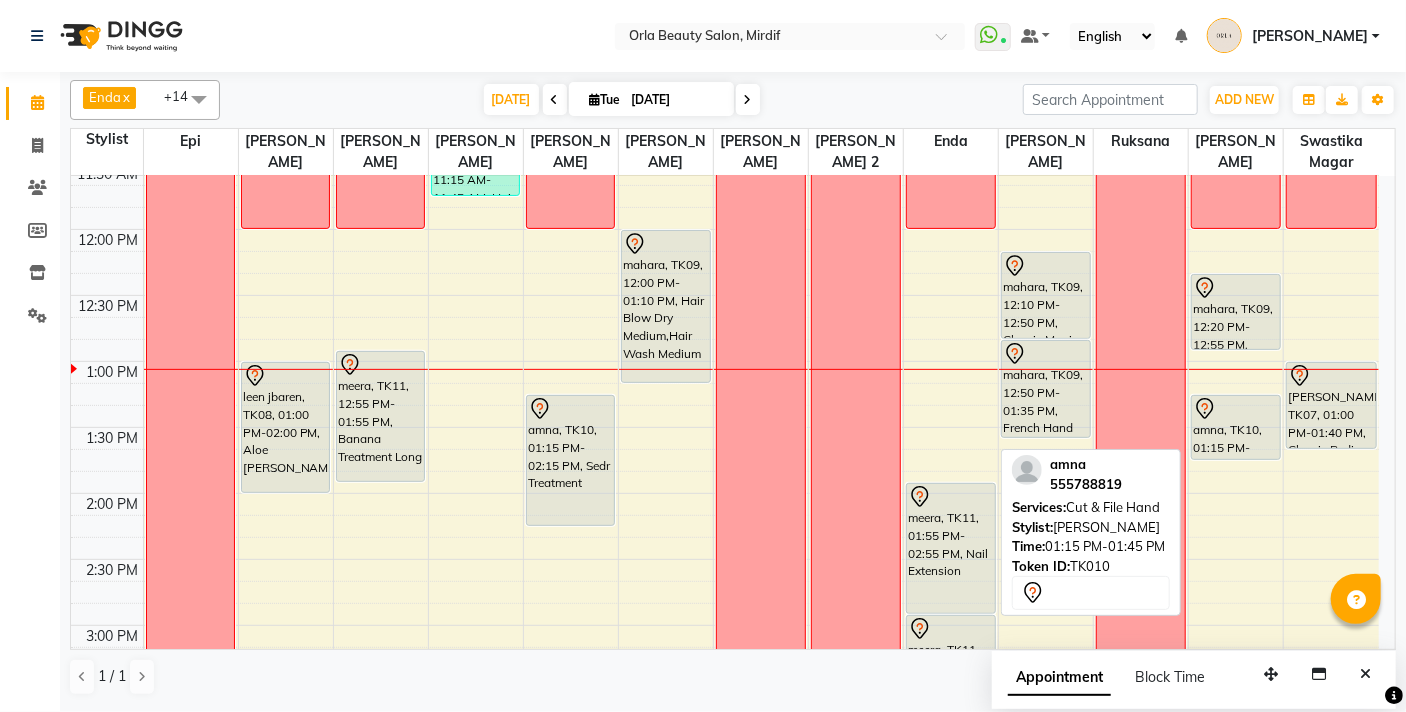 click on "amna, TK10, 01:15 PM-01:45 PM, Cut & File Hand" at bounding box center [1236, 427] 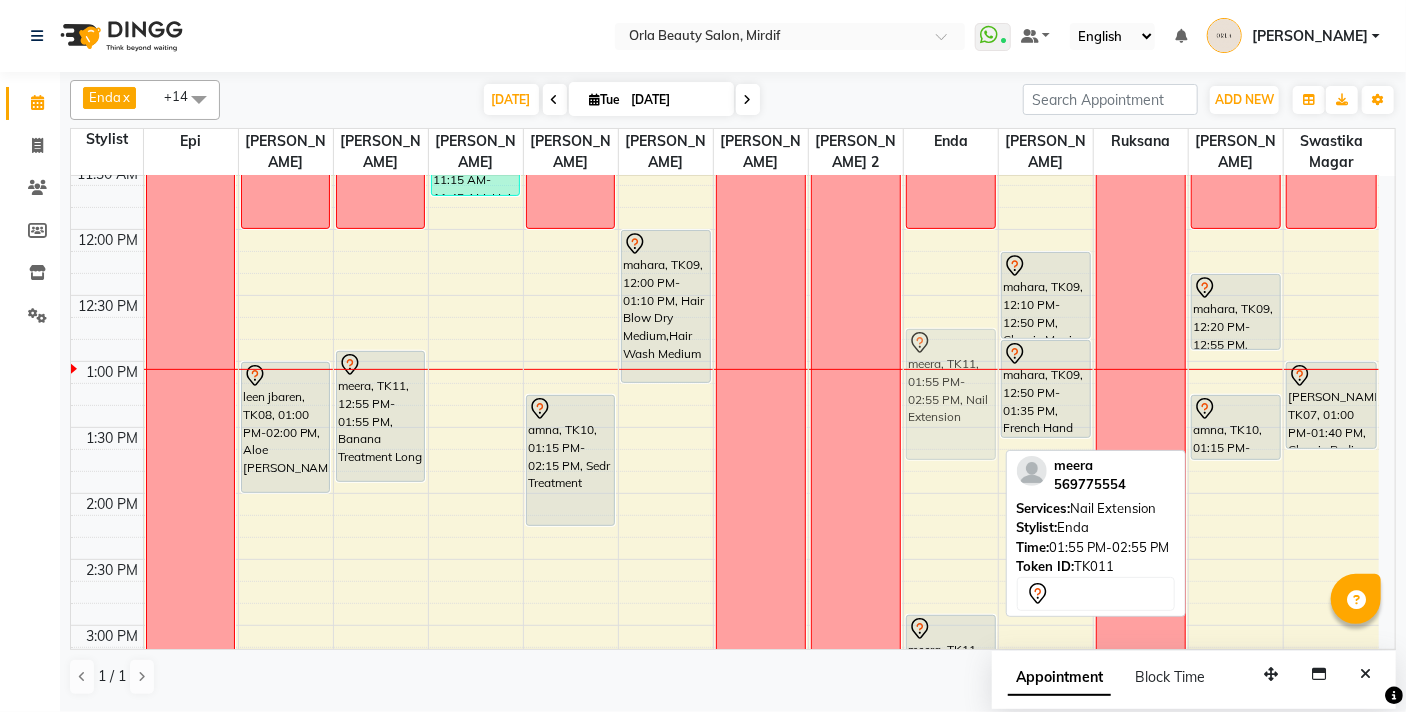 drag, startPoint x: 926, startPoint y: 526, endPoint x: 942, endPoint y: 362, distance: 164.77864 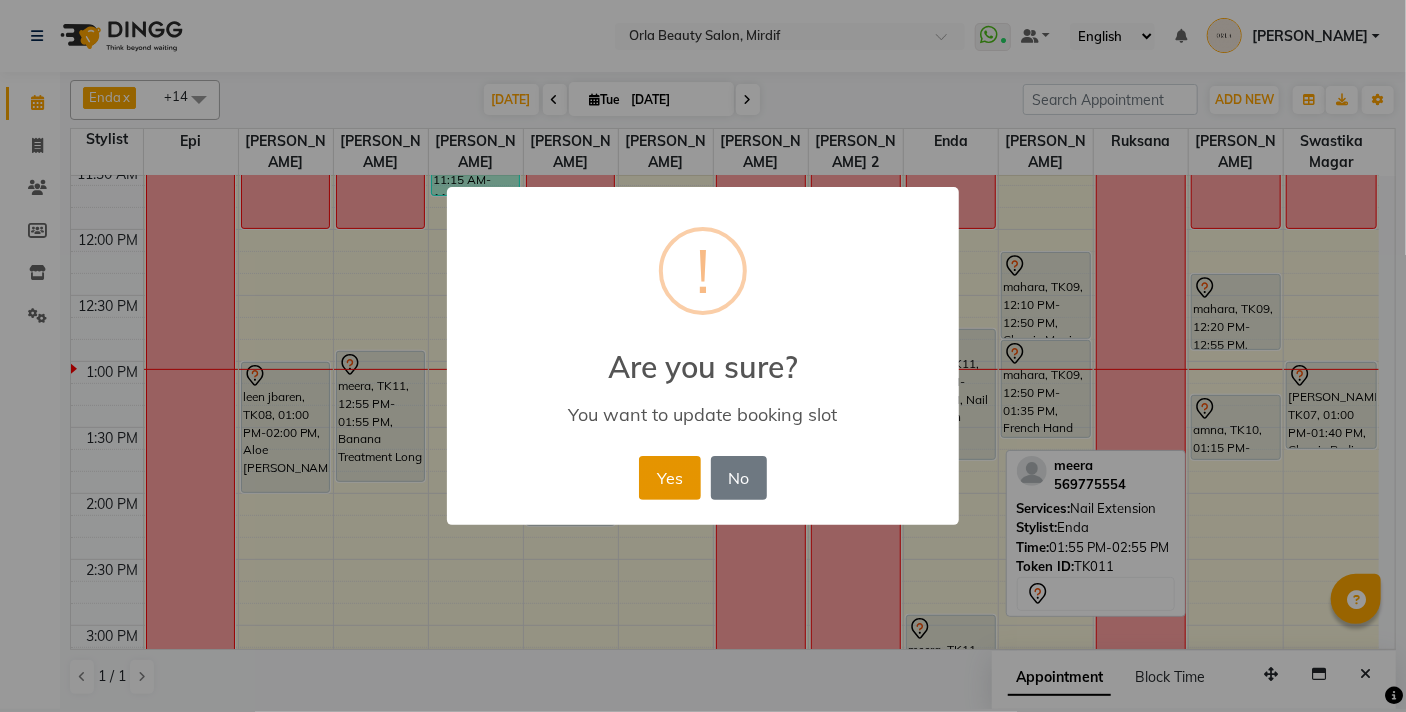 click on "Yes" at bounding box center (669, 478) 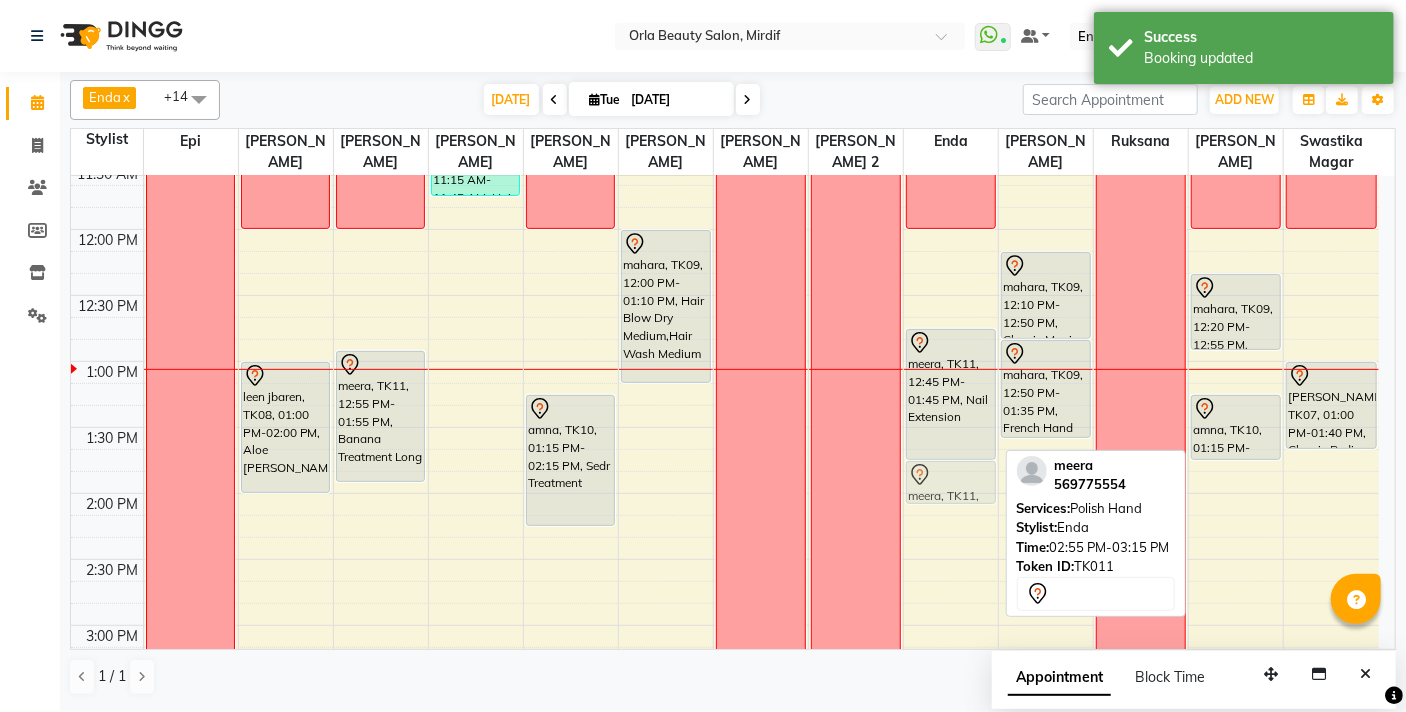 drag, startPoint x: 952, startPoint y: 634, endPoint x: 952, endPoint y: 472, distance: 162 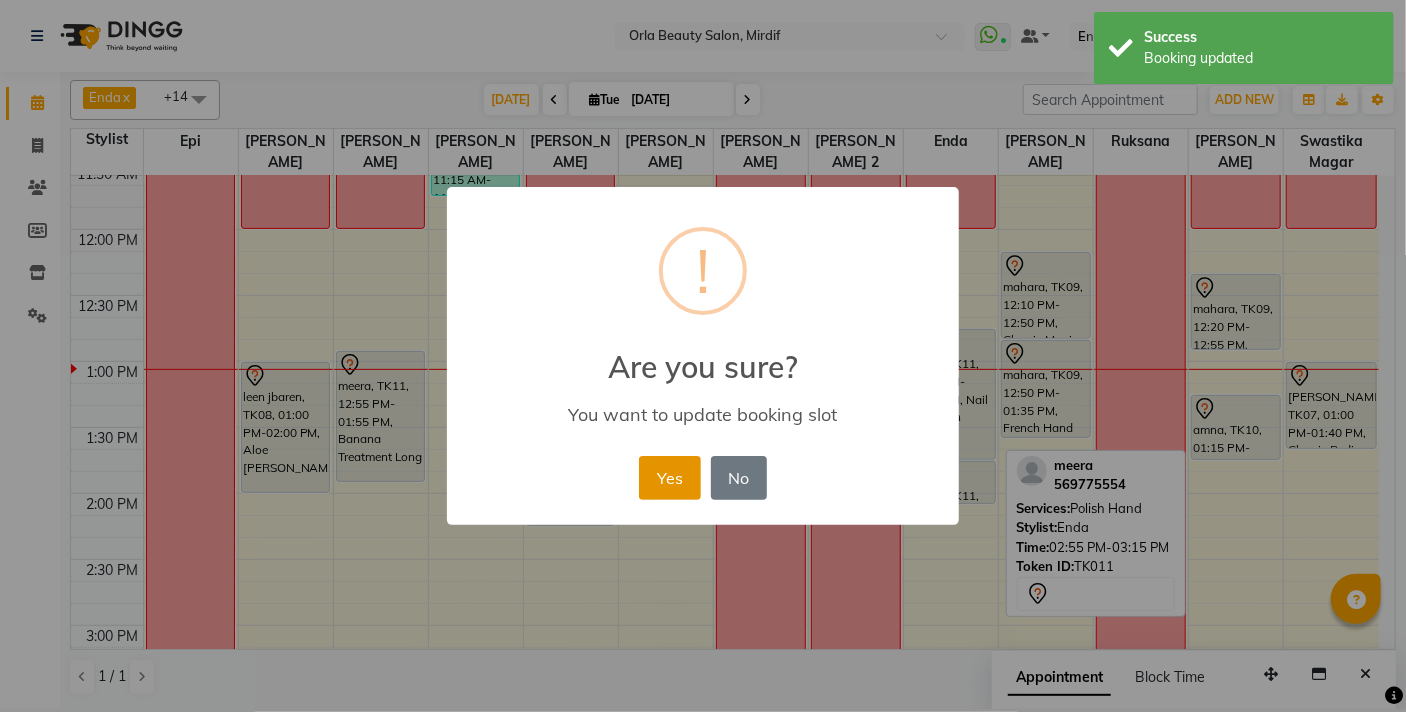 click on "Yes" at bounding box center (669, 478) 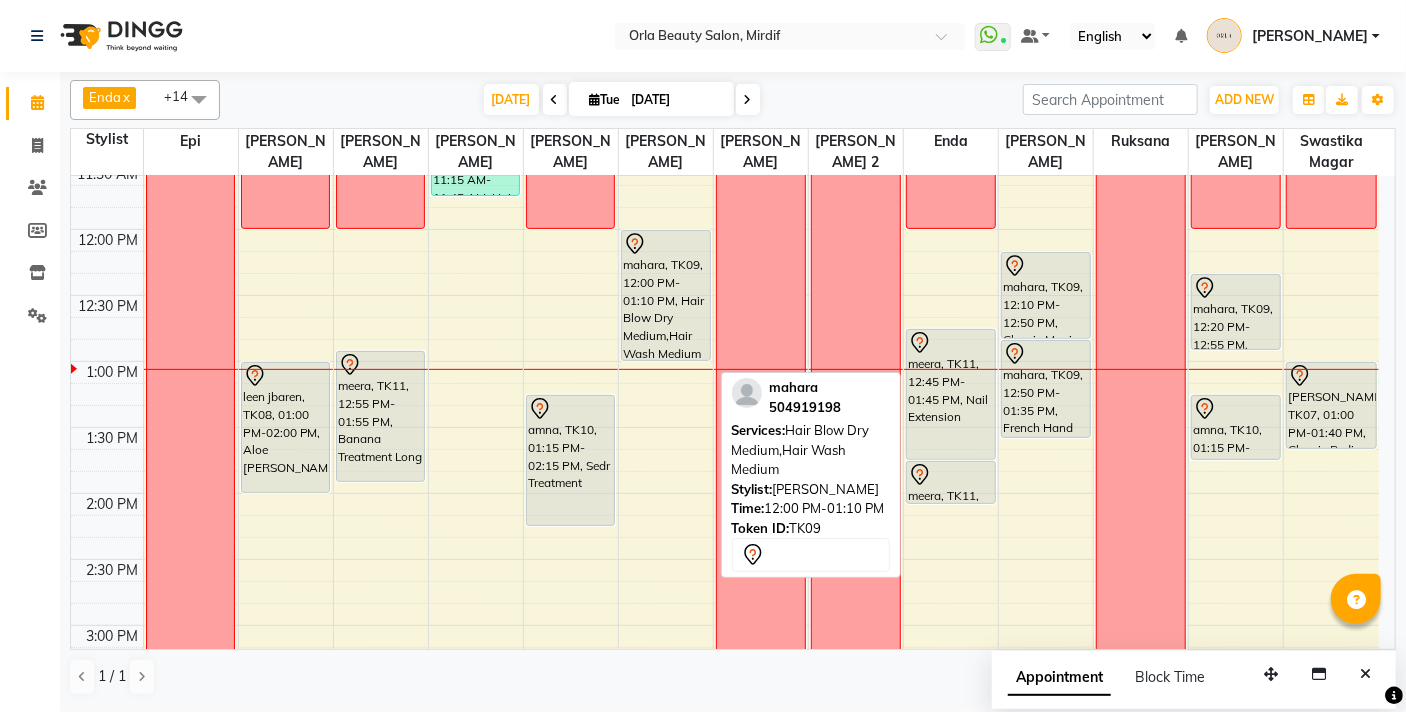 drag, startPoint x: 653, startPoint y: 381, endPoint x: 664, endPoint y: 358, distance: 25.495098 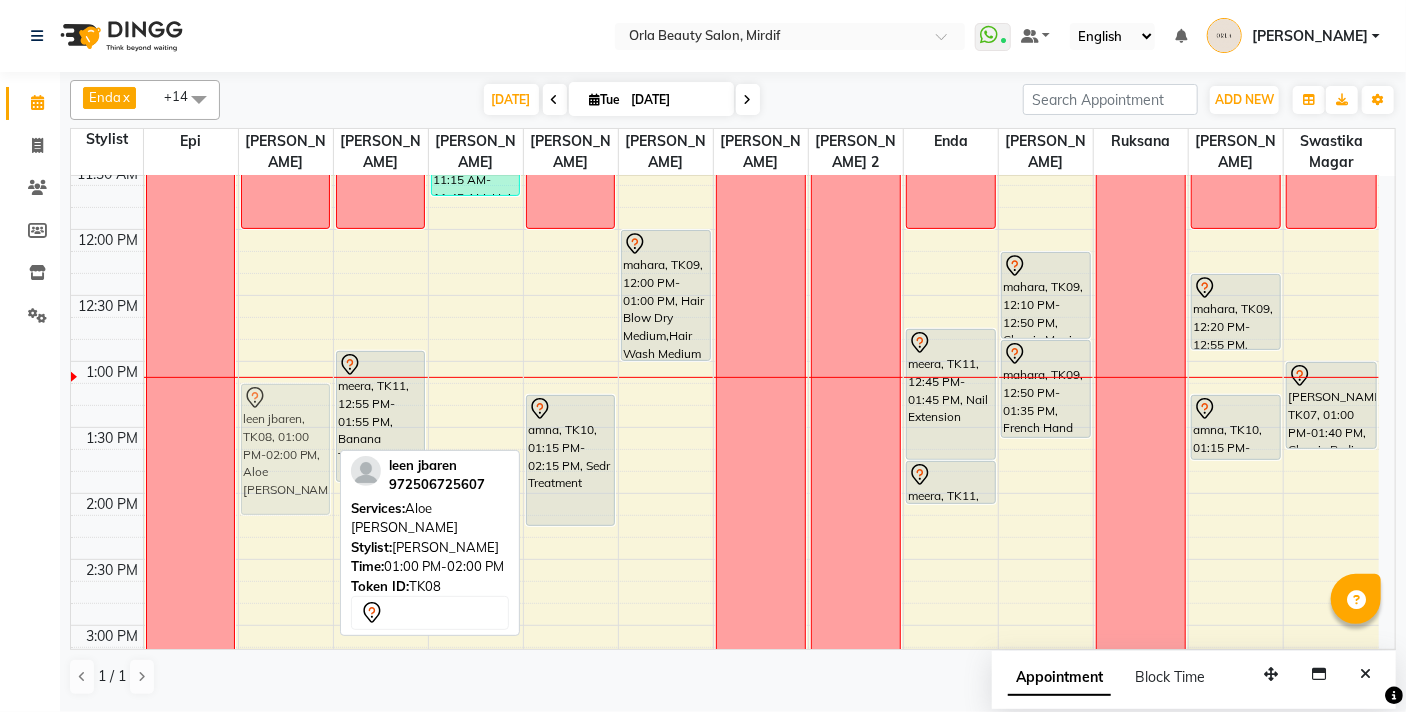 click on "[PERSON_NAME] jbaren, TK08, 01:00 PM-02:00 PM, [PERSON_NAME]             [PERSON_NAME], TK04, 05:00 PM-08:00 PM, Full Hair Color             leen jbaren, TK08, 01:00 PM-02:00 PM, Aloe [PERSON_NAME]" at bounding box center [286, 757] 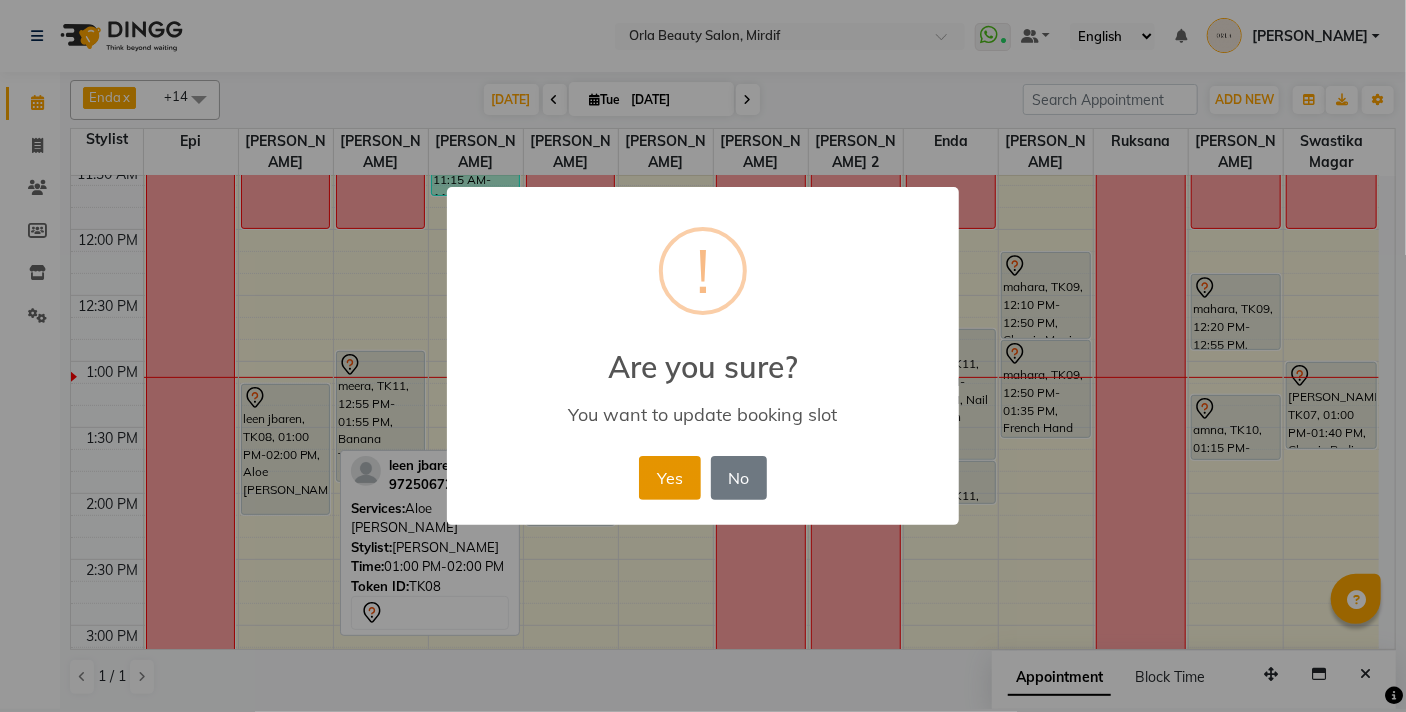click on "Yes" at bounding box center (669, 478) 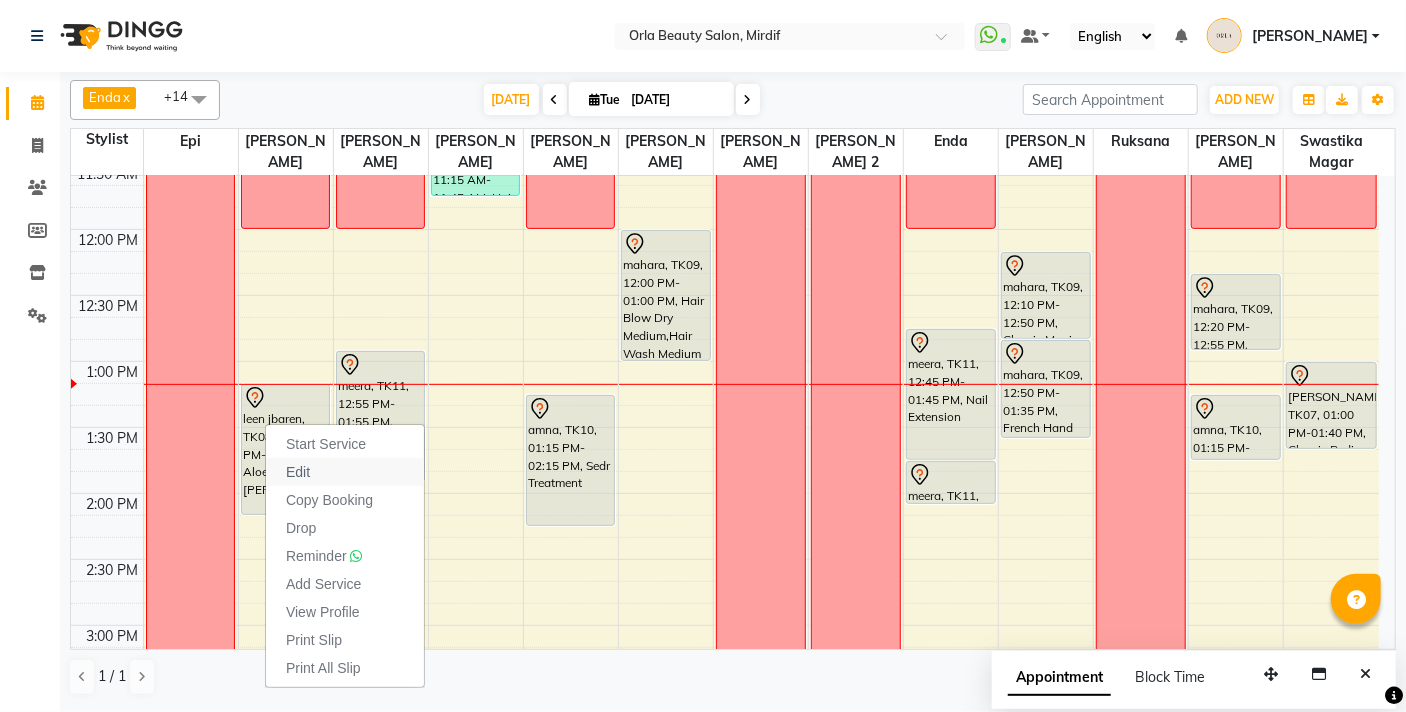 click on "Edit" at bounding box center (345, 472) 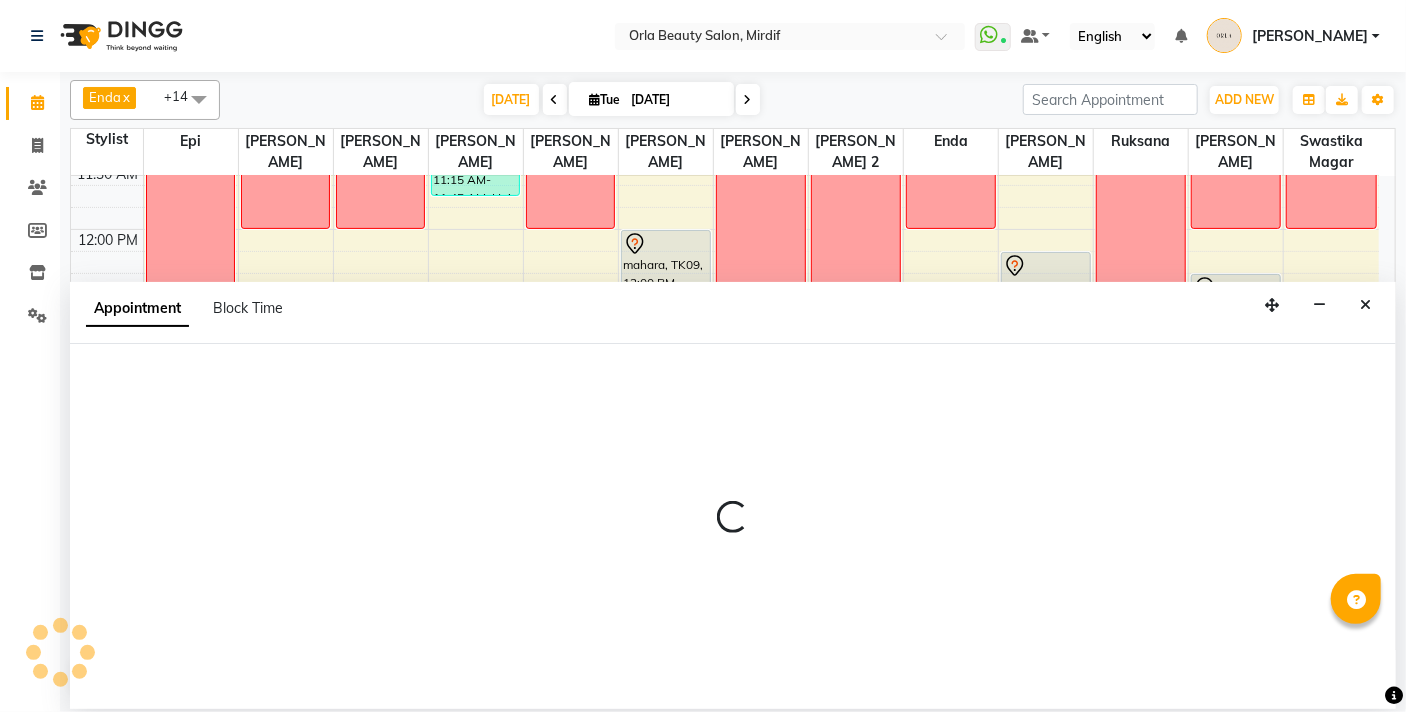 select on "tentative" 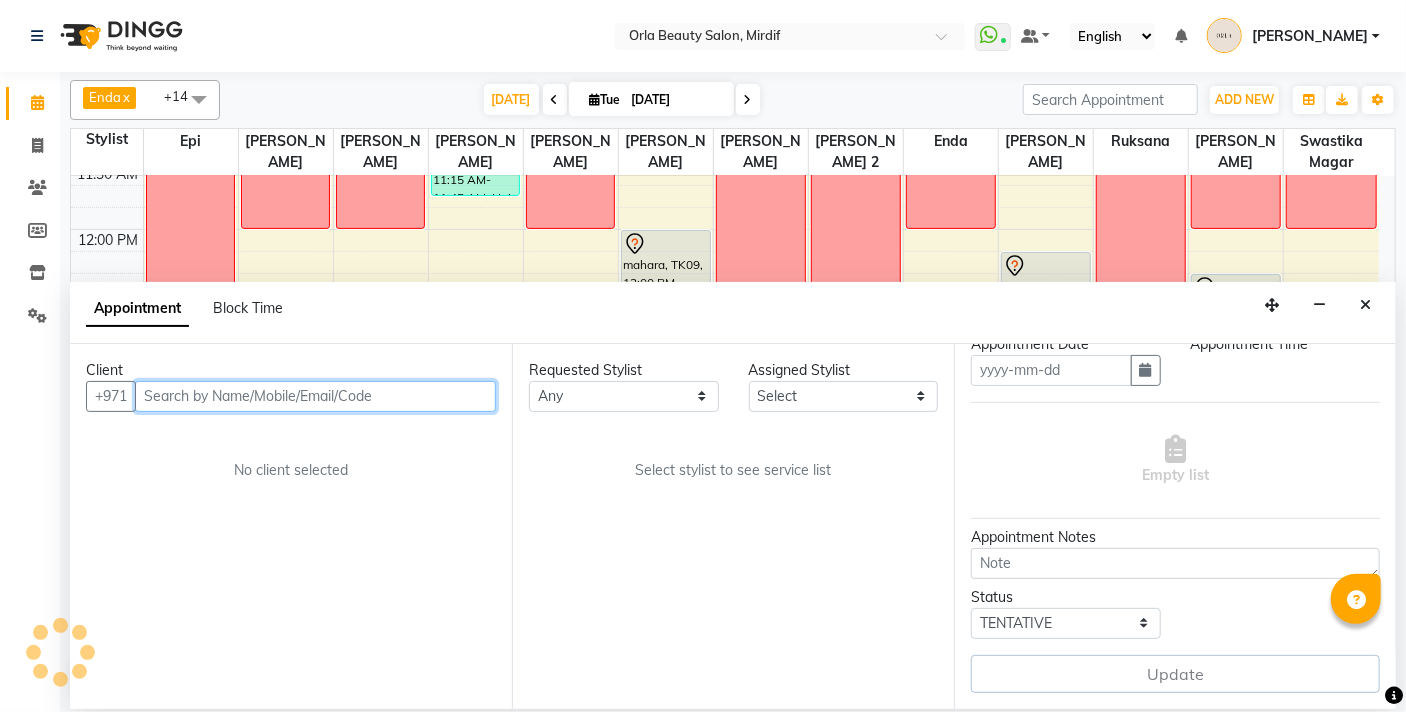 scroll, scrollTop: 98, scrollLeft: 0, axis: vertical 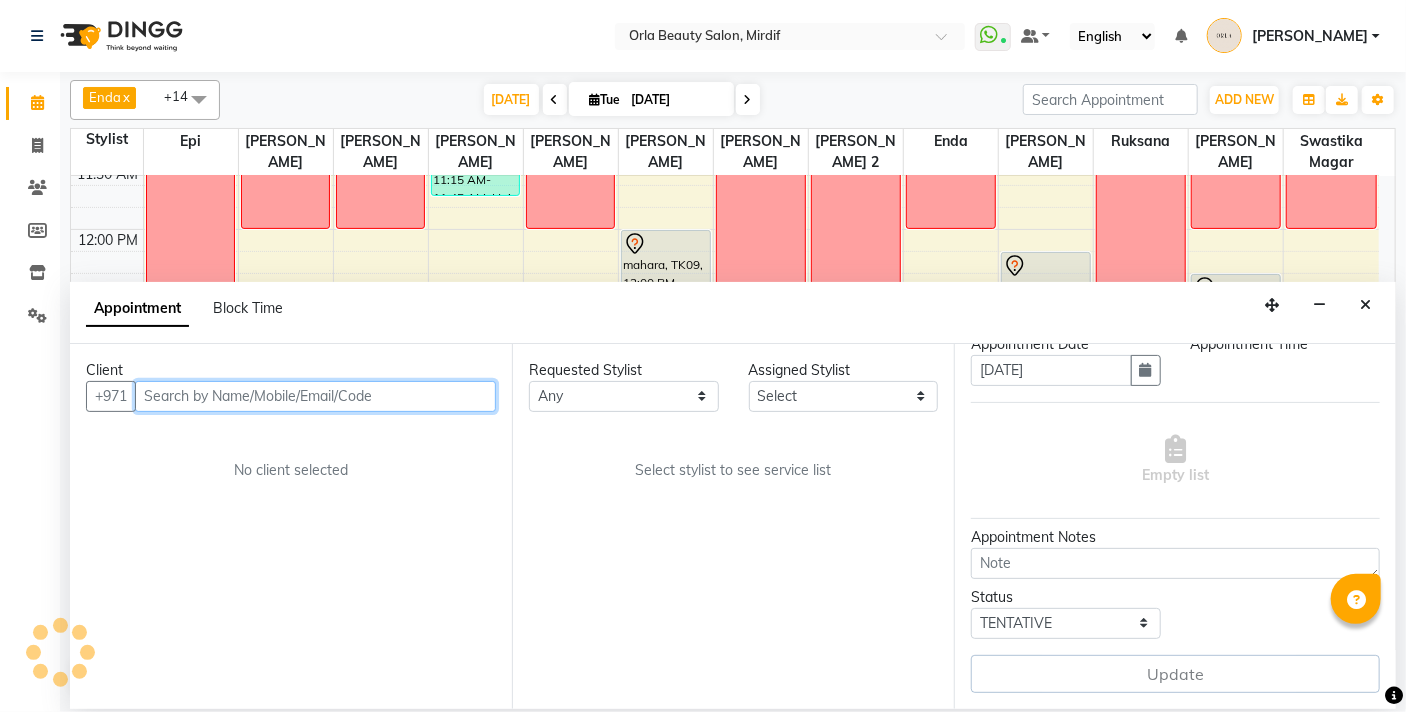 select on "790" 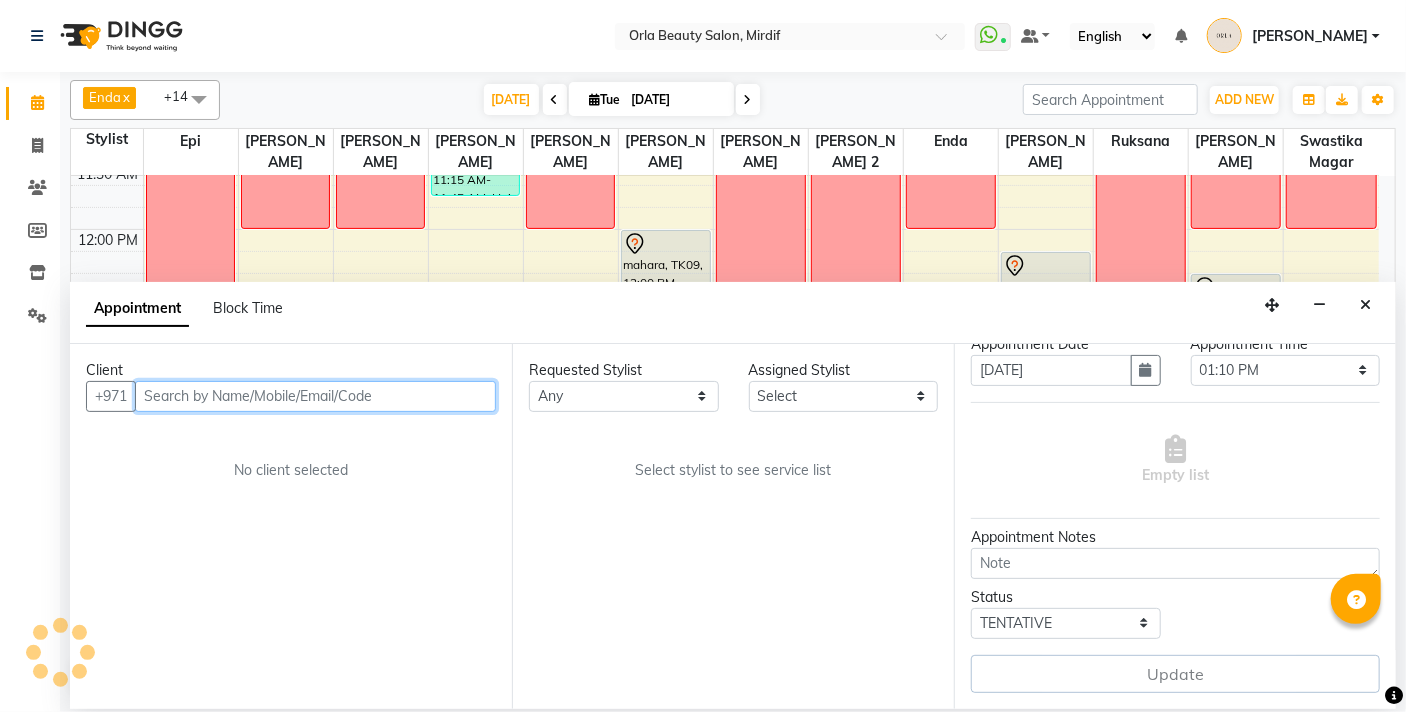 scroll, scrollTop: 0, scrollLeft: 0, axis: both 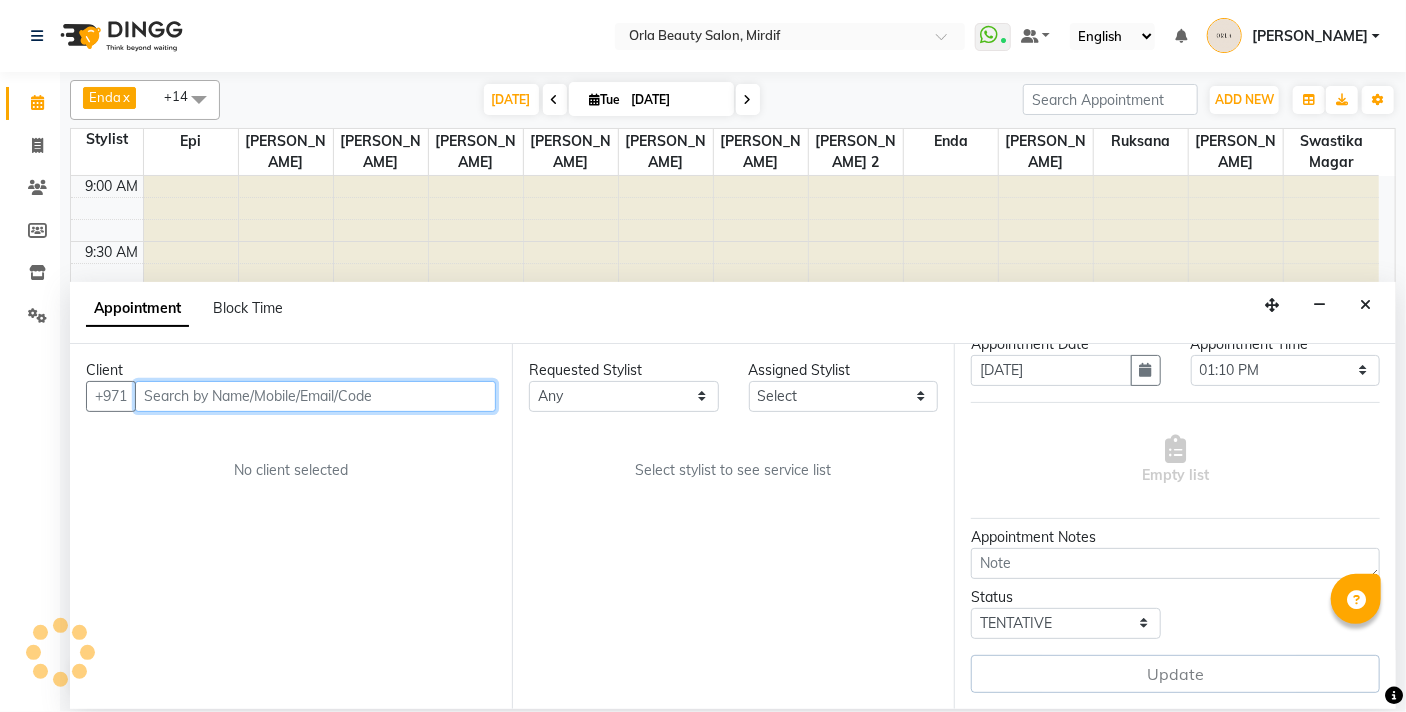 select on "41139" 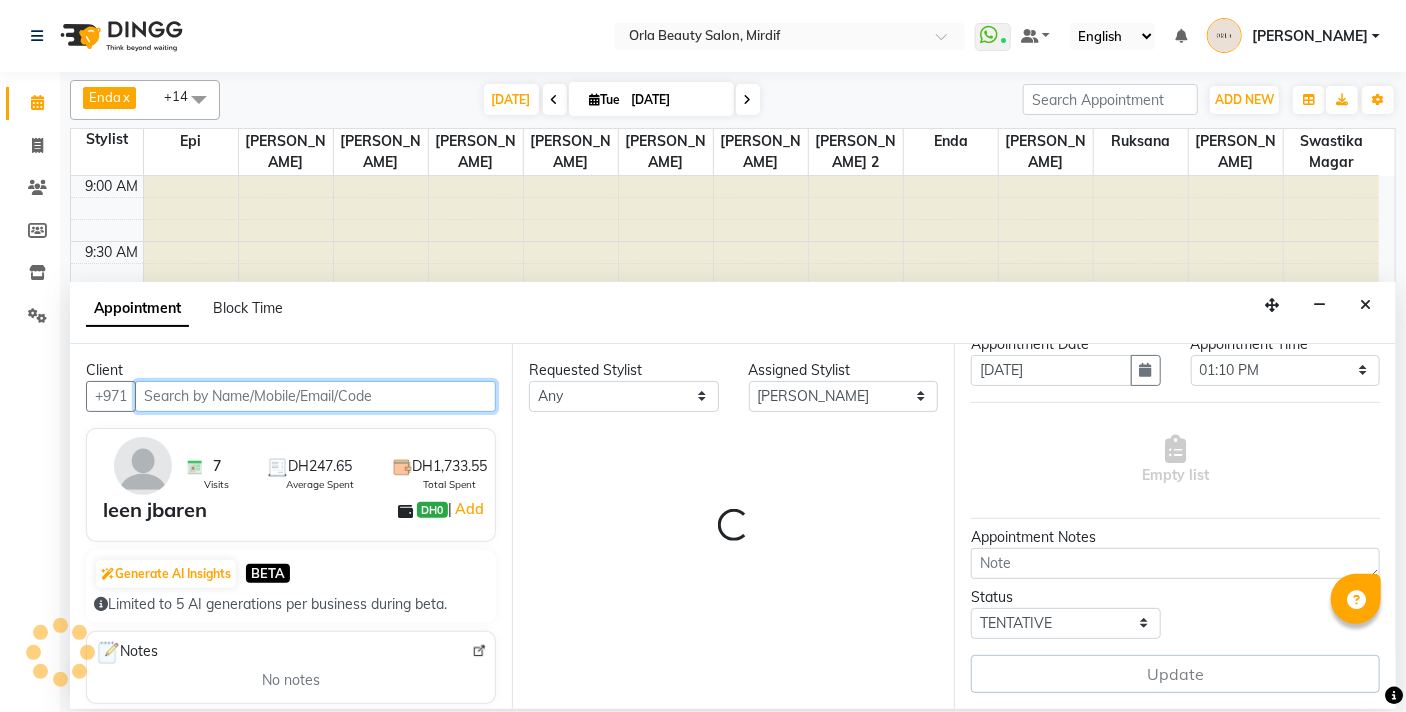 select on "2225" 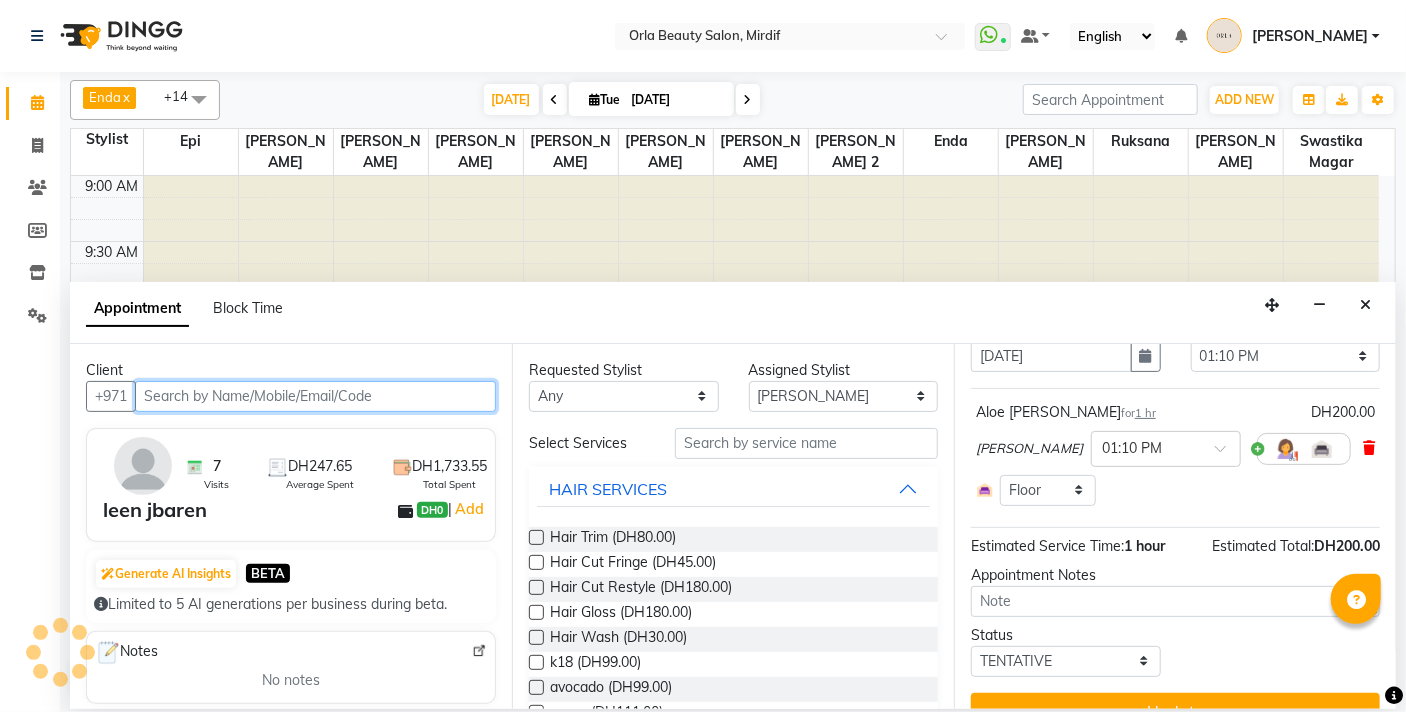 scroll, scrollTop: 529, scrollLeft: 0, axis: vertical 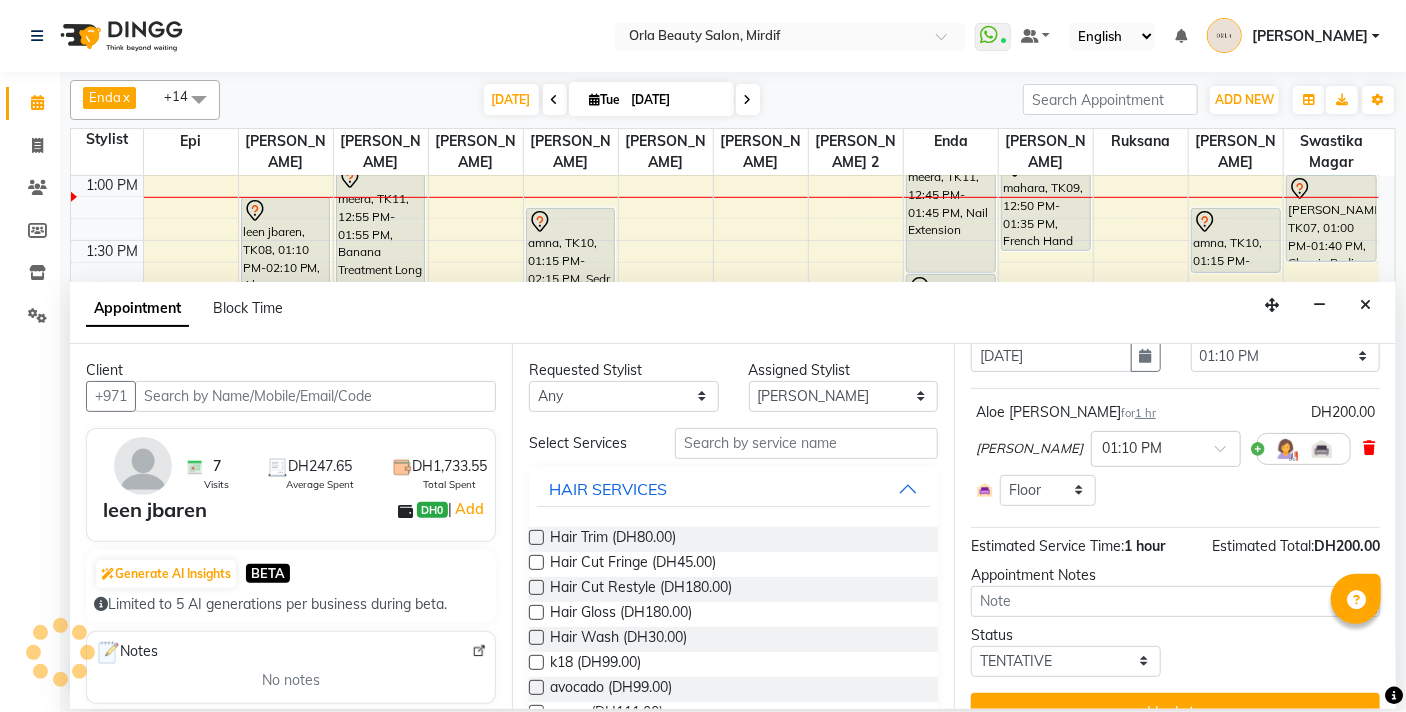 click at bounding box center (1369, 448) 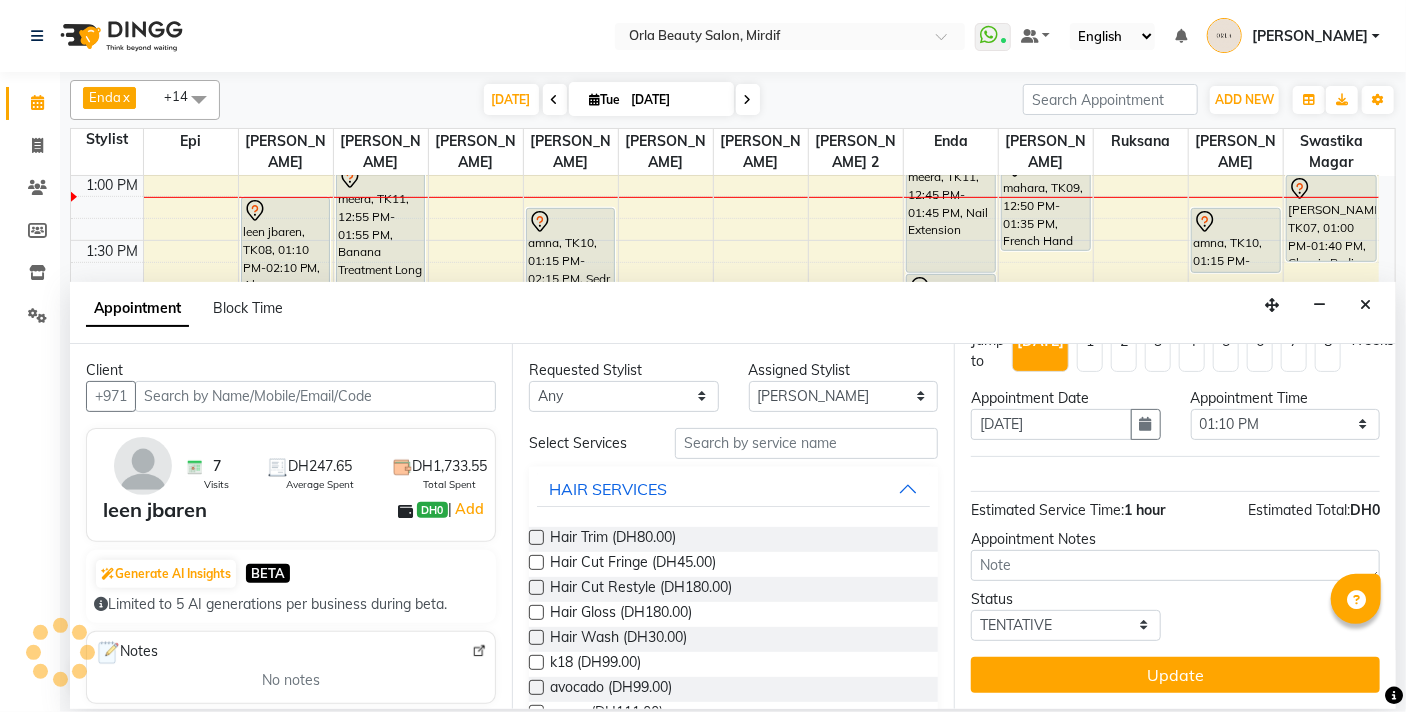 click at bounding box center (1175, 474) 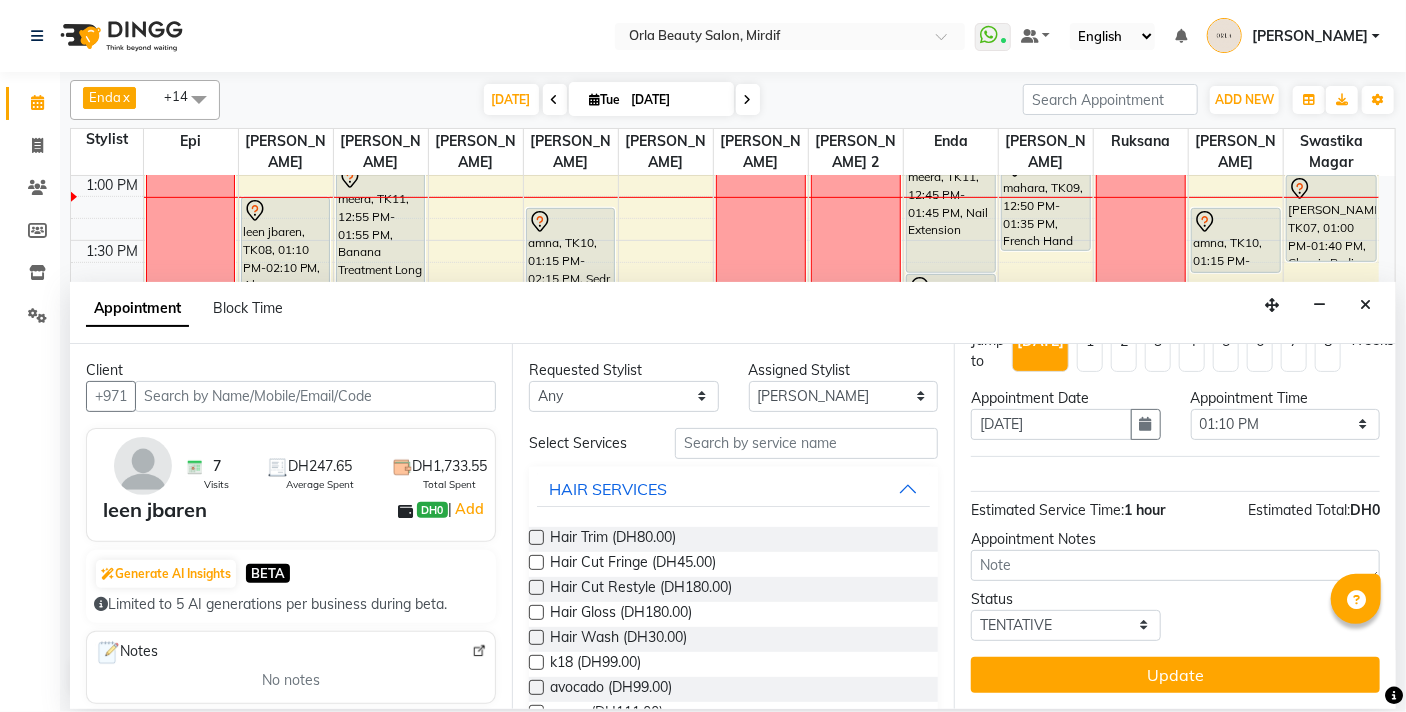 scroll, scrollTop: 45, scrollLeft: 0, axis: vertical 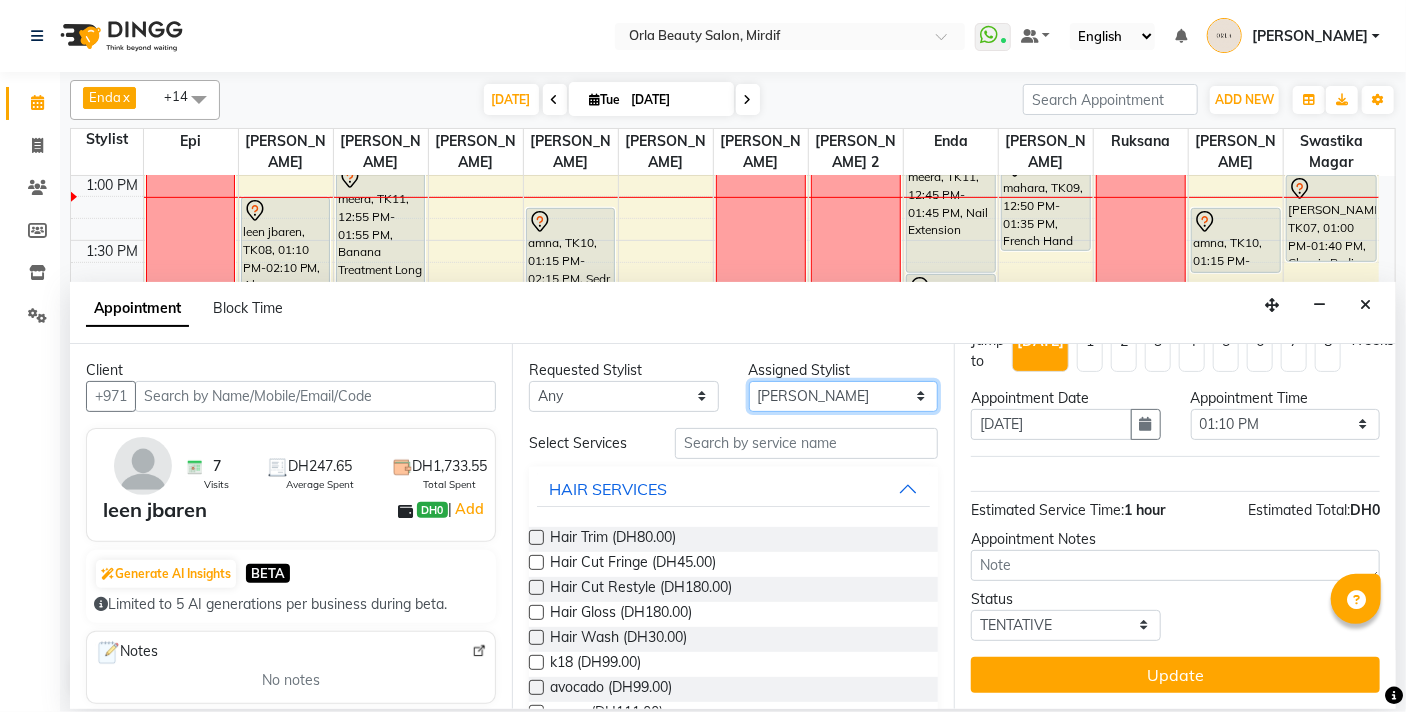 click on "Select Enda Epi [PERSON_NAME] Manju [PERSON_NAME] [PERSON_NAME] [PERSON_NAME] 2 [PERSON_NAME] [PERSON_NAME] [PERSON_NAME] swastika magar" at bounding box center (844, 396) 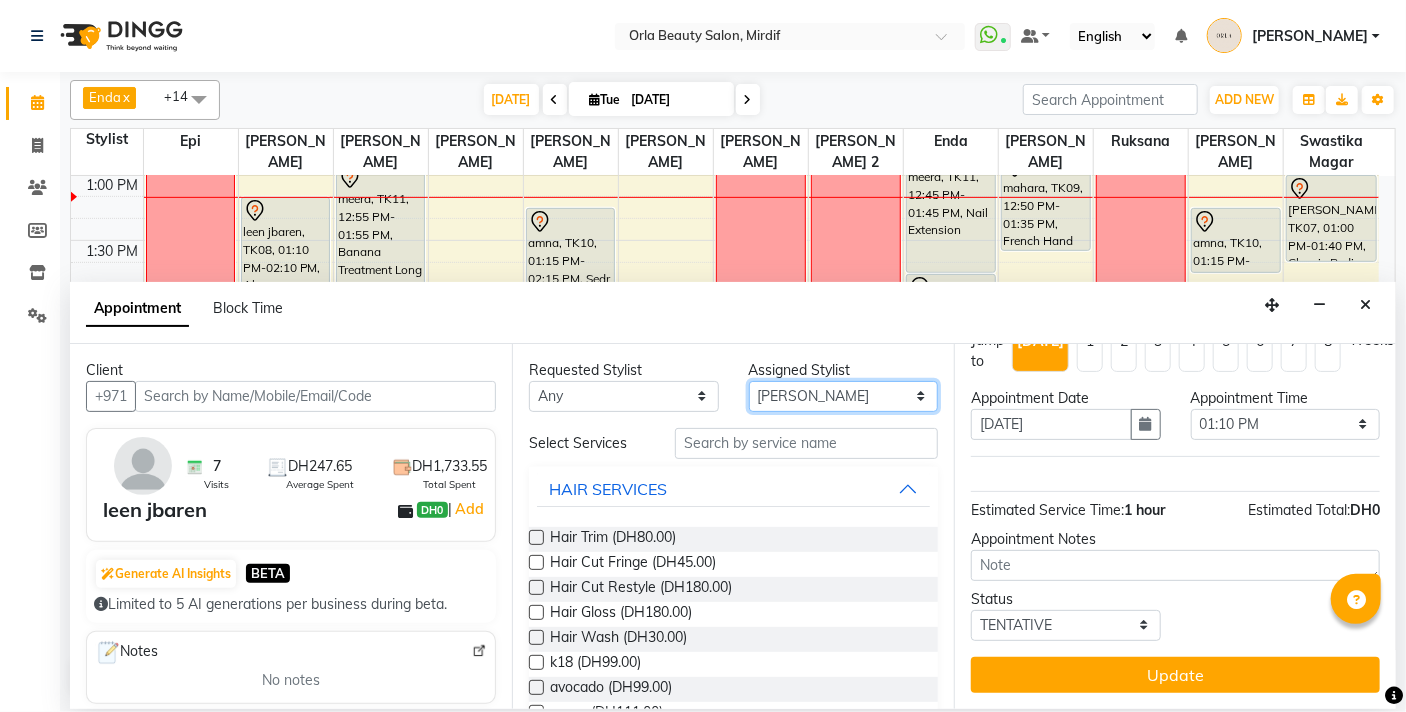 select on "58161" 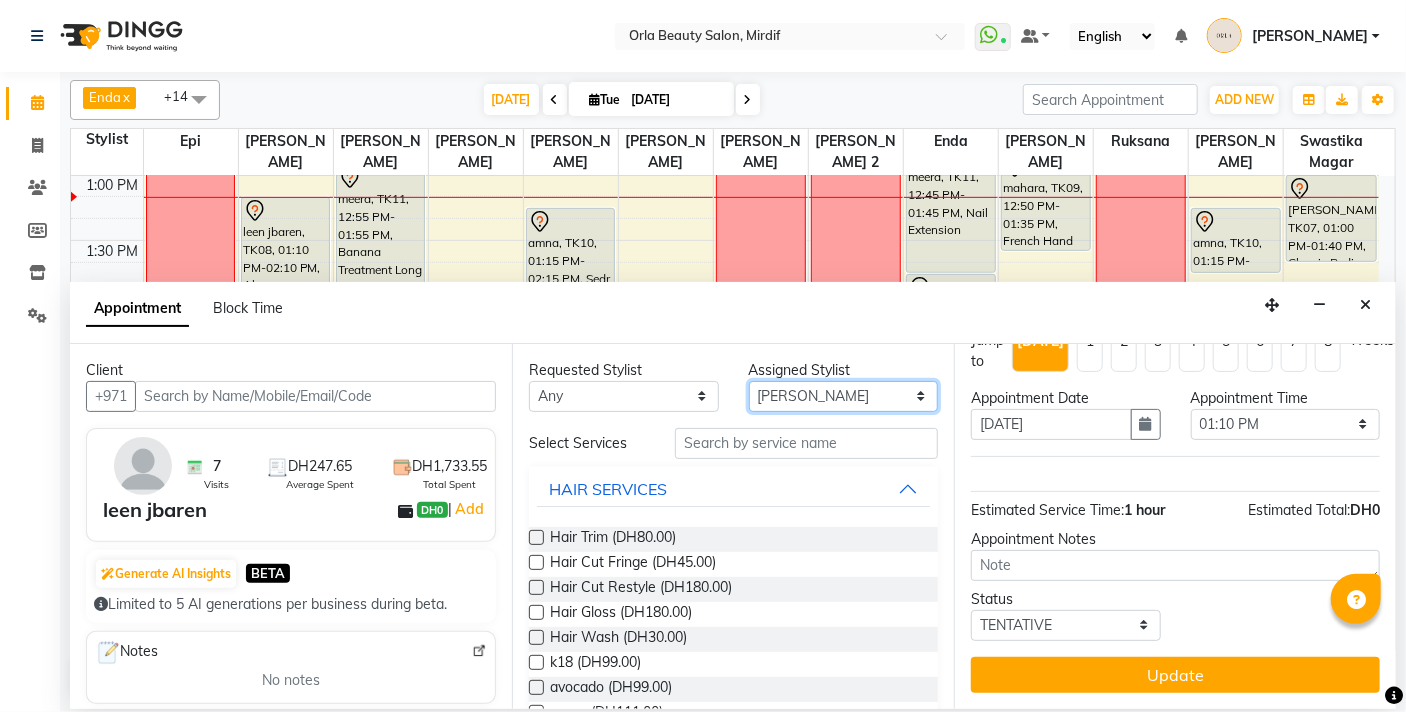 click on "Select Enda Epi [PERSON_NAME] Manju [PERSON_NAME] [PERSON_NAME] [PERSON_NAME] 2 [PERSON_NAME] [PERSON_NAME] [PERSON_NAME] swastika magar" at bounding box center [844, 396] 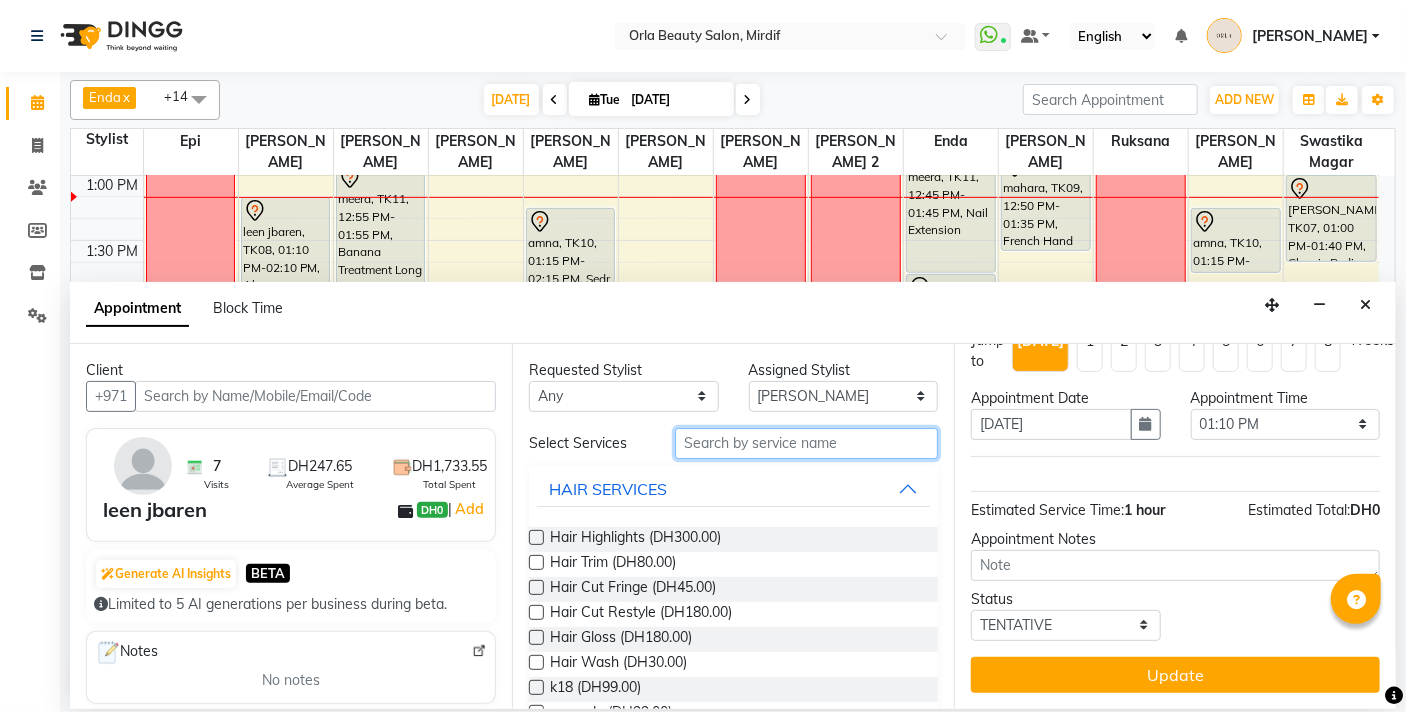 click at bounding box center (806, 443) 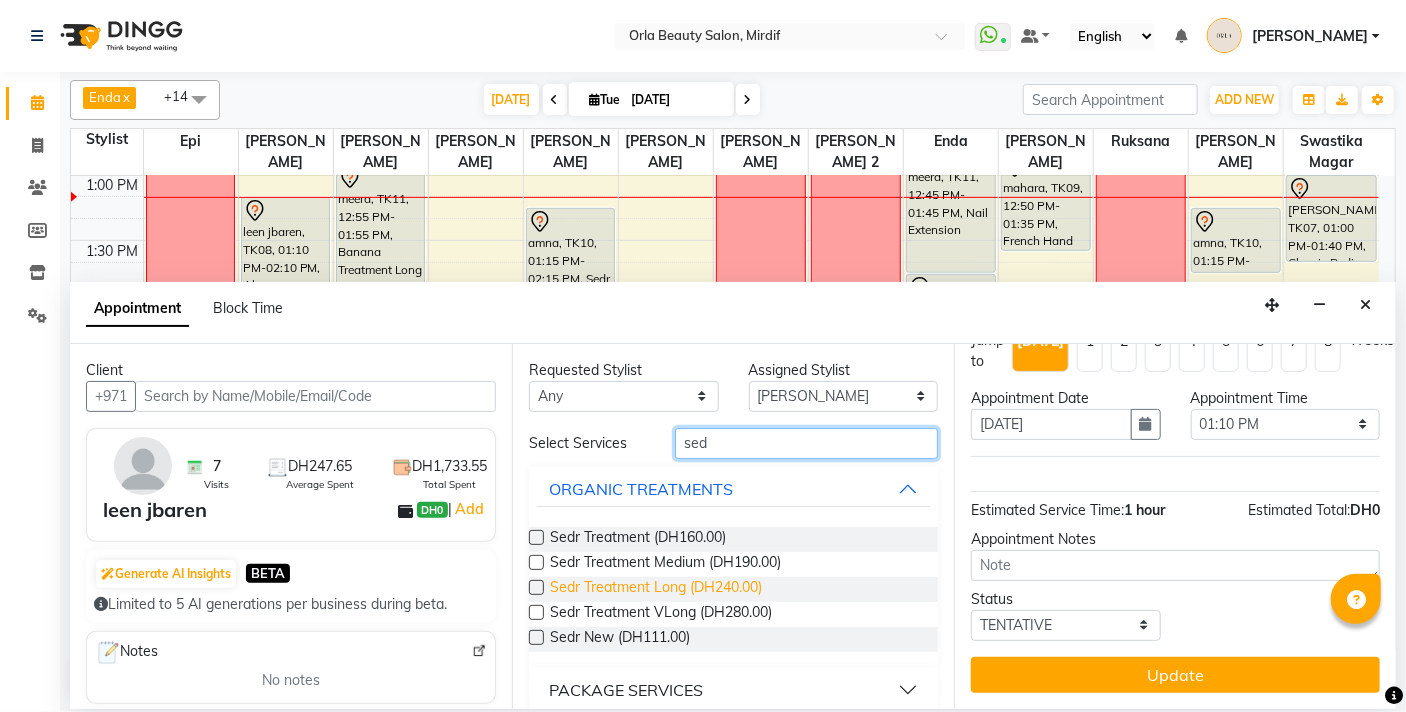 type on "sed" 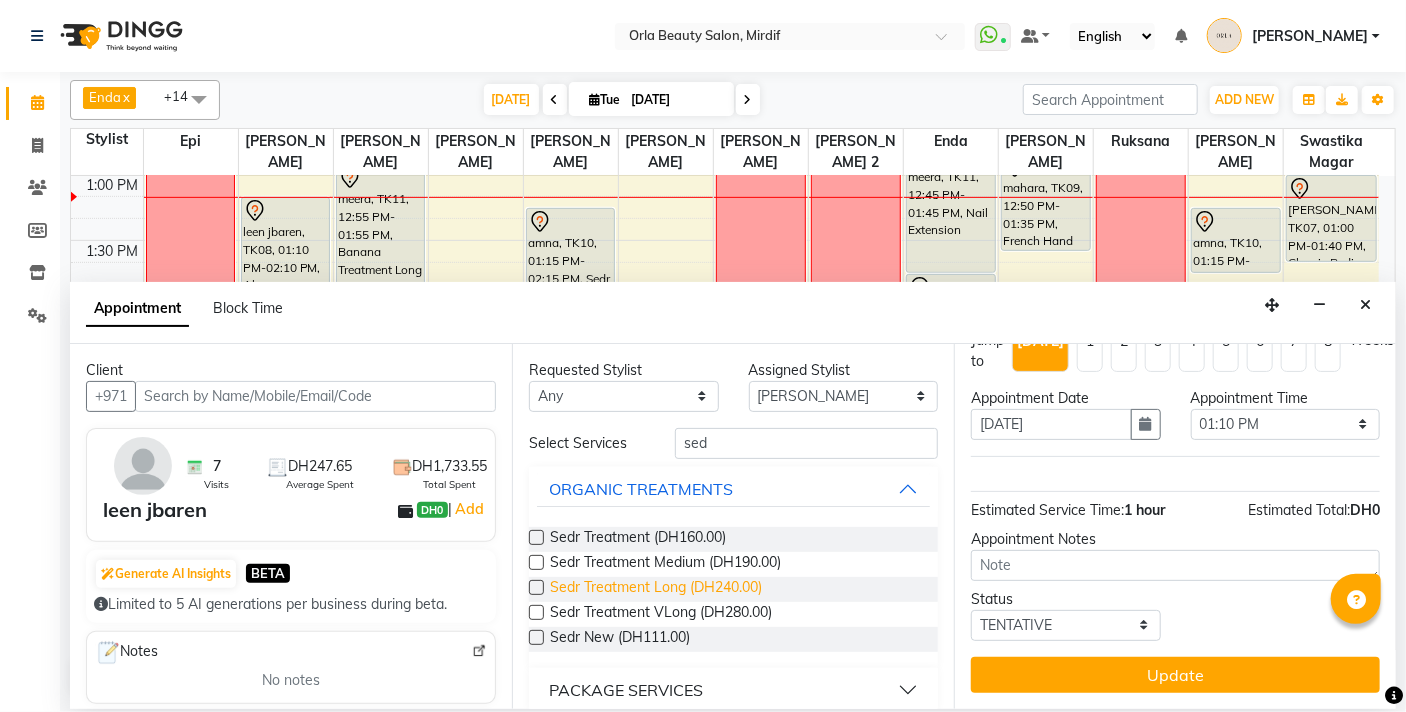 click on "Sedr Treatment Long (DH240.00)" at bounding box center [656, 589] 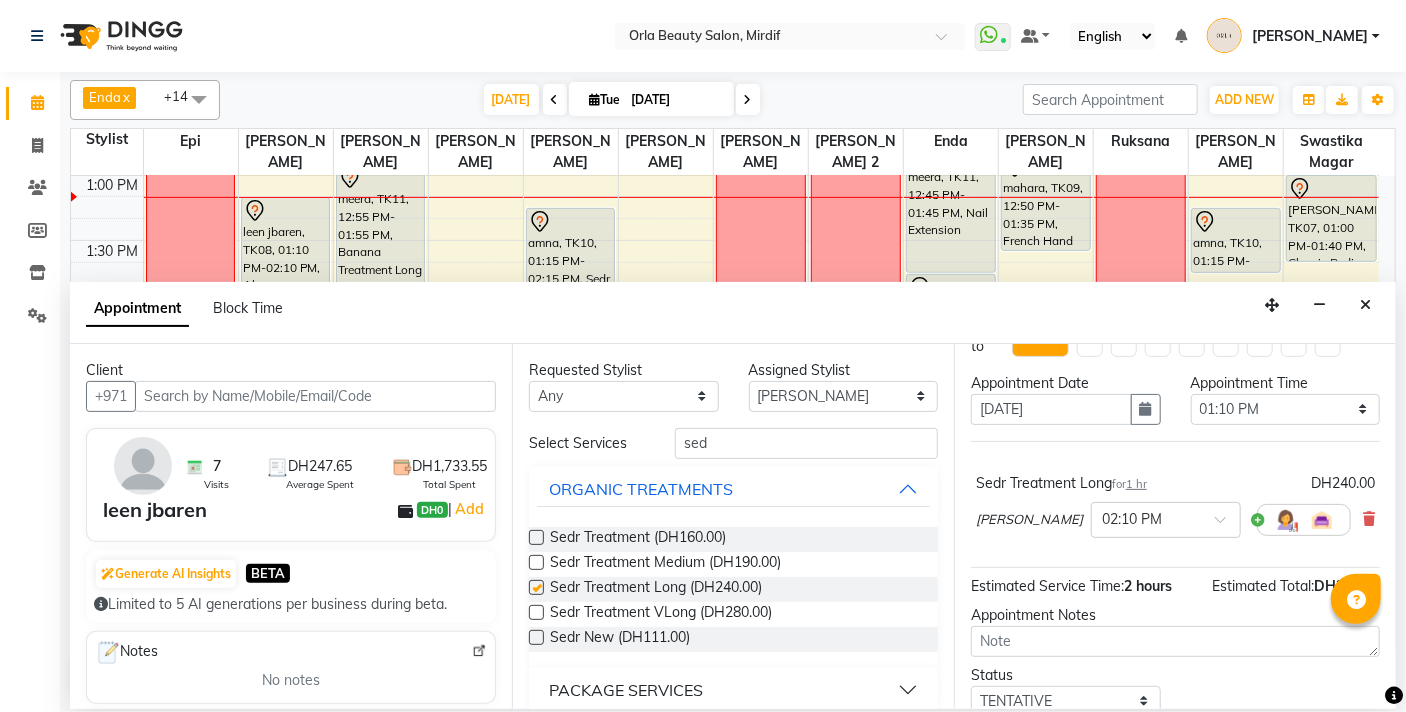 scroll, scrollTop: 98, scrollLeft: 0, axis: vertical 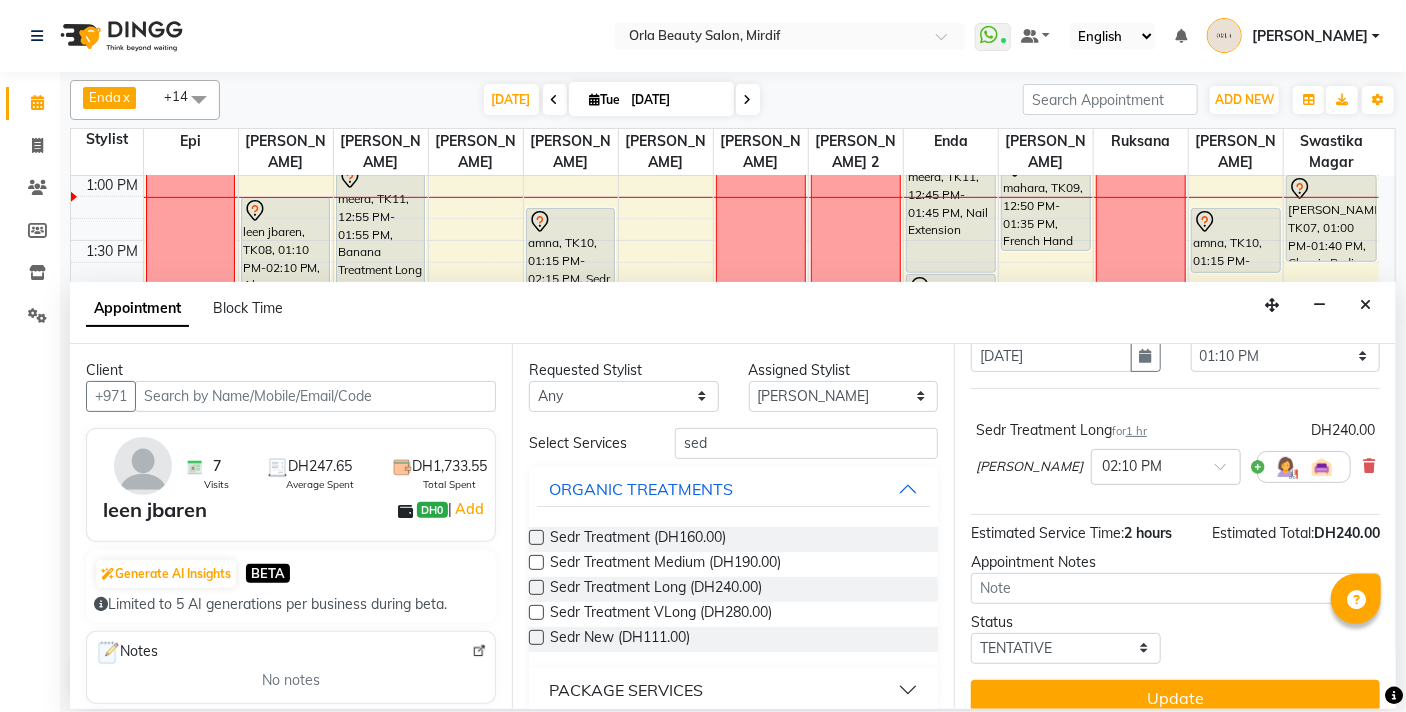 checkbox on "false" 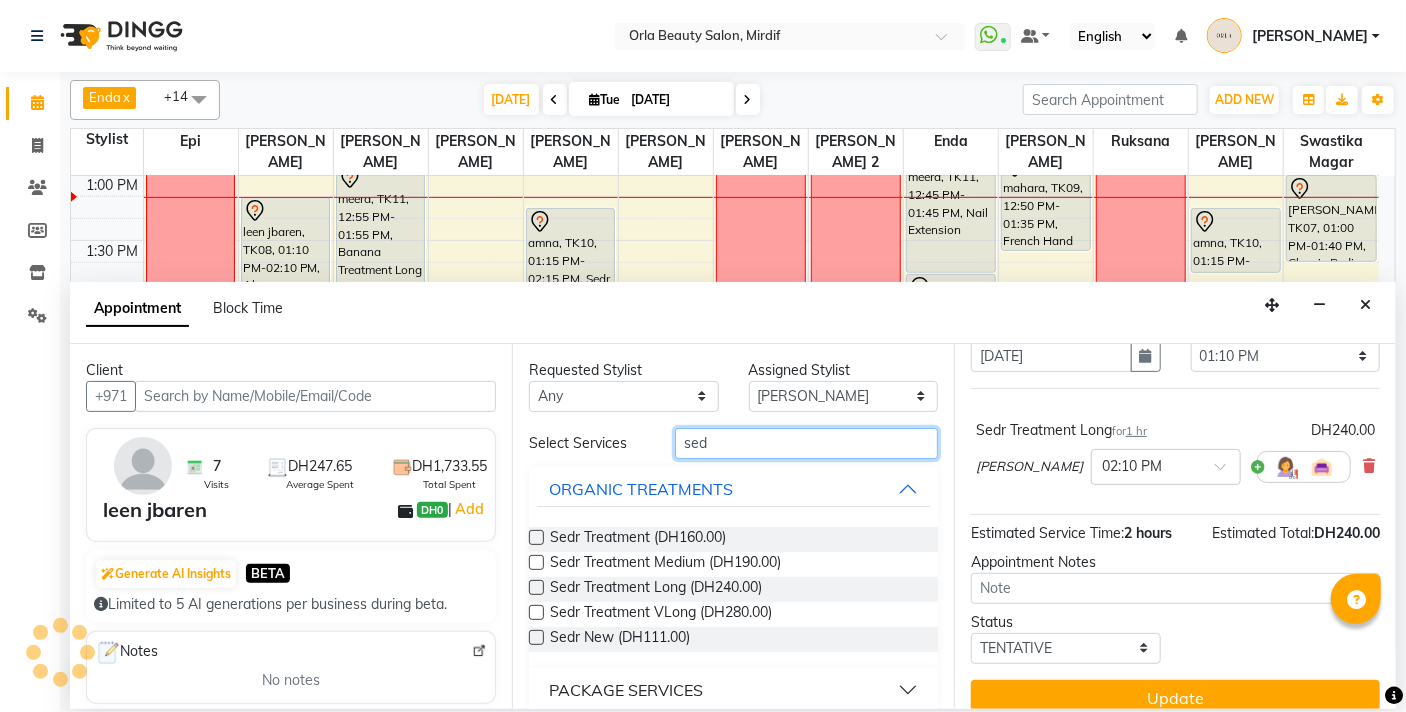 click on "sed" at bounding box center [806, 443] 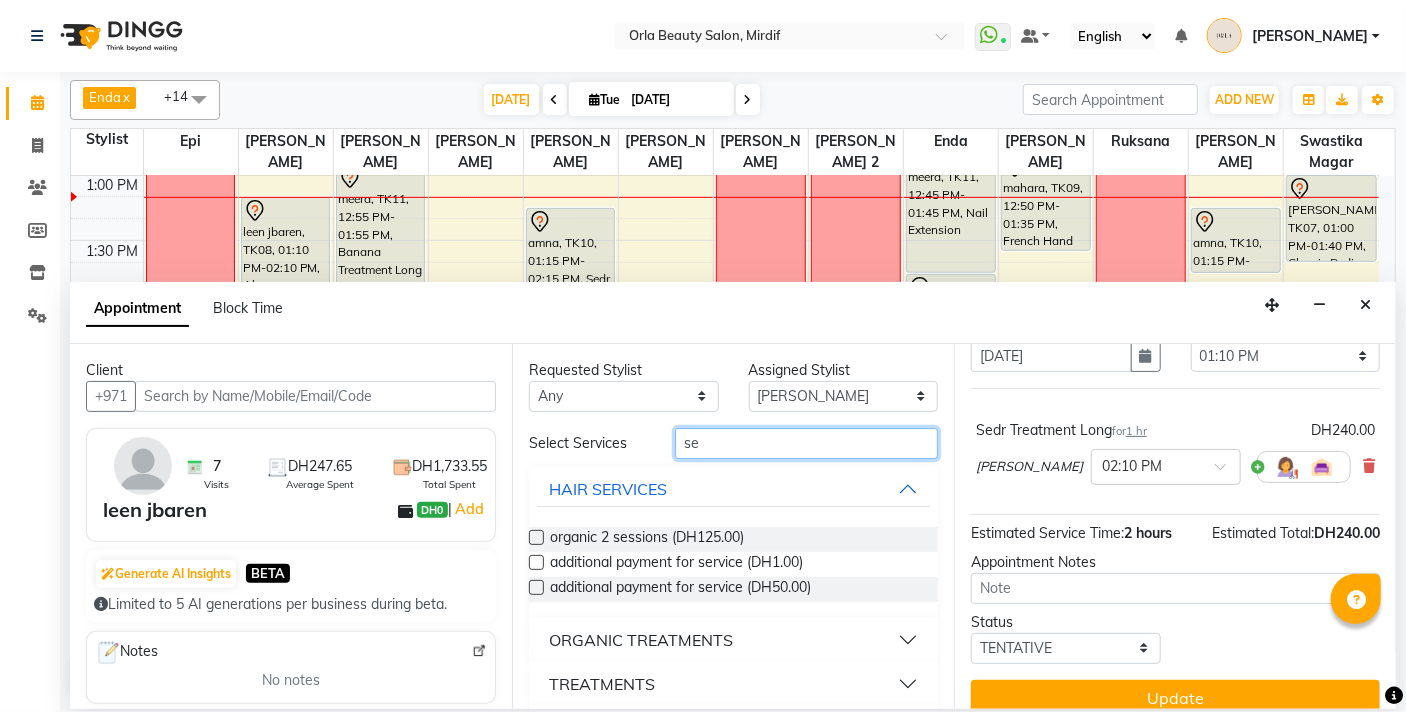 type on "s" 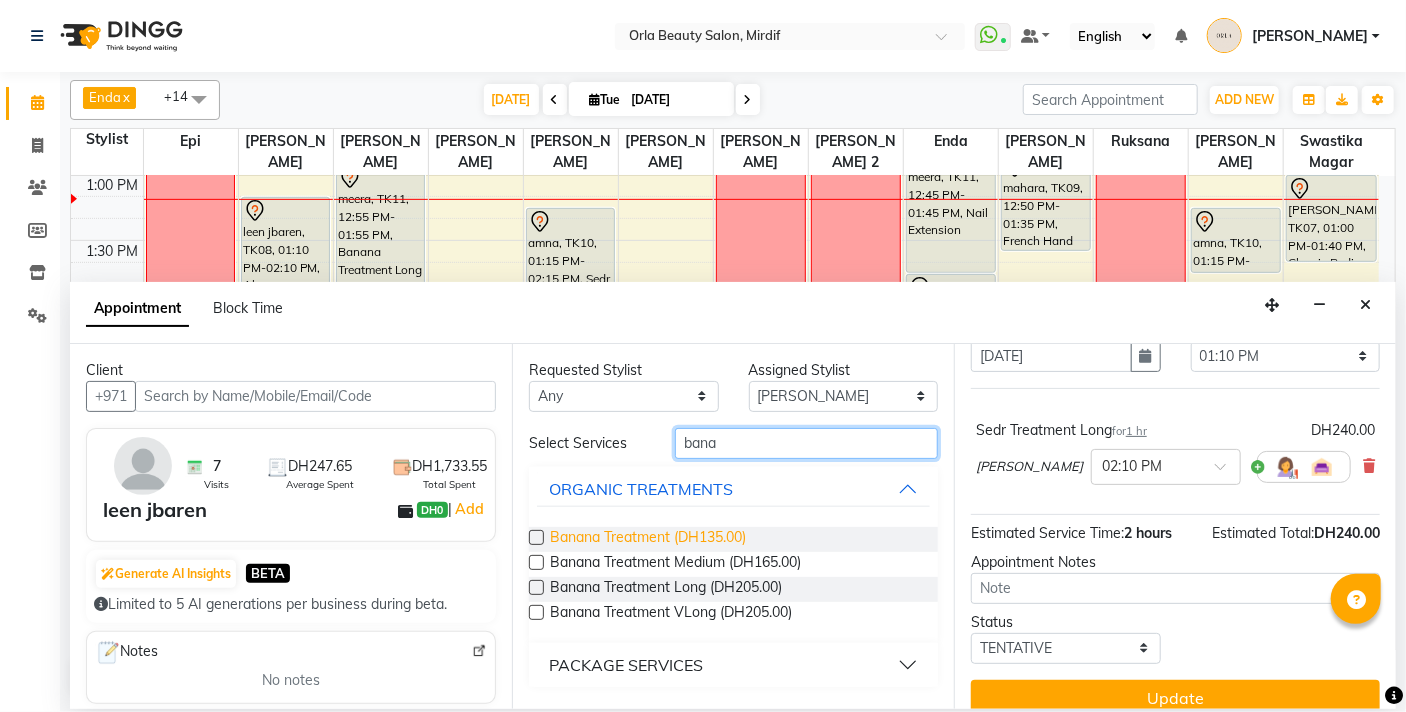 type on "bana" 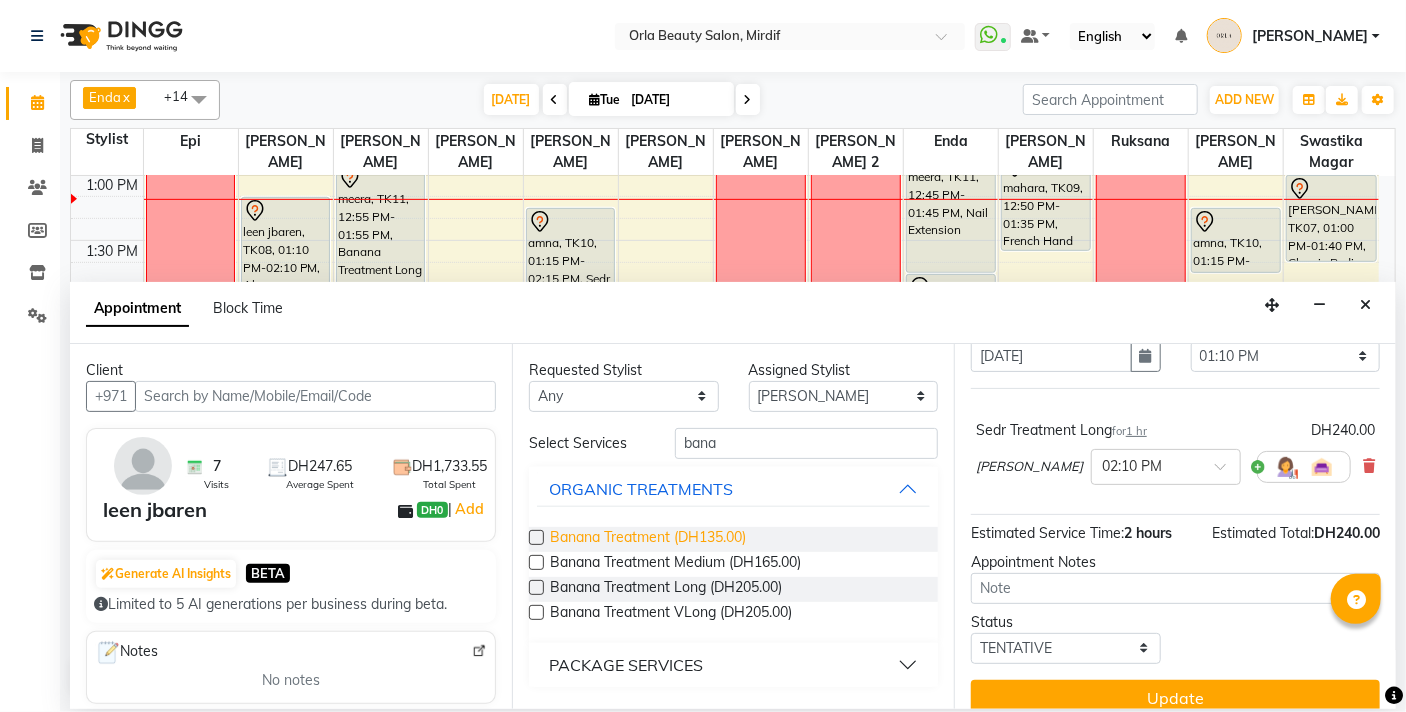 click on "Banana Treatment (DH135.00)" at bounding box center [648, 539] 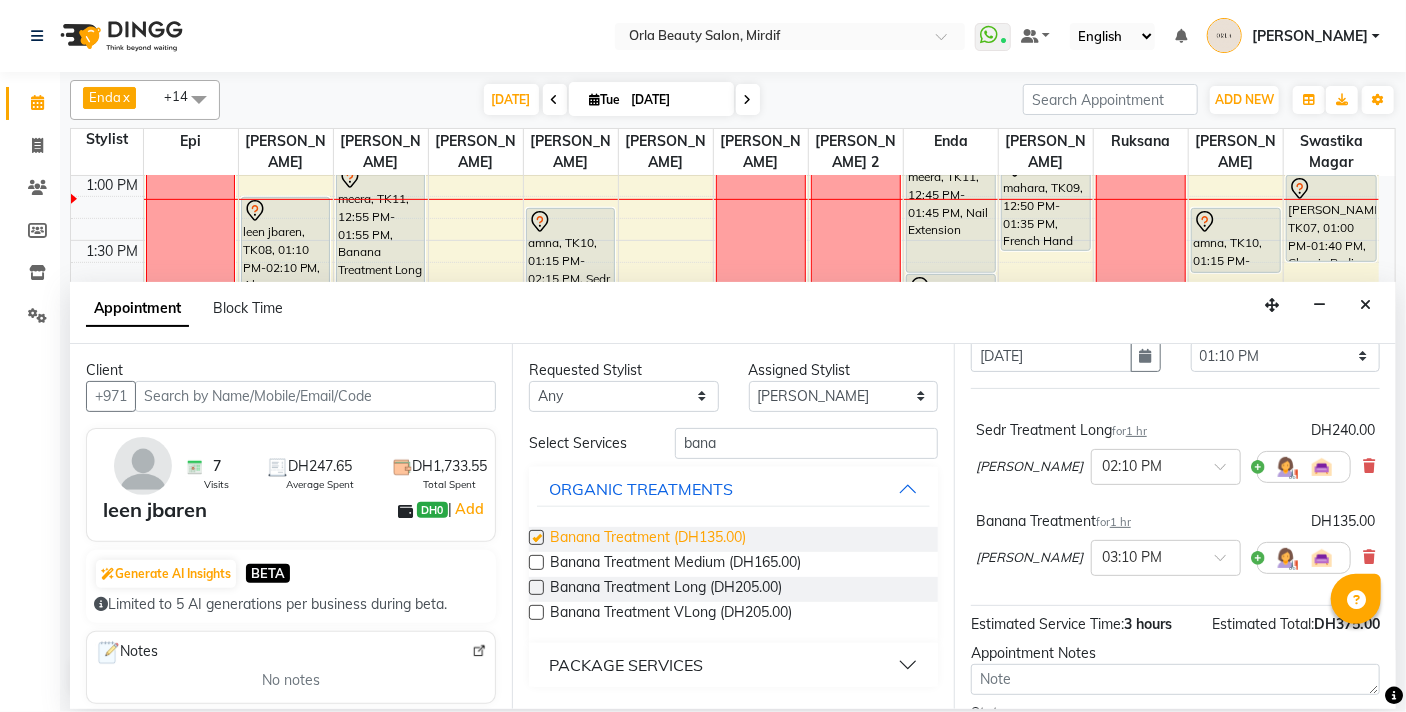 checkbox on "false" 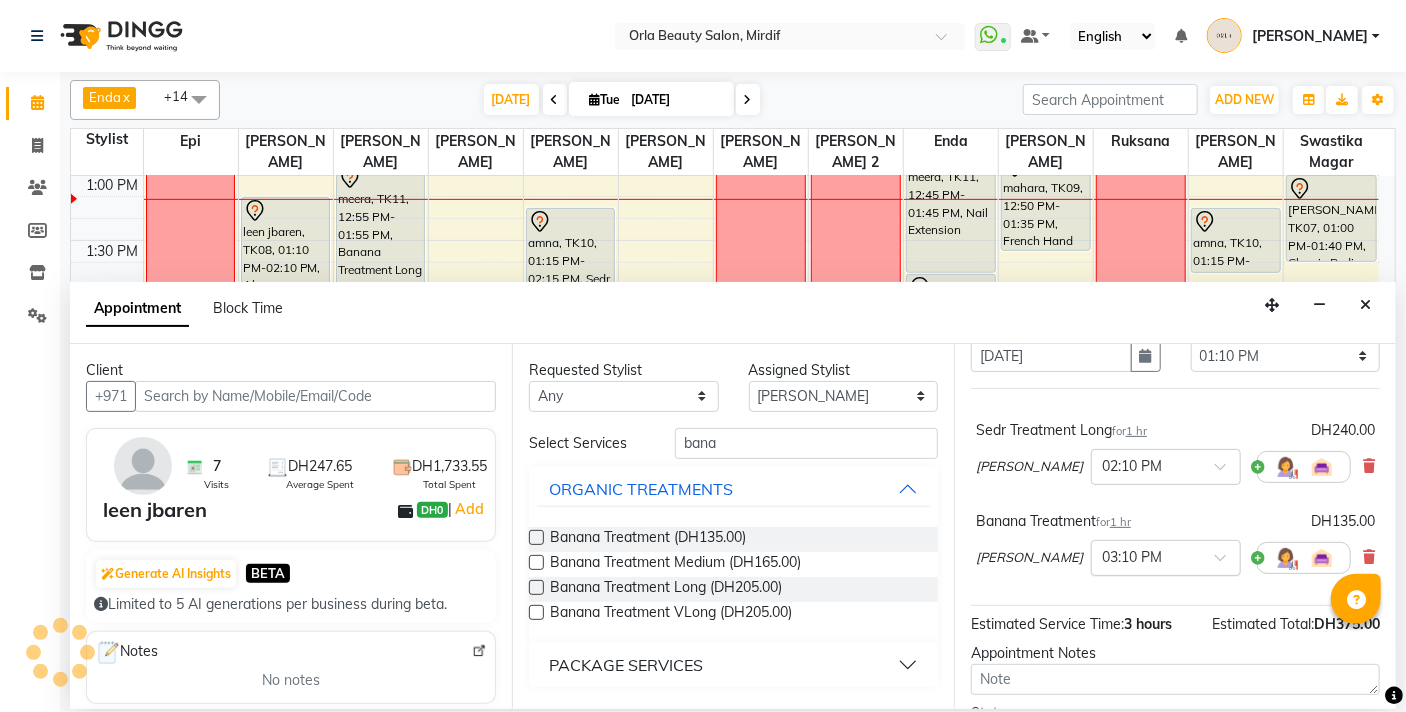 scroll, scrollTop: 209, scrollLeft: 0, axis: vertical 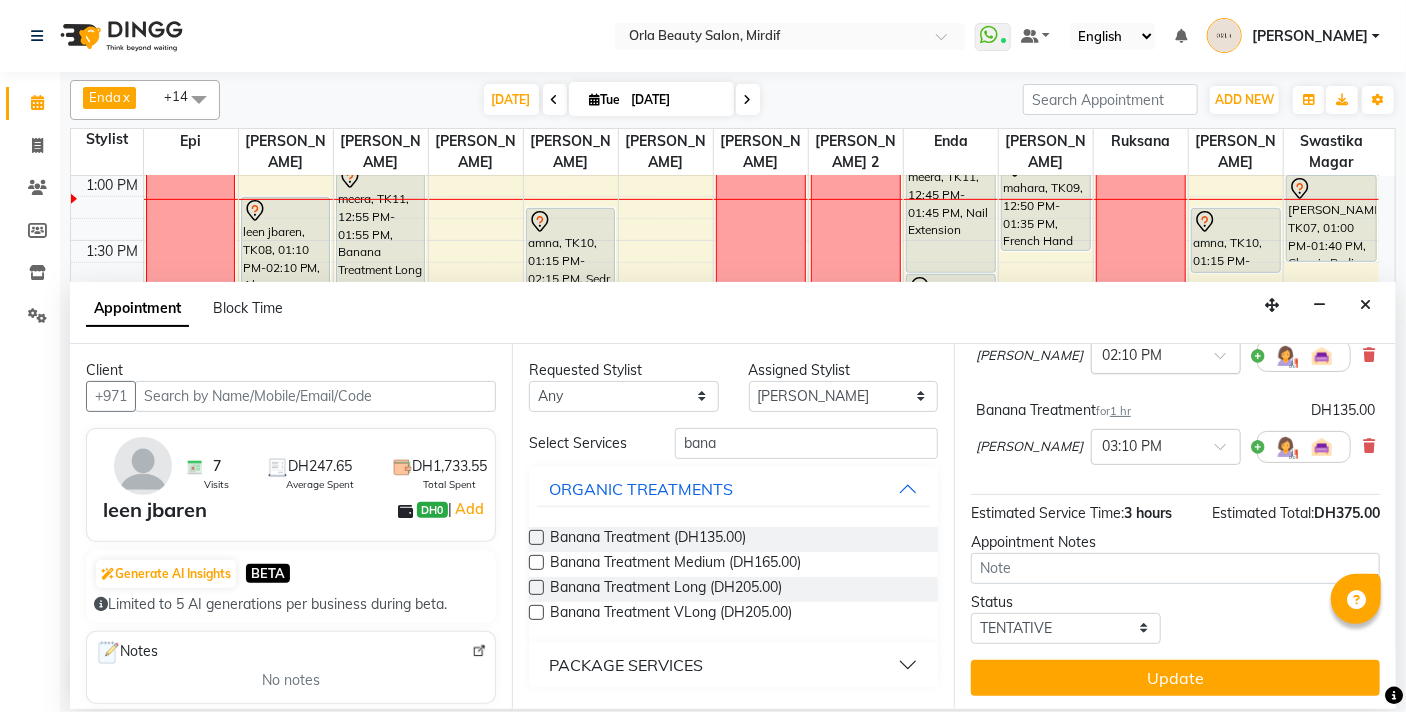 click on "× 02:10 PM" at bounding box center [1166, 356] 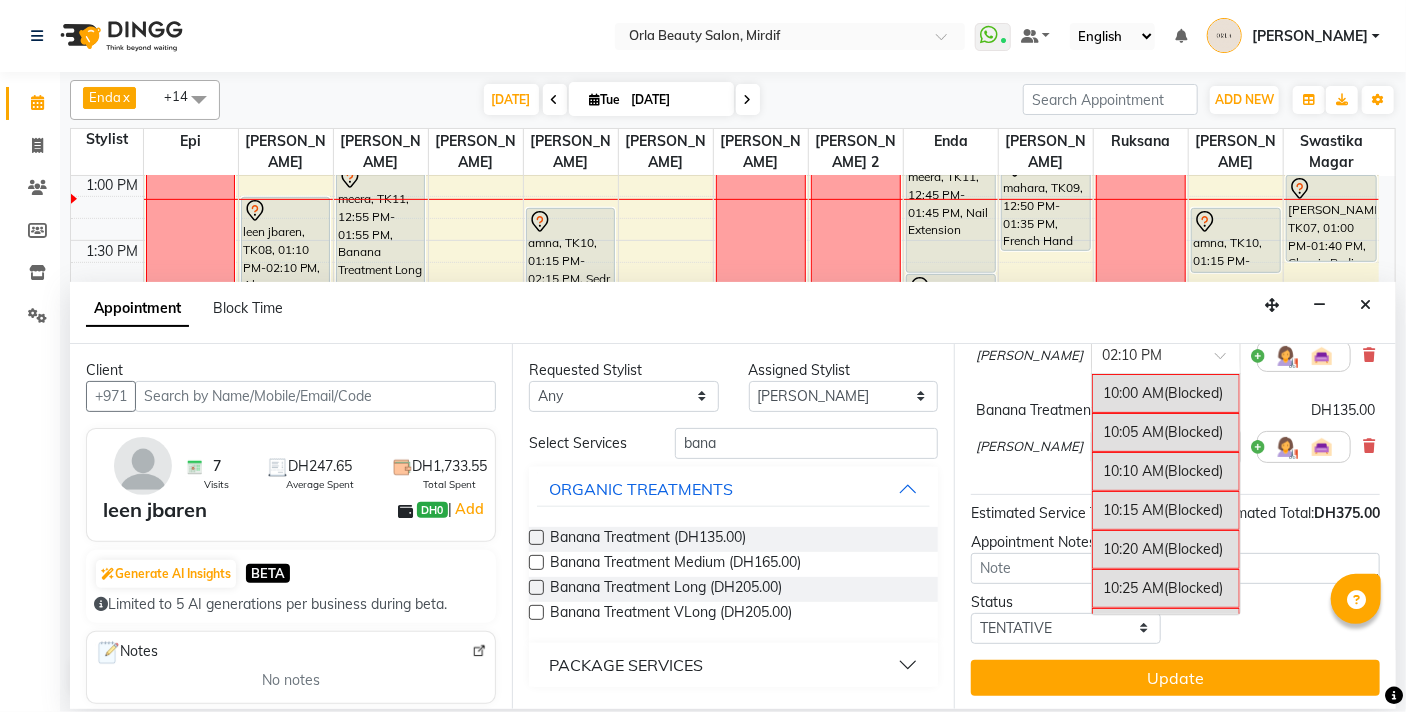 scroll, scrollTop: 208, scrollLeft: 0, axis: vertical 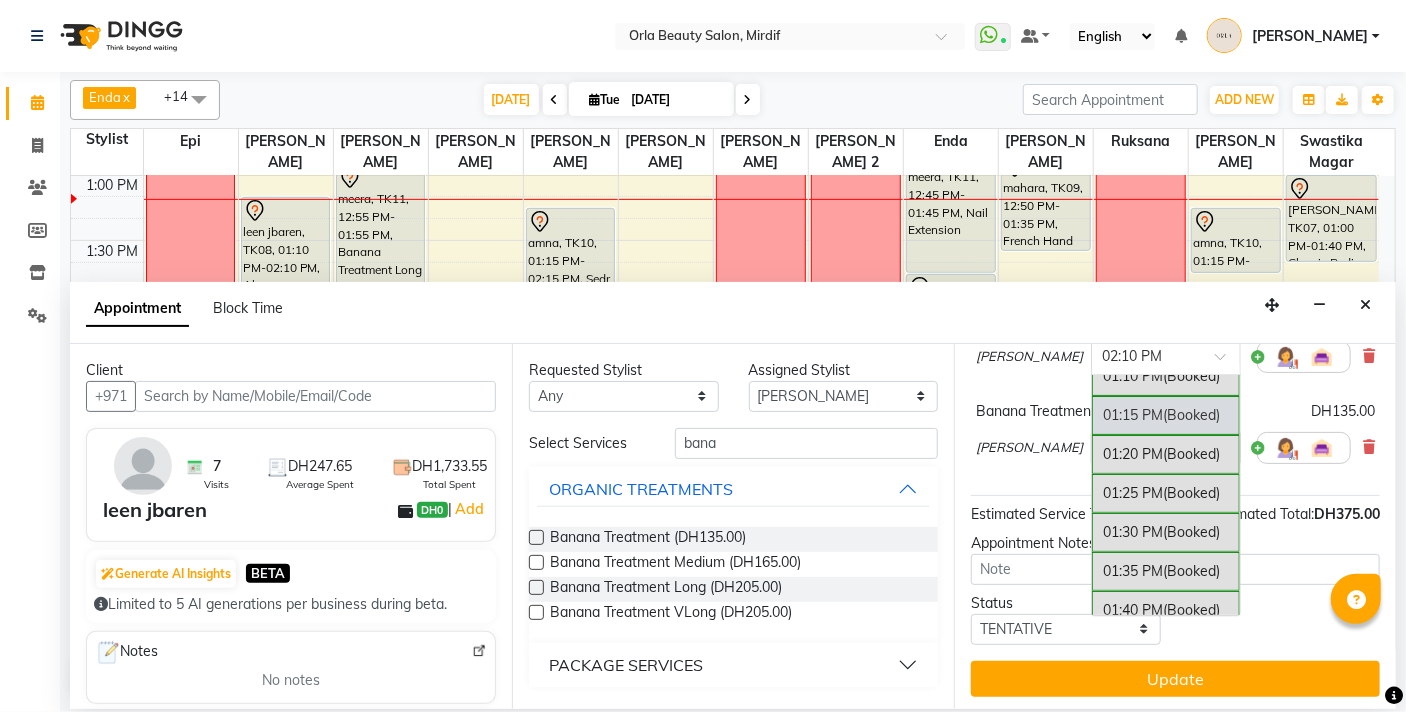 click on "(Booked)" at bounding box center [1191, 415] 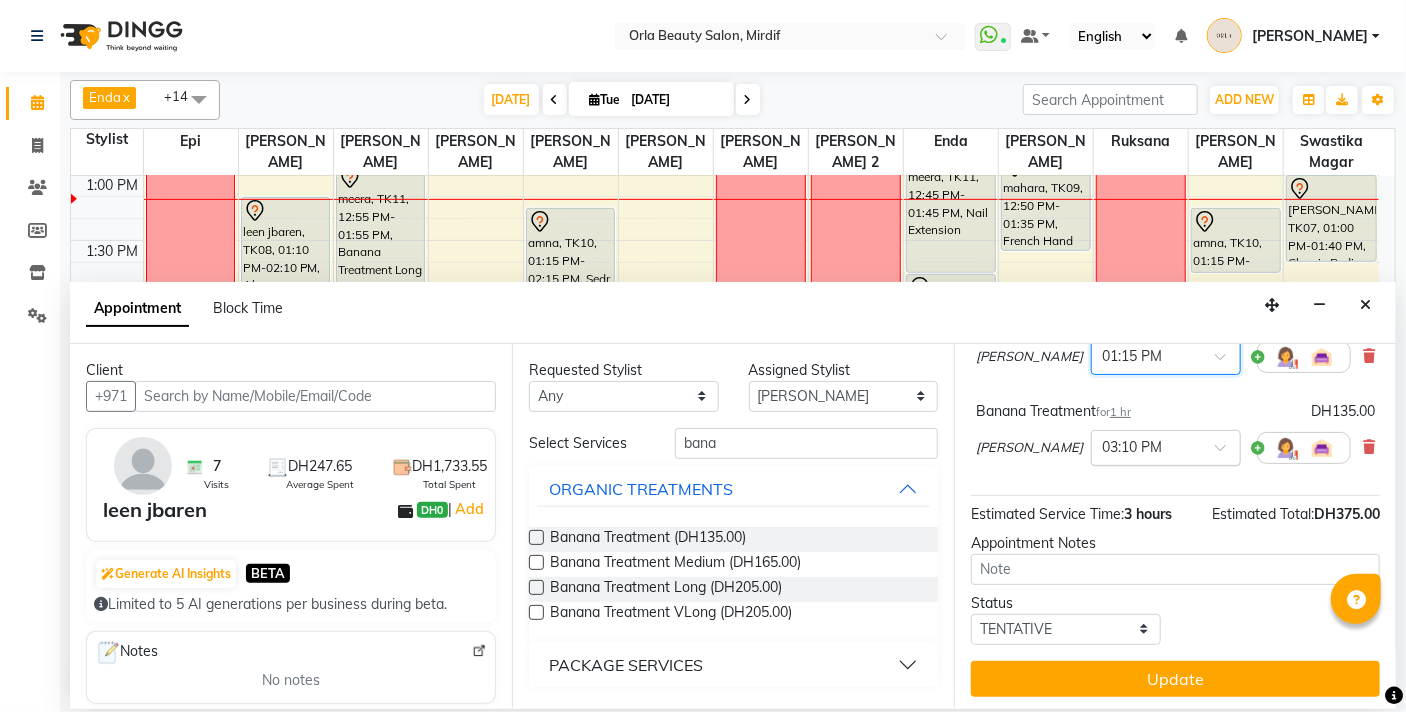click at bounding box center [1146, 446] 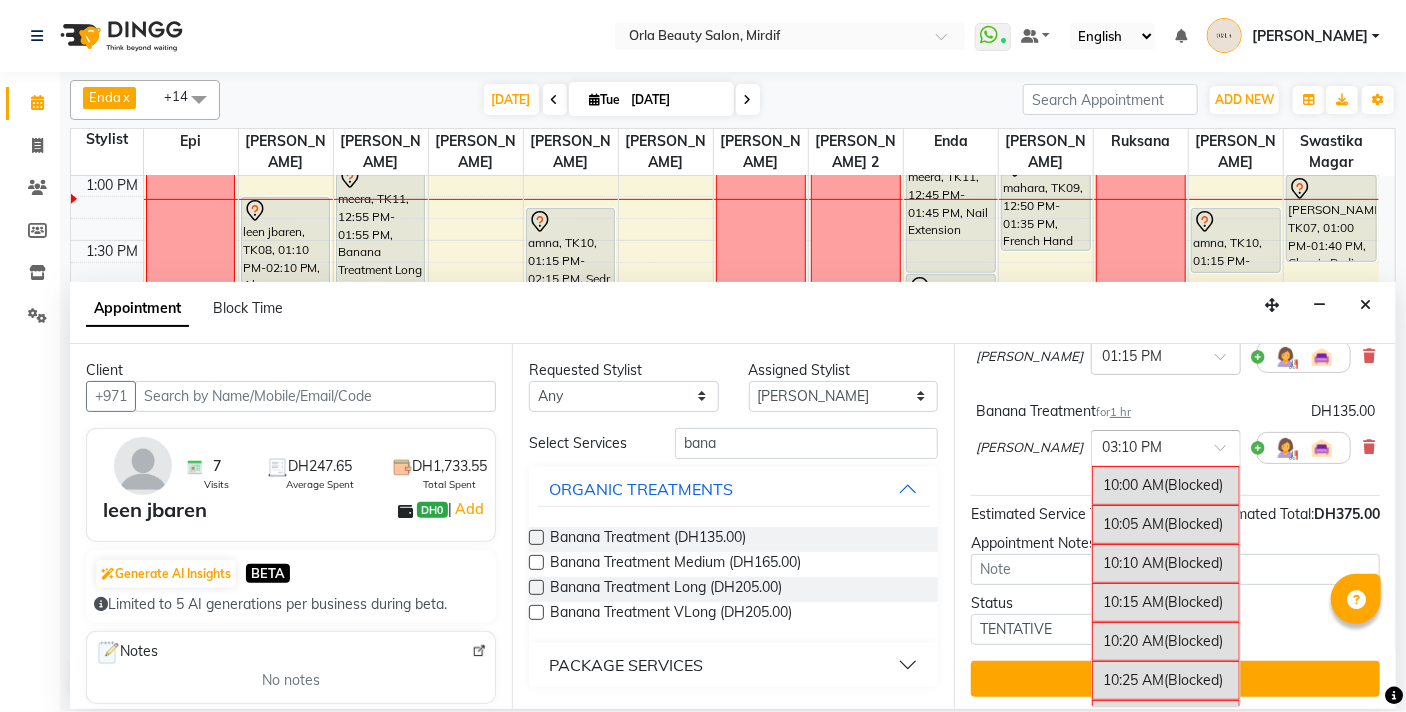 scroll, scrollTop: 2366, scrollLeft: 0, axis: vertical 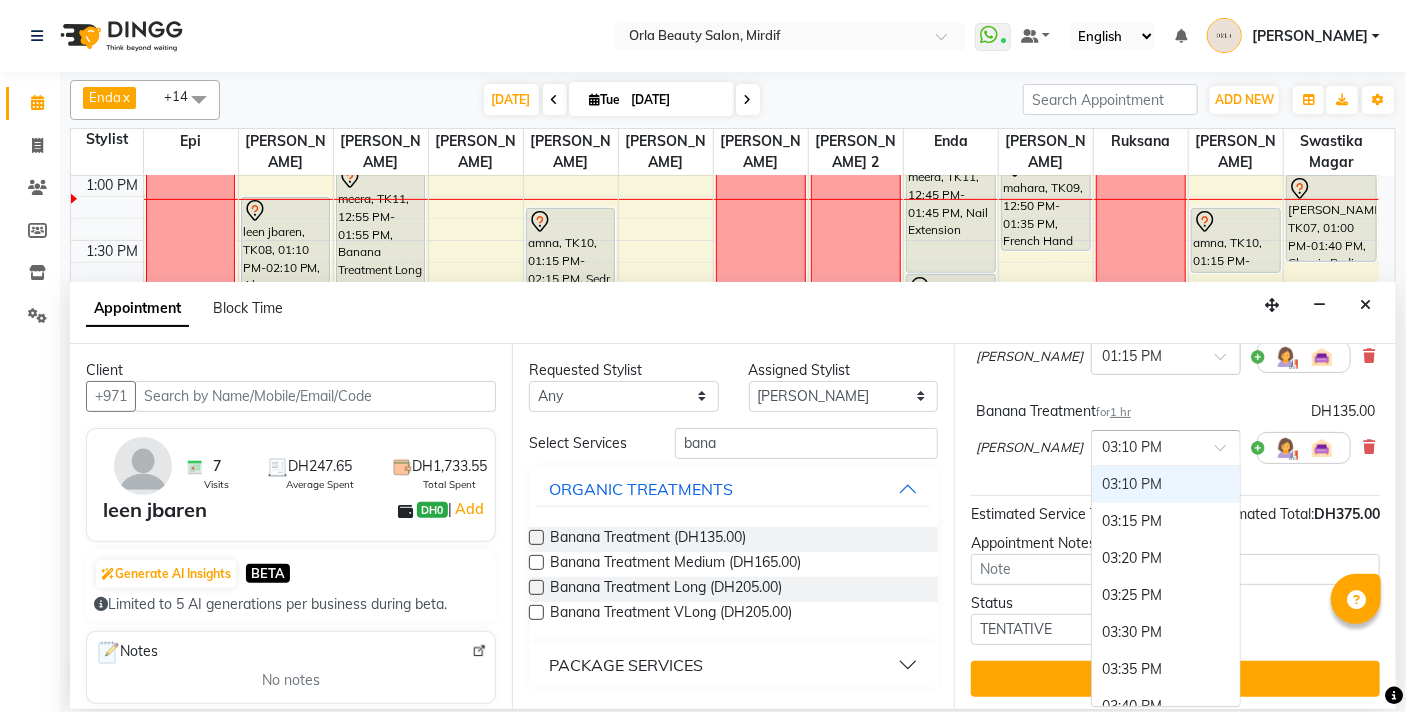 click on "03:10 PM" at bounding box center (1166, 484) 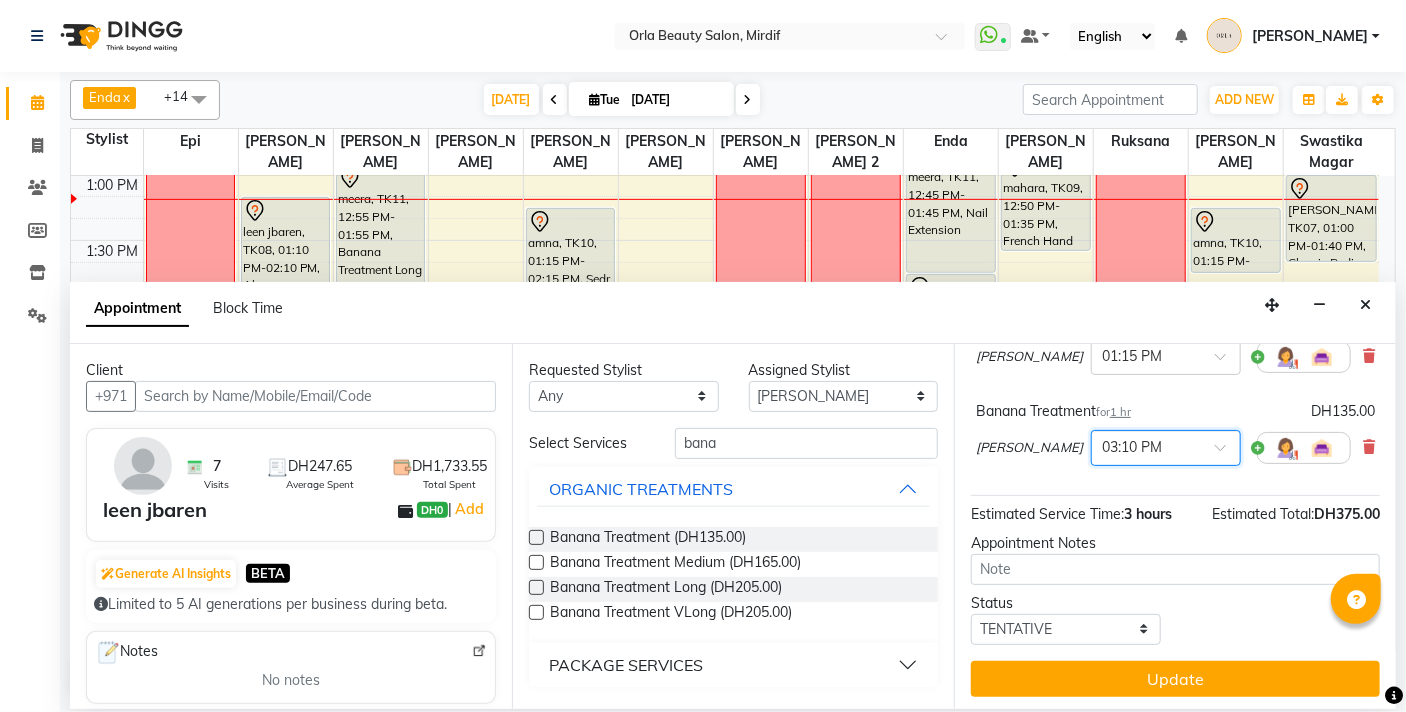 click at bounding box center (1146, 446) 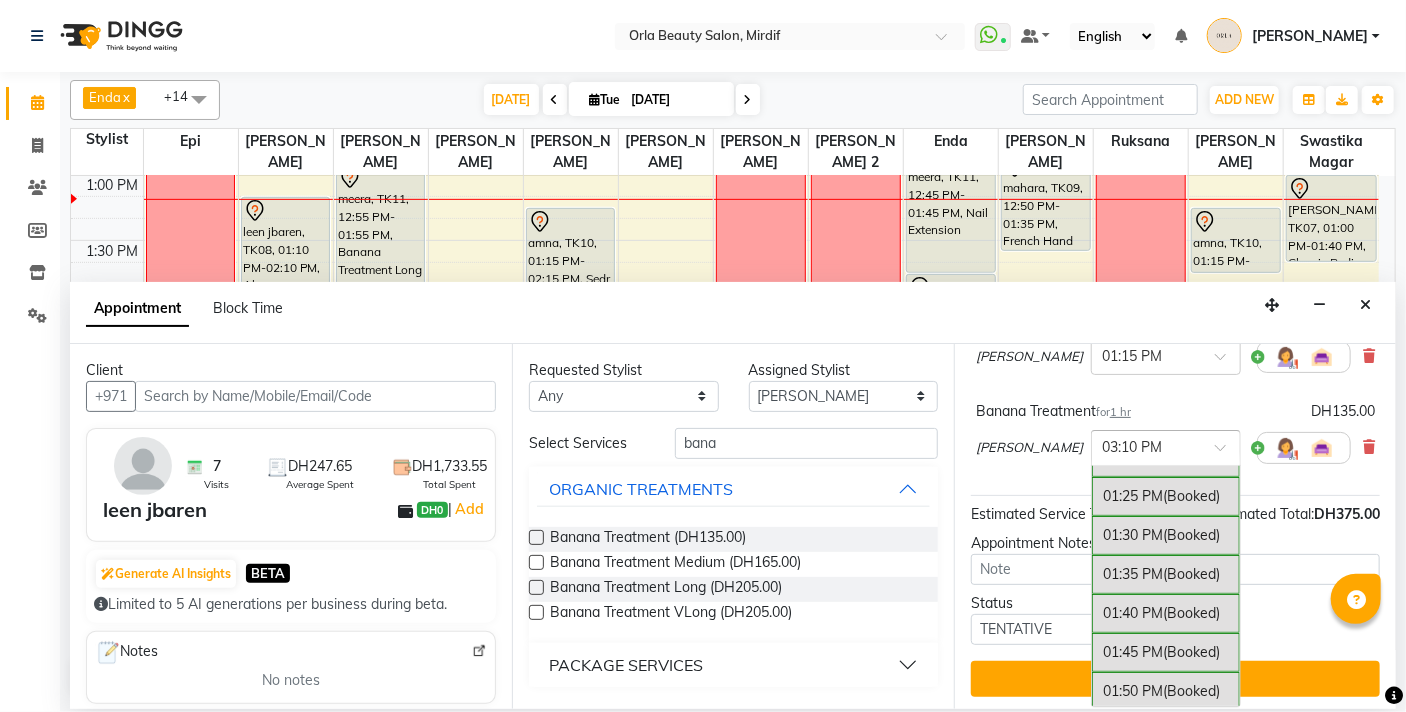 scroll, scrollTop: 1521, scrollLeft: 0, axis: vertical 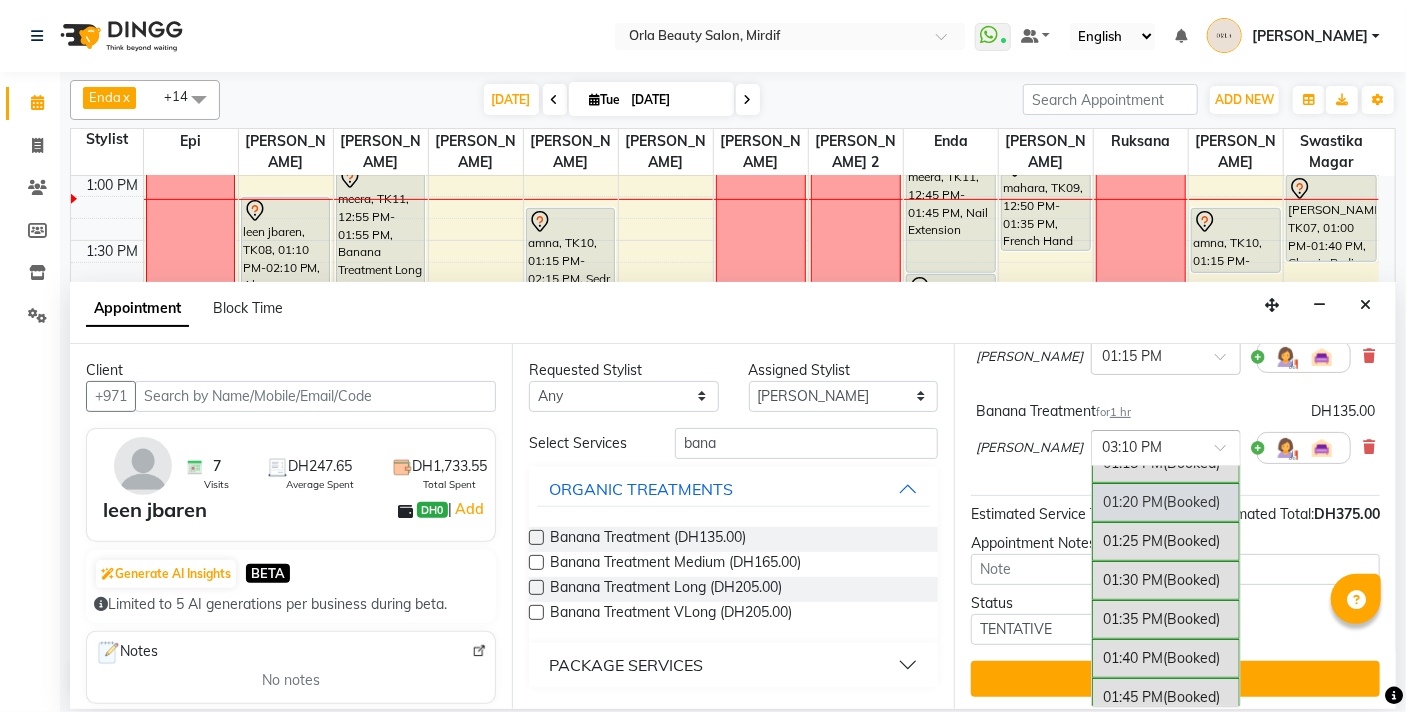 click on "01:20 PM   (Booked)" at bounding box center [1166, 502] 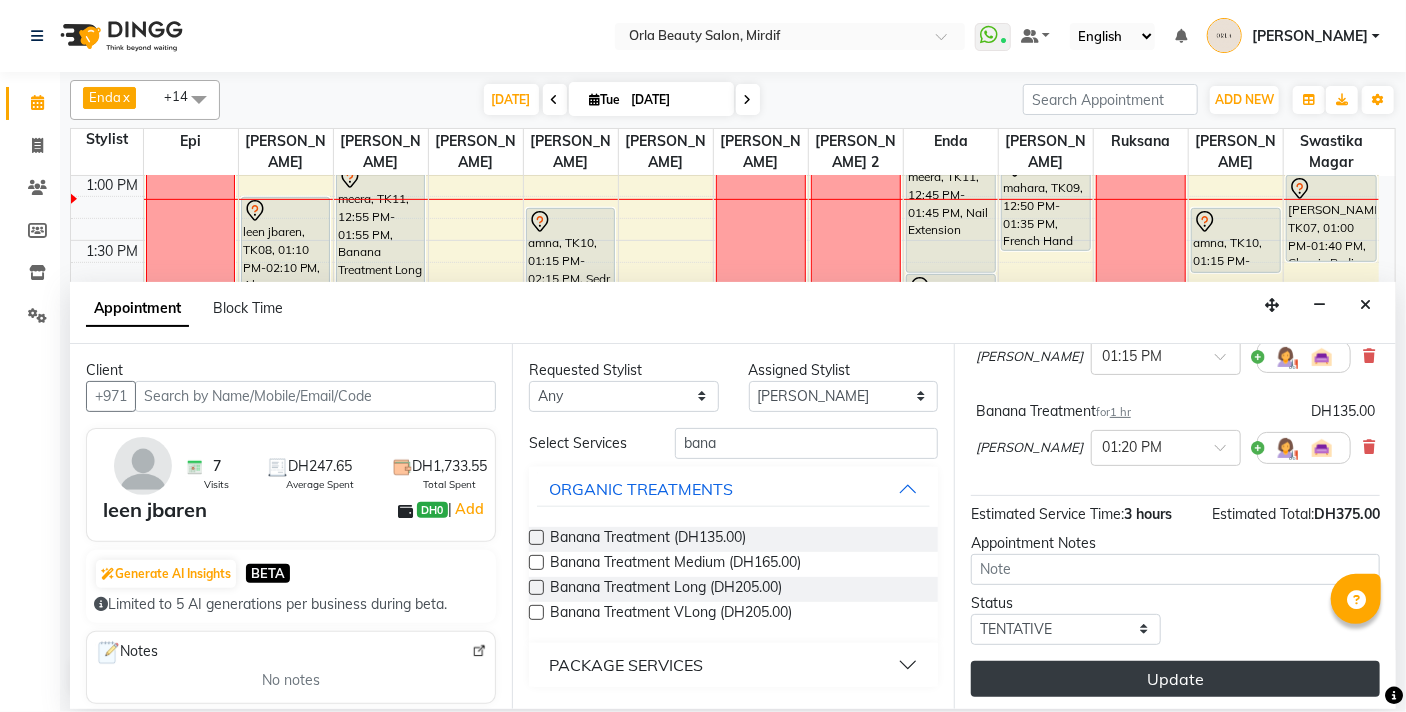 click on "Update" at bounding box center [1175, 679] 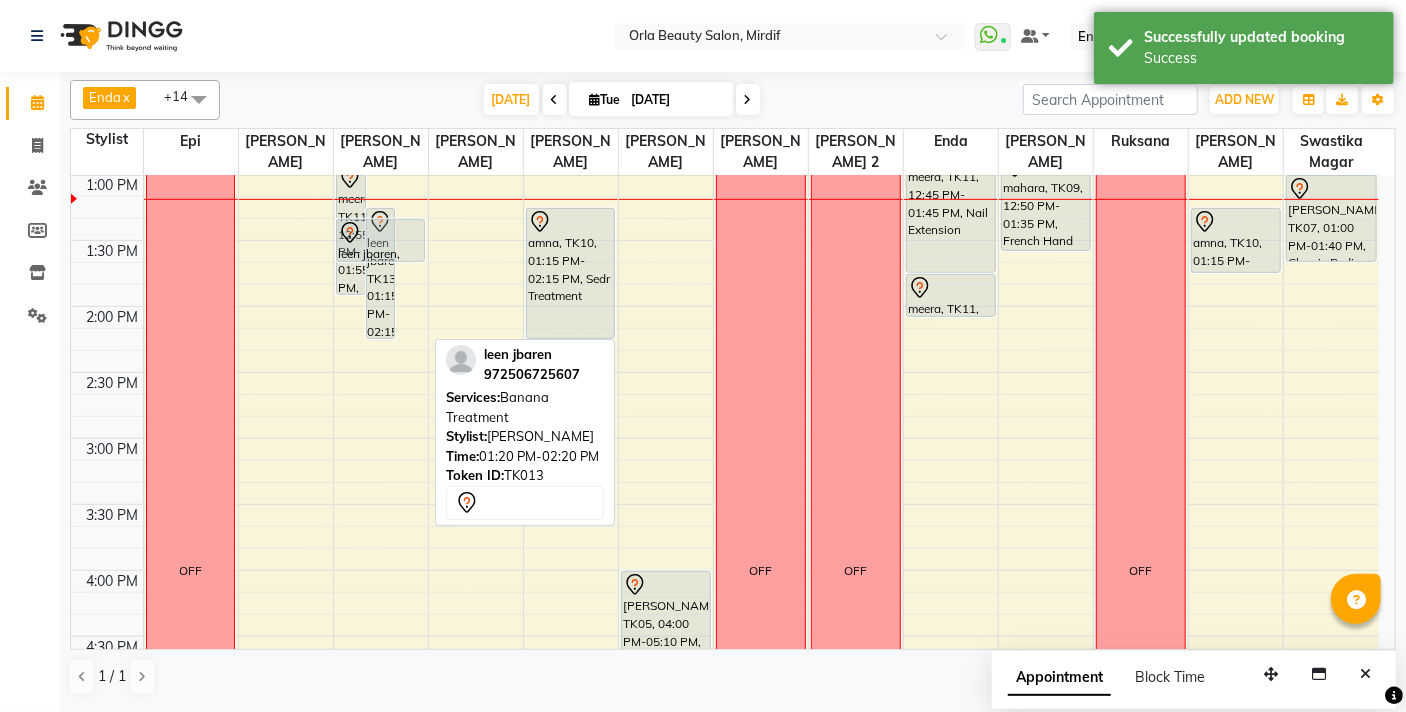 drag, startPoint x: 410, startPoint y: 348, endPoint x: 427, endPoint y: 261, distance: 88.64536 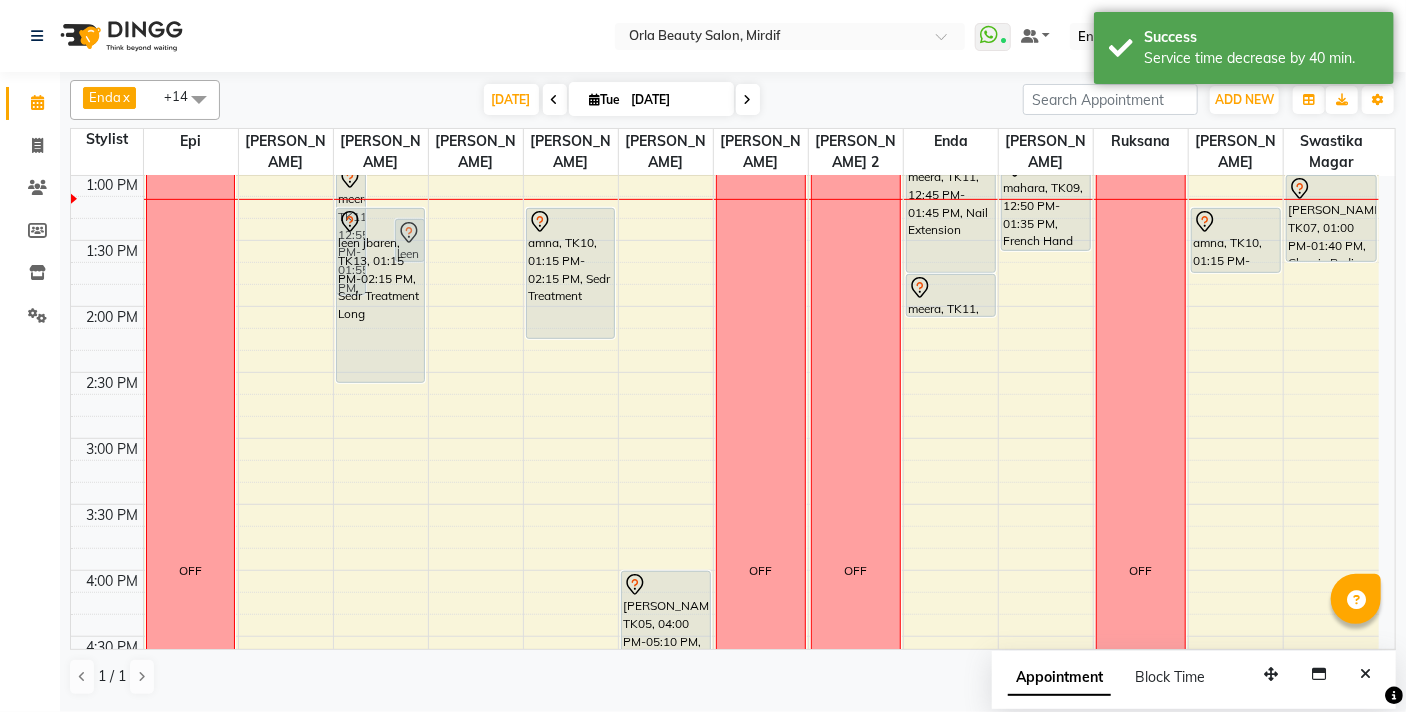 drag, startPoint x: 380, startPoint y: 337, endPoint x: 469, endPoint y: 367, distance: 93.92018 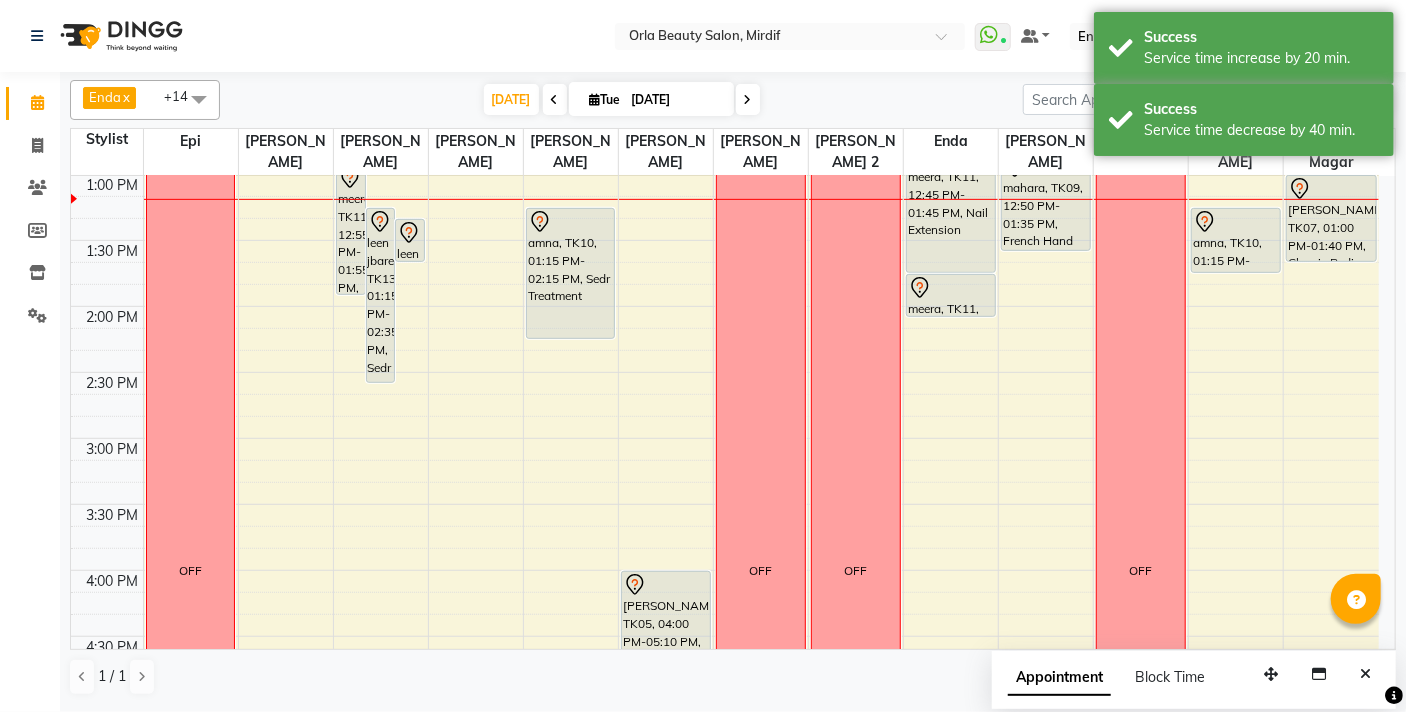 scroll, scrollTop: 429, scrollLeft: 0, axis: vertical 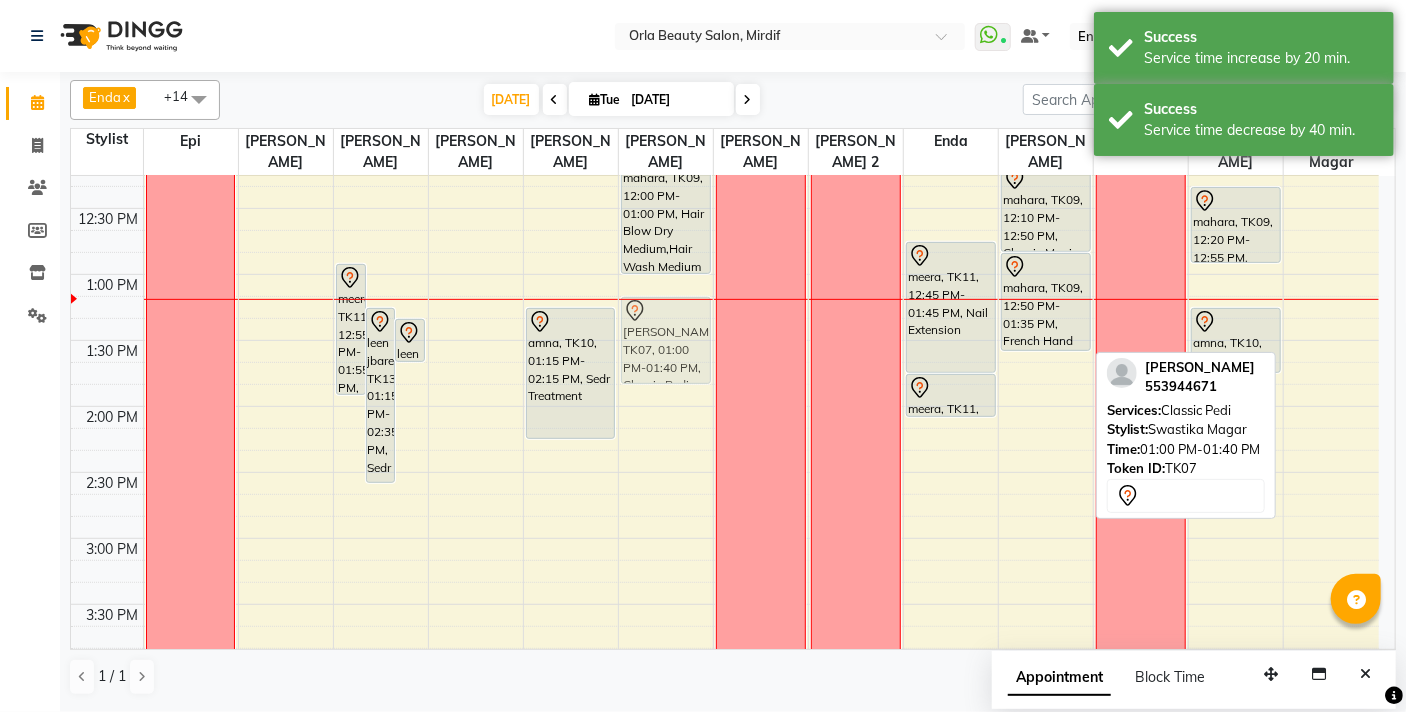 drag, startPoint x: 1324, startPoint y: 332, endPoint x: 639, endPoint y: 350, distance: 685.23645 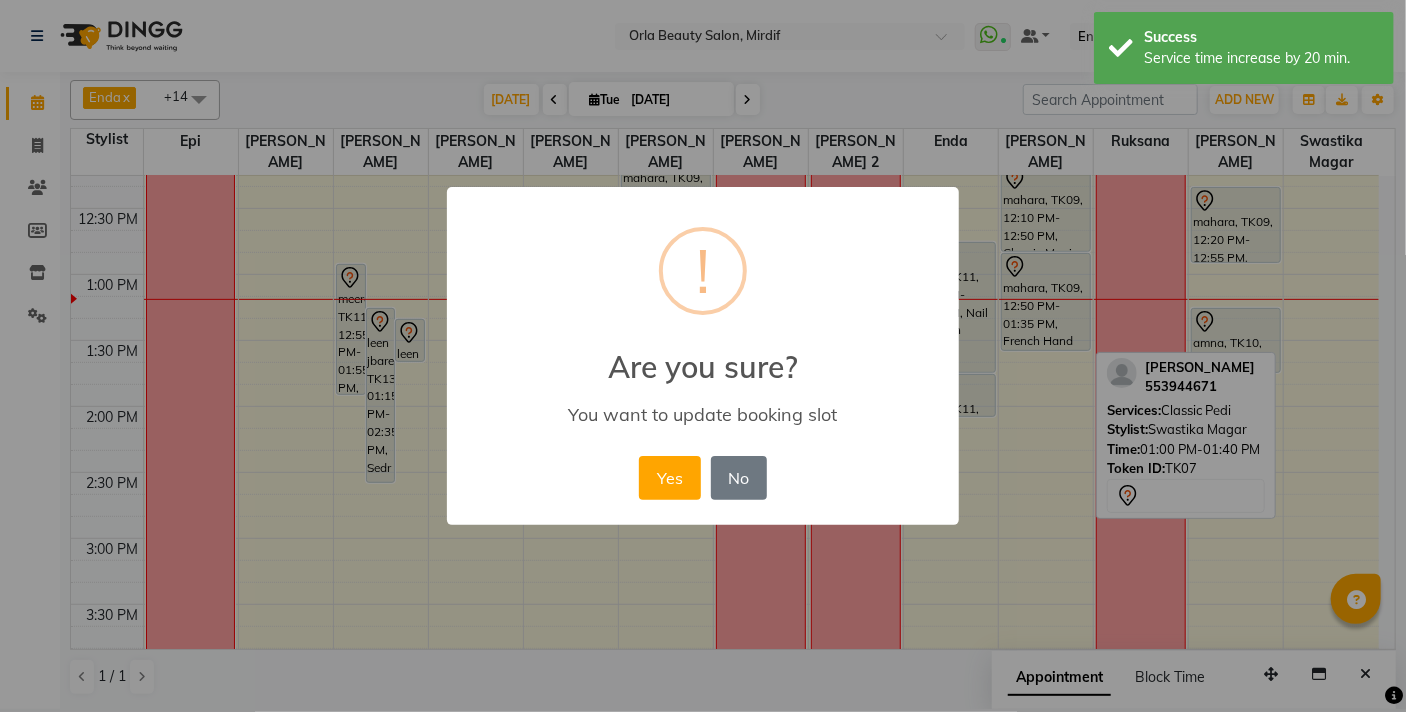 drag, startPoint x: 679, startPoint y: 465, endPoint x: 488, endPoint y: 425, distance: 195.14354 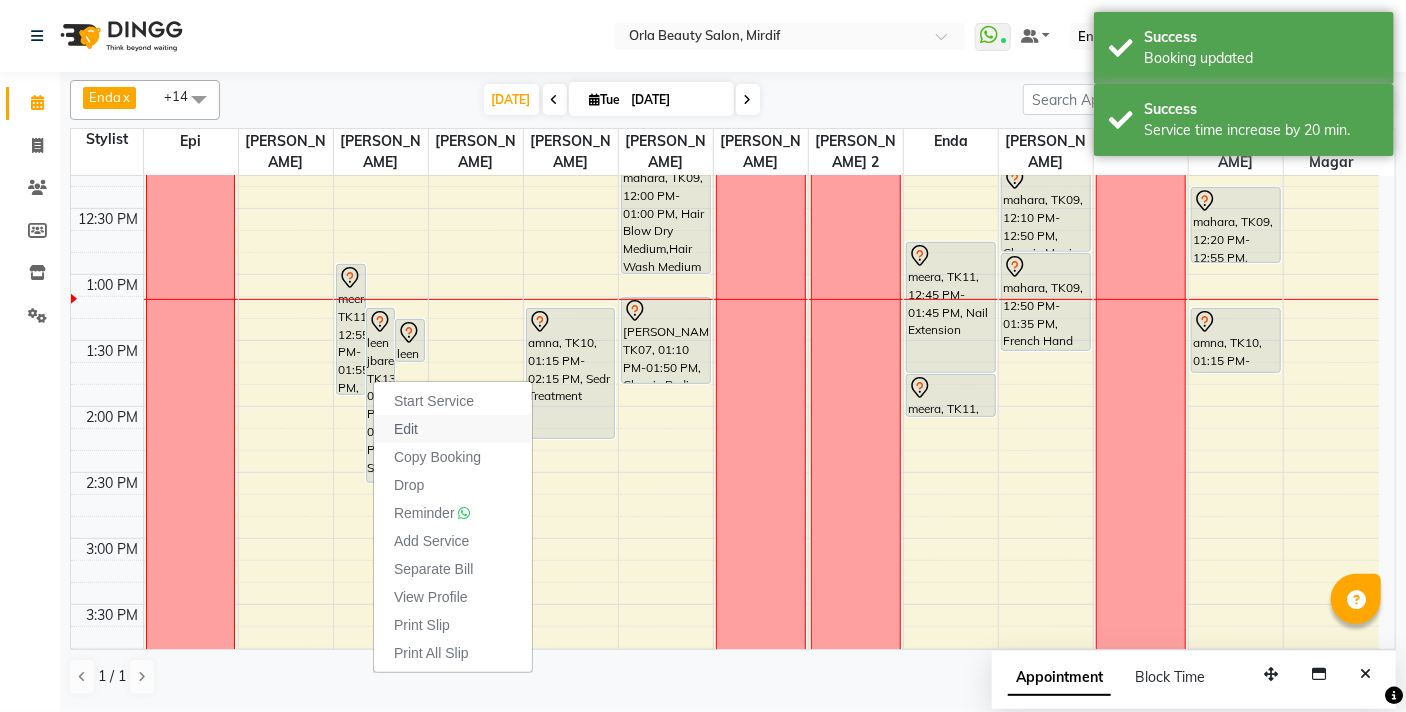 click on "Edit" at bounding box center (406, 429) 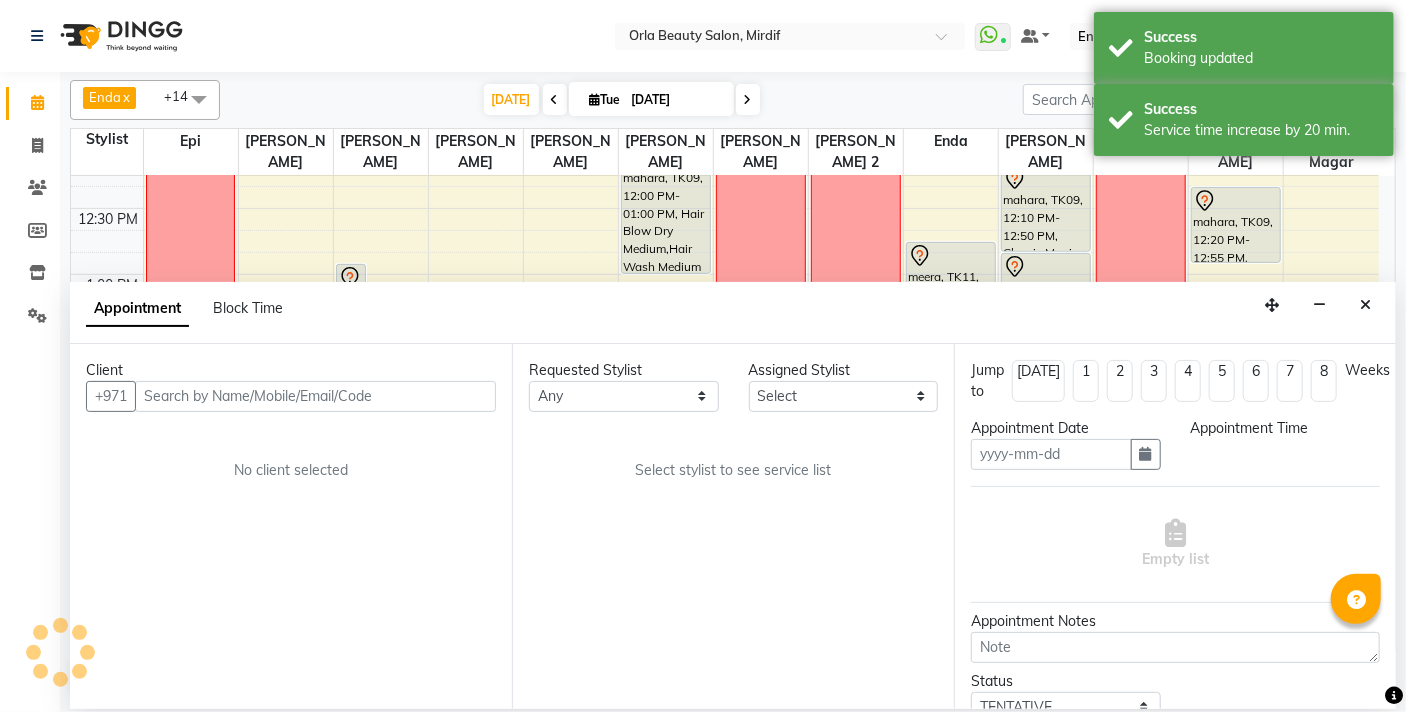 type on "[DATE]" 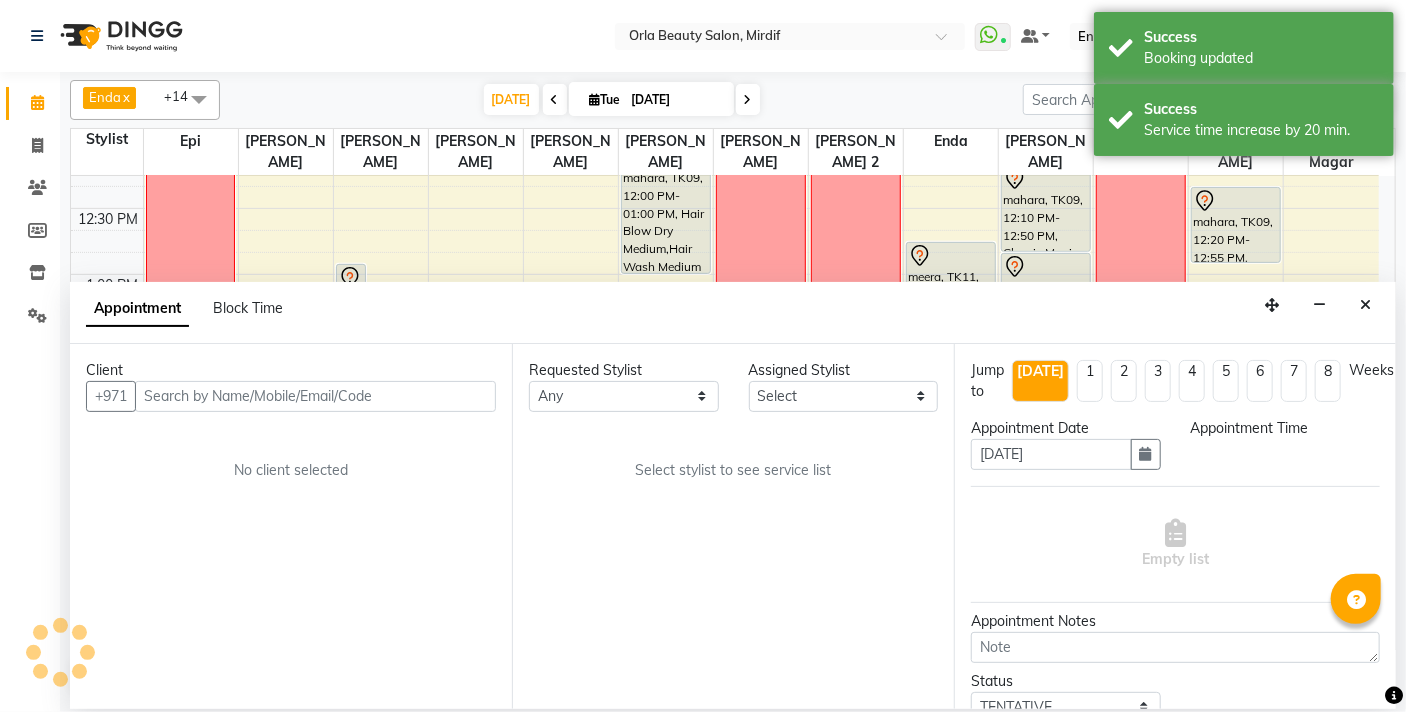 scroll, scrollTop: 0, scrollLeft: 0, axis: both 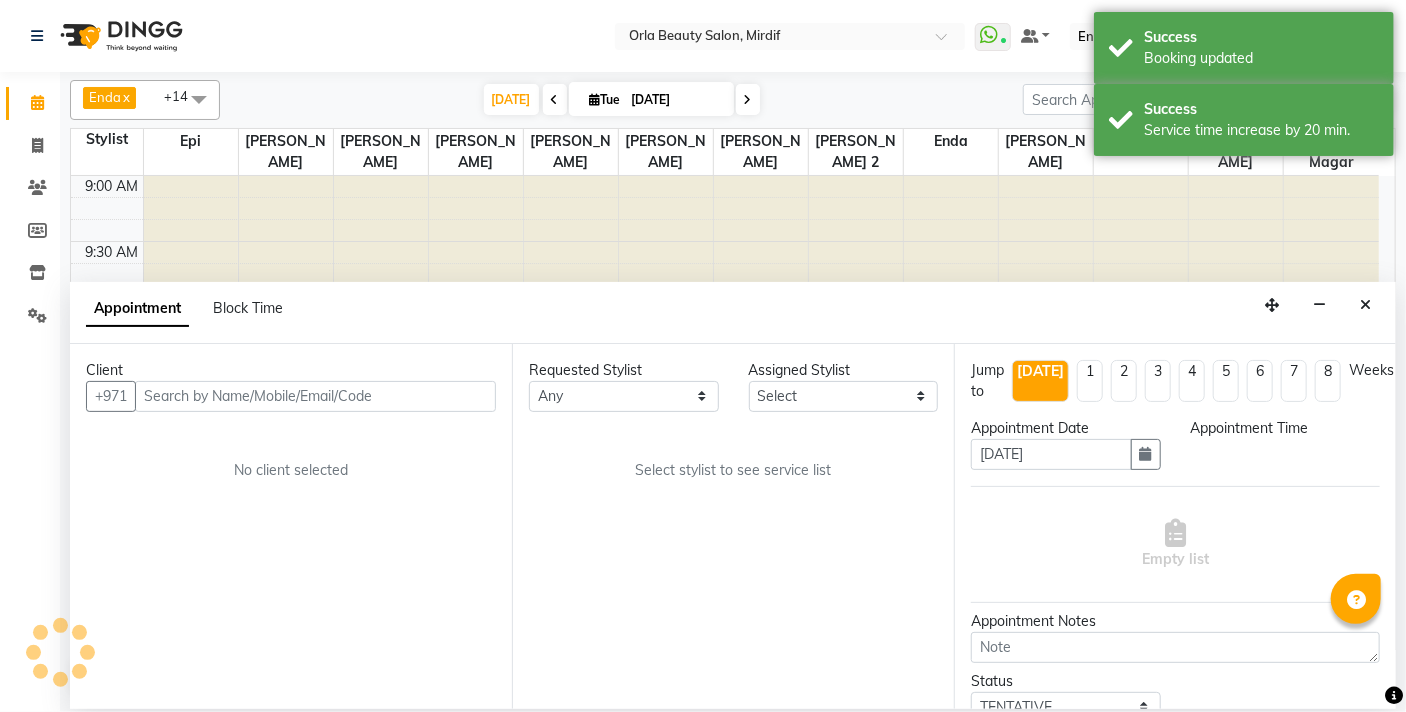 select on "795" 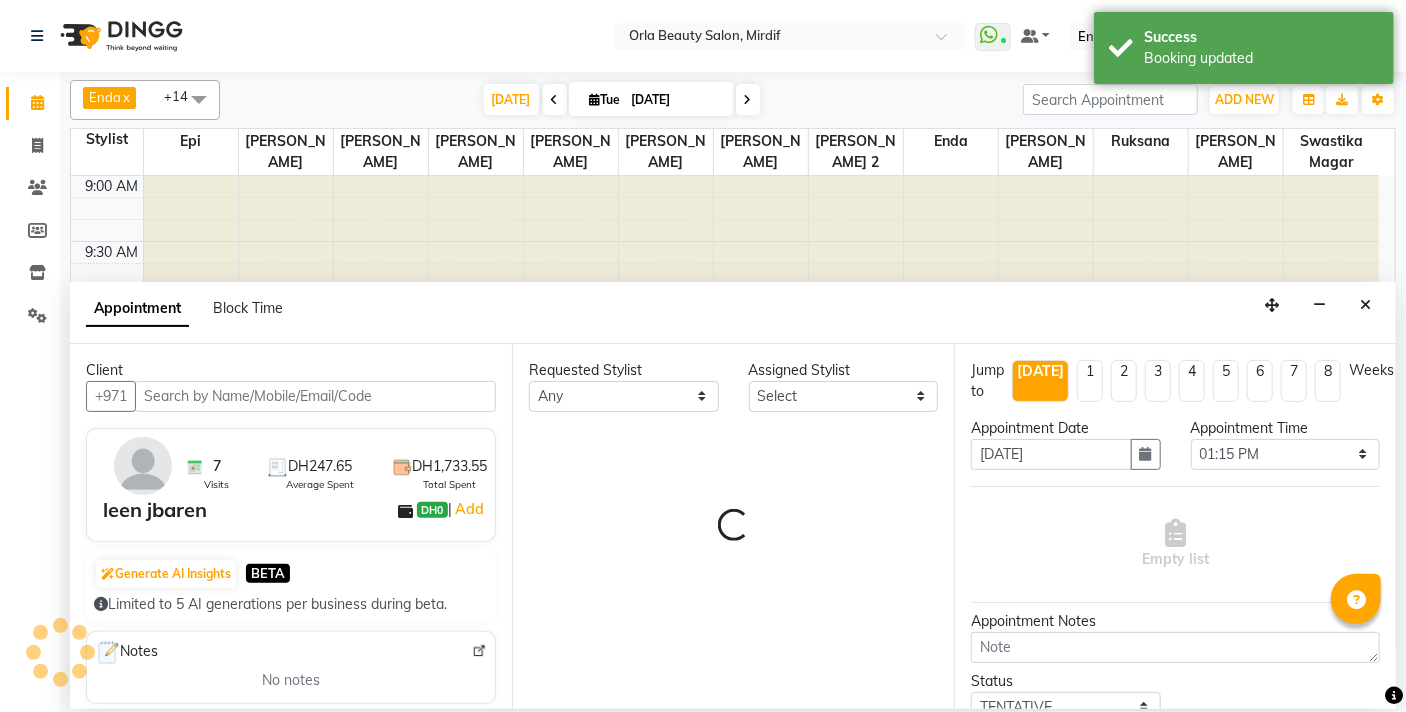 select on "58161" 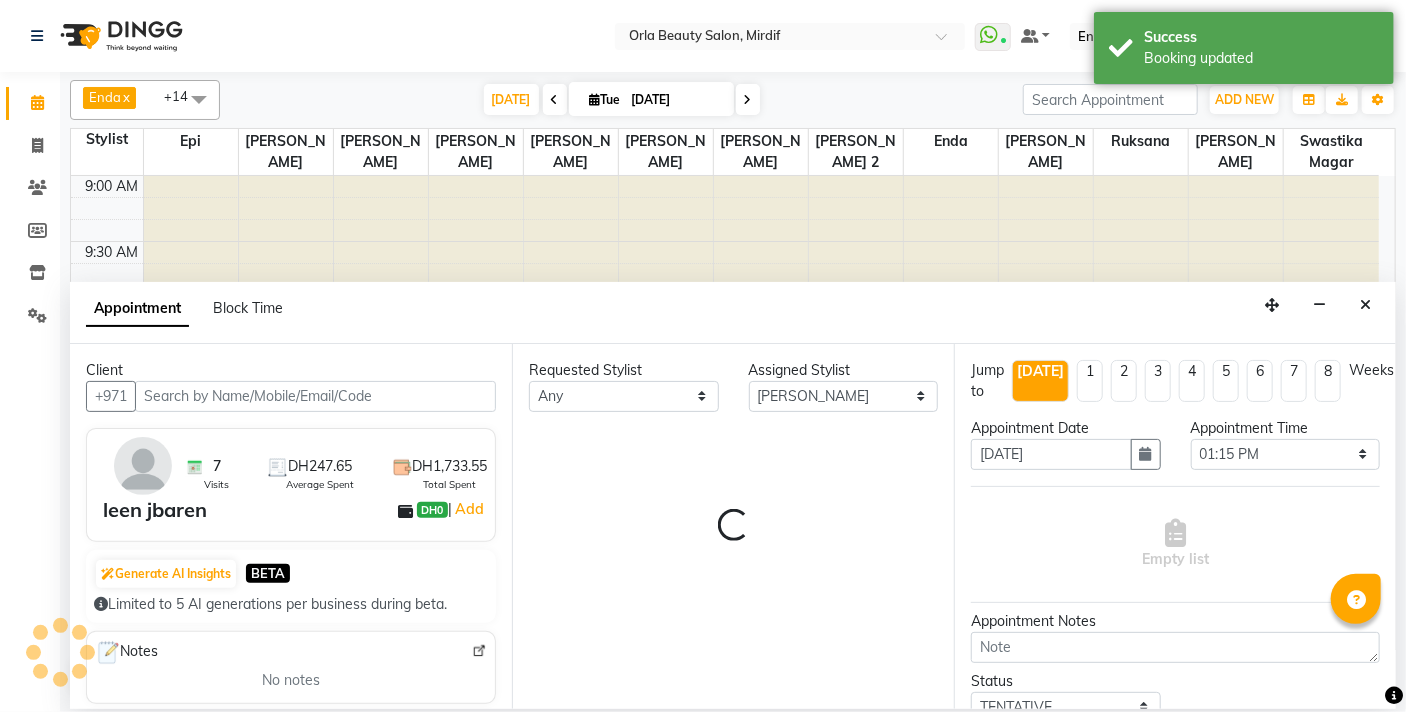 select on "2225" 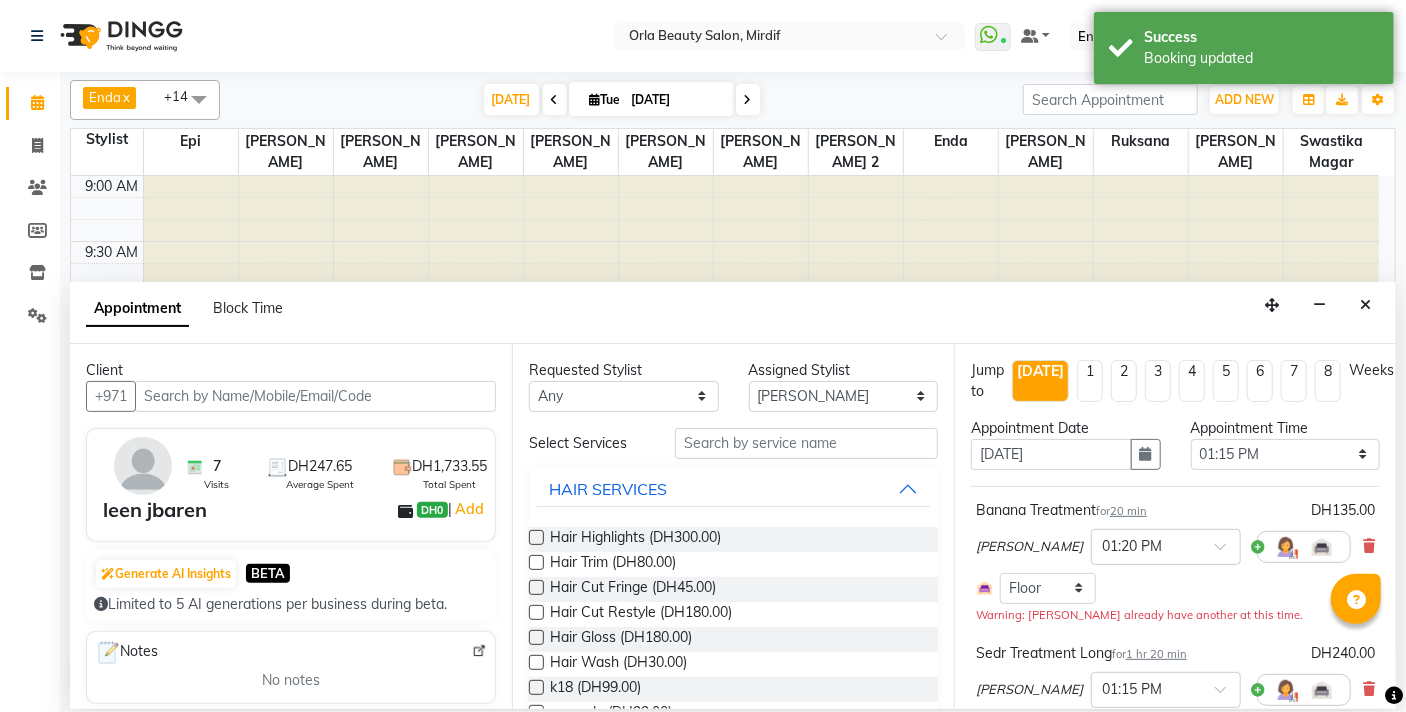 scroll, scrollTop: 529, scrollLeft: 0, axis: vertical 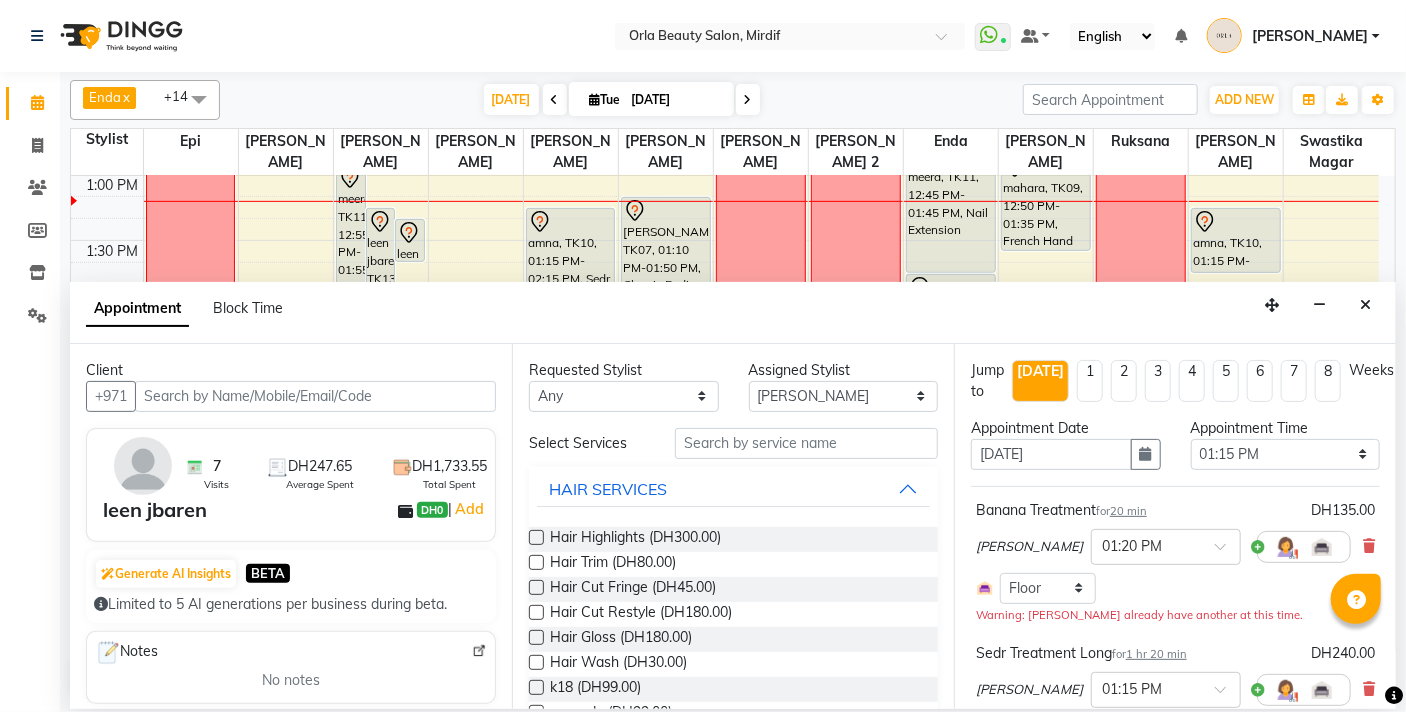click on "Requested Stylist Any Enda Epi [PERSON_NAME] [PERSON_NAME] [PERSON_NAME] [PERSON_NAME] 2 [PERSON_NAME] [PERSON_NAME] [PERSON_NAME] swastika magar Assigned Stylist Select Enda Epi [PERSON_NAME] Manju [PERSON_NAME] [PERSON_NAME] [PERSON_NAME] 2 [PERSON_NAME] [PERSON_NAME] [PERSON_NAME] swastika magar Select Services    HAIR SERVICES Hair Highlights (DH300.00) Hair Trim (DH80.00) Hair Cut Fringe (DH45.00) Hair Cut Restyle (DH180.00) Hair Gloss (DH180.00) Hair Wash (DH30.00) k18 (DH99.00) avocado (DH99.00) argan (DH111.00) argan medium (DH140.00) organic 2 sessions (DH125.00) organic 3  (DH120.00) organic 4 (DH120.00) organic 5 (DH116.00) organic 10 (DH99.90) massage (DH111.00) k18 111 (DH111.00) henna hair (DH190.00) 20 mixed (DH2,025.00) root color long (DH190.00) 20 mixed organic treatments (DH2,025.00) straight iron additional (DH50.00) additional payment for service (DH1.00) additional payment for service (DH50.00) accesories (DH10.00) [MEDICAL_DATA] (DH50.00) chin waxing (DH20.00)    HAIR STYLES    HAIR COLOR    HAIR KIDS" at bounding box center (733, 526) 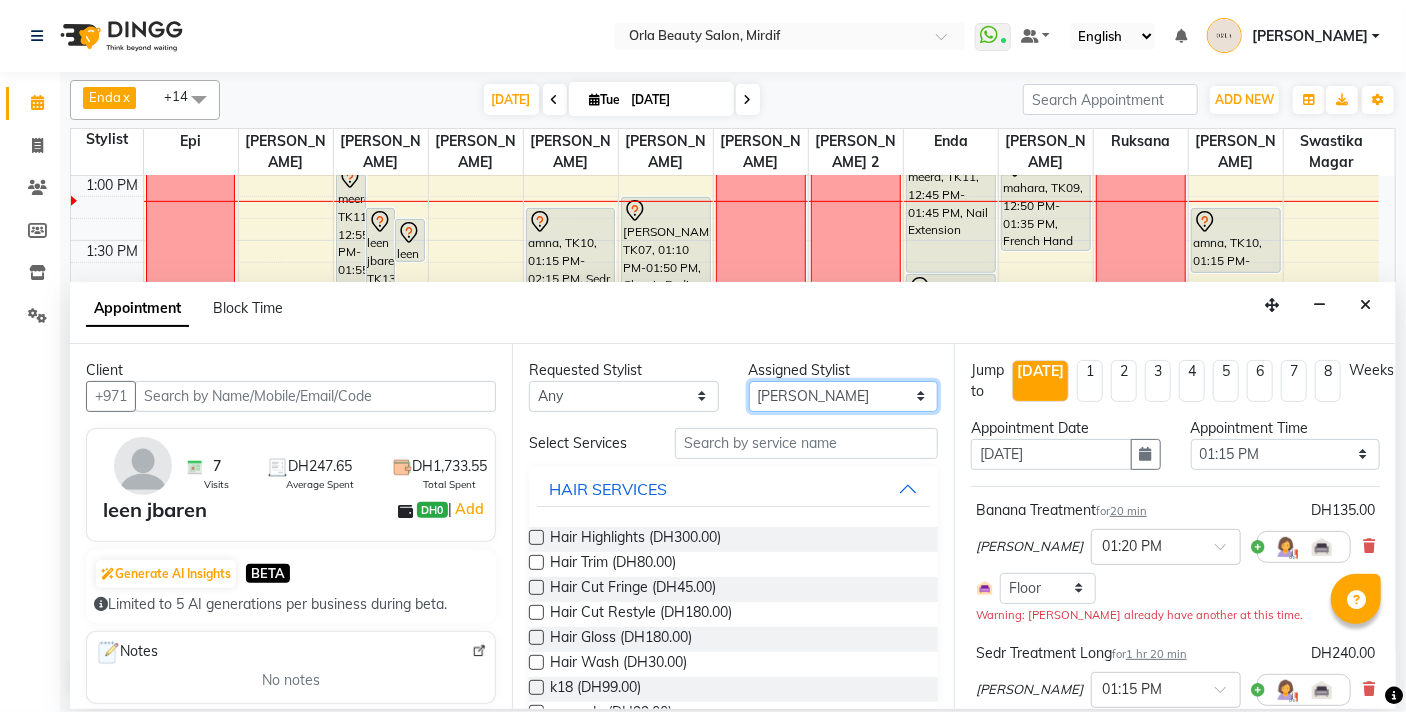 drag, startPoint x: 827, startPoint y: 401, endPoint x: 811, endPoint y: 381, distance: 25.612497 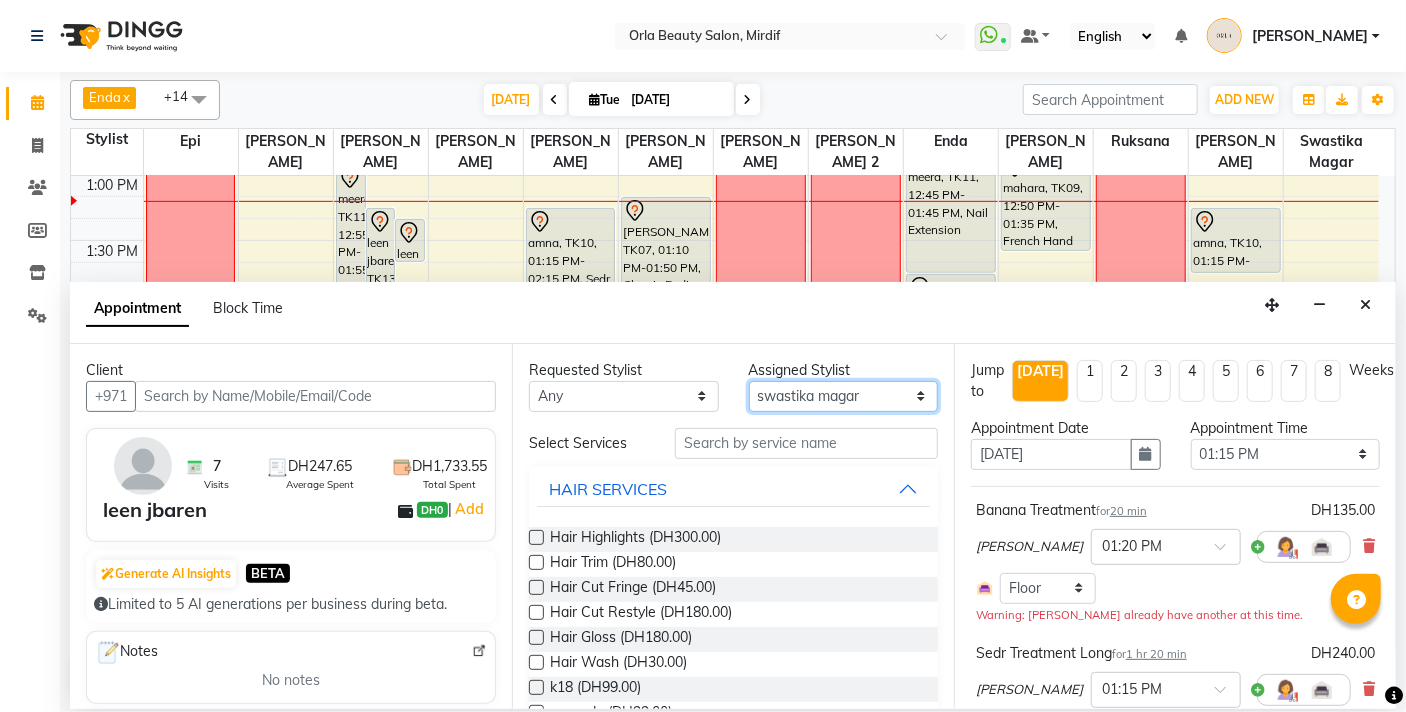 click on "Select Enda Epi [PERSON_NAME] Manju [PERSON_NAME] [PERSON_NAME] [PERSON_NAME] 2 [PERSON_NAME] [PERSON_NAME] [PERSON_NAME] swastika magar" at bounding box center [844, 396] 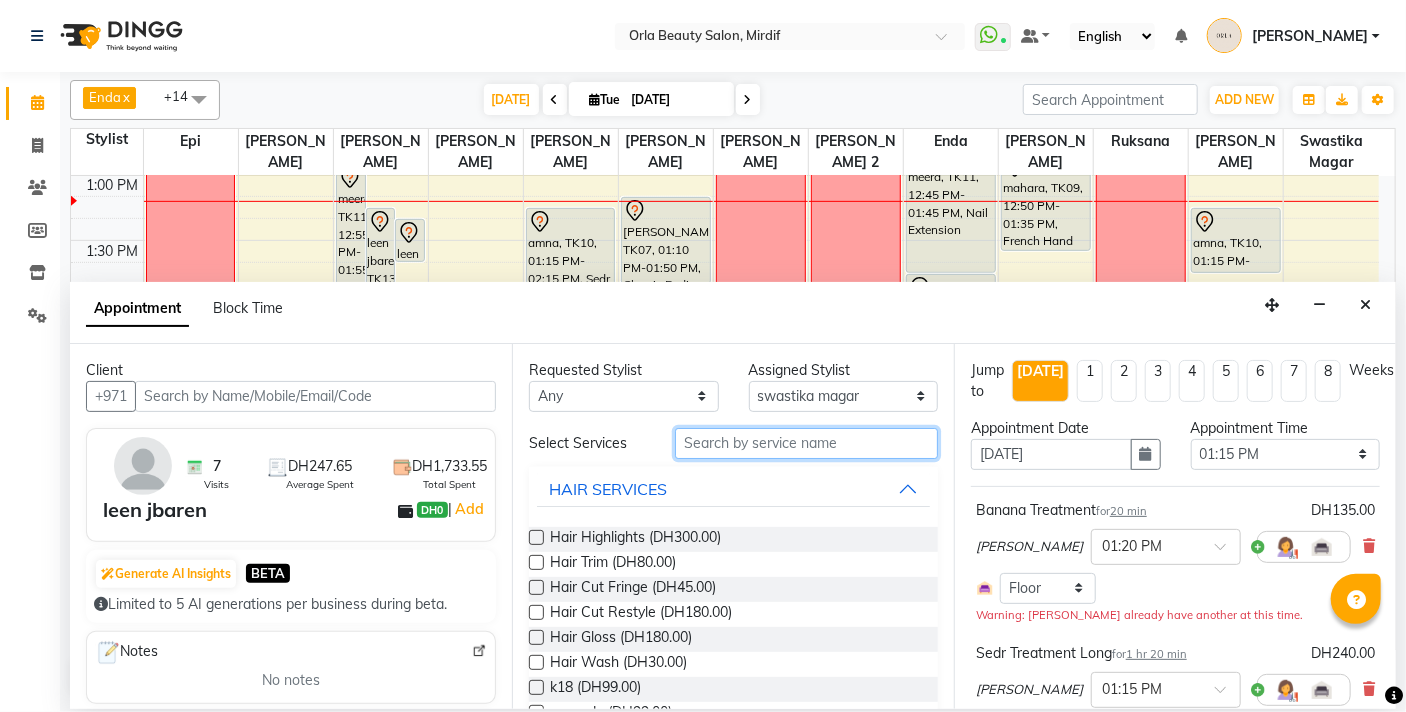 click at bounding box center [806, 443] 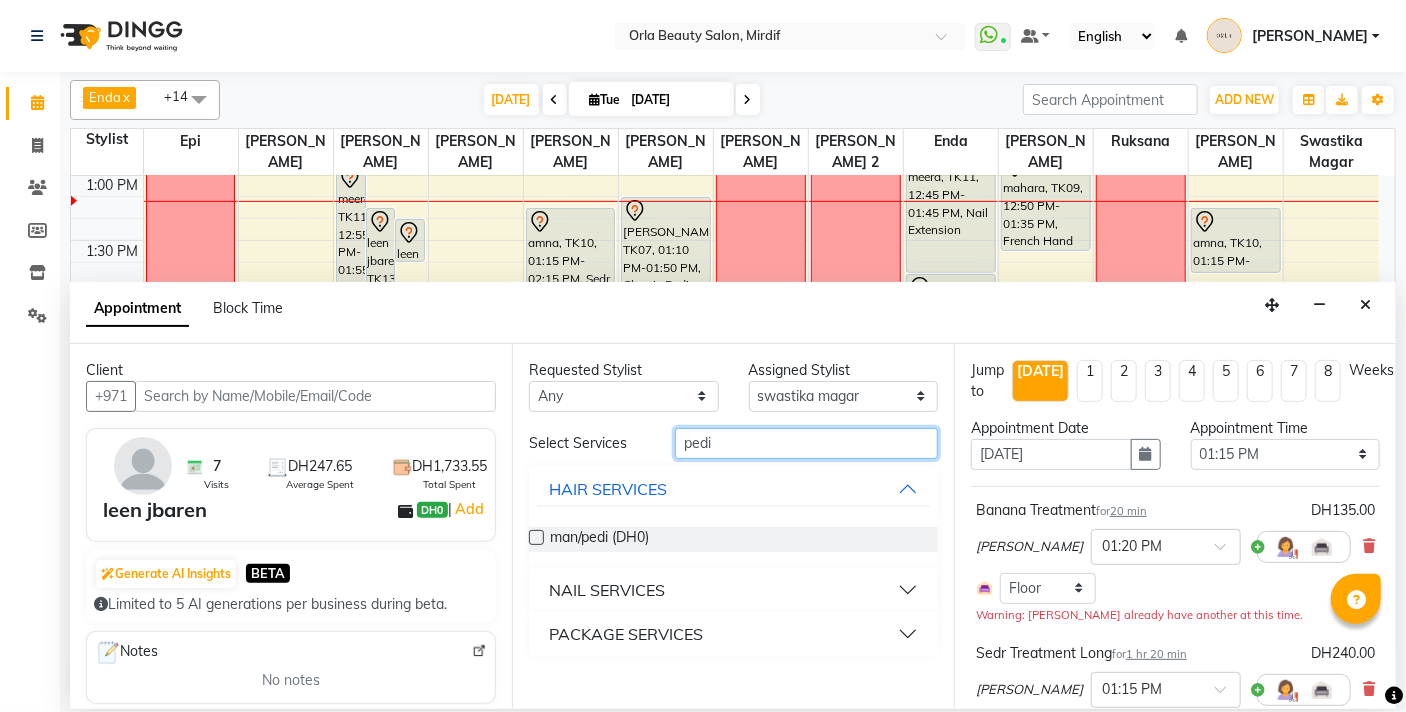 type on "pedi" 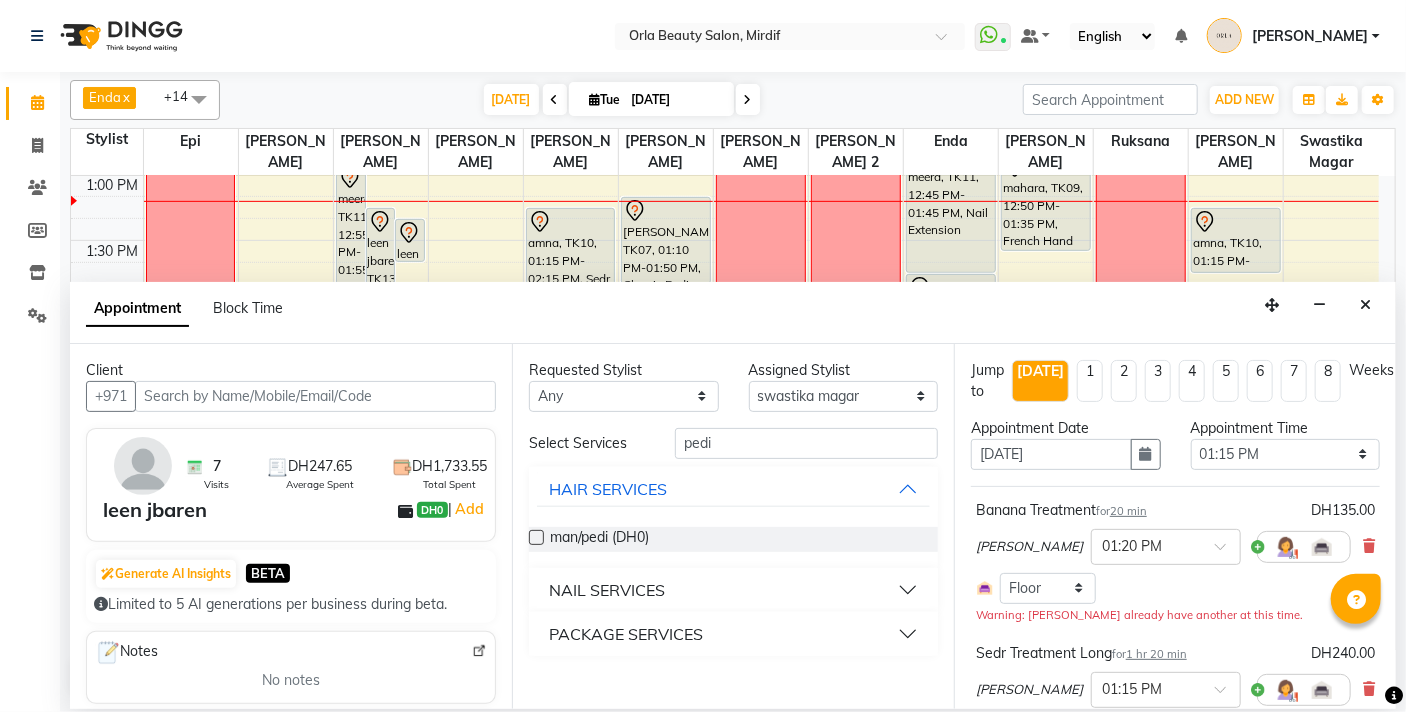 click on "NAIL SERVICES" at bounding box center [607, 590] 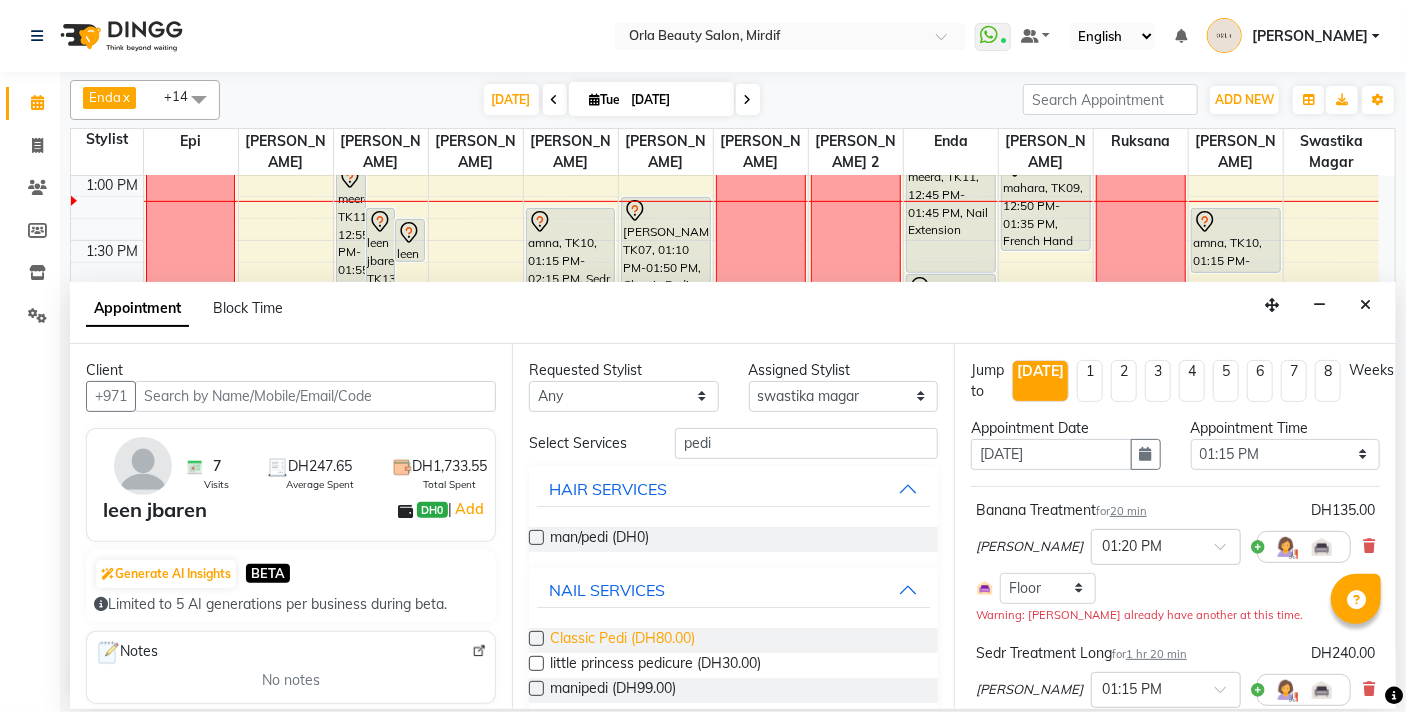 click on "Classic Pedi (DH80.00)" at bounding box center (622, 640) 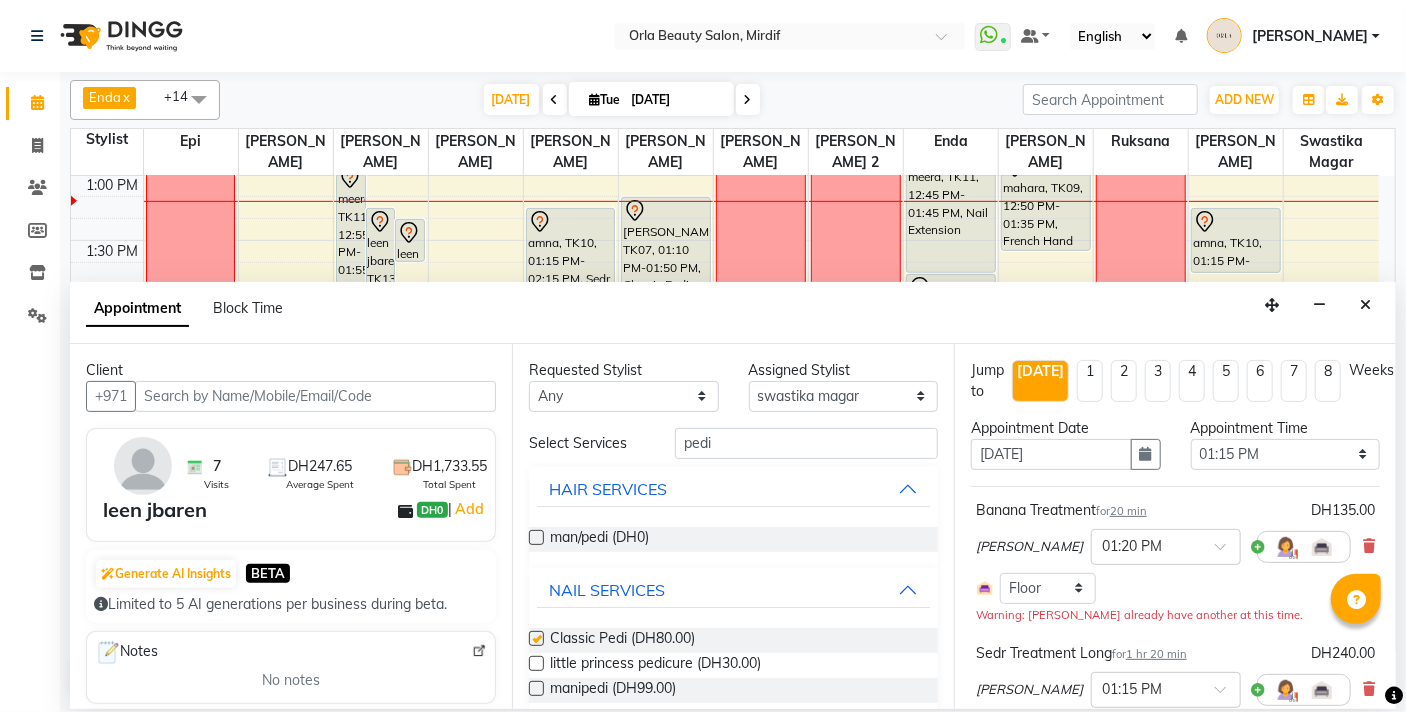 checkbox on "false" 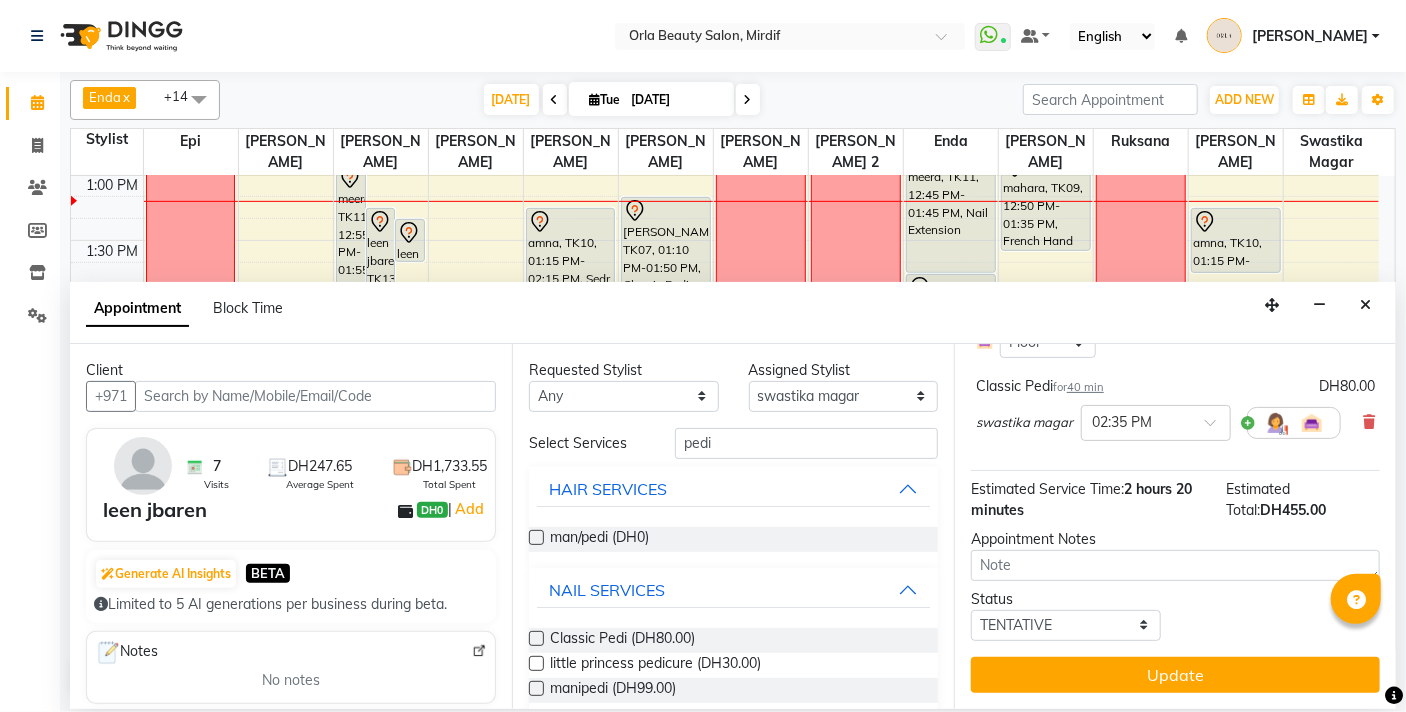 scroll, scrollTop: 407, scrollLeft: 0, axis: vertical 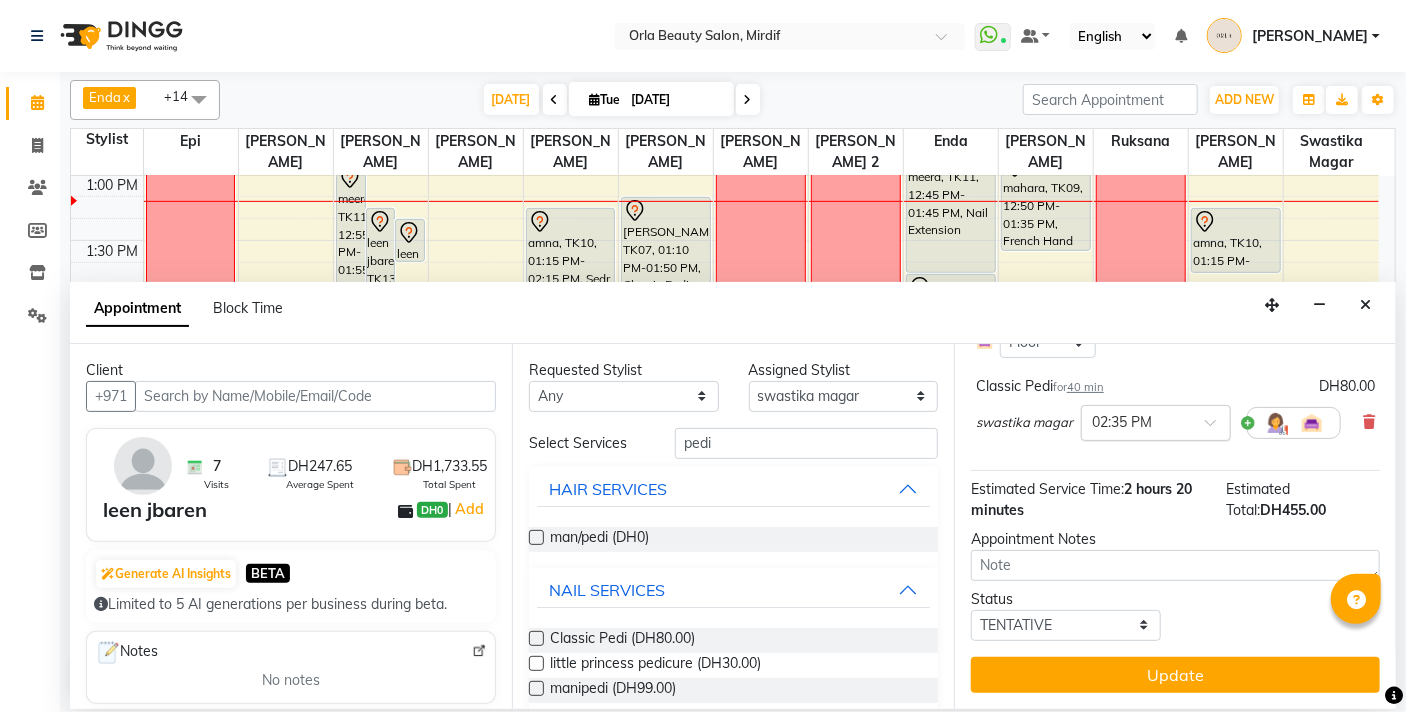 click at bounding box center [1136, 421] 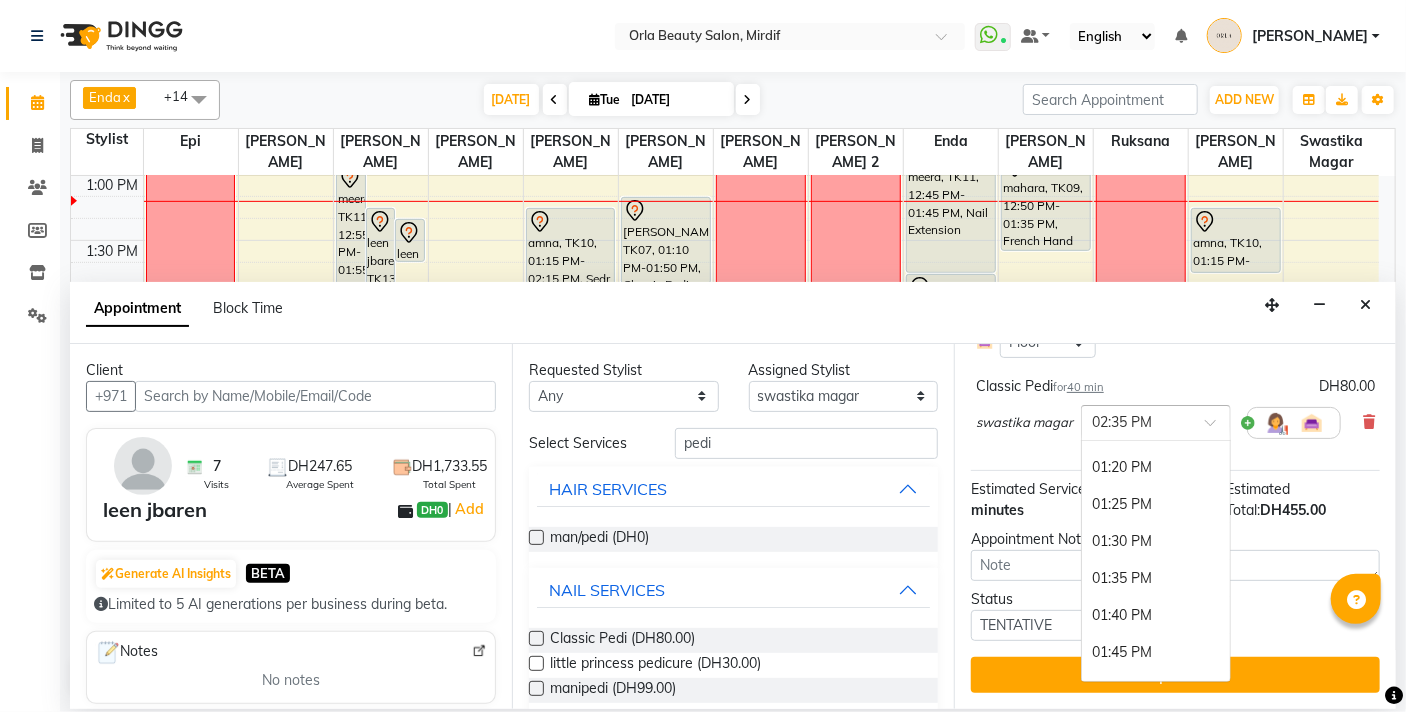 scroll, scrollTop: 1476, scrollLeft: 0, axis: vertical 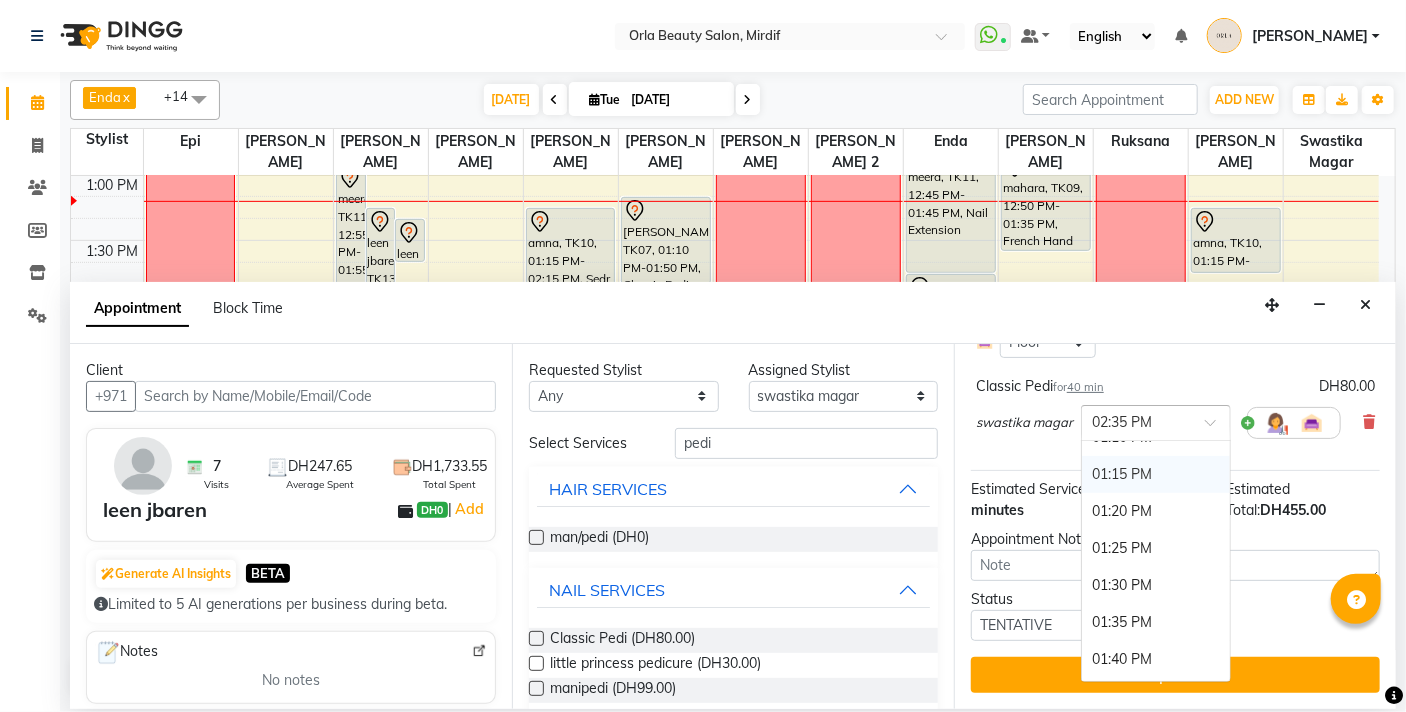 click on "01:15 PM" at bounding box center (1156, 474) 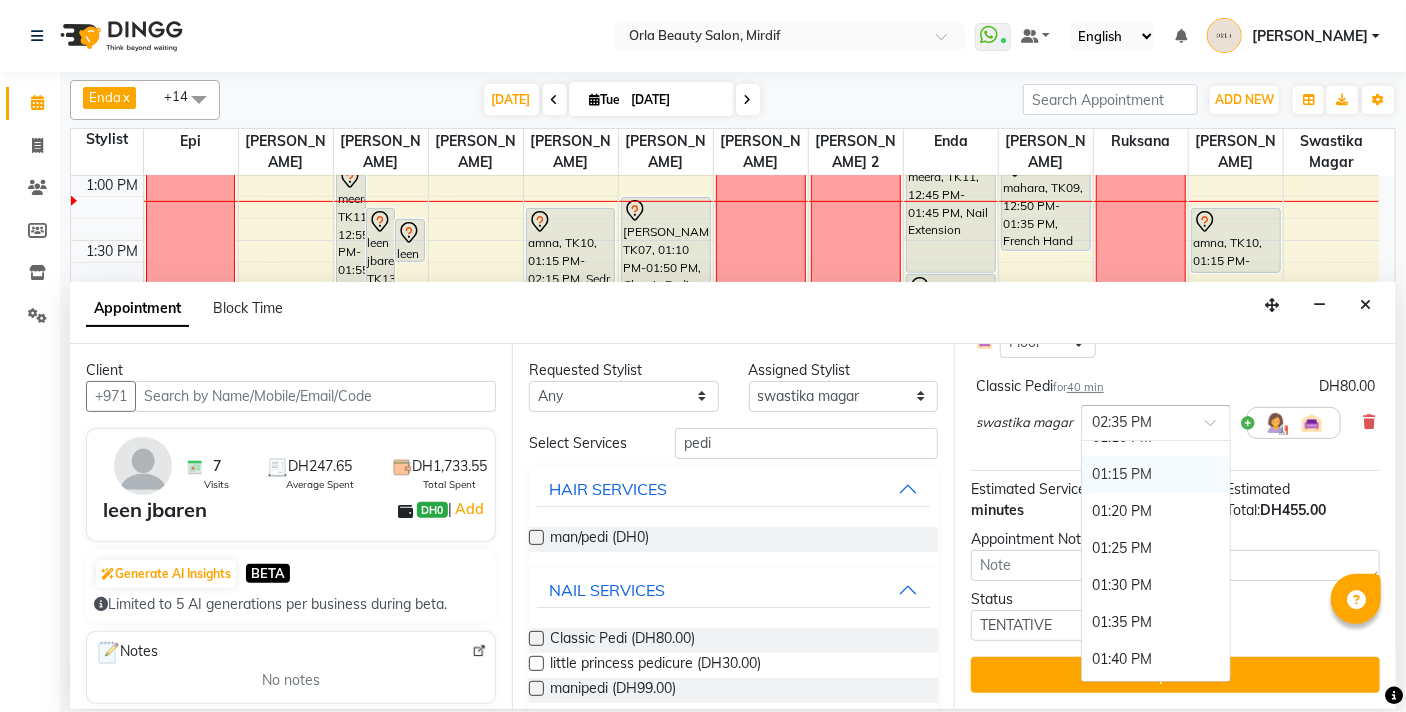 scroll, scrollTop: 427, scrollLeft: 0, axis: vertical 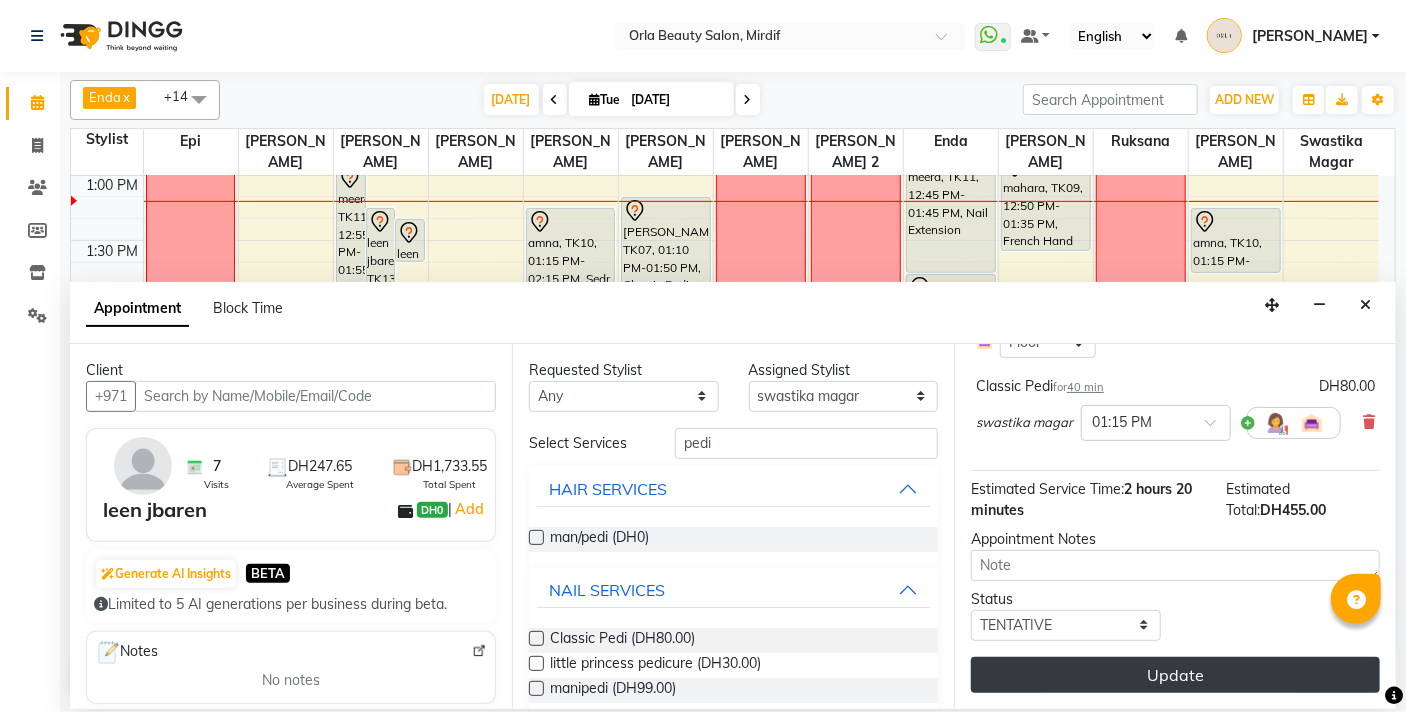 click on "Update" at bounding box center (1175, 675) 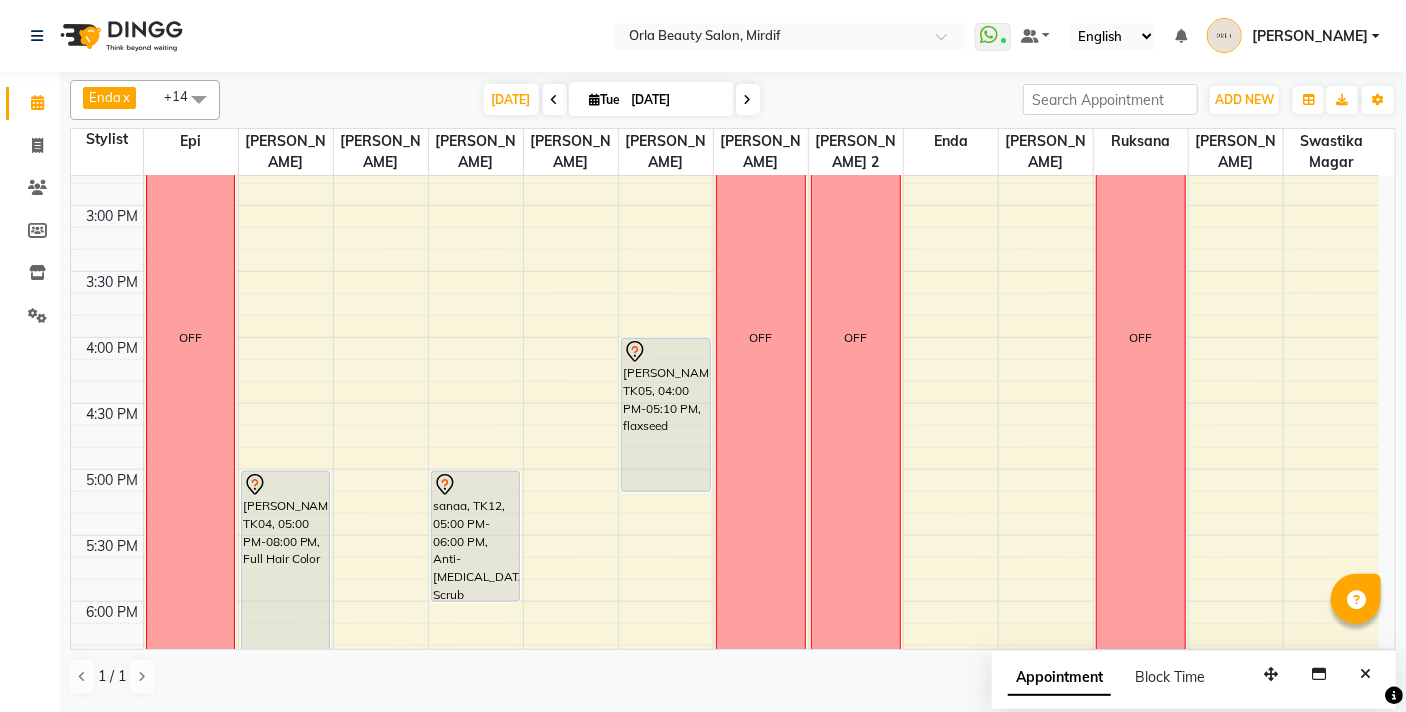 scroll, scrollTop: 560, scrollLeft: 0, axis: vertical 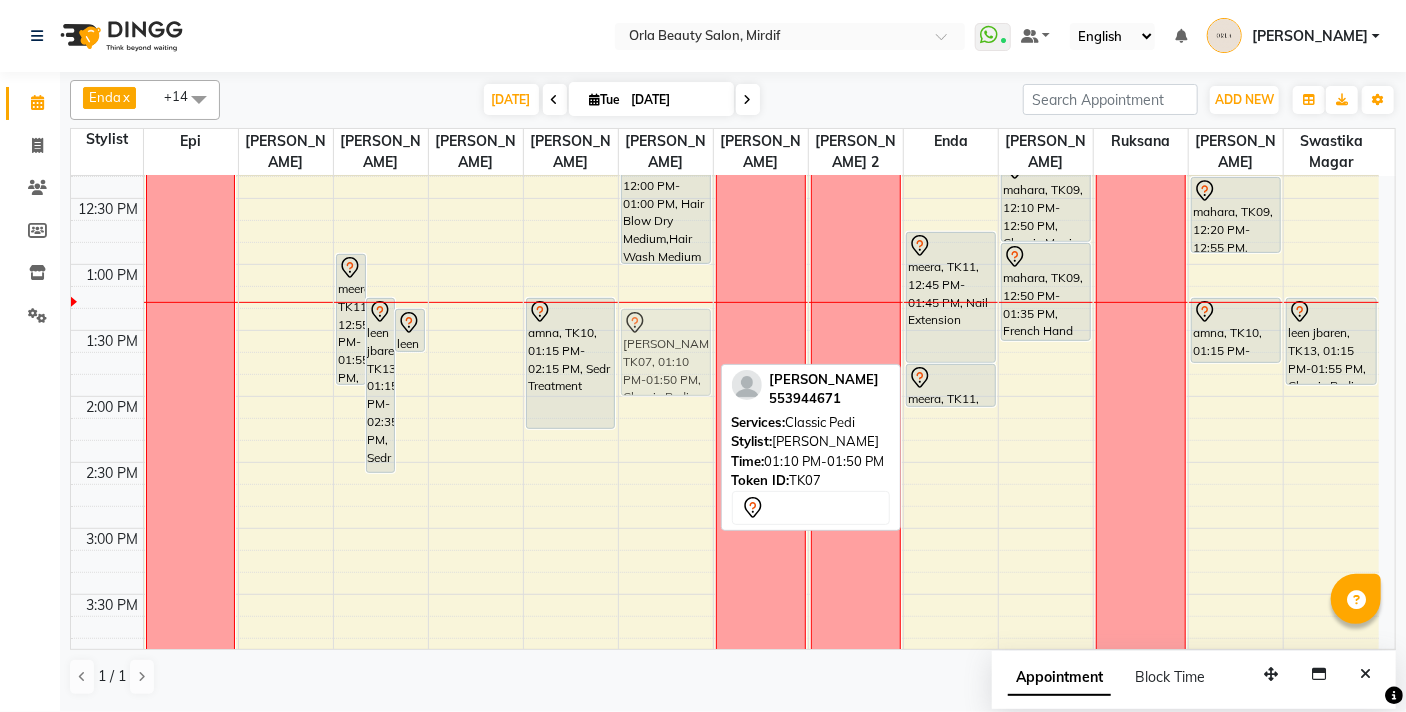 drag, startPoint x: 689, startPoint y: 327, endPoint x: 685, endPoint y: 347, distance: 20.396078 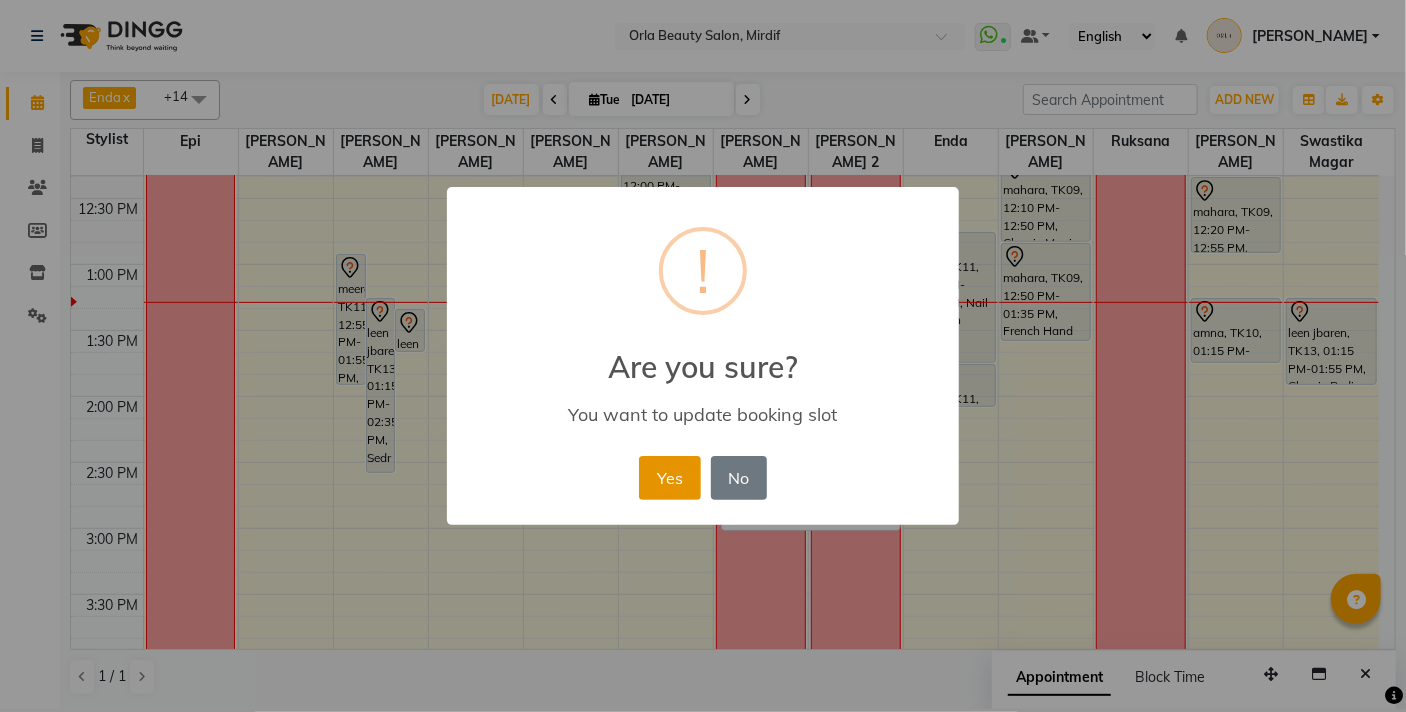 click on "Yes" at bounding box center (669, 478) 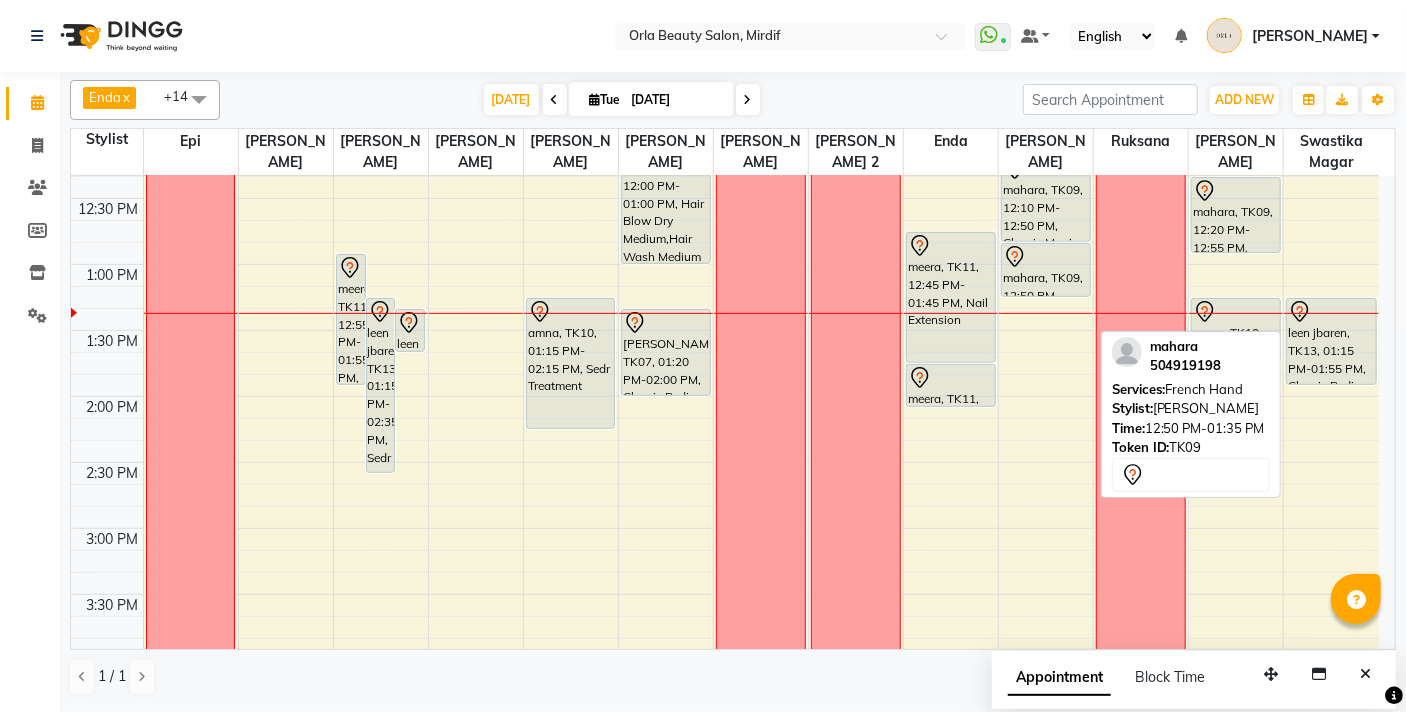 drag, startPoint x: 1037, startPoint y: 342, endPoint x: 1042, endPoint y: 305, distance: 37.336308 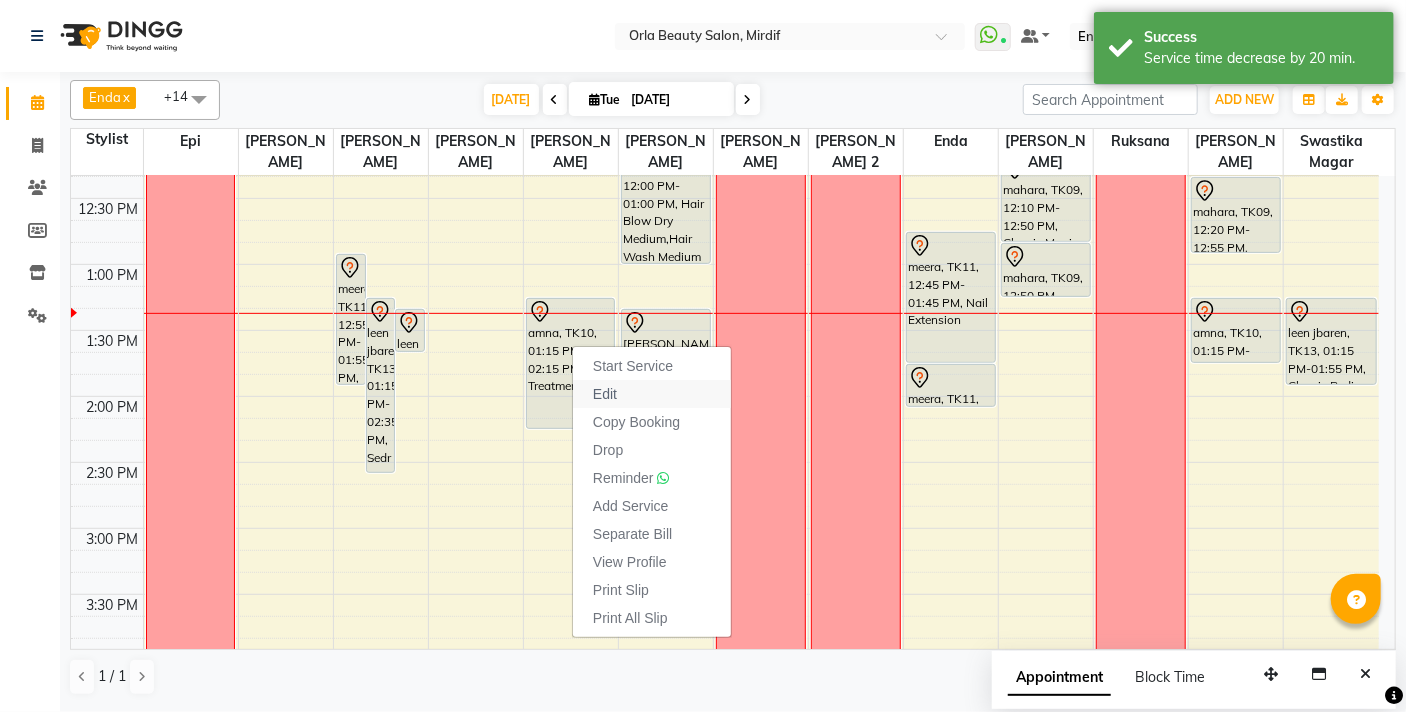 click on "Edit" at bounding box center [605, 394] 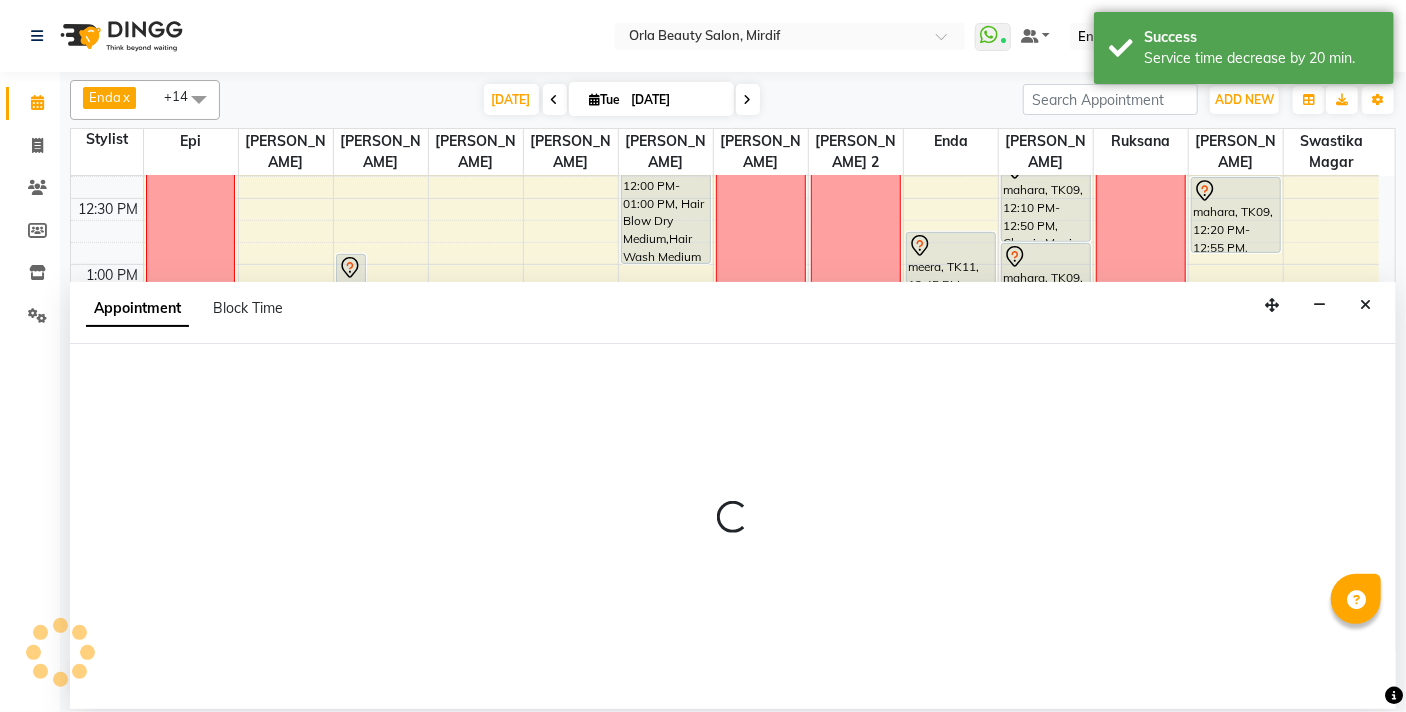 select on "tentative" 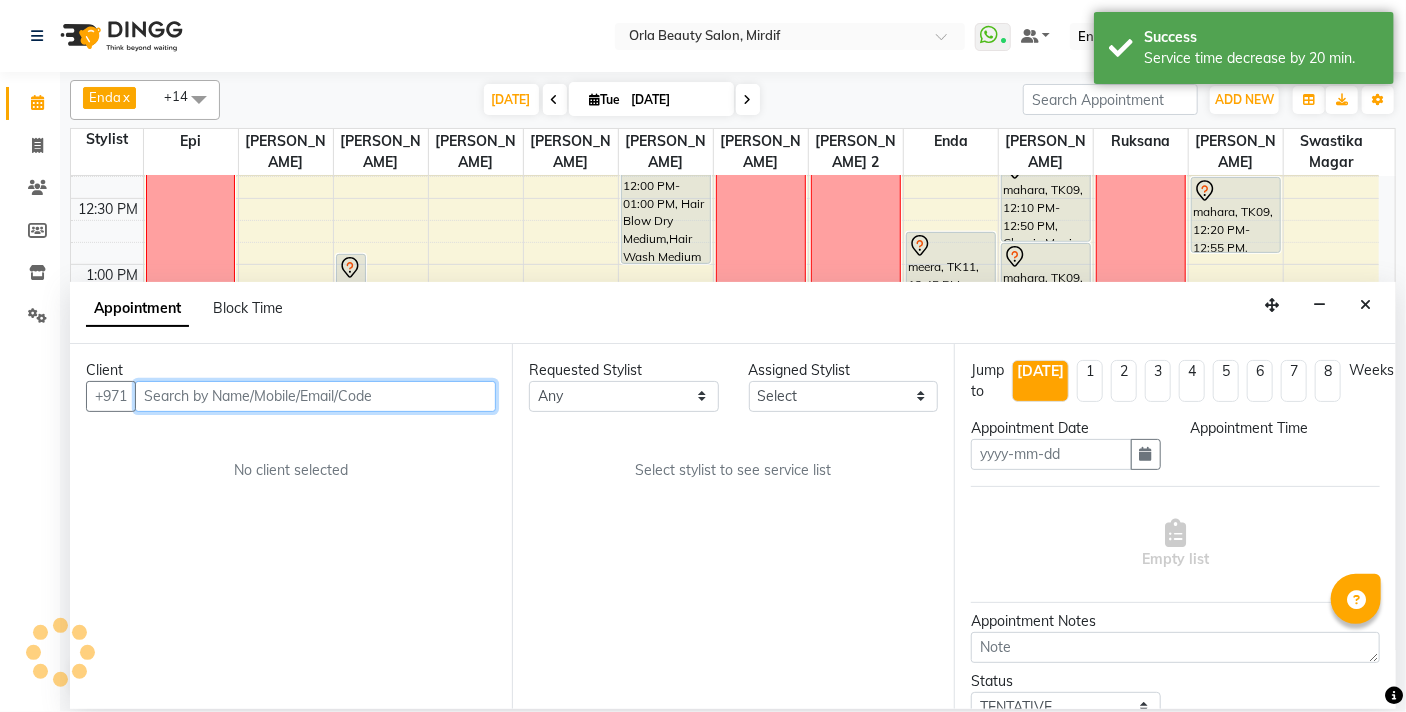 type on "[DATE]" 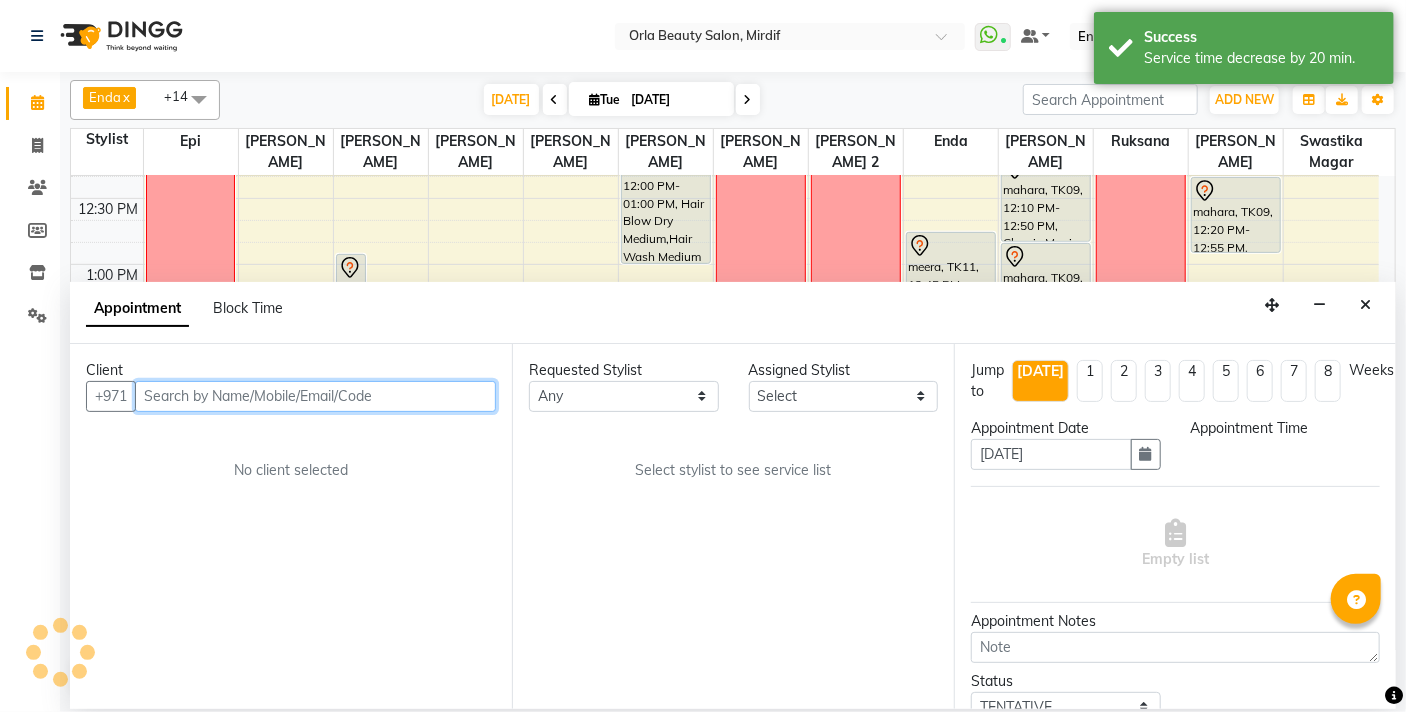 select on "795" 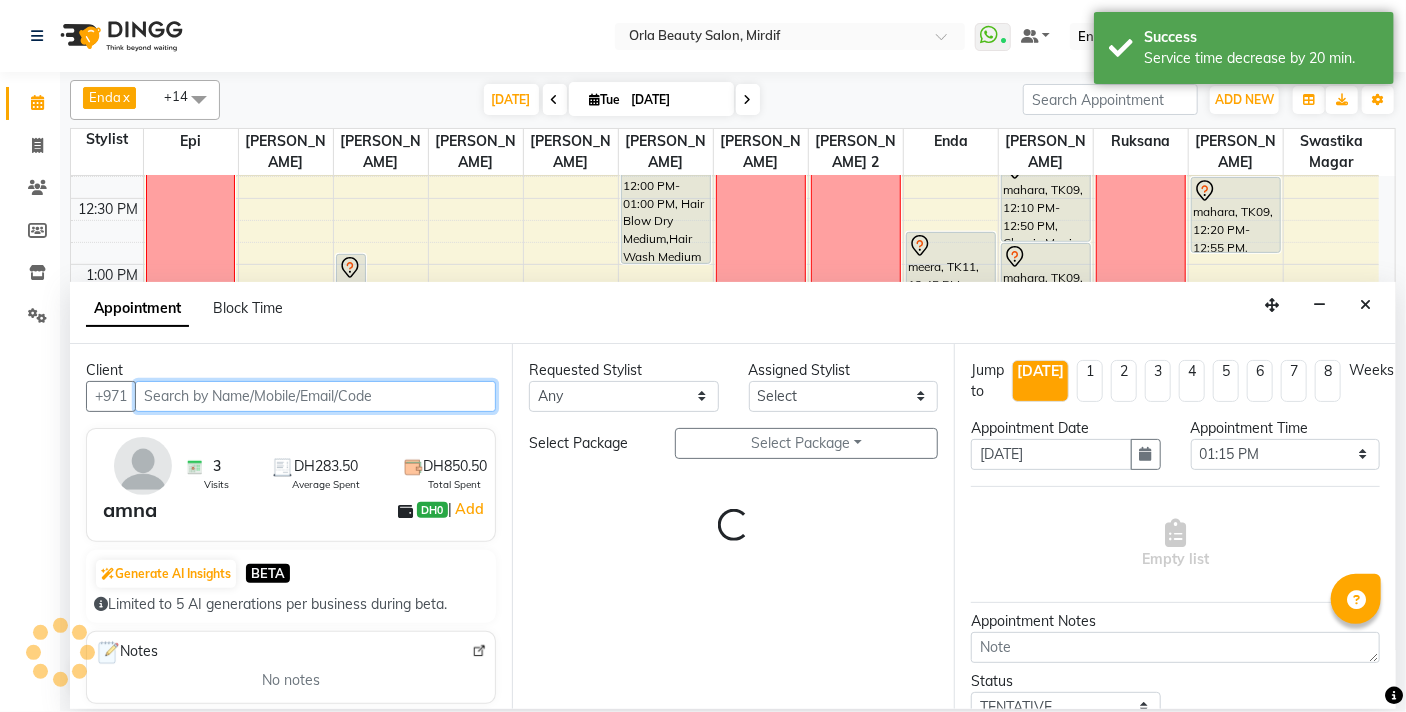 select on "55164" 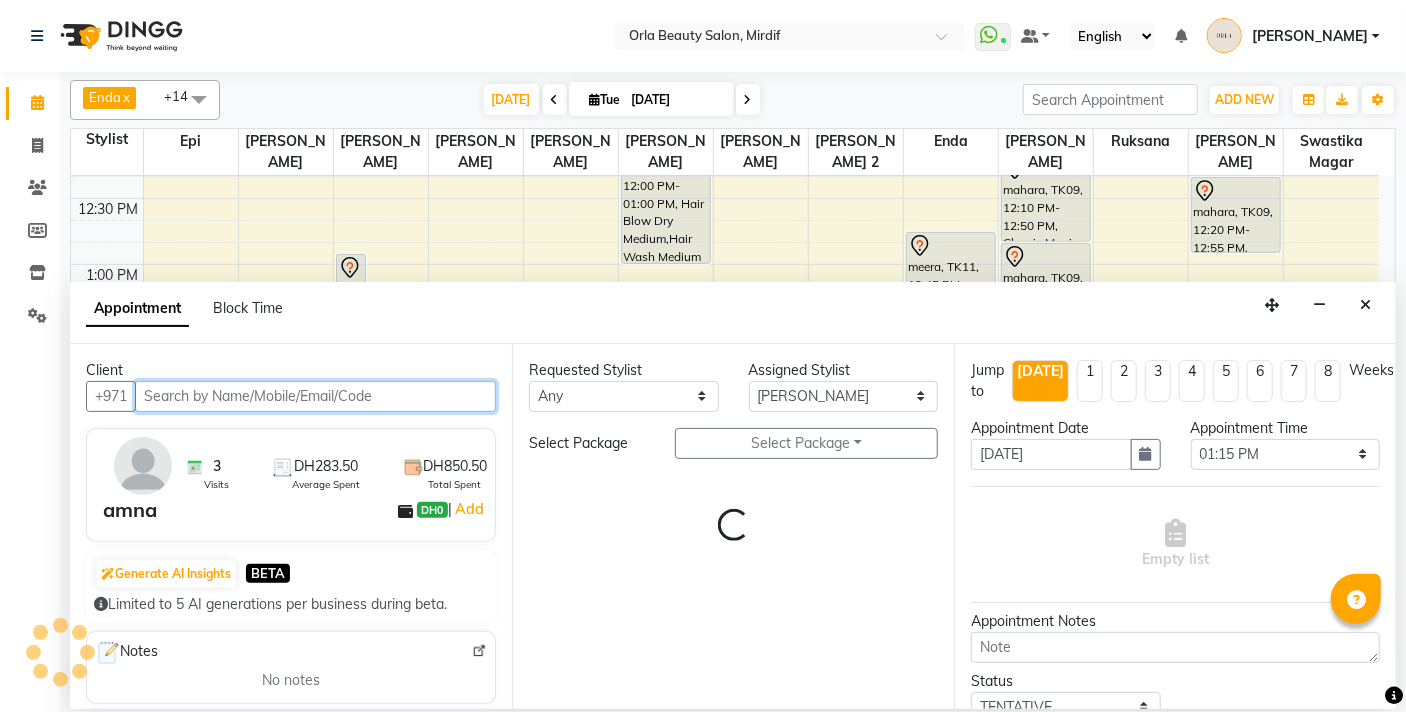 select on "2225" 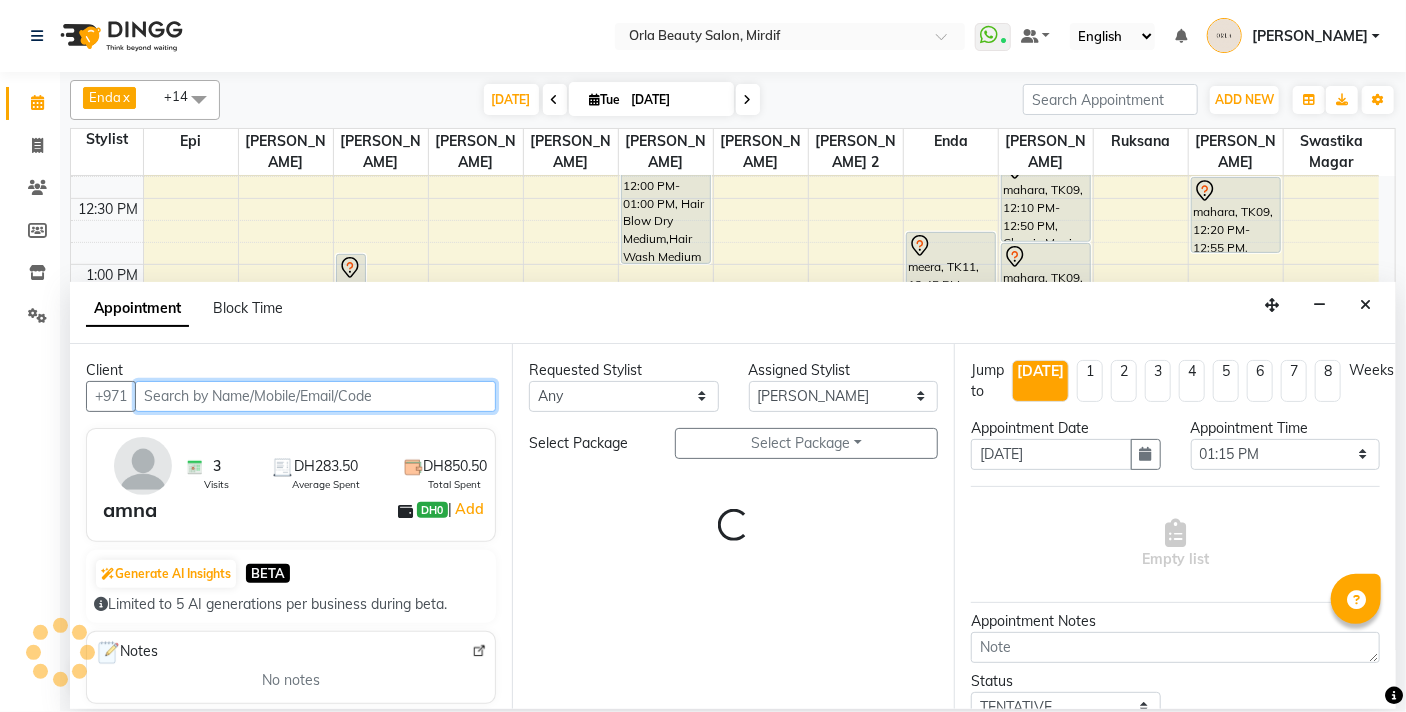 select on "2225" 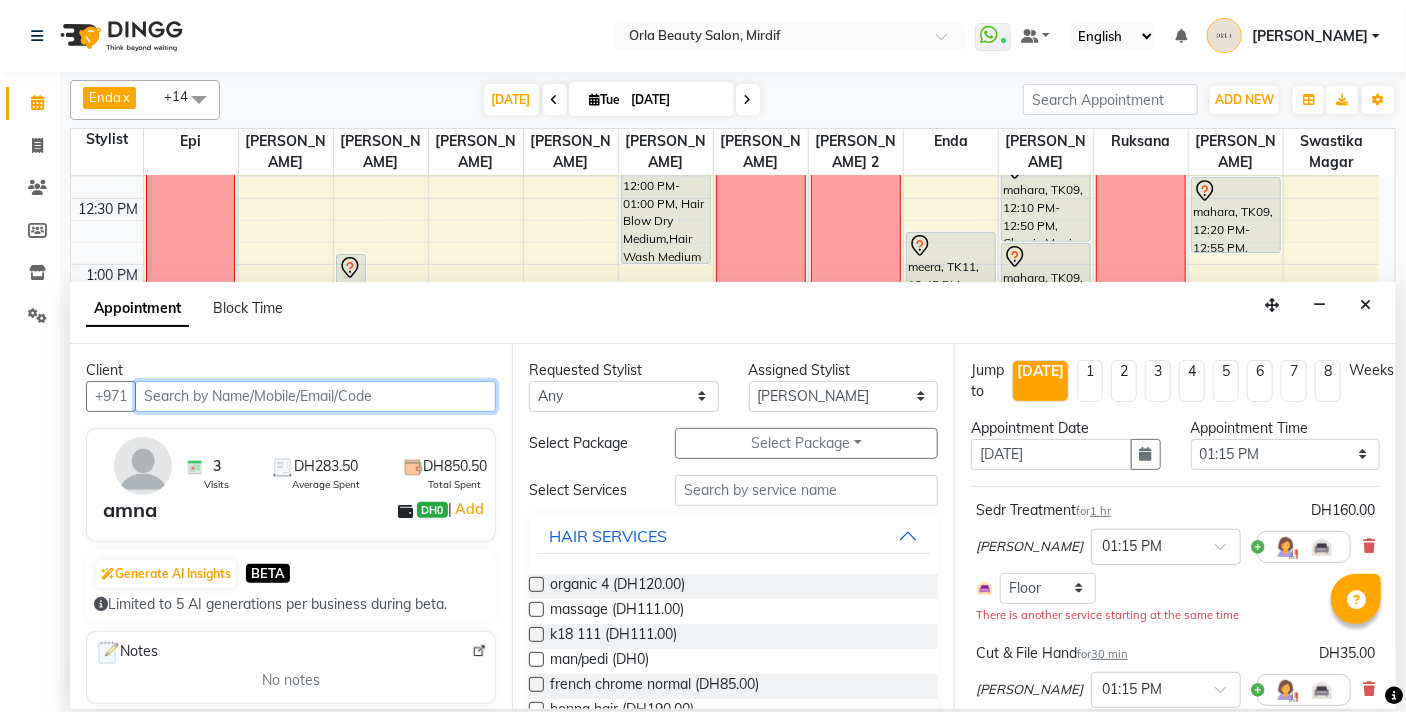 scroll, scrollTop: 529, scrollLeft: 0, axis: vertical 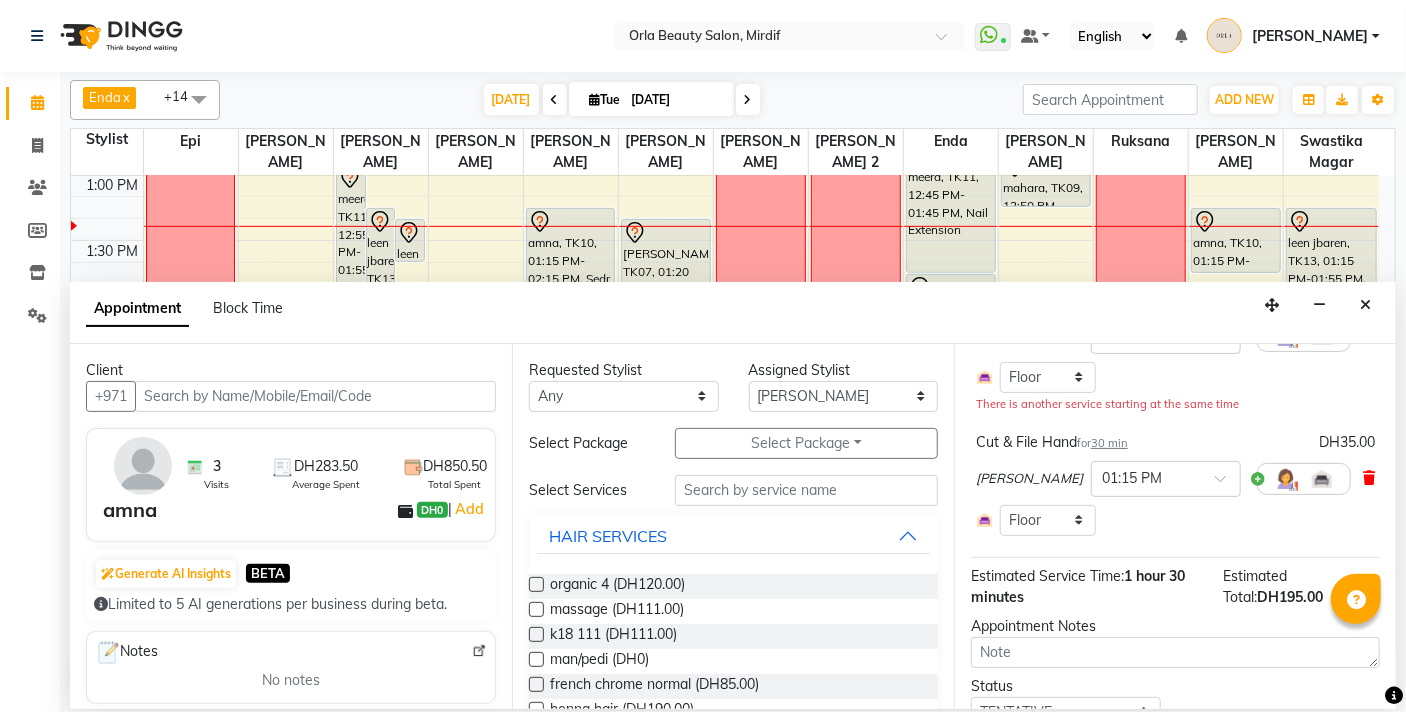 click at bounding box center [1369, 478] 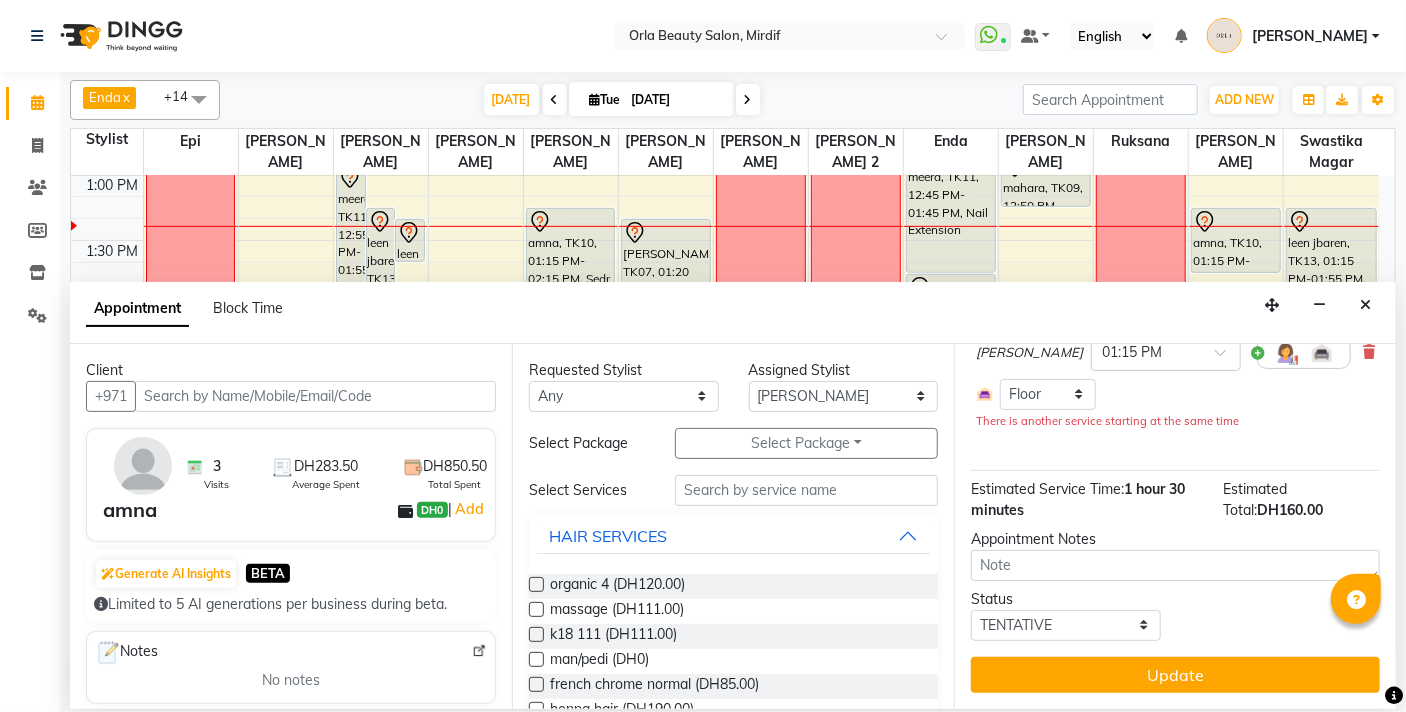 scroll, scrollTop: 208, scrollLeft: 0, axis: vertical 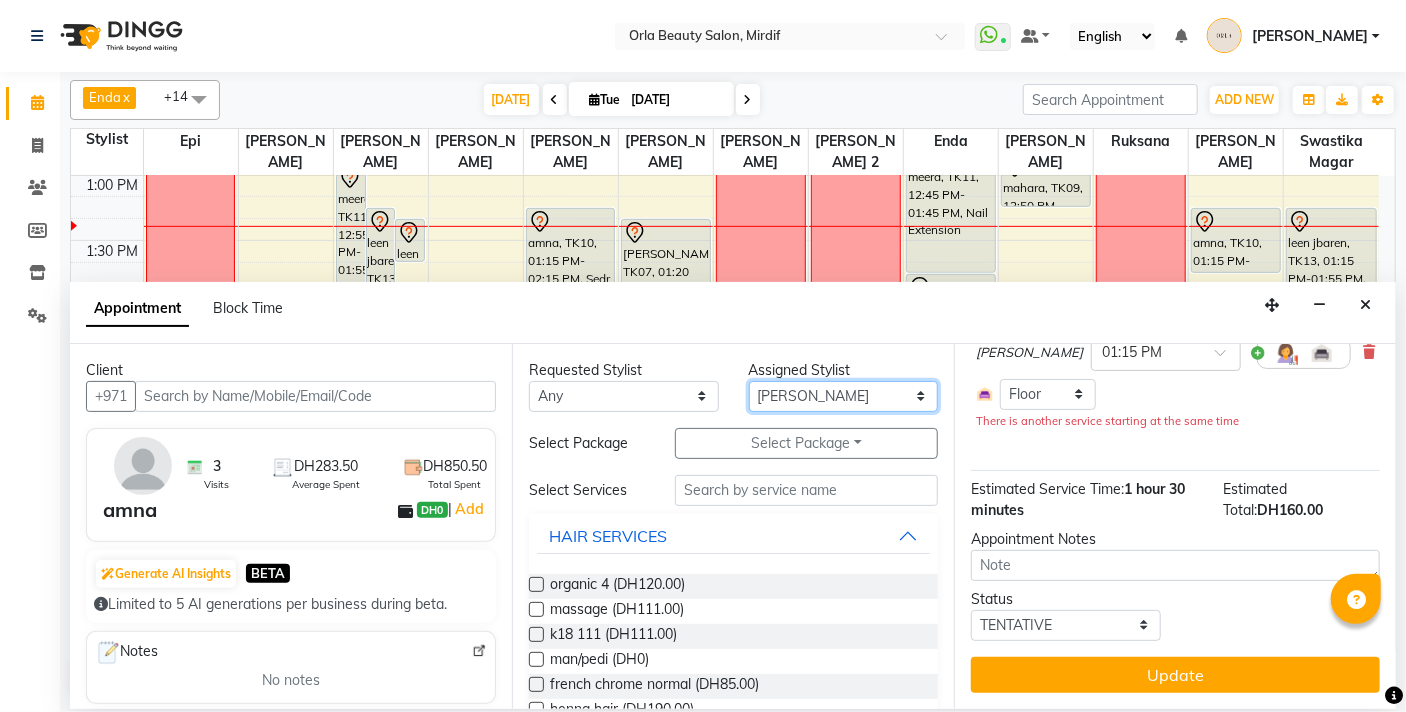 click on "Select Enda Epi [PERSON_NAME] Manju [PERSON_NAME] [PERSON_NAME] [PERSON_NAME] 2 [PERSON_NAME] [PERSON_NAME] [PERSON_NAME] swastika magar" at bounding box center (844, 396) 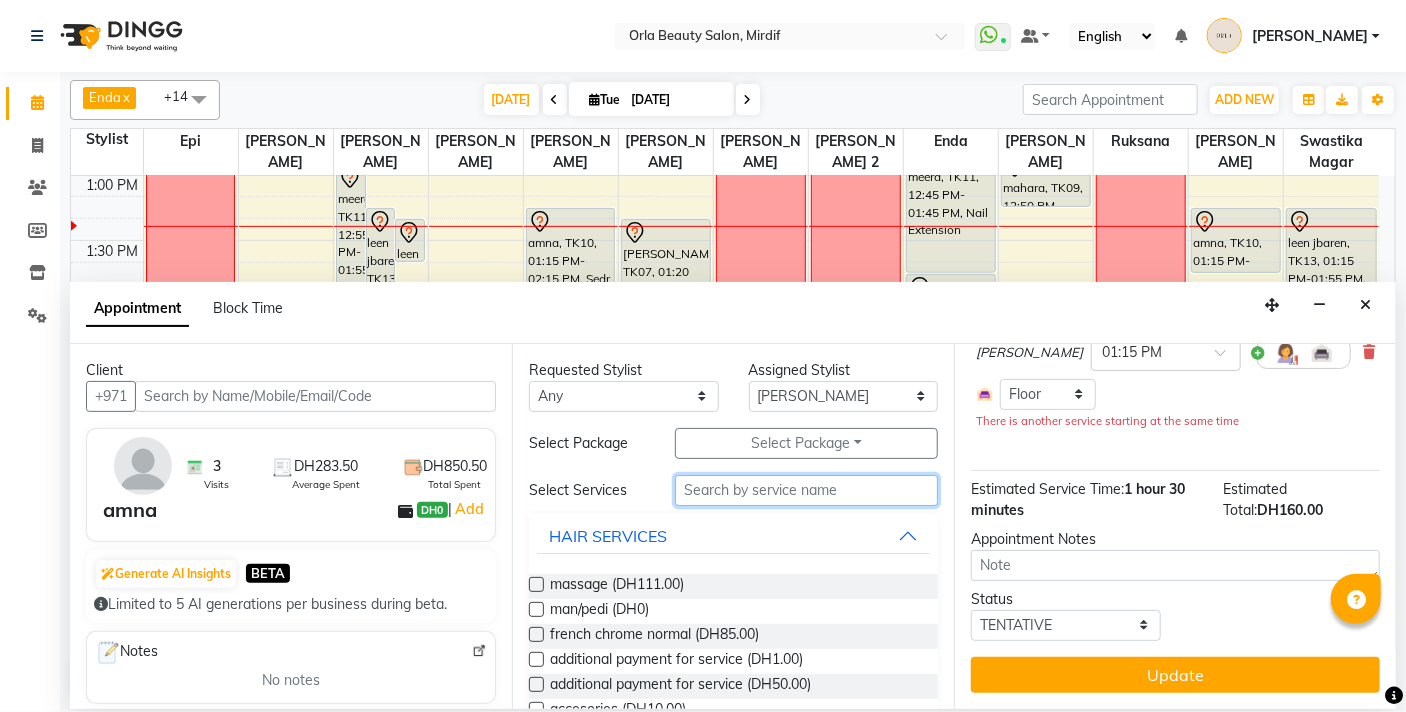click at bounding box center [806, 490] 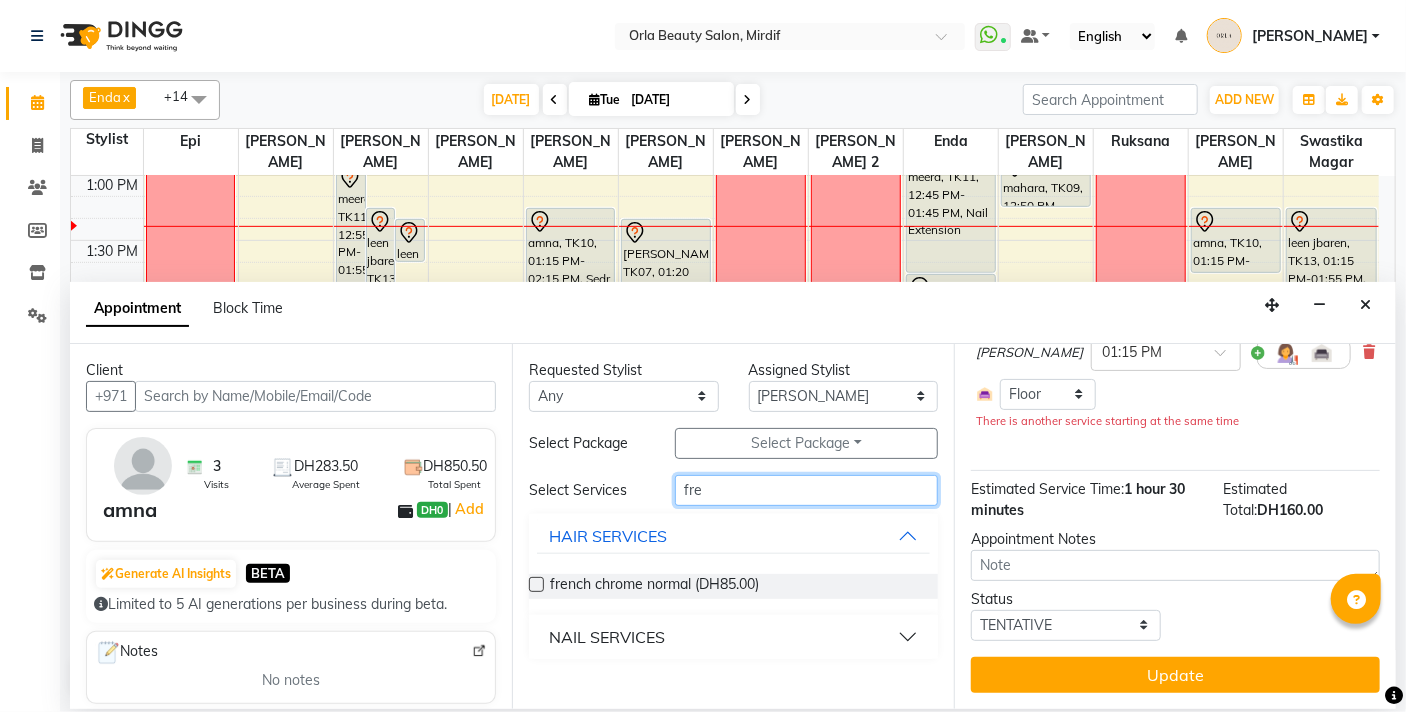 type on "fre" 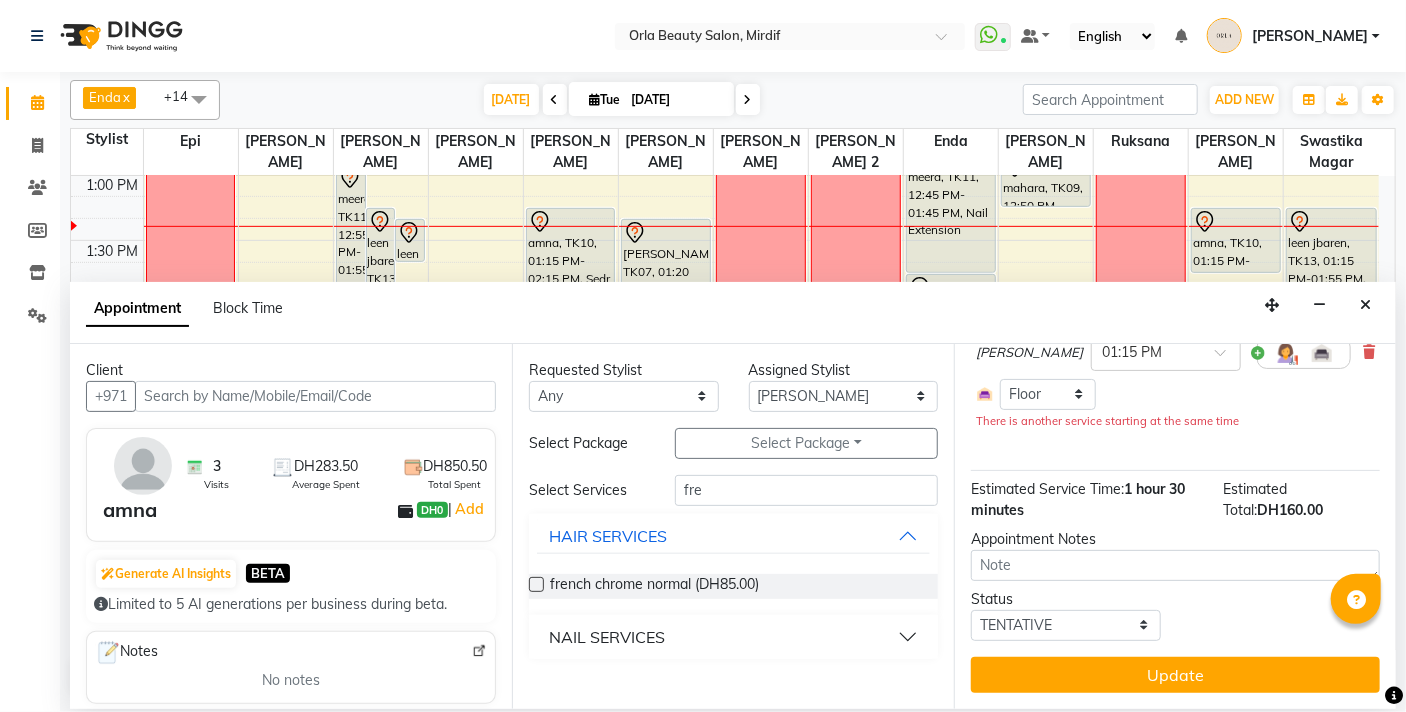 click on "NAIL SERVICES" at bounding box center [733, 637] 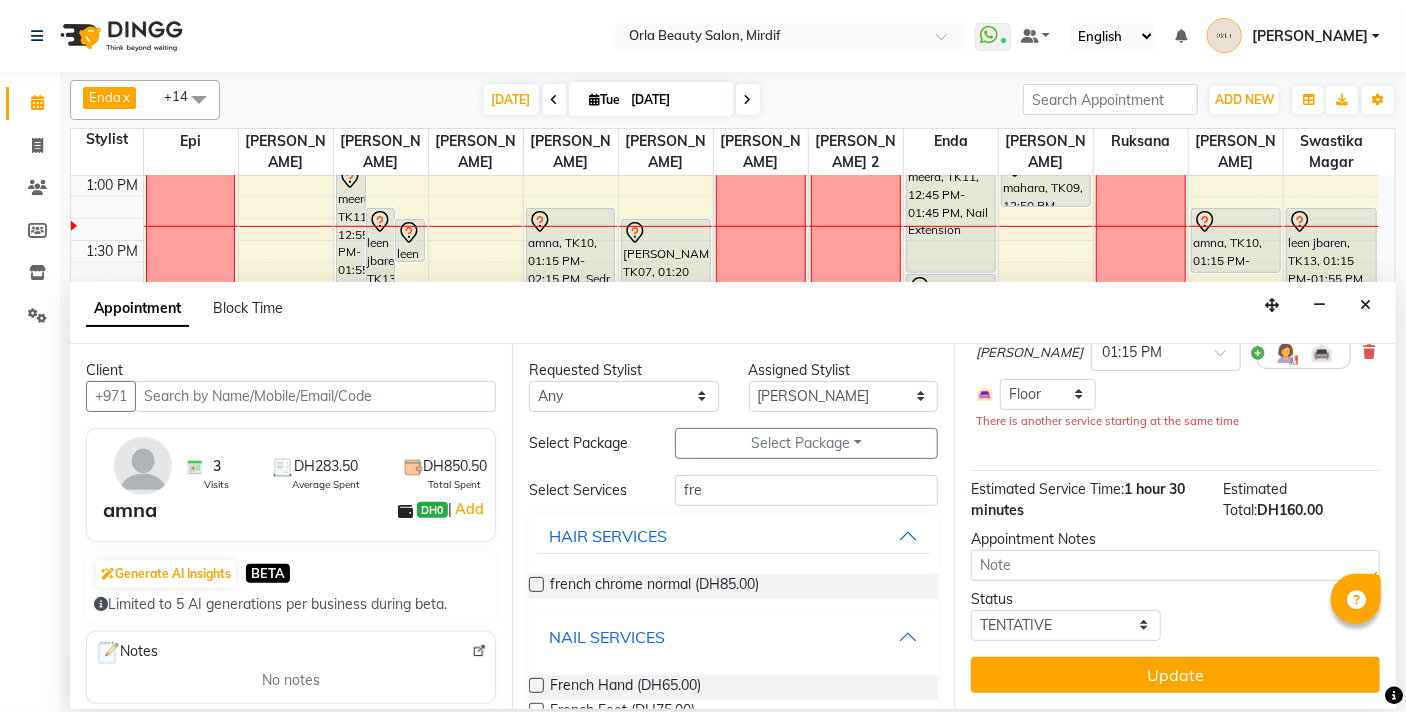 click on "NAIL SERVICES" at bounding box center [607, 637] 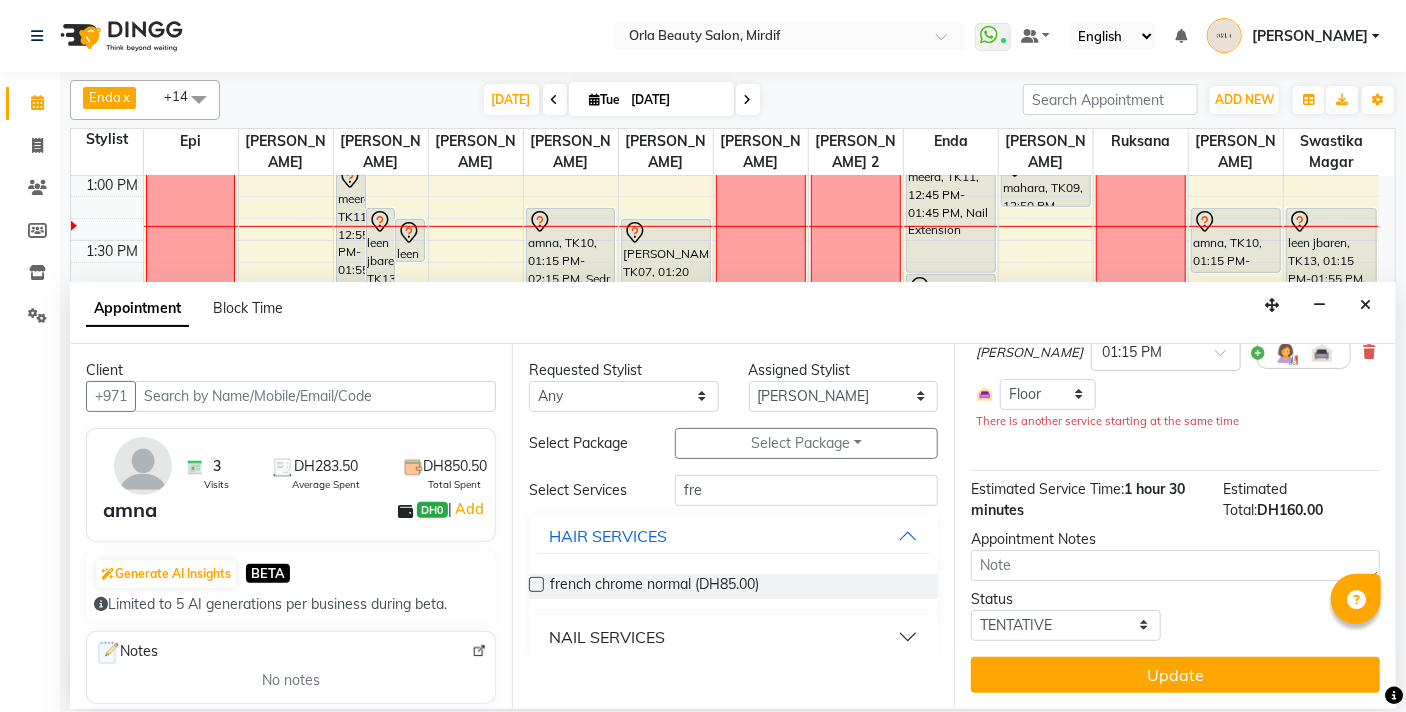 click on "Requested Stylist Any Enda Epi [PERSON_NAME] [PERSON_NAME] [PERSON_NAME] [PERSON_NAME] 2 [PERSON_NAME] [PERSON_NAME] [PERSON_NAME] swastika magar Assigned Stylist Select Enda Epi [PERSON_NAME] Manju [PERSON_NAME] [PERSON_NAME] [PERSON_NAME] 2 [PERSON_NAME] [PERSON_NAME] [PERSON_NAME] swastika magar Select Package Select Package  Toggle Dropdown Sedr Treatment Short 4+1 Select Services fre    HAIR SERVICES french chrome normal  (DH85.00)    NAIL SERVICES French Hand (DH65.00) French Feet (DH75.00) Gelish French Hand (DH80.00) Gelish French Feet (DH85.00) french breatable polish (DH70.00) french chrome gel (DH90.00) french gel magnetic (DH110.00) french ombre gel (DH90.00)" at bounding box center [733, 526] 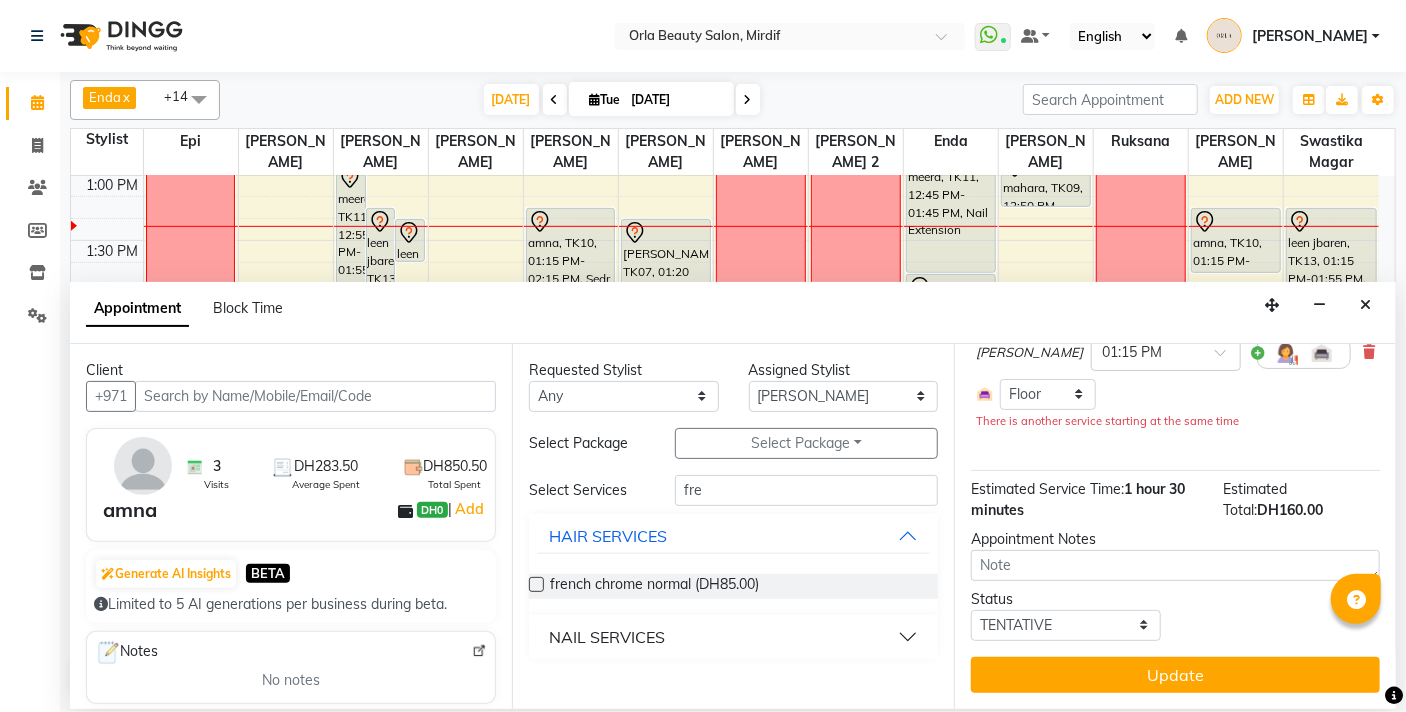 click on "NAIL SERVICES" at bounding box center [607, 637] 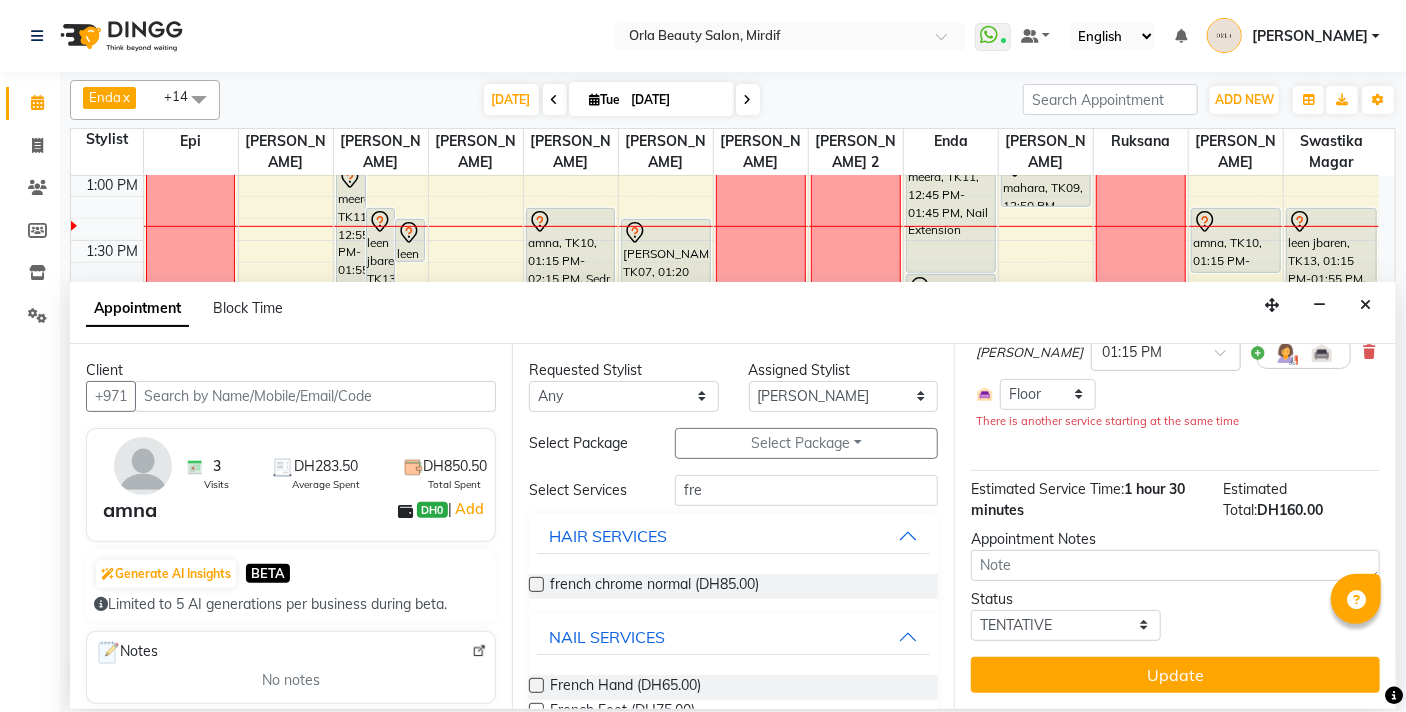 click on "French Hand (DH65.00)" at bounding box center [625, 687] 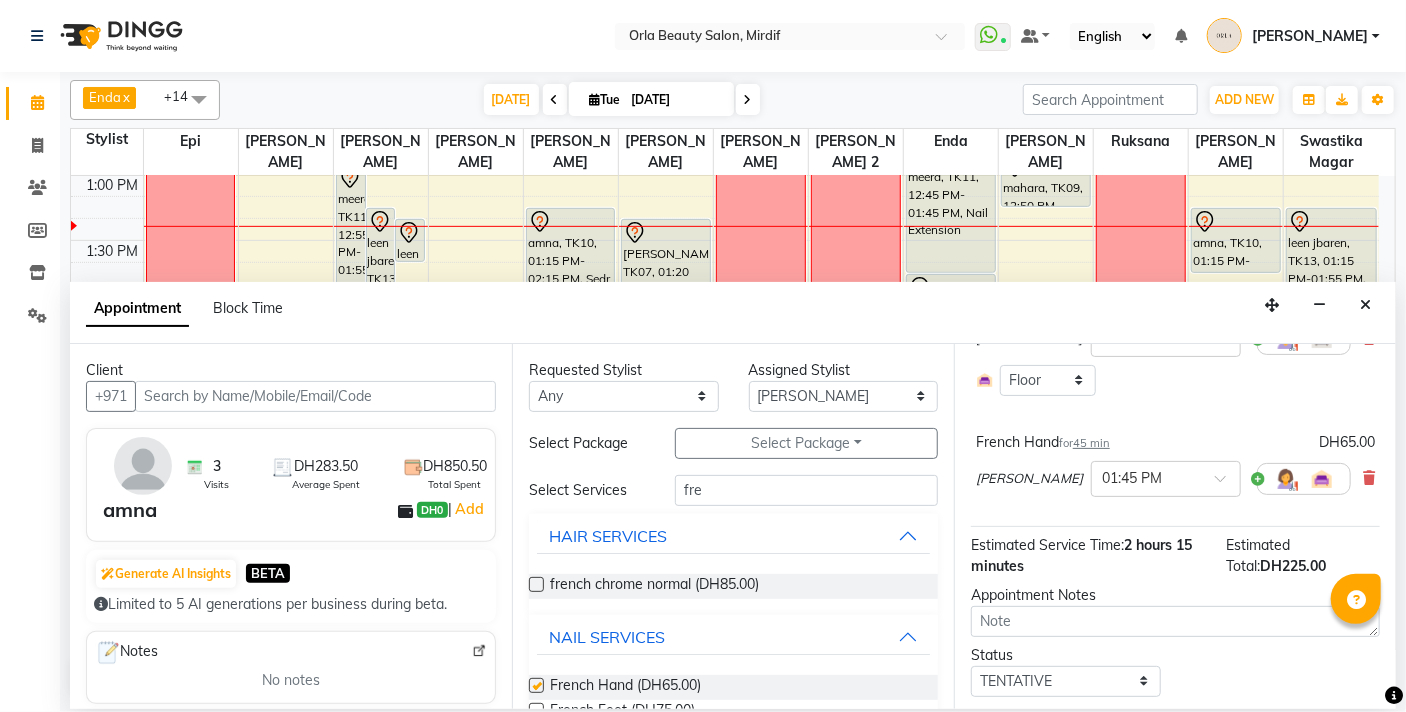 scroll, scrollTop: 211, scrollLeft: 0, axis: vertical 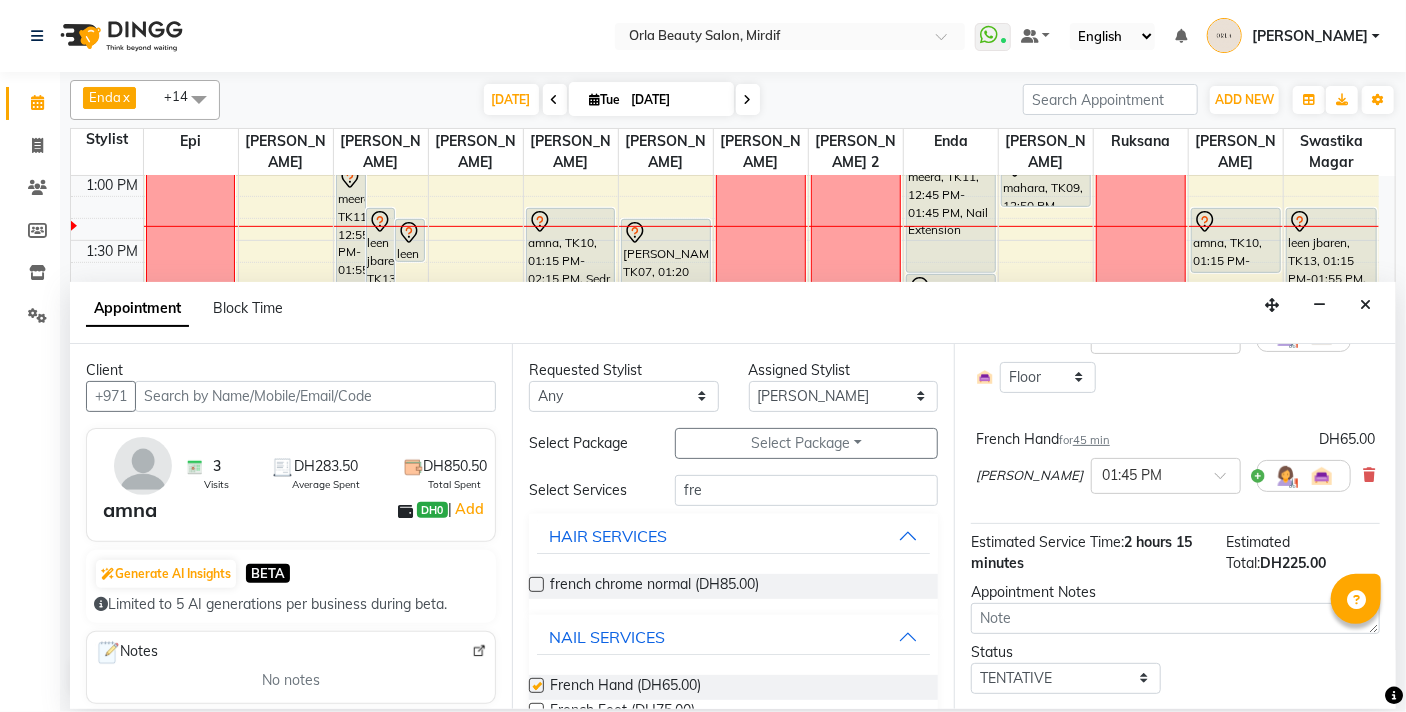 checkbox on "false" 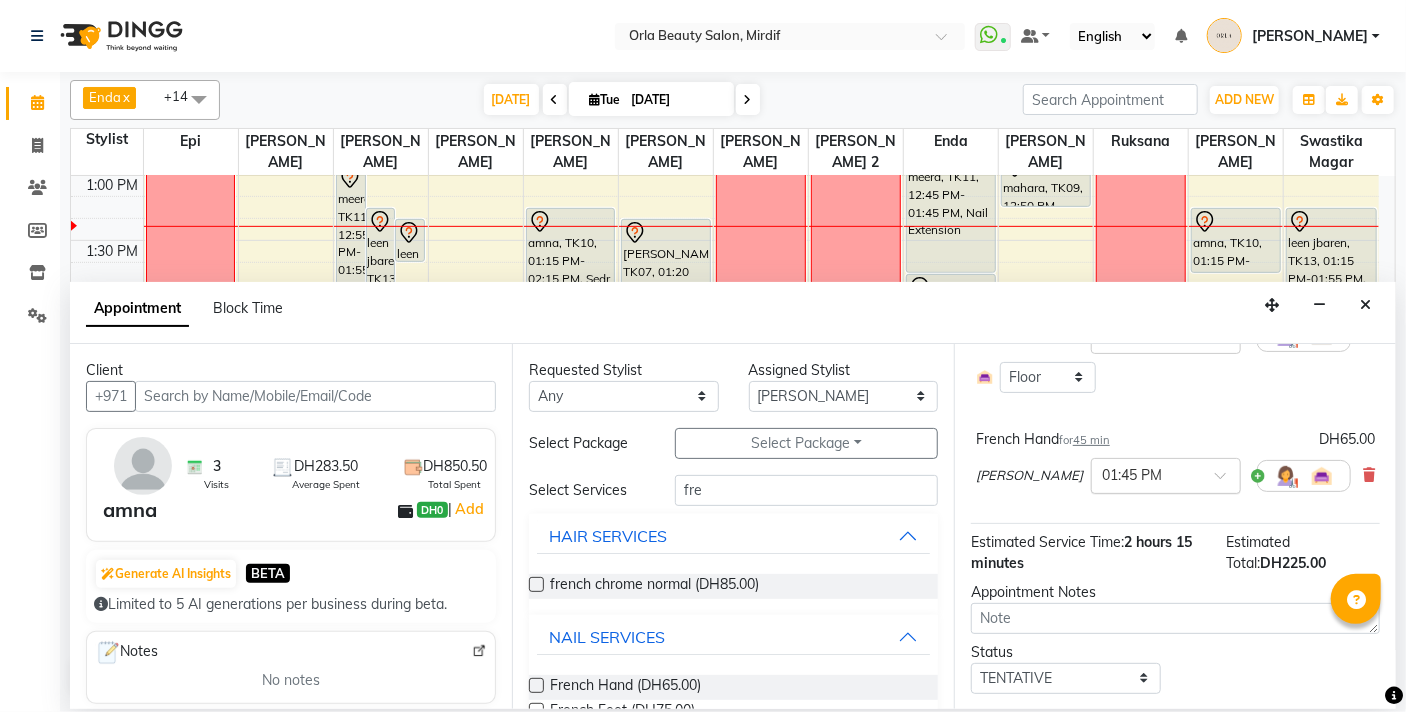 click at bounding box center [1166, 474] 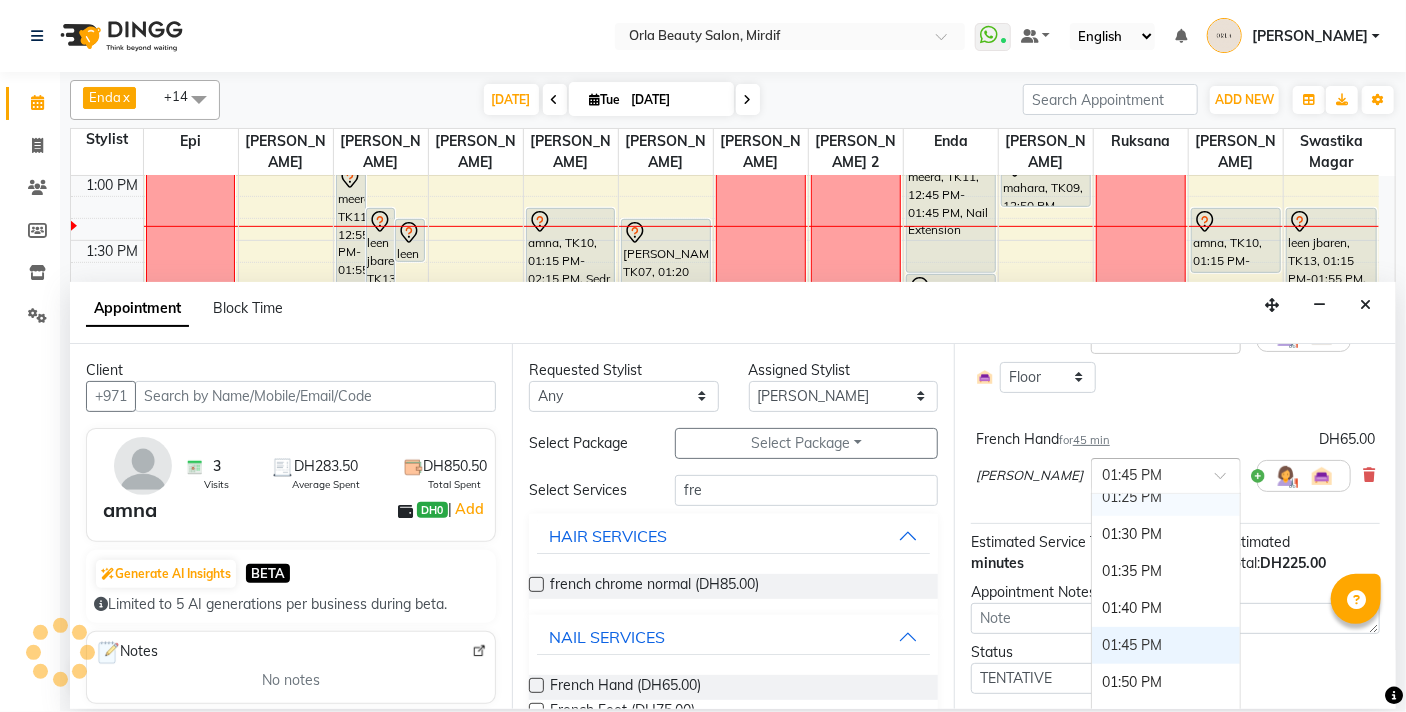 scroll, scrollTop: 1513, scrollLeft: 0, axis: vertical 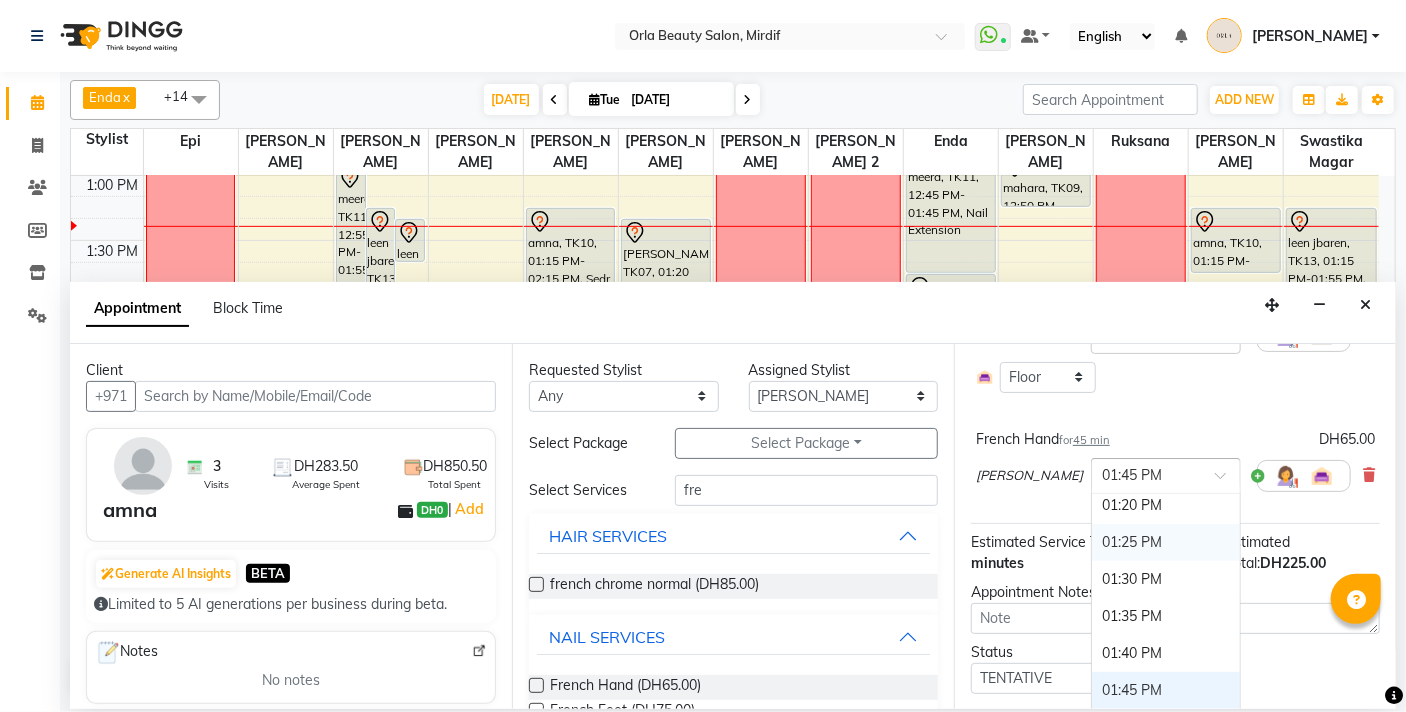 click on "01:25 PM" at bounding box center [1166, 542] 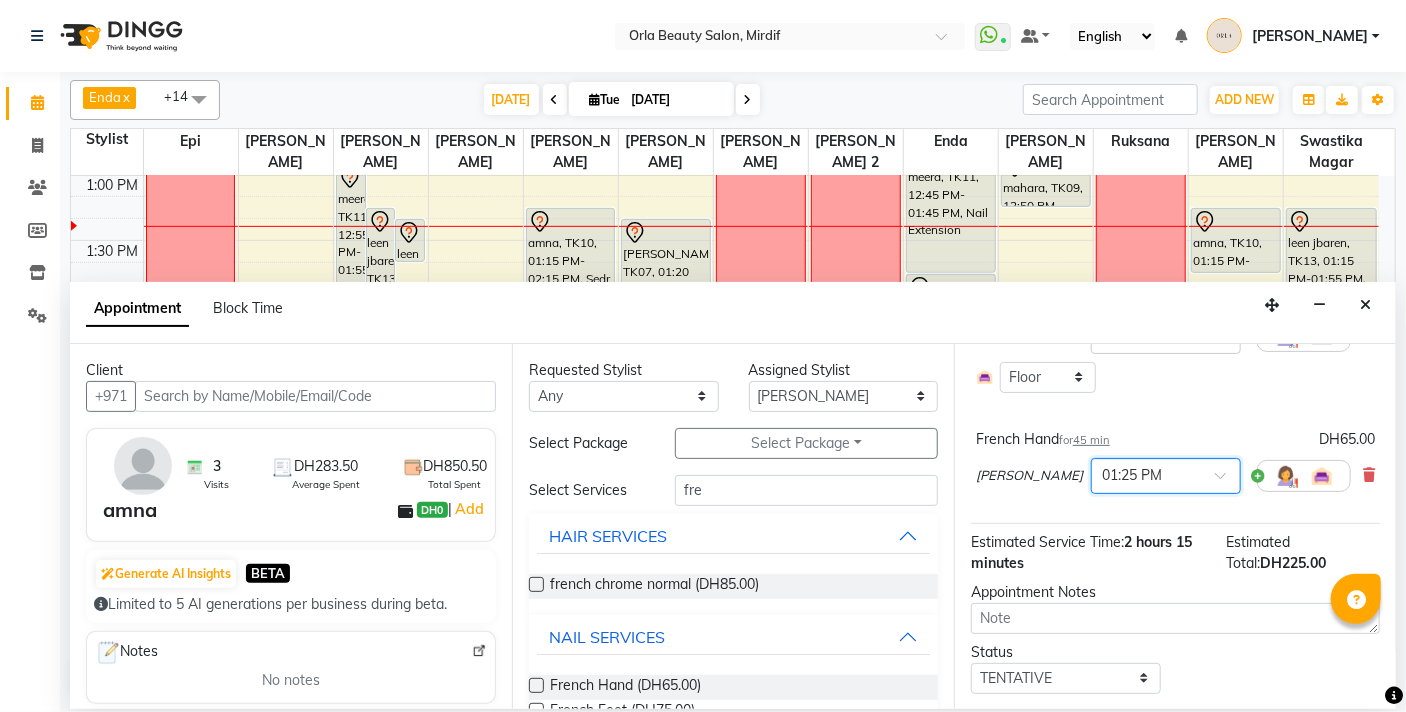 scroll, scrollTop: 278, scrollLeft: 0, axis: vertical 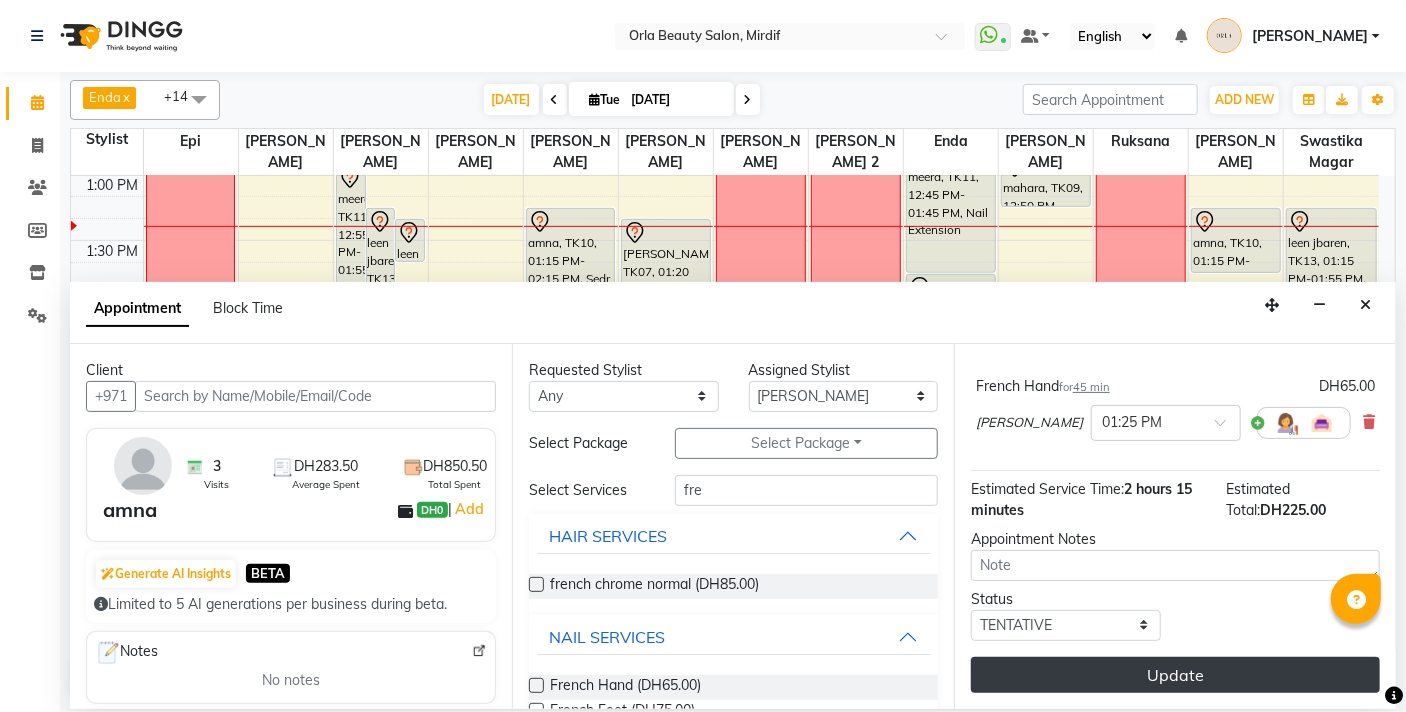 click on "Update" at bounding box center [1175, 675] 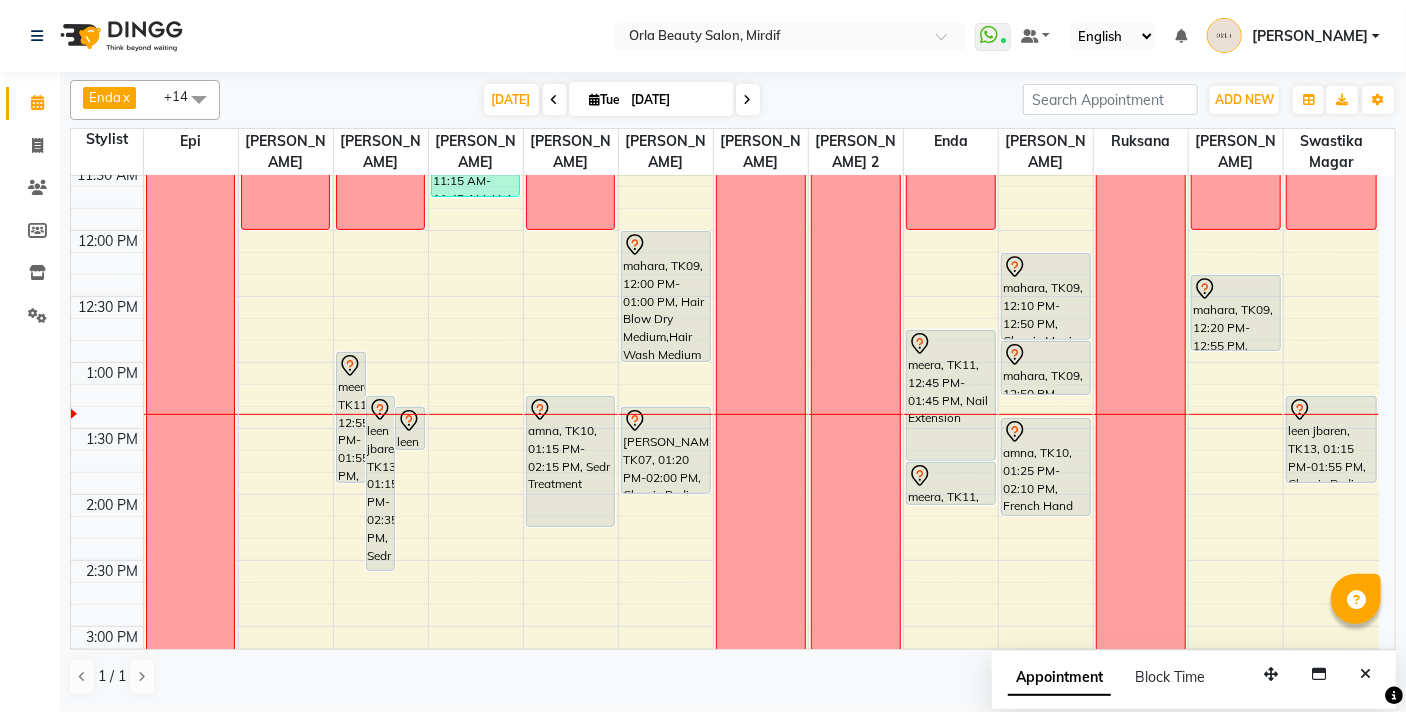 scroll, scrollTop: 403, scrollLeft: 0, axis: vertical 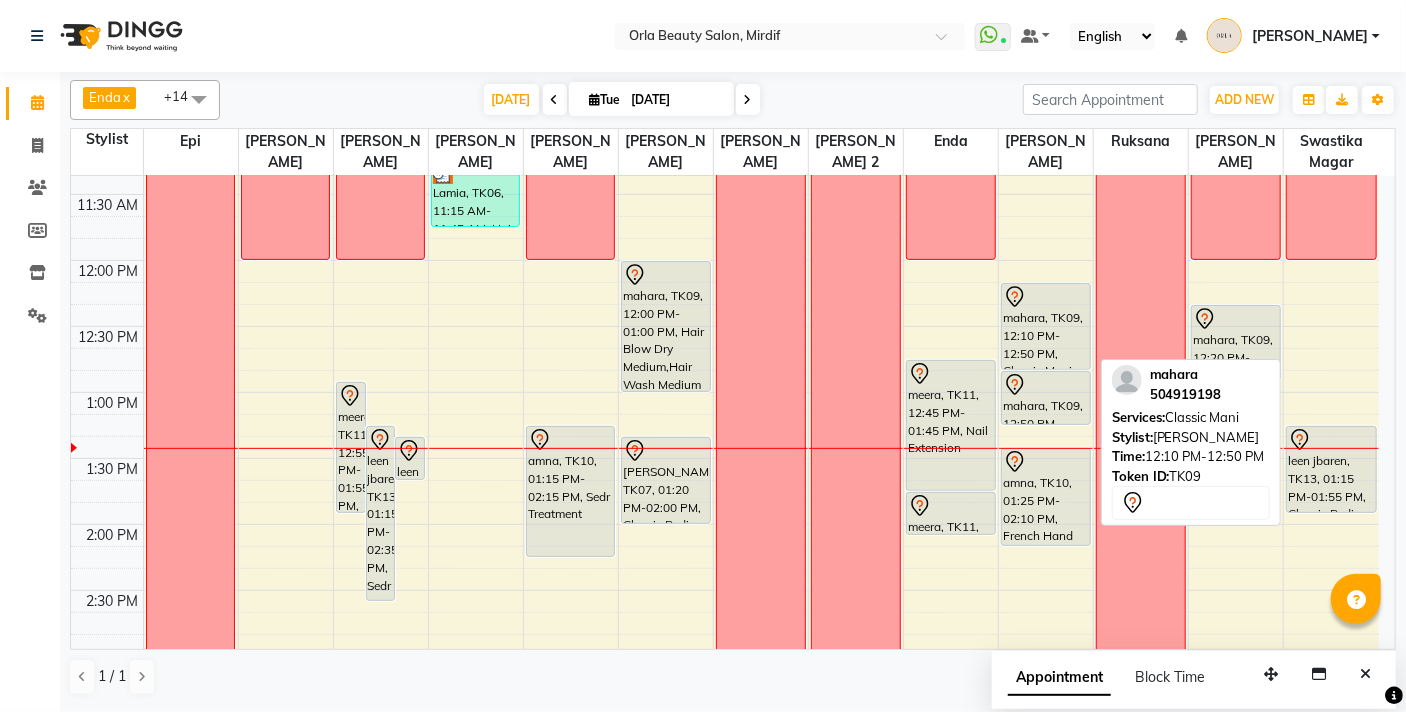 click on "mahara, TK09, 12:10 PM-12:50 PM, Classic Mani" at bounding box center [1046, 326] 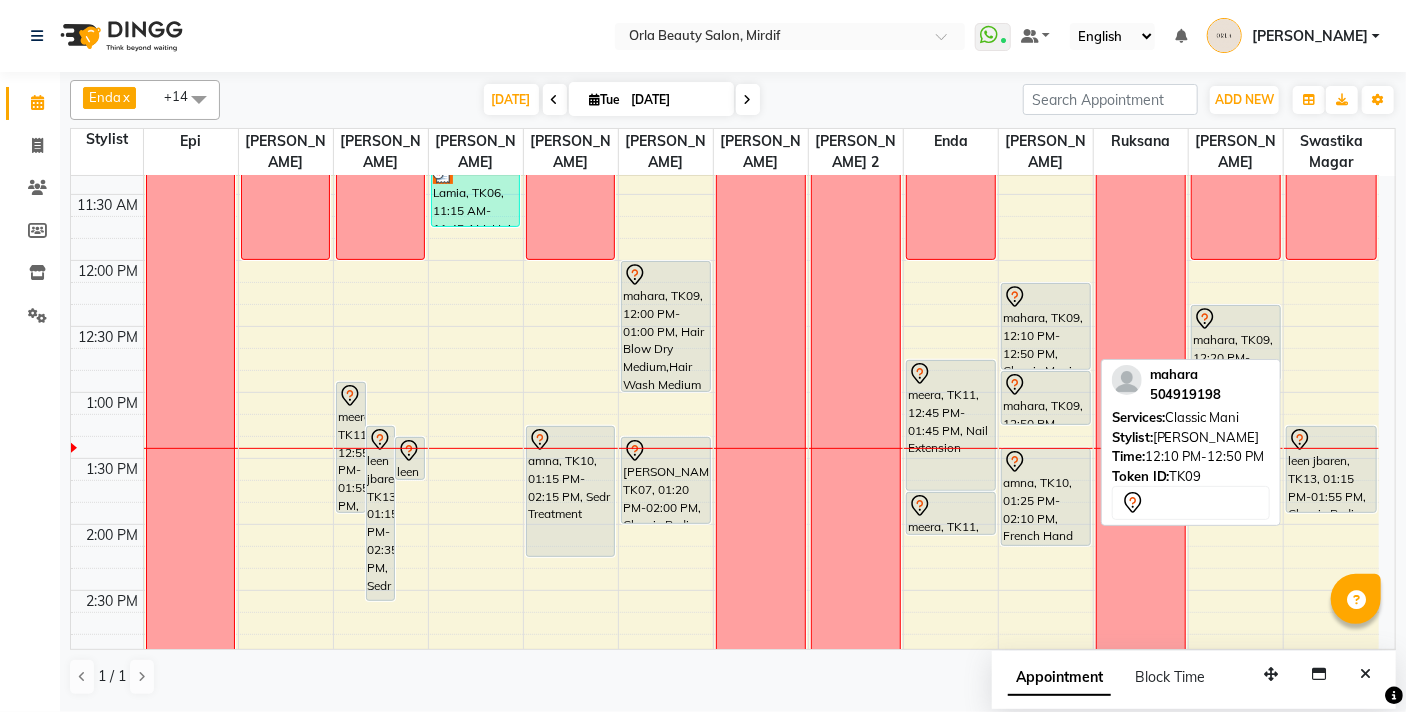 click on "mahara, TK09, 12:10 PM-12:50 PM, Classic Mani" at bounding box center [1046, 326] 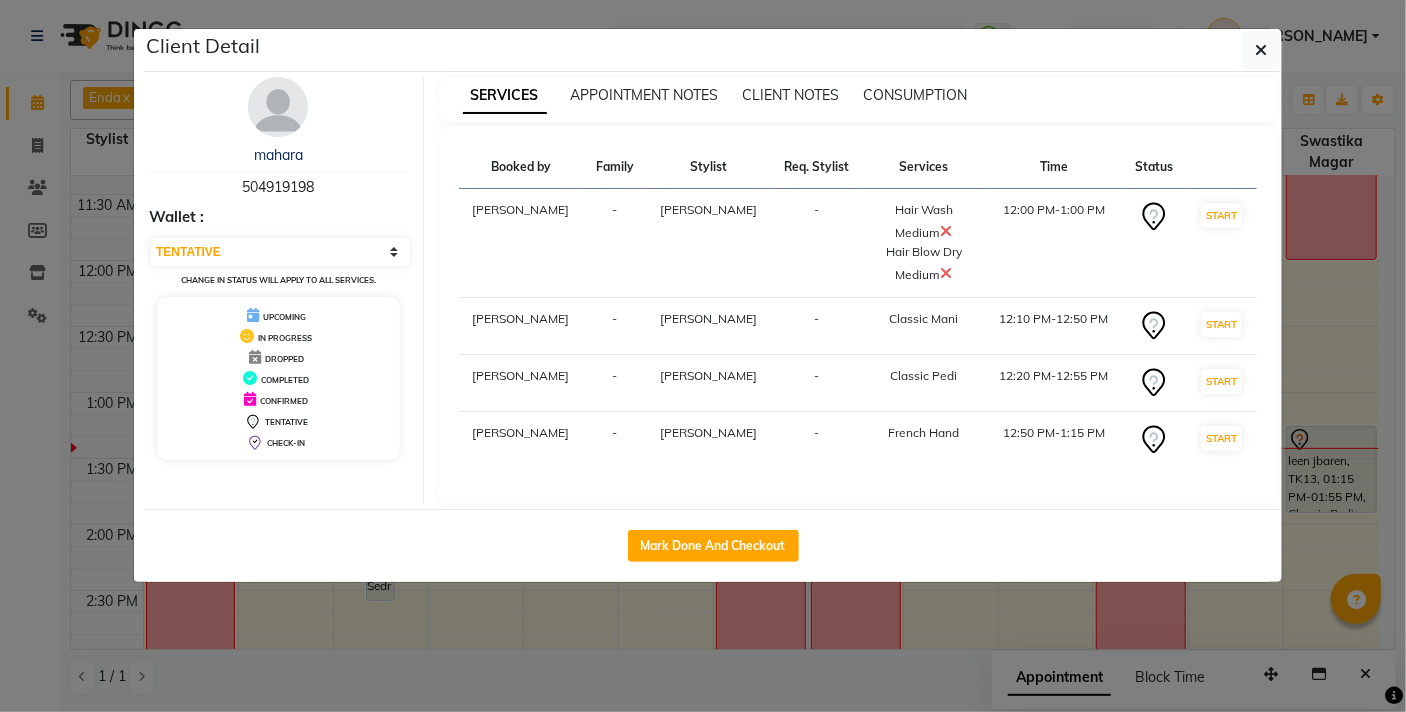 click on "12:20 PM-12:55 PM" at bounding box center [1054, 383] 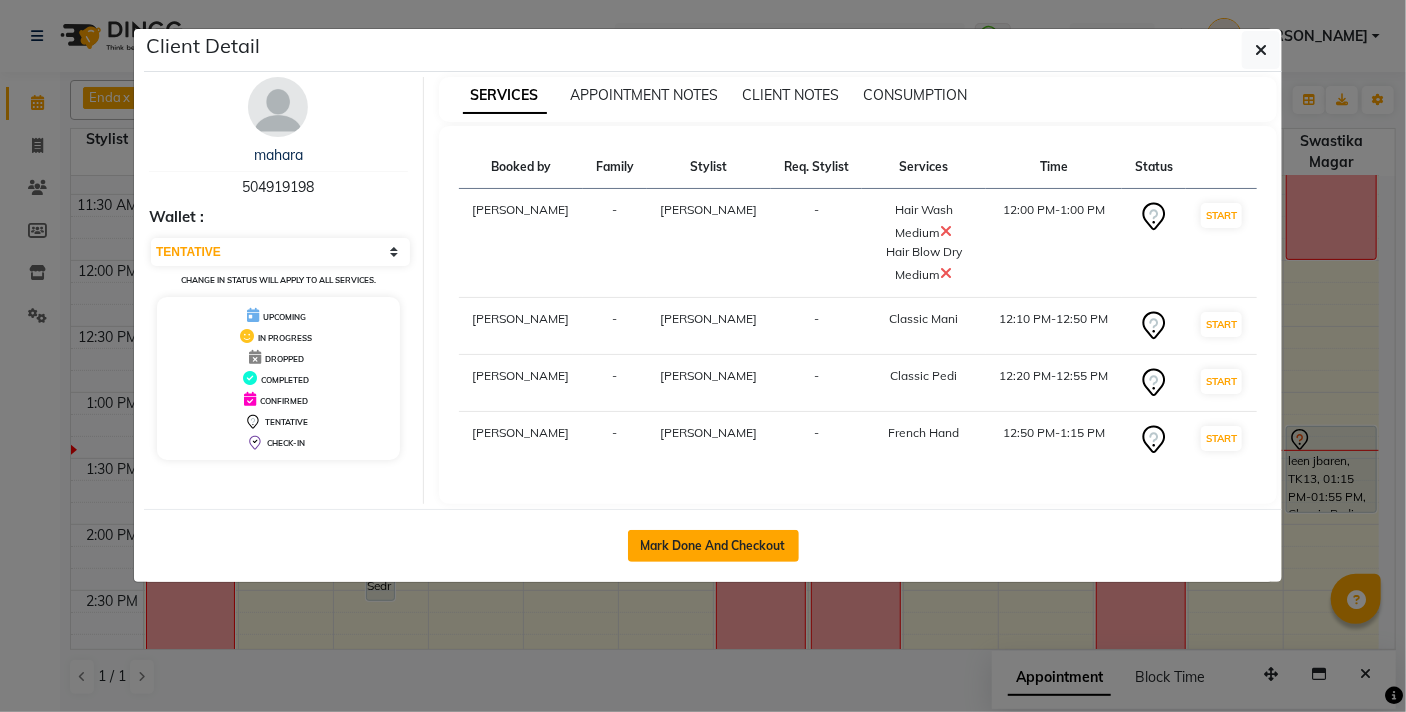 click on "Mark Done And Checkout" 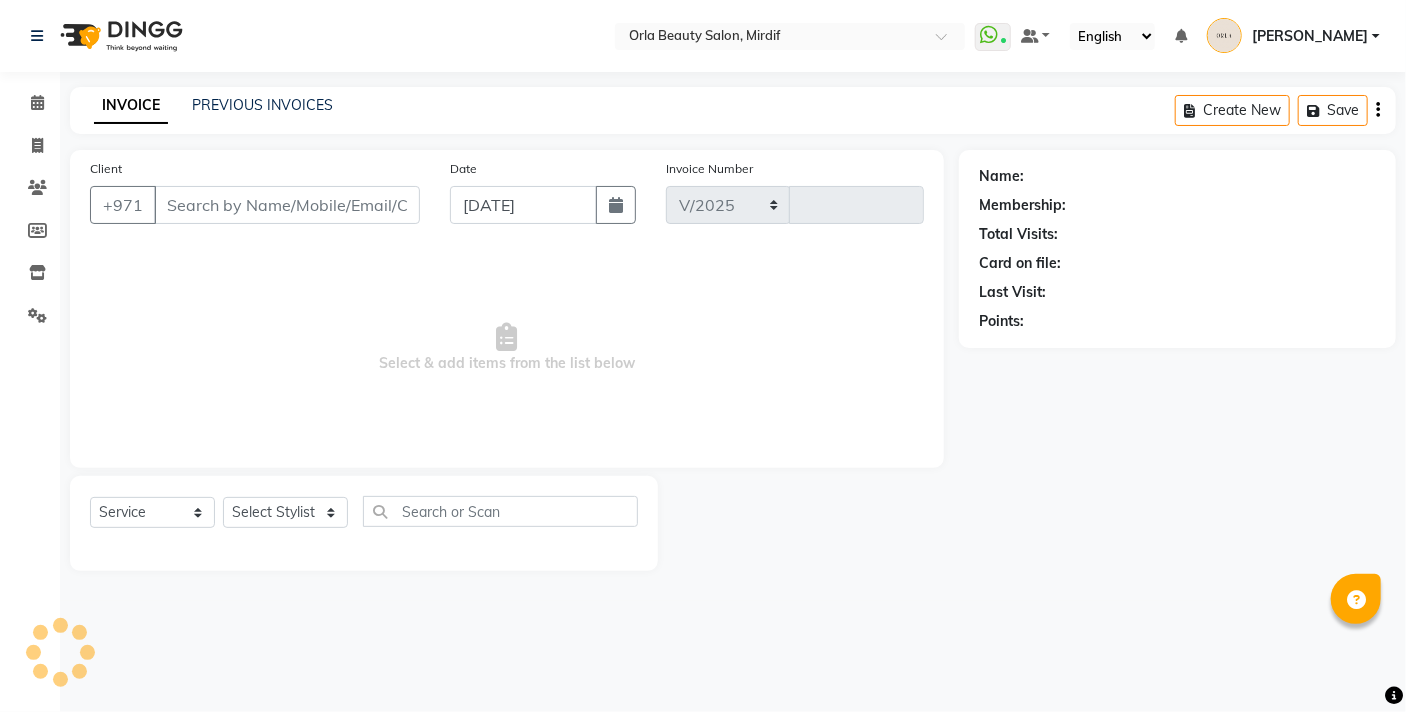 select on "5053" 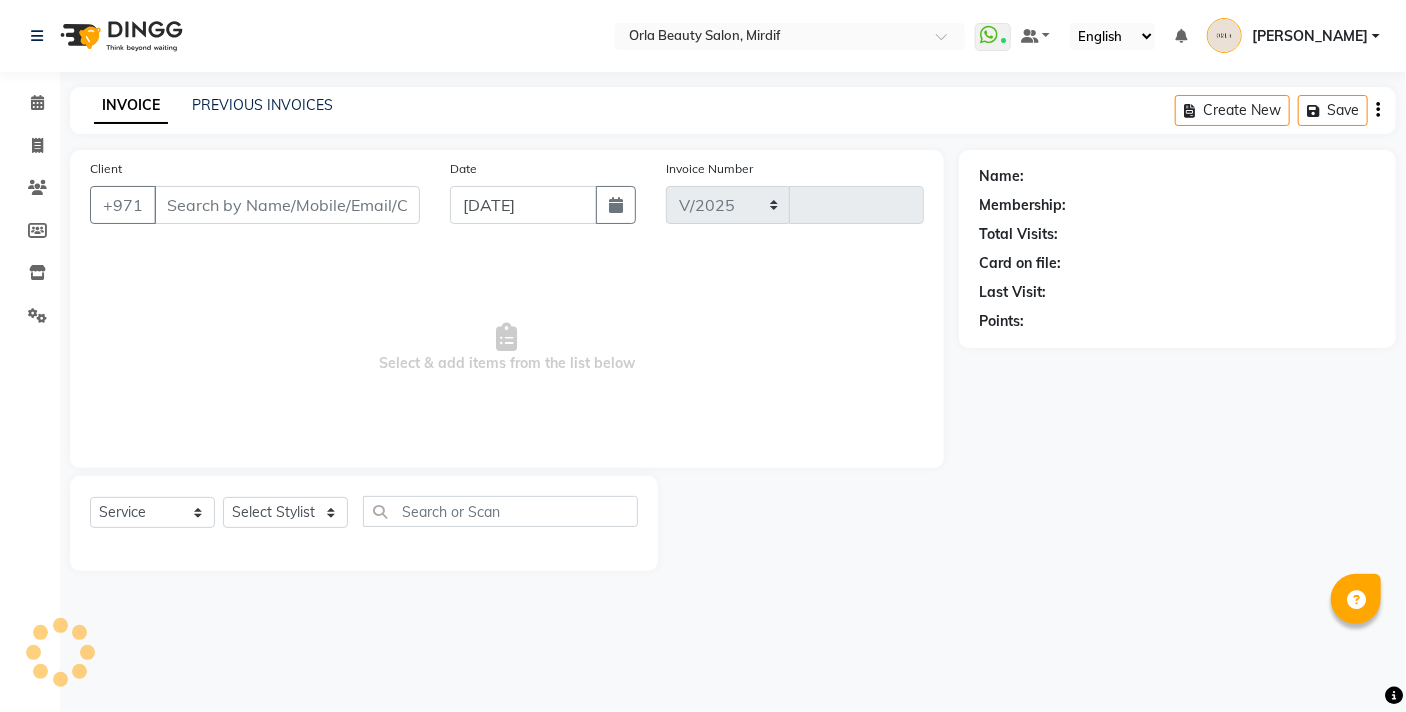 type on "2903" 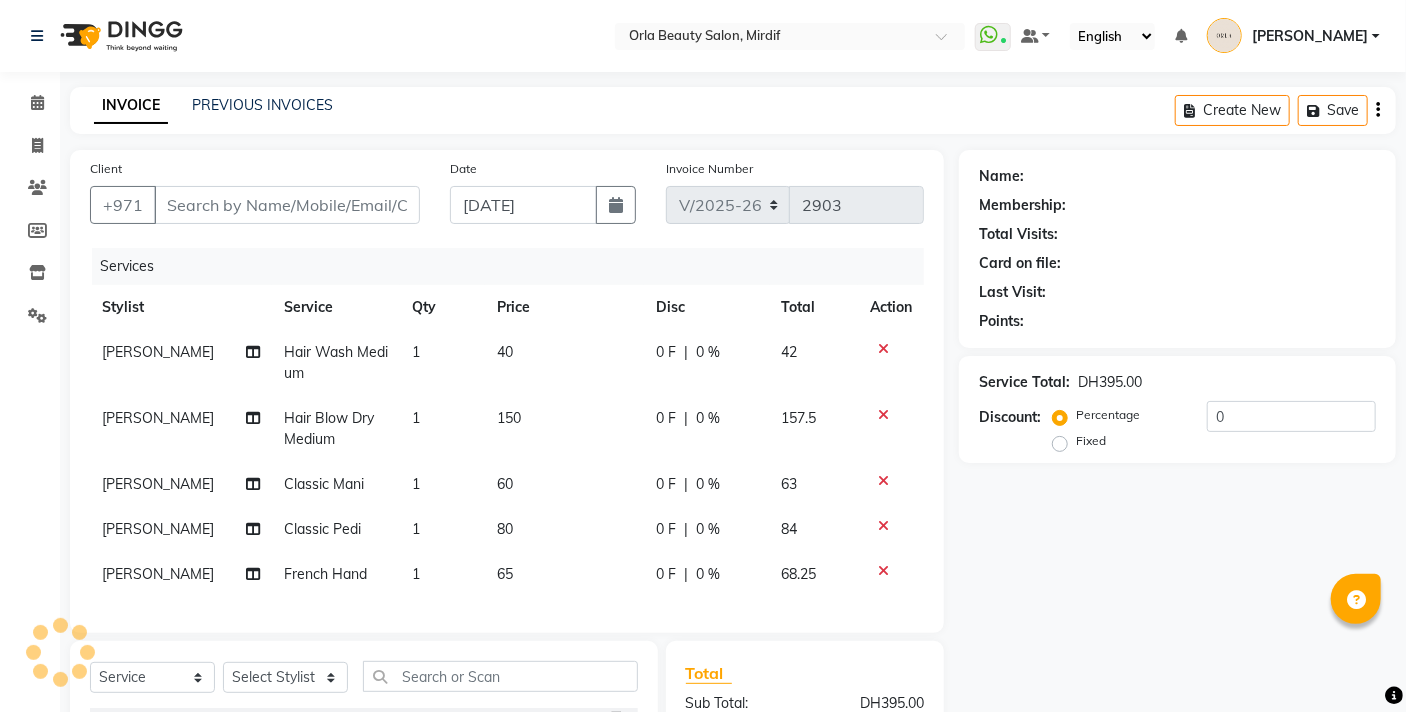 type on "504919198" 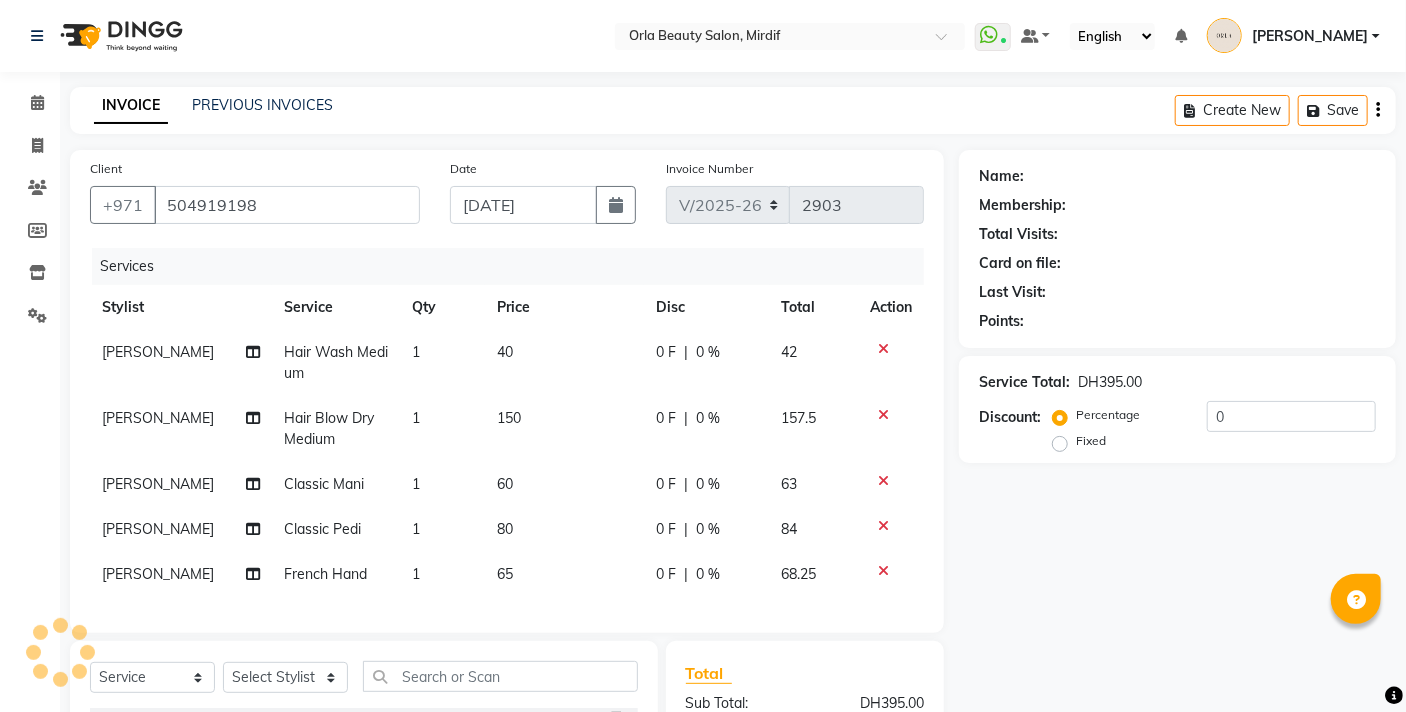 select on "54419" 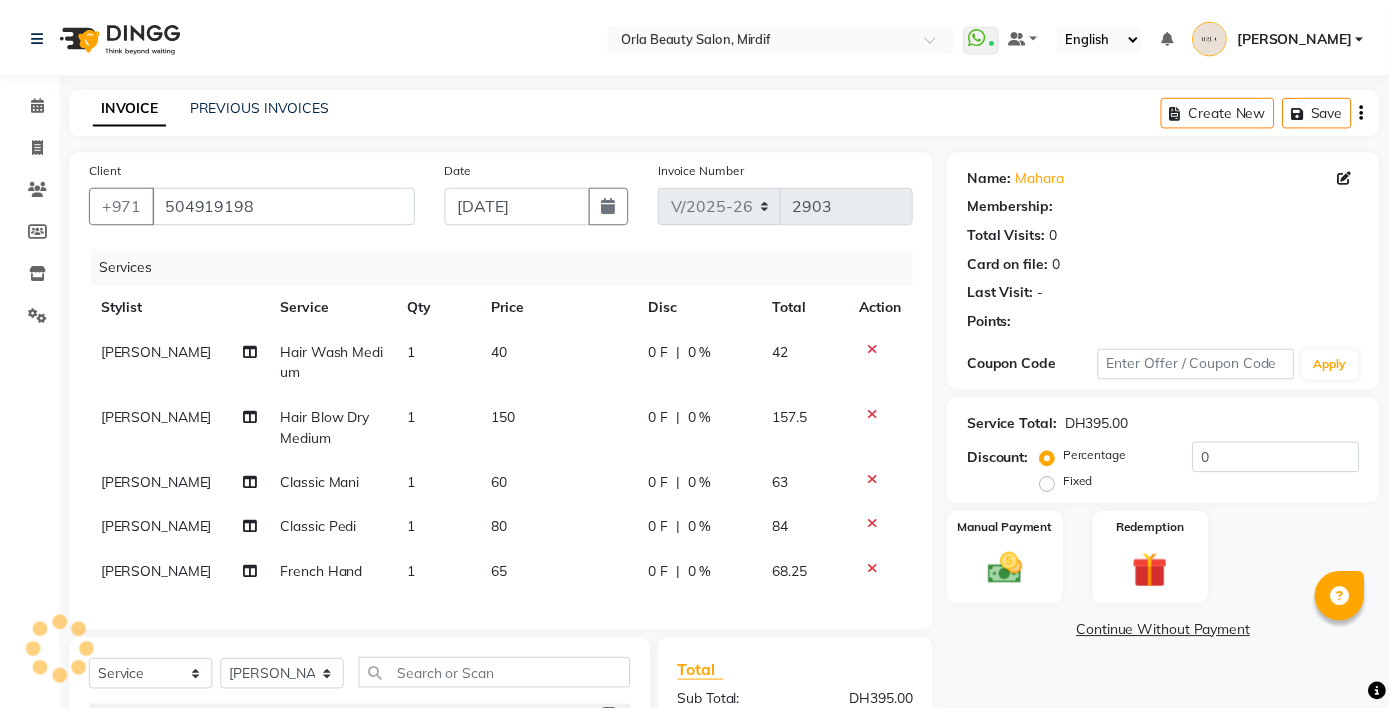scroll, scrollTop: 114, scrollLeft: 0, axis: vertical 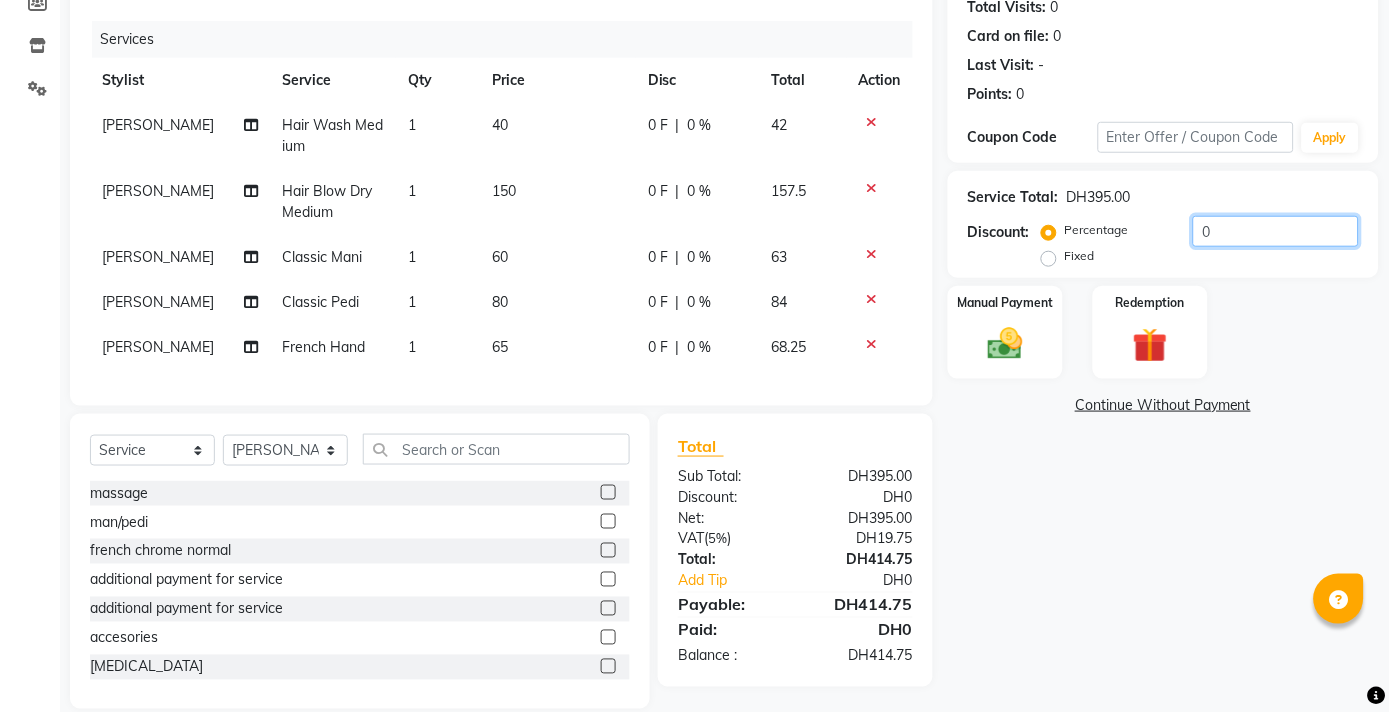 click on "0" 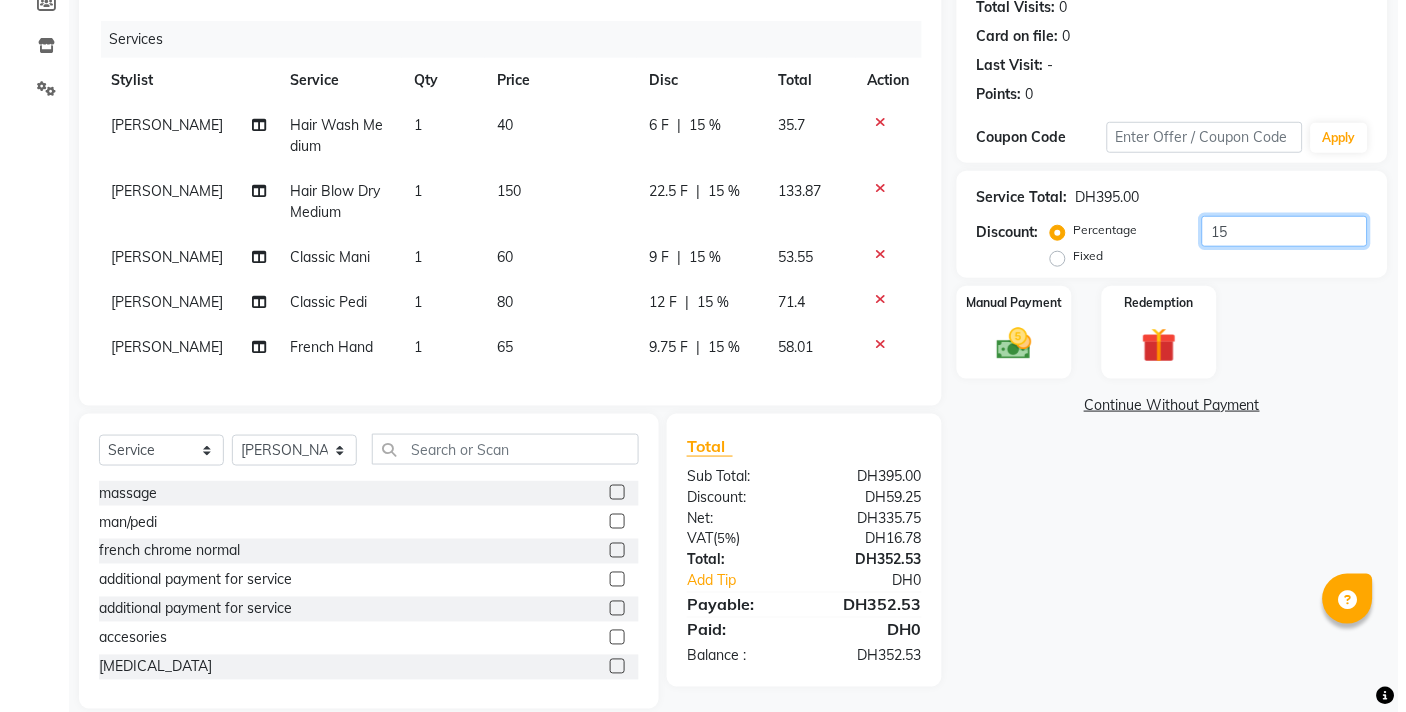 scroll, scrollTop: 0, scrollLeft: 0, axis: both 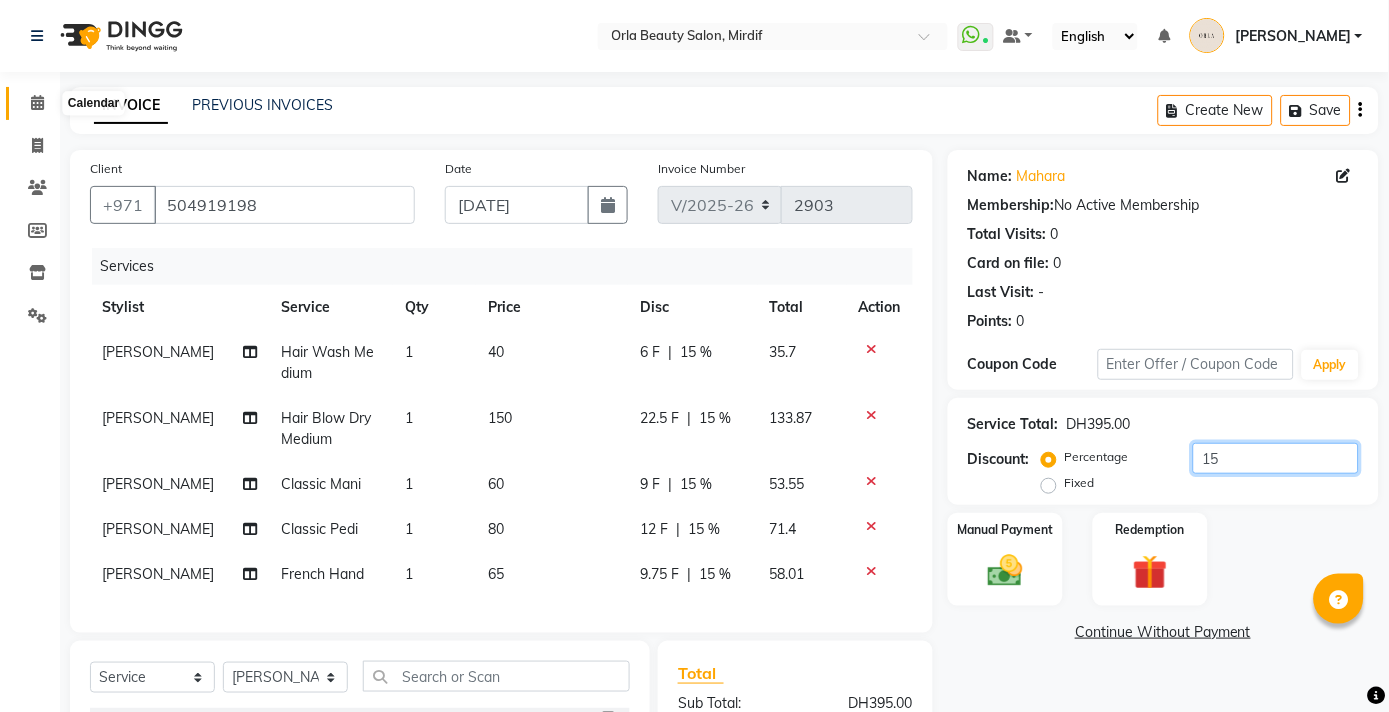 type on "15" 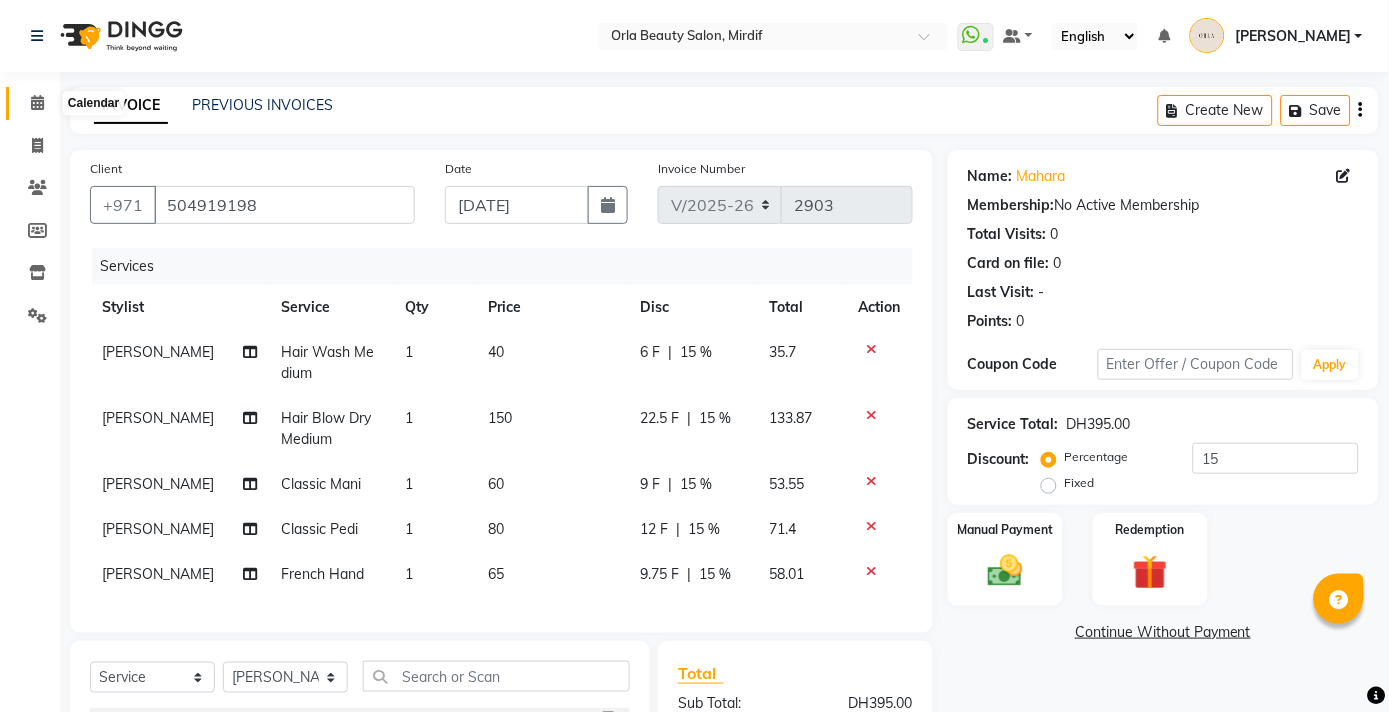 click 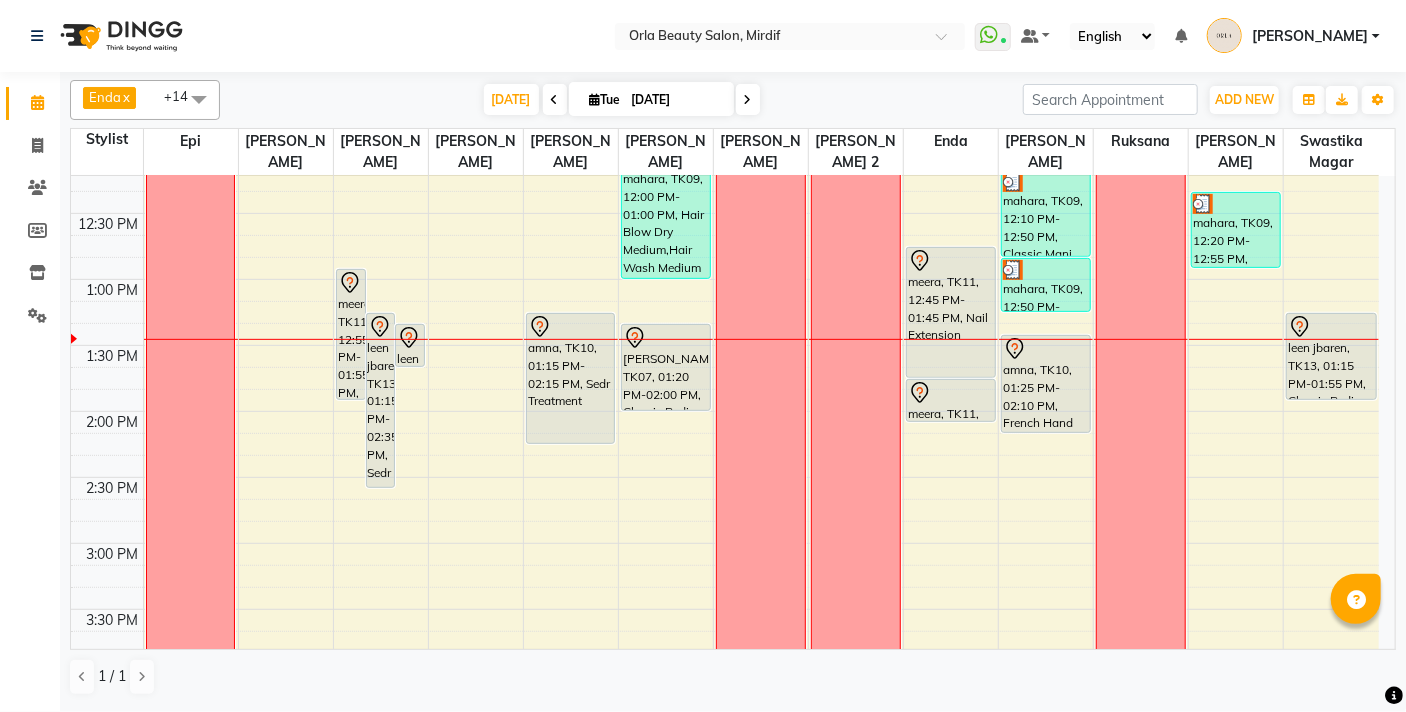 scroll, scrollTop: 420, scrollLeft: 0, axis: vertical 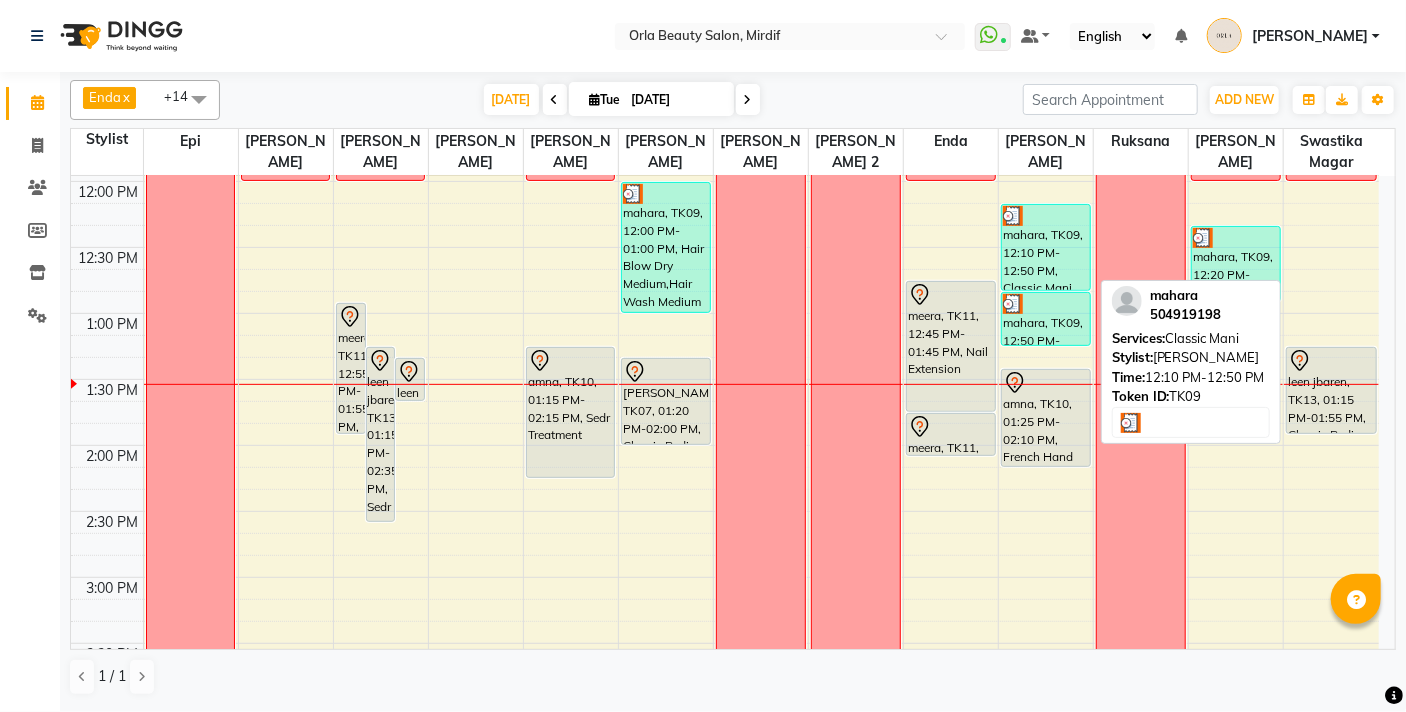 click on "mahara, TK09, 12:10 PM-12:50 PM, Classic Mani" at bounding box center (1046, 247) 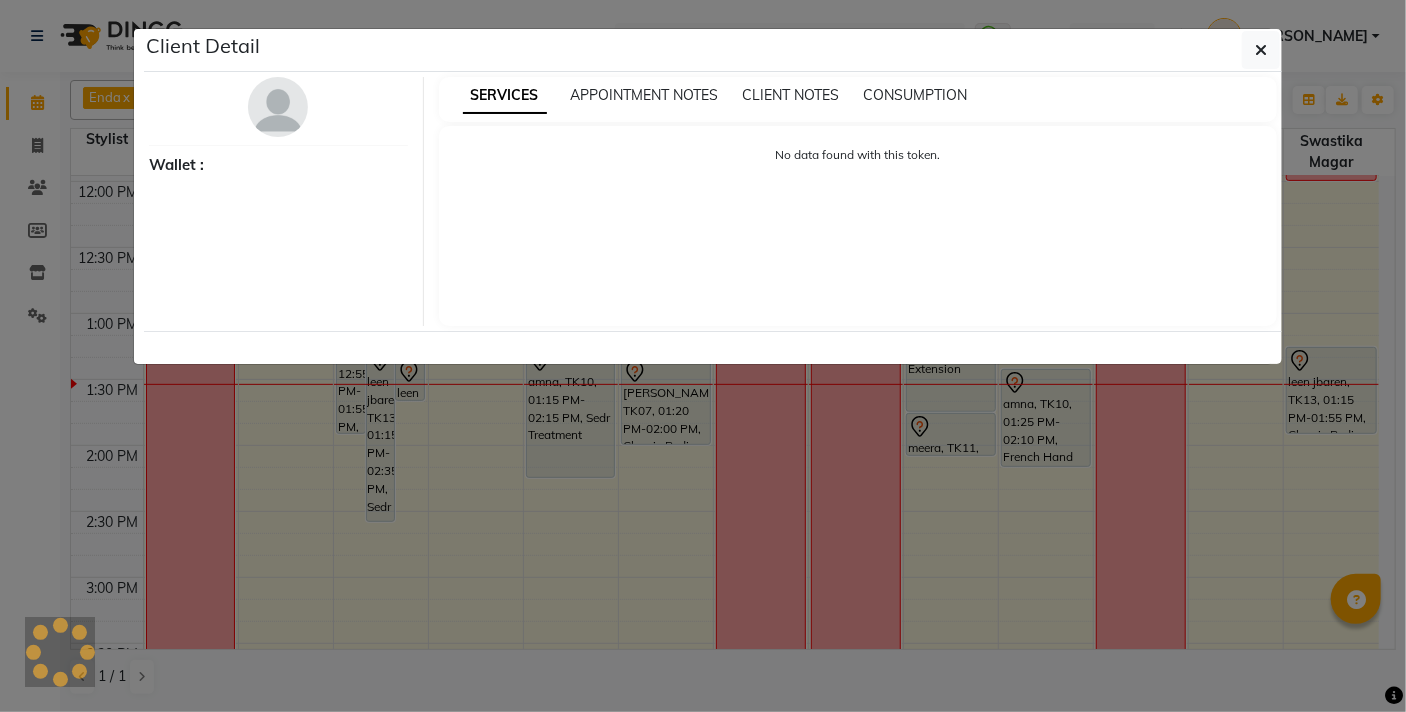 select on "3" 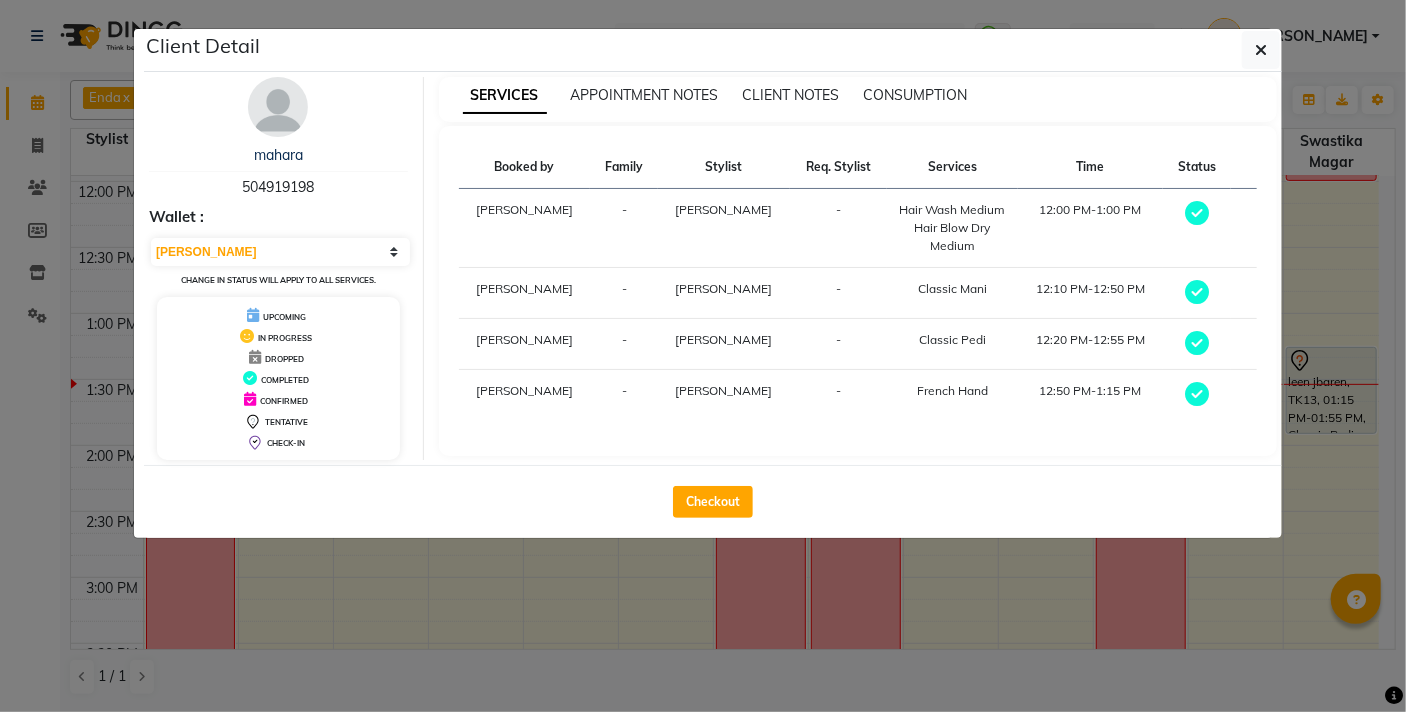 click on "Client Detail  mahara    504919198 Wallet : Select MARK DONE UPCOMING Change in status will apply to all services. UPCOMING IN PROGRESS DROPPED COMPLETED CONFIRMED TENTATIVE CHECK-IN SERVICES APPOINTMENT NOTES CLIENT NOTES CONSUMPTION Booked by Family Stylist Req. Stylist Services Time Status  [PERSON_NAME] -  Hair Wash Medium   Hair Blow Dry Medium   12:00 PM-1:00 PM   [PERSON_NAME] -  Classic Mani   12:10 PM-12:50 PM   [PERSON_NAME] -  Classic Pedi   12:20 PM-12:55 PM   [PERSON_NAME] -  French Hand   12:50 PM-1:15 PM   Checkout" 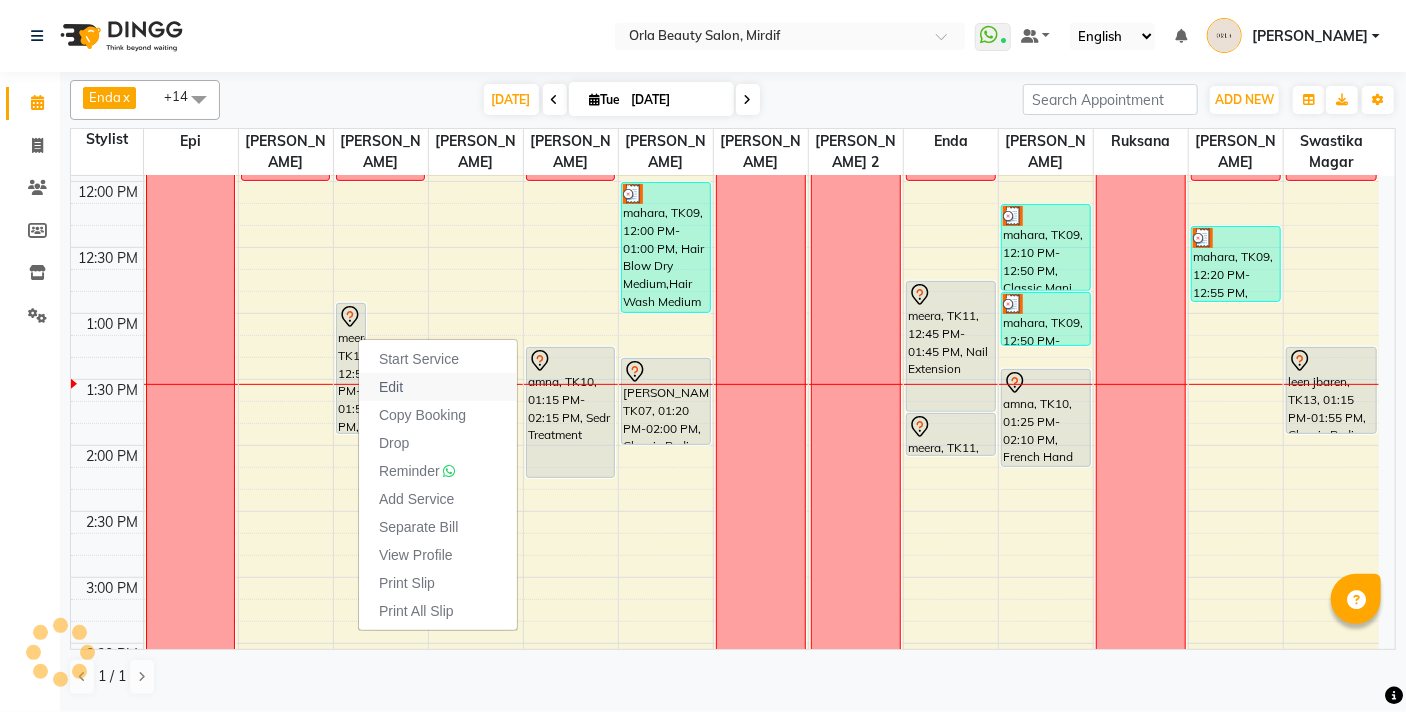 click on "Edit" at bounding box center [438, 387] 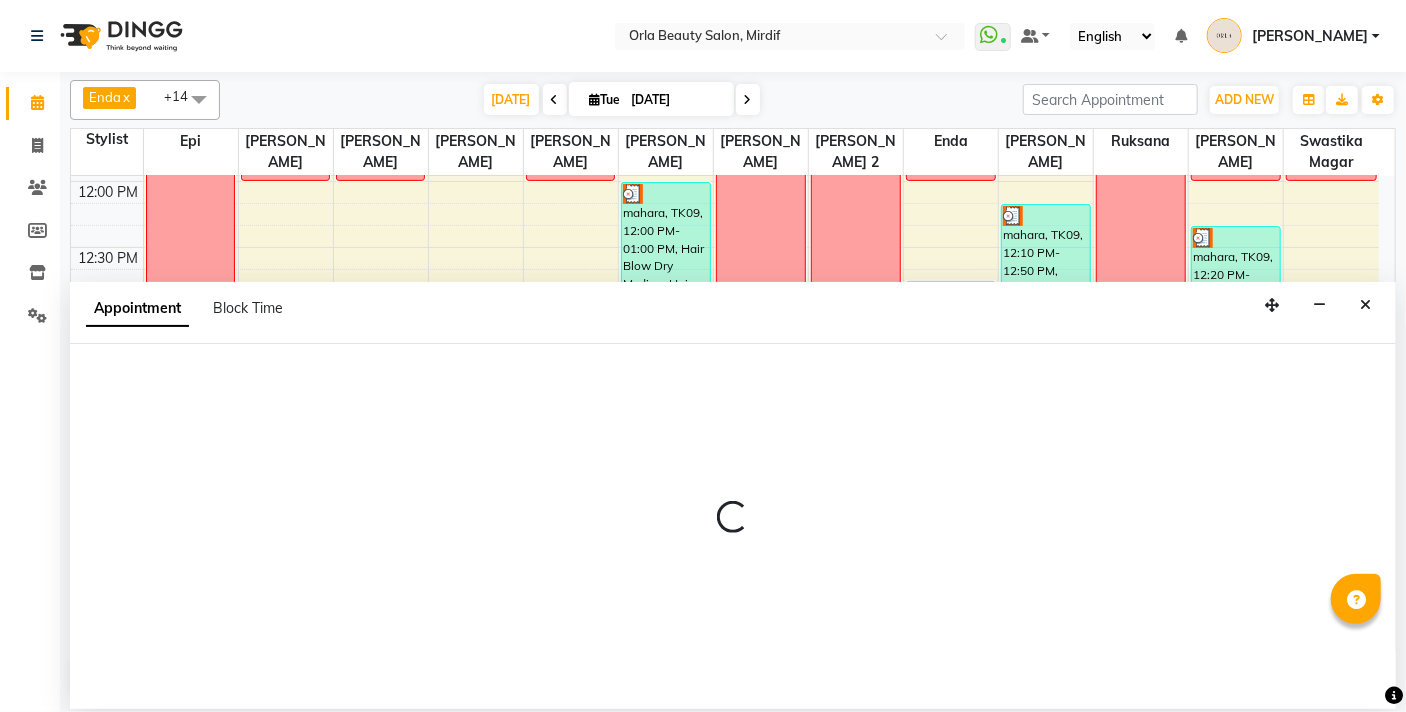 select on "tentative" 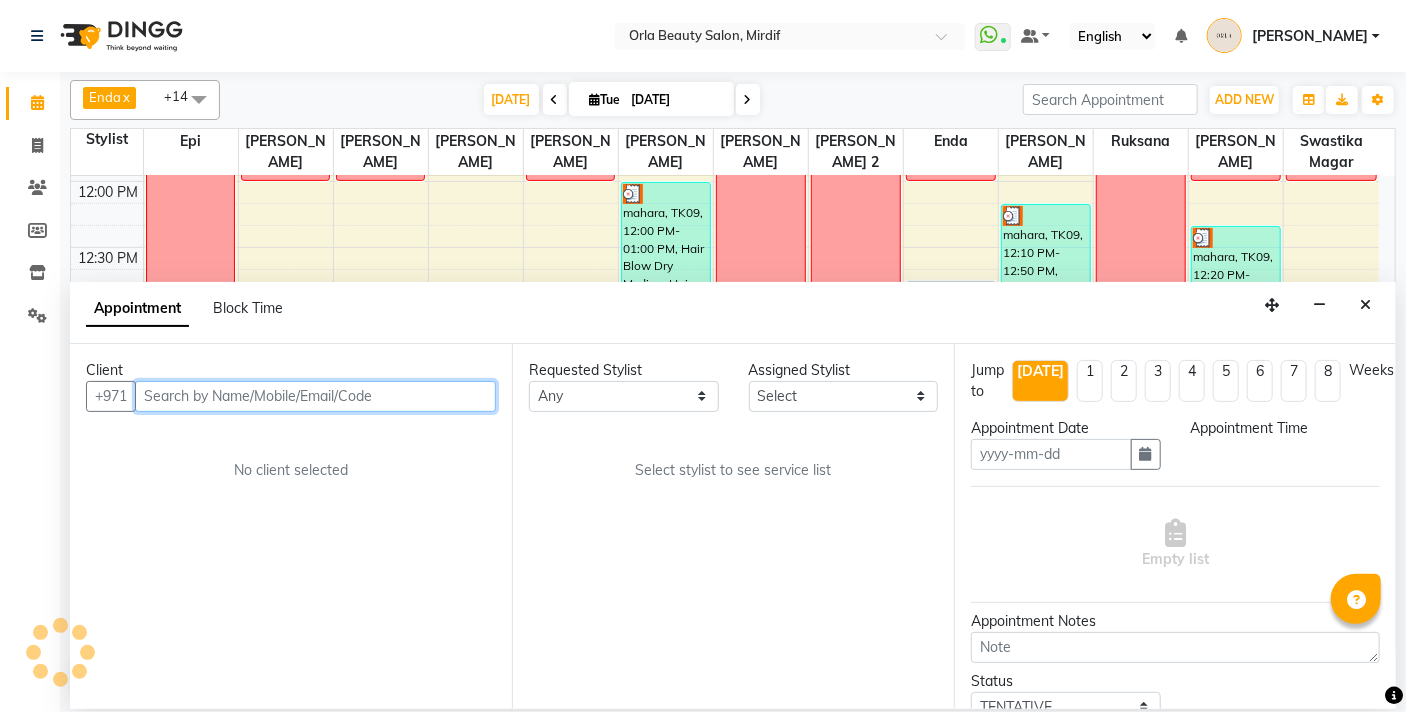 type on "[DATE]" 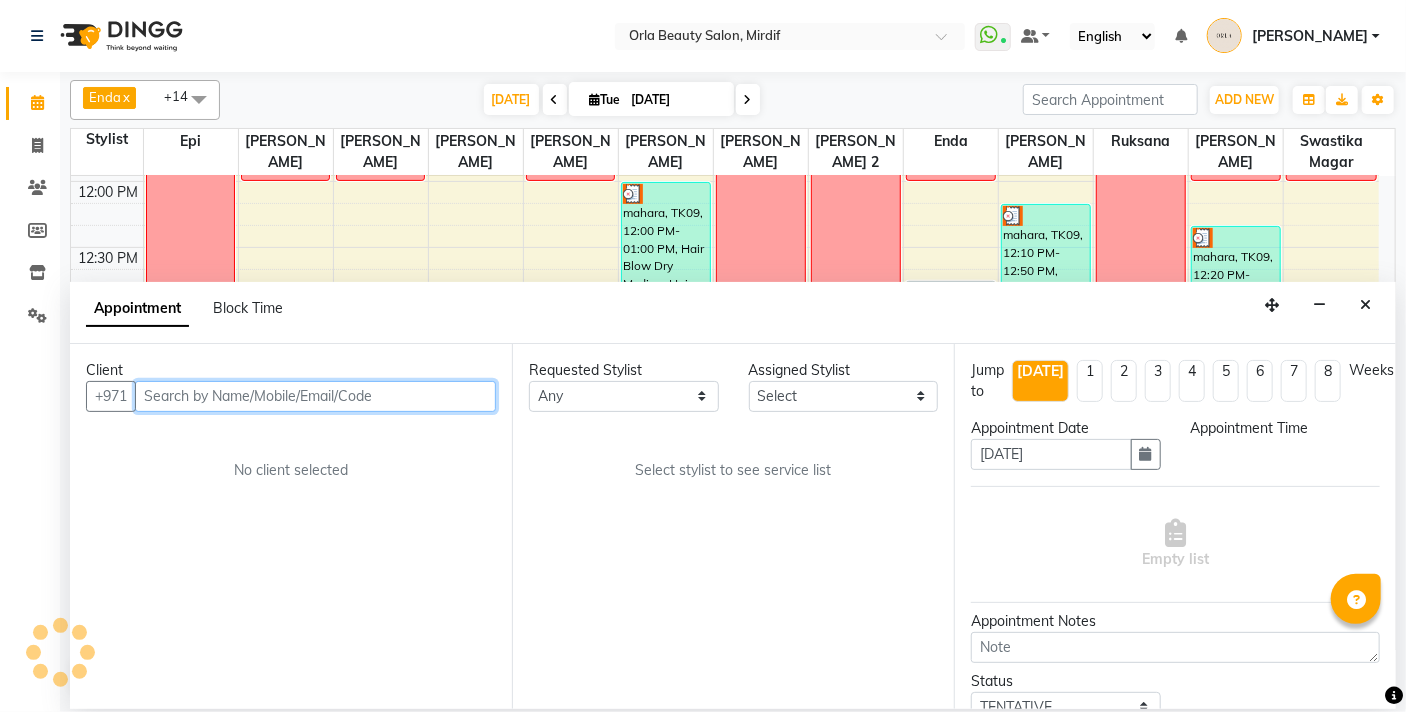scroll, scrollTop: 529, scrollLeft: 0, axis: vertical 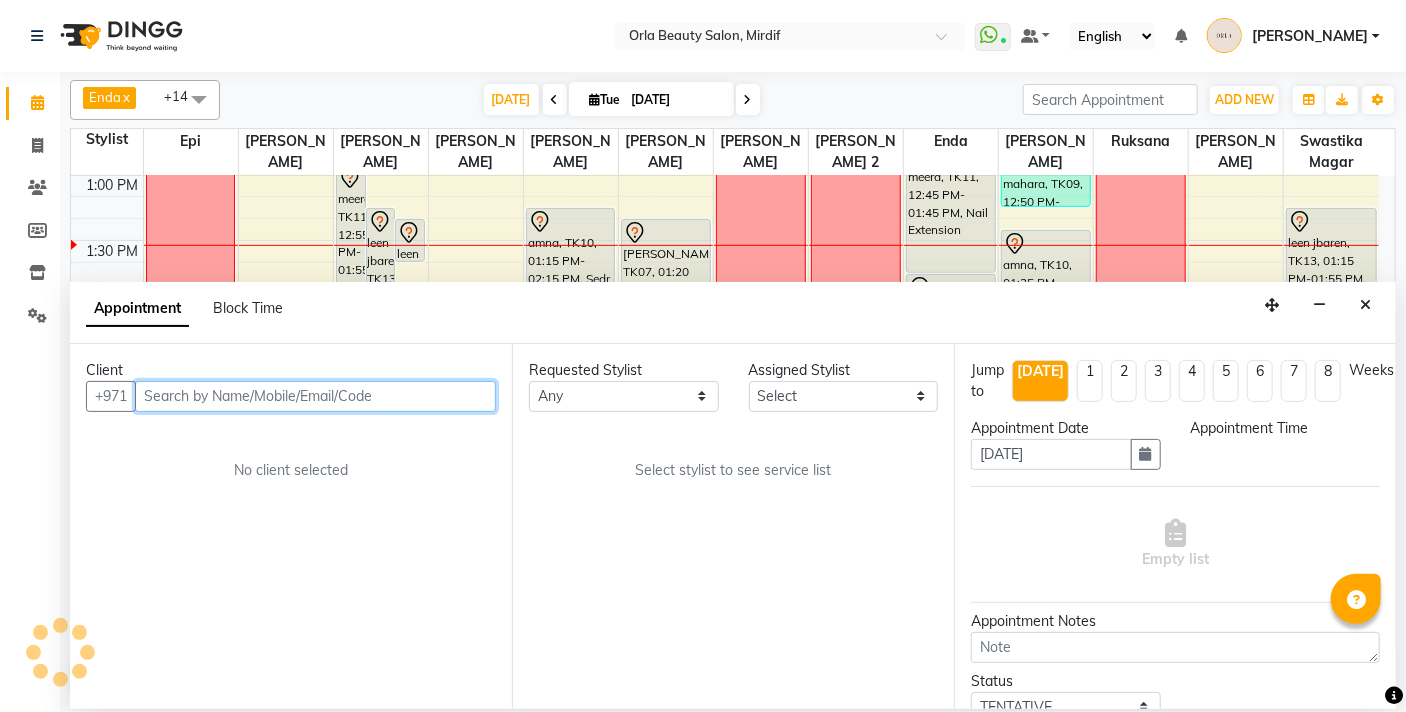 select on "765" 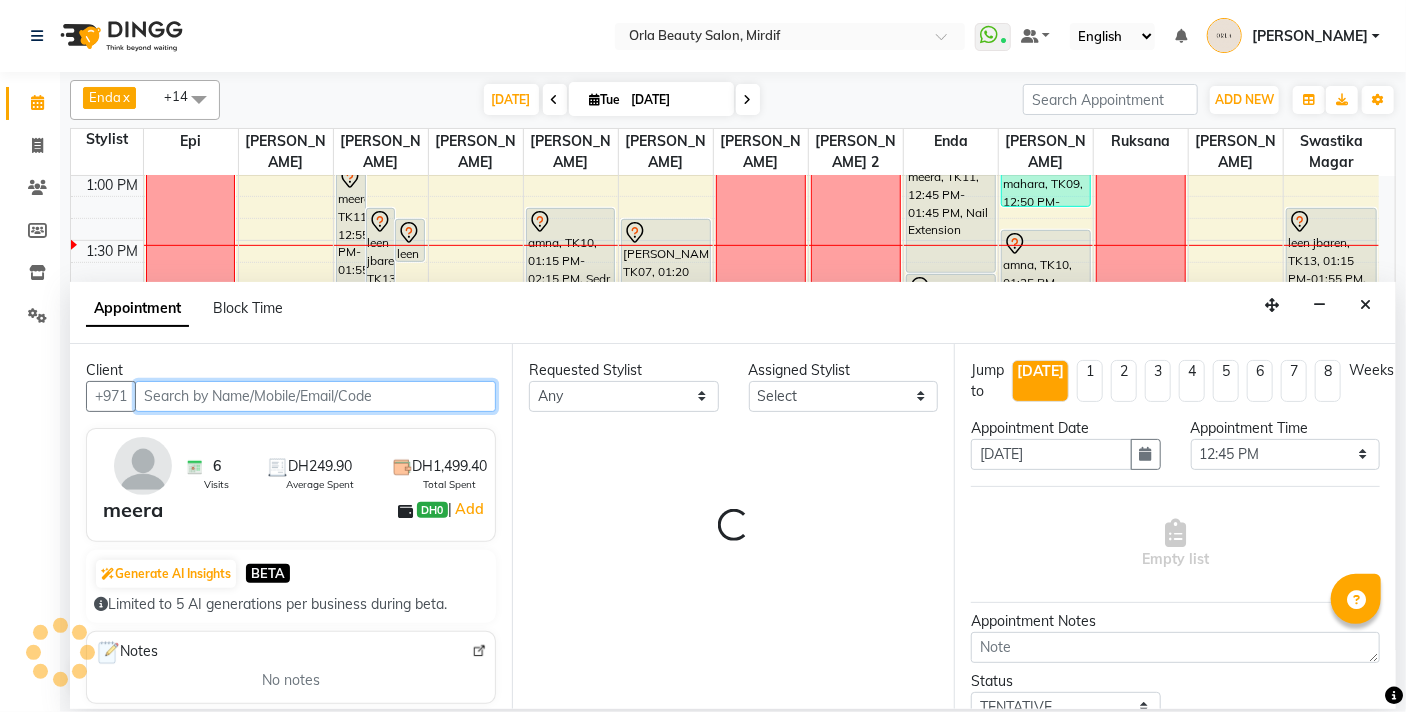 select on "36970" 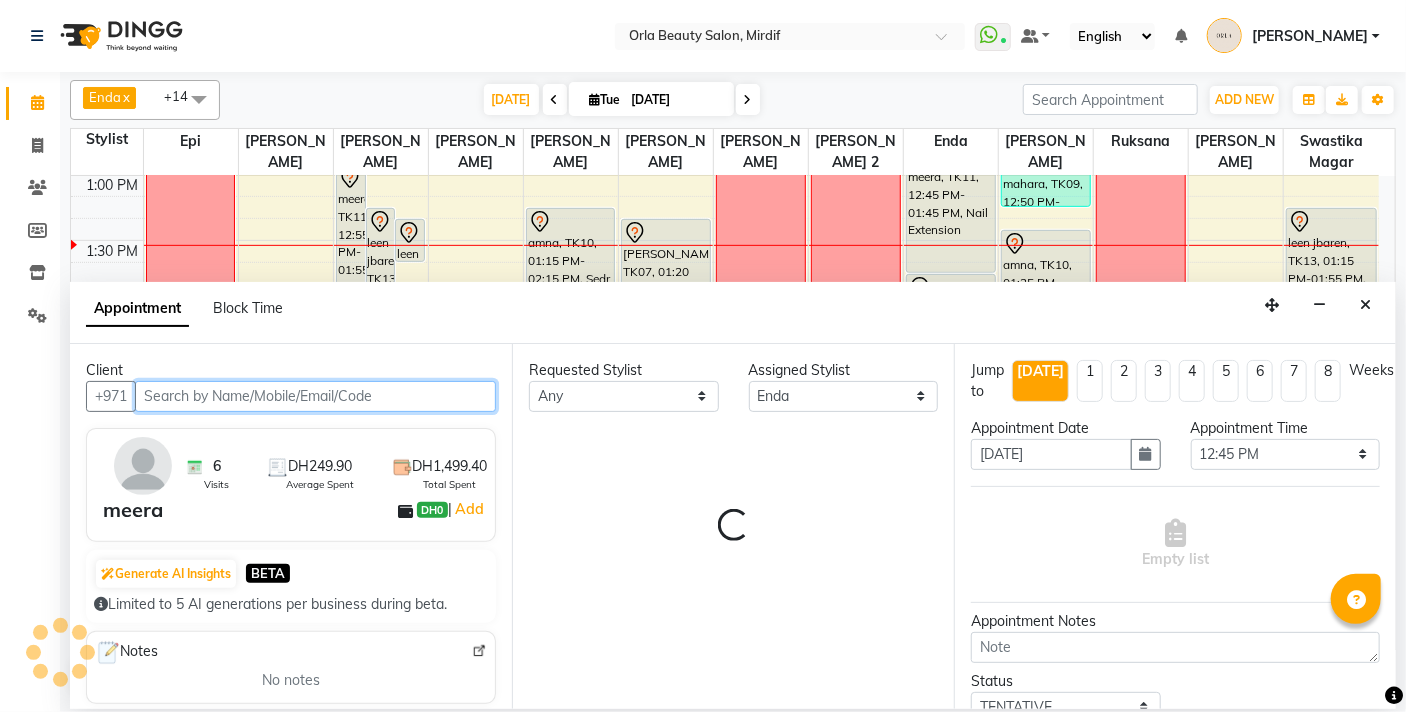 select on "2225" 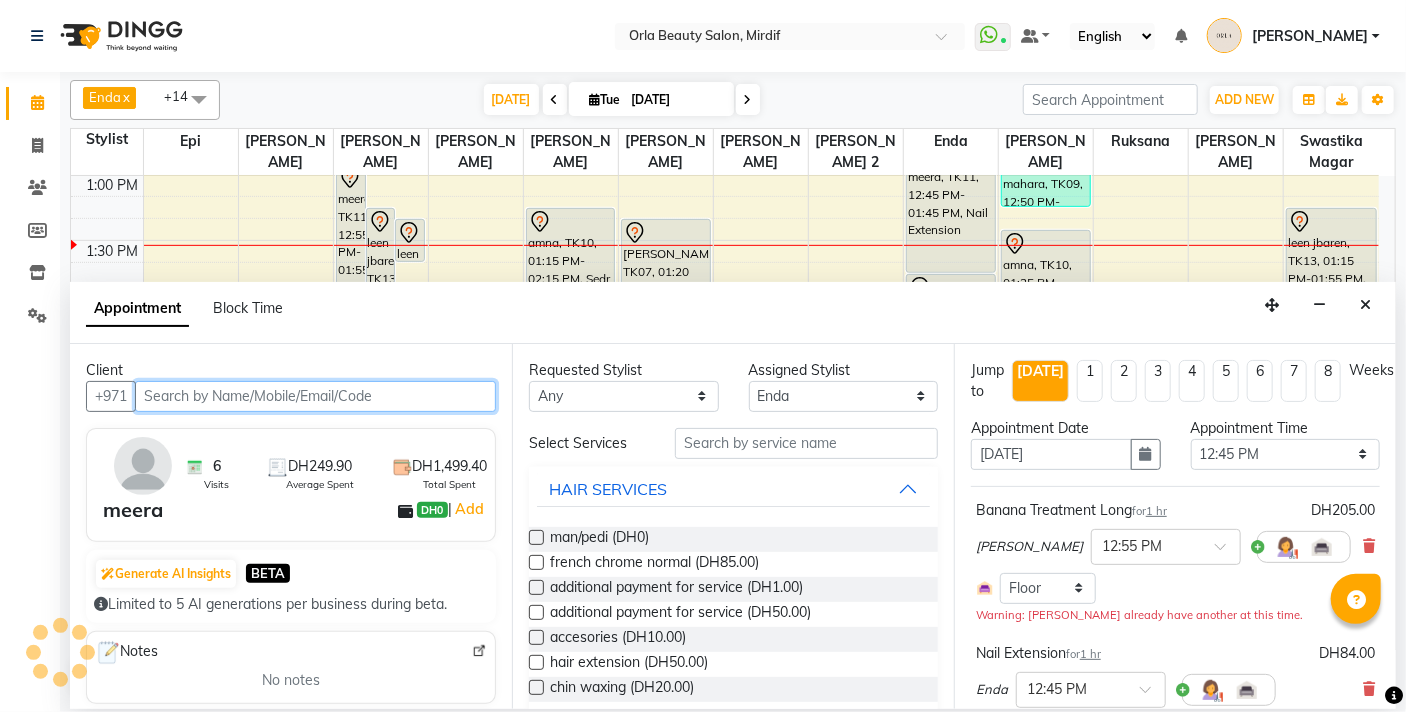 select on "2225" 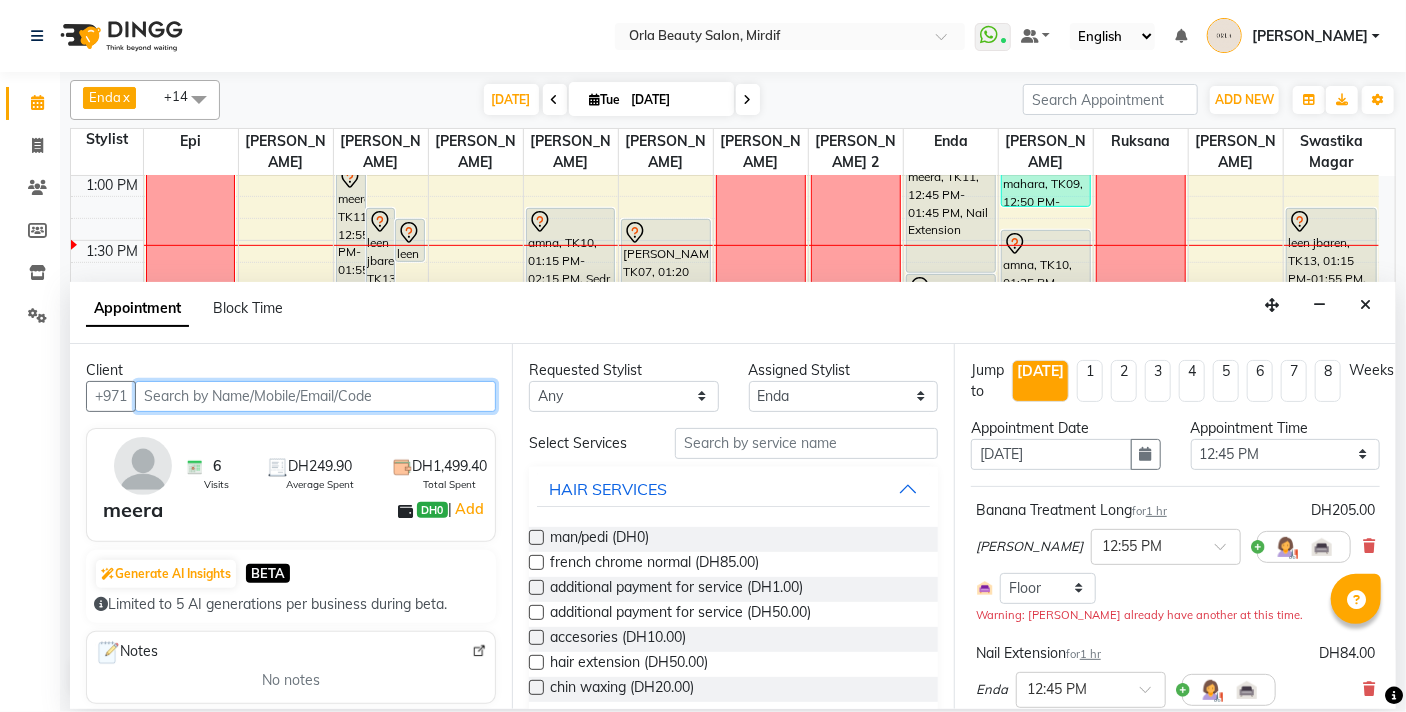scroll, scrollTop: 98, scrollLeft: 0, axis: vertical 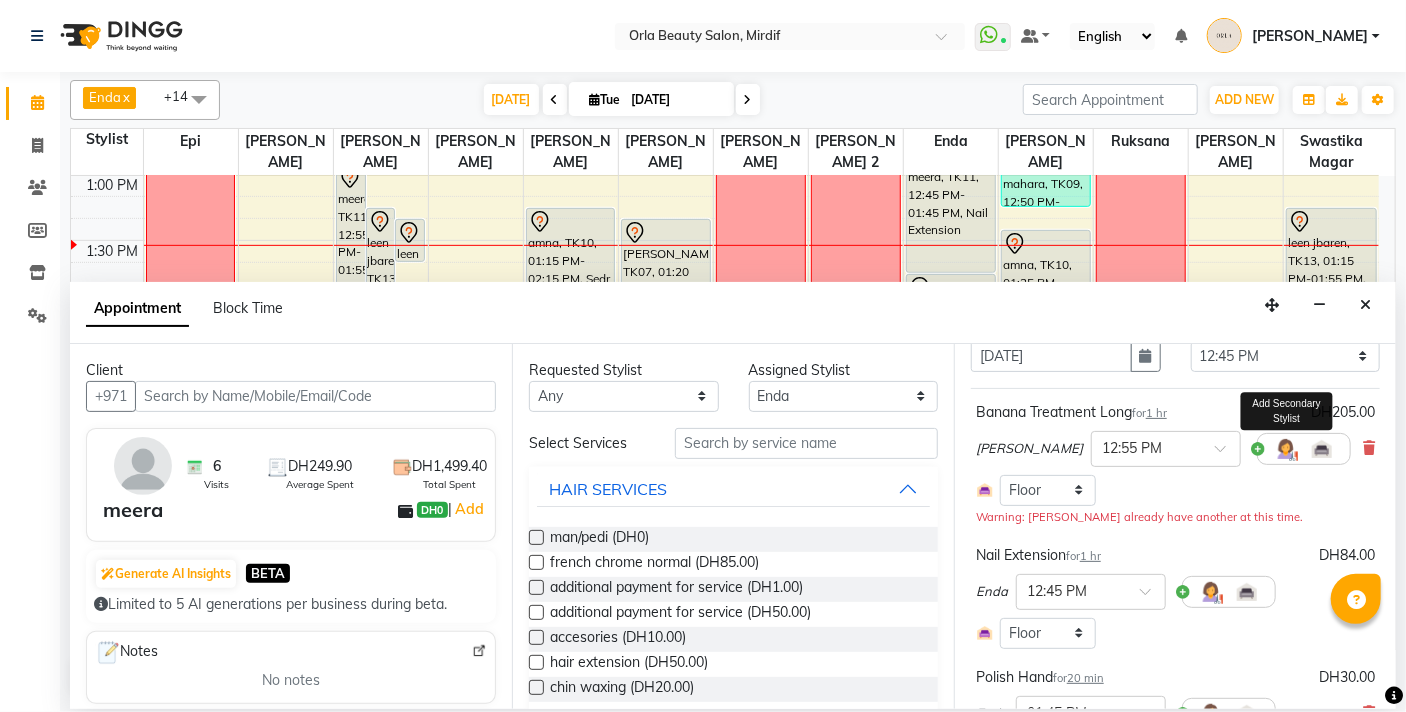 click at bounding box center [1286, 449] 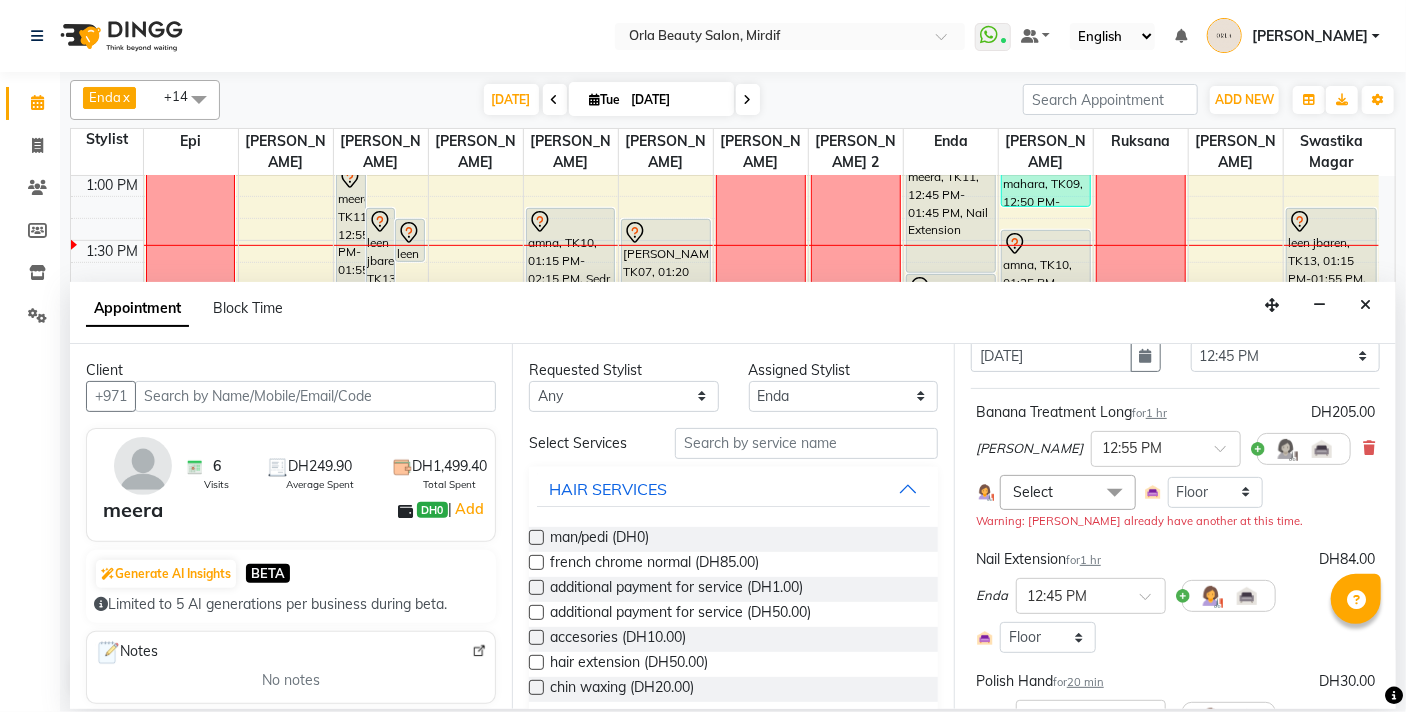 click at bounding box center [1115, 494] 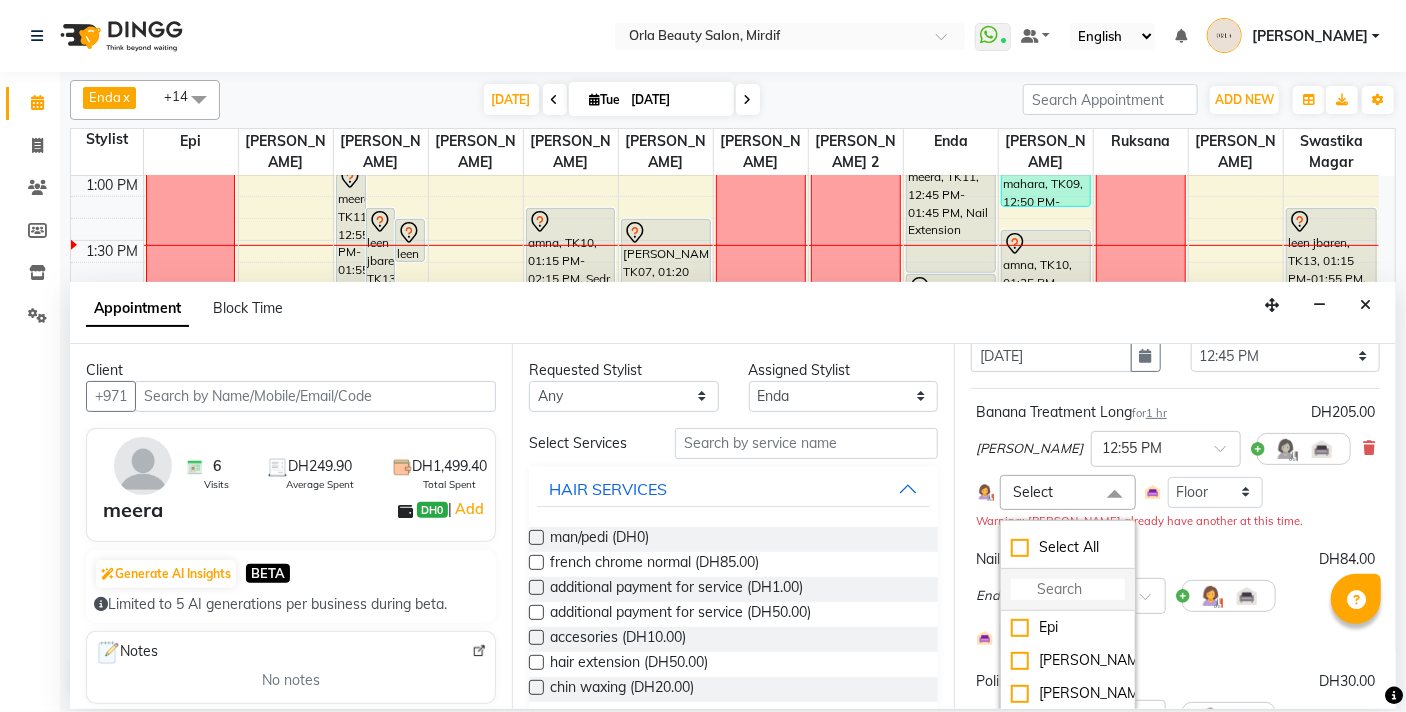 click at bounding box center (1068, 589) 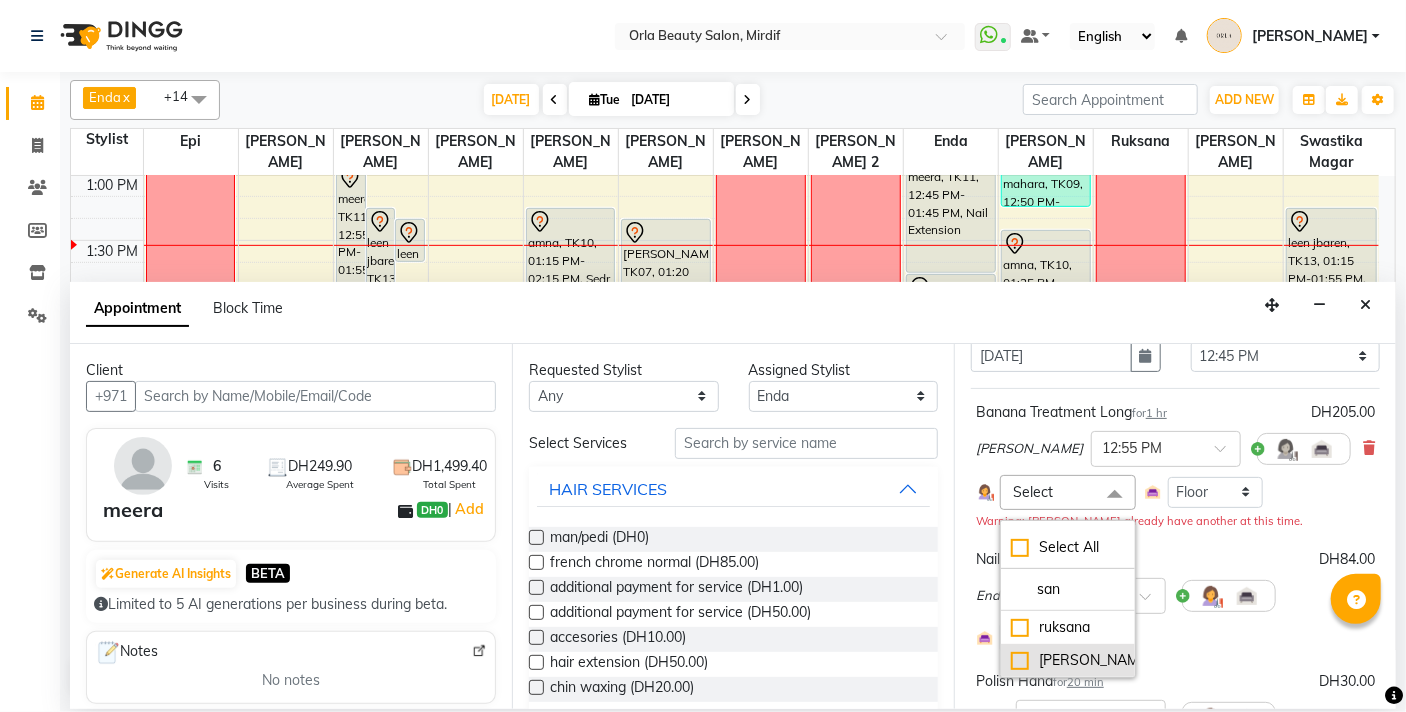 type on "san" 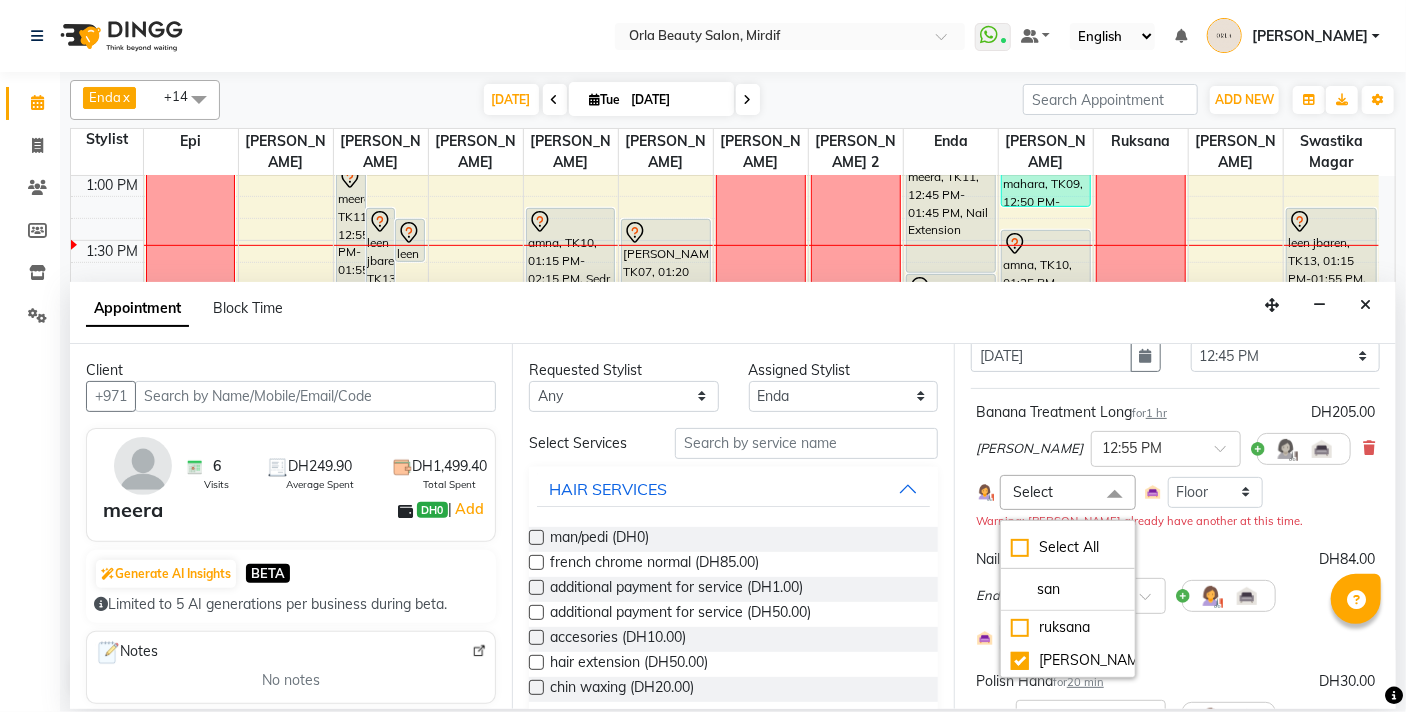 checkbox on "true" 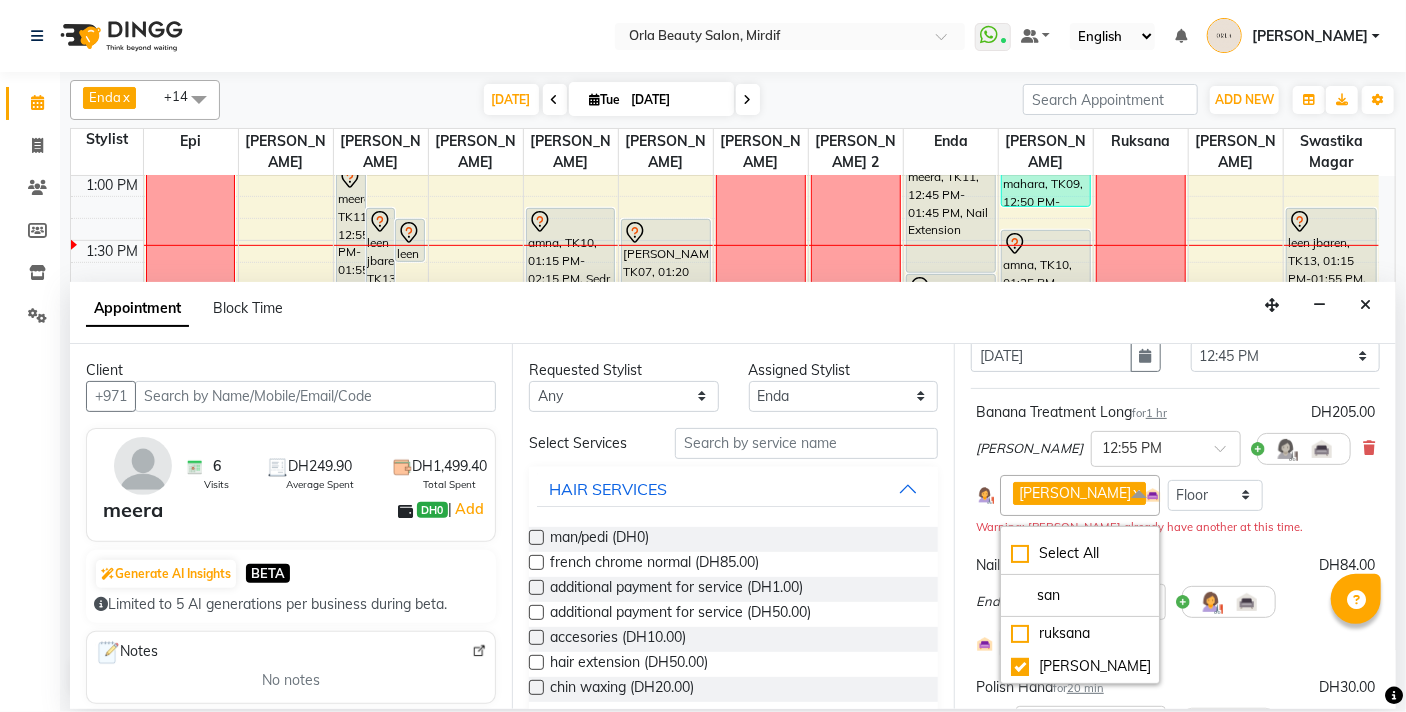 scroll, scrollTop: 445, scrollLeft: 0, axis: vertical 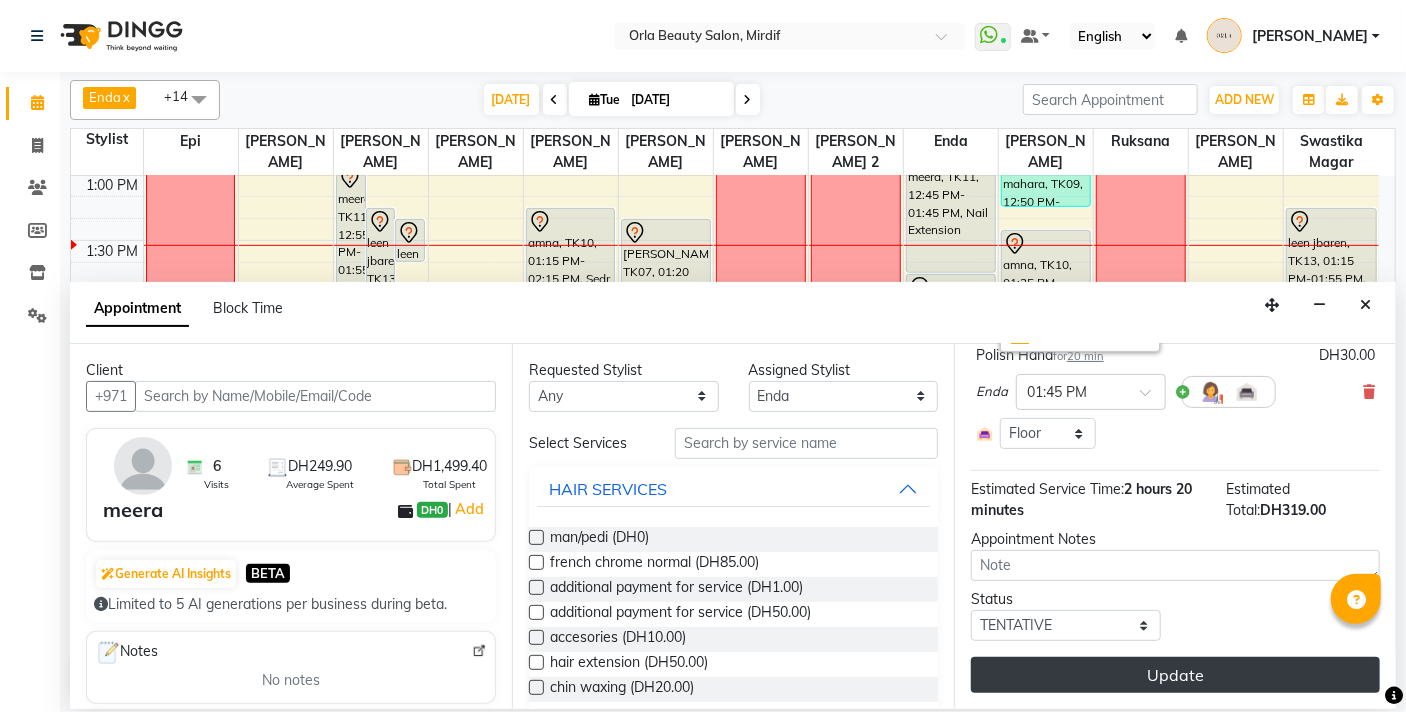 click on "Update" at bounding box center [1175, 675] 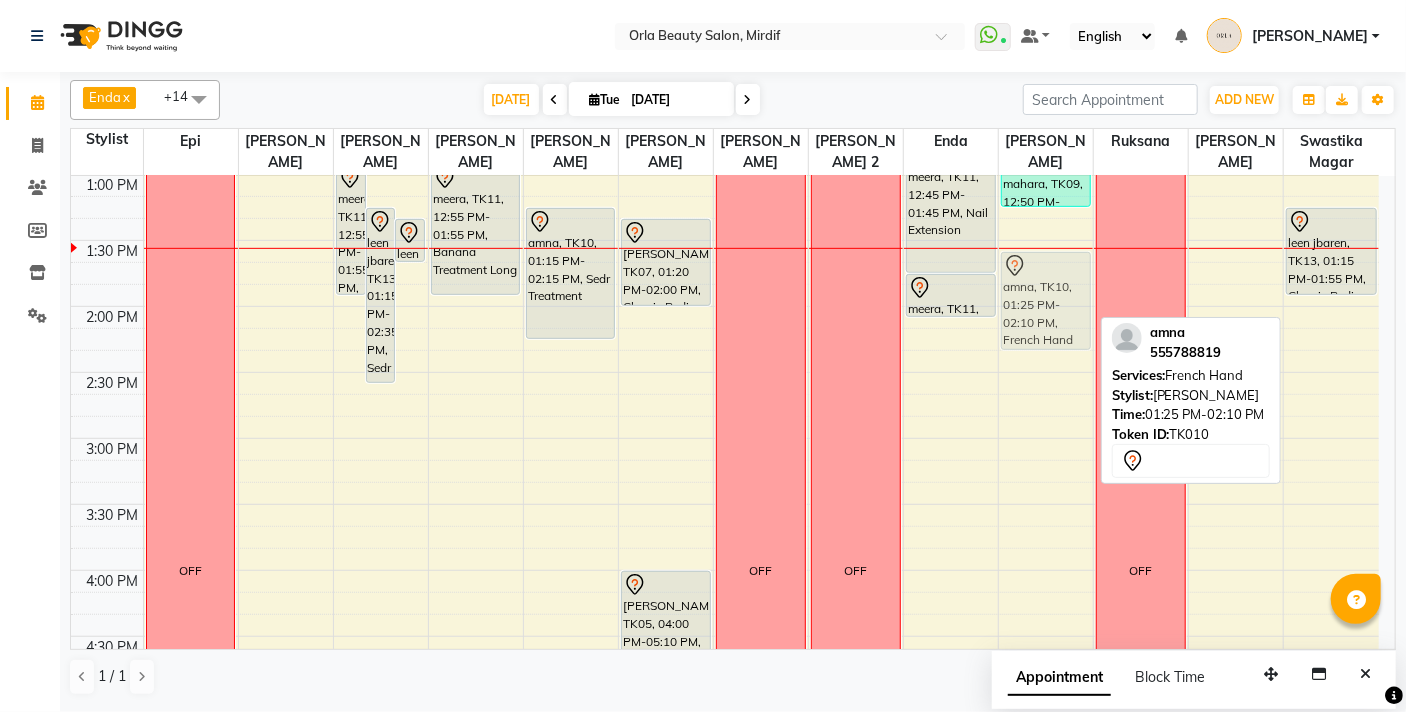 click on "mahara, TK09, 12:10 PM-12:50 PM, Classic Mani     mahara, TK09, 12:50 PM-01:15 PM, French Hand             amna, TK10, 01:25 PM-02:10 PM, French Hand  NA              amna, TK10, 01:25 PM-02:10 PM, French Hand" at bounding box center [1046, 570] 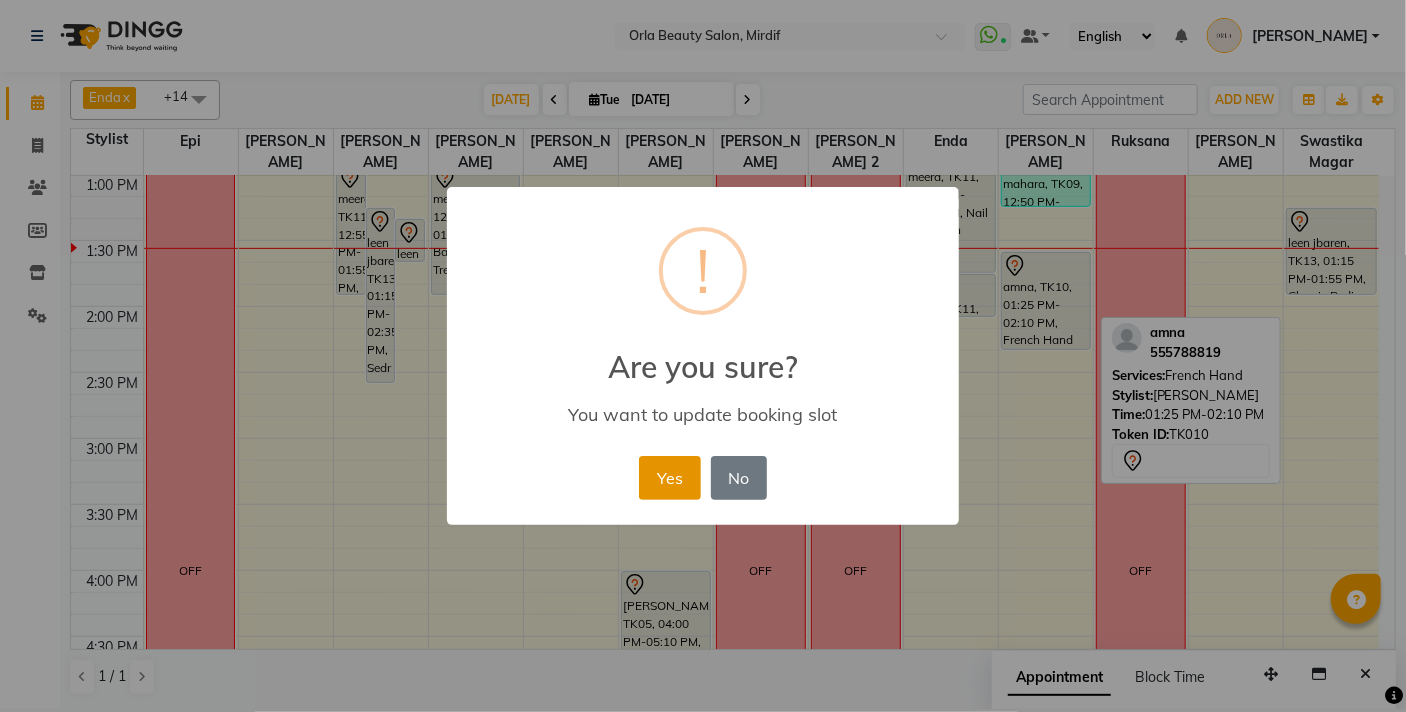 click on "Yes" at bounding box center [669, 478] 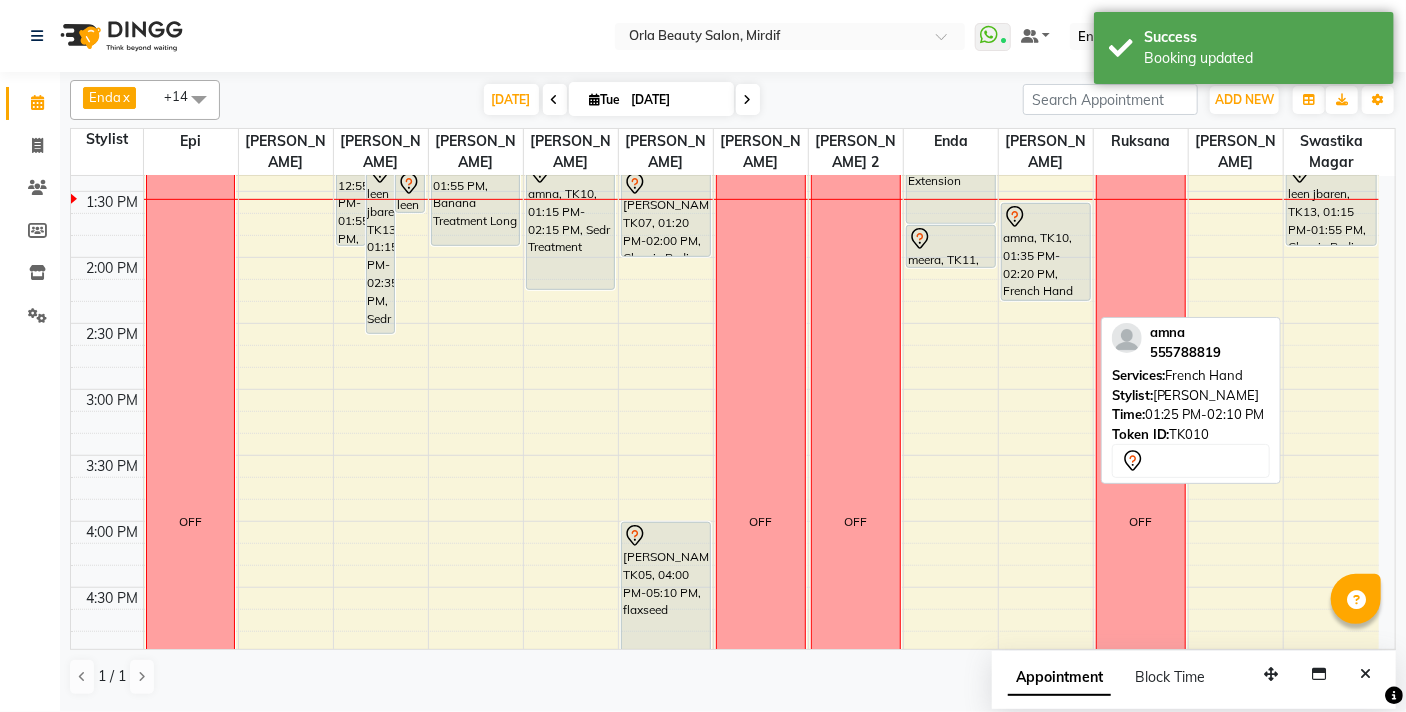scroll, scrollTop: 529, scrollLeft: 0, axis: vertical 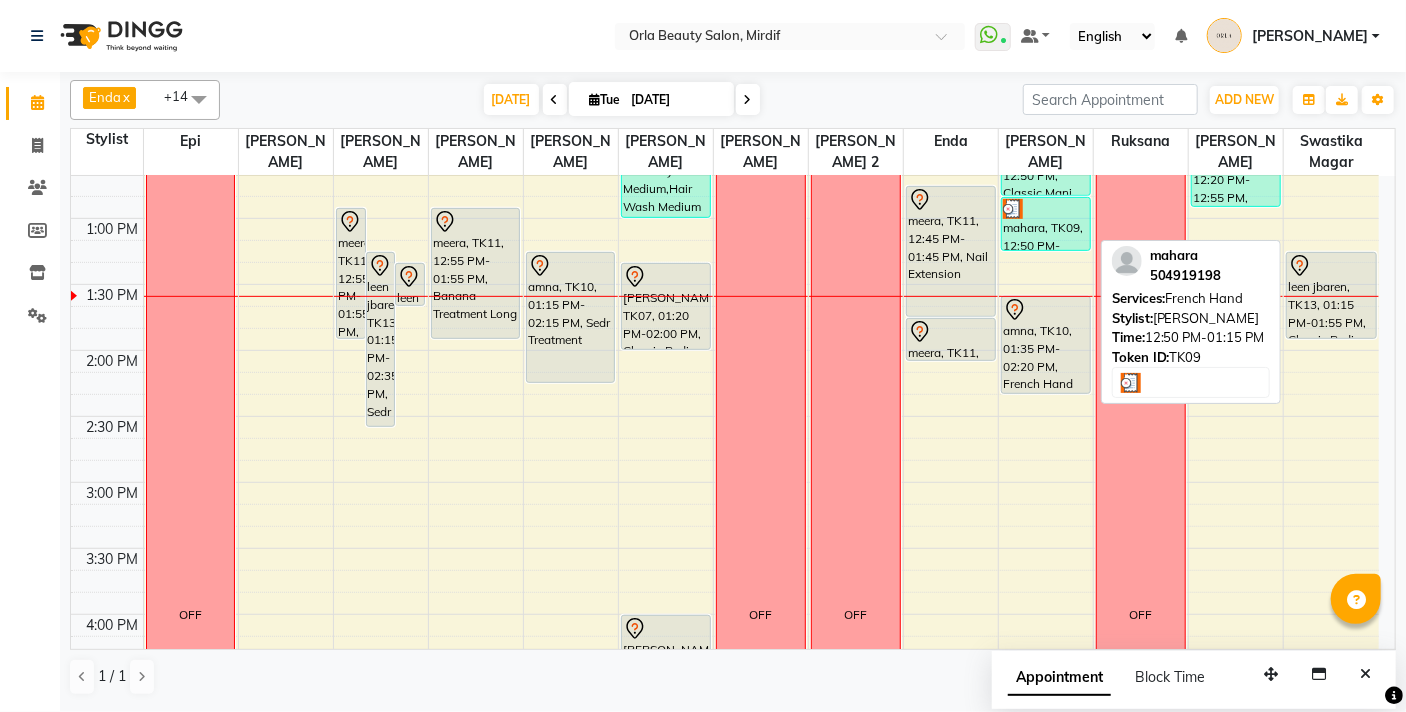 click on "mahara, TK09, 12:50 PM-01:15 PM, French Hand" at bounding box center [1046, 224] 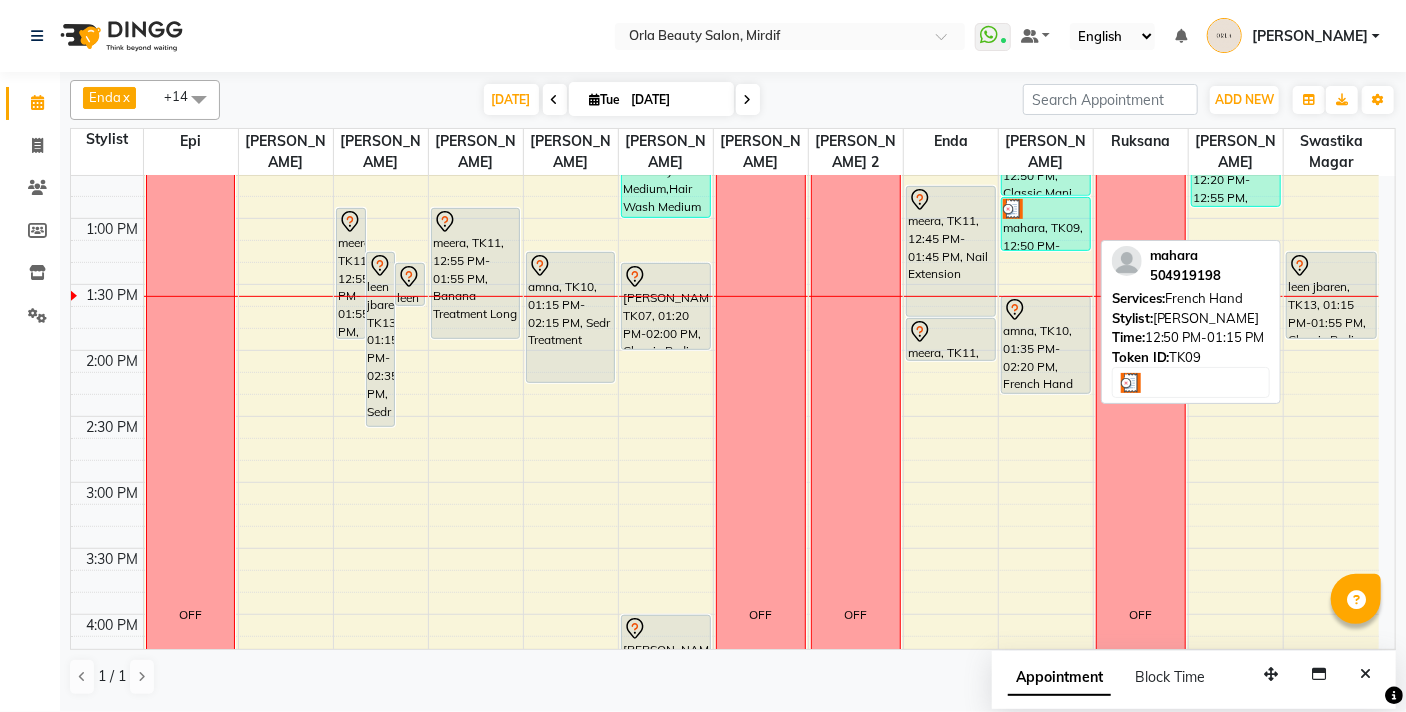 click on "mahara, TK09, 12:50 PM-01:15 PM, French Hand" at bounding box center (1046, 224) 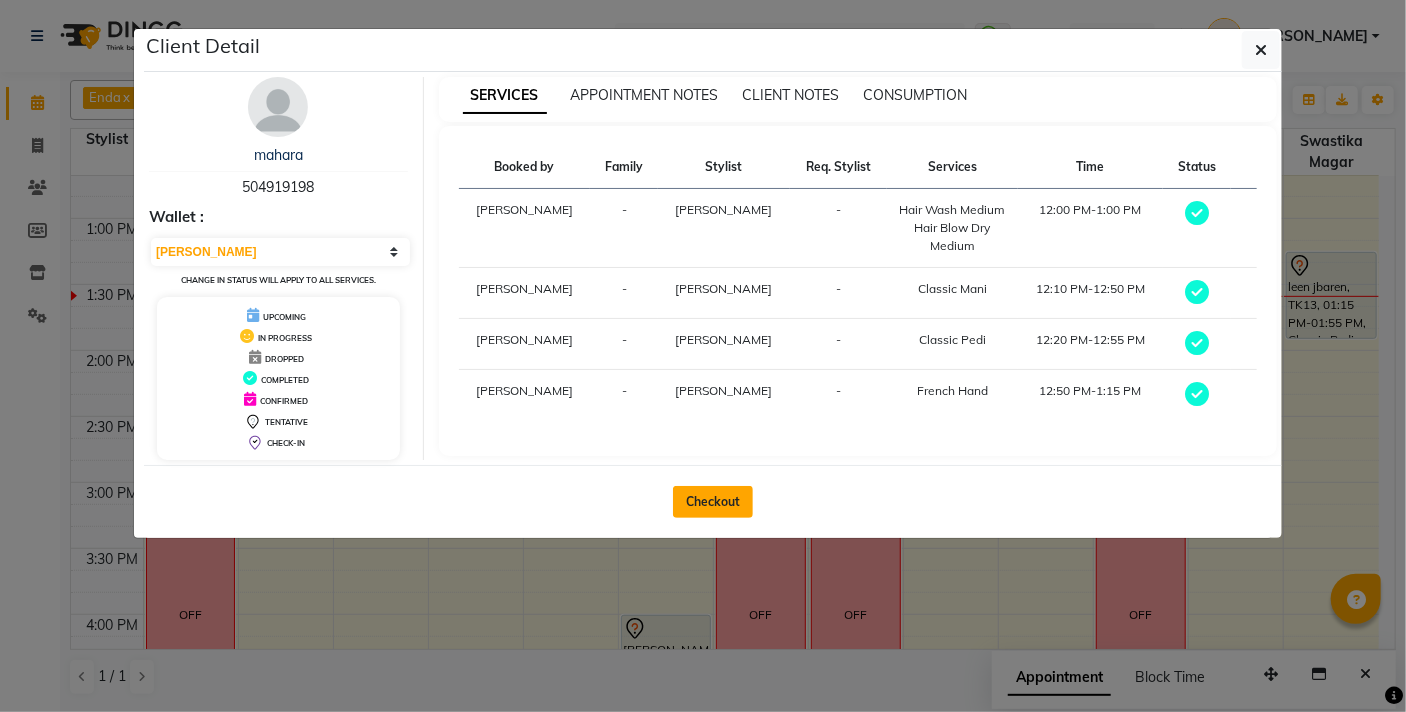click on "Checkout" 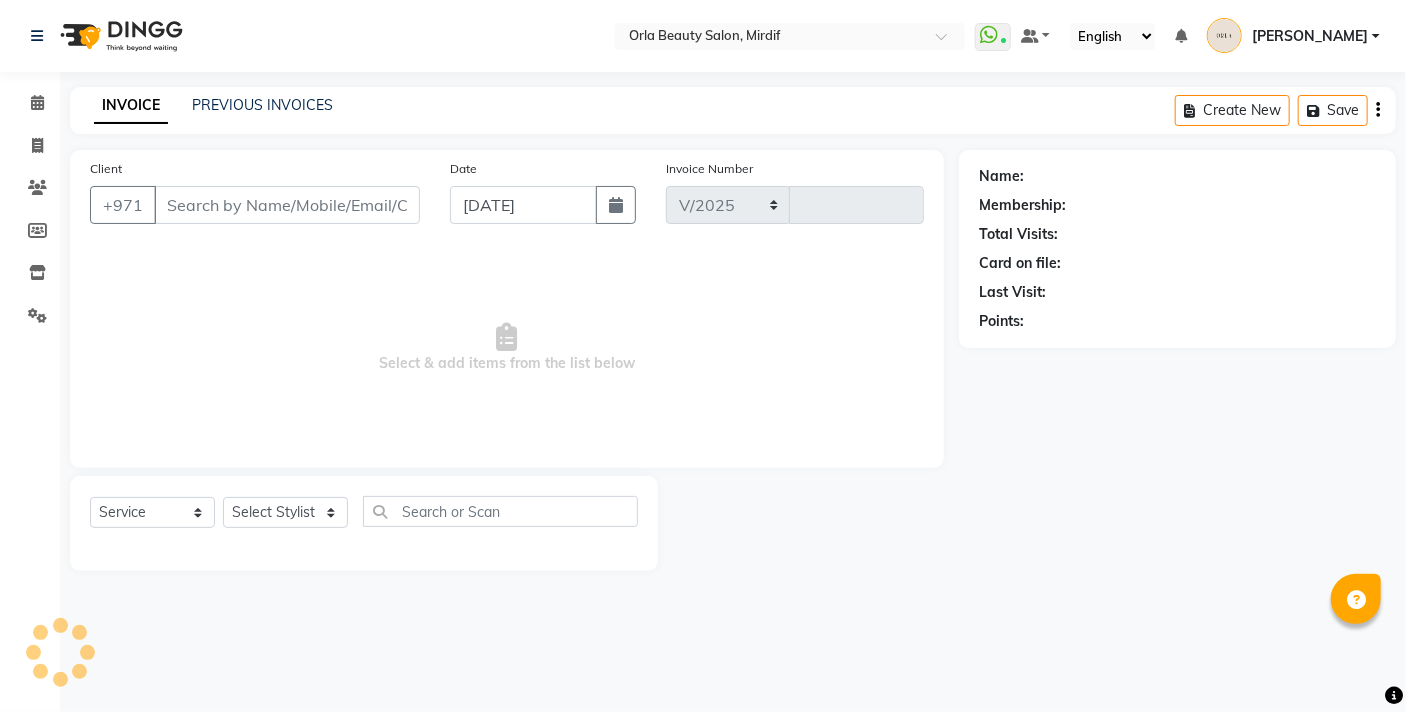 select on "5053" 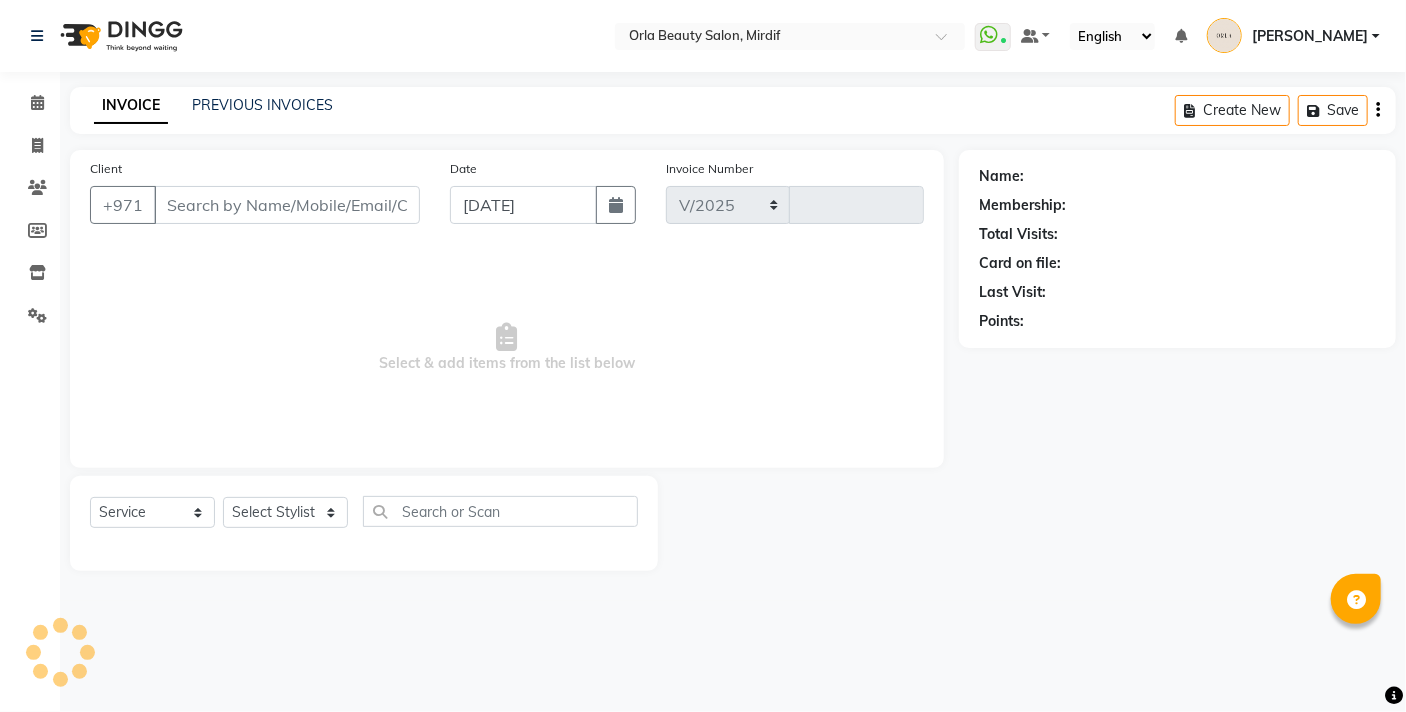 type on "2903" 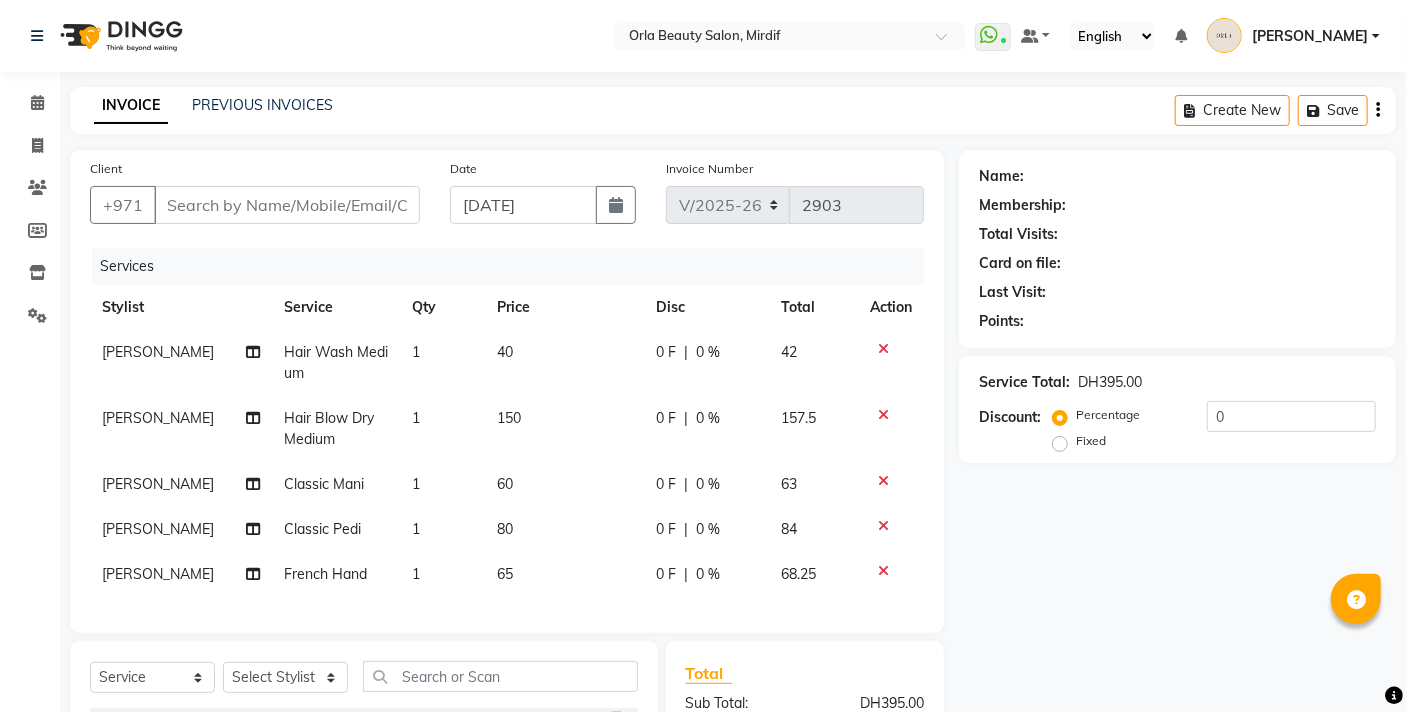 type on "504919198" 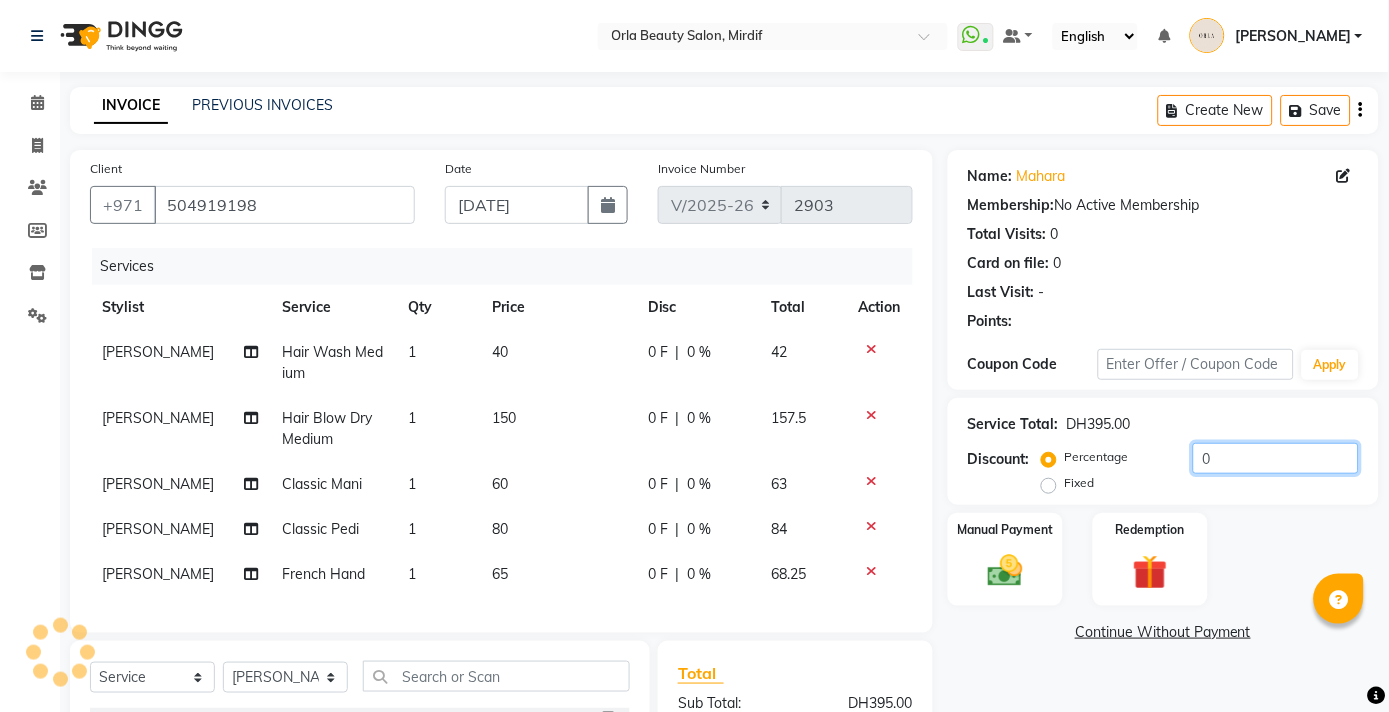 click on "0" 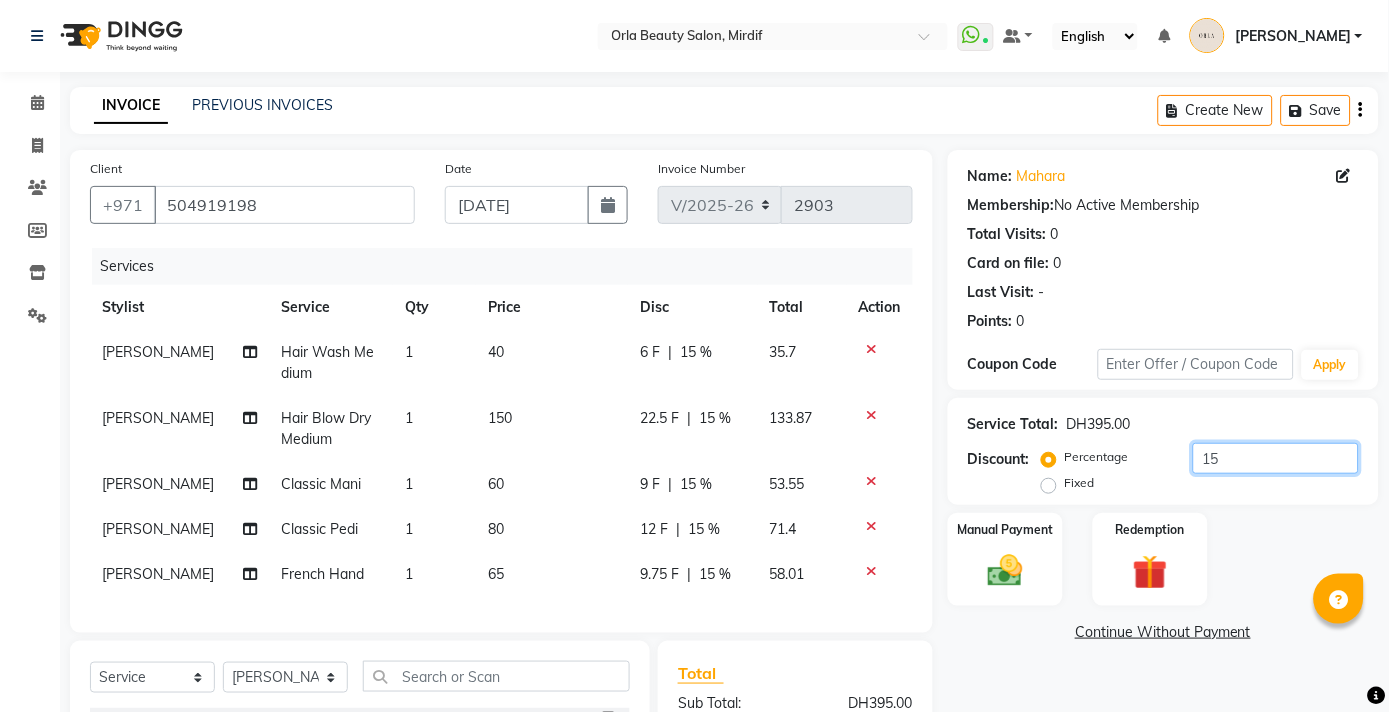 type on "15" 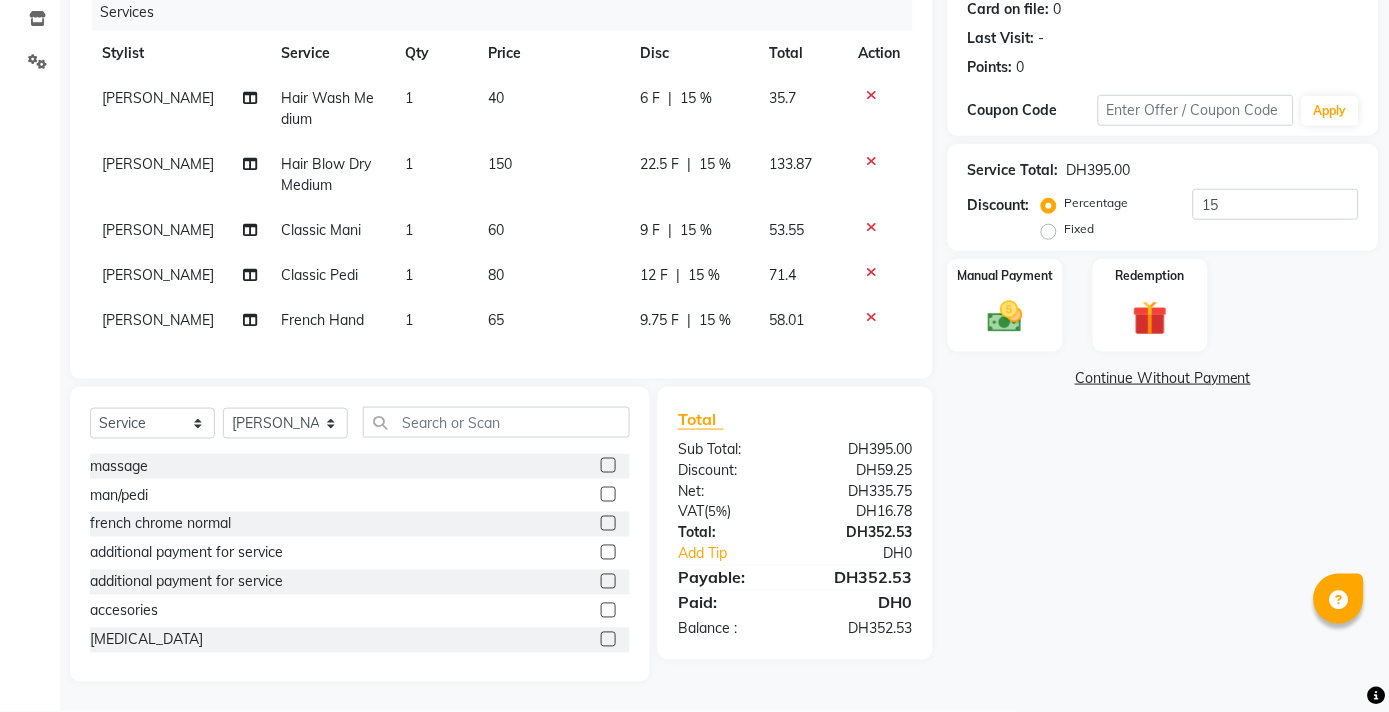 scroll, scrollTop: 158, scrollLeft: 0, axis: vertical 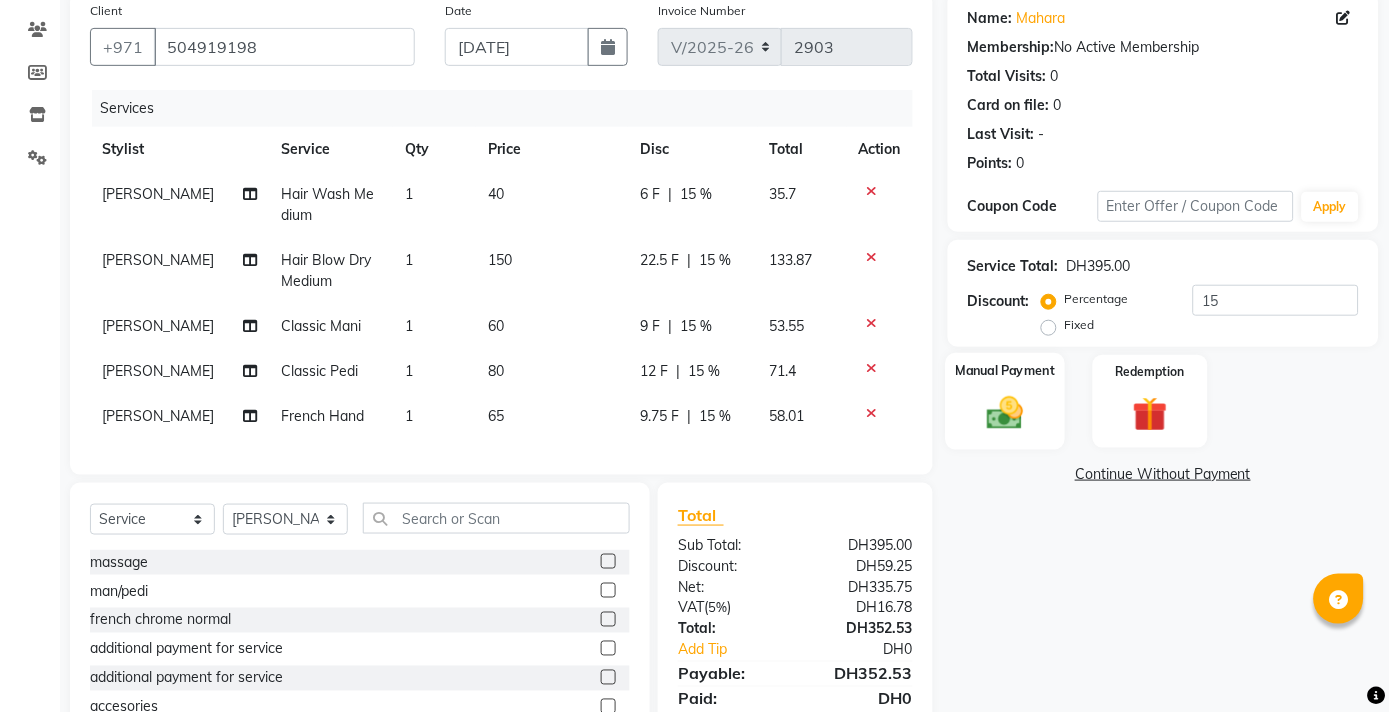 click 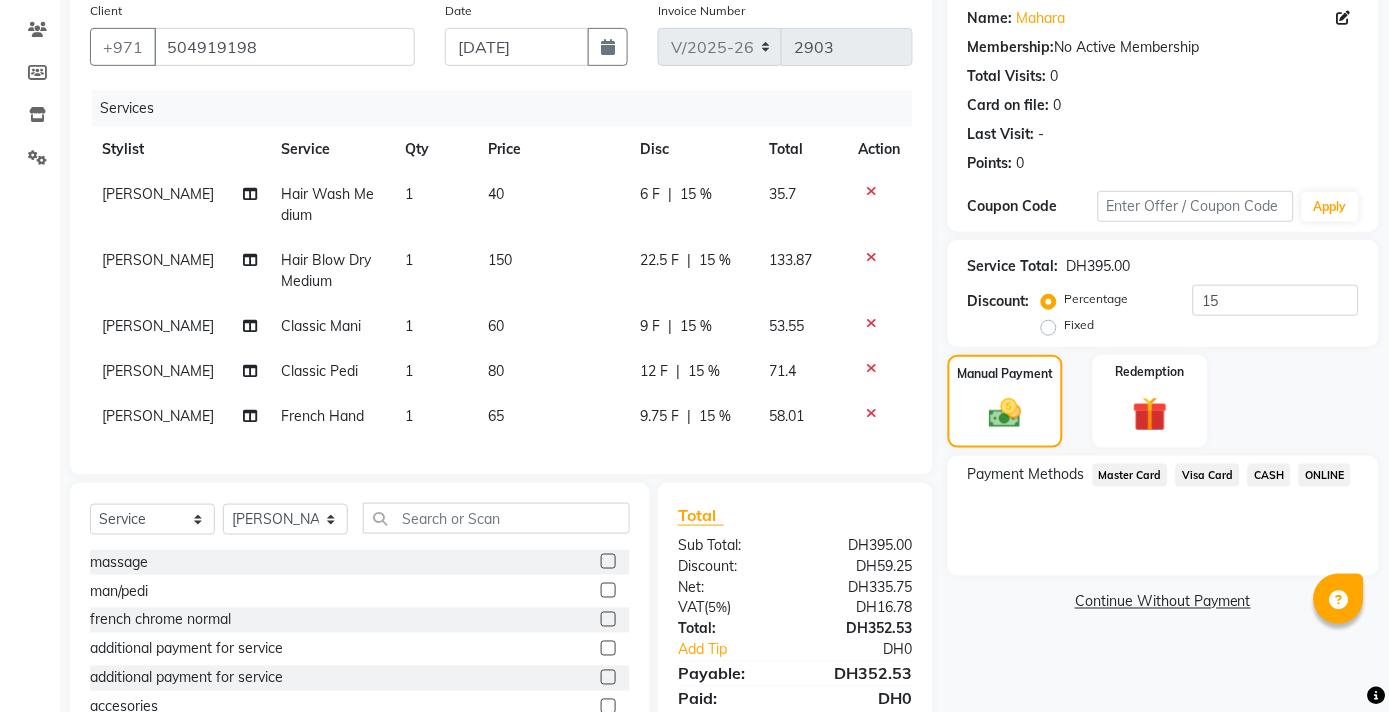scroll, scrollTop: 269, scrollLeft: 0, axis: vertical 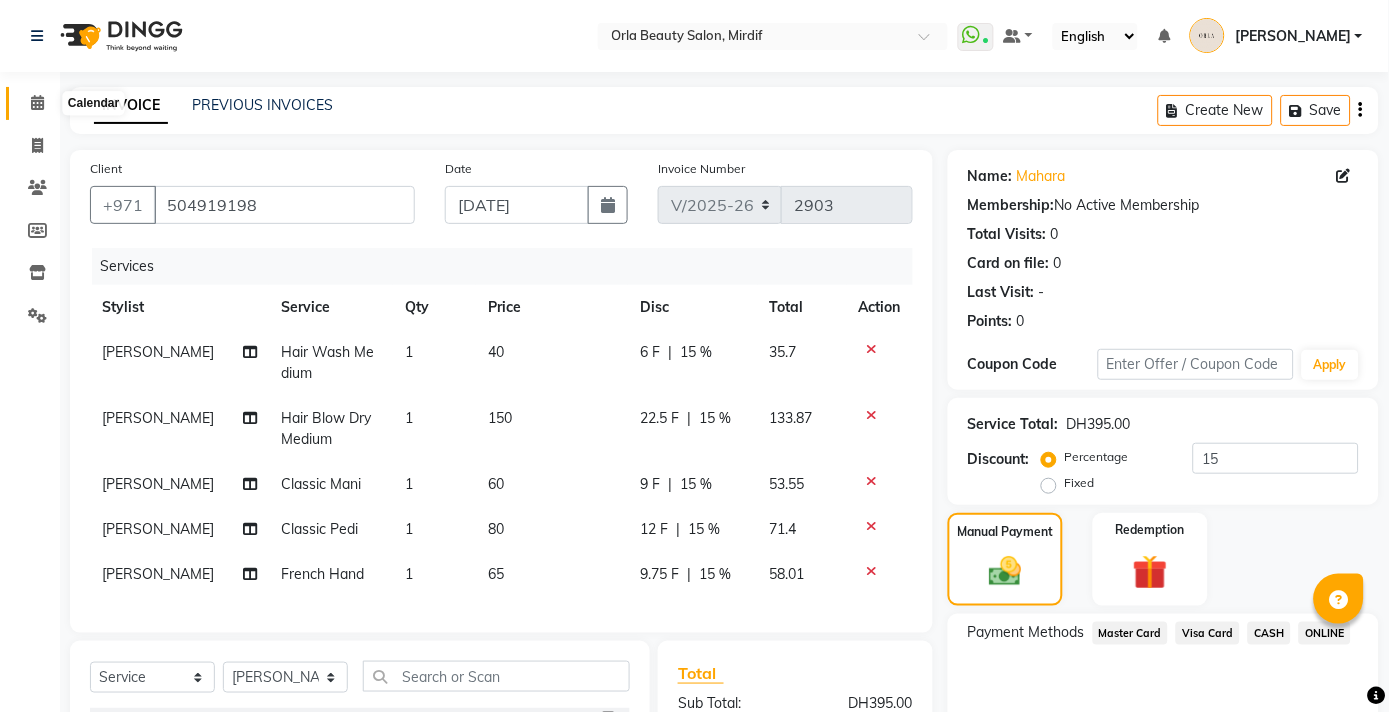 click 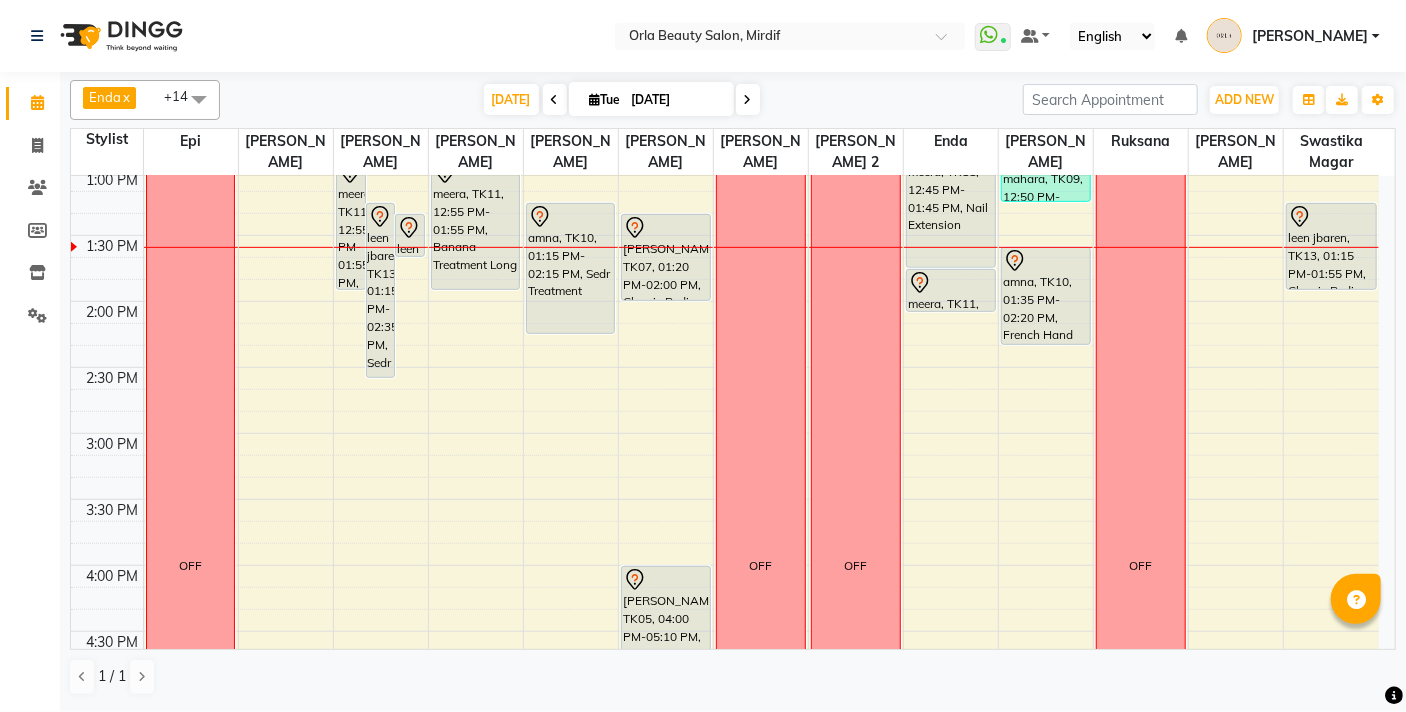 scroll, scrollTop: 630, scrollLeft: 0, axis: vertical 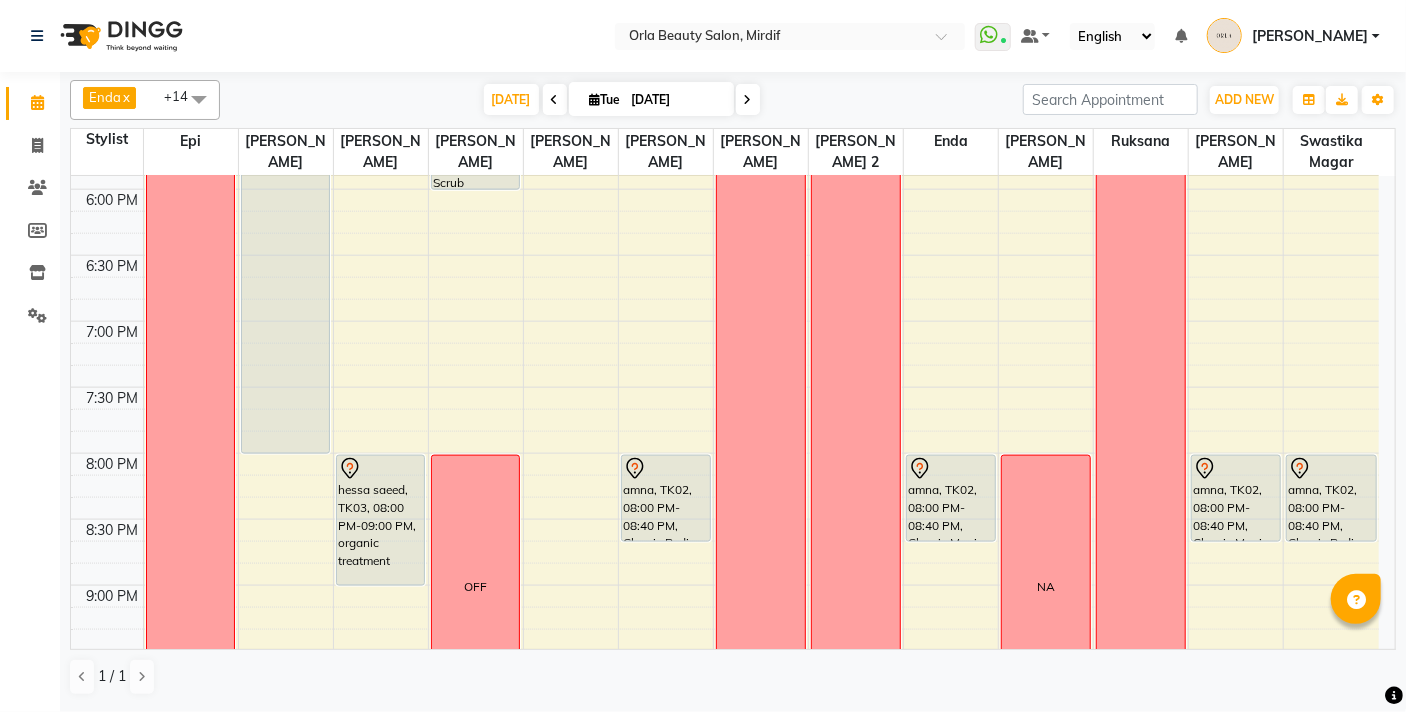 click on "amna, TK02, 08:00 PM-08:40 PM, Classic Pedi" at bounding box center [1331, 498] 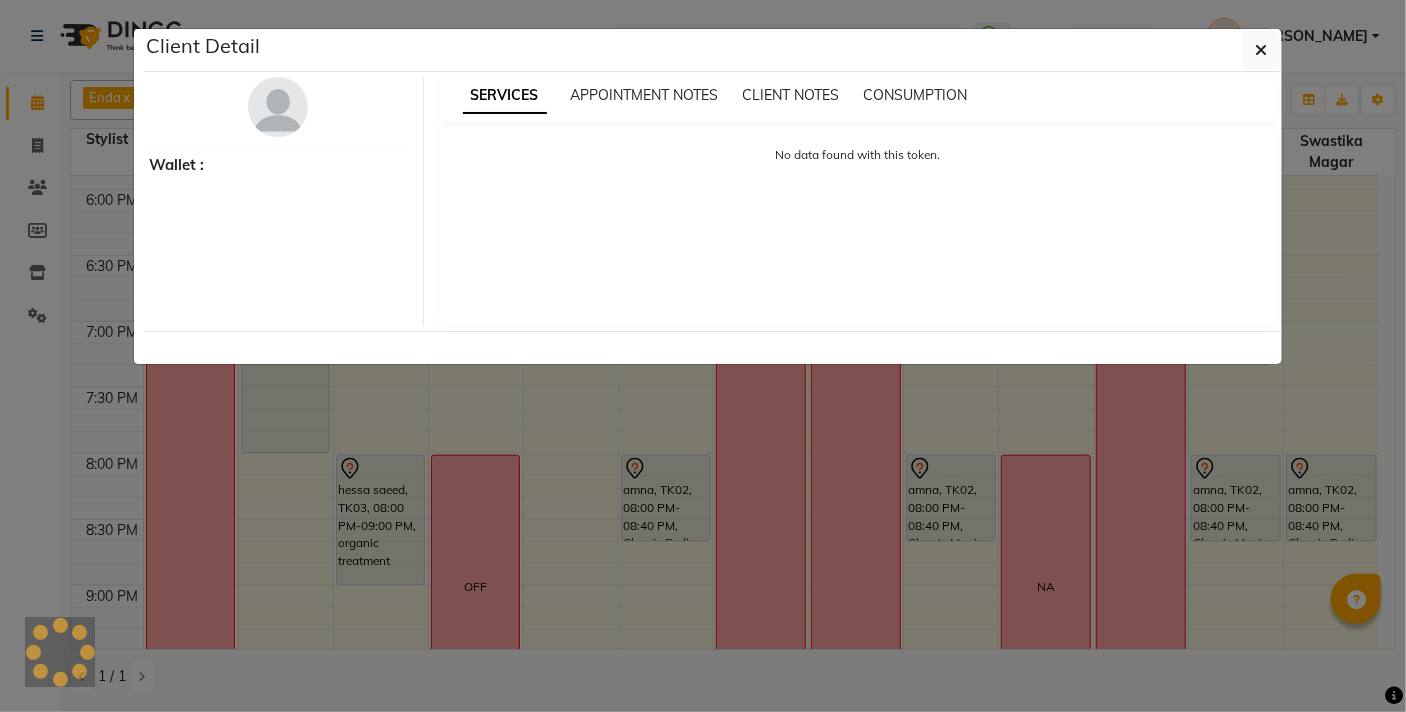 select on "7" 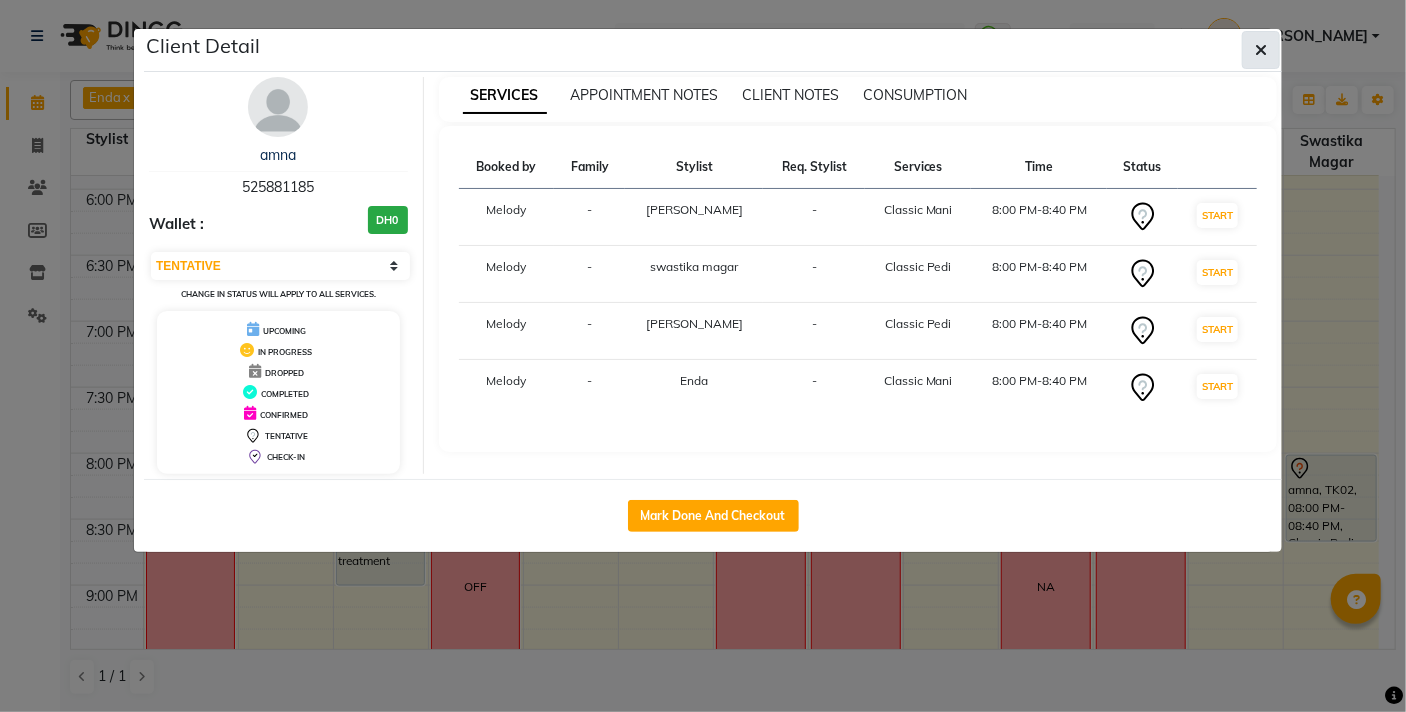 click 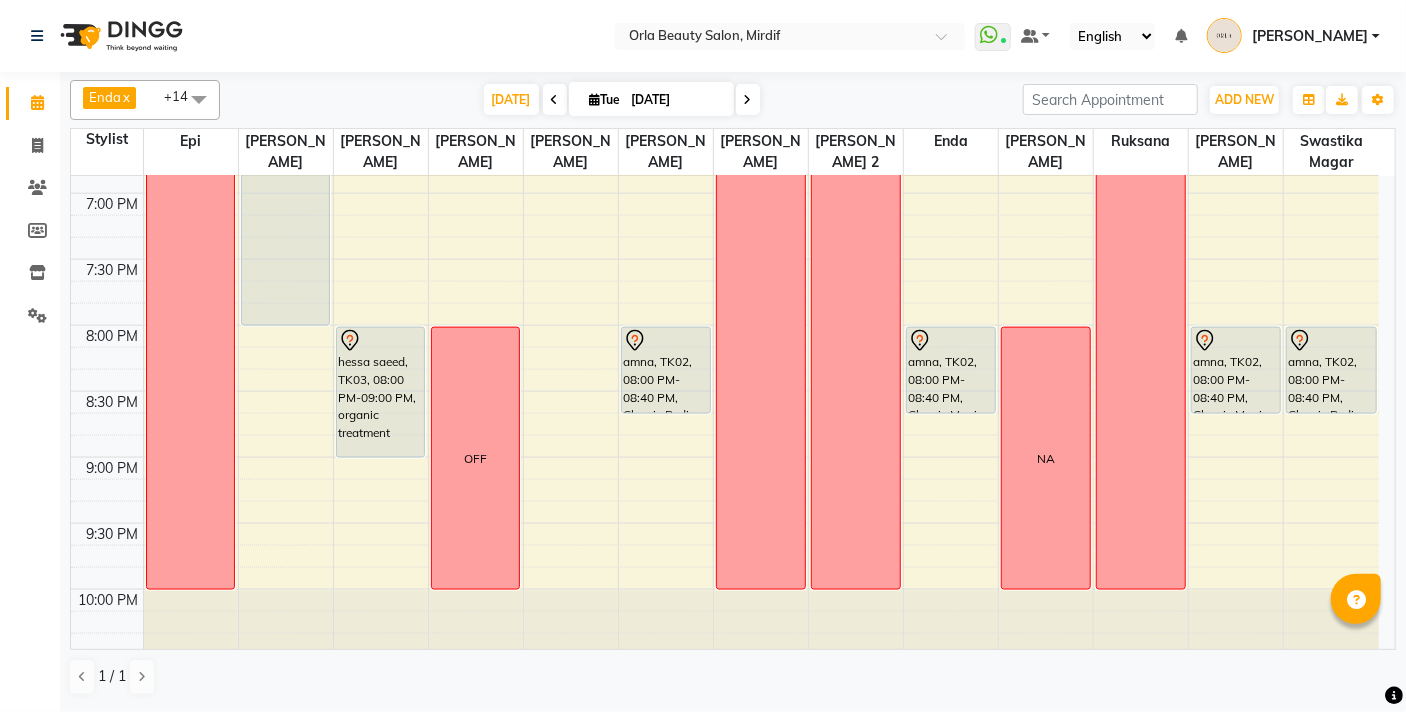 scroll, scrollTop: 1359, scrollLeft: 0, axis: vertical 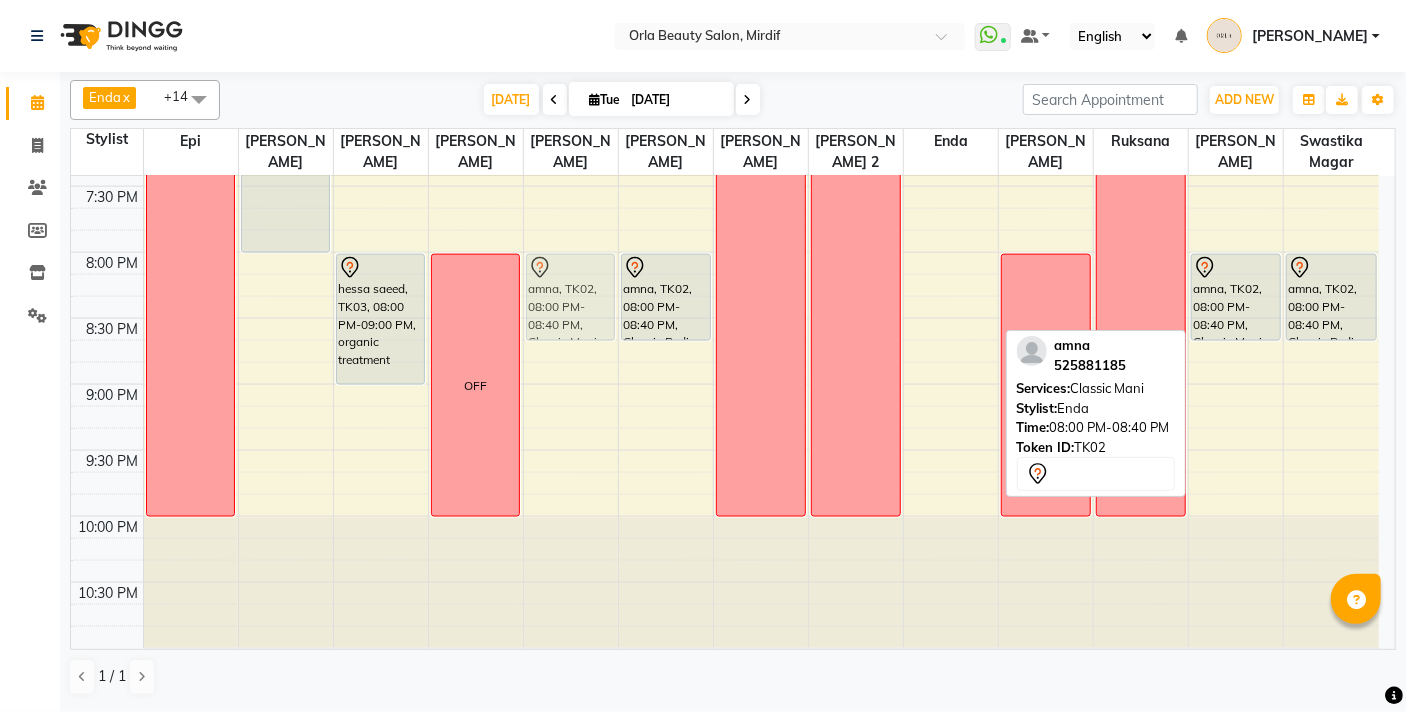 drag, startPoint x: 958, startPoint y: 286, endPoint x: 567, endPoint y: 287, distance: 391.00128 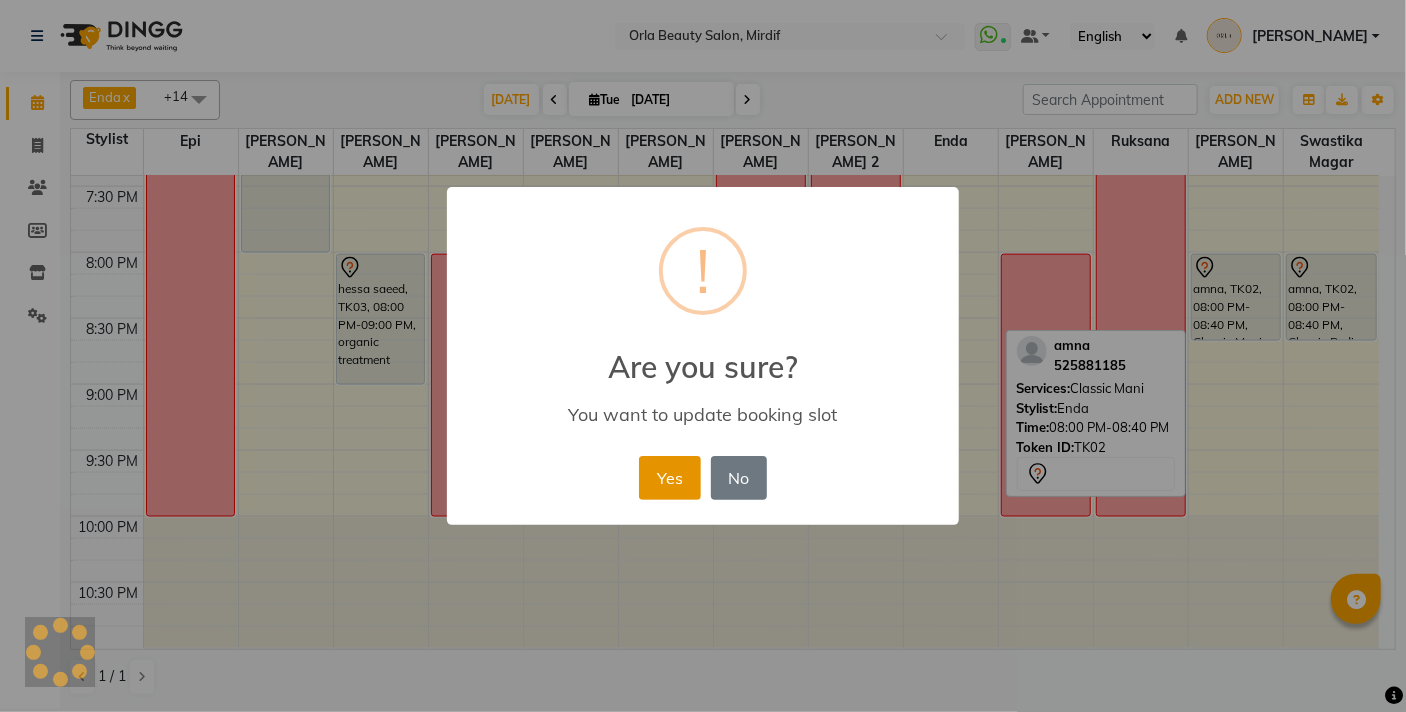 click on "Yes" at bounding box center [669, 478] 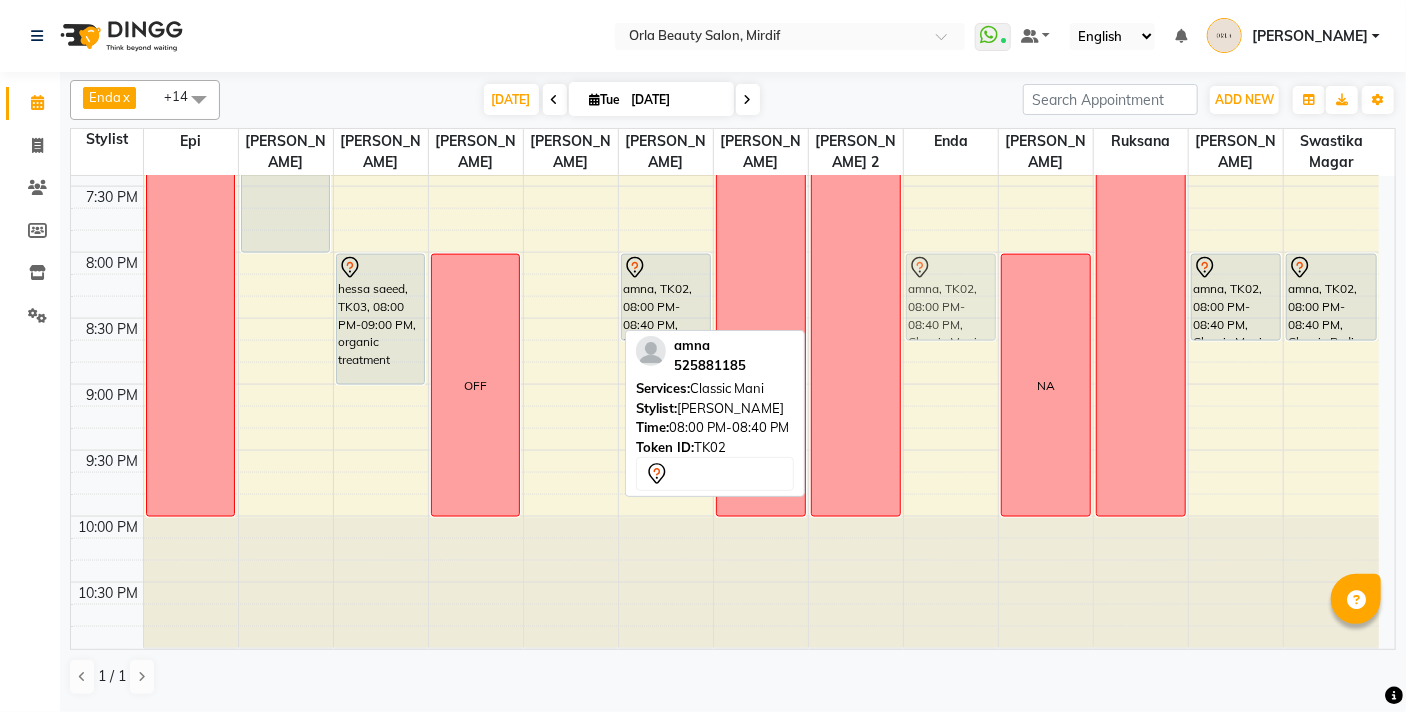 drag, startPoint x: 562, startPoint y: 296, endPoint x: 958, endPoint y: 294, distance: 396.00504 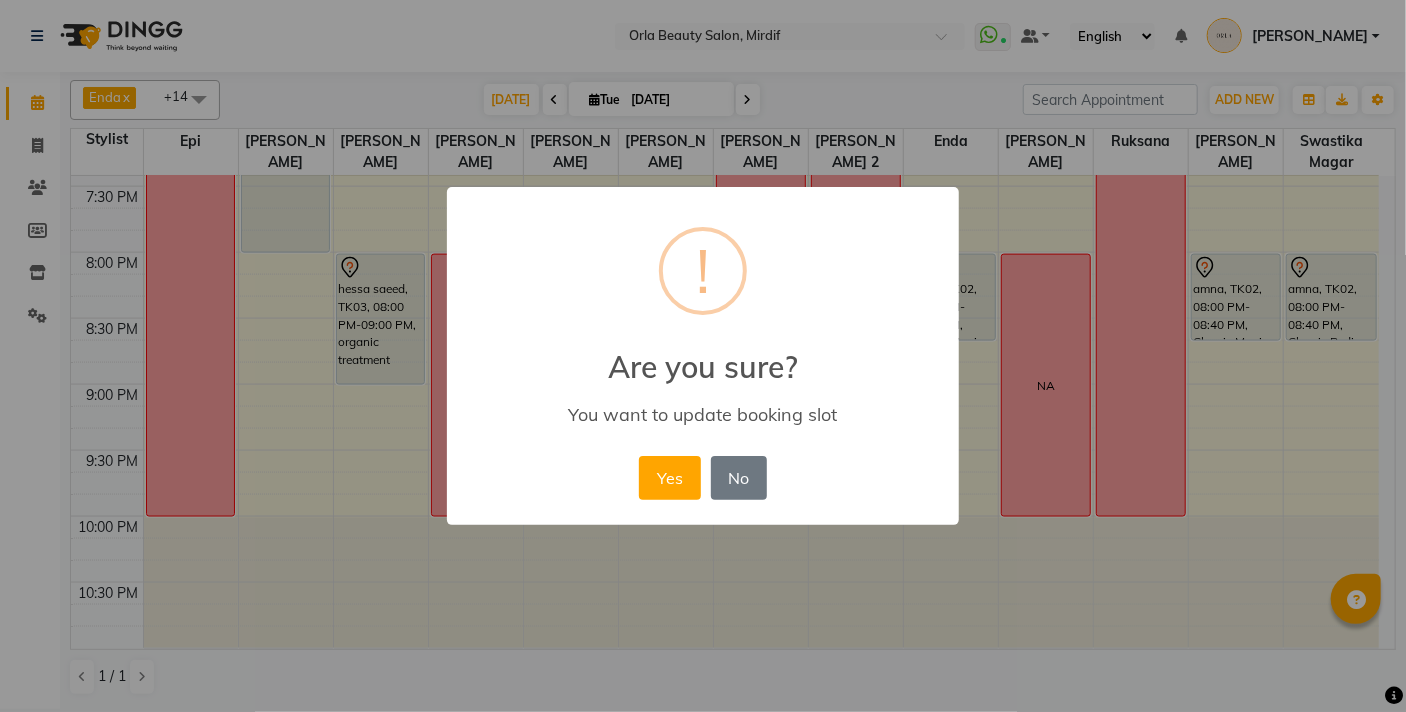 drag, startPoint x: 674, startPoint y: 464, endPoint x: 711, endPoint y: 446, distance: 41.14608 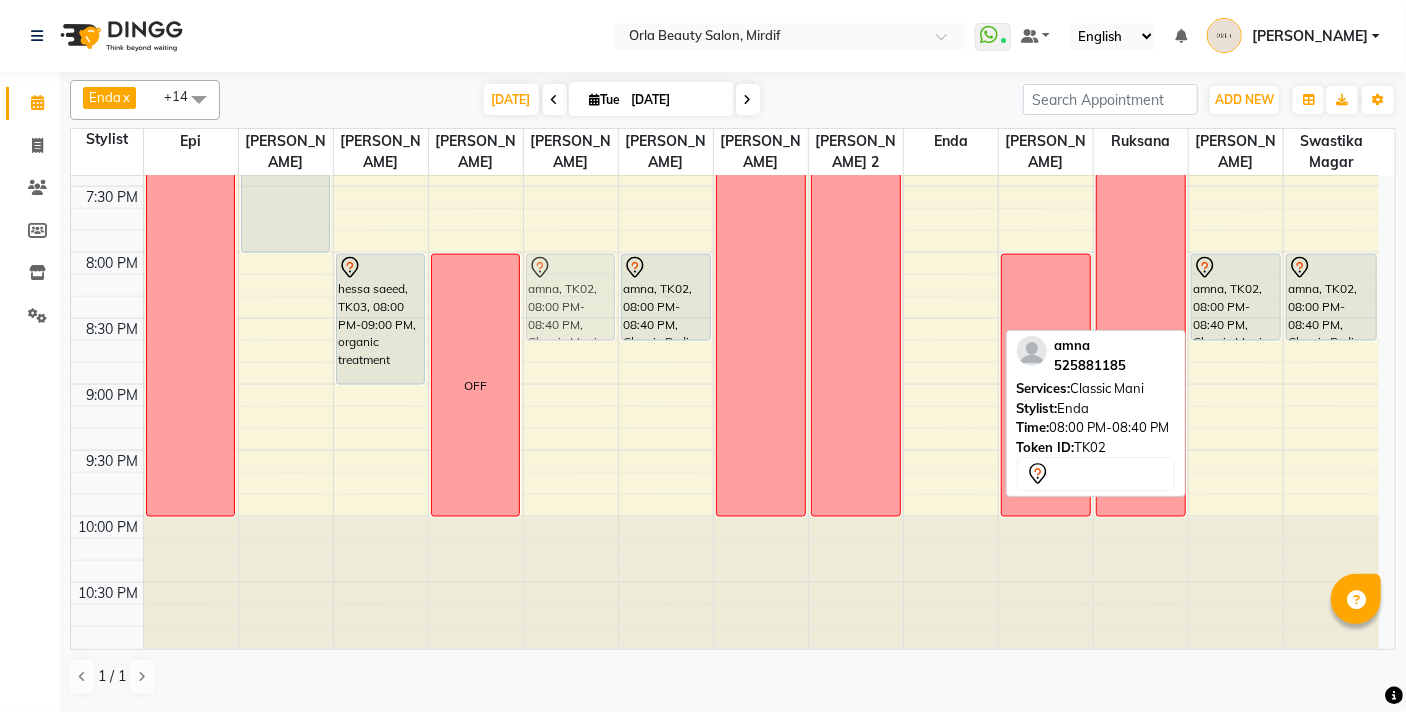 drag, startPoint x: 967, startPoint y: 290, endPoint x: 565, endPoint y: 284, distance: 402.04477 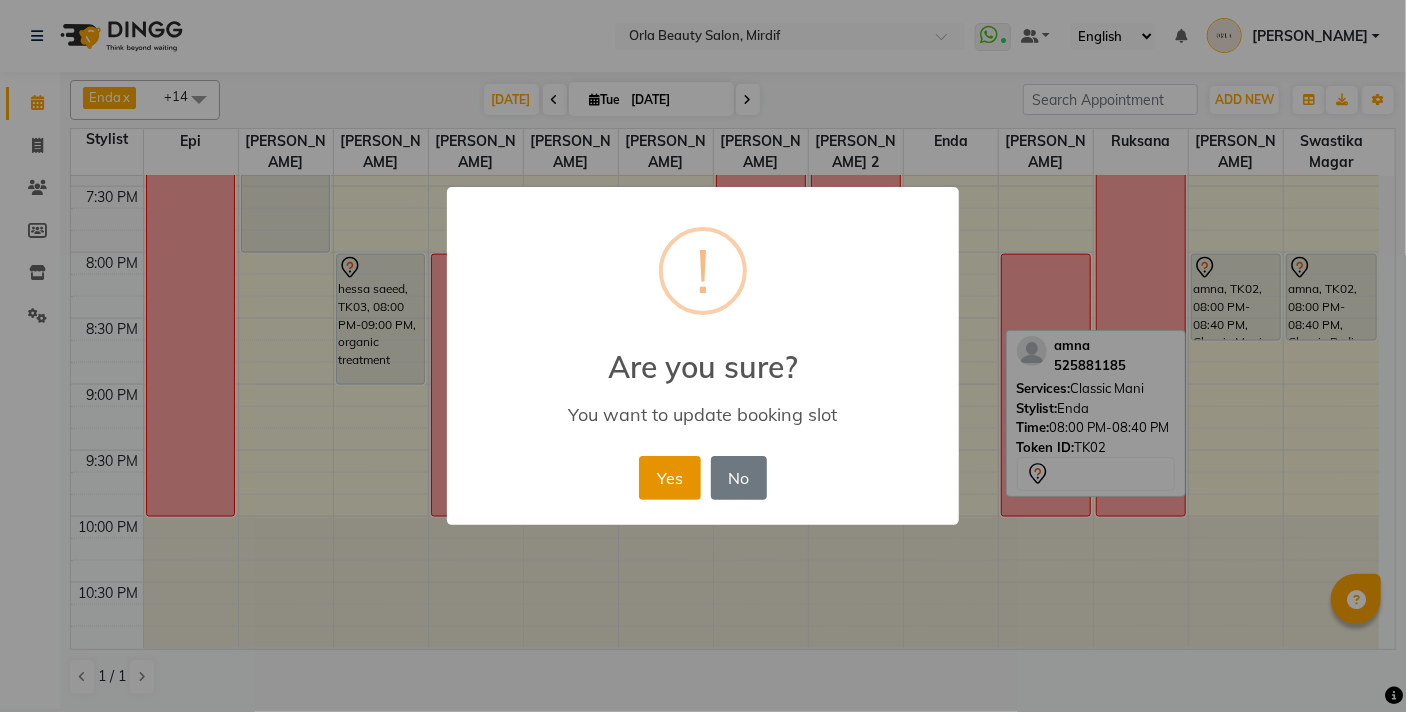 click on "Yes" at bounding box center (669, 478) 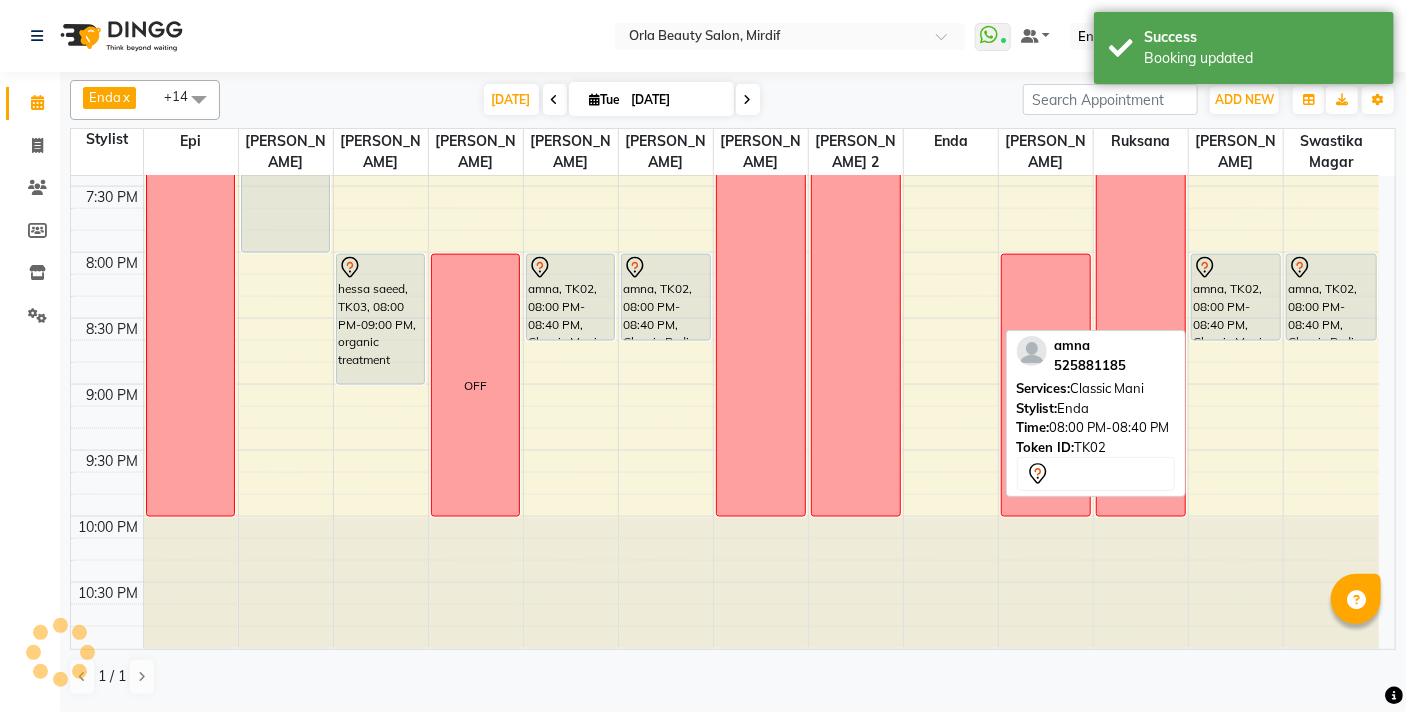 click on "9:00 AM 9:30 AM 10:00 AM 10:30 AM 11:00 AM 11:30 AM 12:00 PM 12:30 PM 1:00 PM 1:30 PM 2:00 PM 2:30 PM 3:00 PM 3:30 PM 4:00 PM 4:30 PM 5:00 PM 5:30 PM 6:00 PM 6:30 PM 7:00 PM 7:30 PM 8:00 PM 8:30 PM 9:00 PM 9:30 PM 10:00 PM 10:30 PM  OFF   NA              [PERSON_NAME], TK04, 05:00 PM-08:00 PM, Full Hair Color             meera, TK11, 12:55 PM-01:55 PM, Banana Treatment Long             leen jbaren, TK13, 01:15 PM-02:35 PM, Sedr Treatment Long             leen jbaren, TK13, 01:20 PM-01:40 PM, Banana Treatment  NA              hessa saeed, TK03, 08:00 PM-09:00 PM, organic treatment     Lamia, TK06, 11:15 AM-11:45 AM, Hair Wash Medium             meera, TK11, 12:55 PM-01:55 PM, Banana Treatment Long             sanaa, TK12, 05:00 PM-06:00 PM, Anti-[MEDICAL_DATA] Scrub  OFF   NA              amna, TK10, 01:15 PM-02:15 PM, Sedr Treatment             amna, TK02, 08:00 PM-08:40 PM, Classic Mani     mahara, TK09, 12:00 PM-01:00 PM, Hair Blow Dry Medium,Hair Wash Medium                                      OFF   OFF   NA" at bounding box center (725, -276) 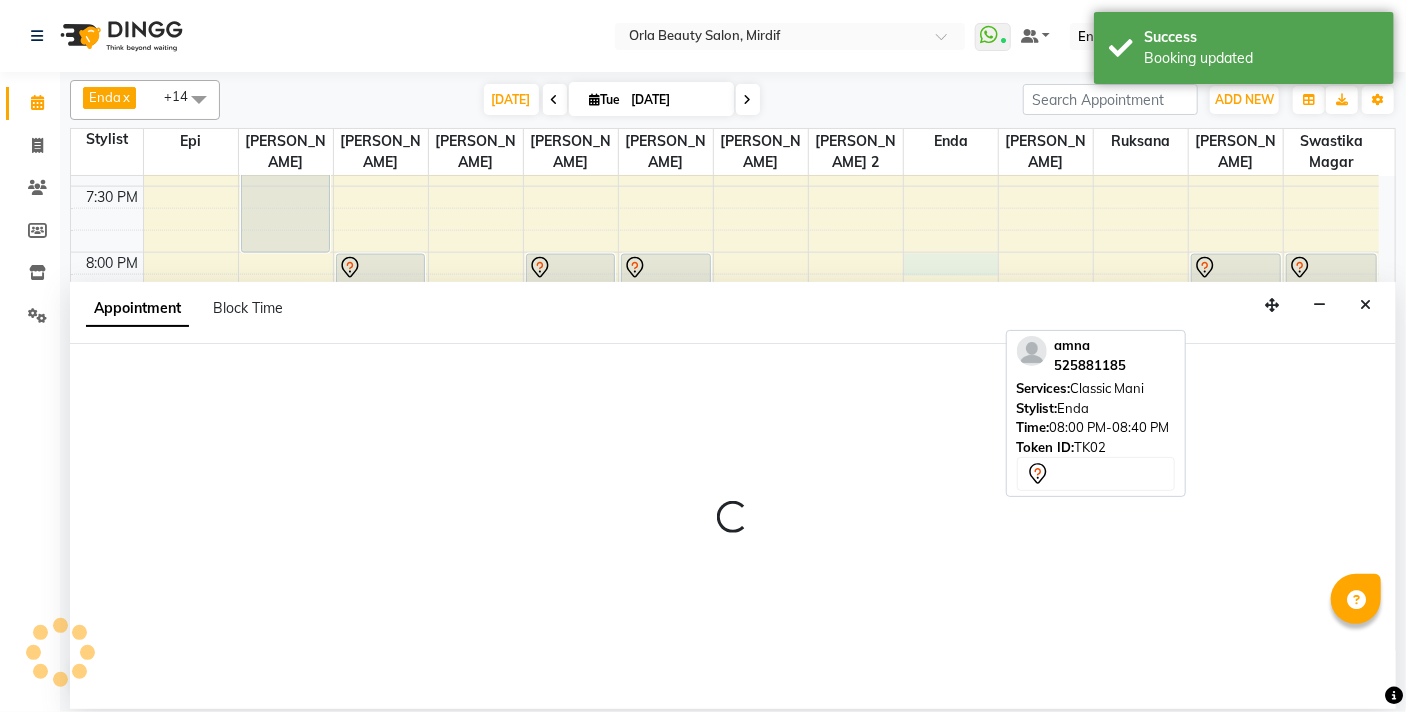 select on "36970" 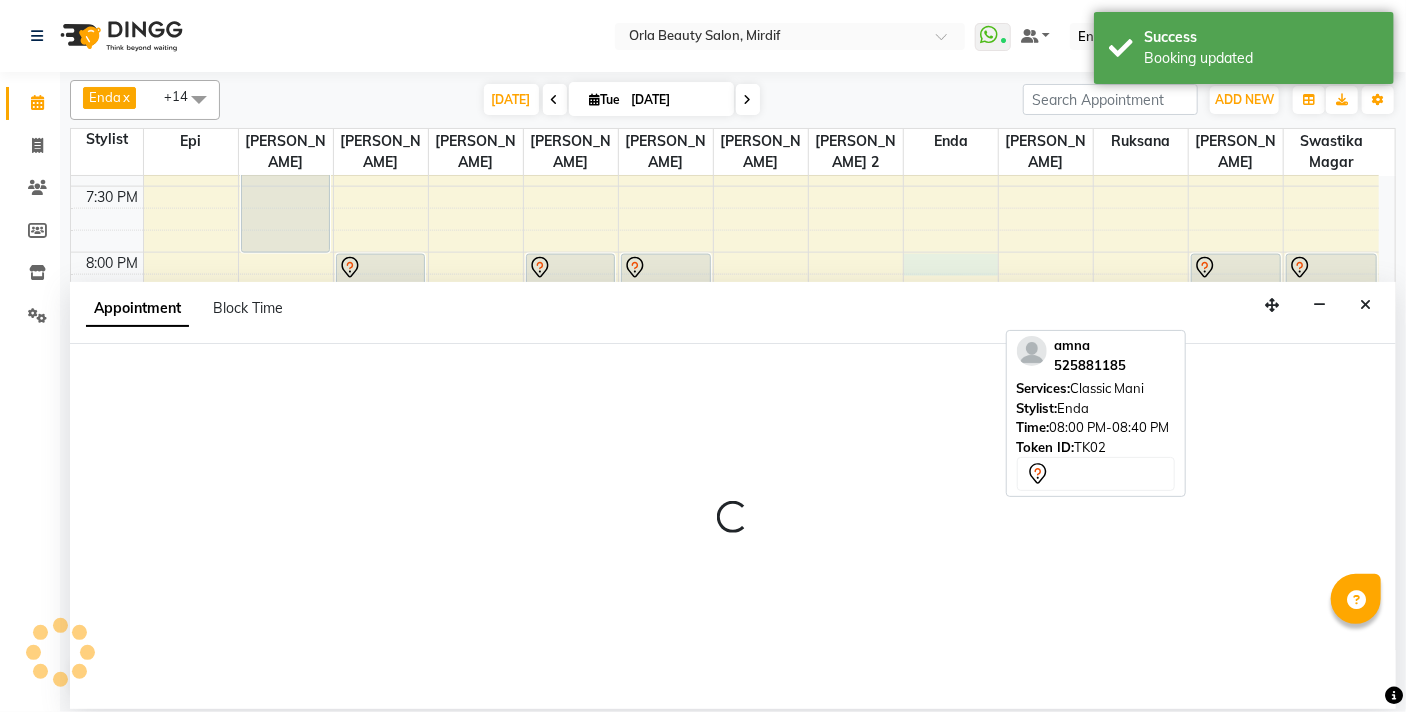 select on "tentative" 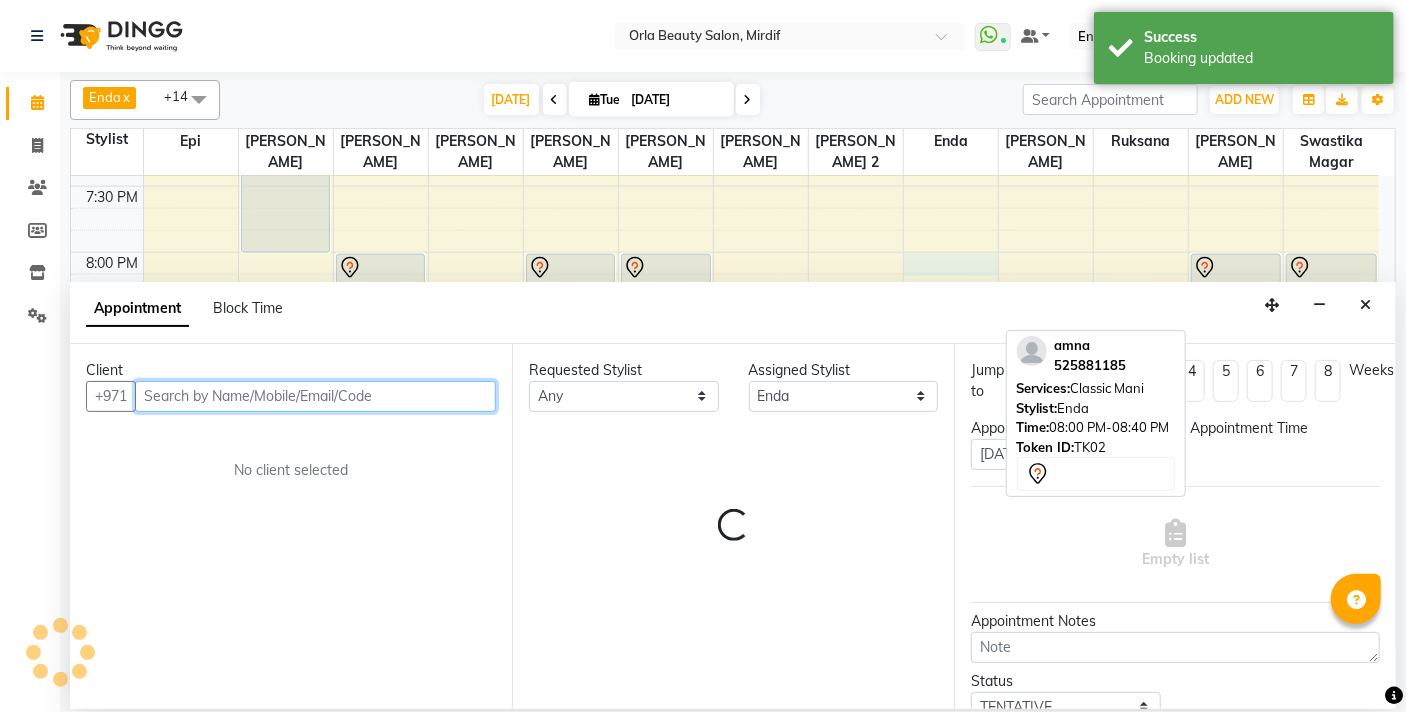 click at bounding box center [315, 396] 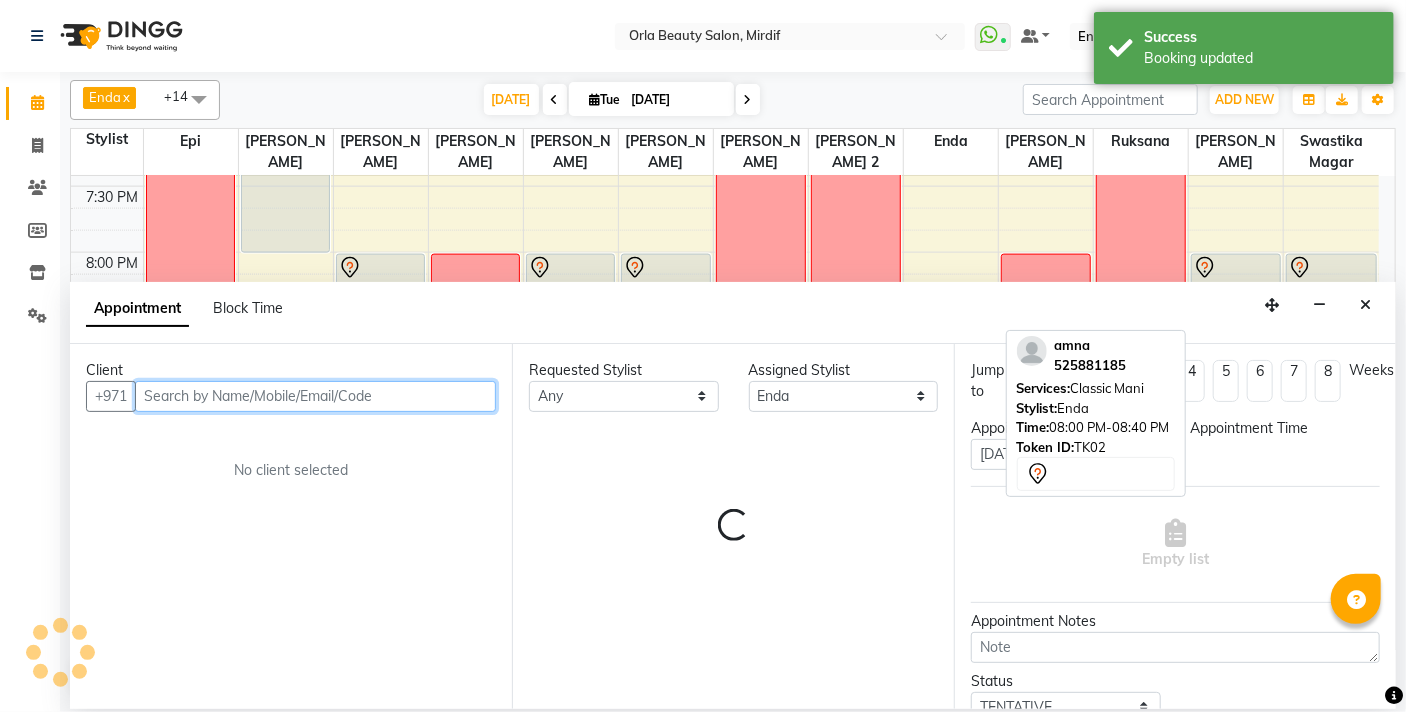select on "1200" 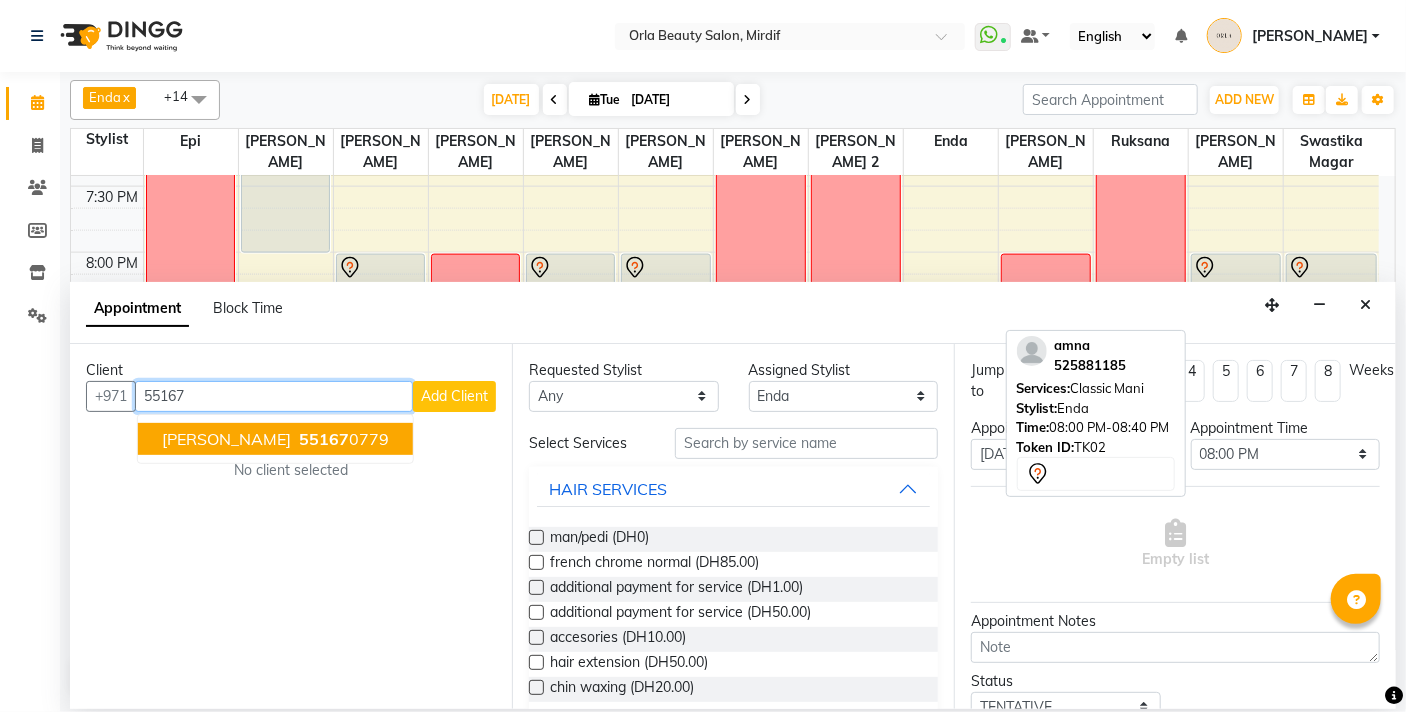 click on "[PERSON_NAME]" at bounding box center (226, 439) 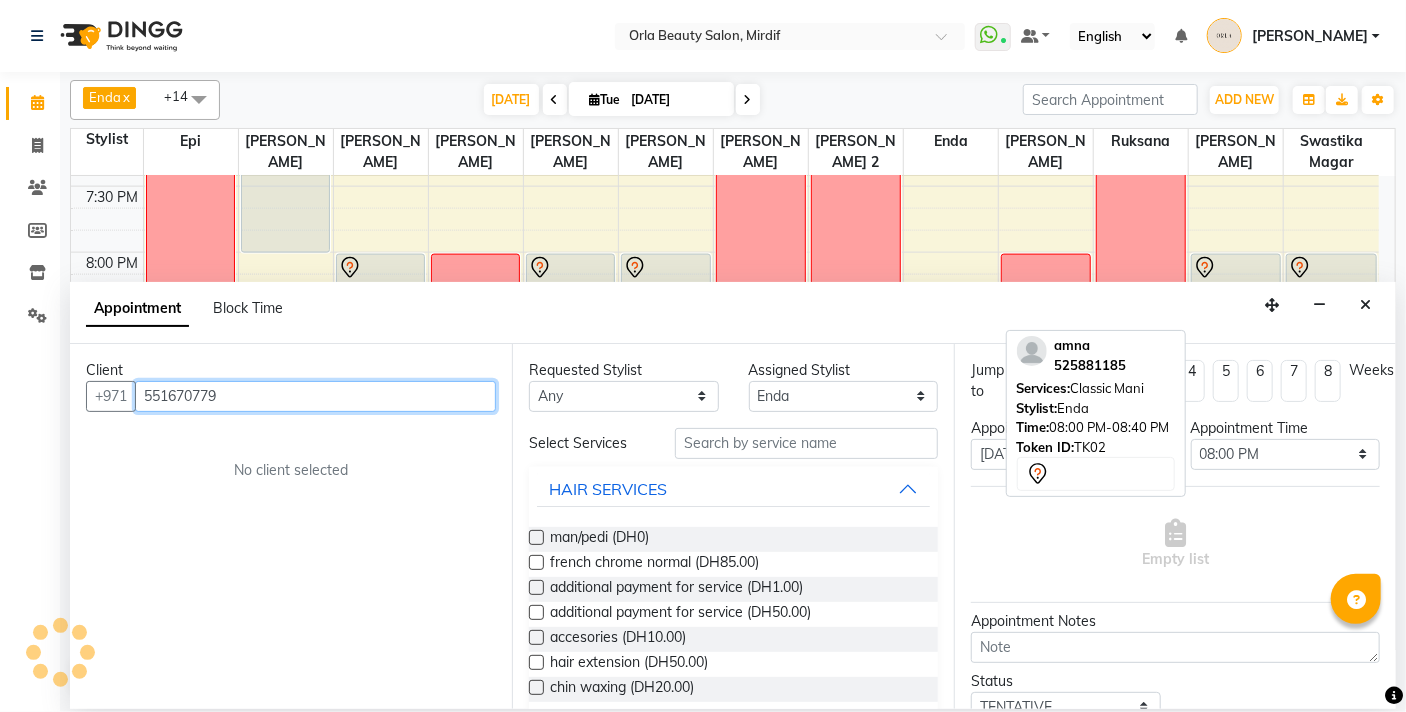 type on "551670779" 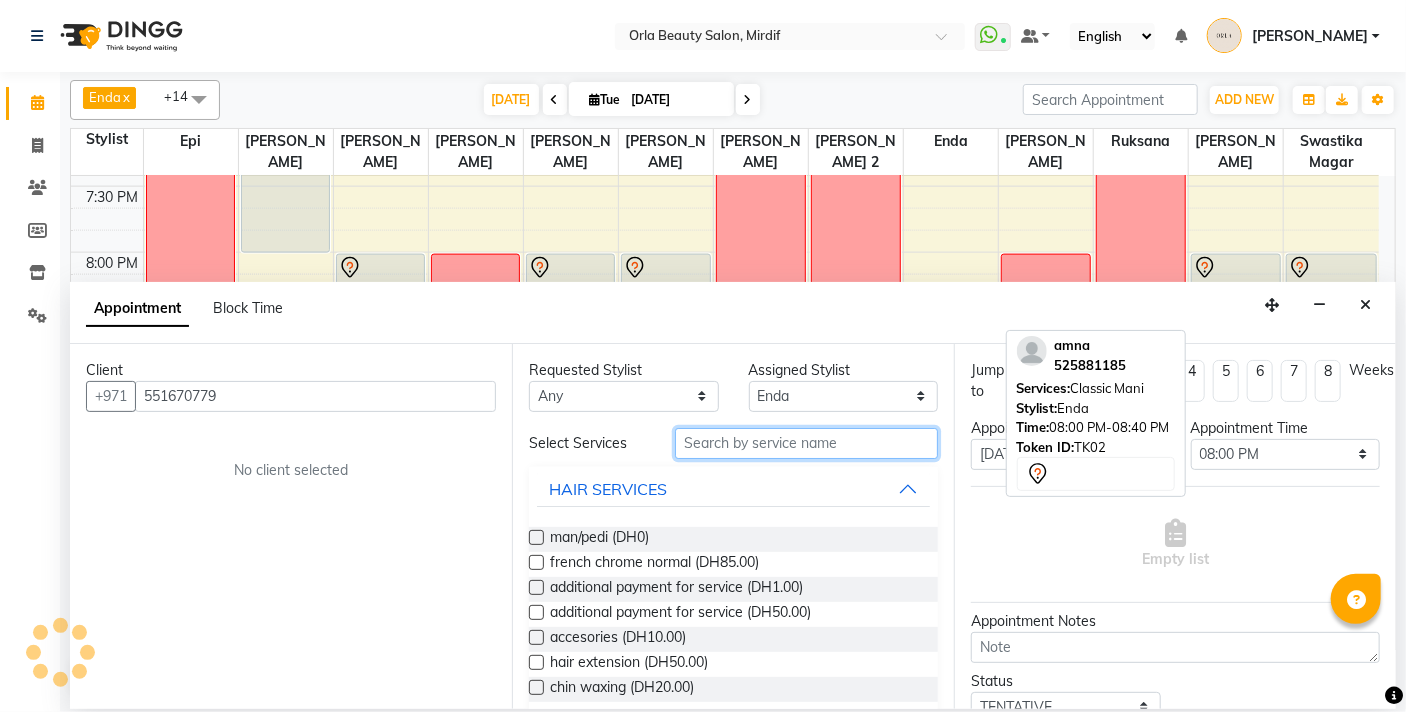 click at bounding box center (806, 443) 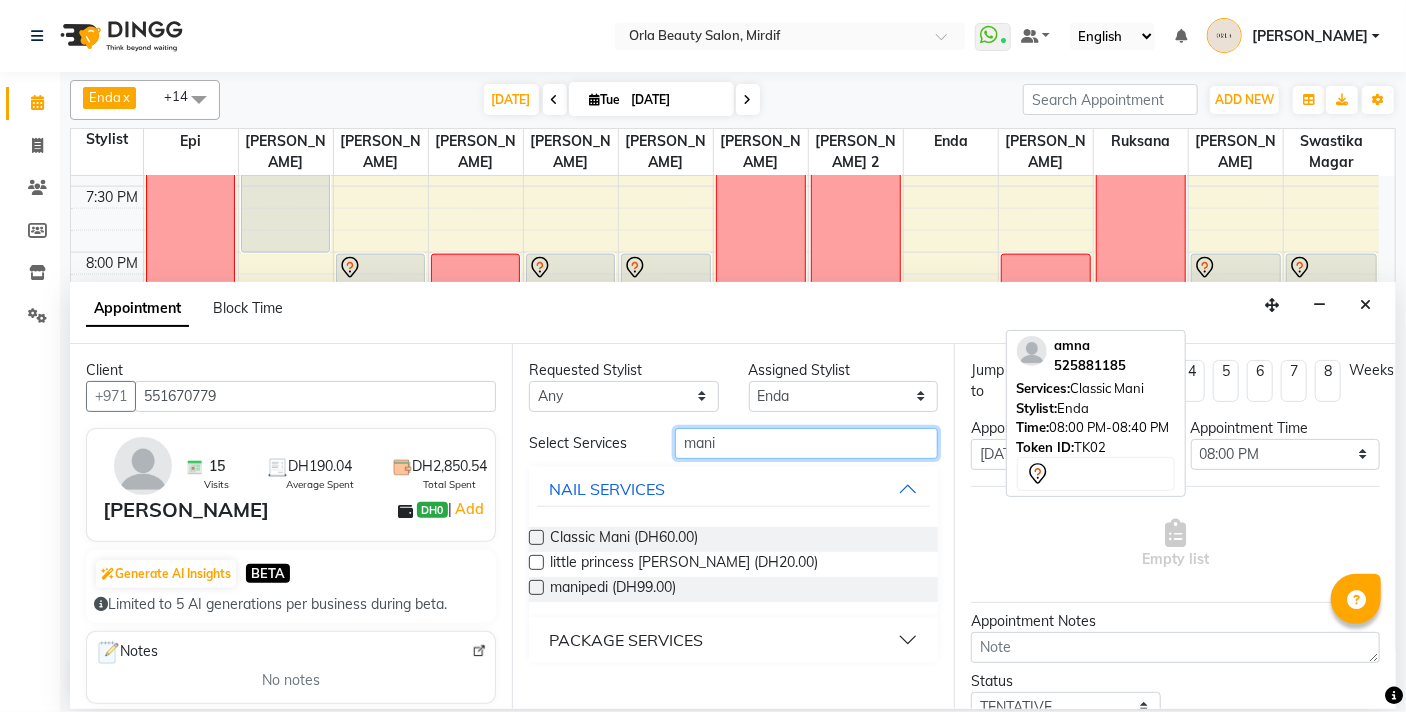 type on "mani" 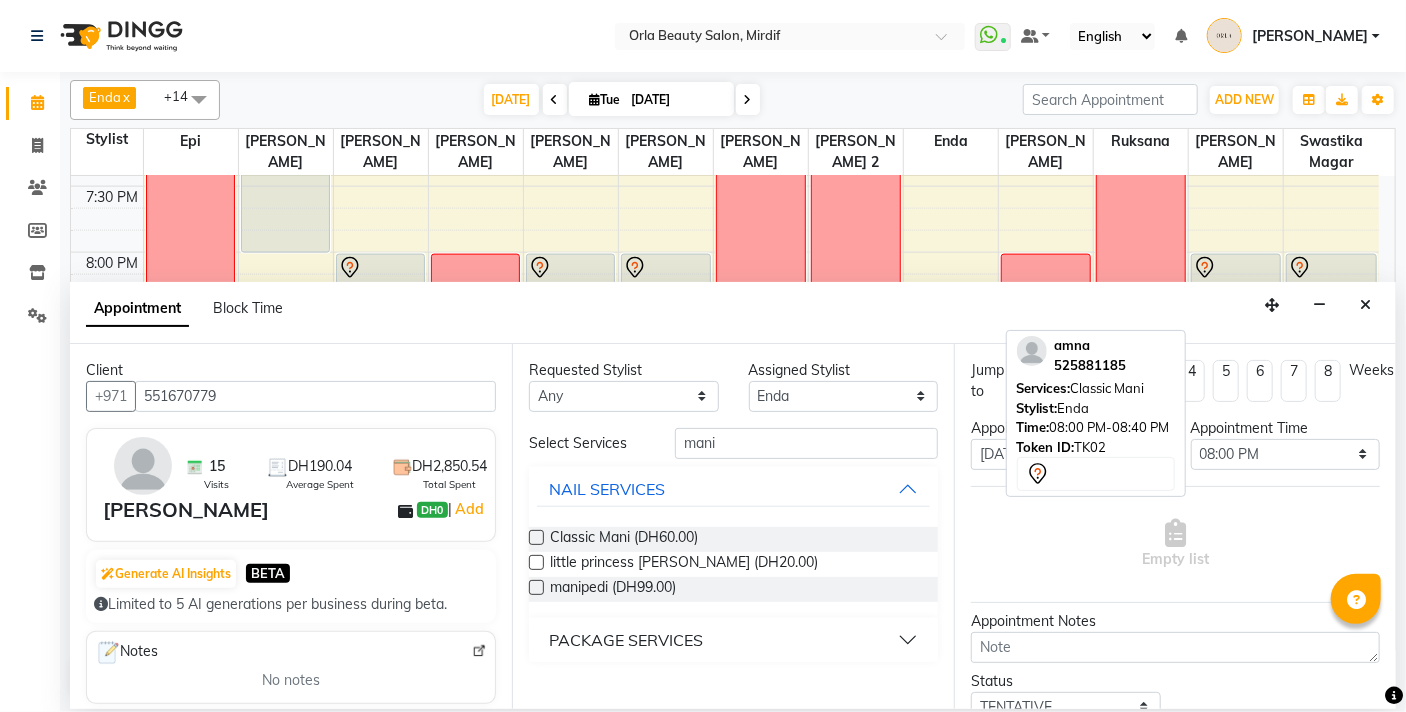 click on "Classic Mani (DH60.00)" at bounding box center (624, 539) 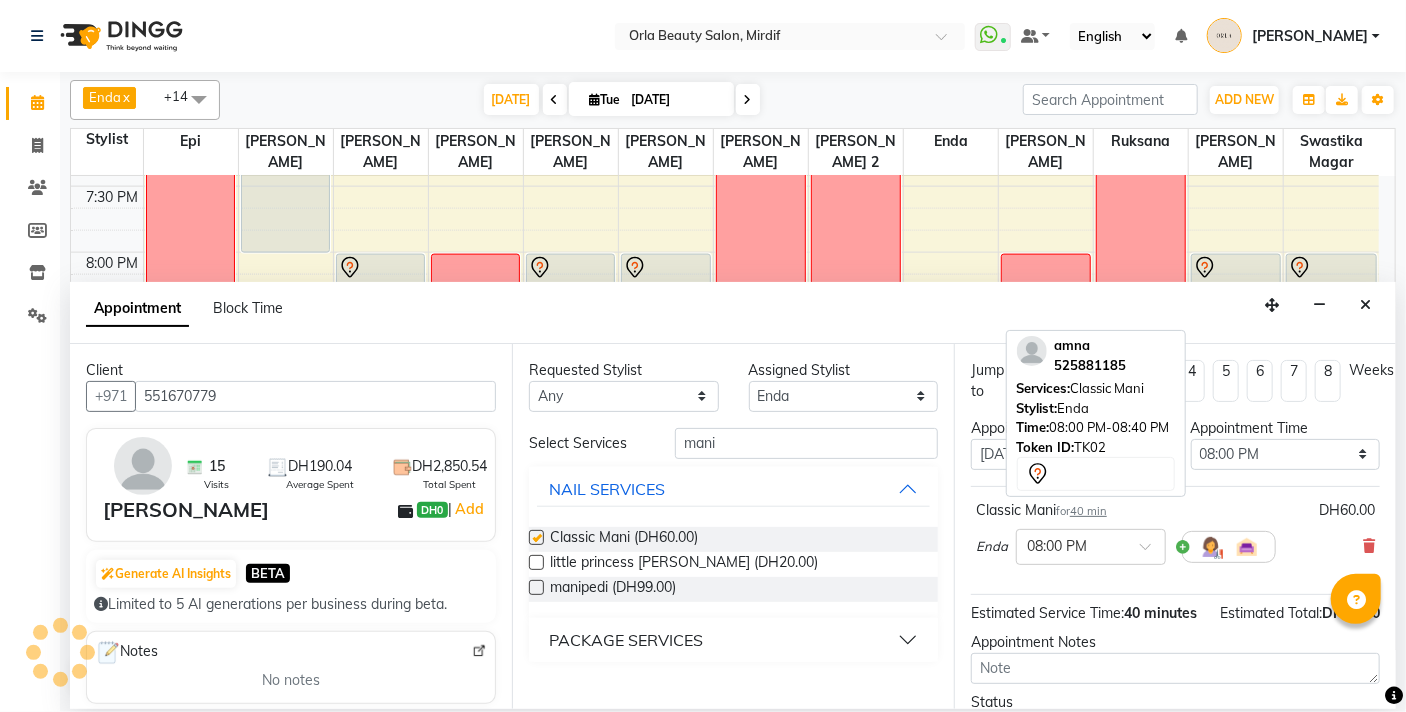 checkbox on "false" 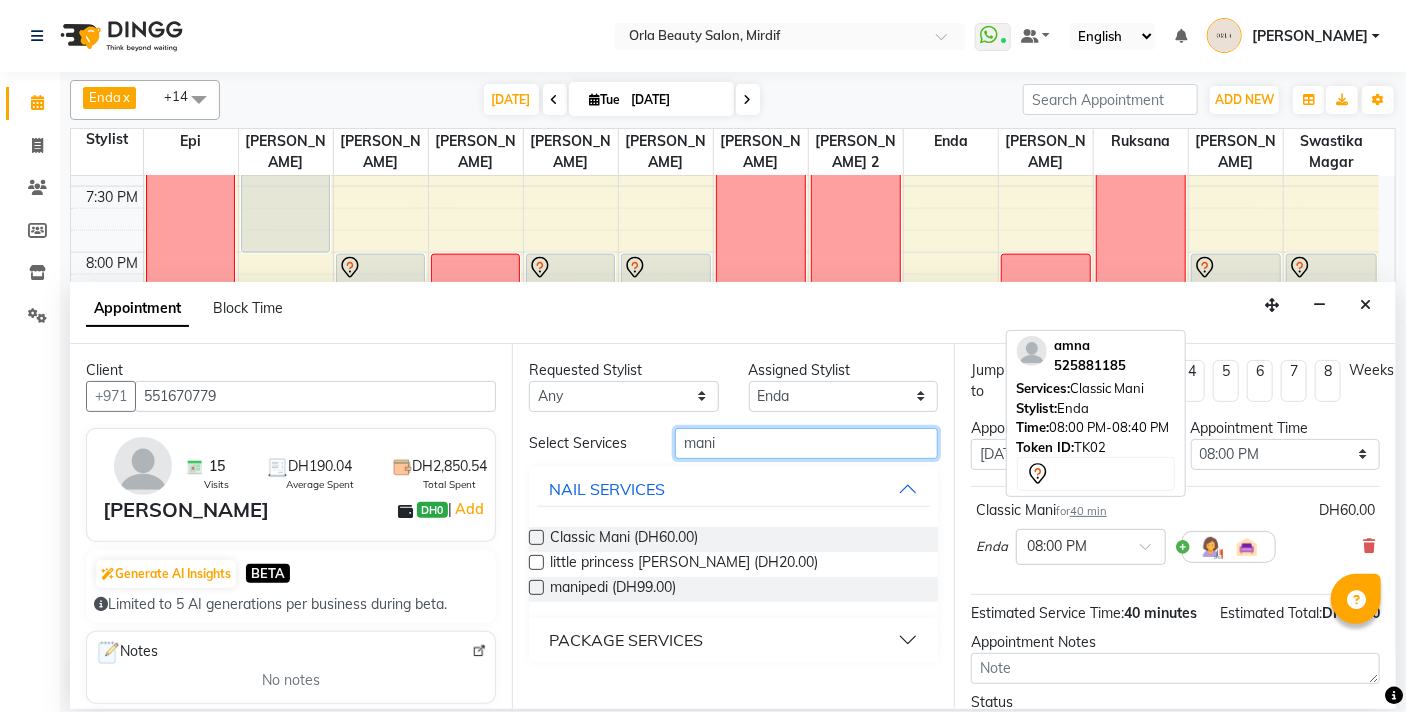 click on "mani" at bounding box center (806, 443) 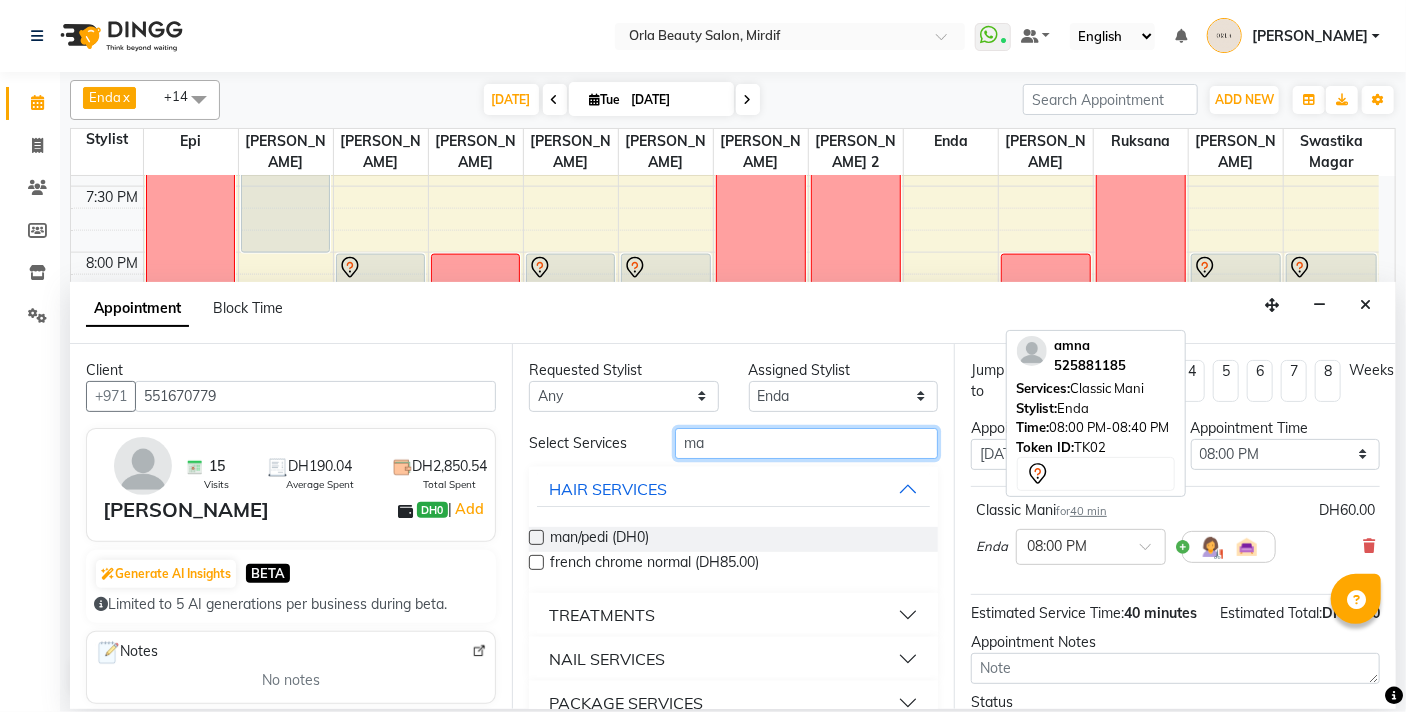 type on "m" 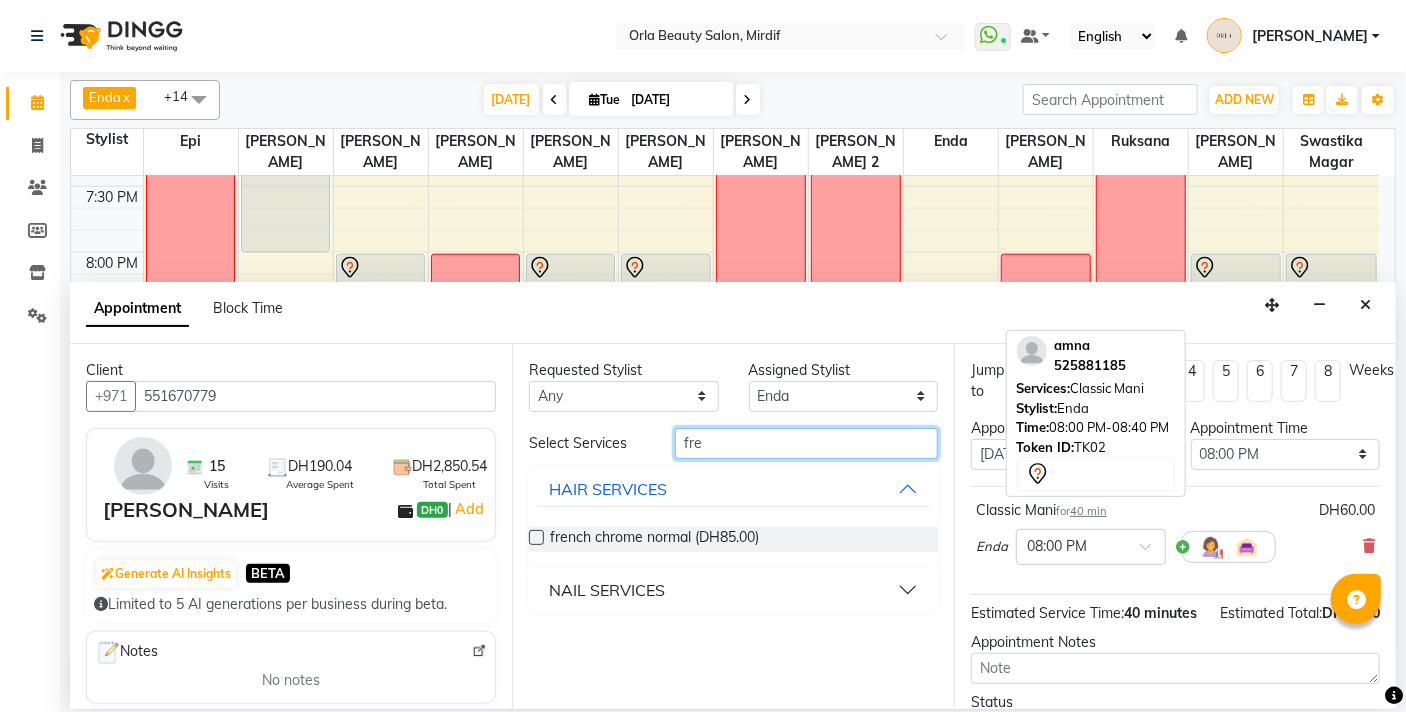 type on "fre" 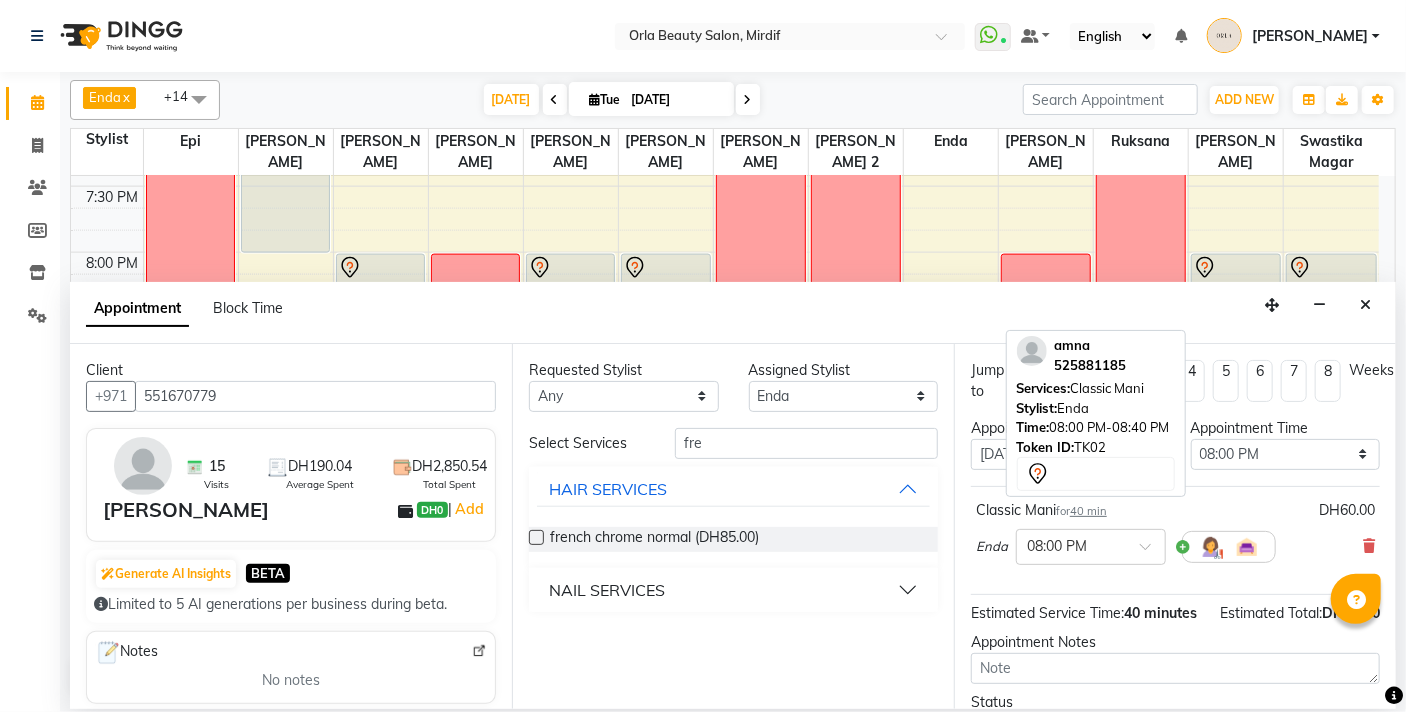 click on "NAIL SERVICES" at bounding box center [607, 590] 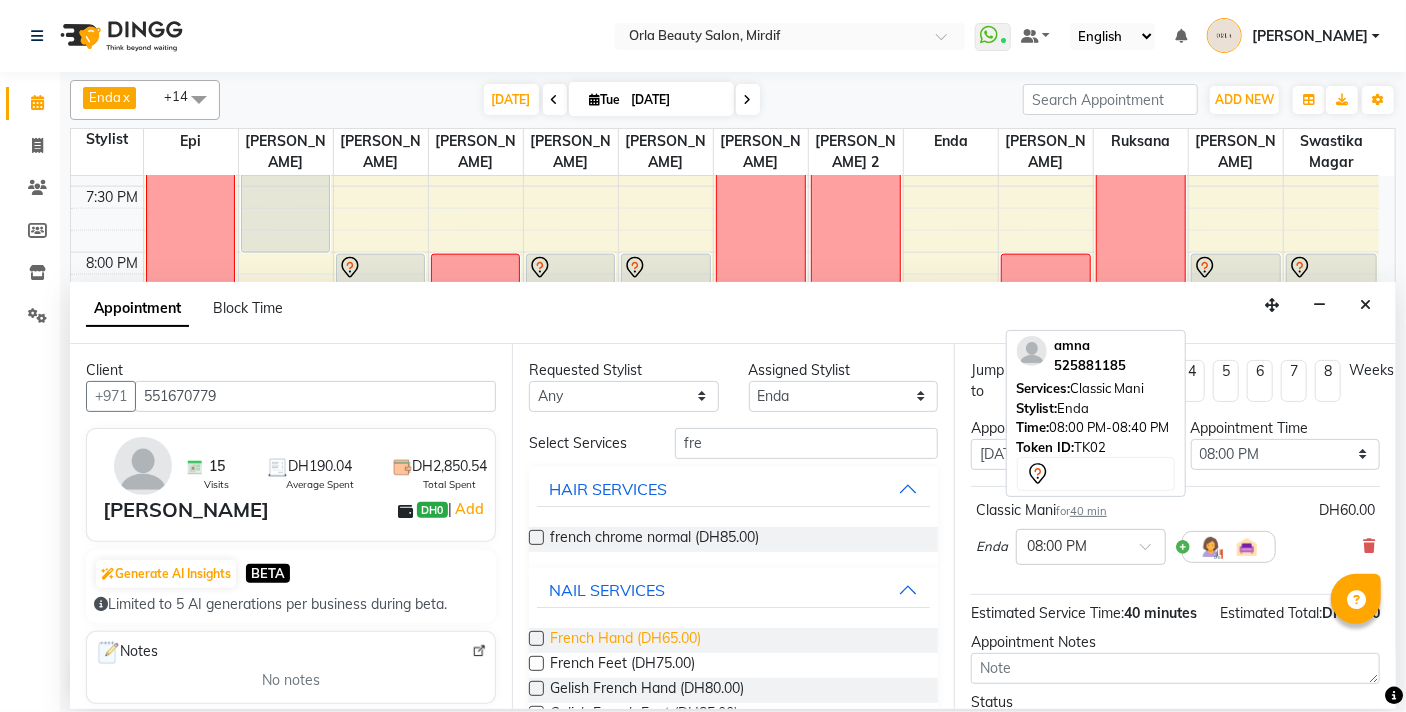 click on "French Hand (DH65.00)" at bounding box center [625, 640] 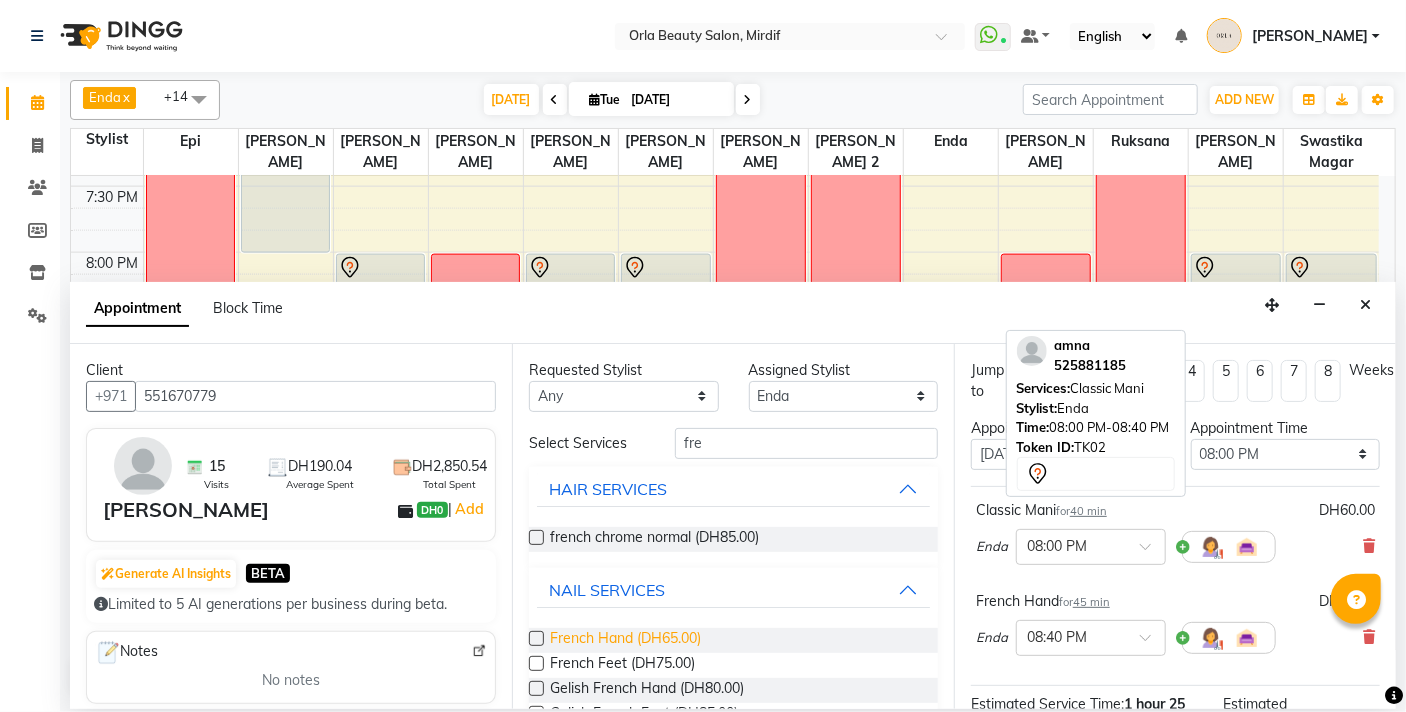 click on "French Hand (DH65.00)" at bounding box center [625, 640] 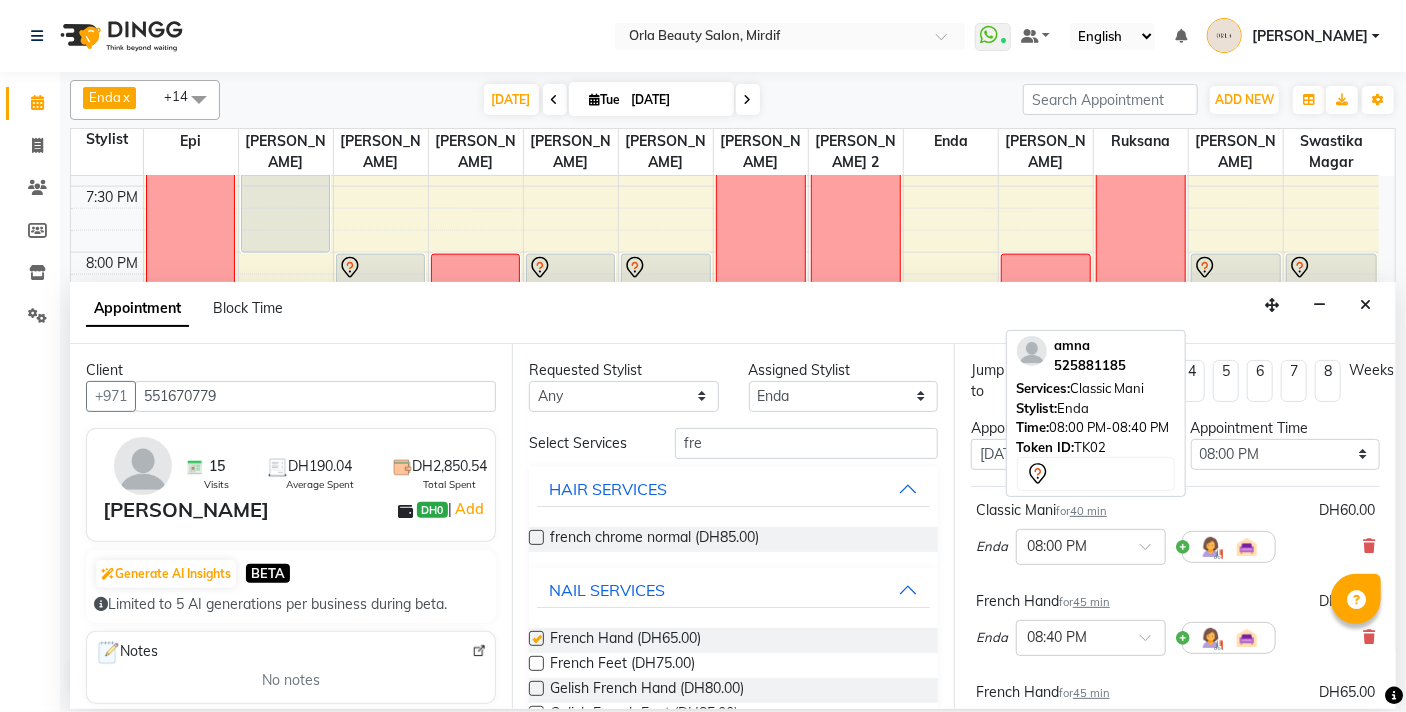 checkbox on "false" 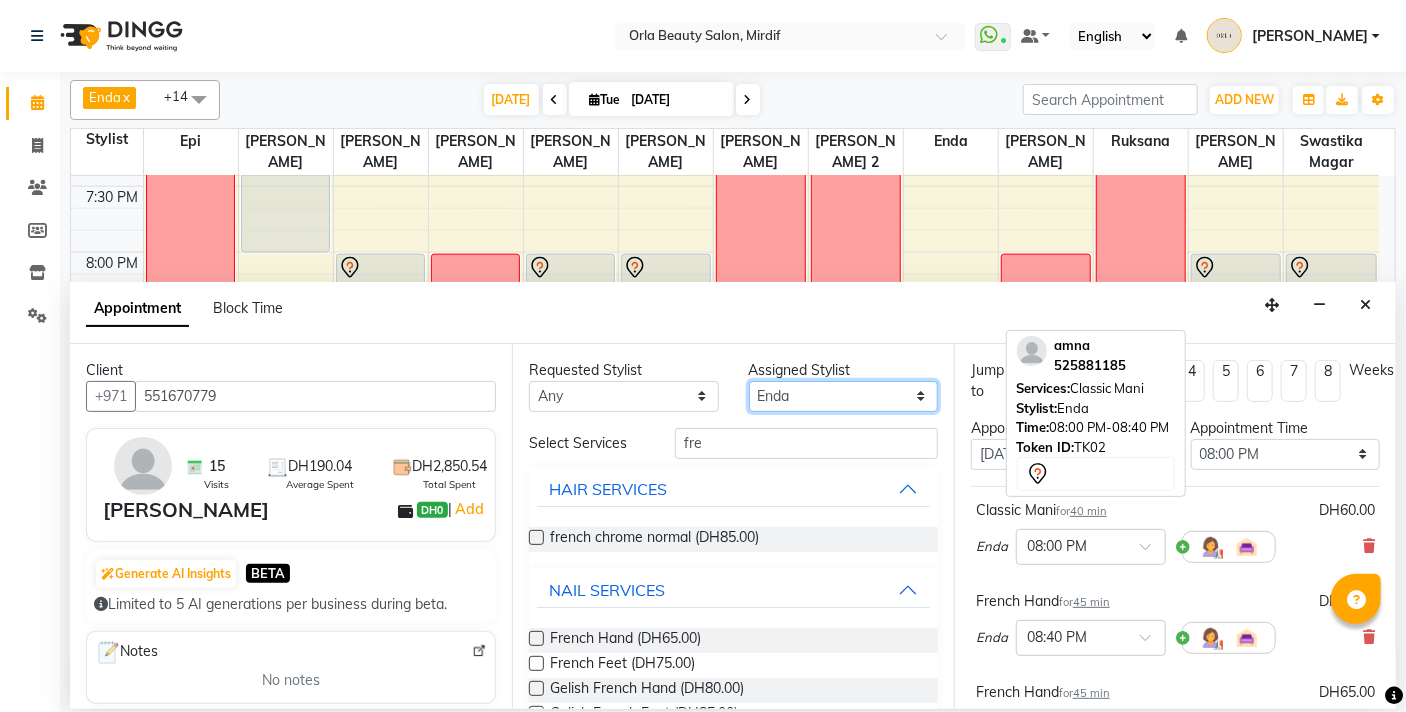 click on "Select Enda Epi [PERSON_NAME] Manju [PERSON_NAME] [PERSON_NAME] [PERSON_NAME] 2 [PERSON_NAME] [PERSON_NAME] [PERSON_NAME] swastika magar" at bounding box center (844, 396) 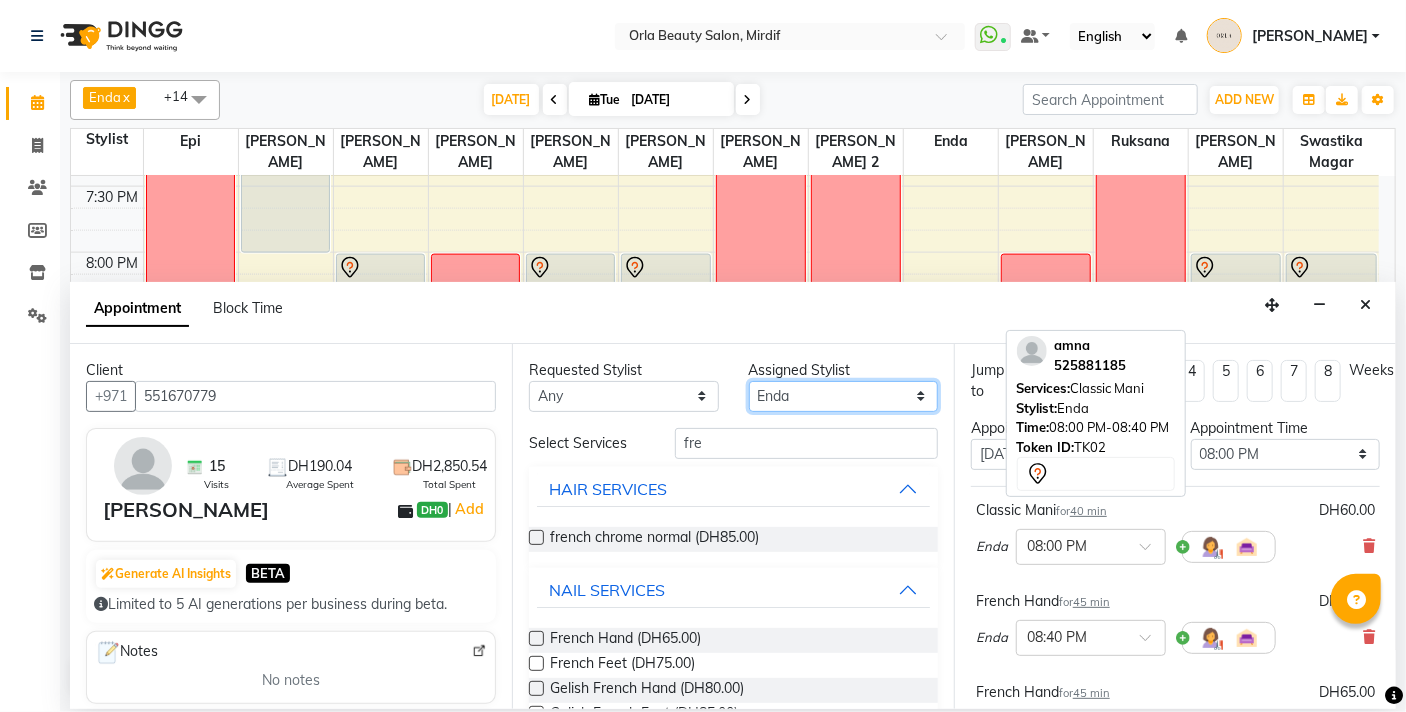 select on "54767" 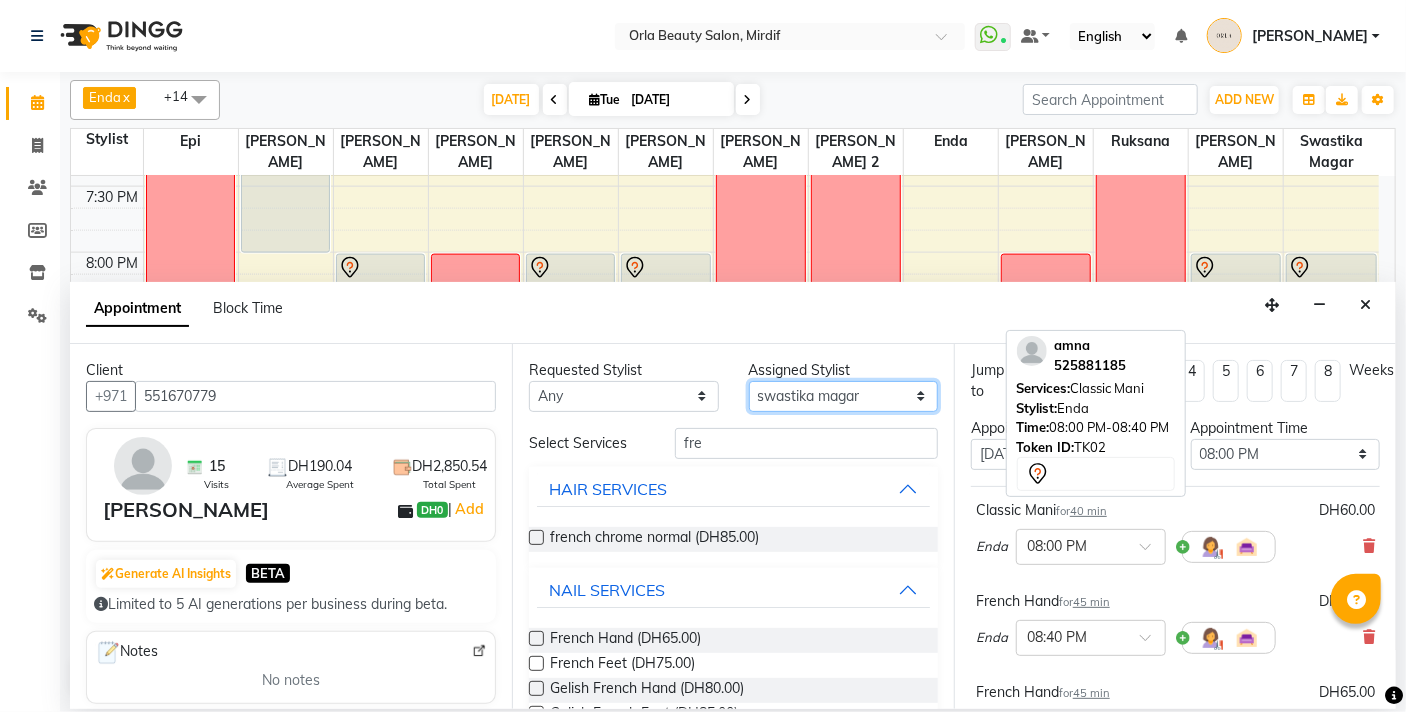click on "Select Enda Epi [PERSON_NAME] Manju [PERSON_NAME] [PERSON_NAME] [PERSON_NAME] 2 [PERSON_NAME] [PERSON_NAME] [PERSON_NAME] swastika magar" at bounding box center (844, 396) 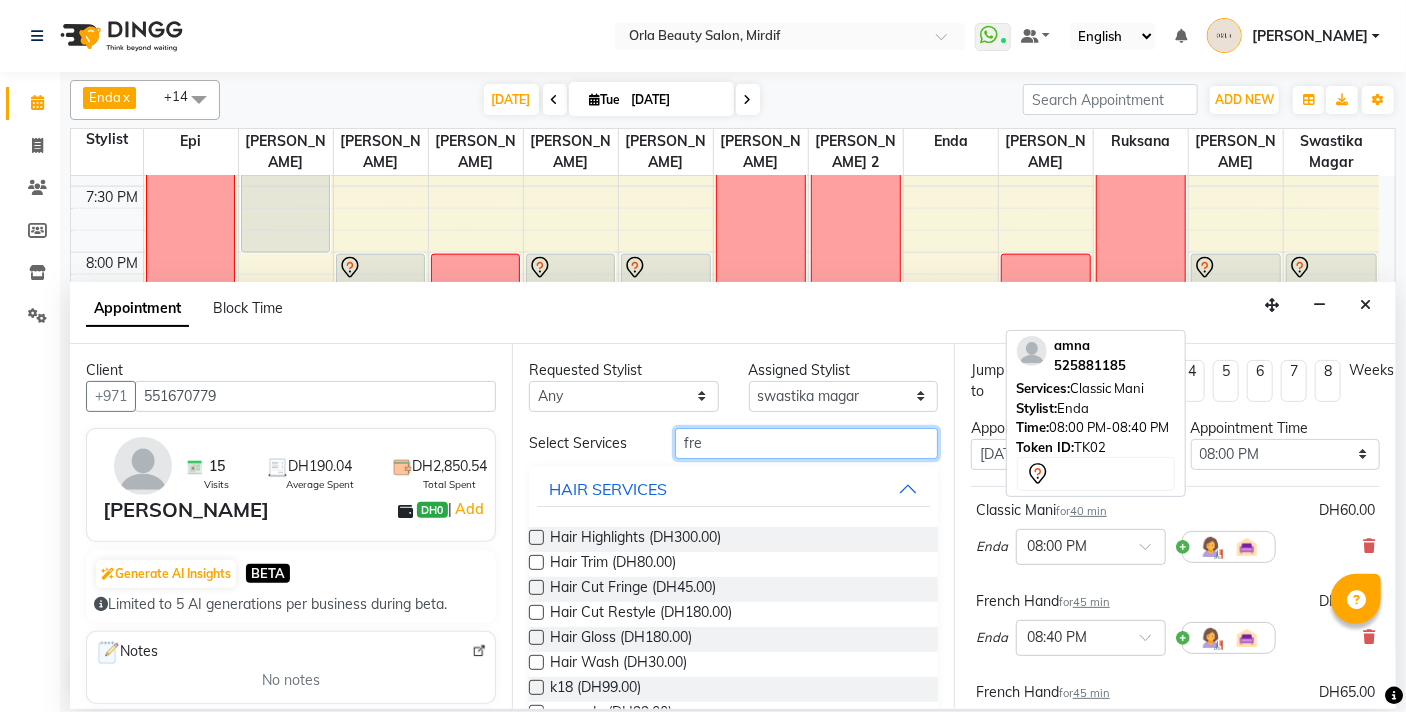 click on "fre" at bounding box center [806, 443] 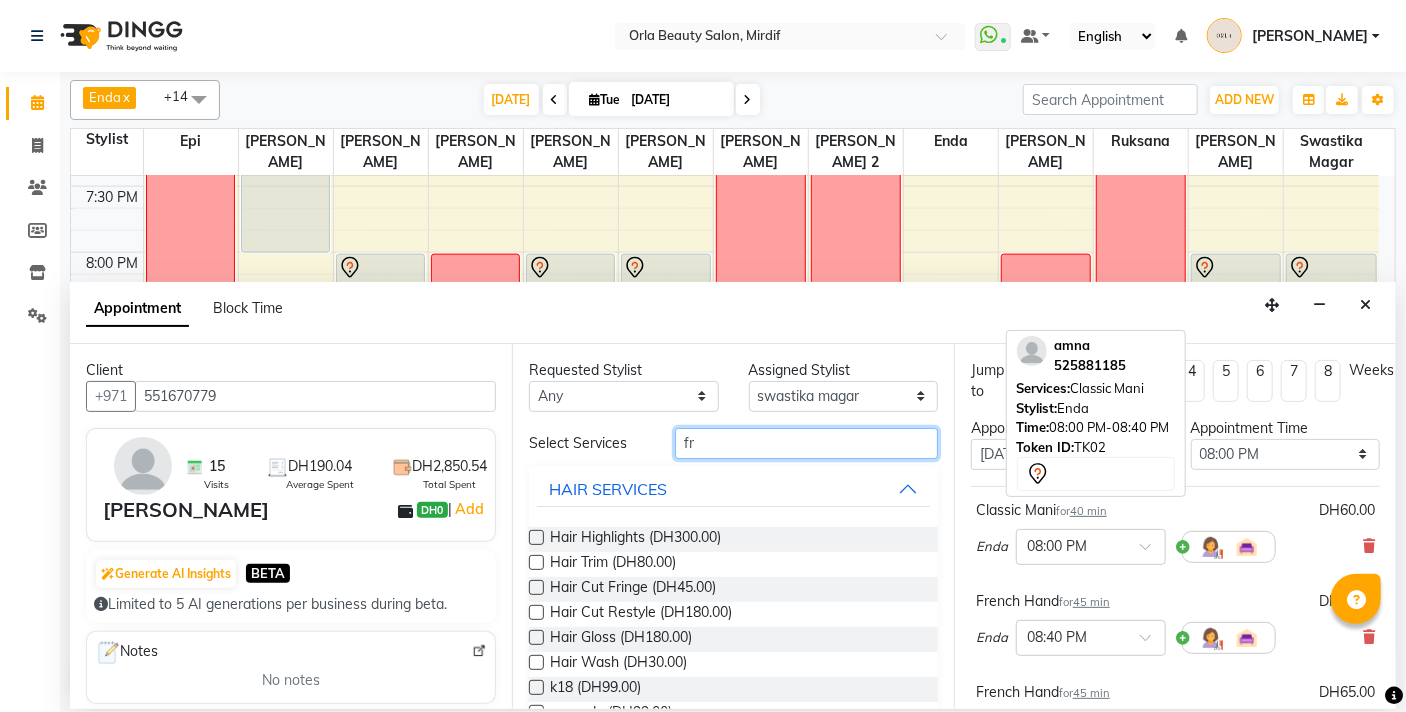 type on "f" 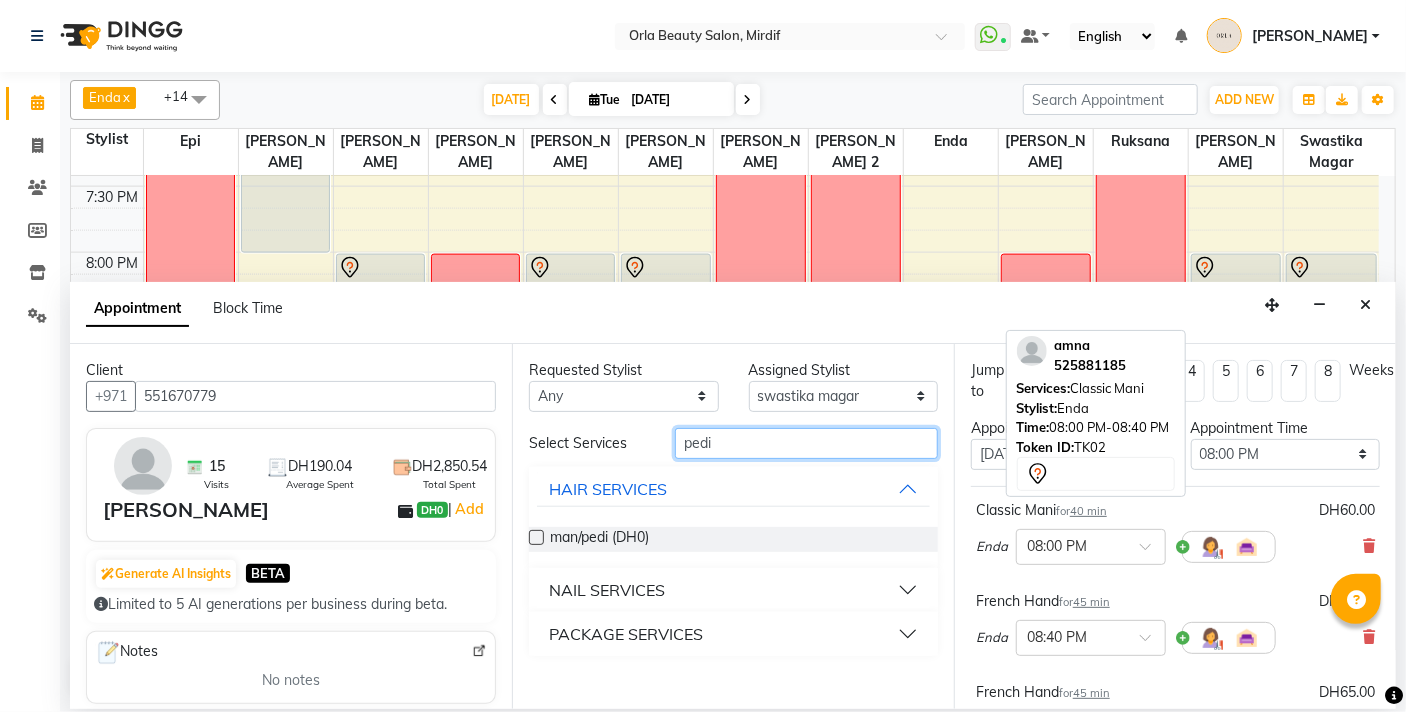 type on "pedi" 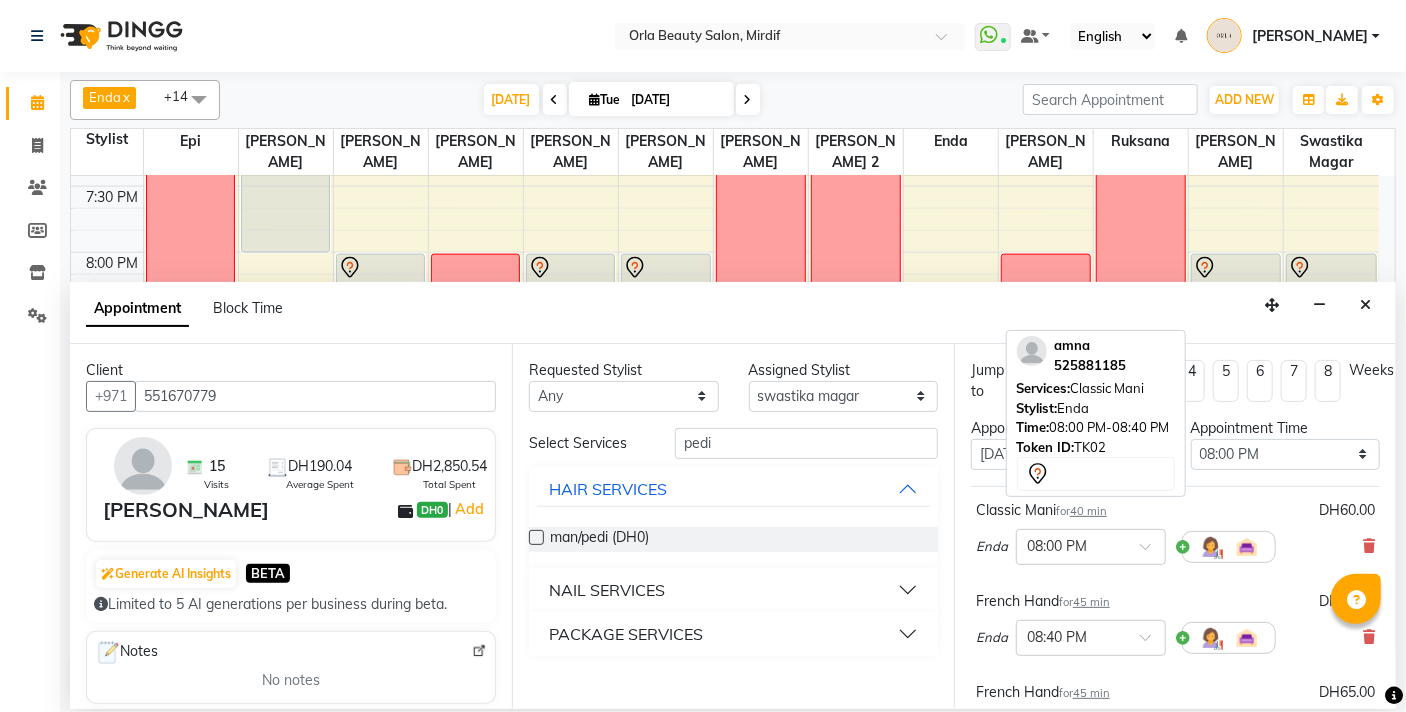 click on "NAIL SERVICES" at bounding box center [607, 590] 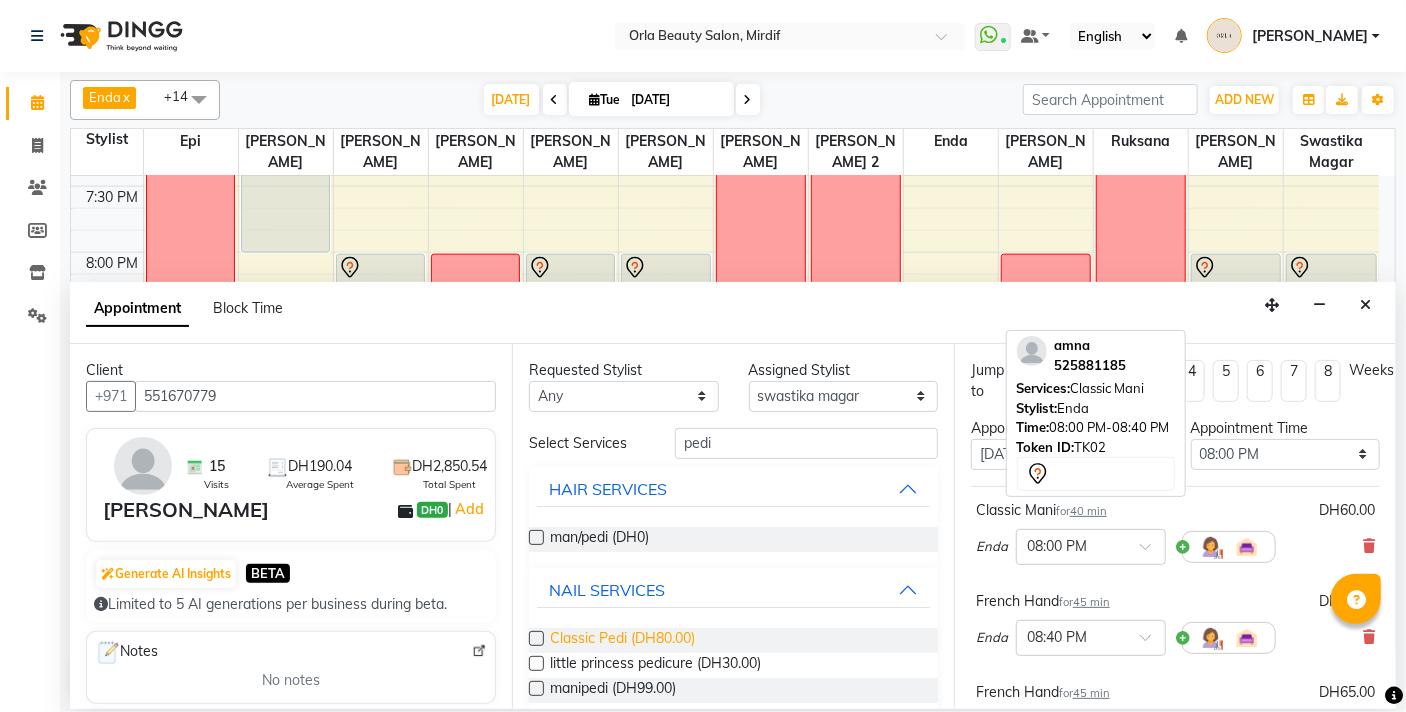click on "Classic Pedi (DH80.00)" at bounding box center [622, 640] 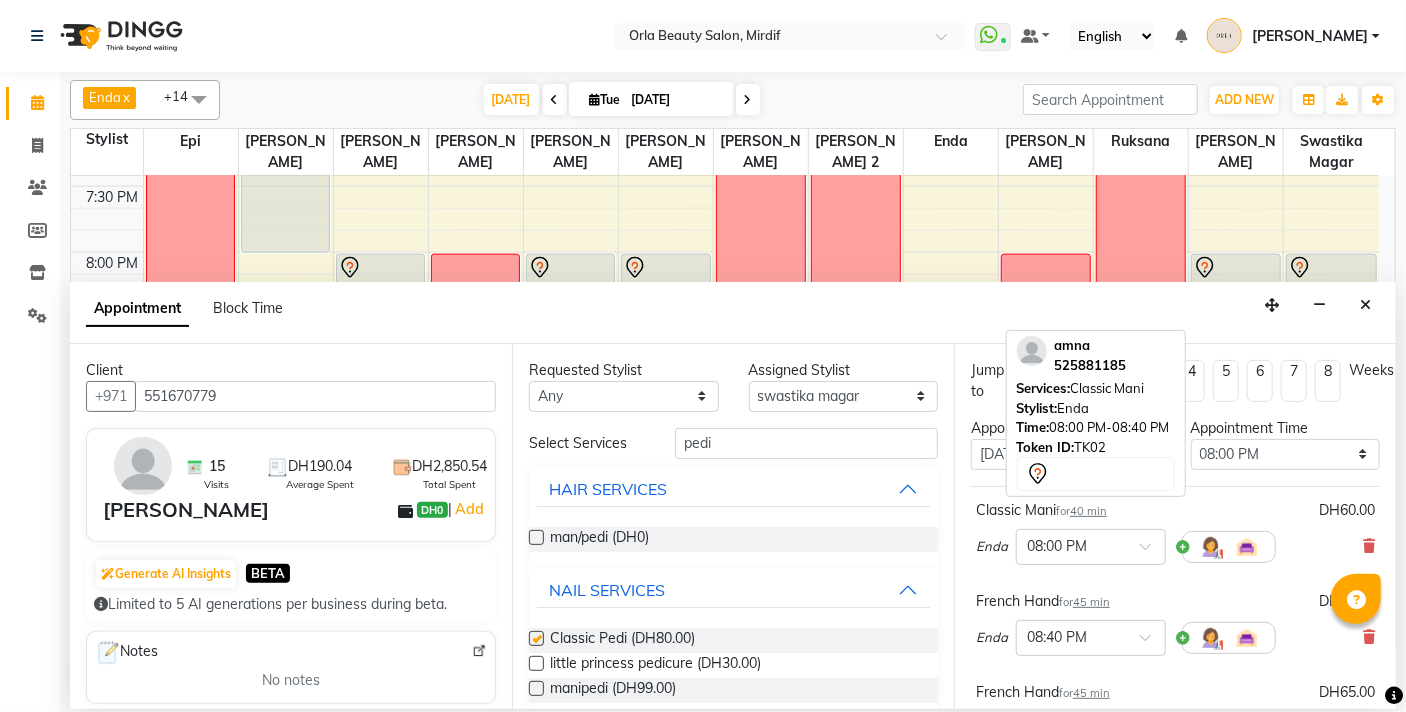checkbox on "false" 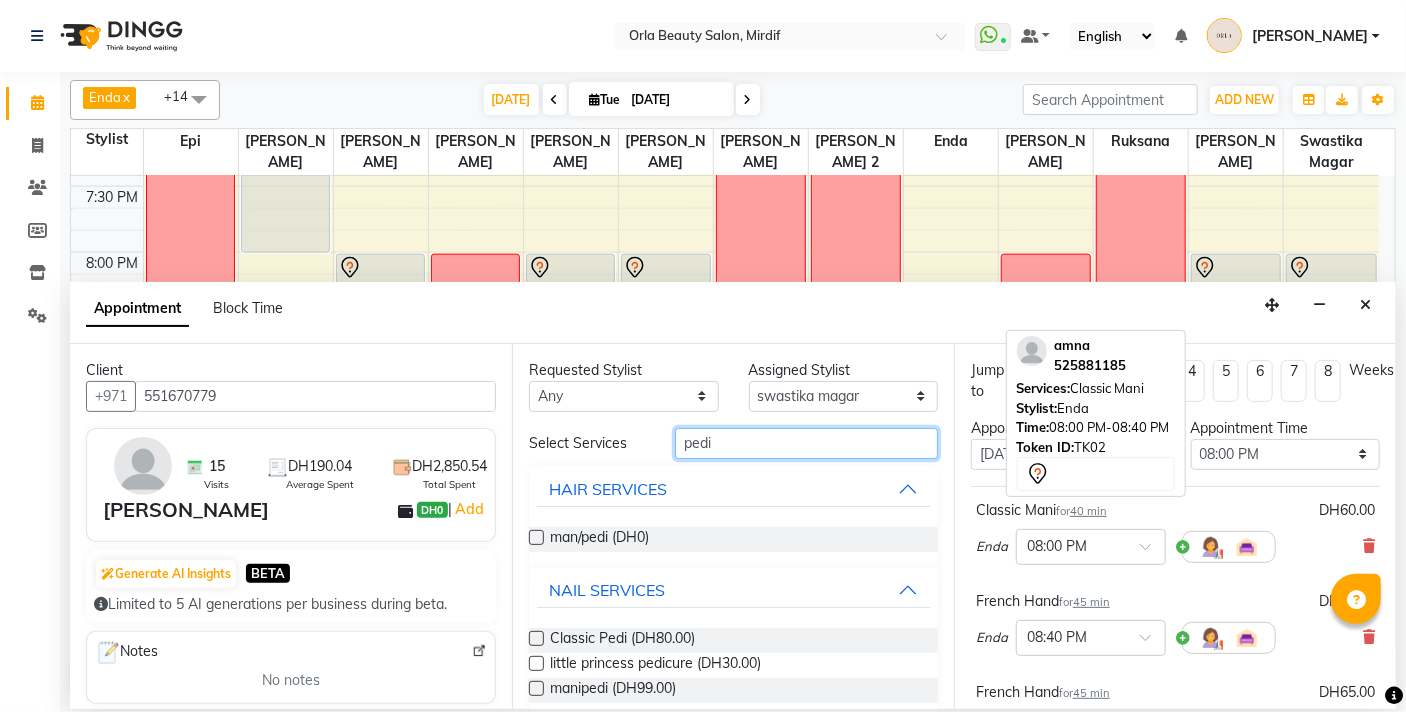 click on "pedi" at bounding box center [806, 443] 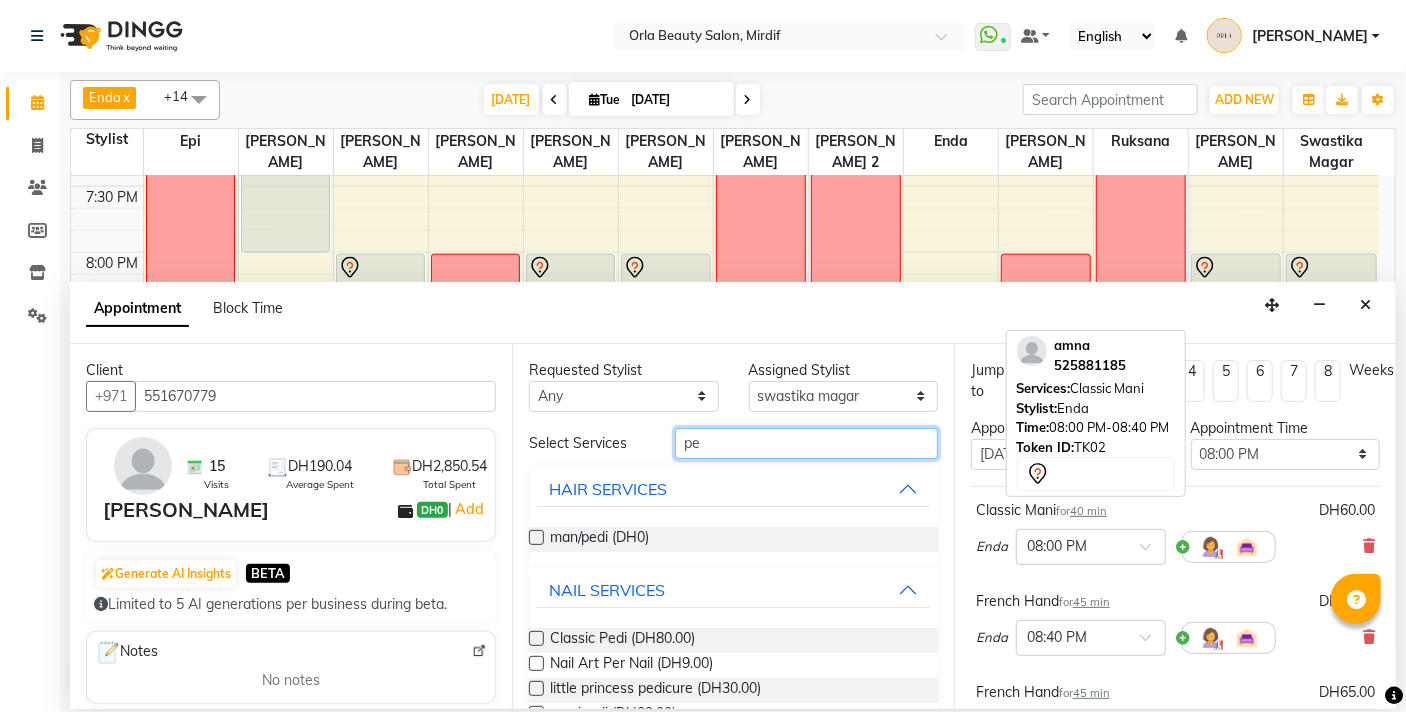 type on "p" 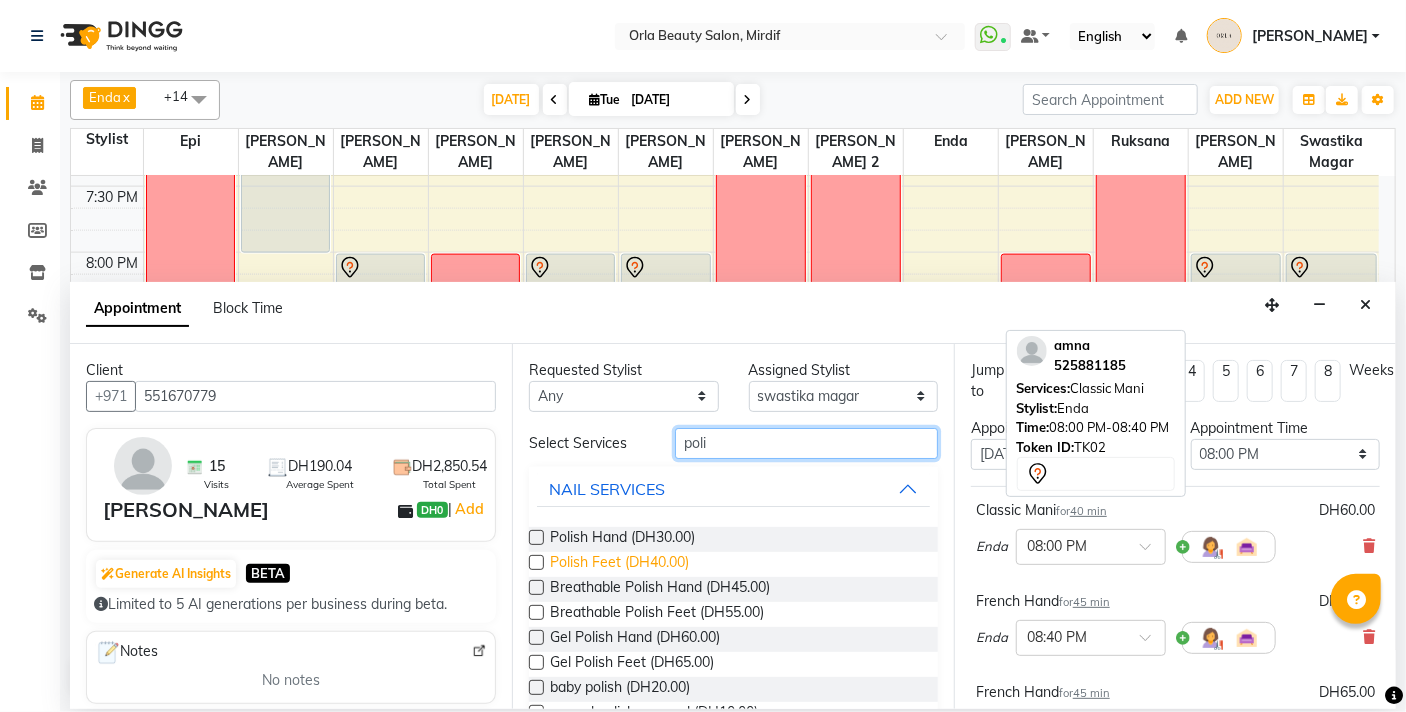 type on "poli" 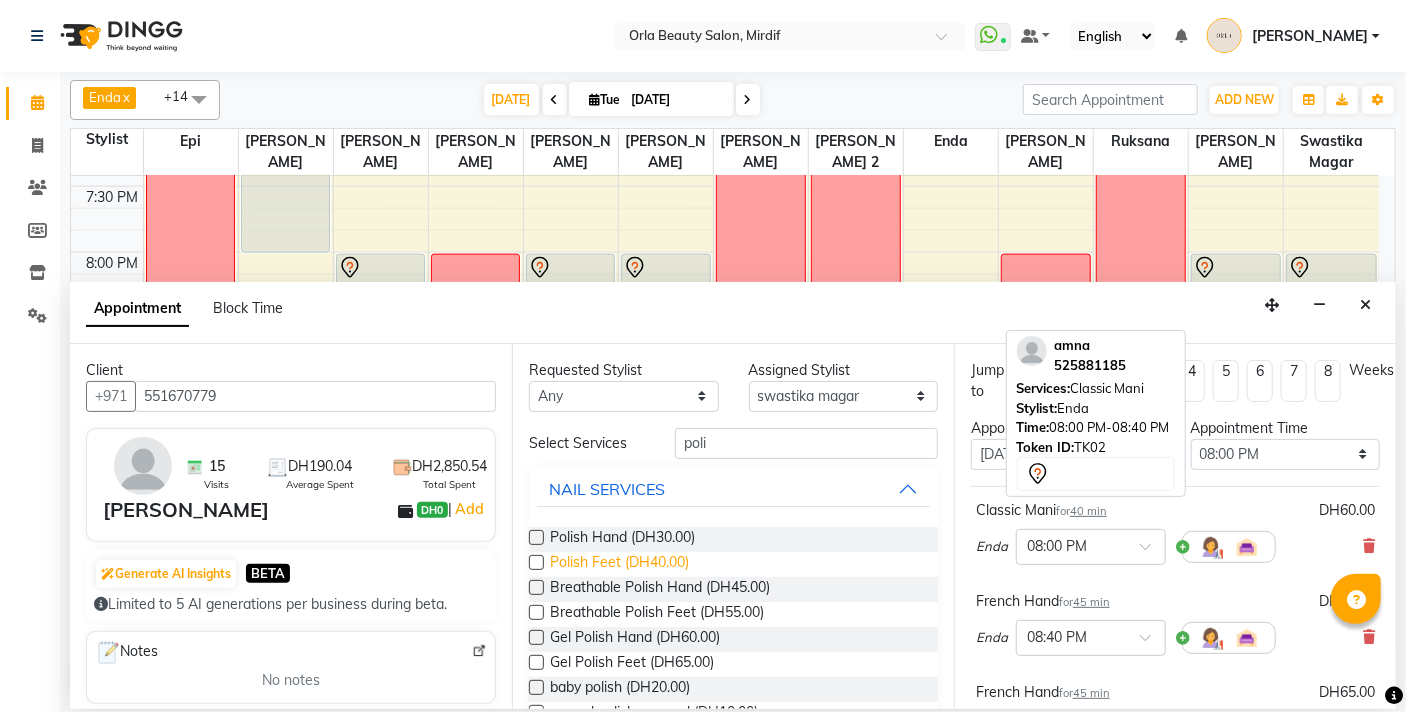 click on "Polish  Feet (DH40.00)" at bounding box center (619, 564) 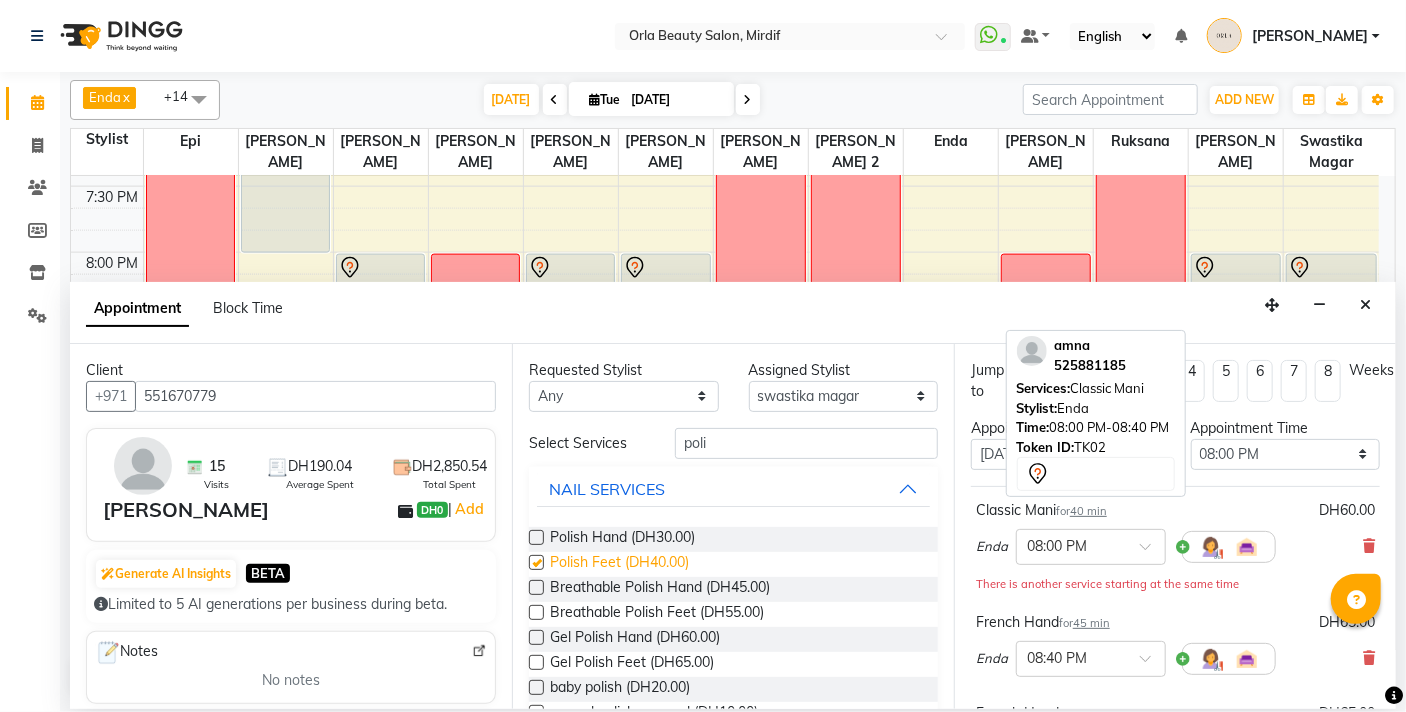 checkbox on "false" 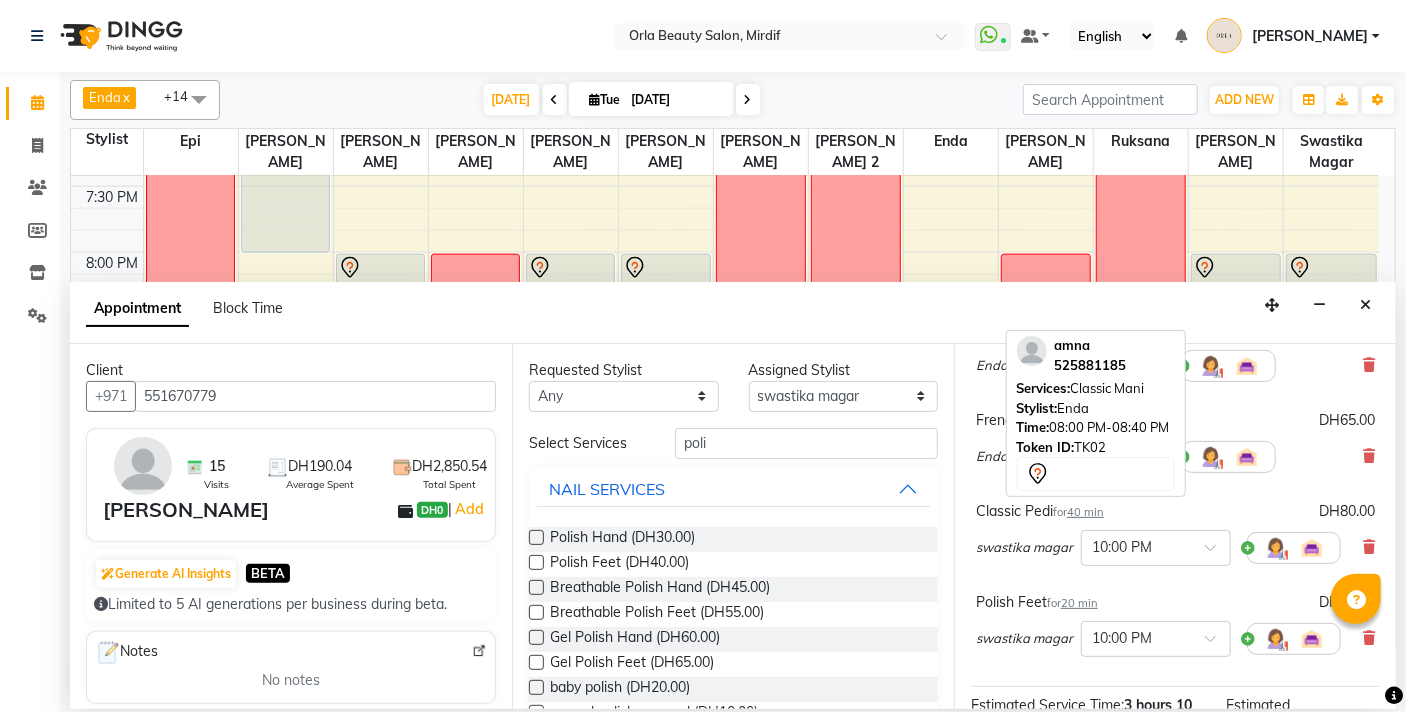 scroll, scrollTop: 296, scrollLeft: 0, axis: vertical 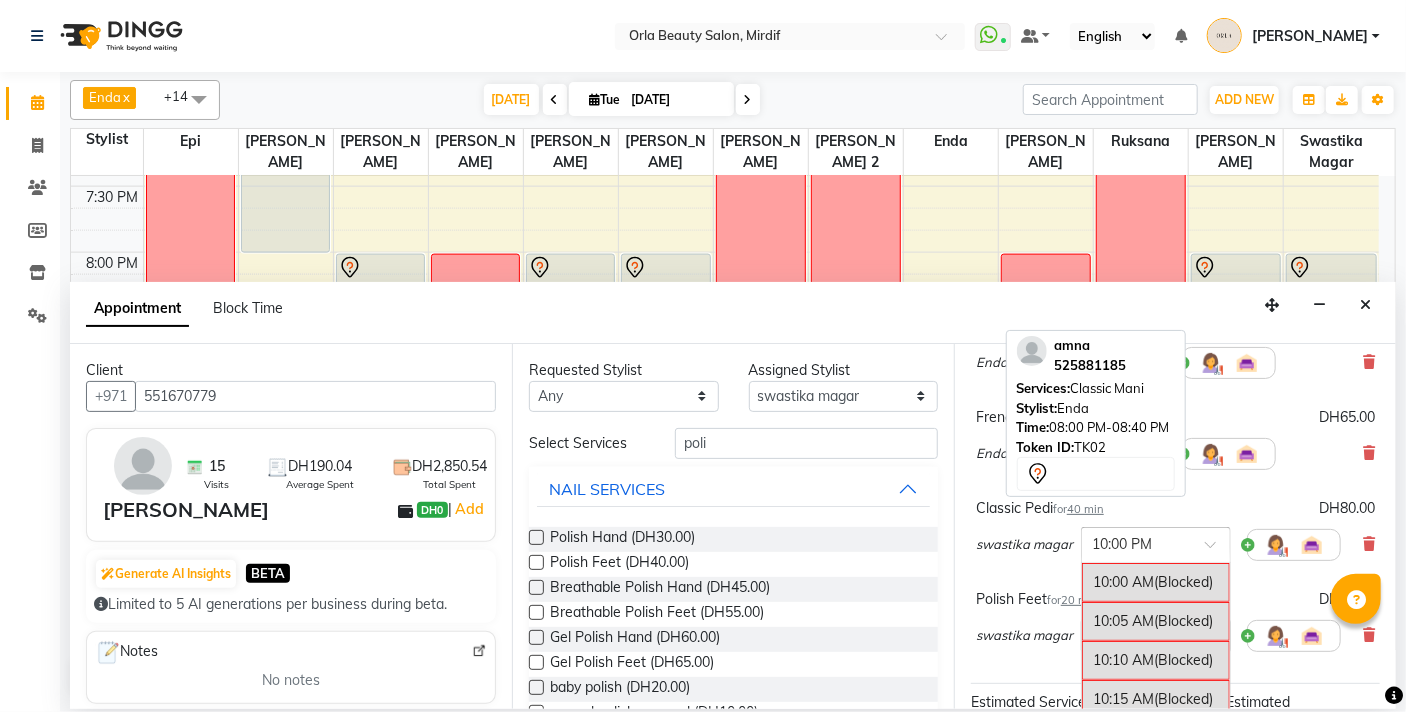 click at bounding box center (1156, 543) 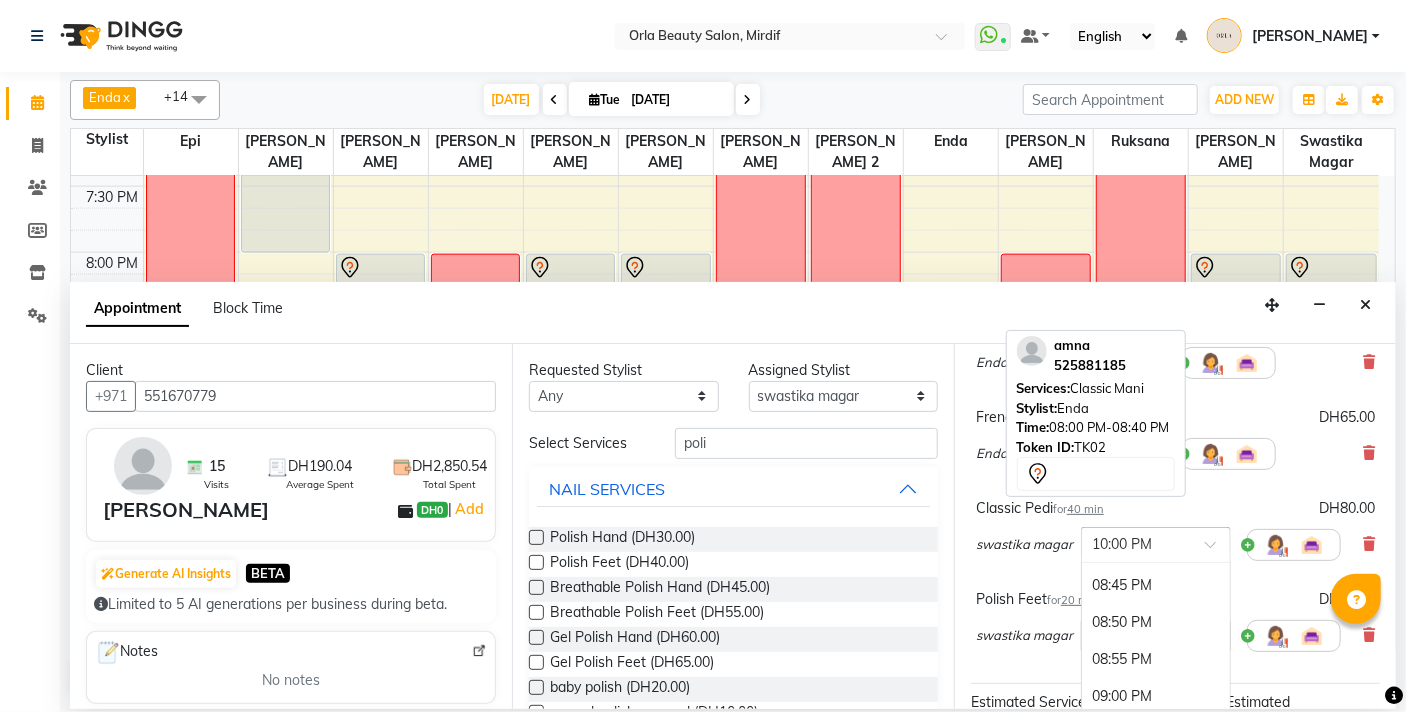 scroll, scrollTop: 4805, scrollLeft: 0, axis: vertical 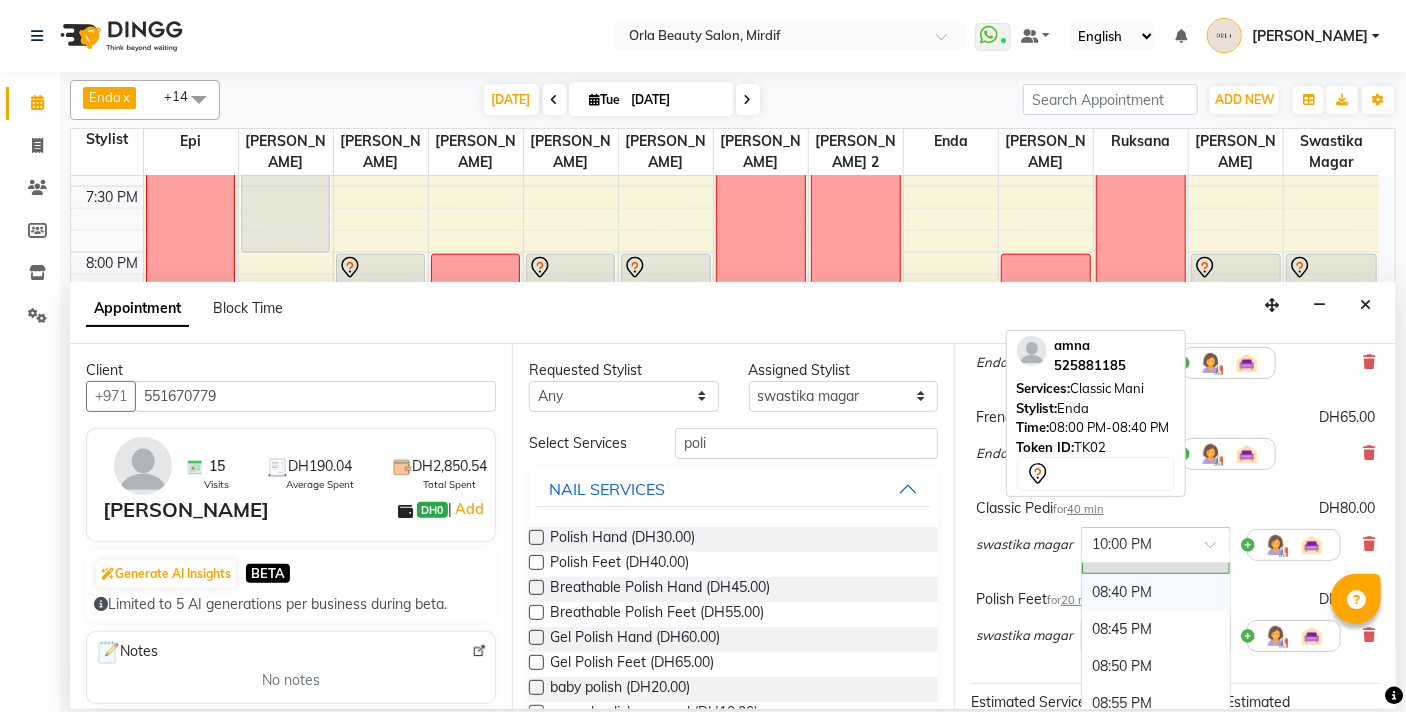 click on "08:40 PM" at bounding box center [1156, 592] 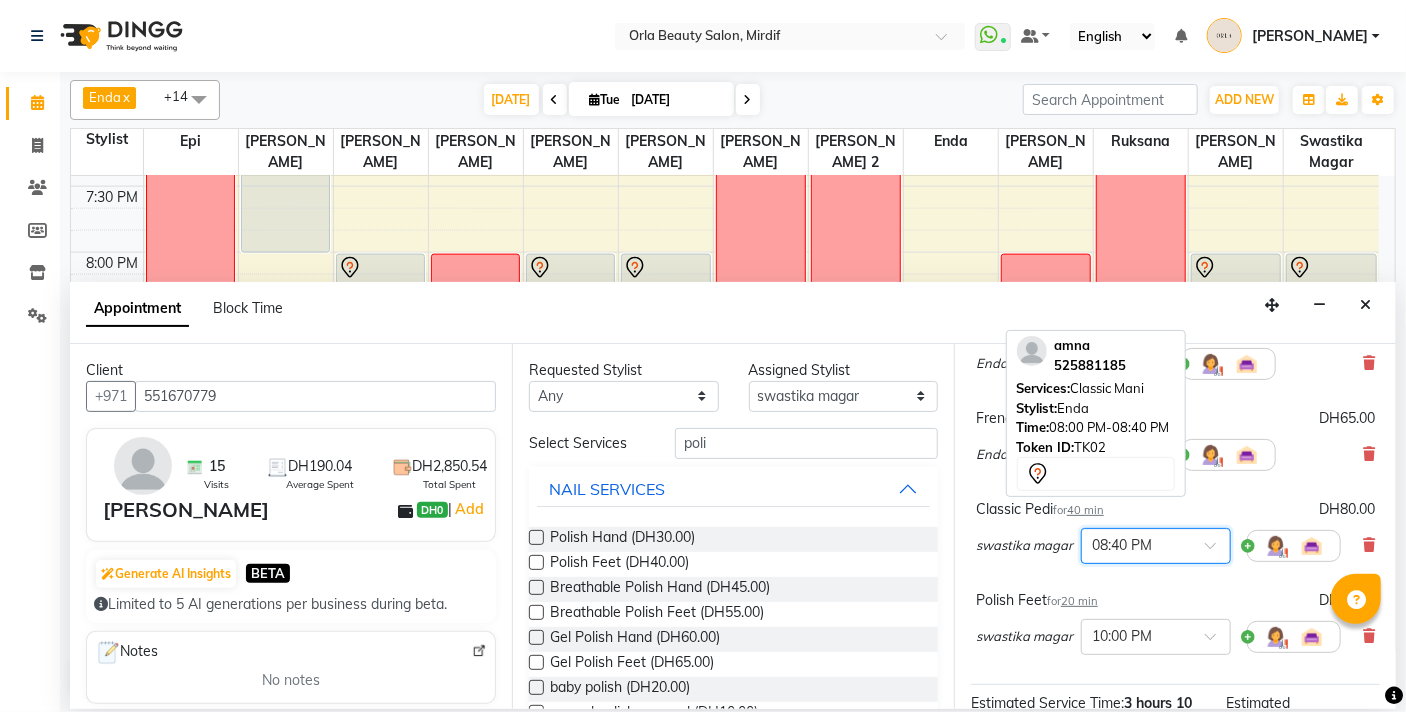 scroll, scrollTop: 417, scrollLeft: 0, axis: vertical 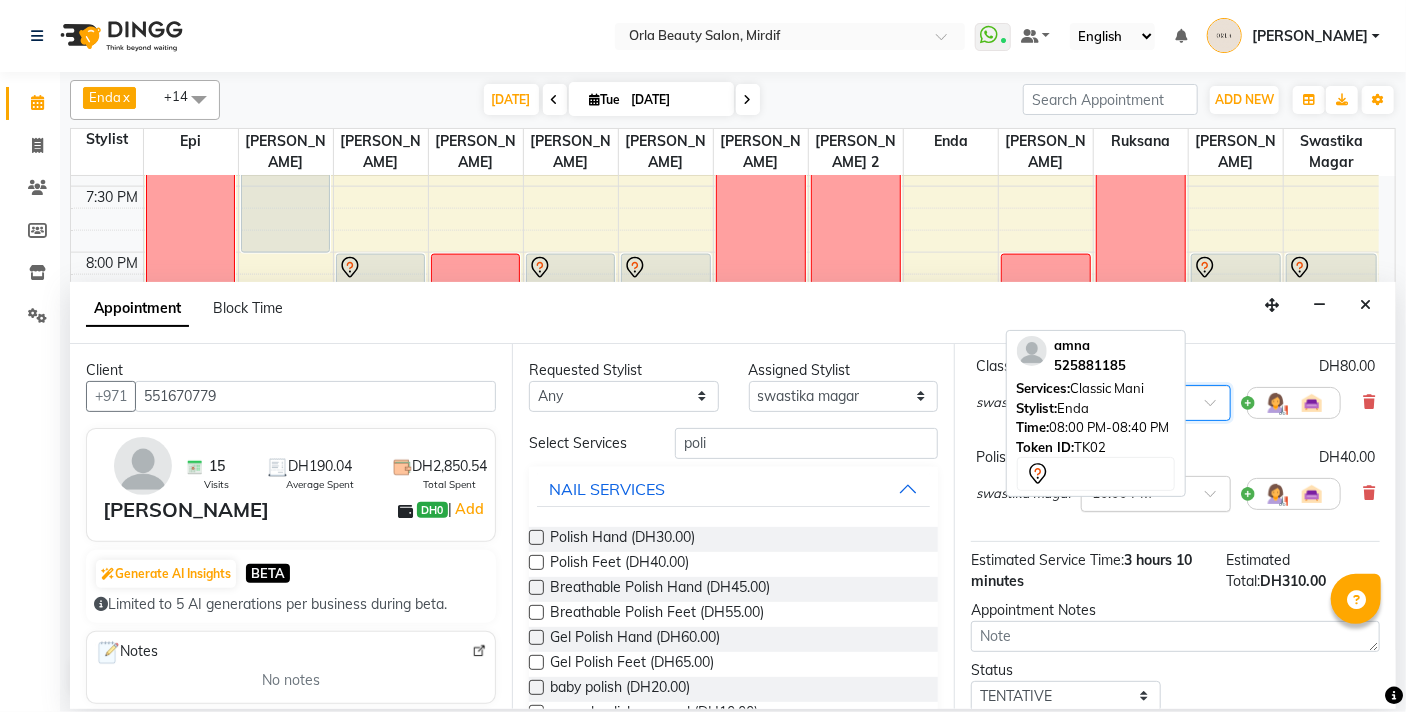 drag, startPoint x: 1180, startPoint y: 494, endPoint x: 1195, endPoint y: 514, distance: 25 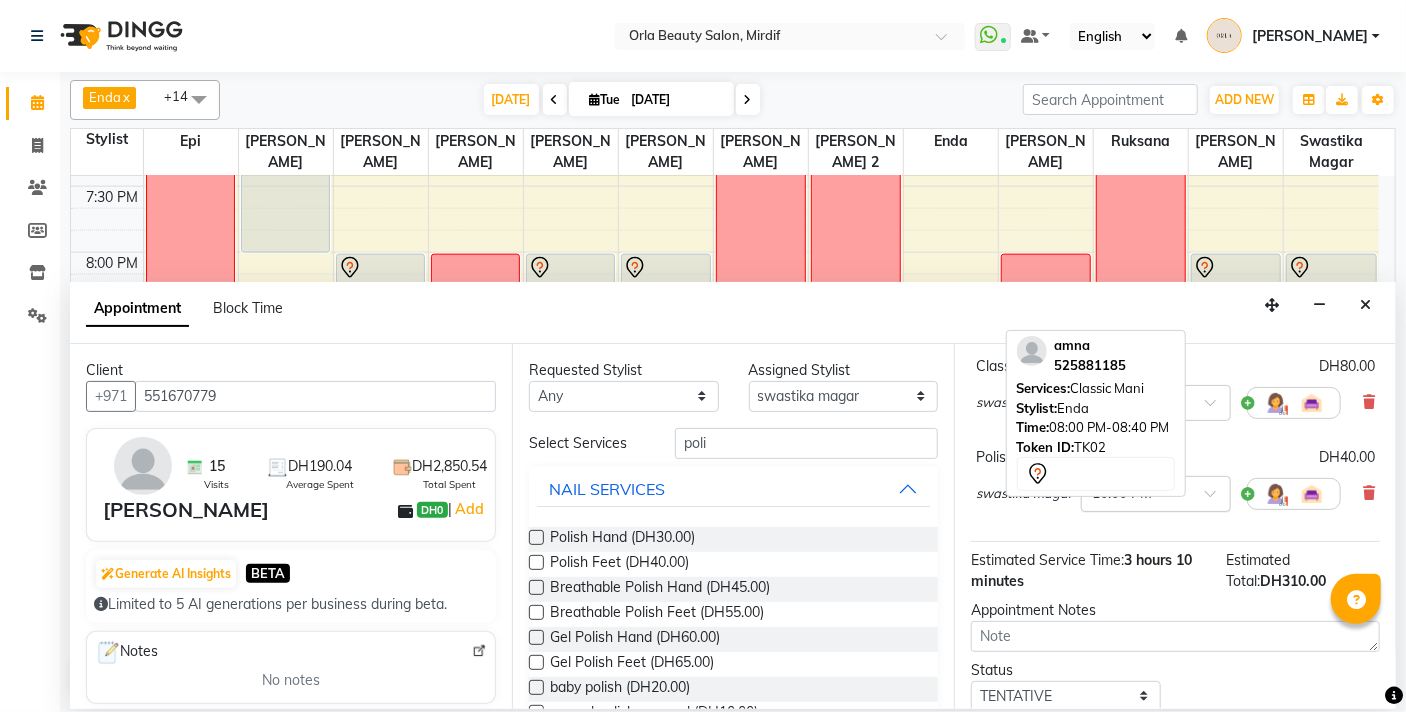 click at bounding box center [1217, 499] 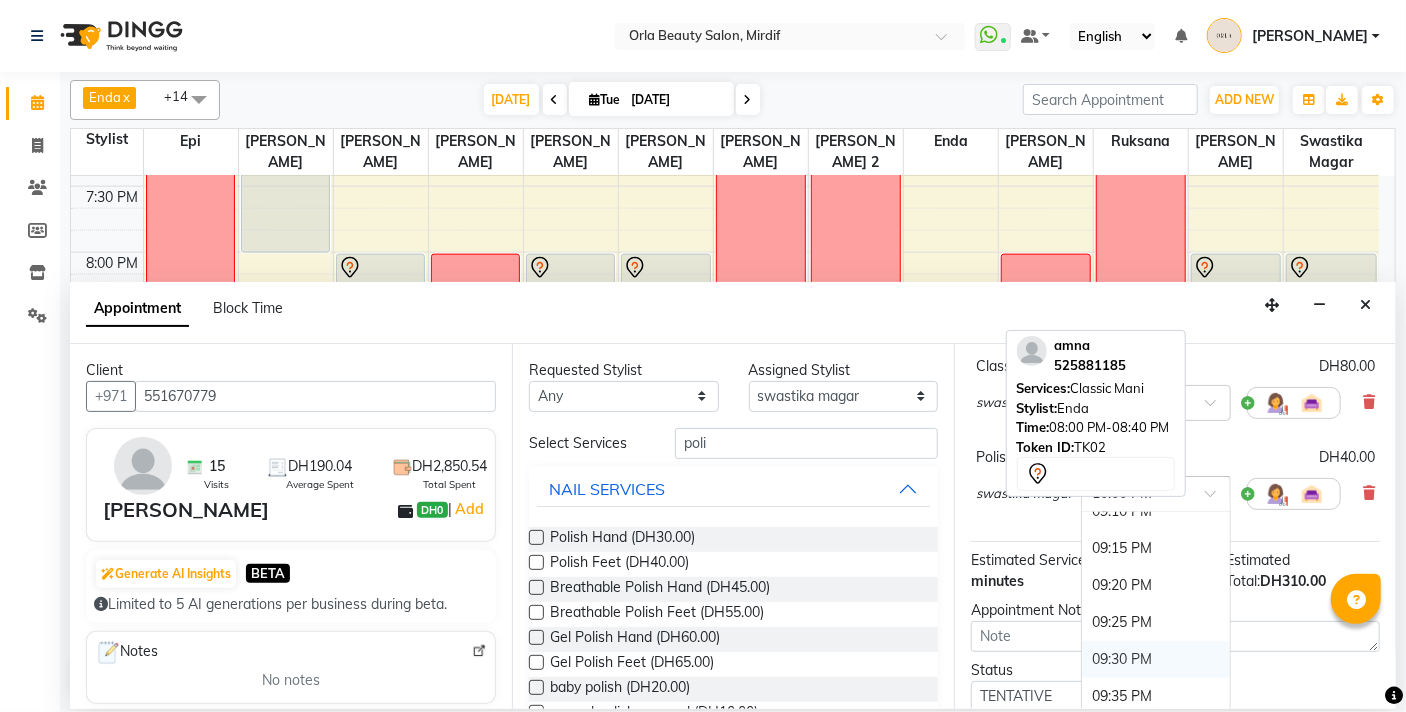 scroll, scrollTop: 5013, scrollLeft: 0, axis: vertical 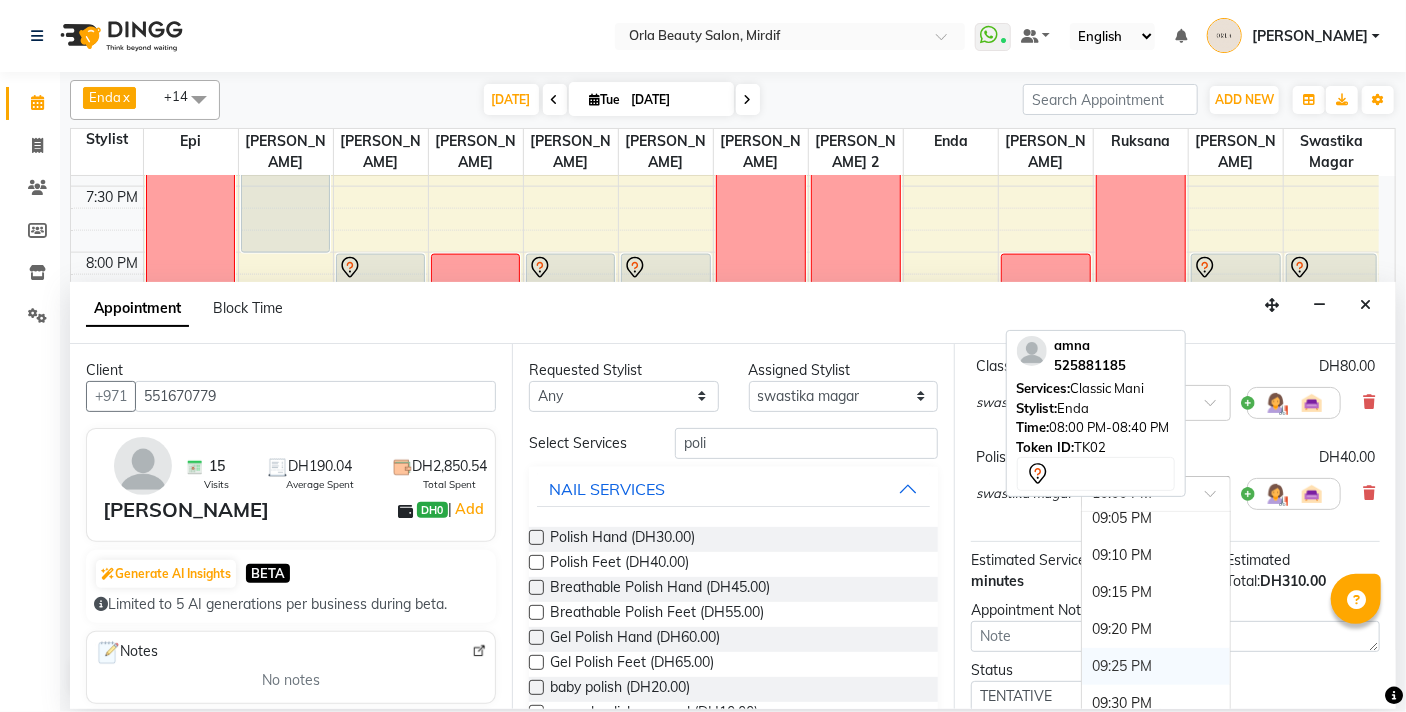 click on "09:25 PM" at bounding box center (1156, 666) 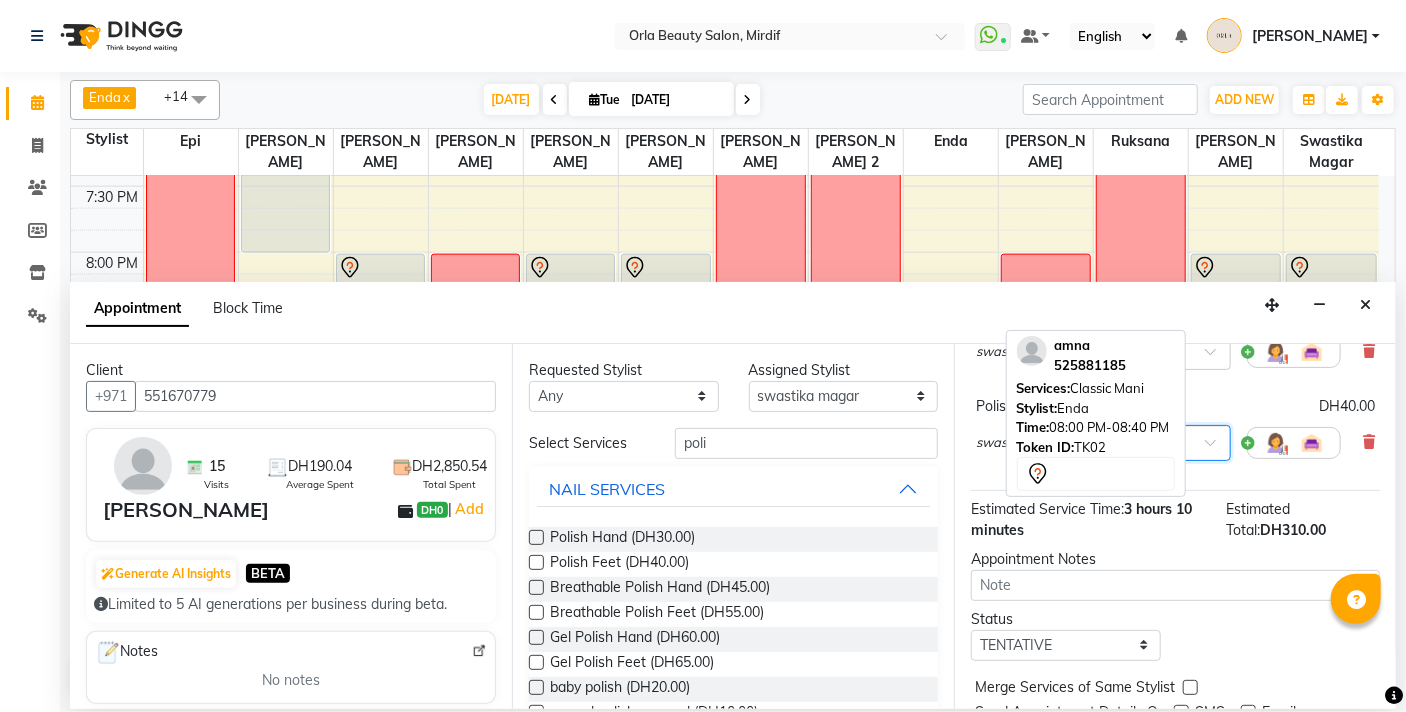 scroll, scrollTop: 587, scrollLeft: 0, axis: vertical 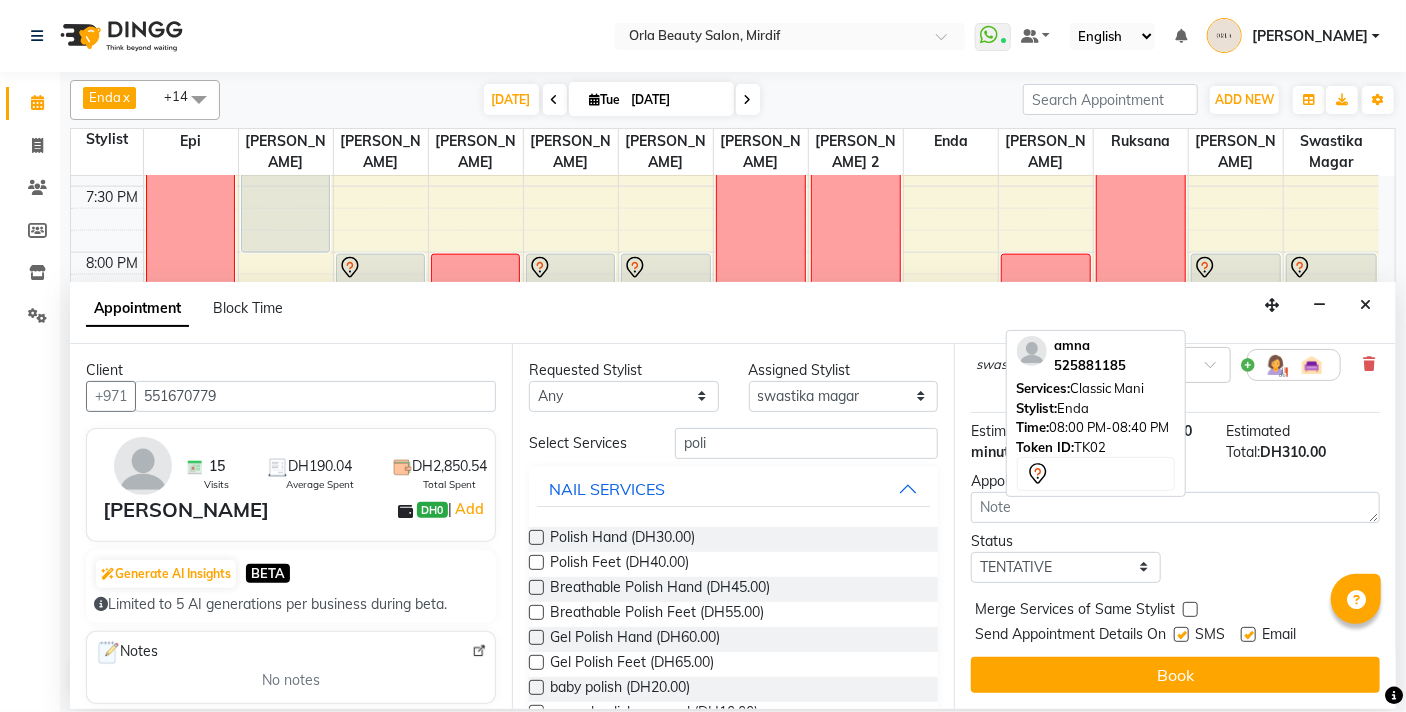 click at bounding box center [1190, 609] 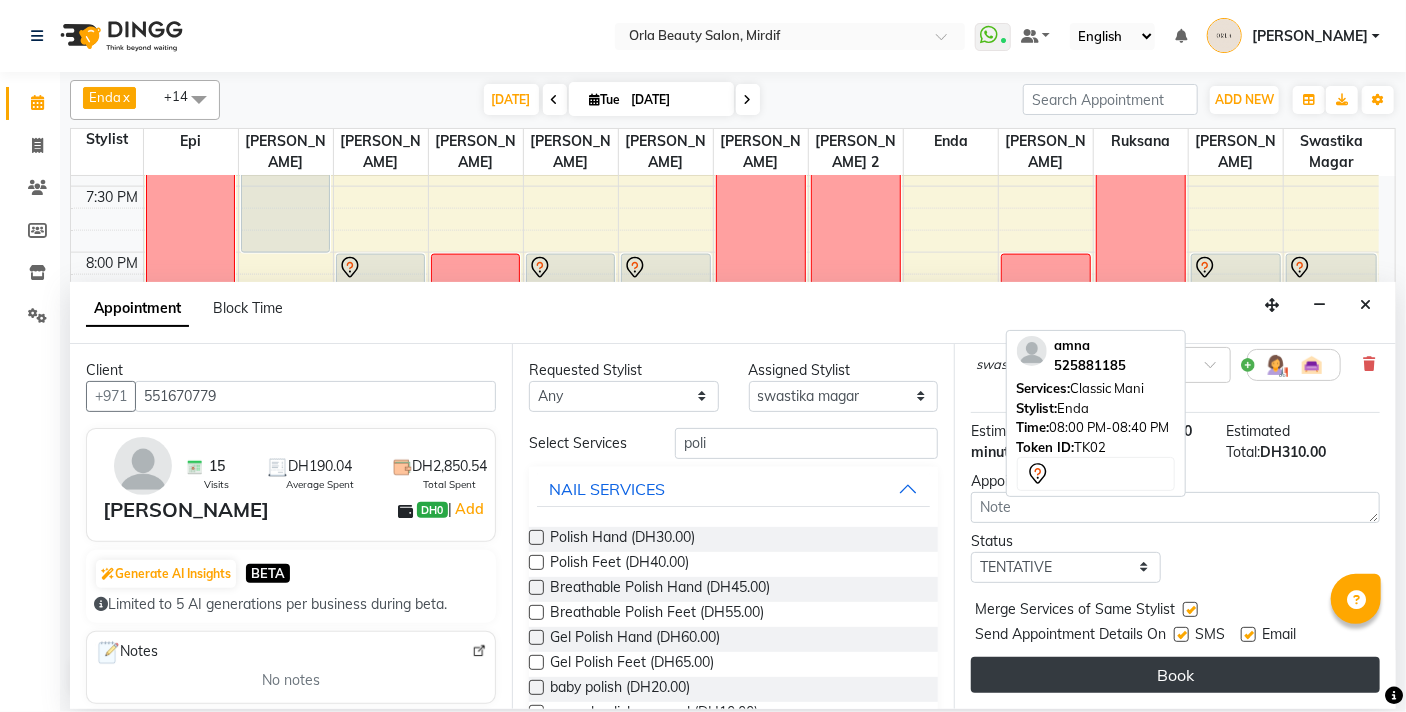 click on "Book" at bounding box center [1175, 675] 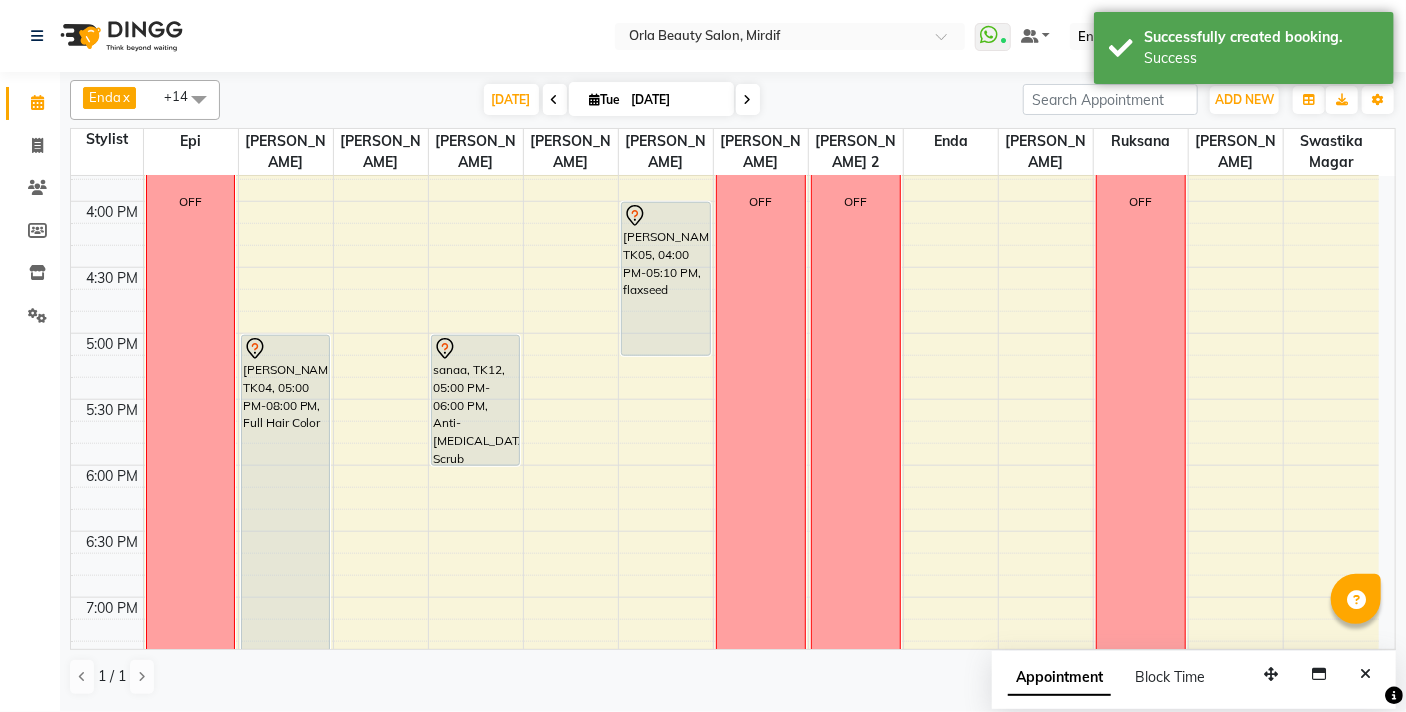 scroll, scrollTop: 784, scrollLeft: 0, axis: vertical 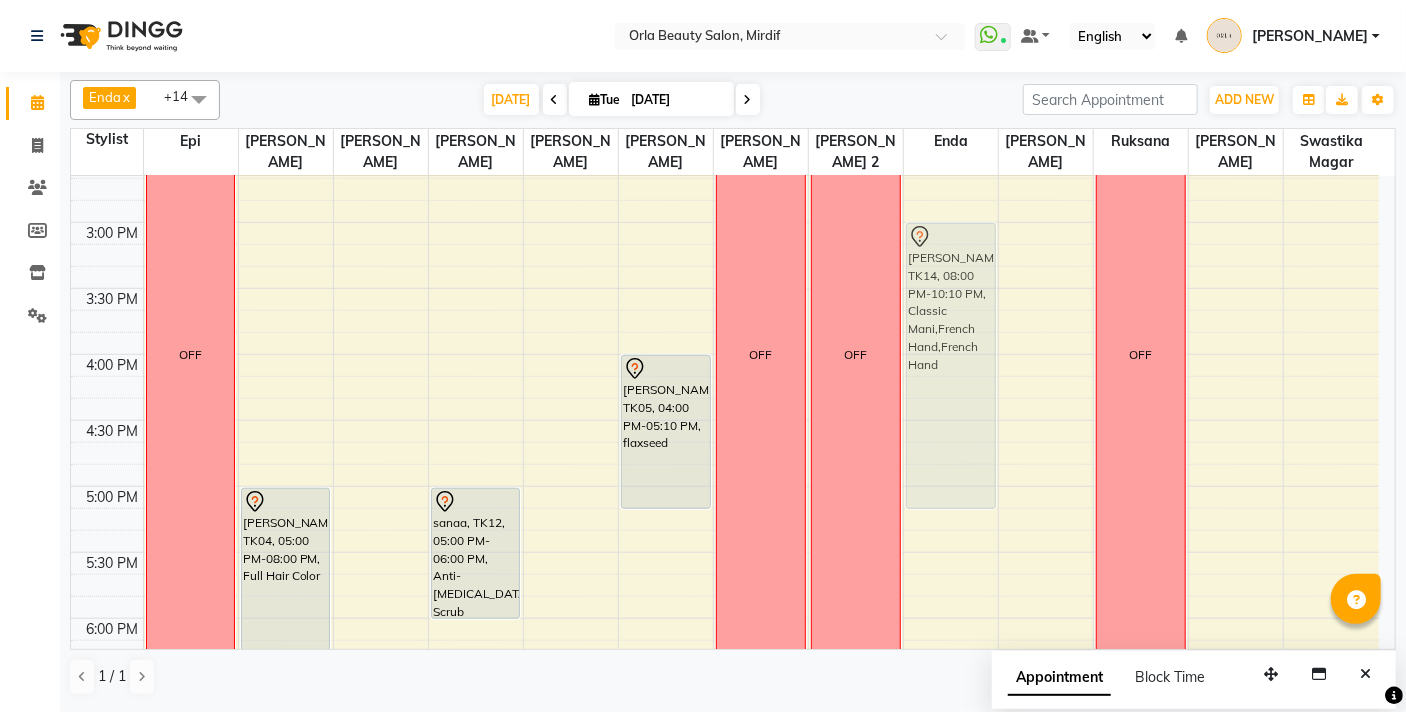 drag, startPoint x: 939, startPoint y: 494, endPoint x: 960, endPoint y: 303, distance: 192.15099 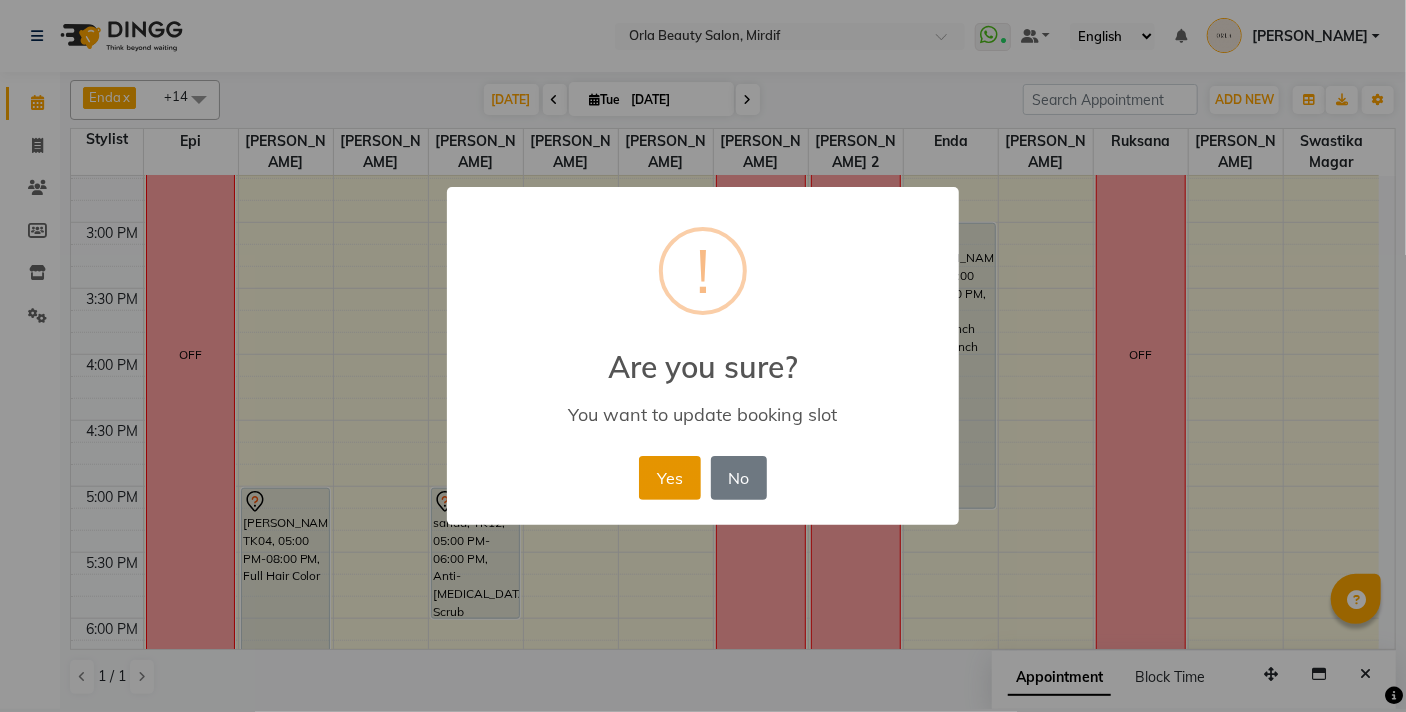 click on "Yes" at bounding box center (669, 478) 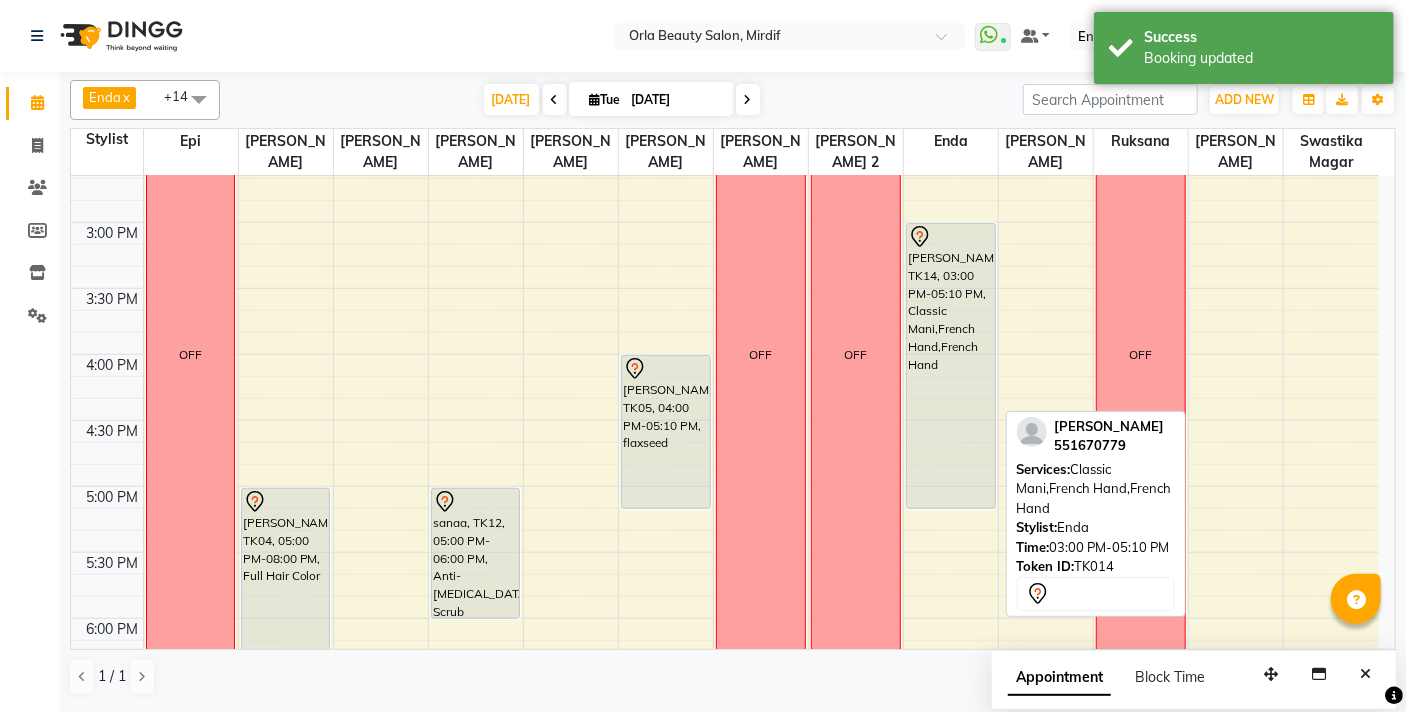 click on "[PERSON_NAME], TK14, 03:00 PM-05:10 PM, Classic Mani,French Hand,French Hand" at bounding box center [951, 366] 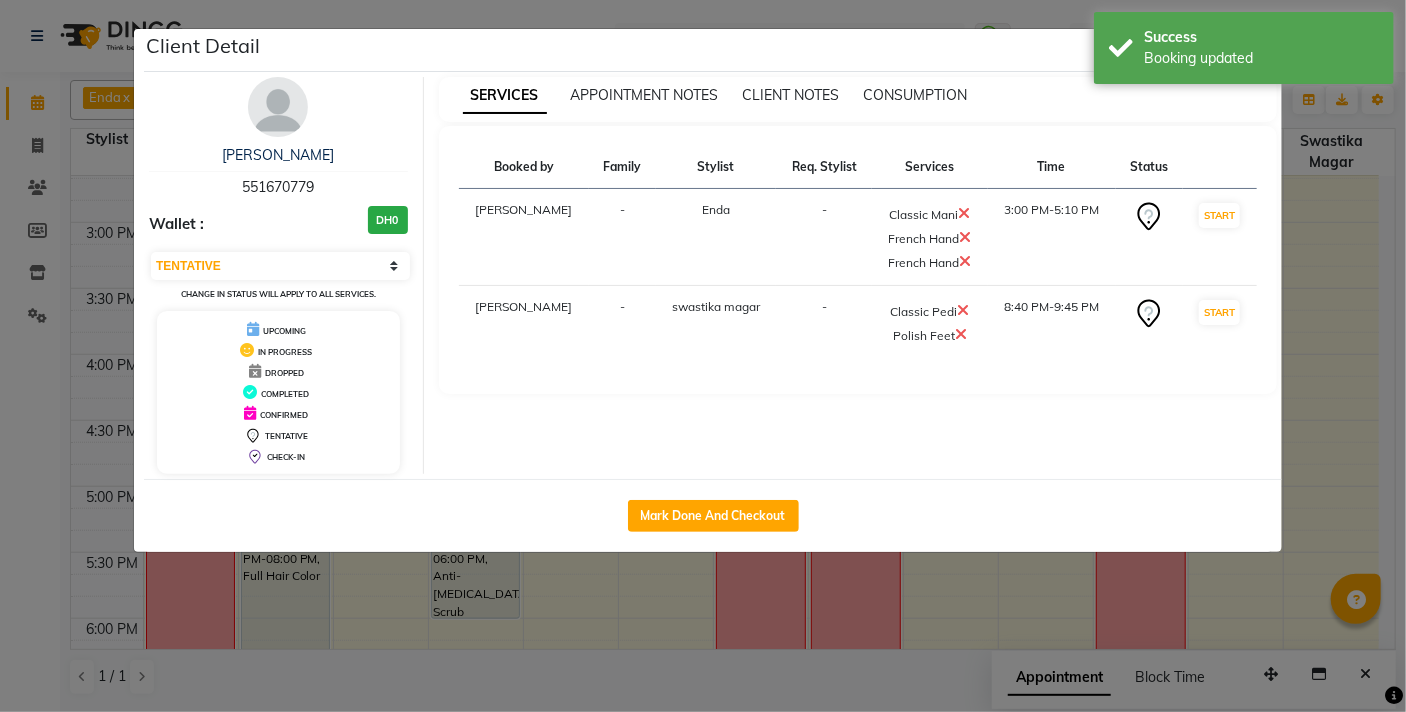 click at bounding box center [965, 261] 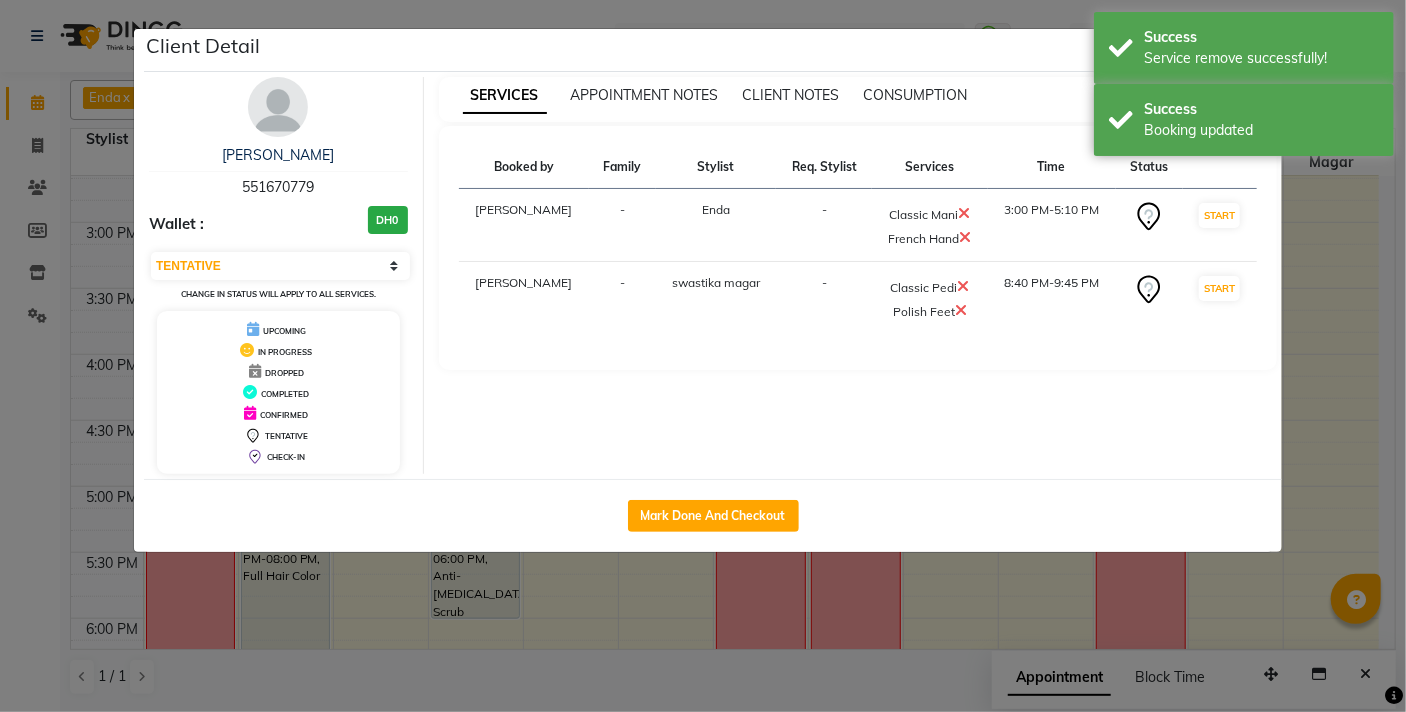 click at bounding box center (965, 237) 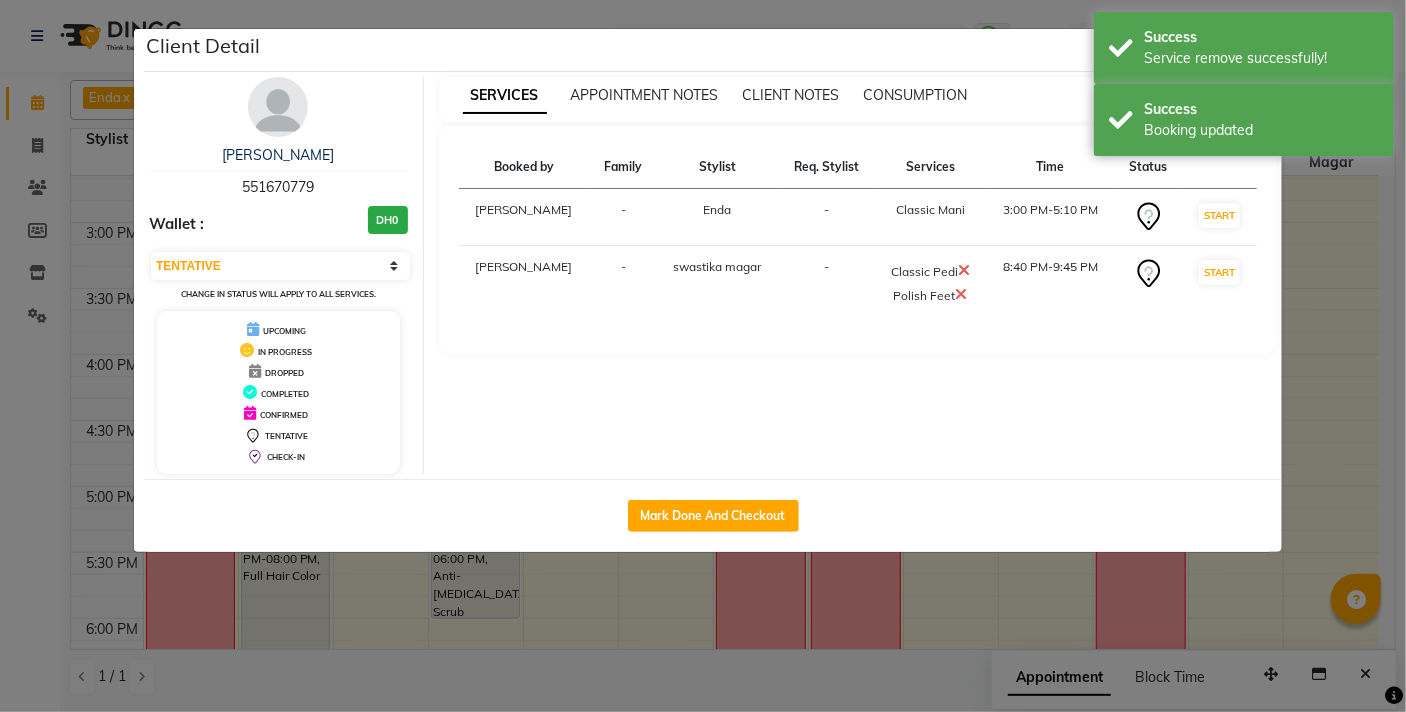 click on "Client Detail  [PERSON_NAME]   551670779 Wallet : DH0 Select IN SERVICE CONFIRMED TENTATIVE CHECK IN MARK DONE DROPPED UPCOMING Change in status will apply to all services. UPCOMING IN PROGRESS DROPPED COMPLETED CONFIRMED TENTATIVE CHECK-IN SERVICES APPOINTMENT NOTES CLIENT NOTES CONSUMPTION Booked by Family Stylist Req. Stylist Services Time Status  [PERSON_NAME] -  Classic Mani   3:00 PM-5:10 PM   START   [PERSON_NAME]  - swastika magar -  Classic Pedi   Polish  Feet   8:40 PM-9:45 PM   START   Mark Done And Checkout" 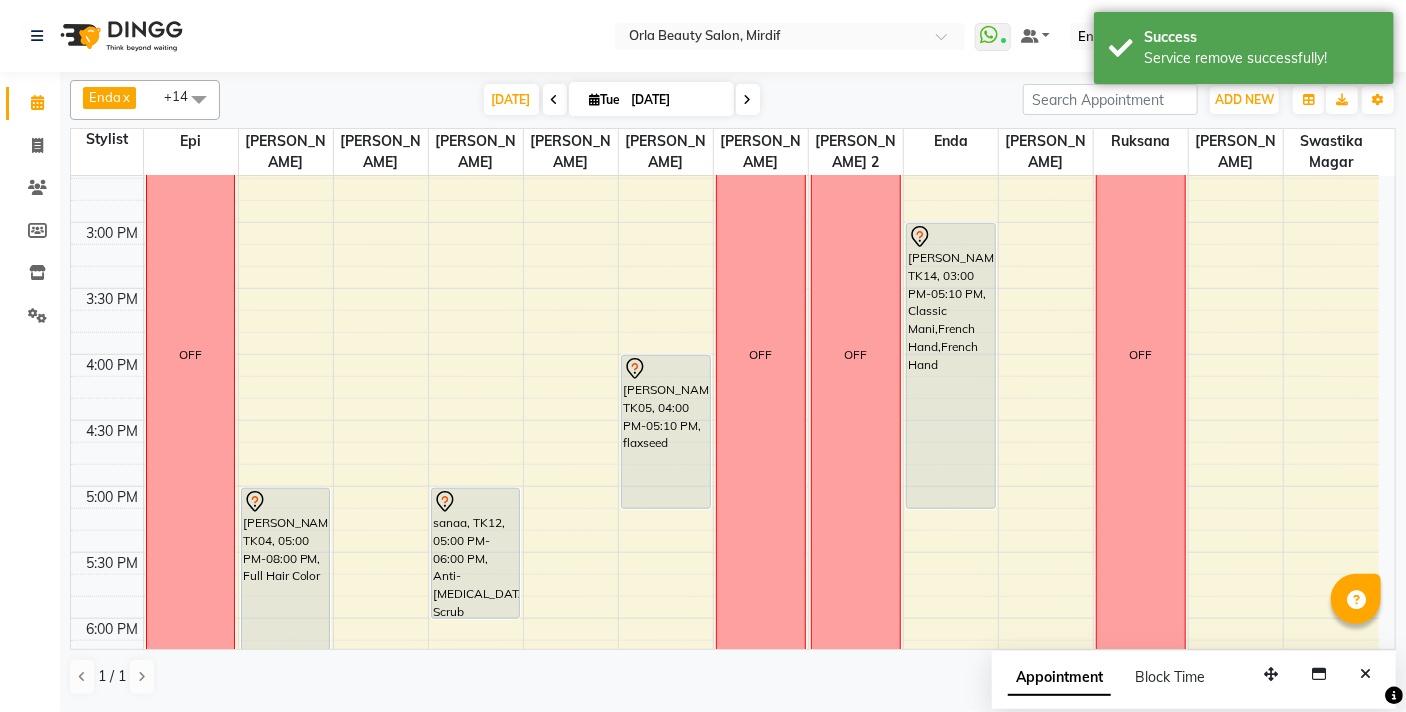 scroll, scrollTop: 1375, scrollLeft: 0, axis: vertical 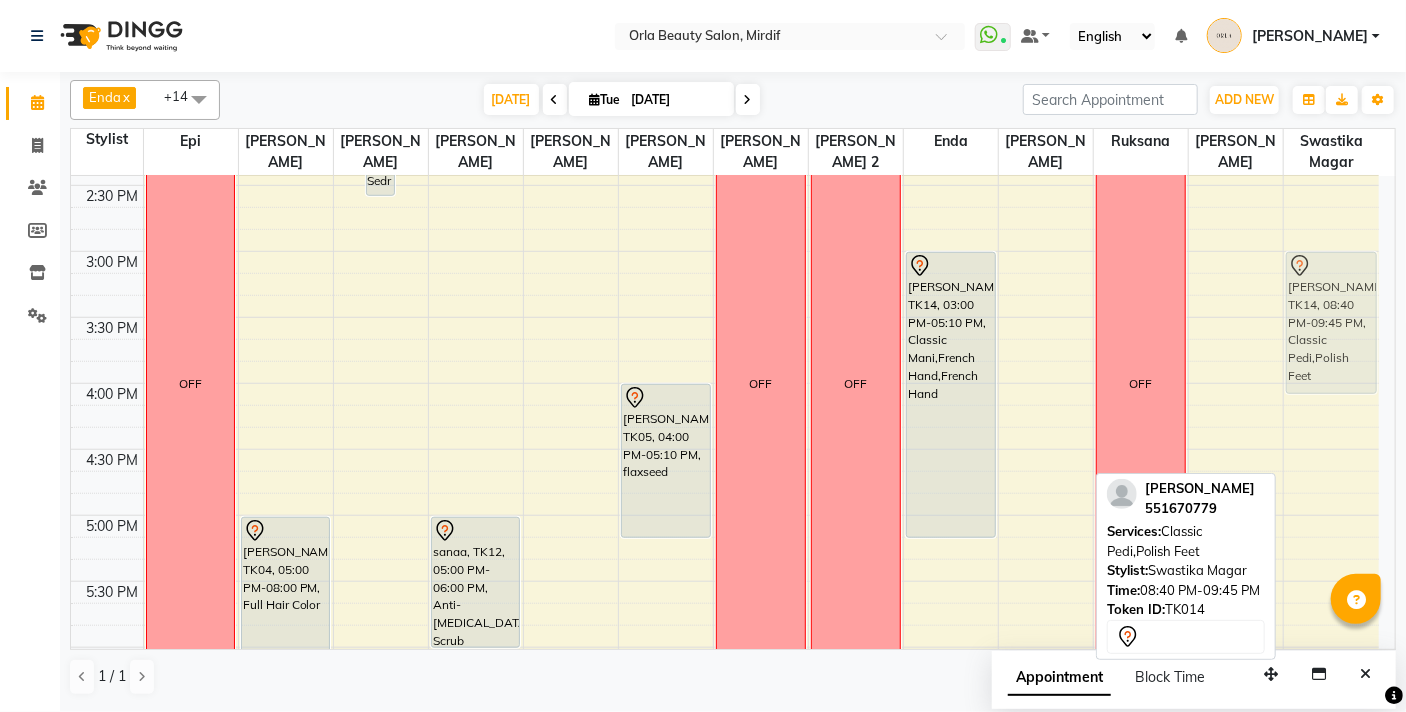 drag, startPoint x: 1319, startPoint y: 438, endPoint x: 1290, endPoint y: 347, distance: 95.50916 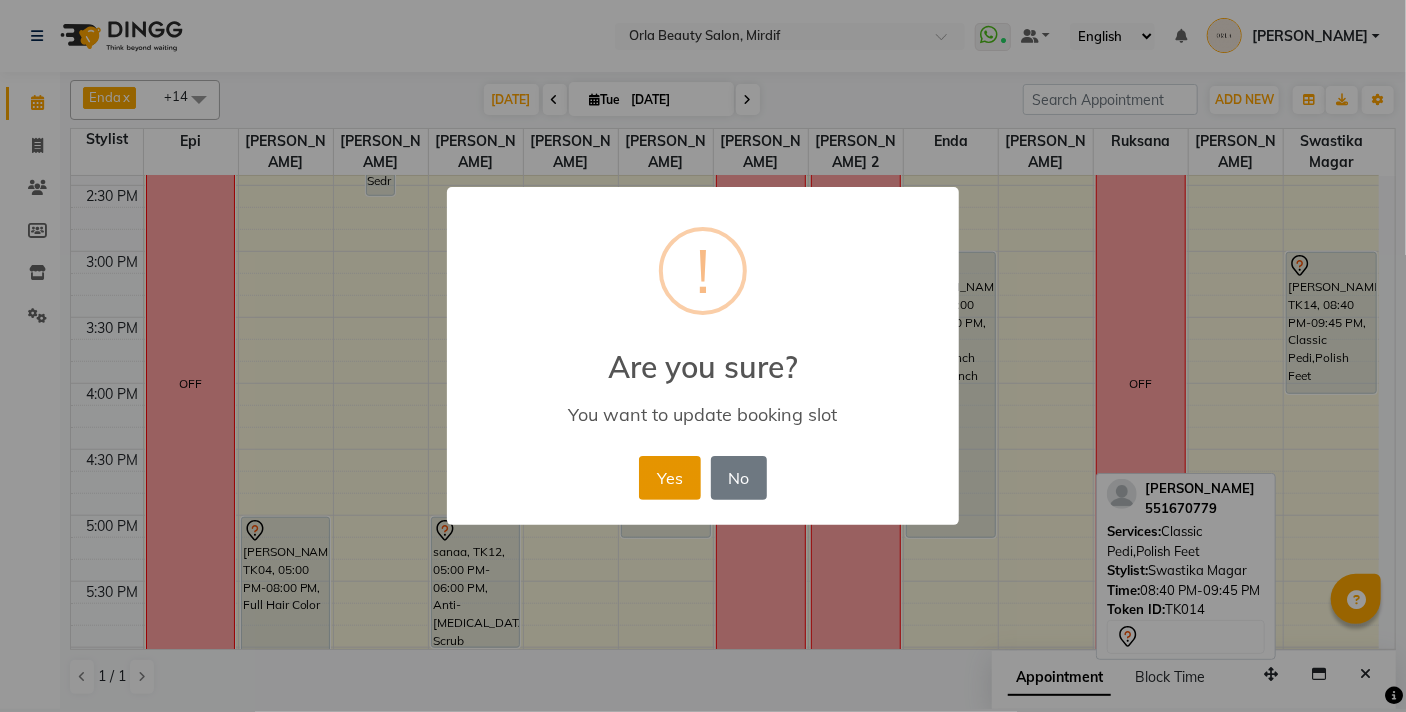 click on "Yes" at bounding box center (669, 478) 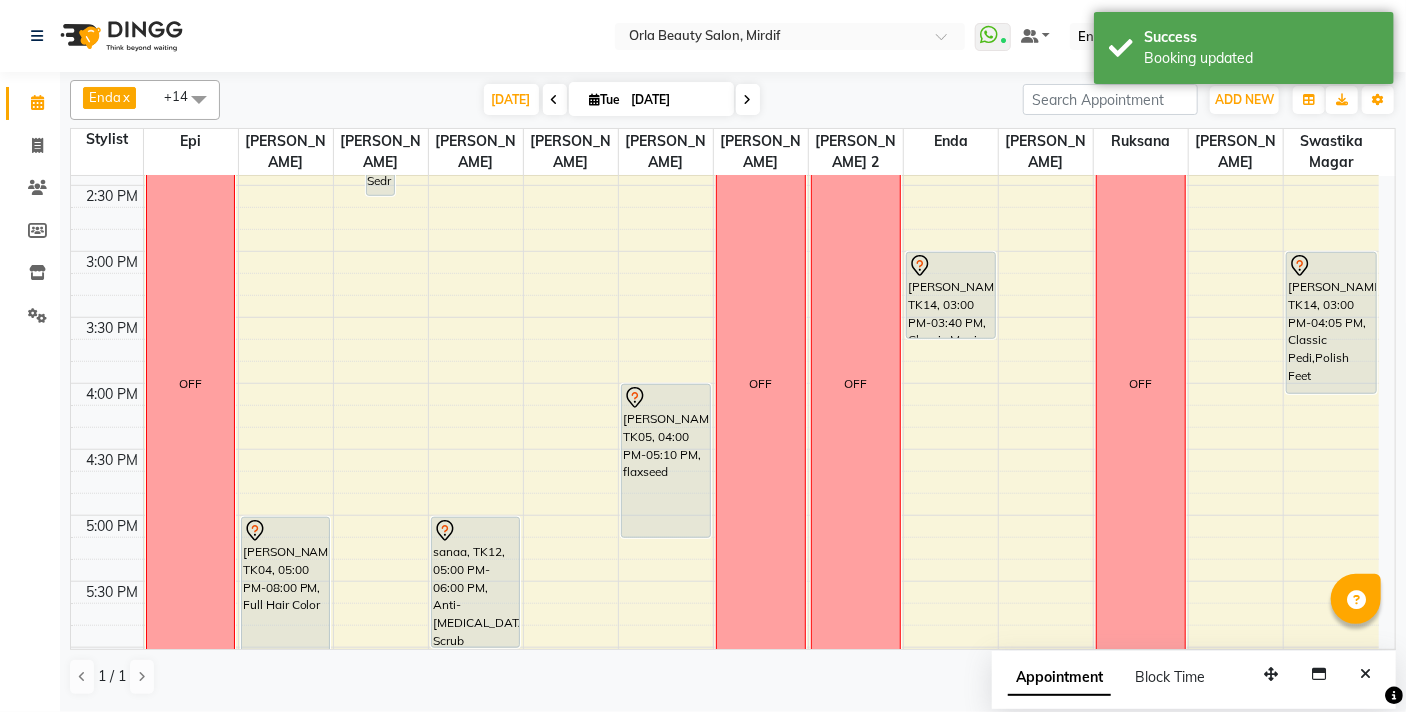 drag, startPoint x: 953, startPoint y: 363, endPoint x: 911, endPoint y: 307, distance: 70 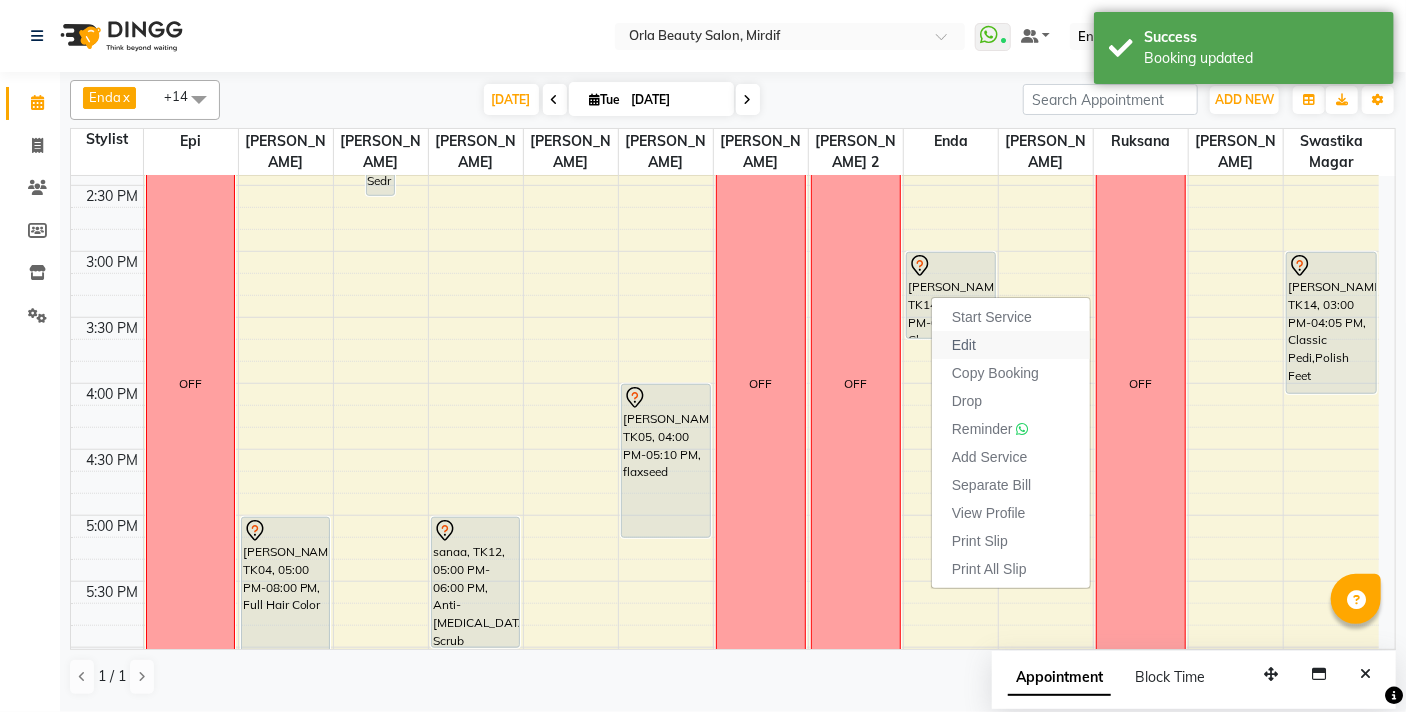 click on "Edit" at bounding box center (964, 345) 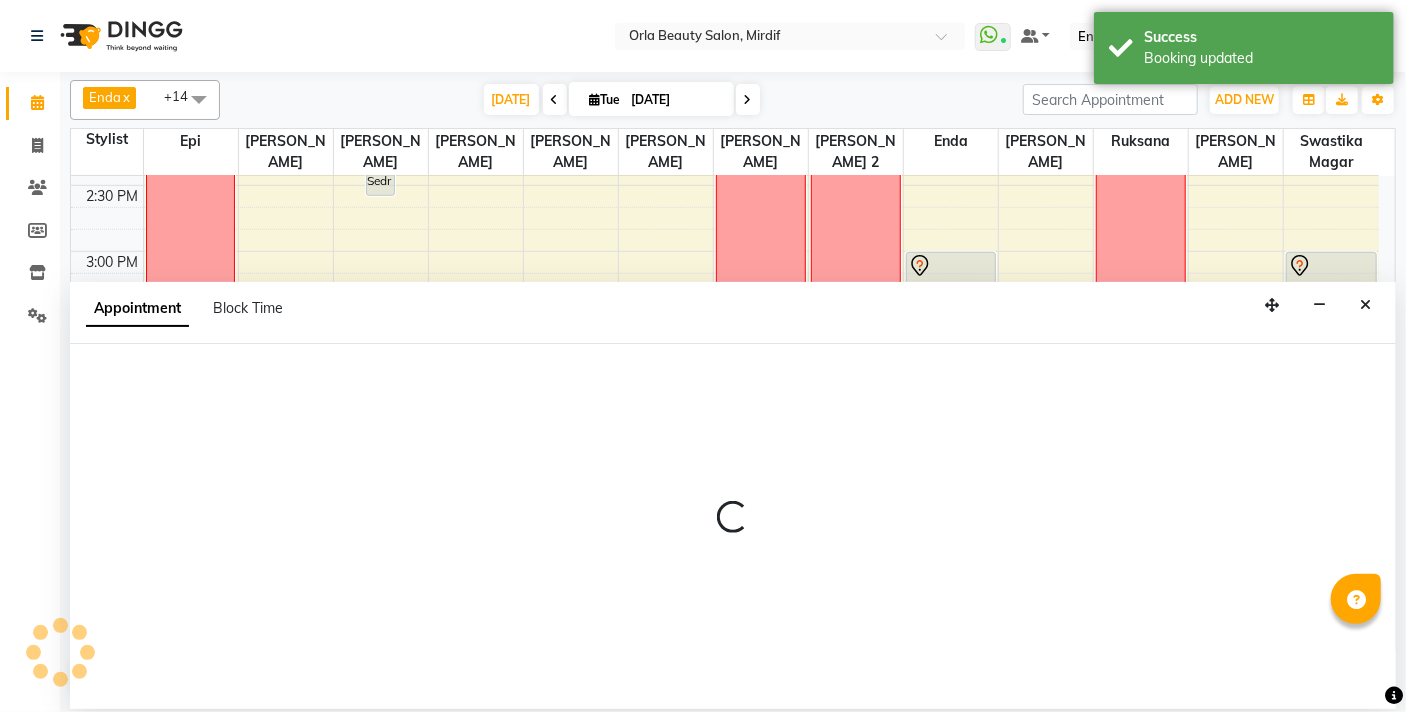 select on "tentative" 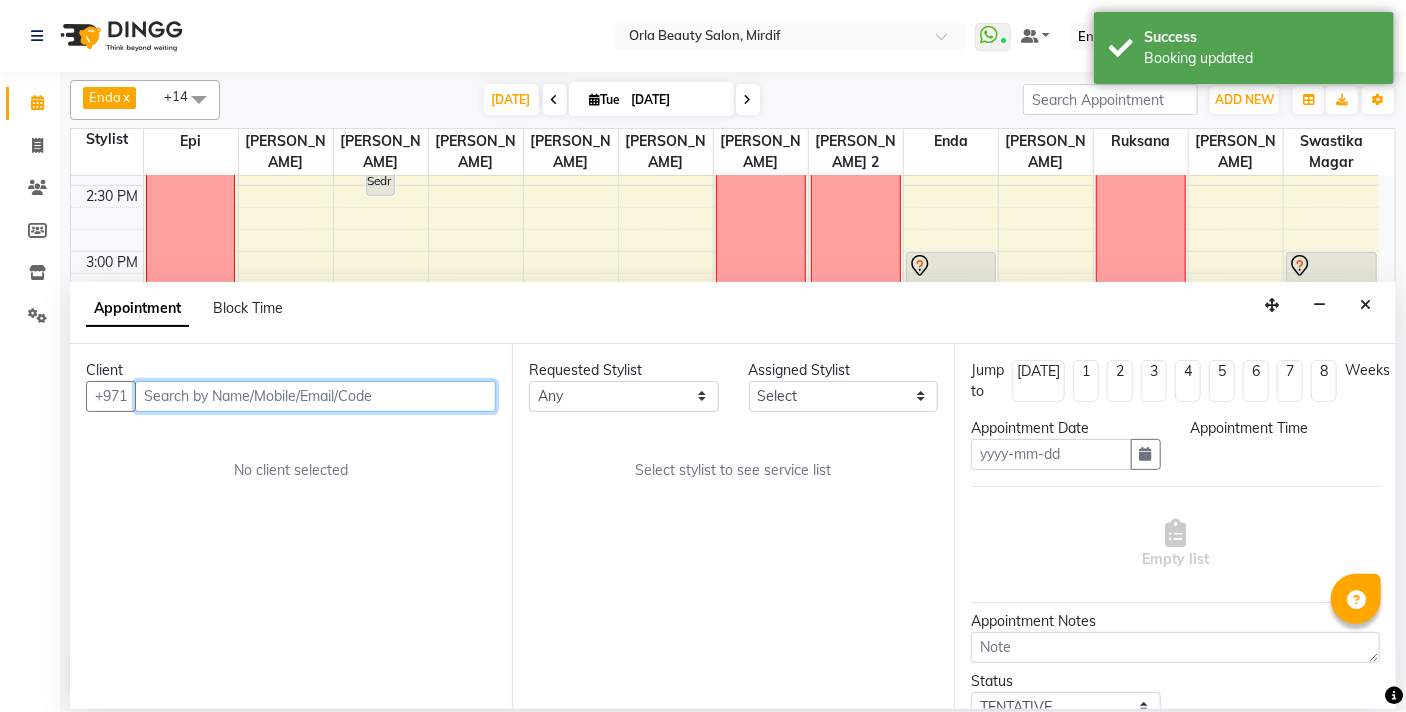 type on "[DATE]" 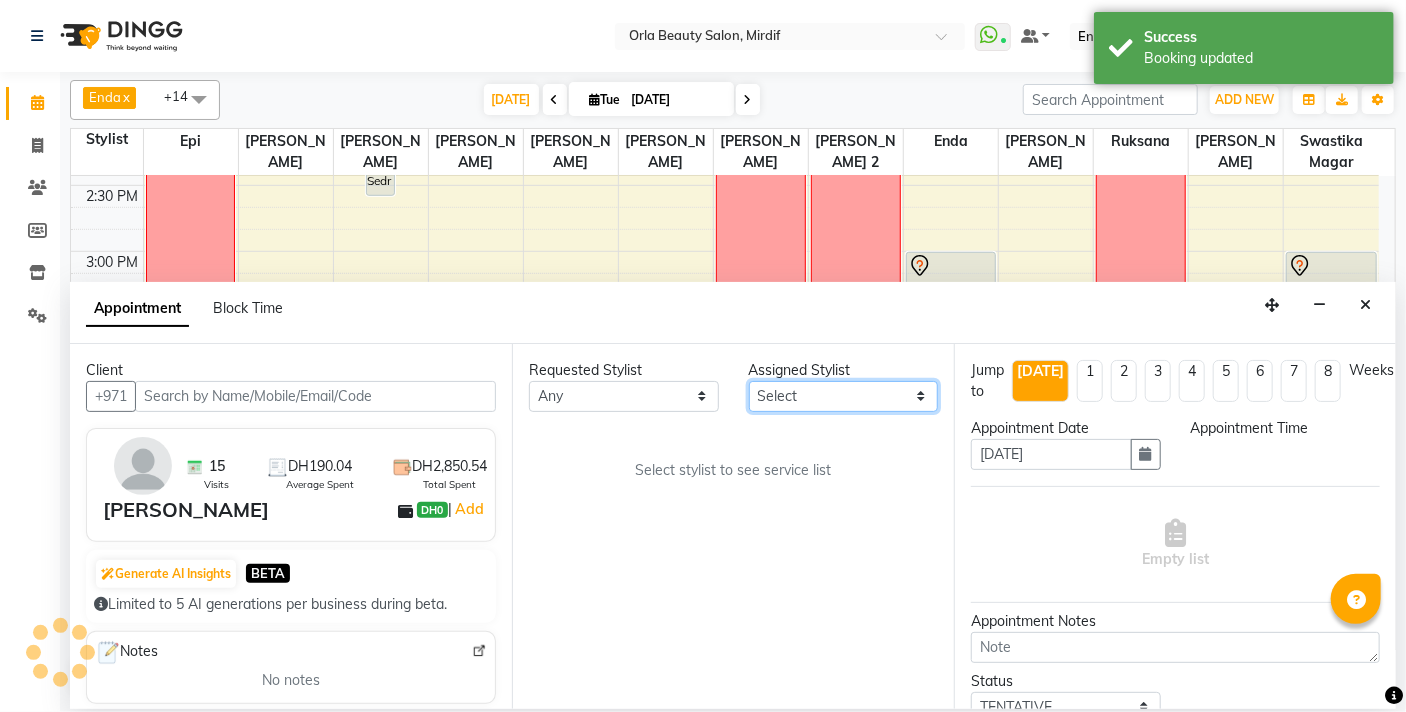 click on "Select Enda Epi [PERSON_NAME] Manju [PERSON_NAME] [PERSON_NAME] [PERSON_NAME] 2 [PERSON_NAME] [PERSON_NAME] [PERSON_NAME] swastika magar" at bounding box center [844, 396] 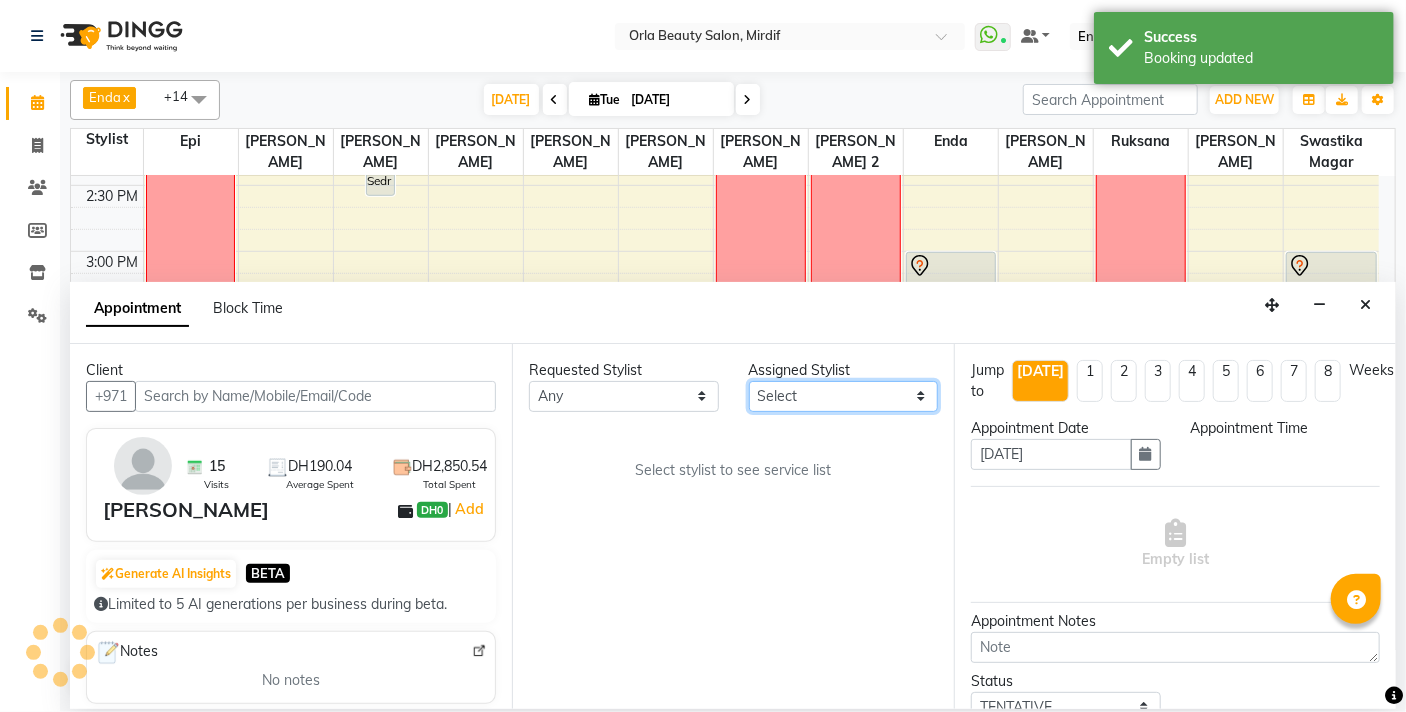 select on "900" 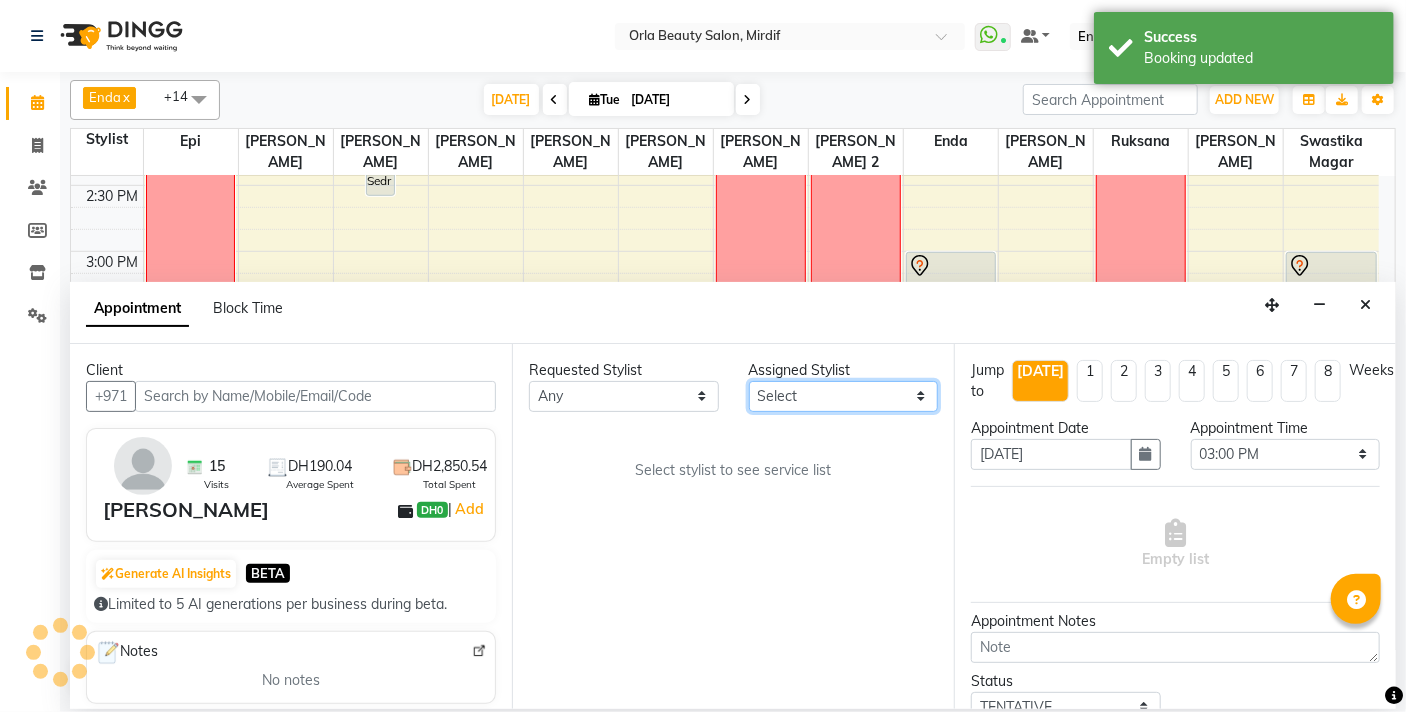 scroll, scrollTop: 529, scrollLeft: 0, axis: vertical 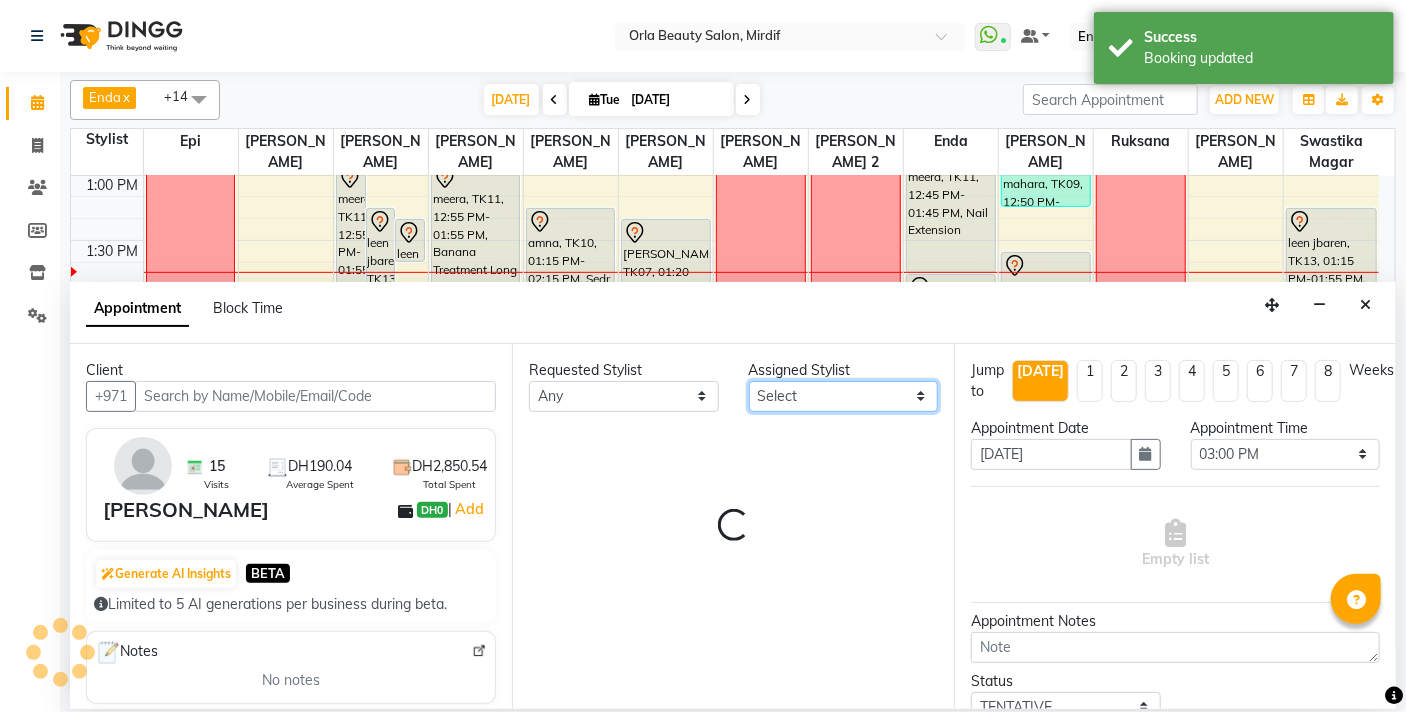 select on "54767" 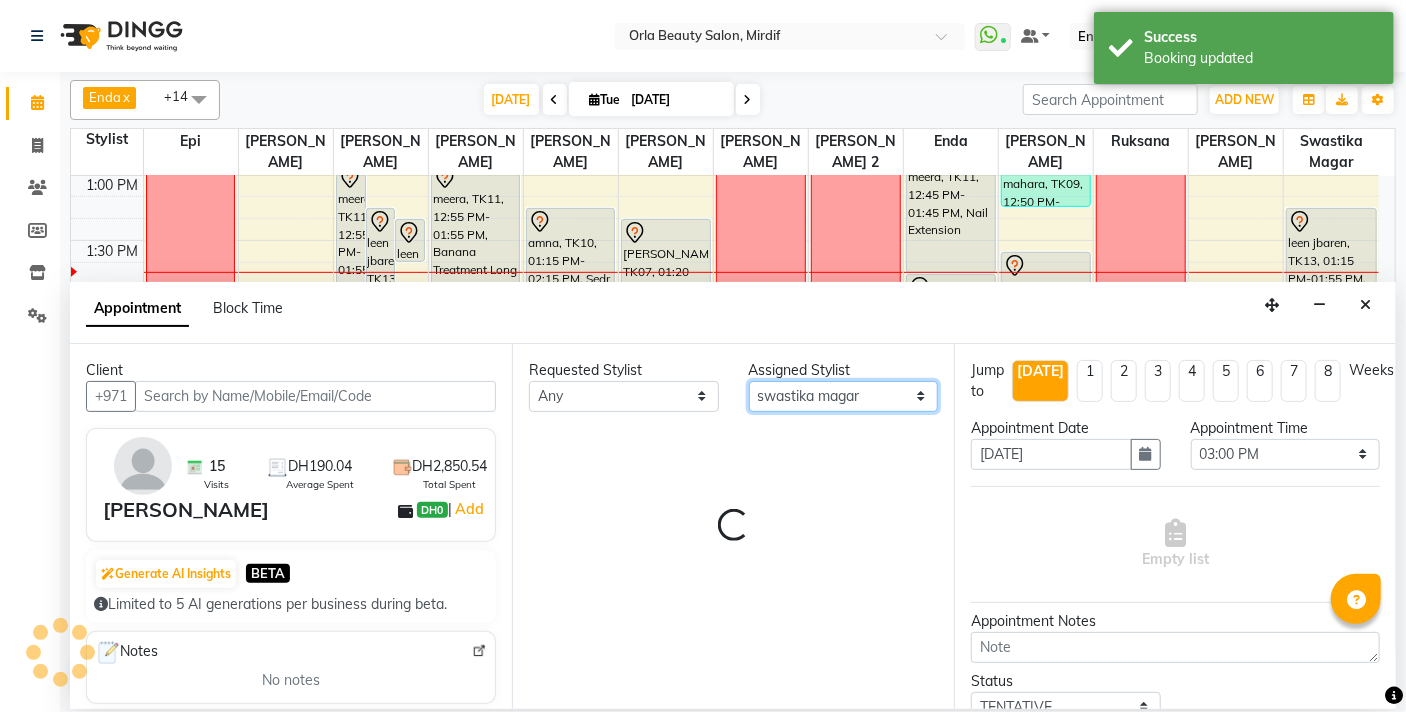 select on "2225" 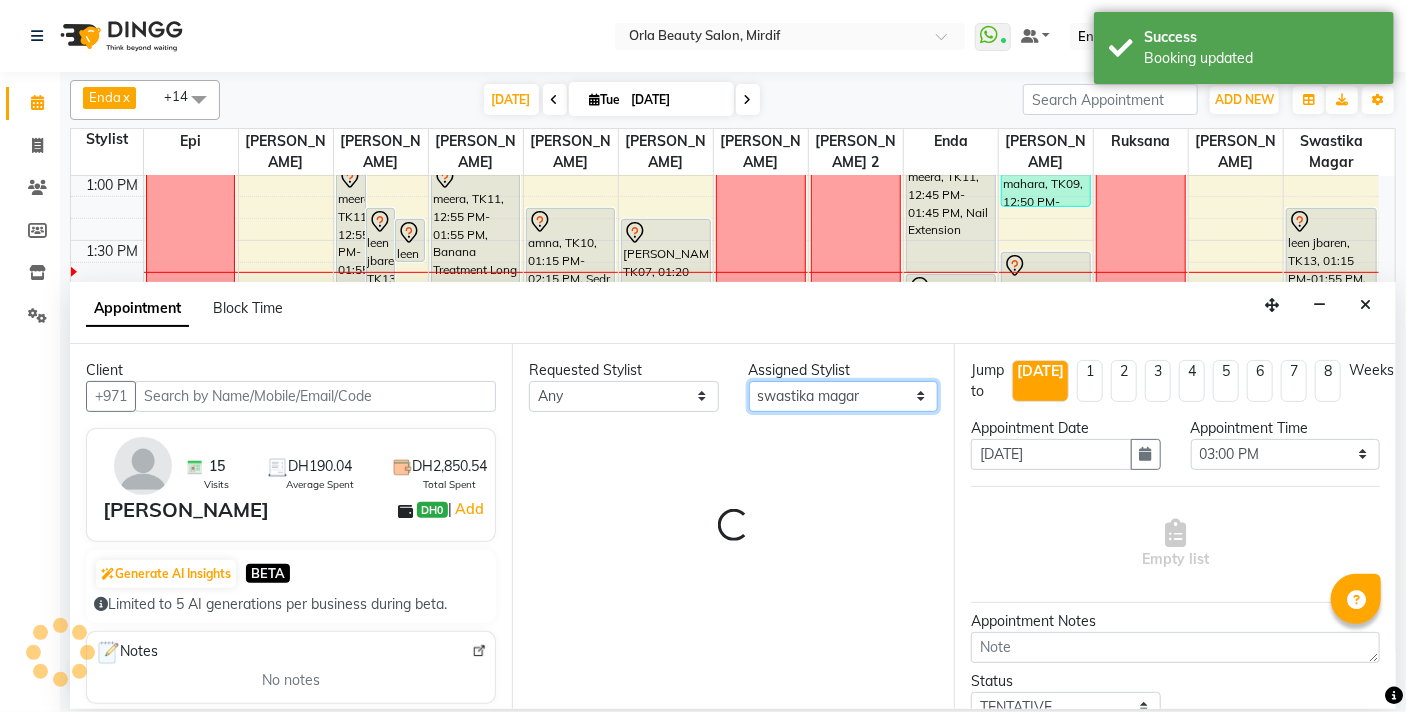 select on "2225" 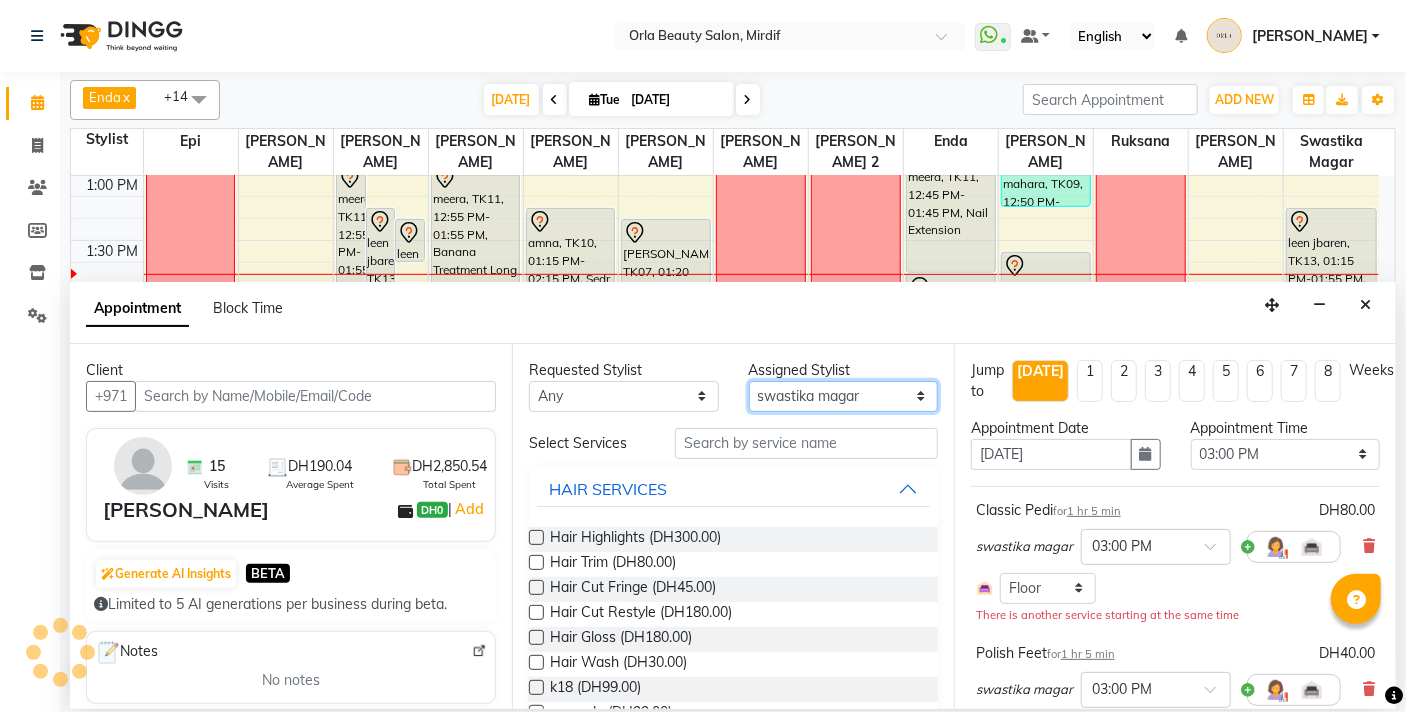 select on "2225" 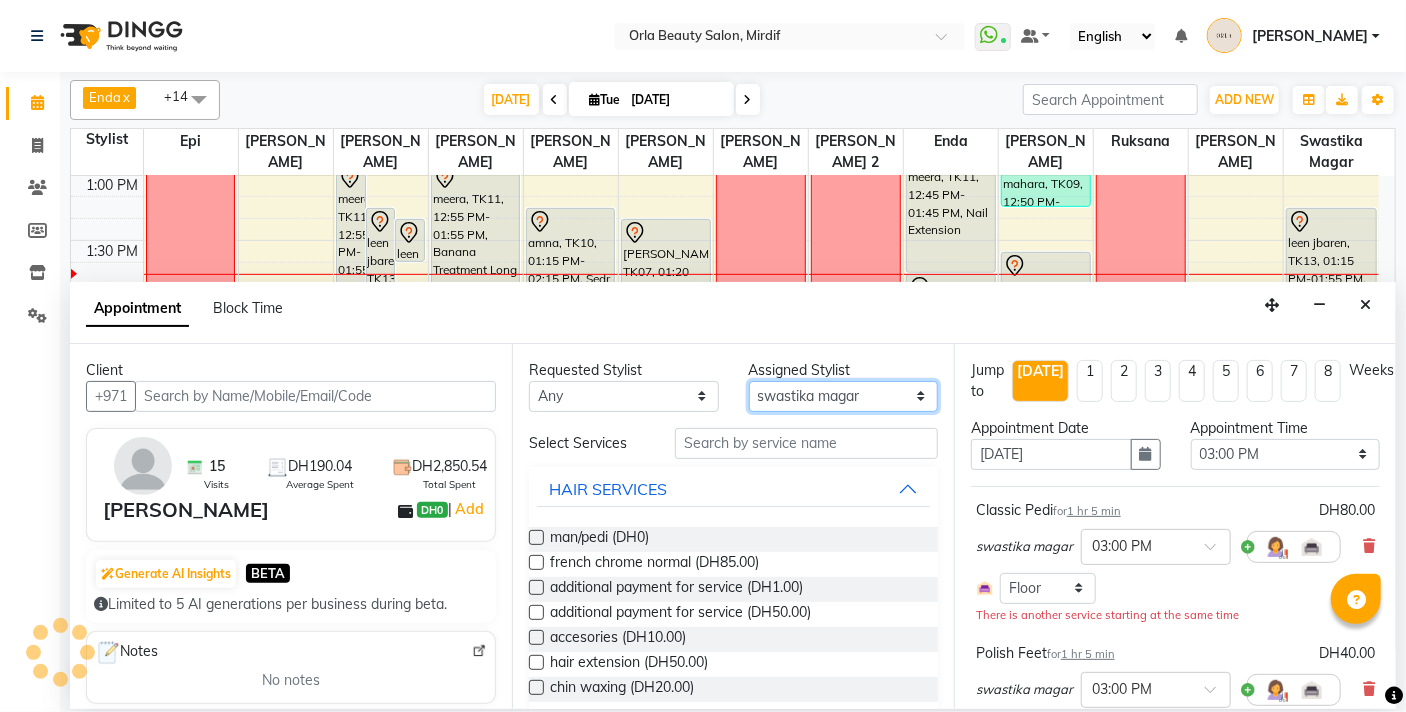 select on "36970" 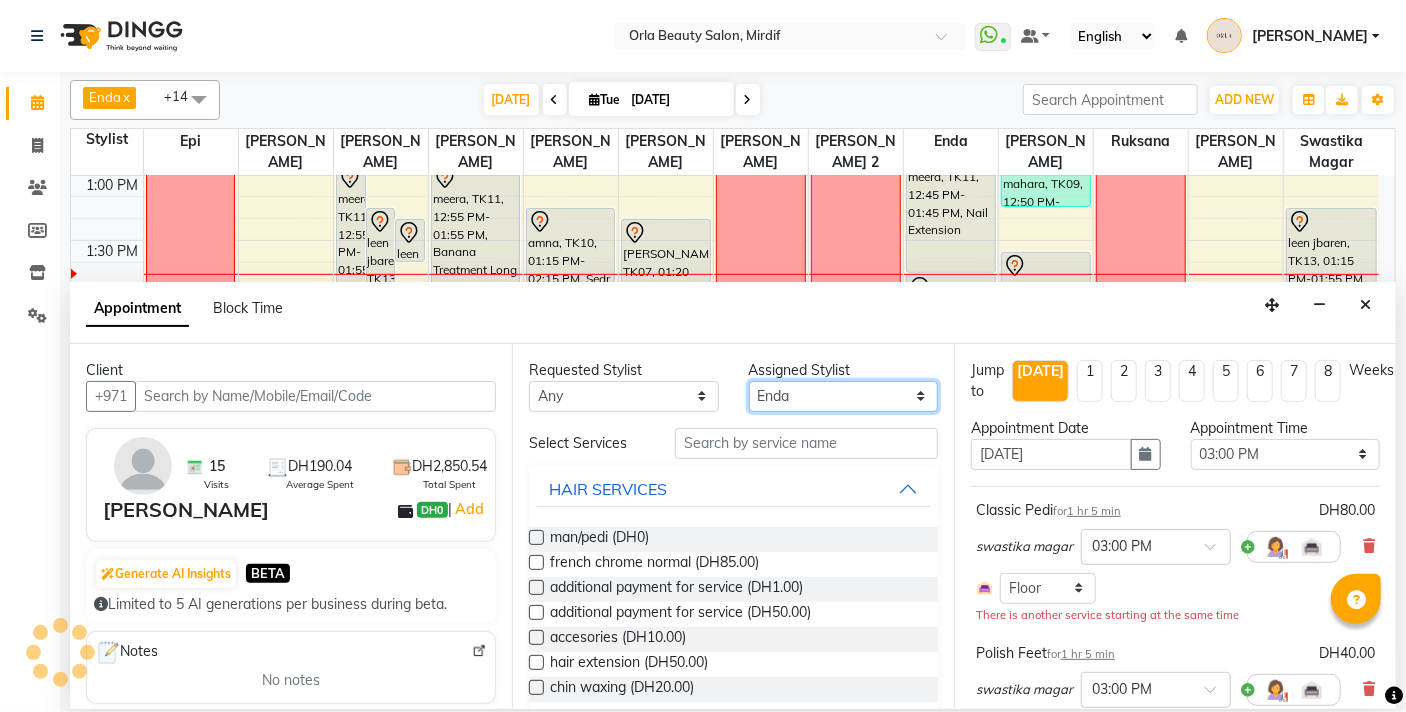 click on "Select Enda Epi [PERSON_NAME] Manju [PERSON_NAME] [PERSON_NAME] [PERSON_NAME] 2 [PERSON_NAME] [PERSON_NAME] [PERSON_NAME] swastika magar" at bounding box center (844, 396) 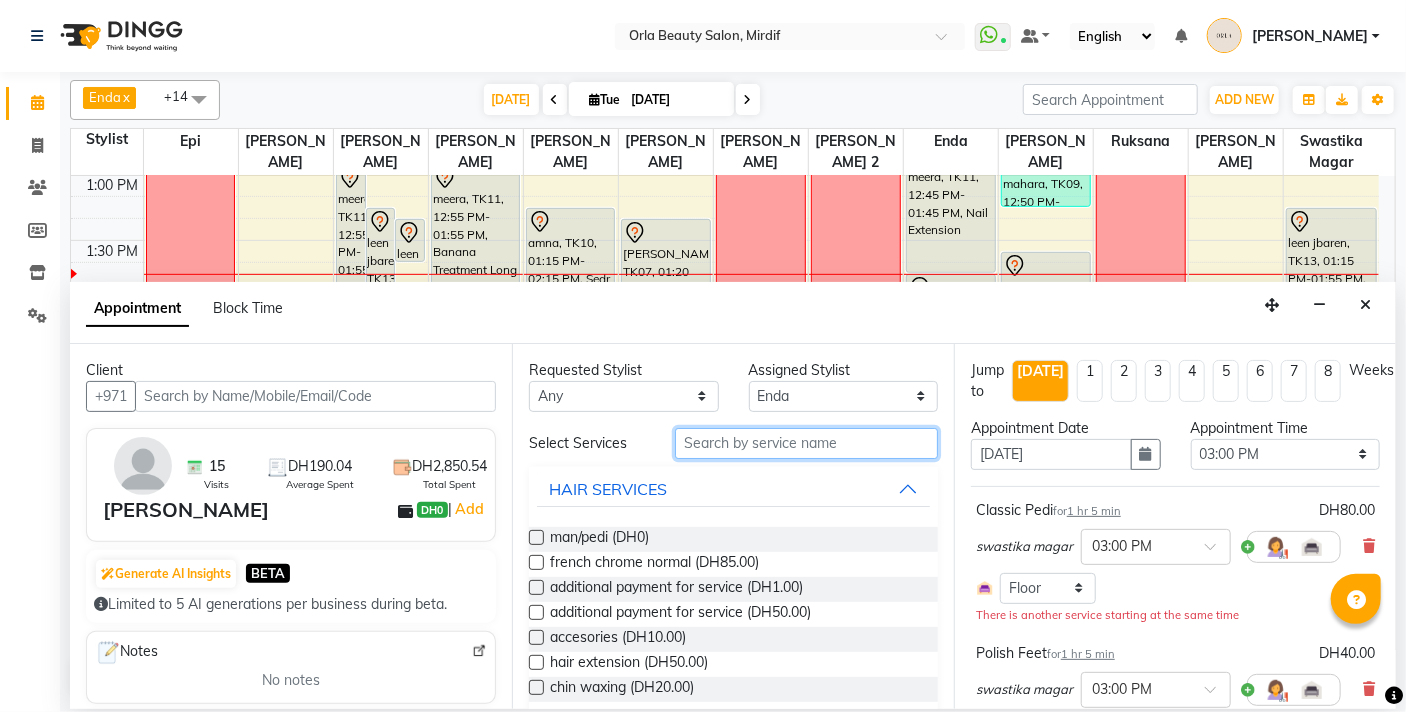 click at bounding box center [806, 443] 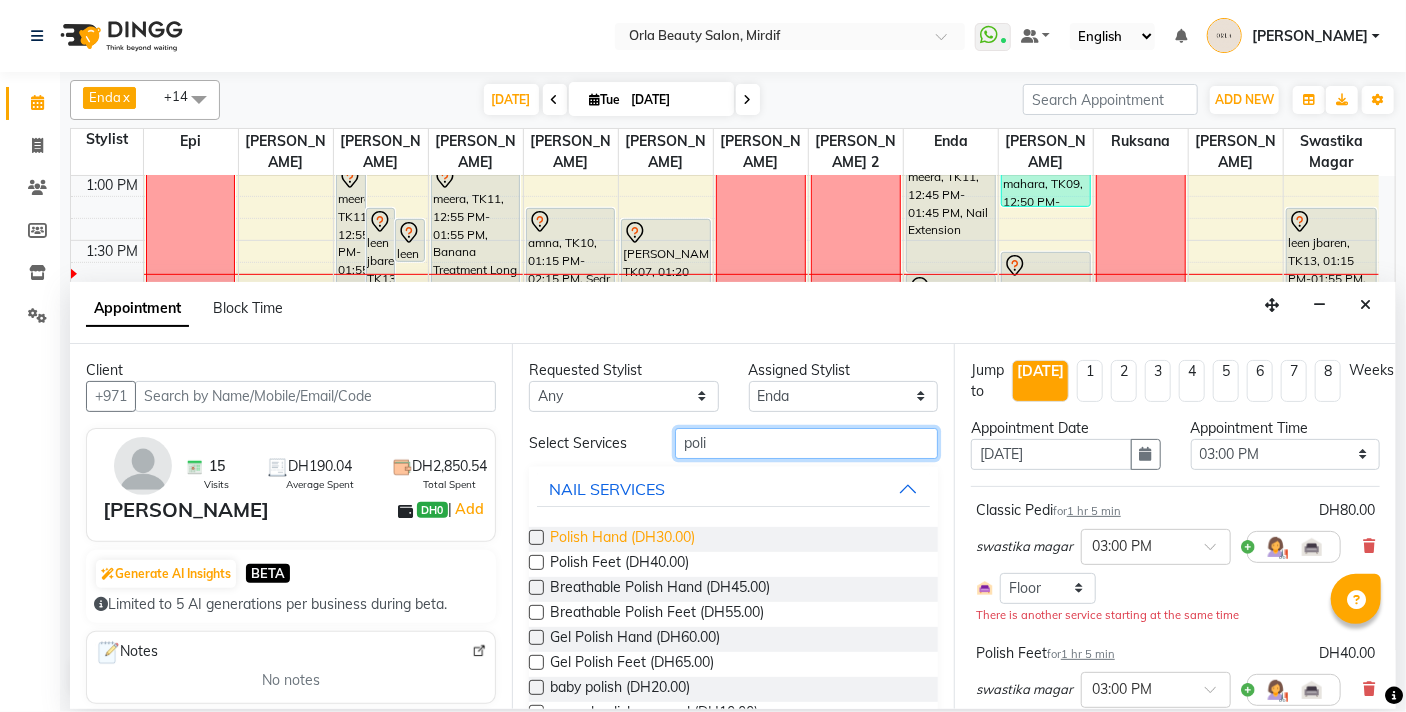 type on "poli" 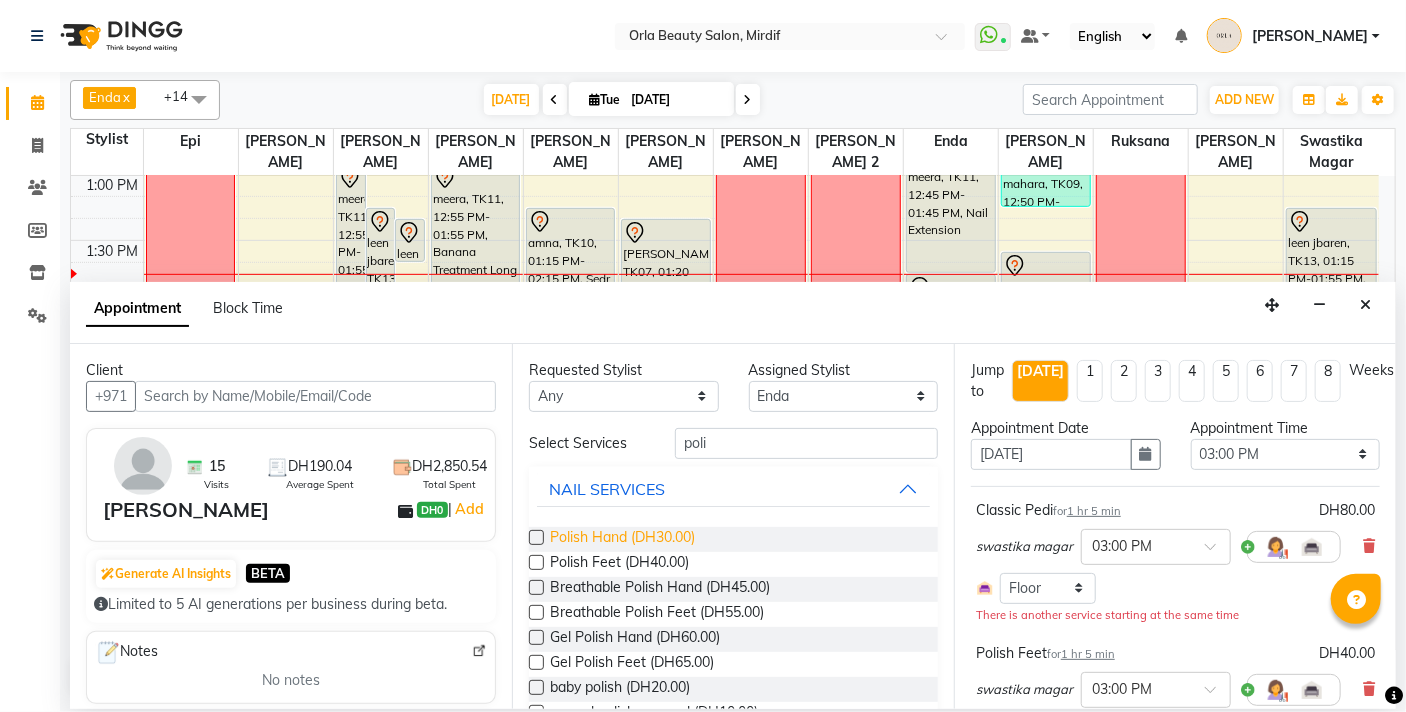 drag, startPoint x: 601, startPoint y: 533, endPoint x: 682, endPoint y: 536, distance: 81.055534 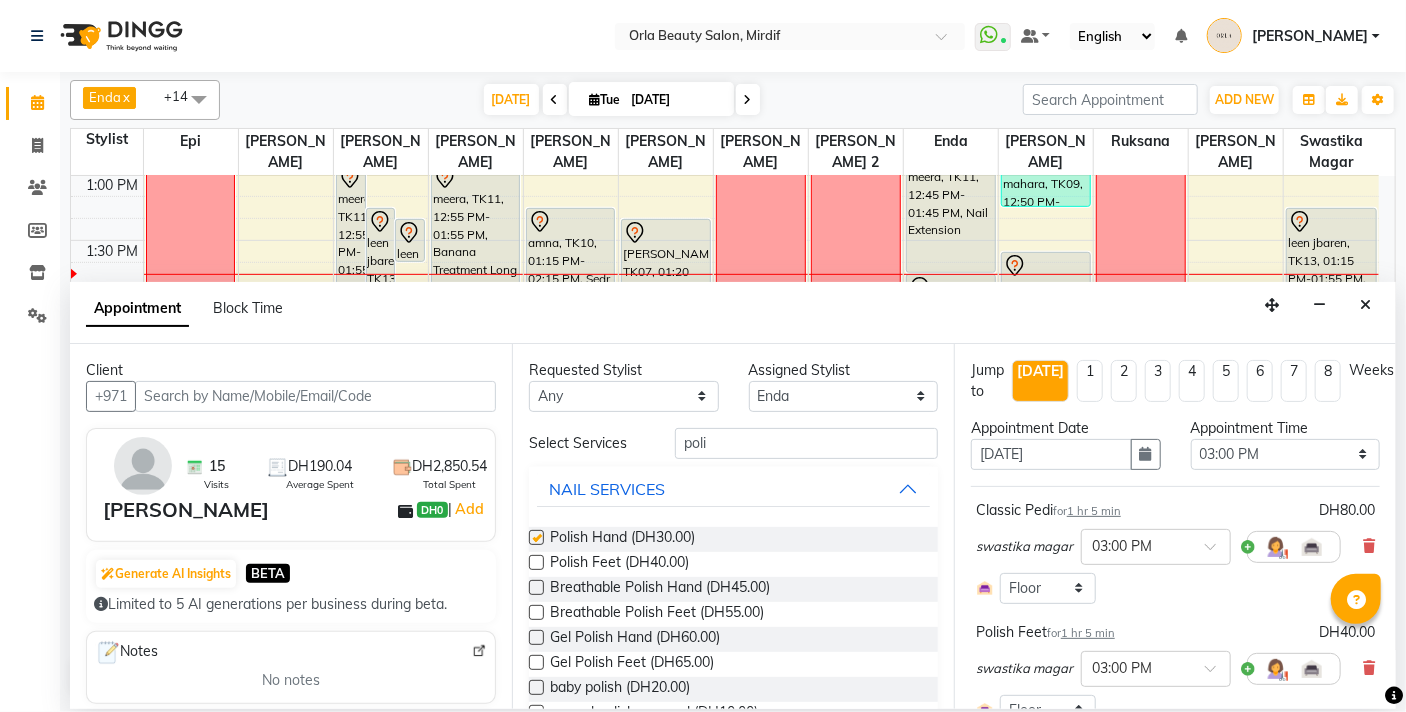 checkbox on "false" 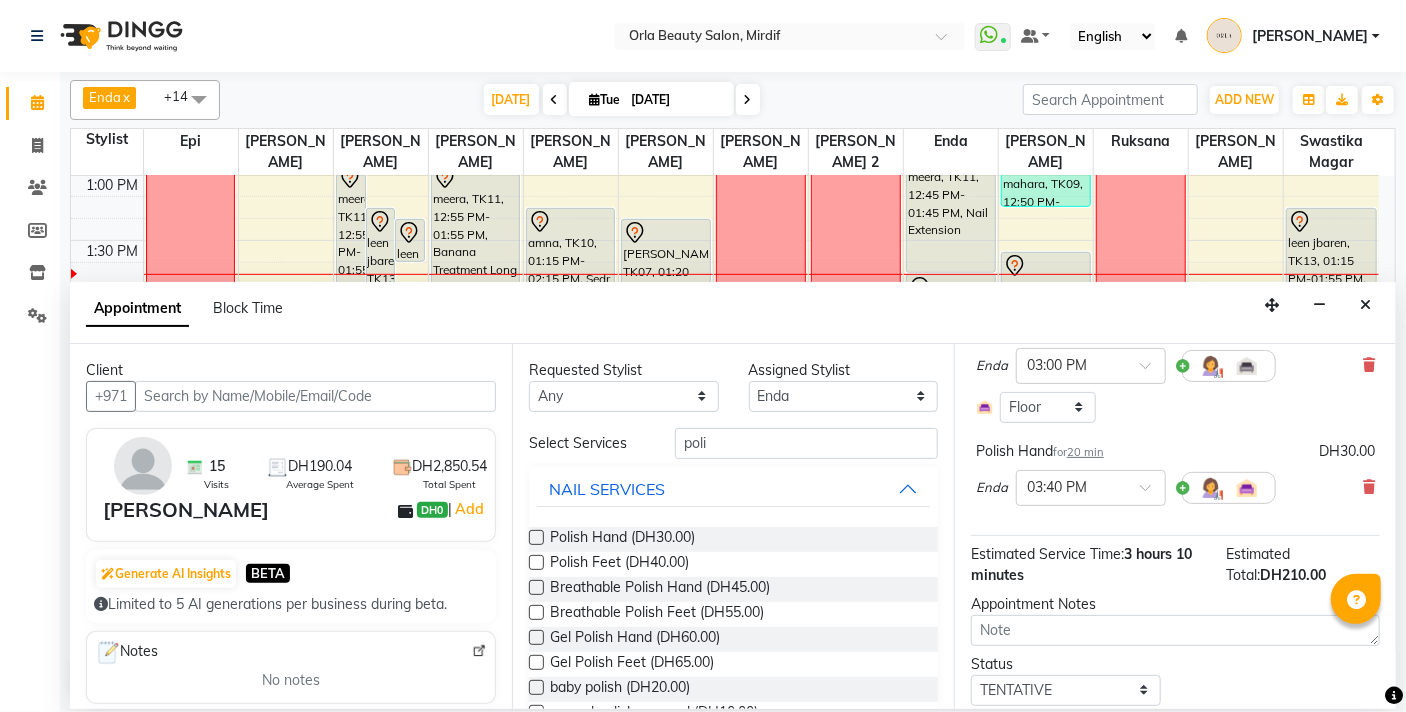 scroll, scrollTop: 511, scrollLeft: 0, axis: vertical 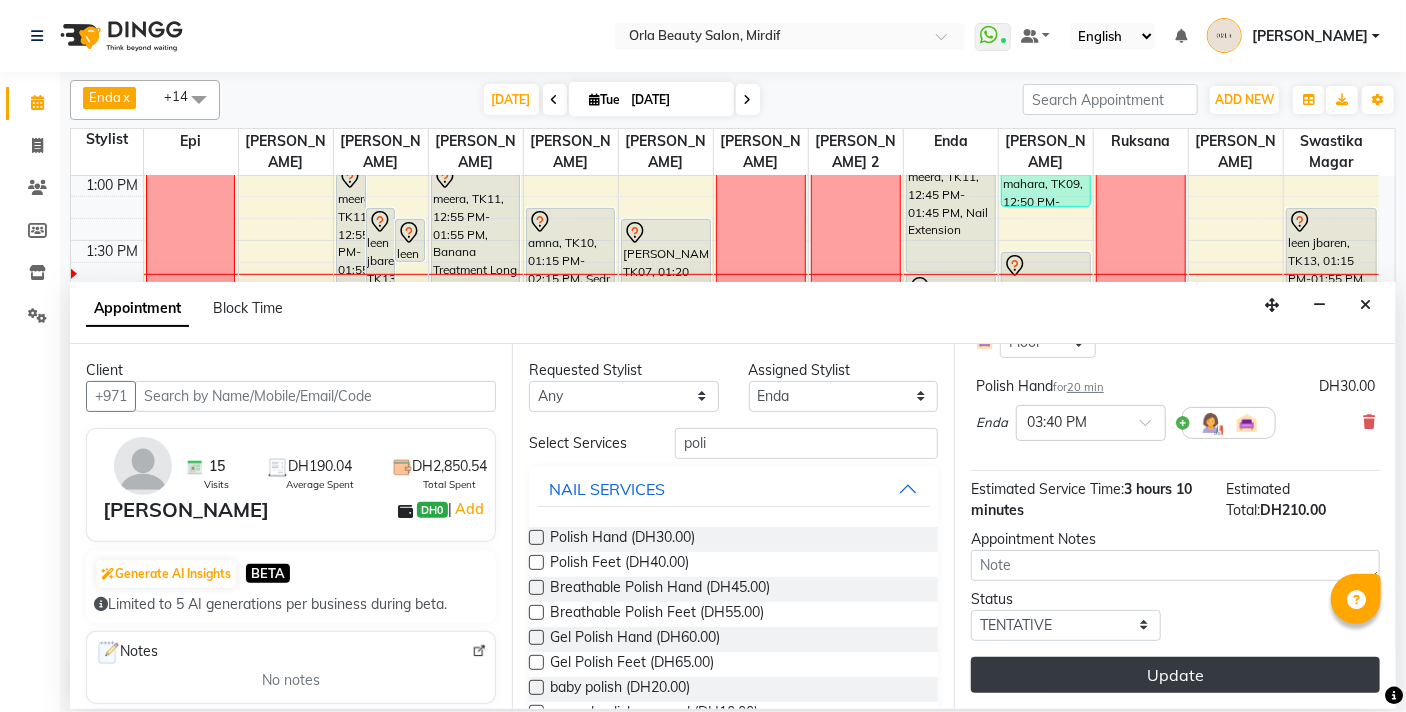 click on "Update" at bounding box center (1175, 675) 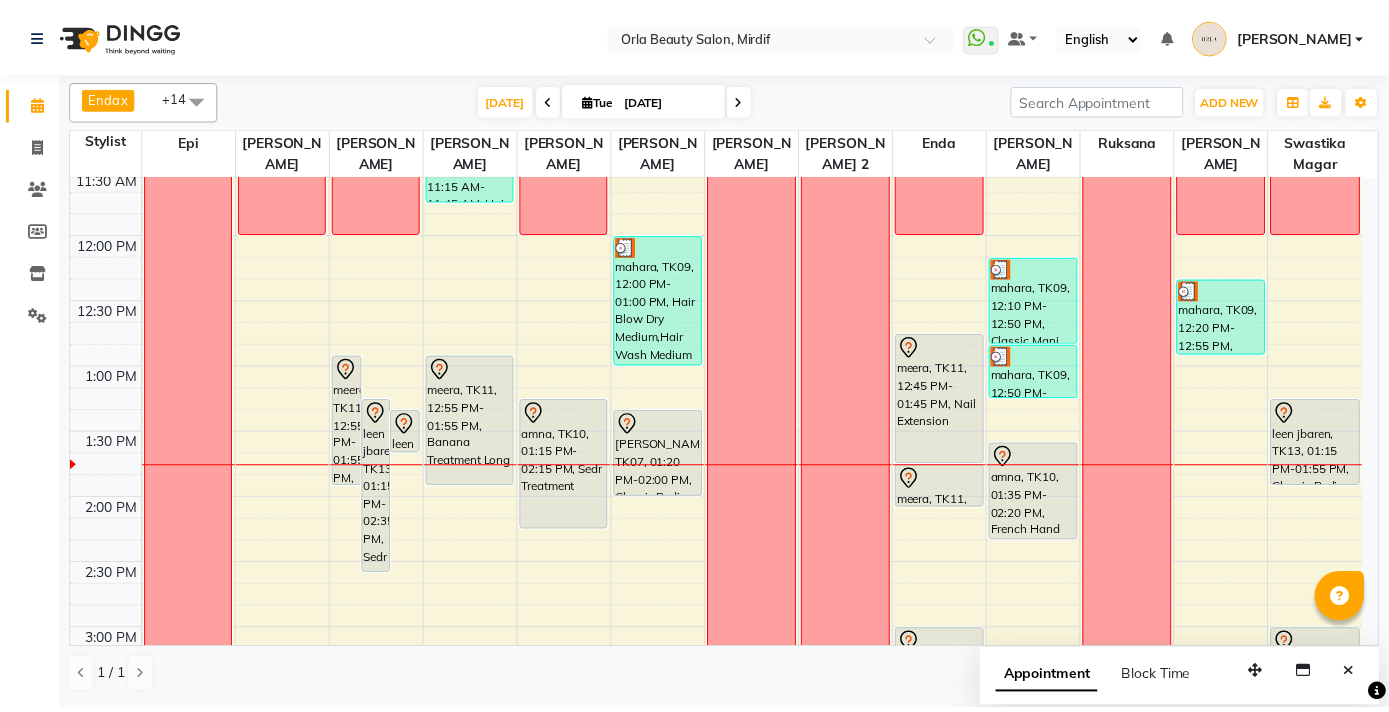 scroll, scrollTop: 319, scrollLeft: 0, axis: vertical 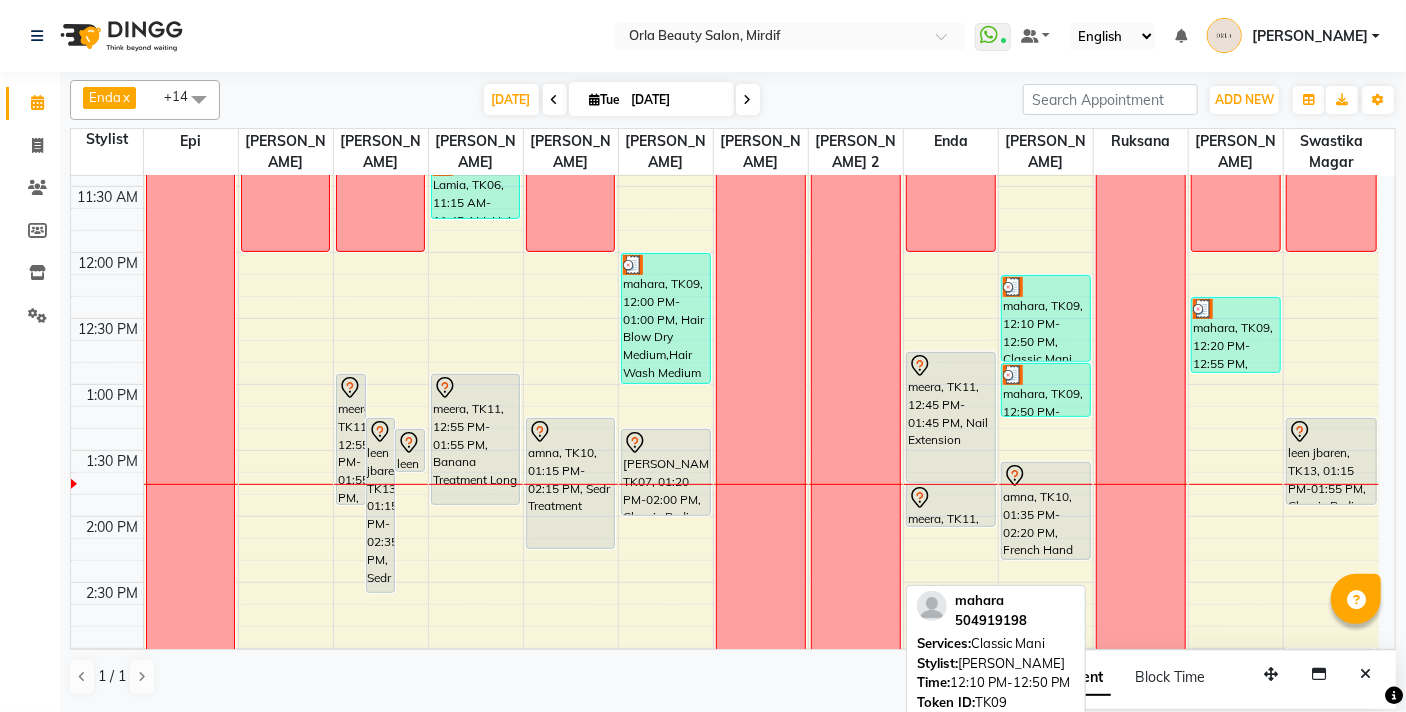 click on "mahara, TK09, 12:10 PM-12:50 PM, Classic Mani" at bounding box center [1046, 318] 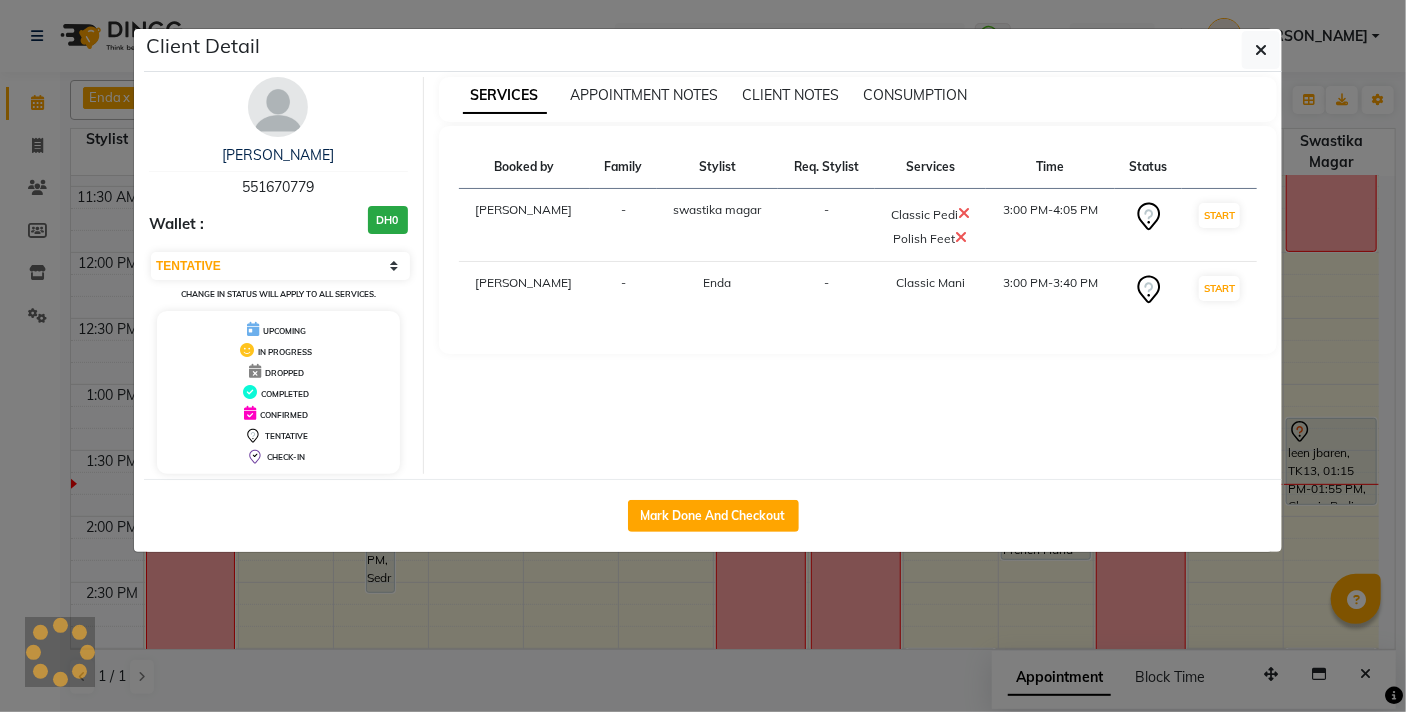 click on "3:00 PM-3:40 PM" at bounding box center [1050, 290] 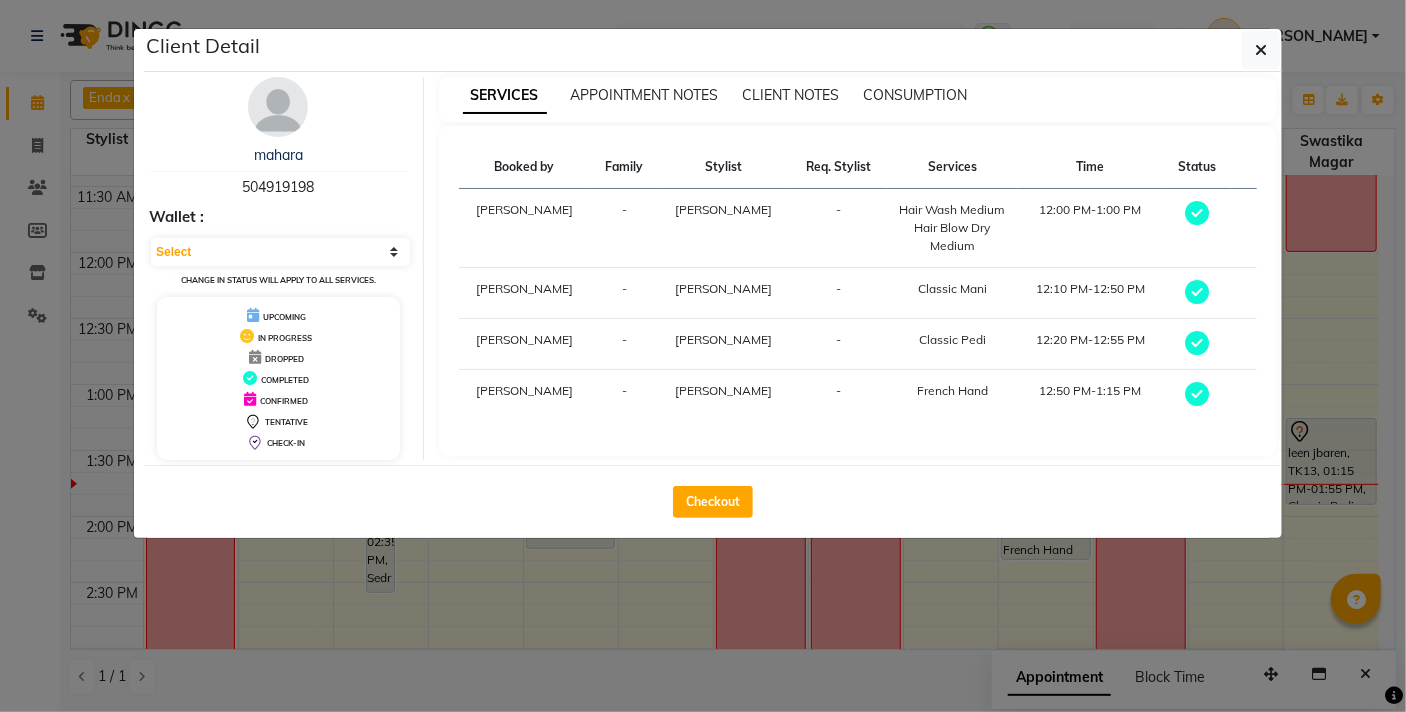 select on "3" 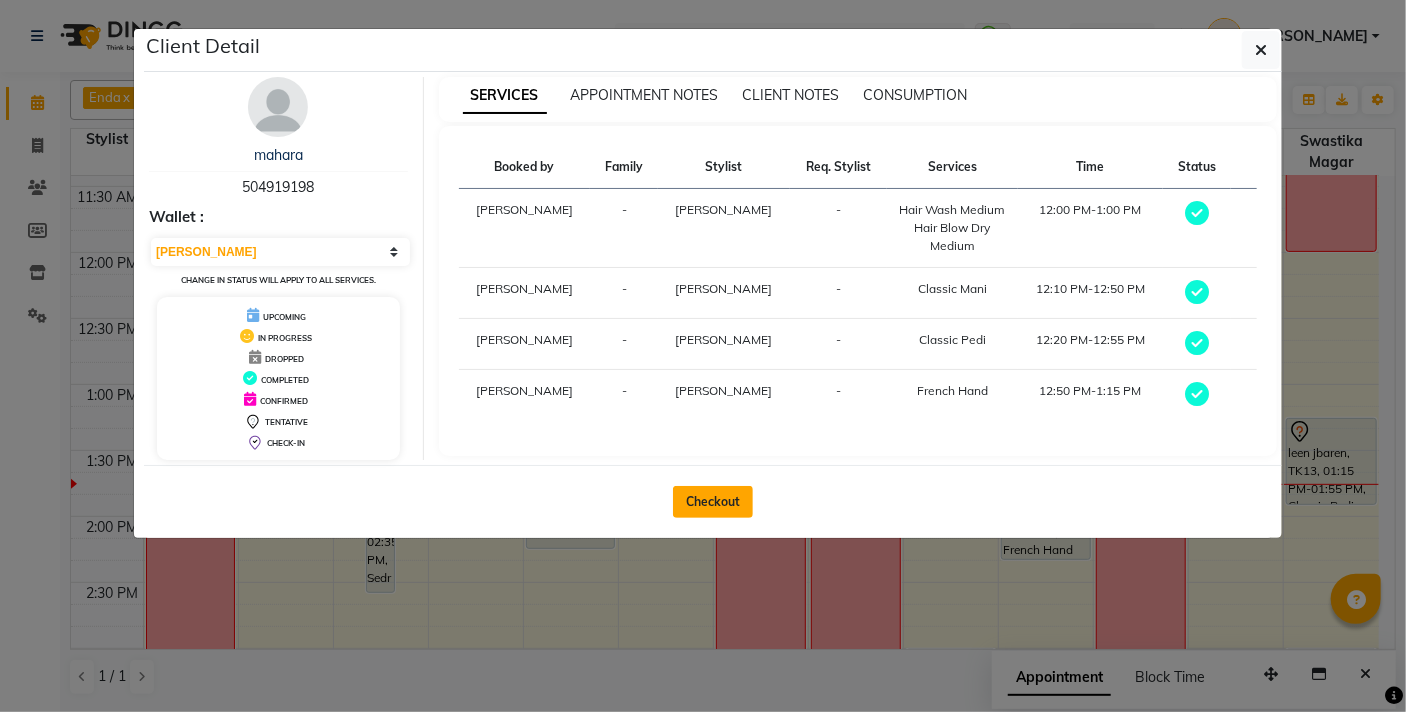 click on "Checkout" 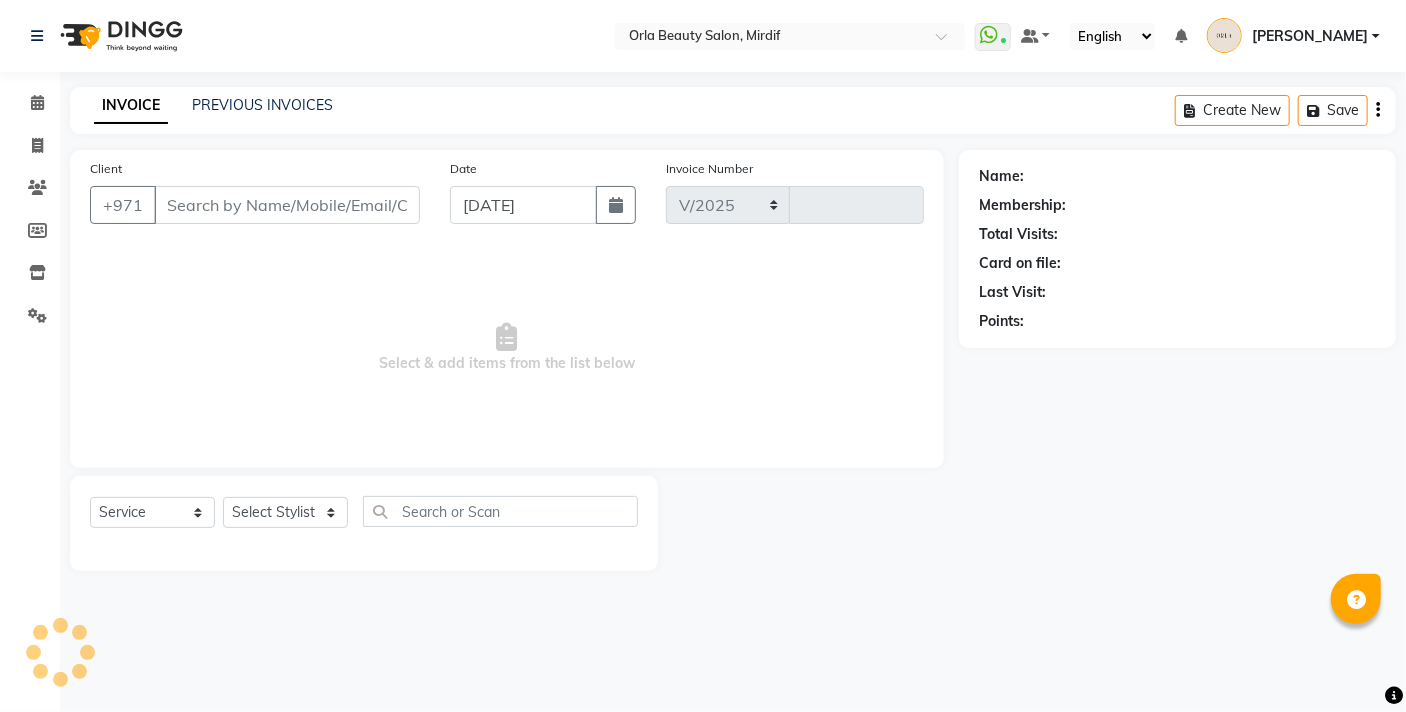select on "5053" 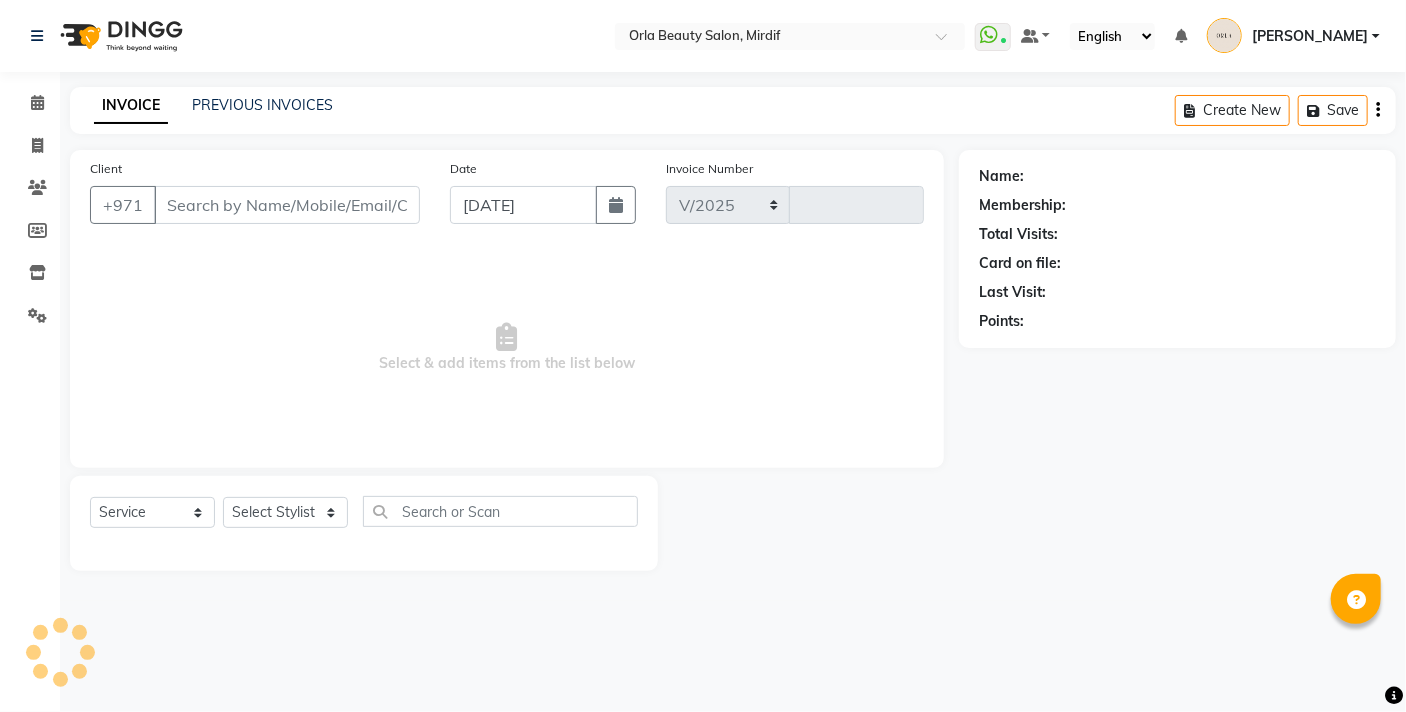 type on "2903" 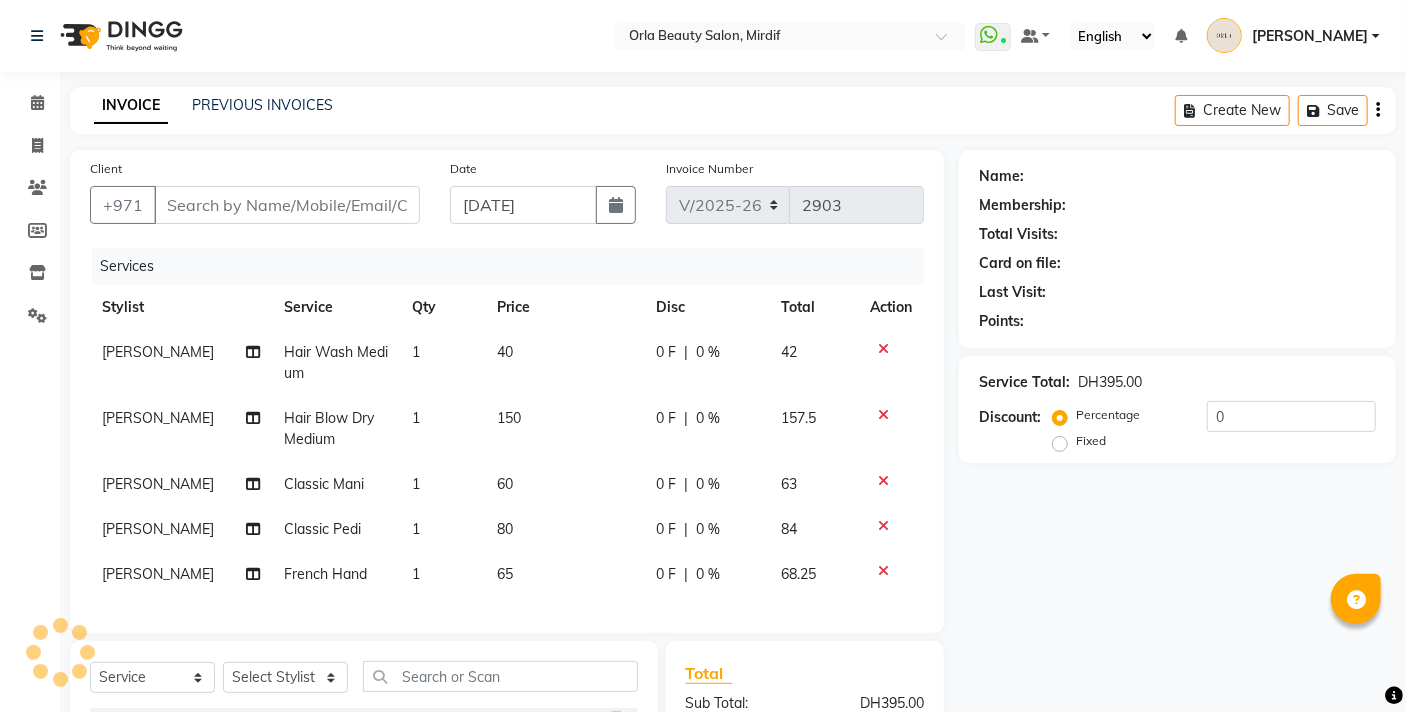 type on "504919198" 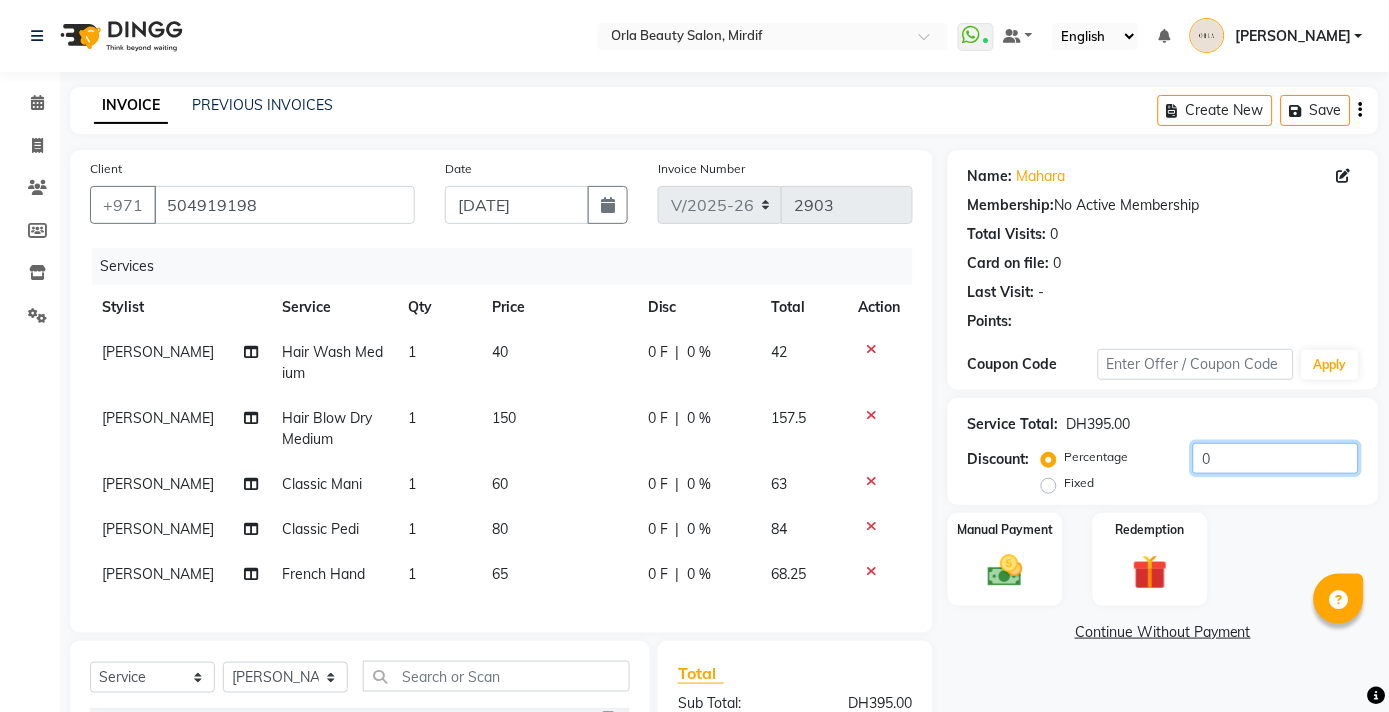 click on "0" 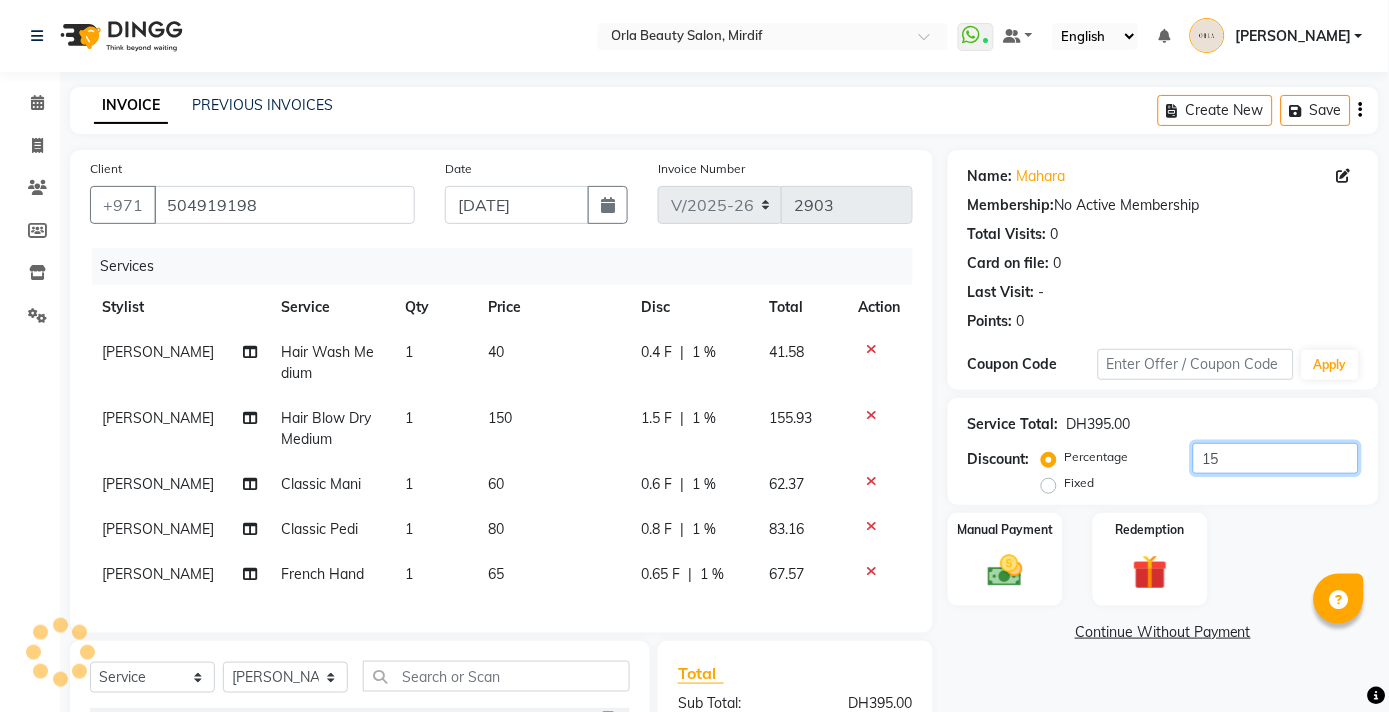 type on "15" 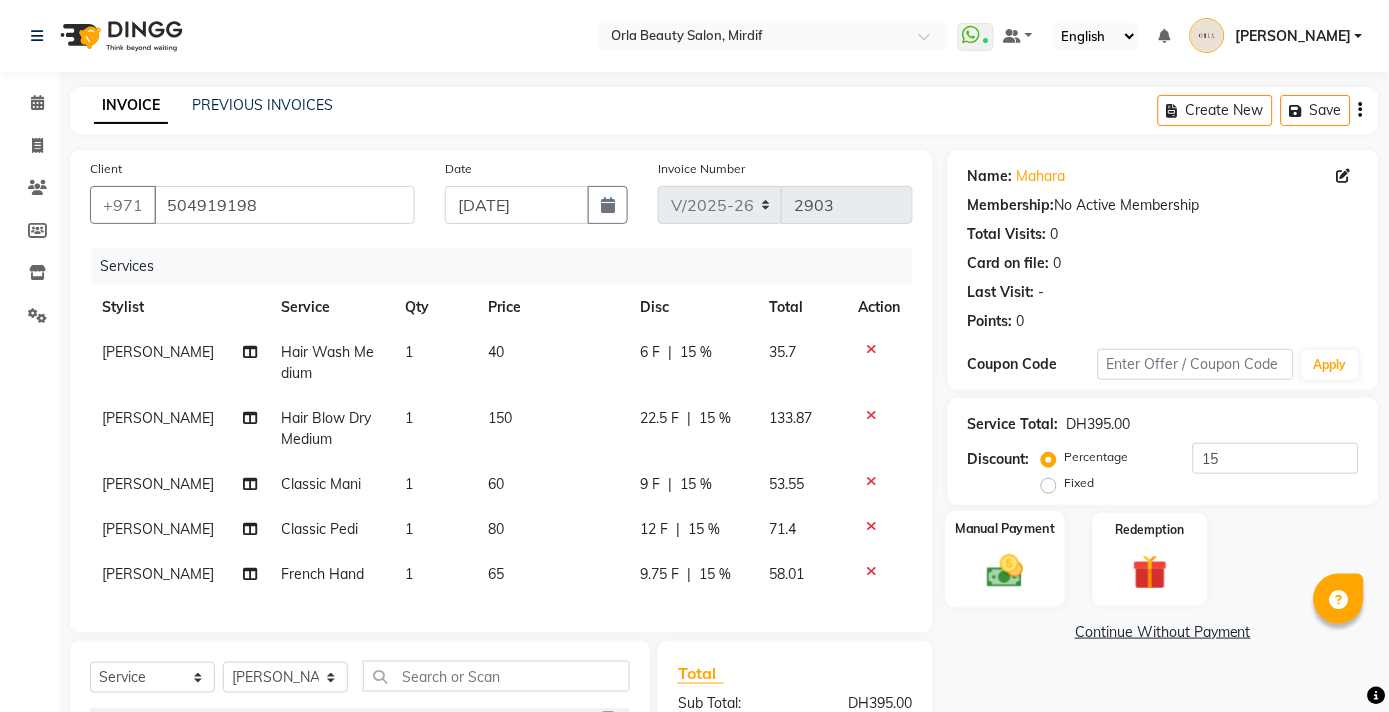 click 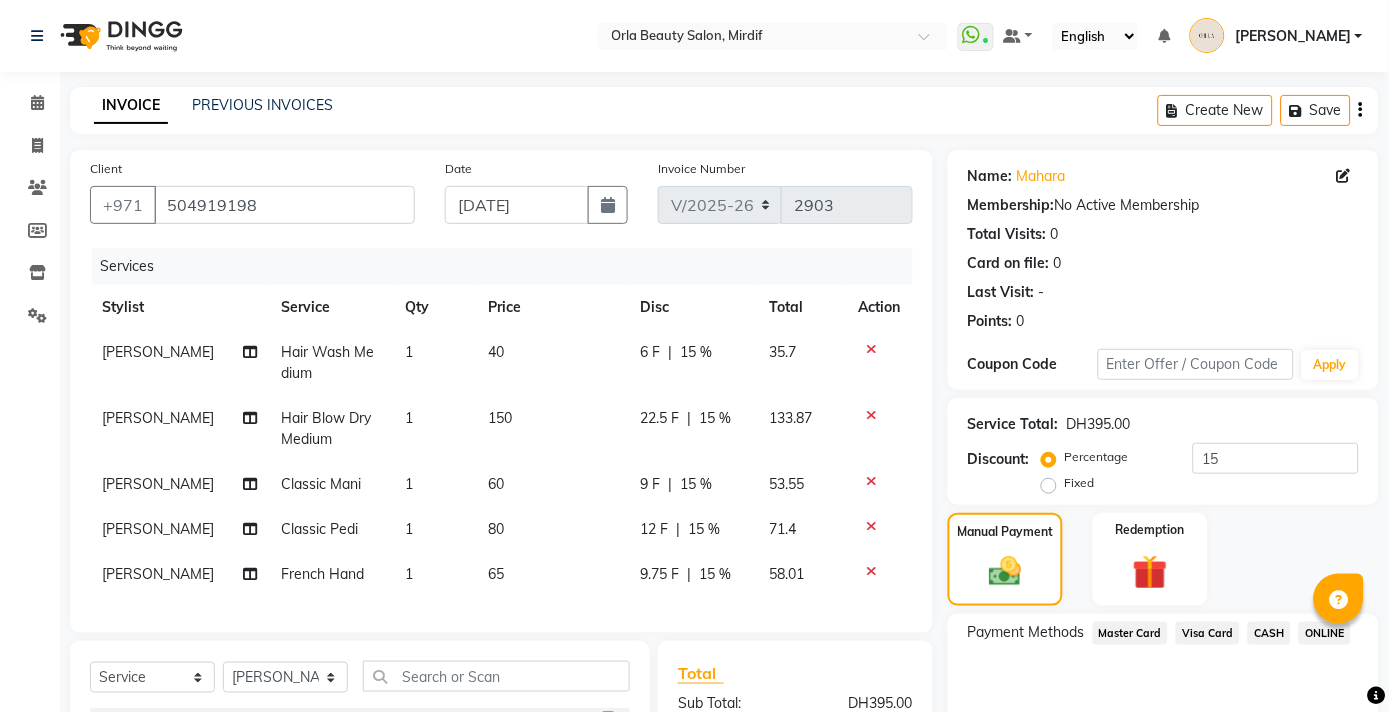 scroll, scrollTop: 269, scrollLeft: 0, axis: vertical 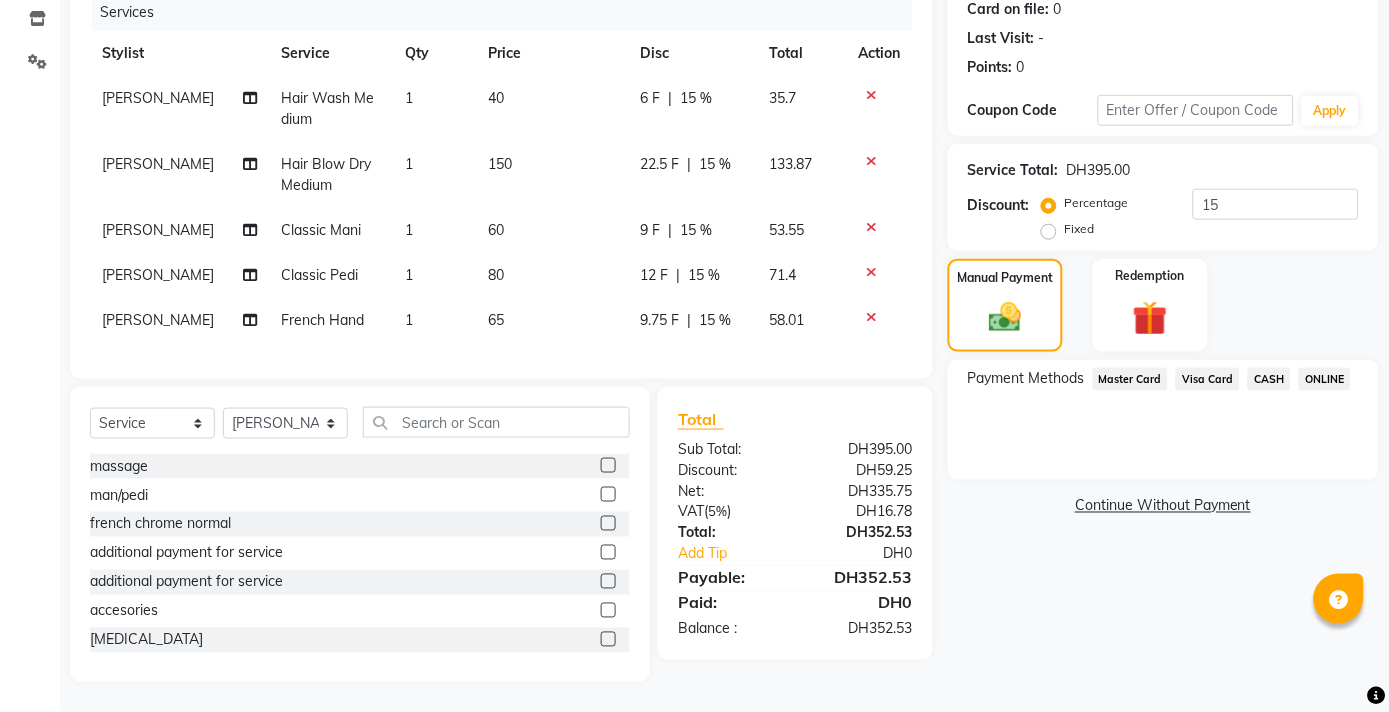 click on "ONLINE" 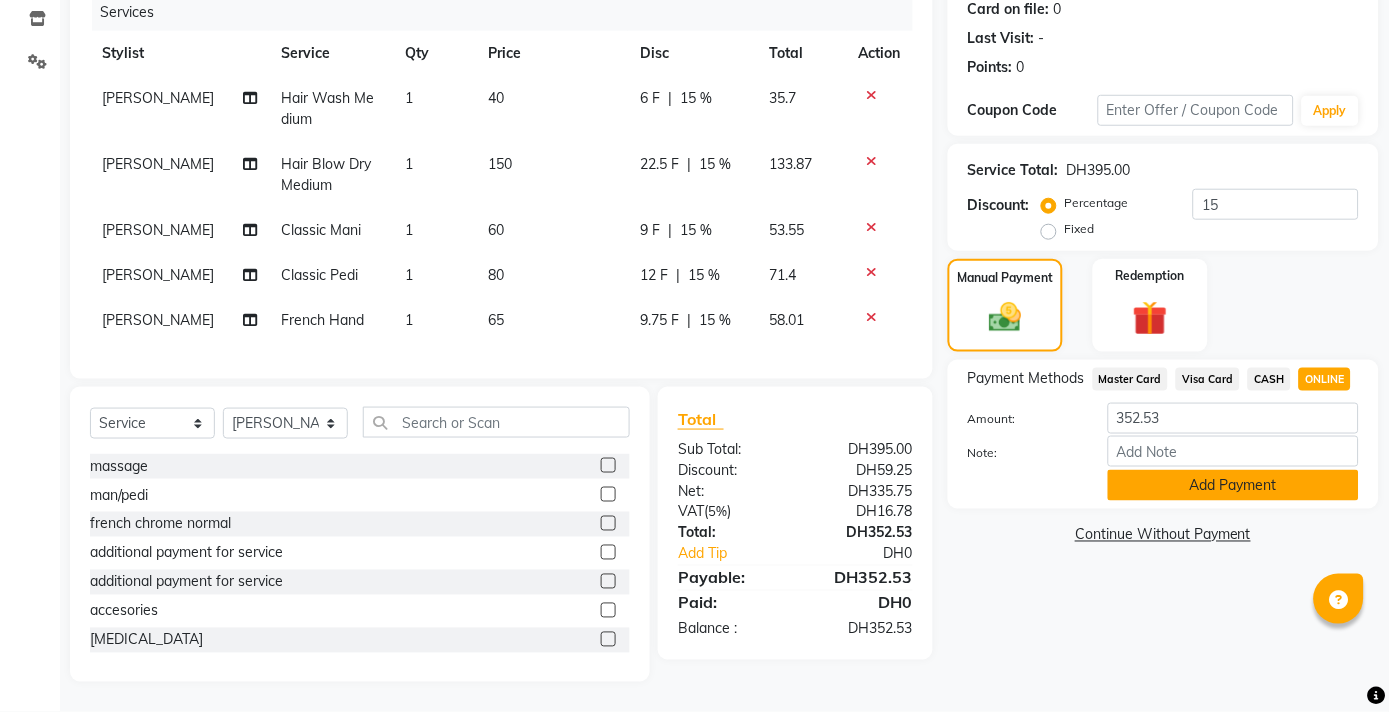click on "Add Payment" 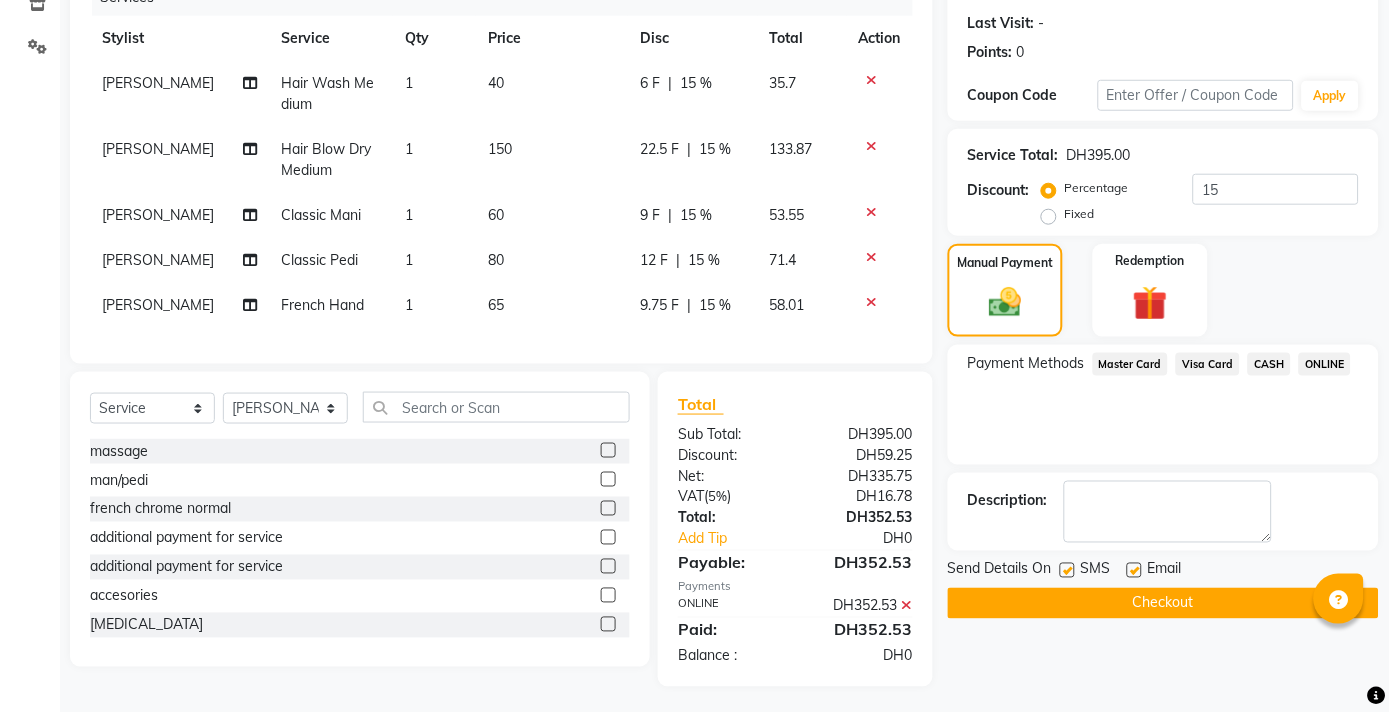 click on "Checkout" 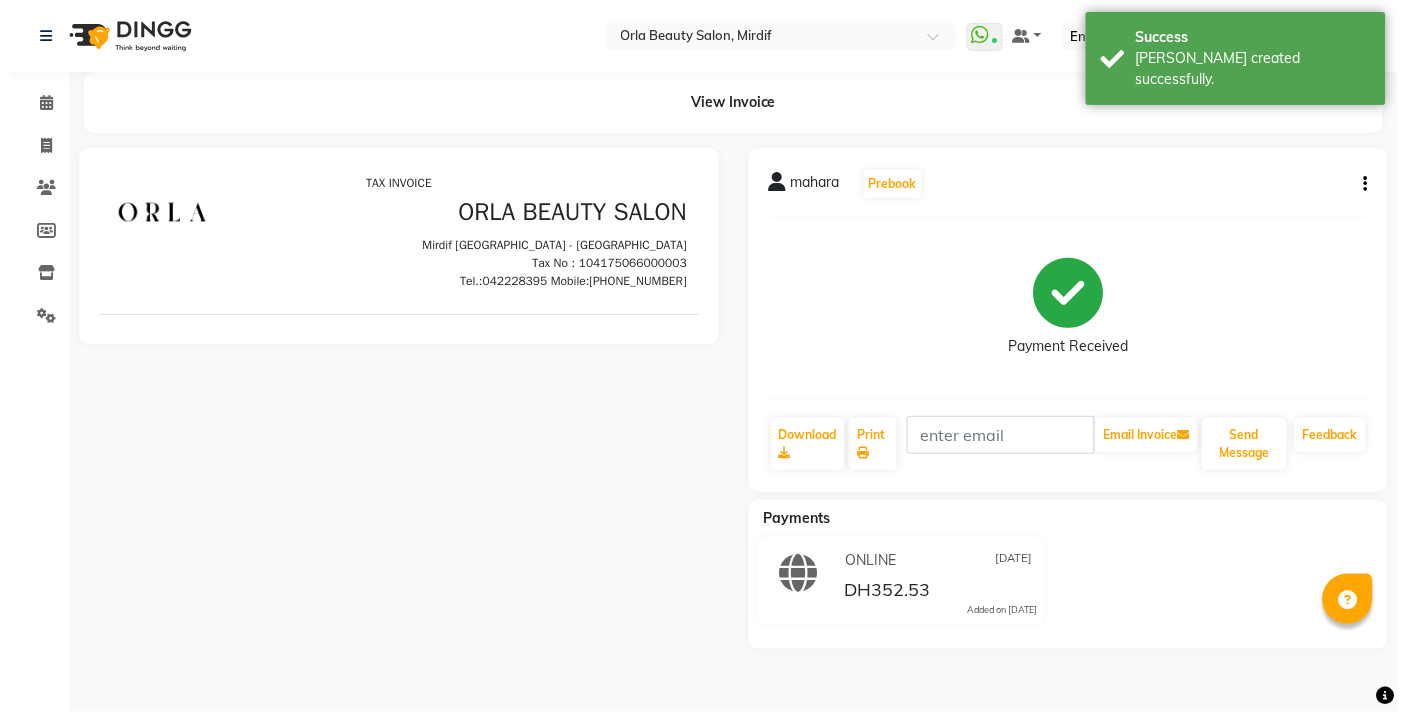 scroll, scrollTop: 0, scrollLeft: 0, axis: both 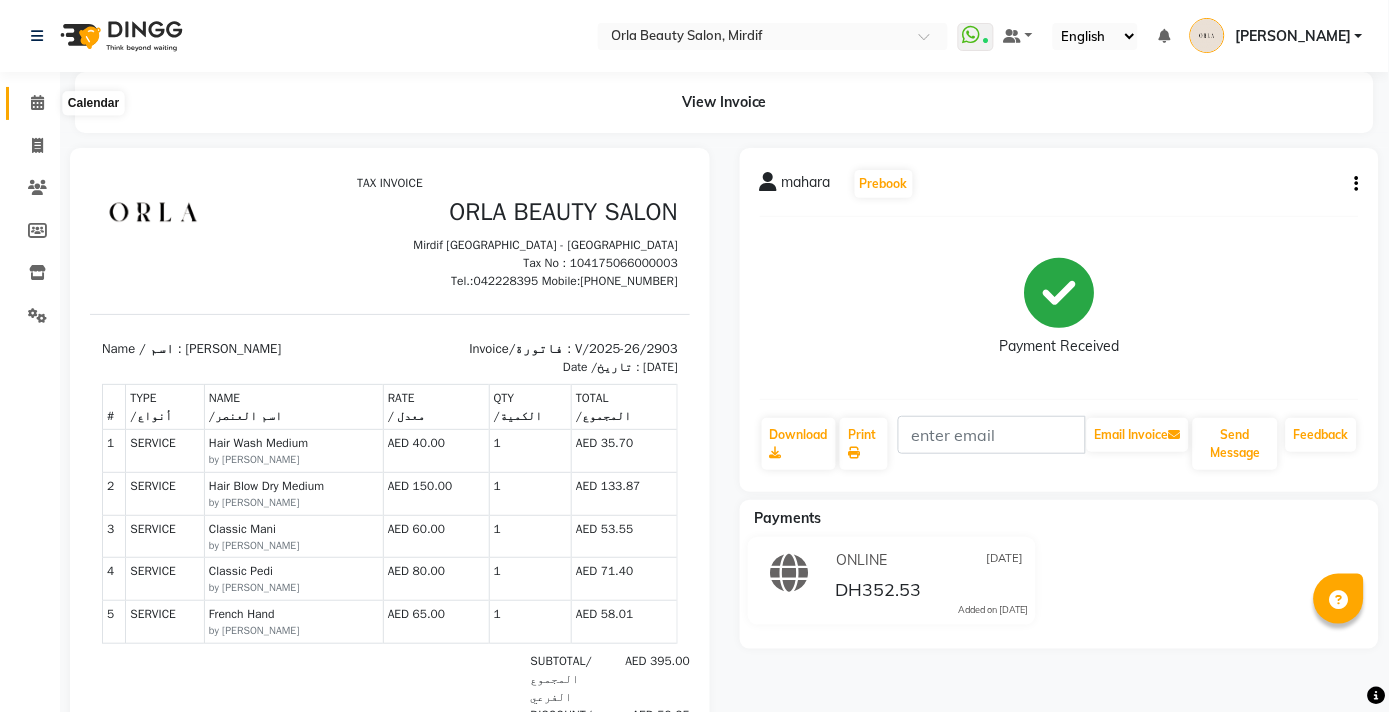 click 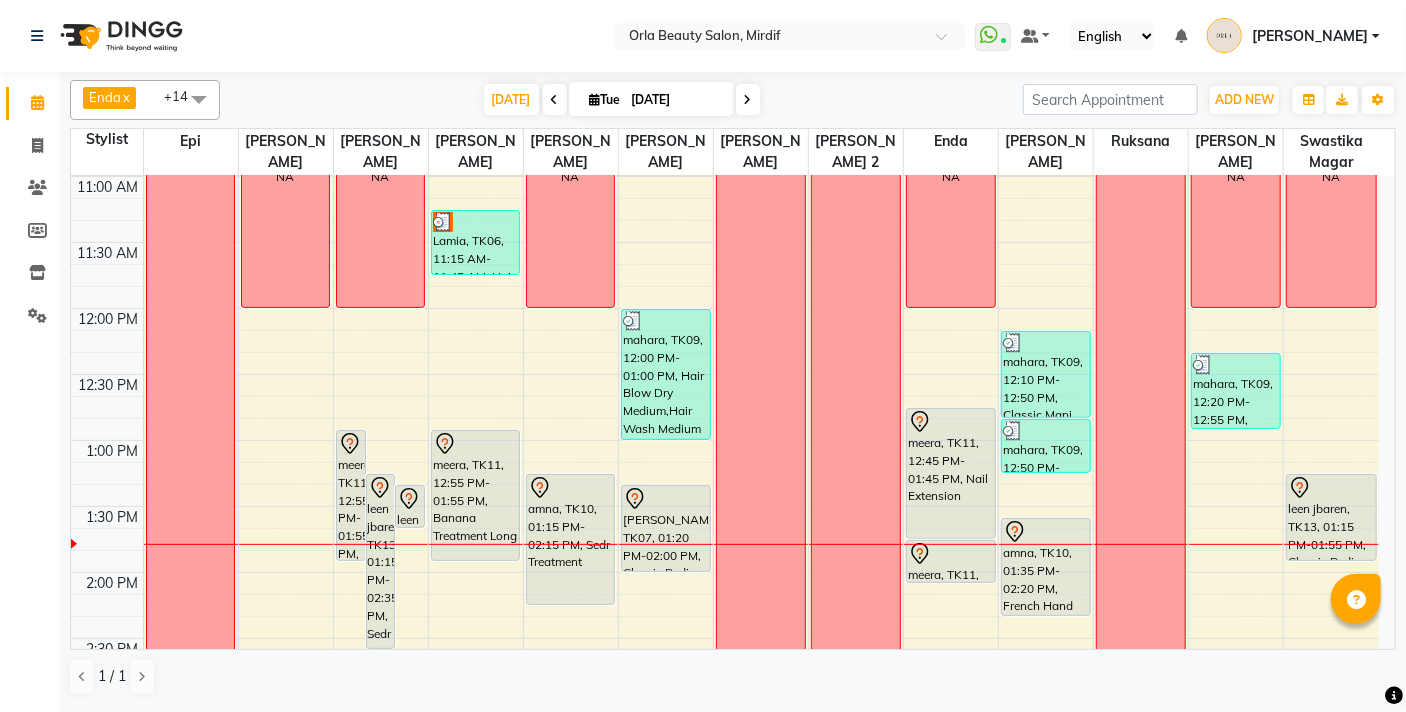 scroll, scrollTop: 395, scrollLeft: 0, axis: vertical 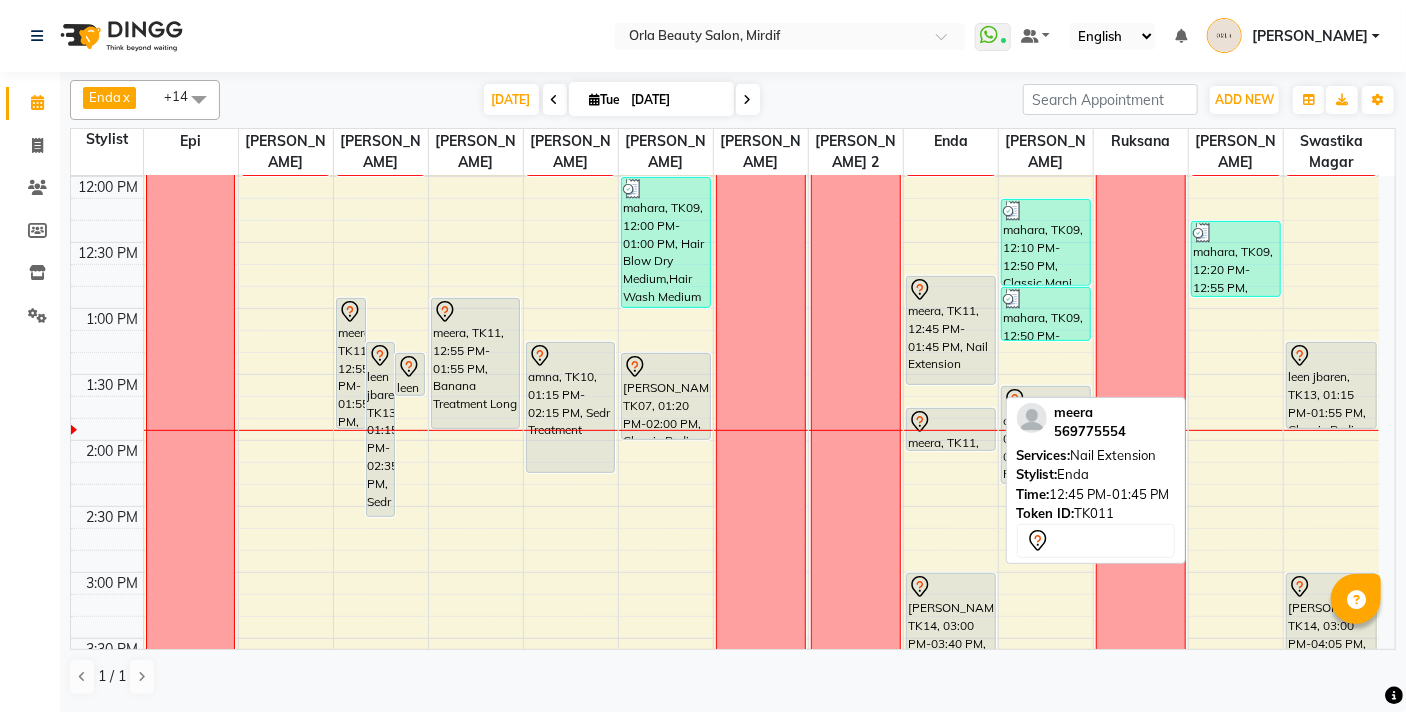 drag, startPoint x: 948, startPoint y: 405, endPoint x: 952, endPoint y: 380, distance: 25.317978 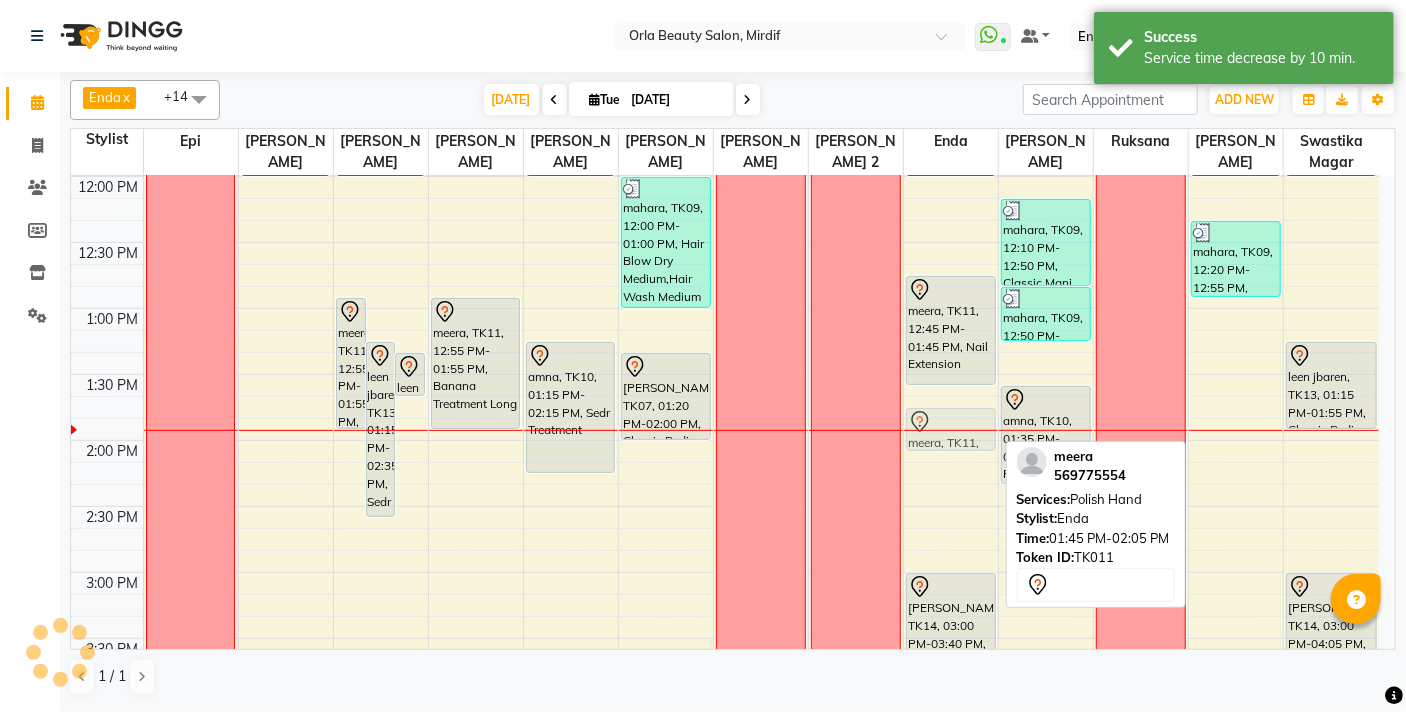 drag, startPoint x: 947, startPoint y: 425, endPoint x: 652, endPoint y: 439, distance: 295.33203 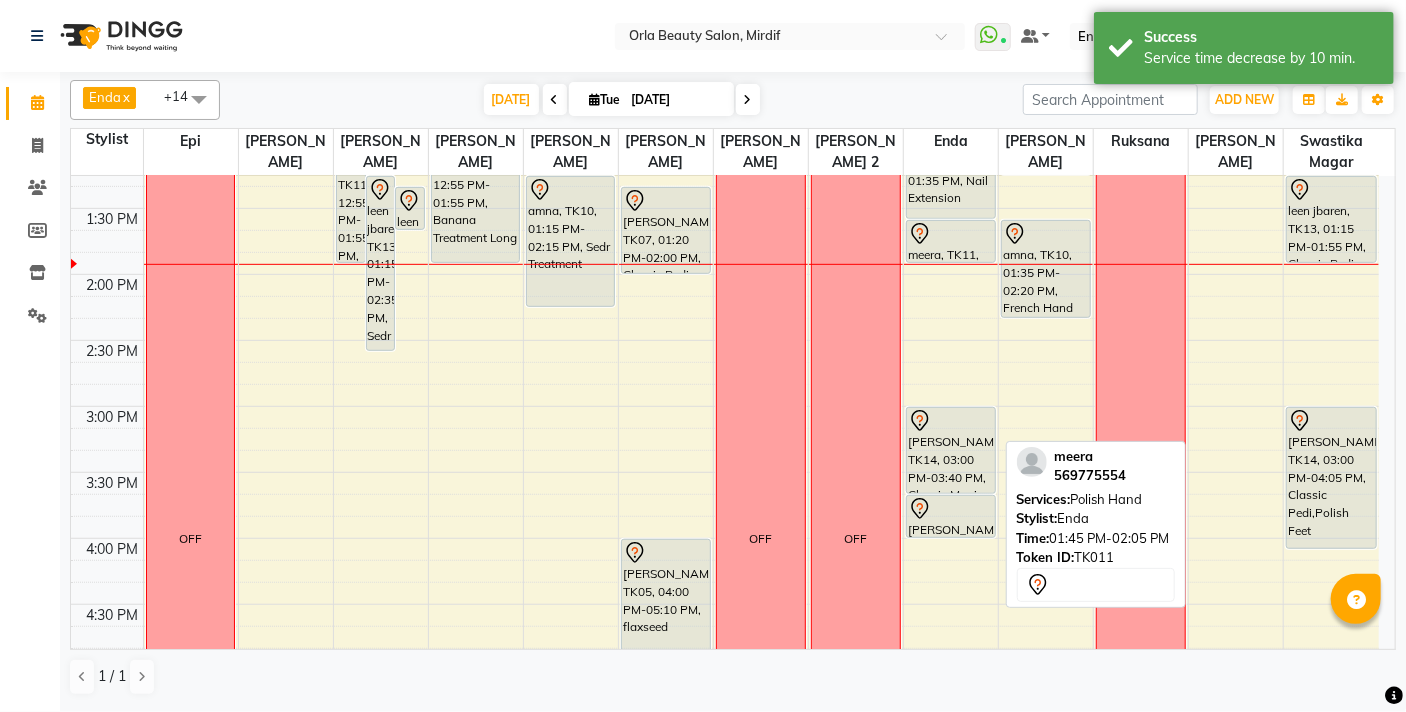 scroll, scrollTop: 500, scrollLeft: 0, axis: vertical 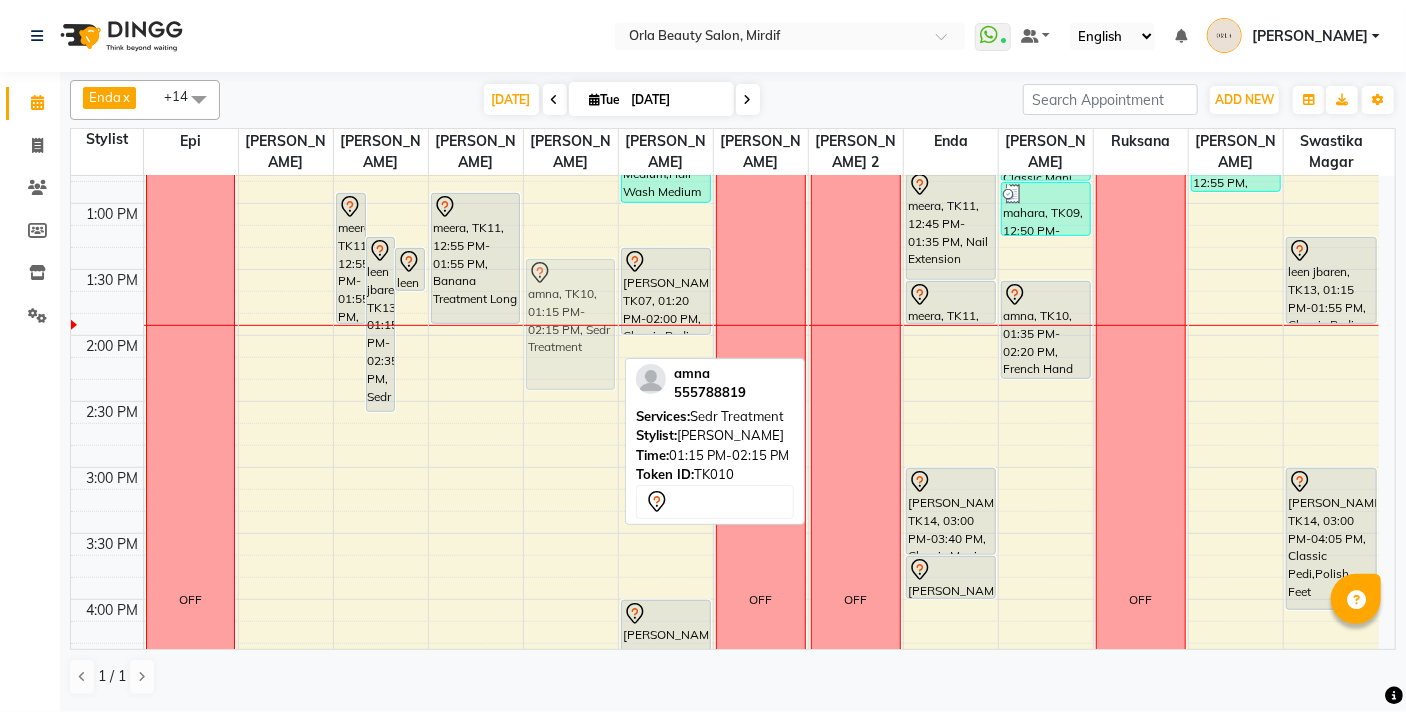 drag, startPoint x: 558, startPoint y: 265, endPoint x: 558, endPoint y: 287, distance: 22 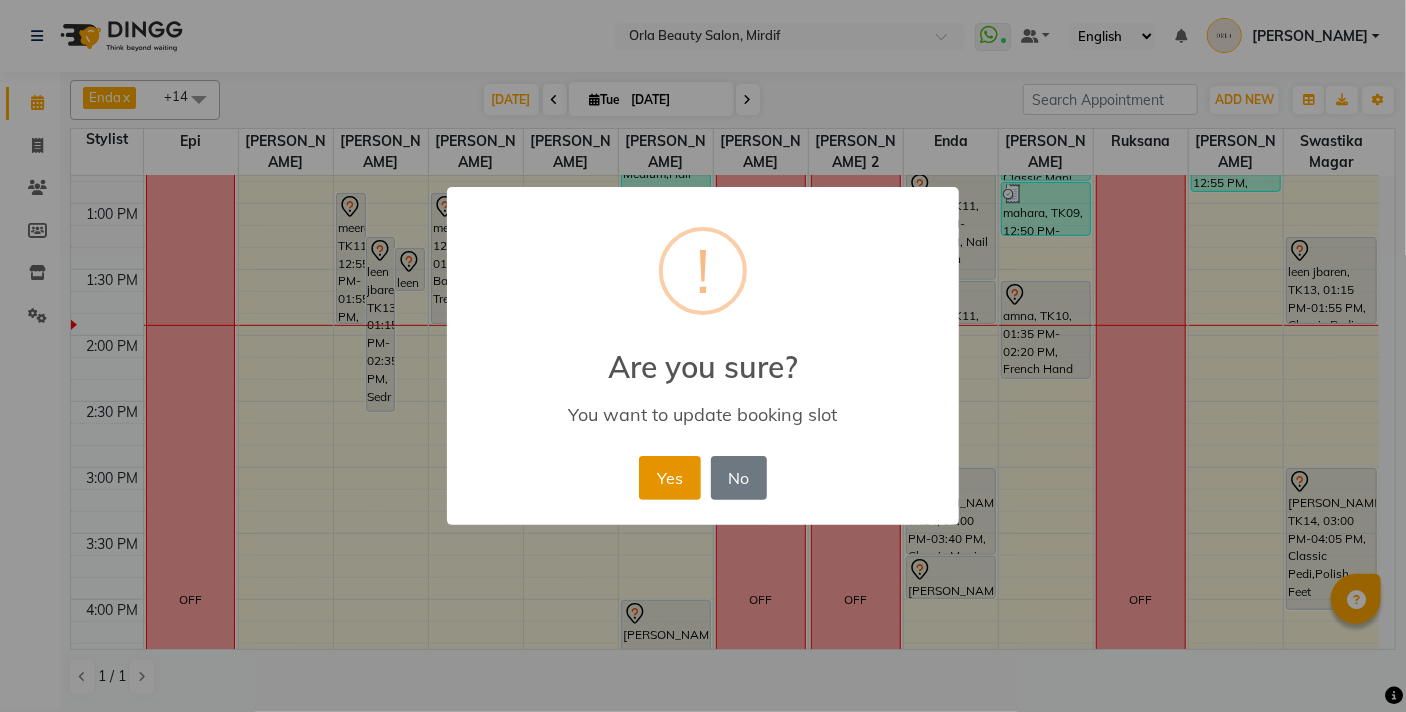 click on "Yes" at bounding box center (669, 478) 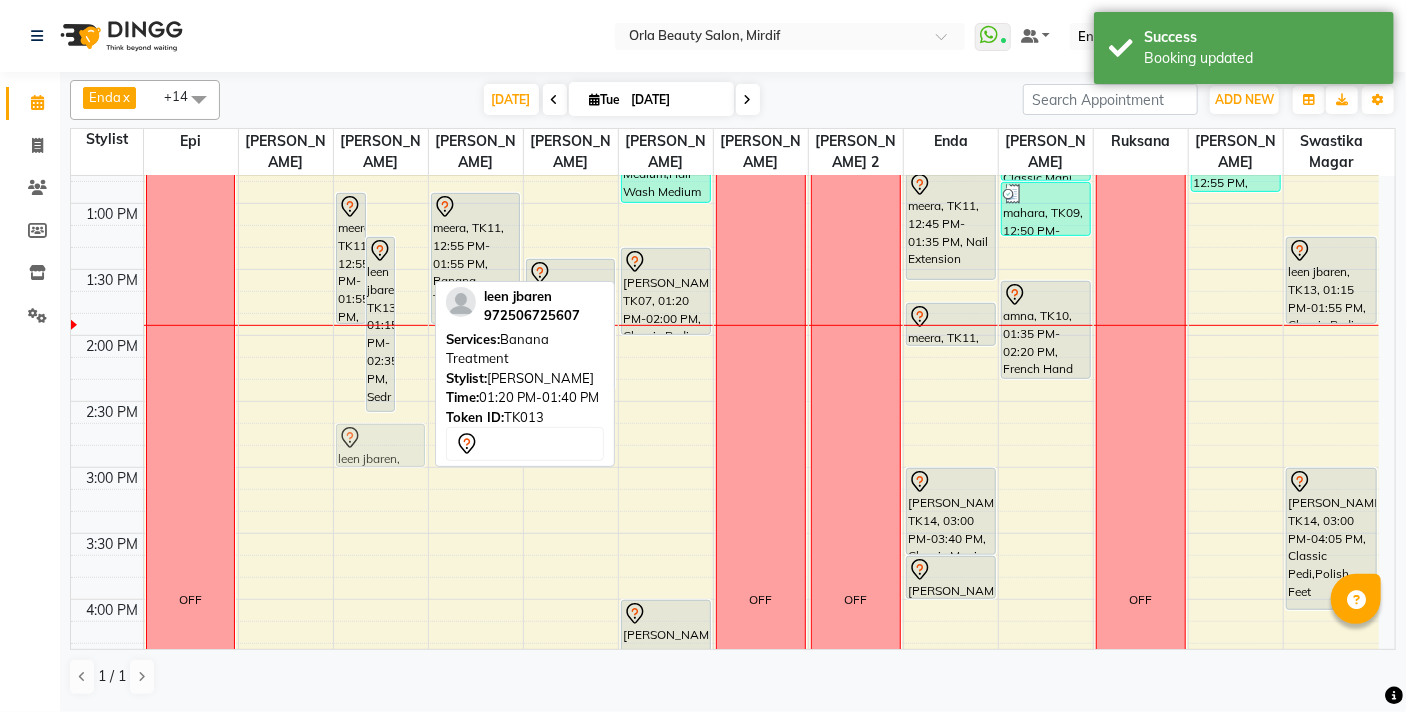drag, startPoint x: 409, startPoint y: 262, endPoint x: 404, endPoint y: 442, distance: 180.06943 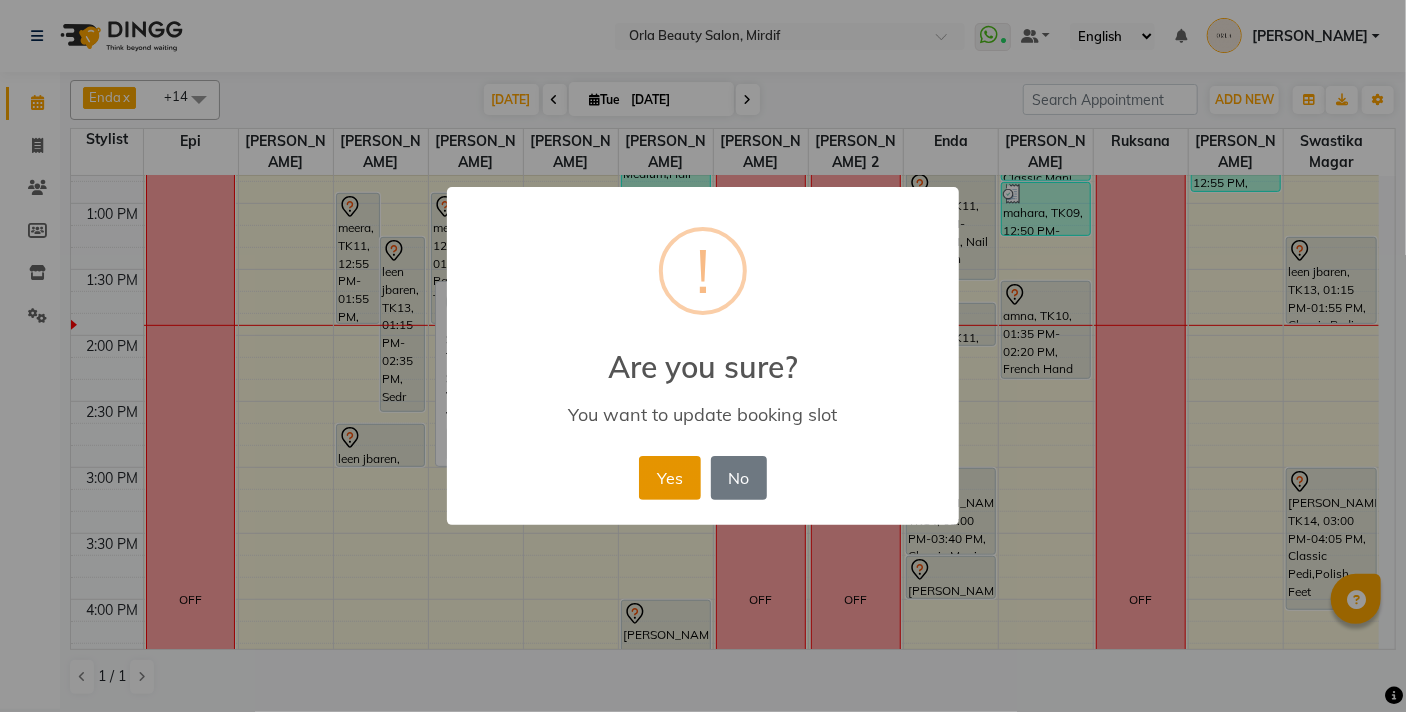 click on "Yes" at bounding box center (669, 478) 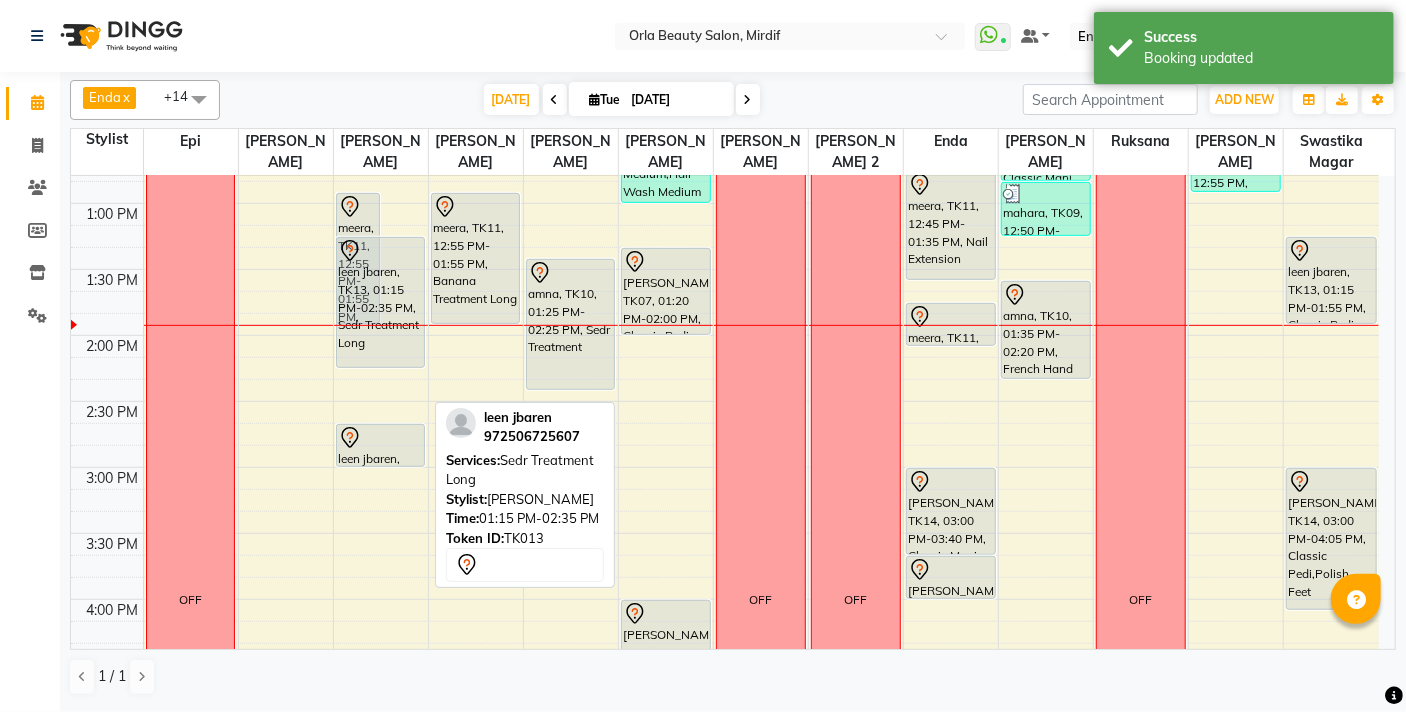drag, startPoint x: 403, startPoint y: 410, endPoint x: 399, endPoint y: 378, distance: 32.24903 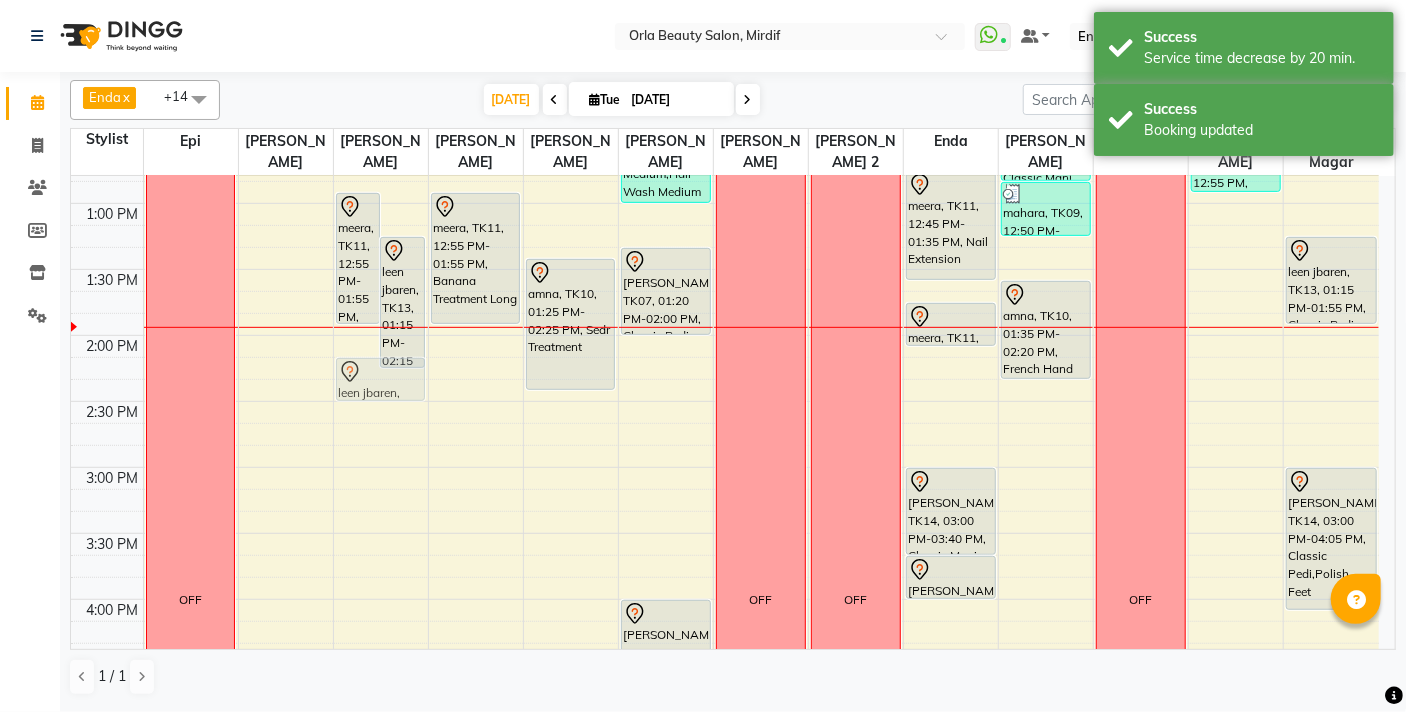 drag, startPoint x: 382, startPoint y: 399, endPoint x: 383, endPoint y: 383, distance: 16.03122 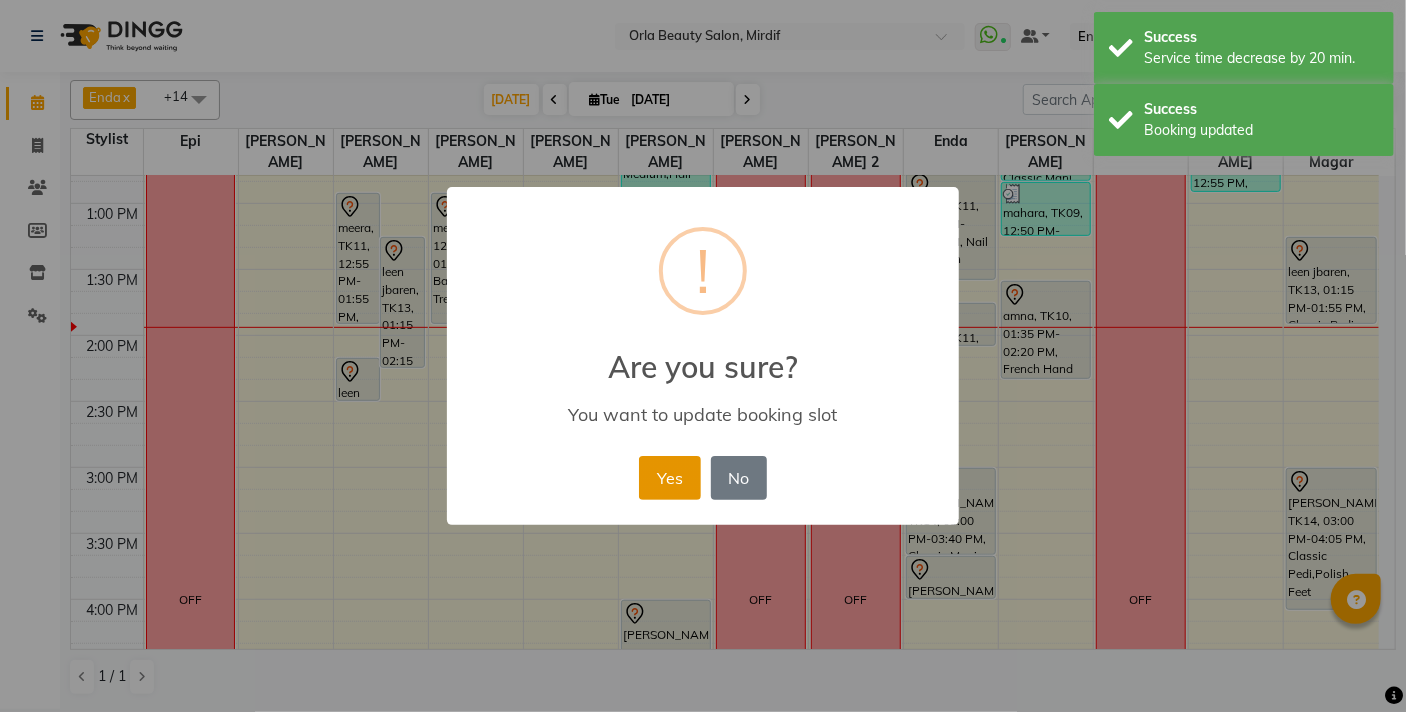 click on "Yes" at bounding box center [669, 478] 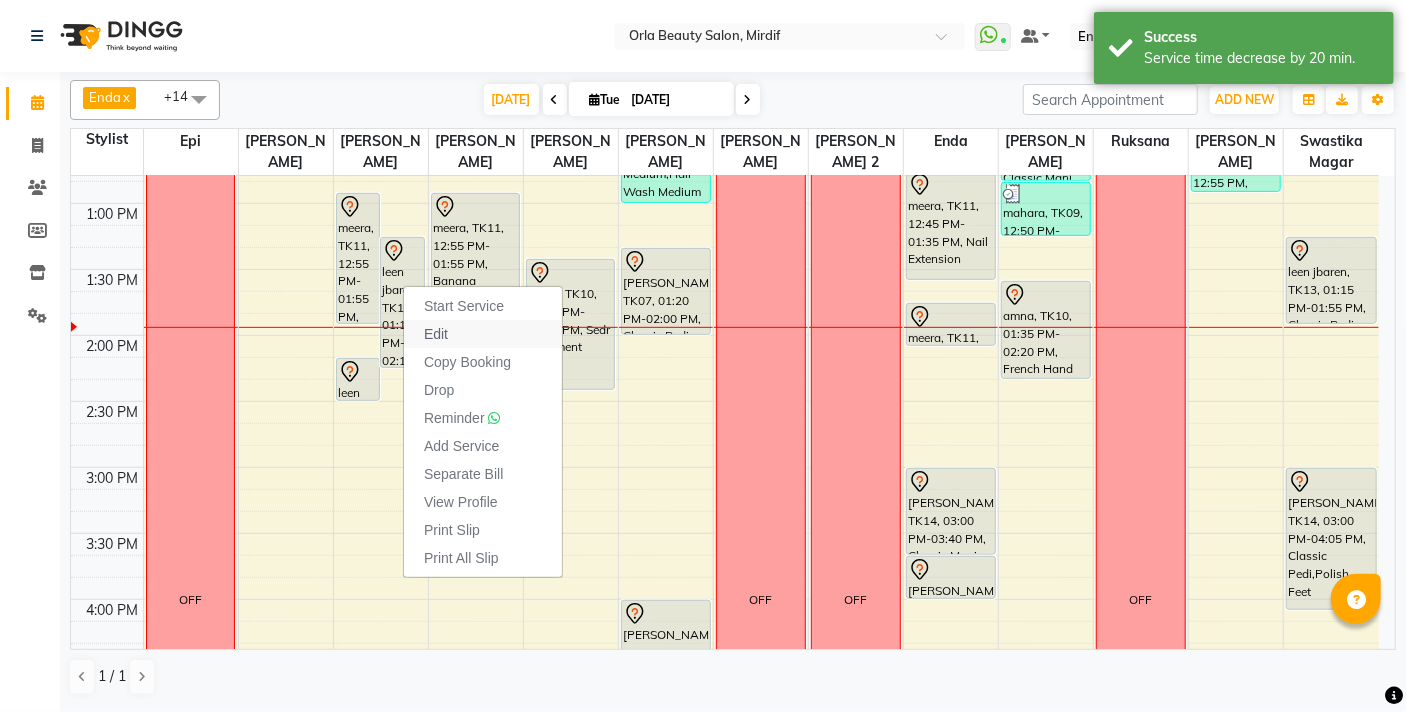 click on "Edit" at bounding box center [483, 334] 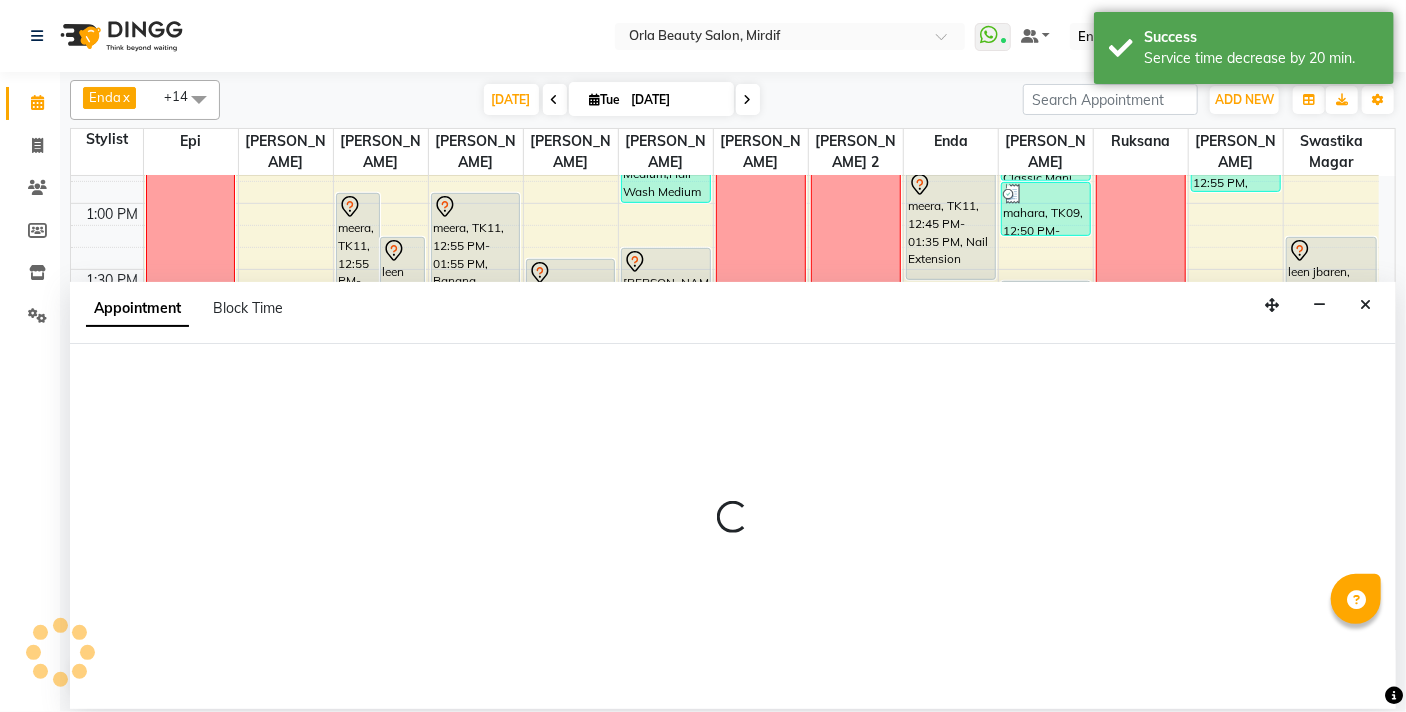 select on "tentative" 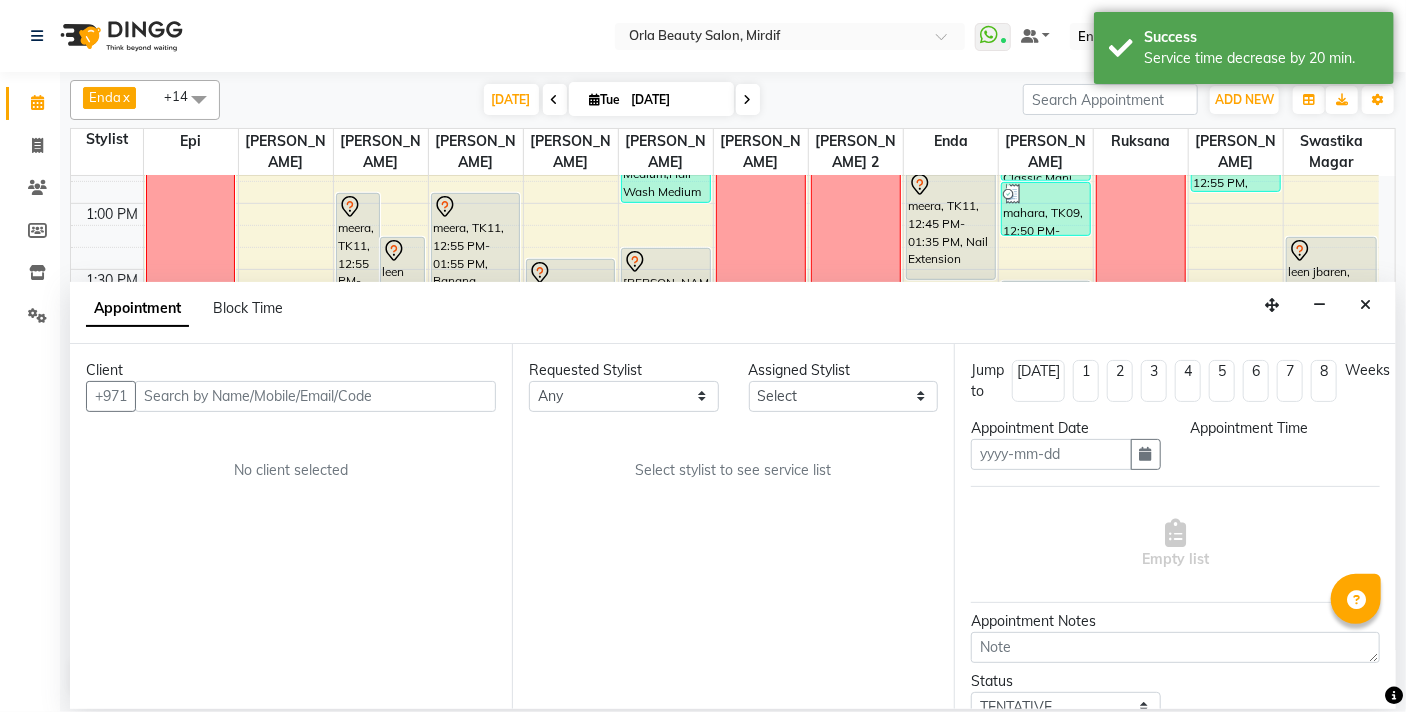 type on "[DATE]" 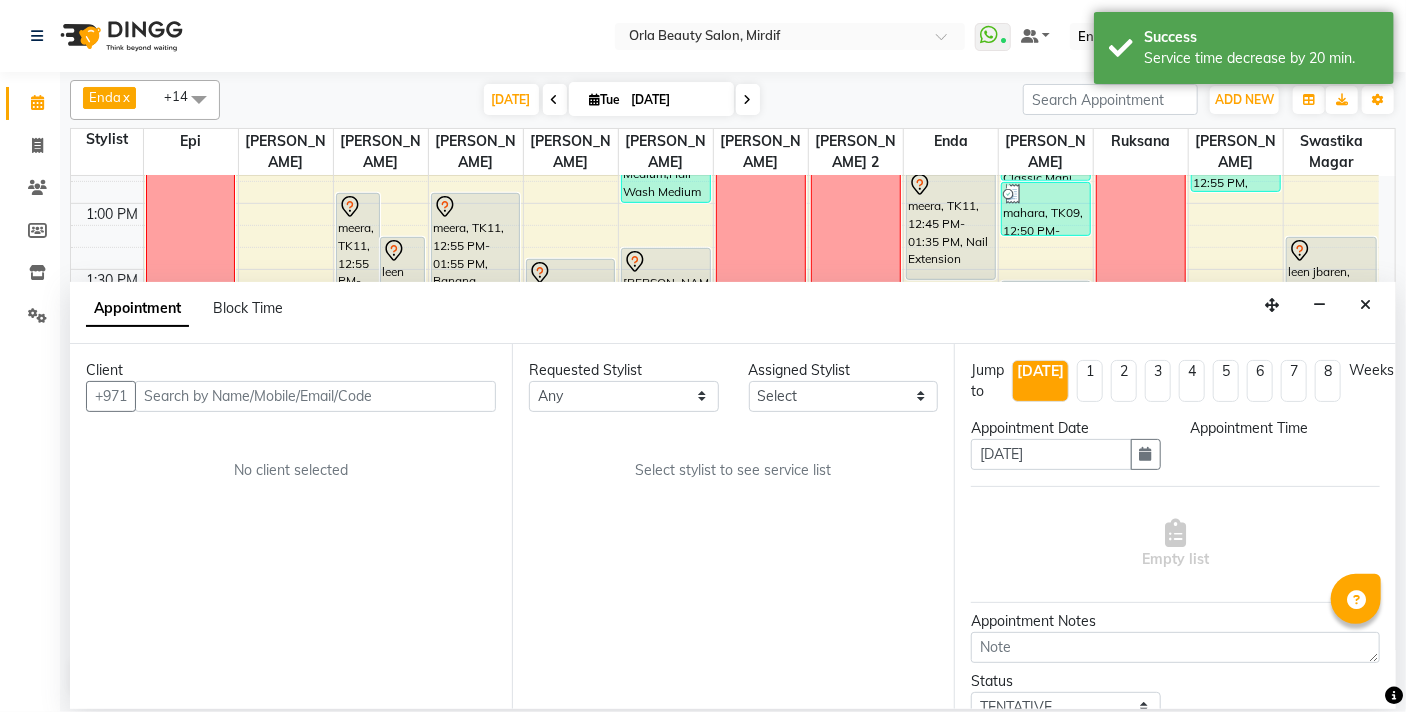 select on "58161" 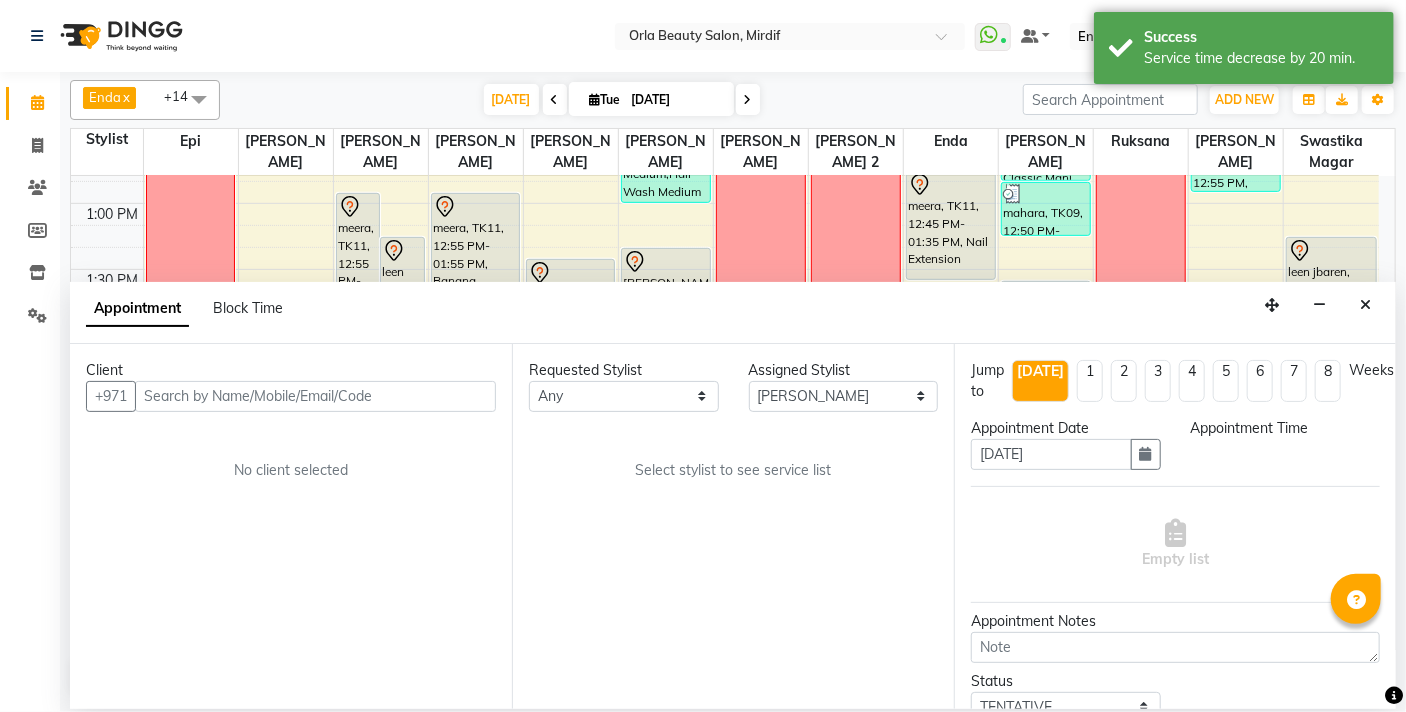 select on "795" 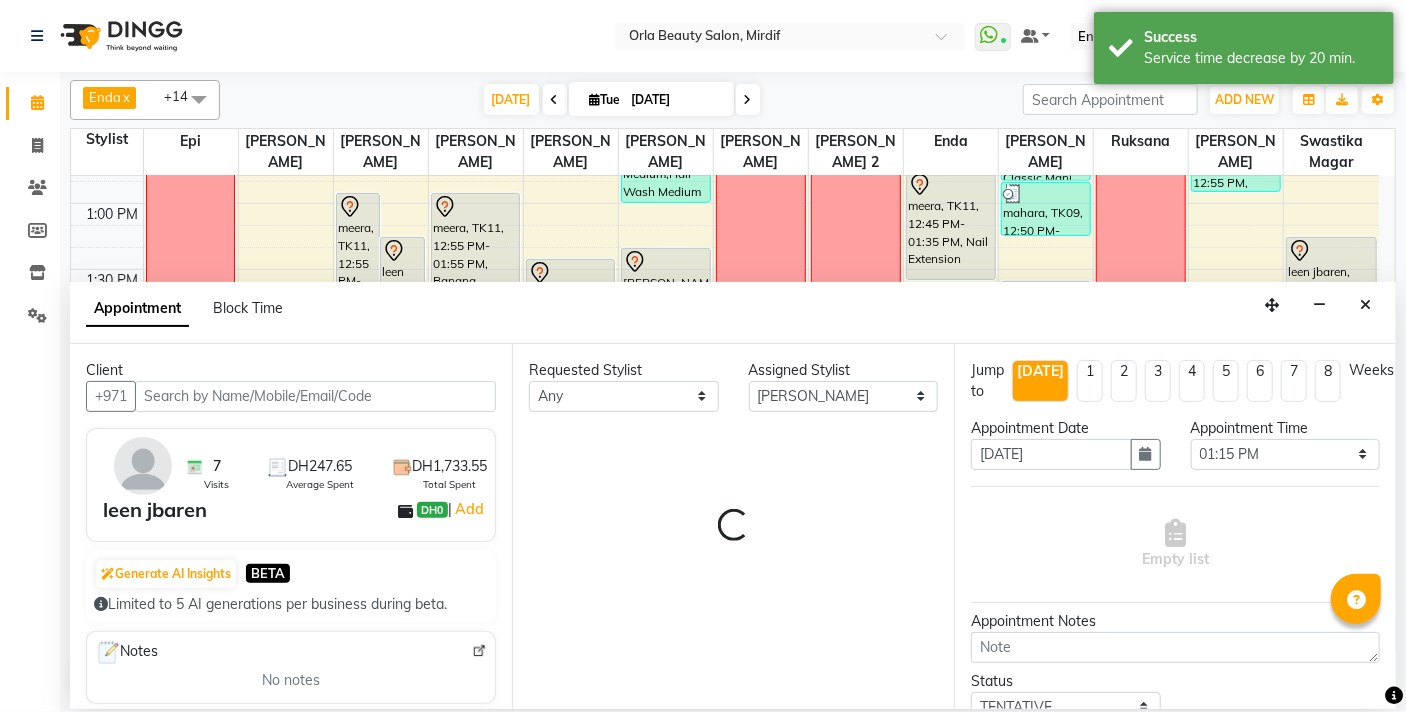 scroll, scrollTop: 529, scrollLeft: 0, axis: vertical 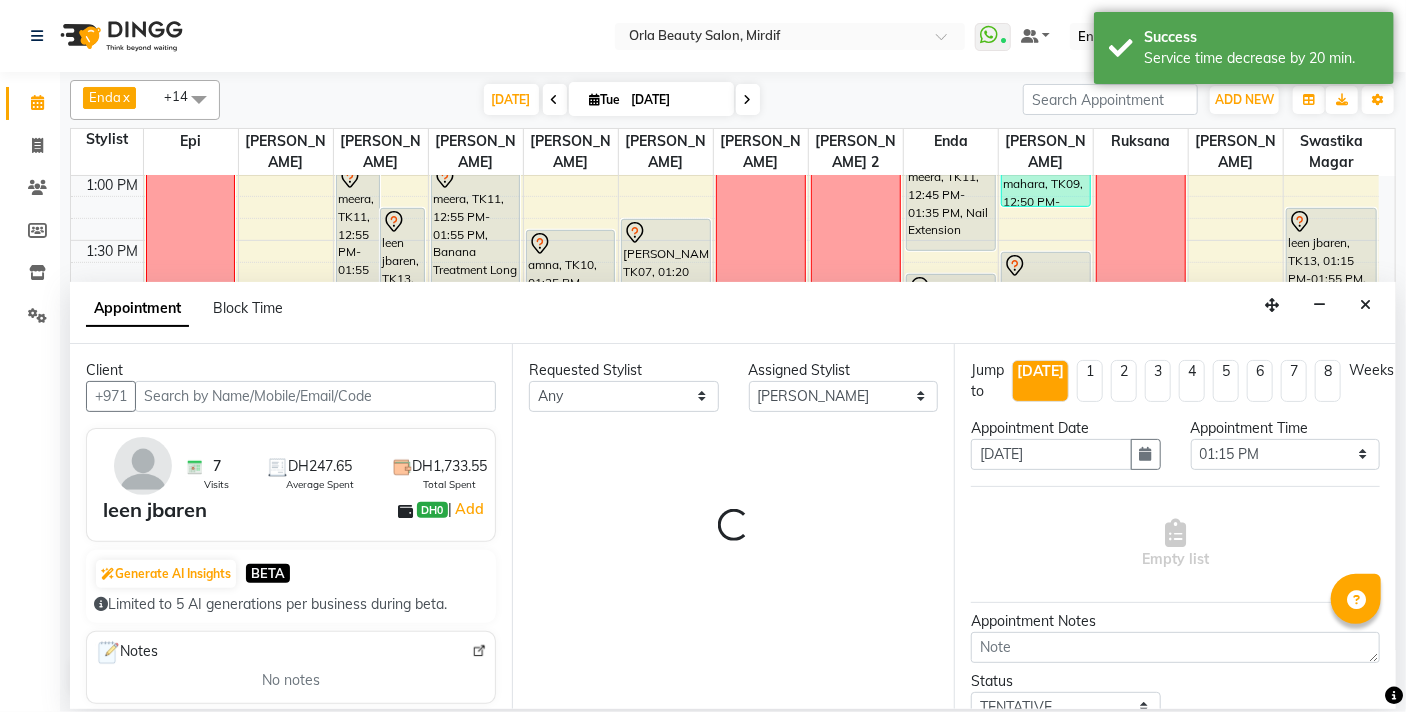 select on "2225" 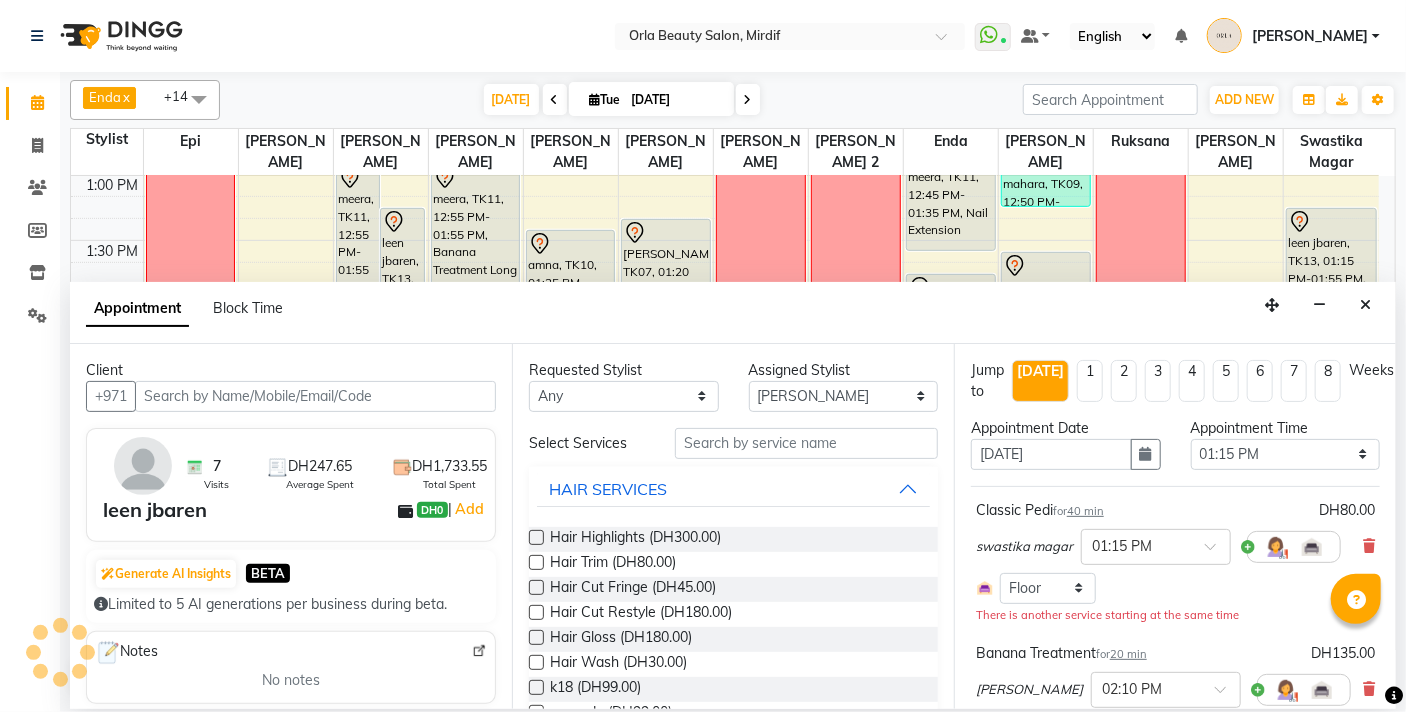 scroll, scrollTop: 98, scrollLeft: 0, axis: vertical 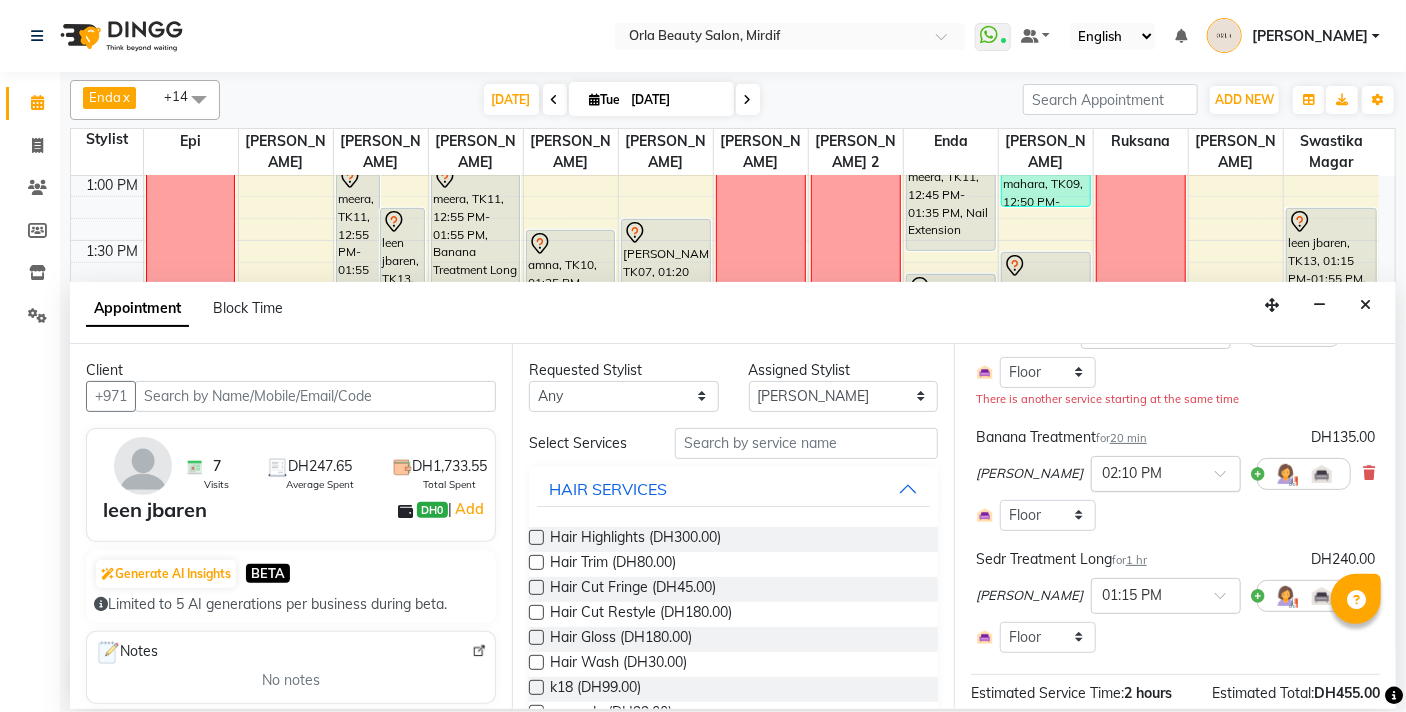 click at bounding box center (1227, 479) 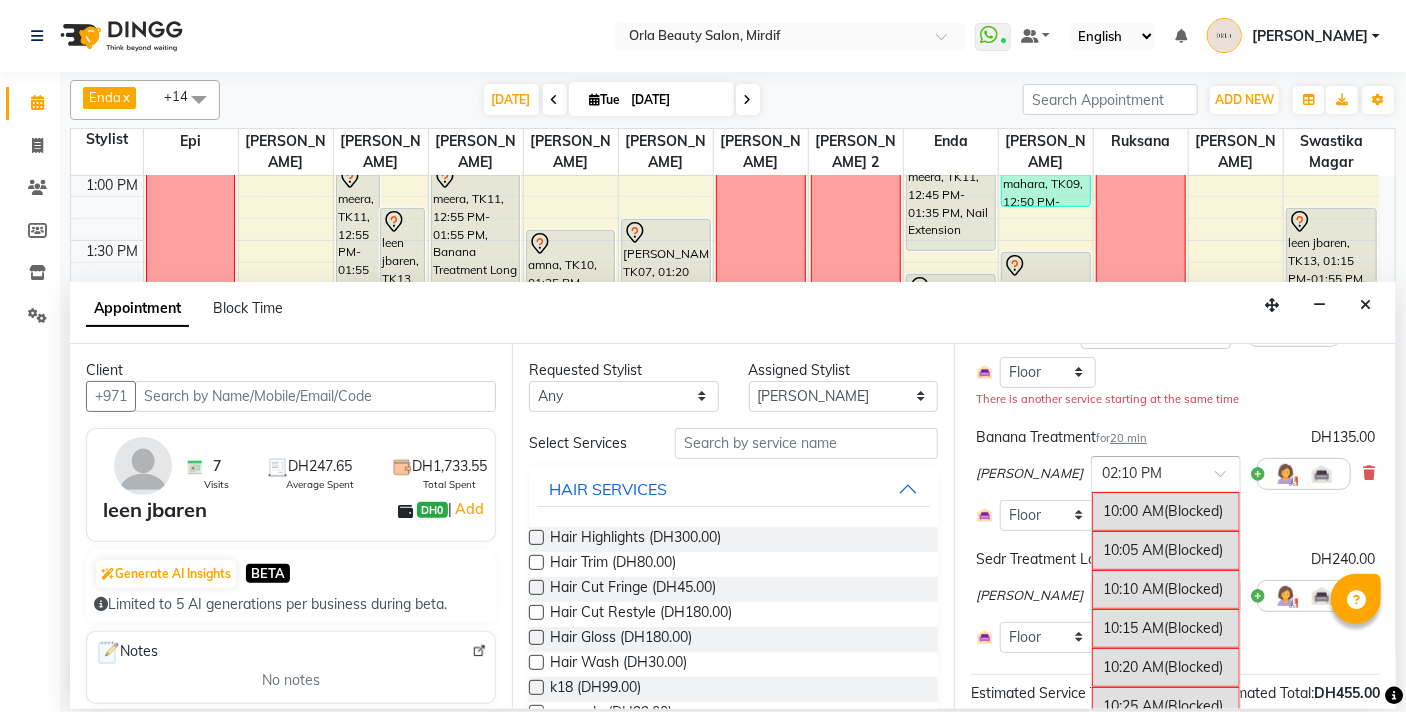 scroll, scrollTop: 1922, scrollLeft: 0, axis: vertical 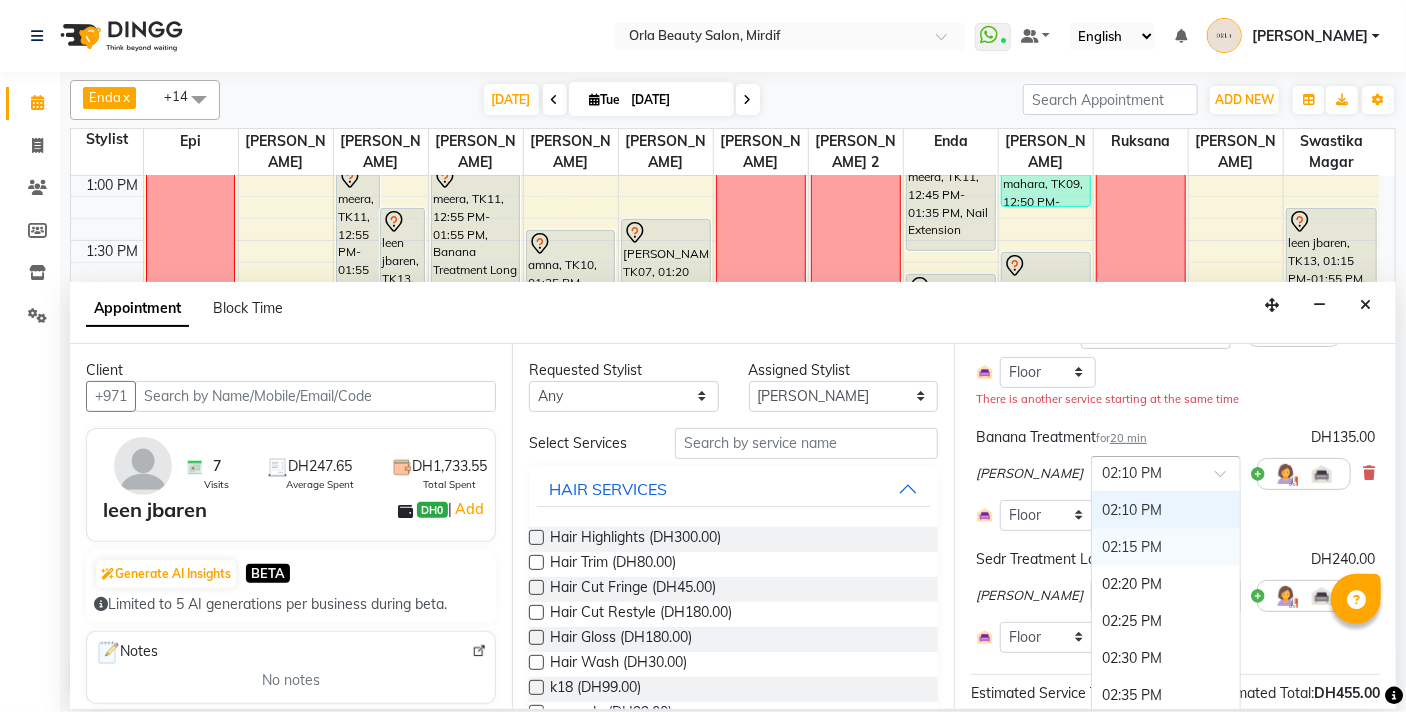 click on "02:15 PM" at bounding box center [1166, 547] 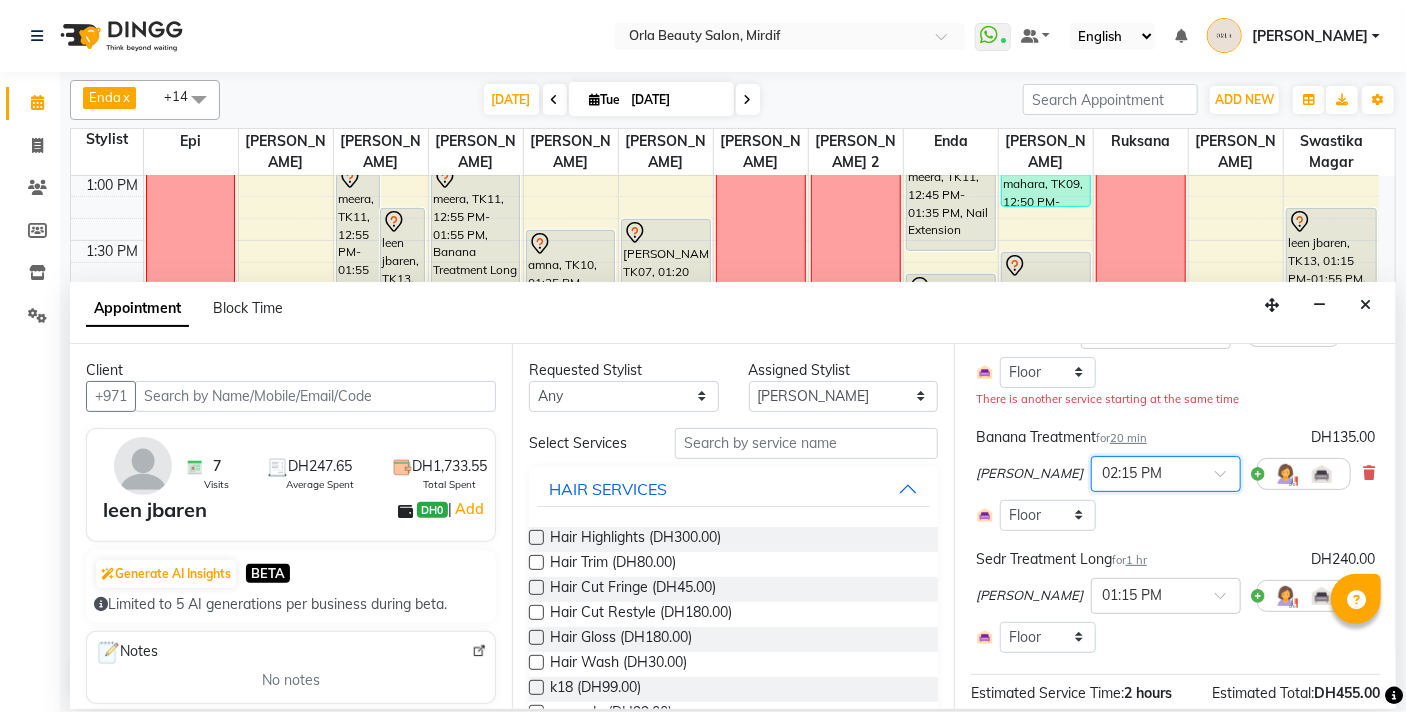 scroll, scrollTop: 416, scrollLeft: 0, axis: vertical 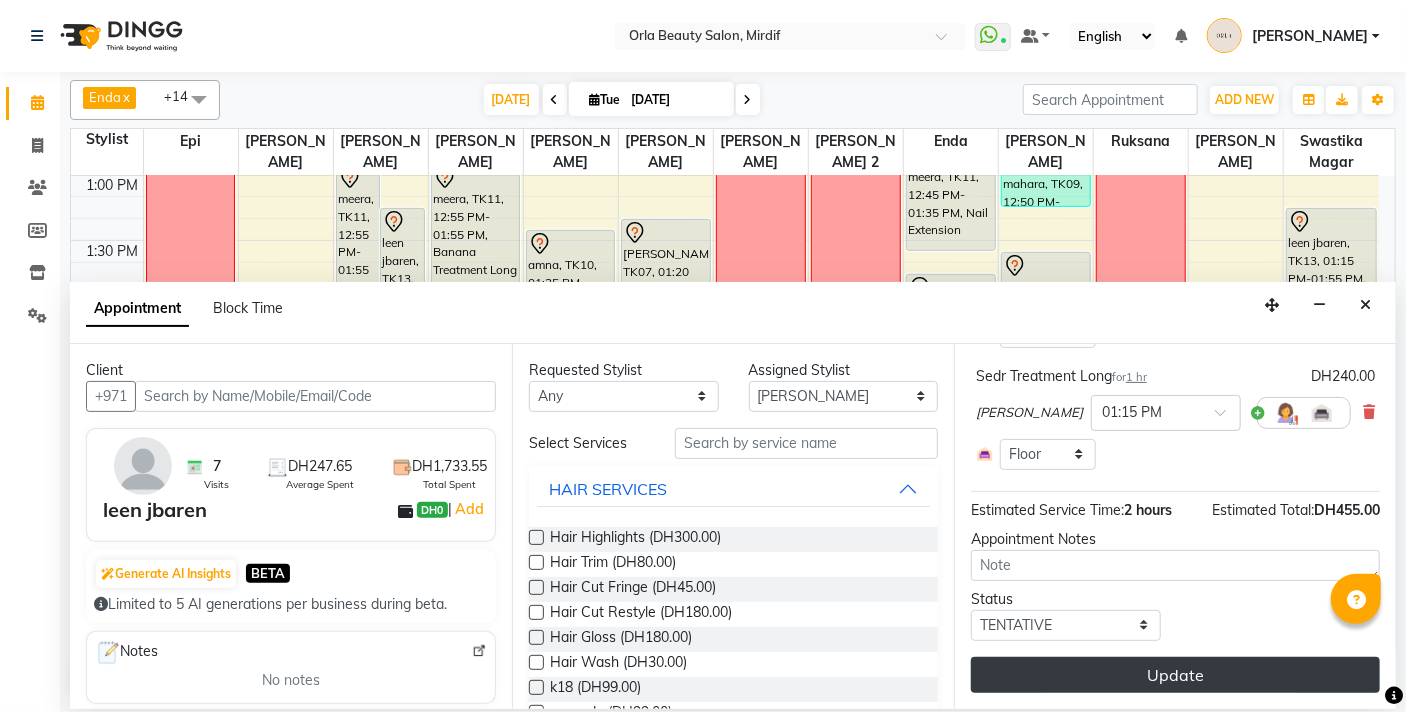 click on "Update" at bounding box center (1175, 675) 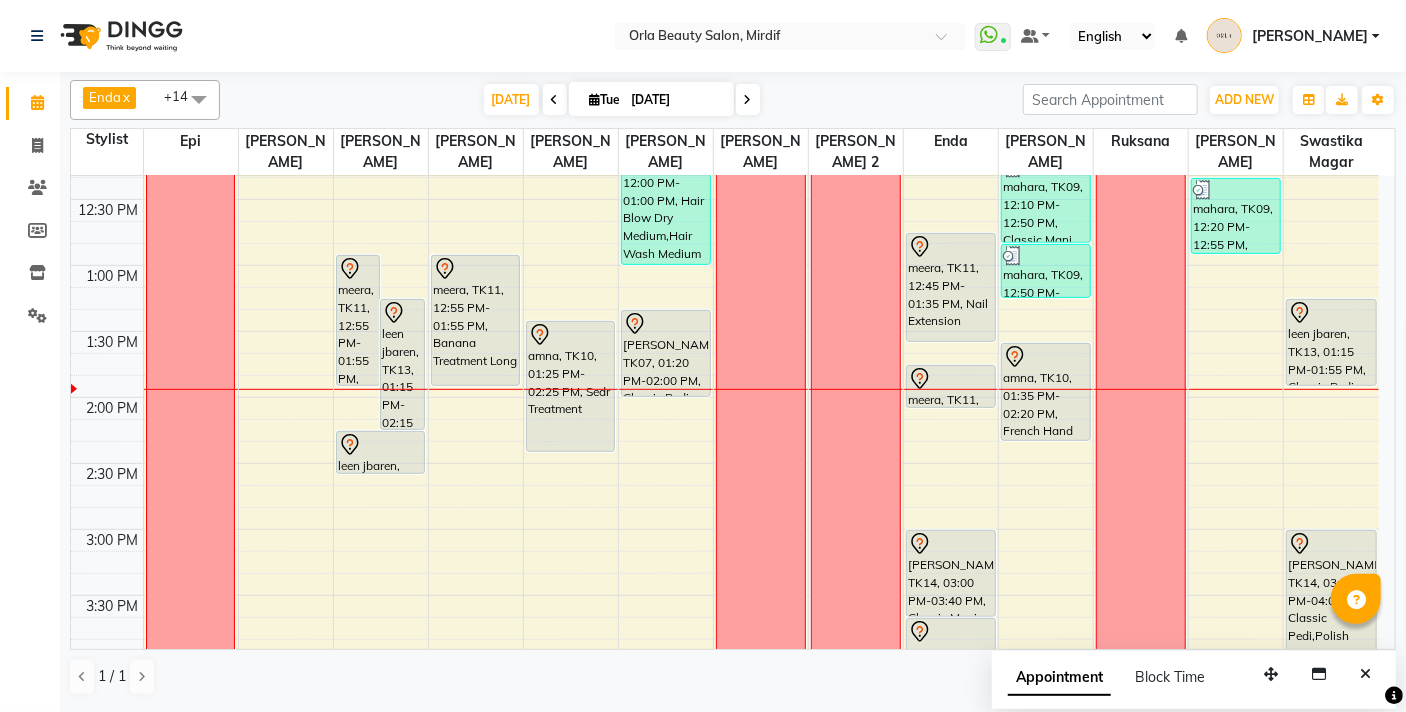 scroll, scrollTop: 162, scrollLeft: 0, axis: vertical 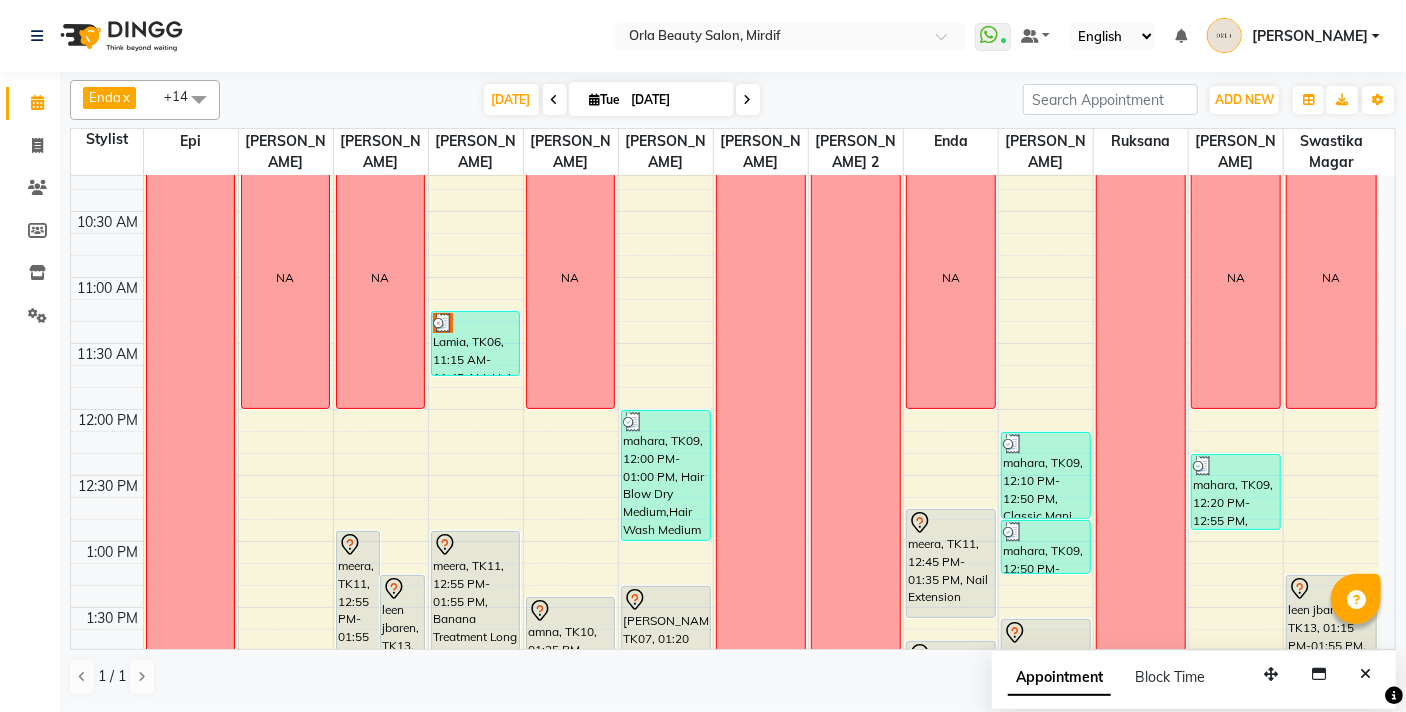 click at bounding box center [555, 99] 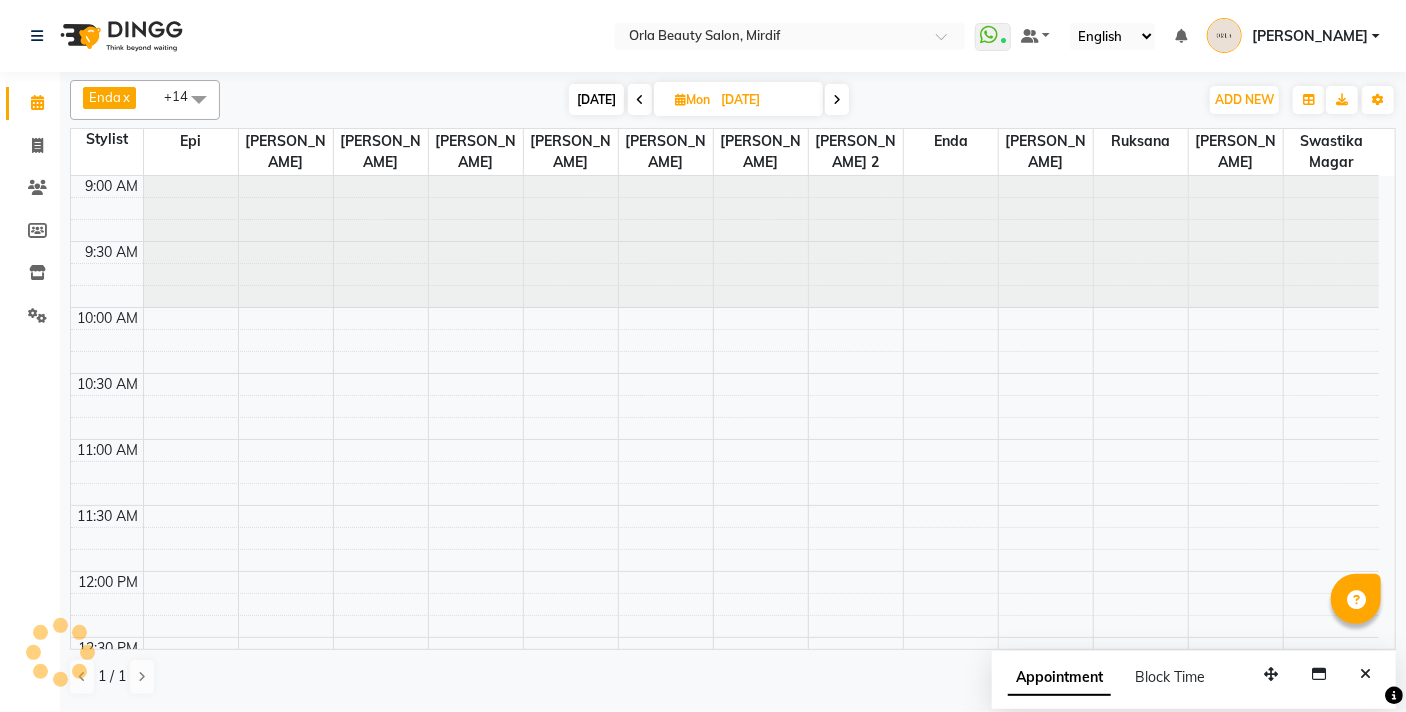 scroll, scrollTop: 529, scrollLeft: 0, axis: vertical 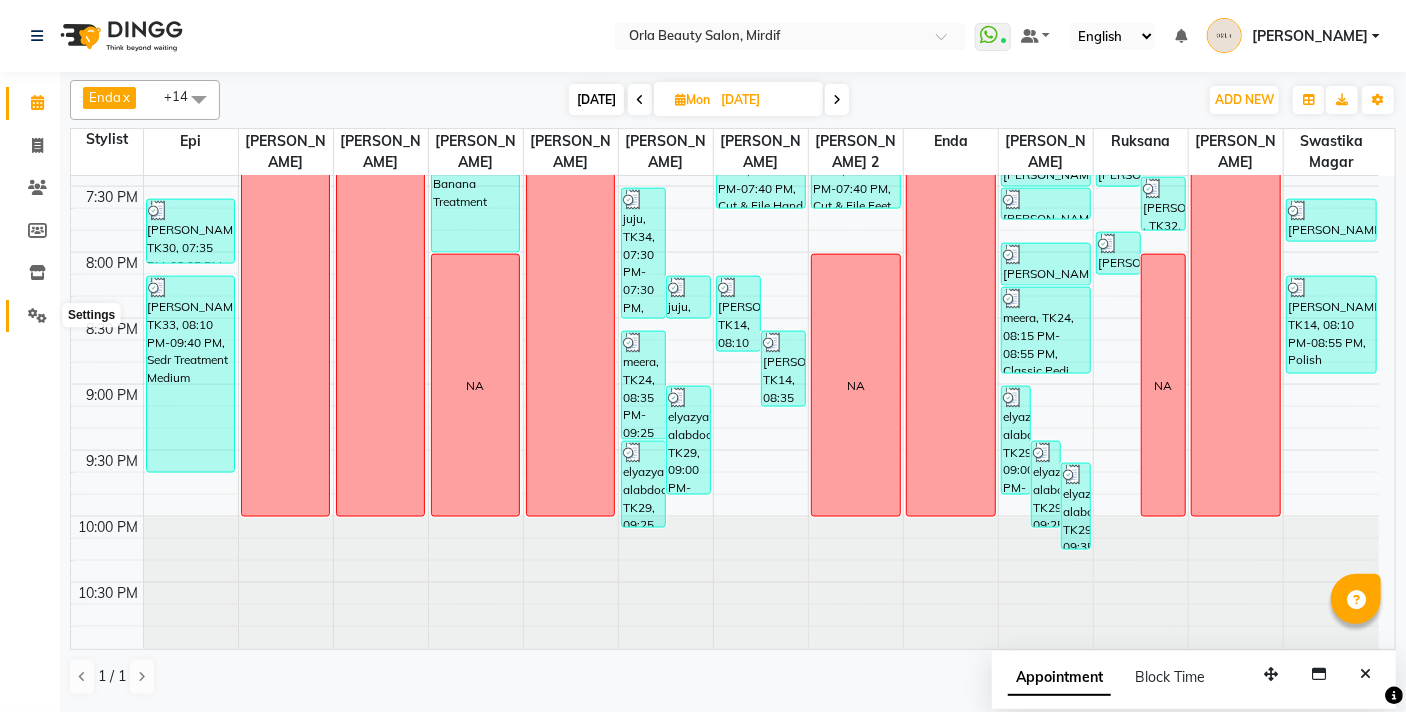 click 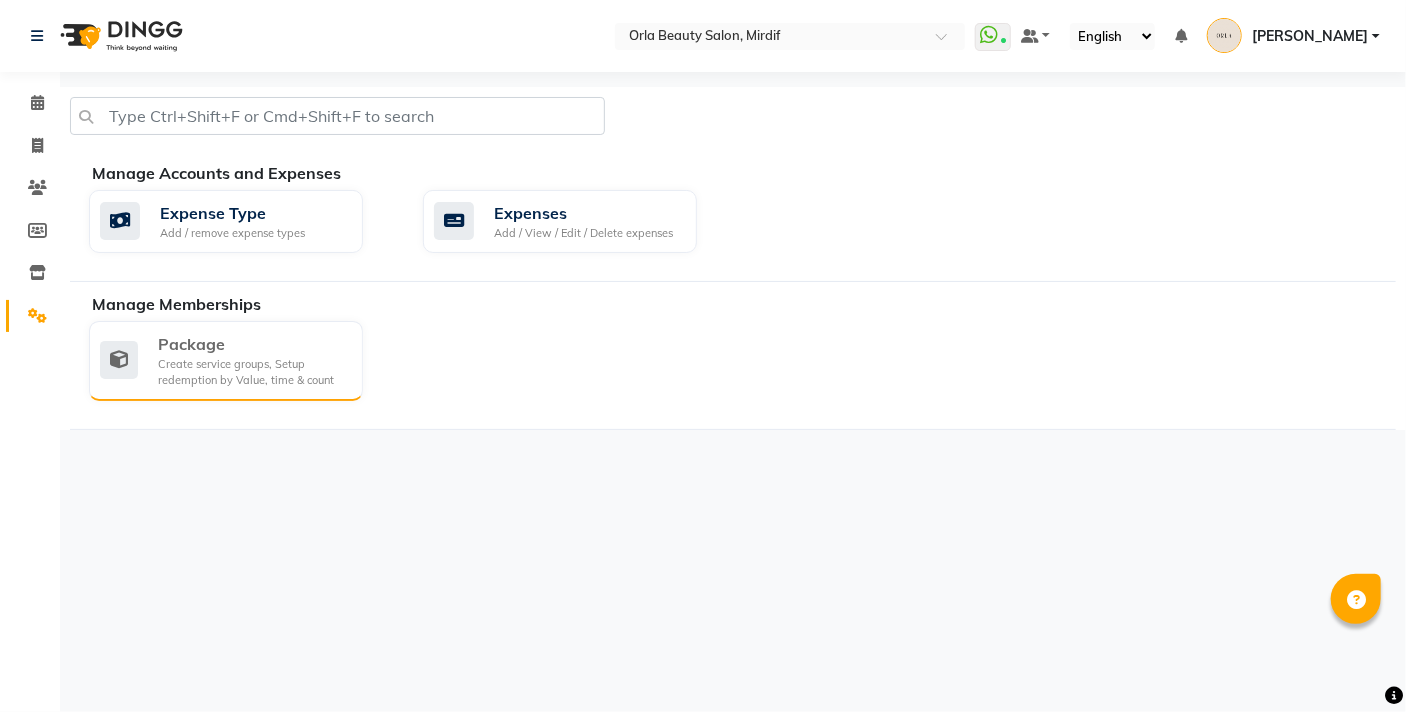 click on "Package" 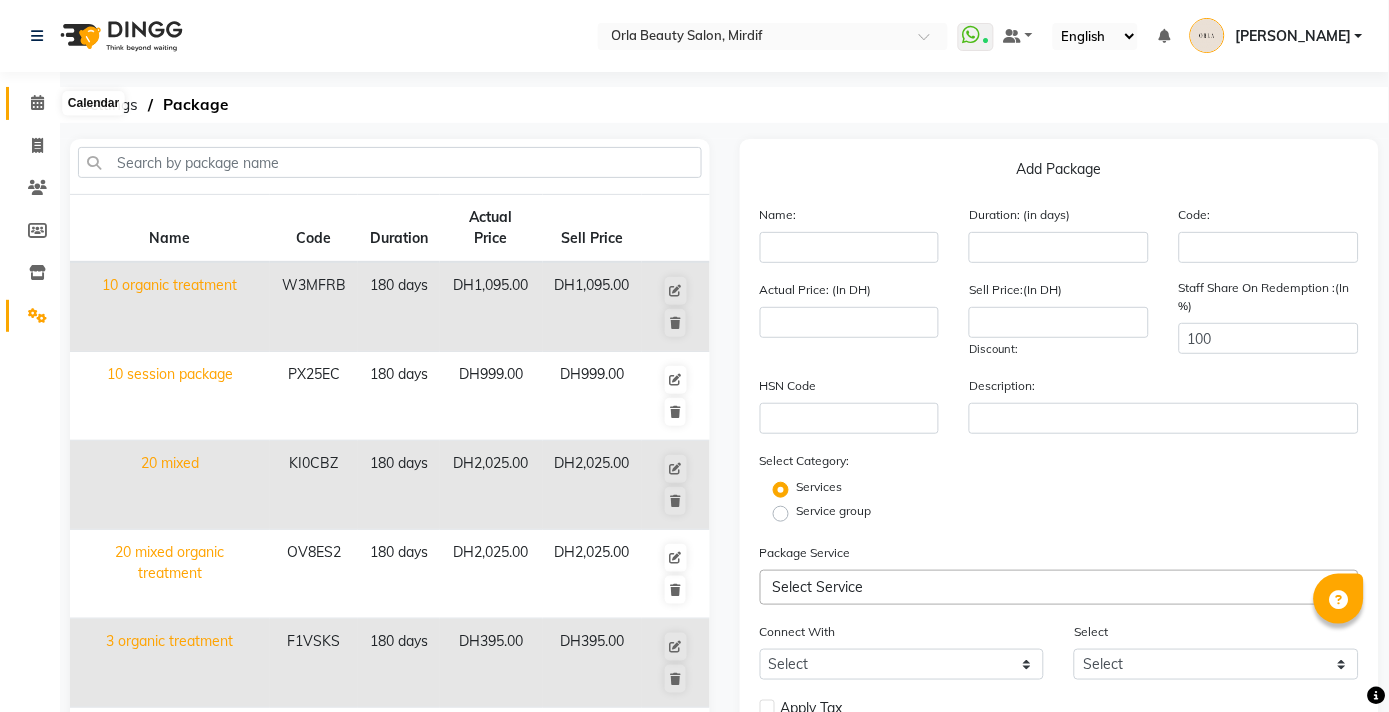 click 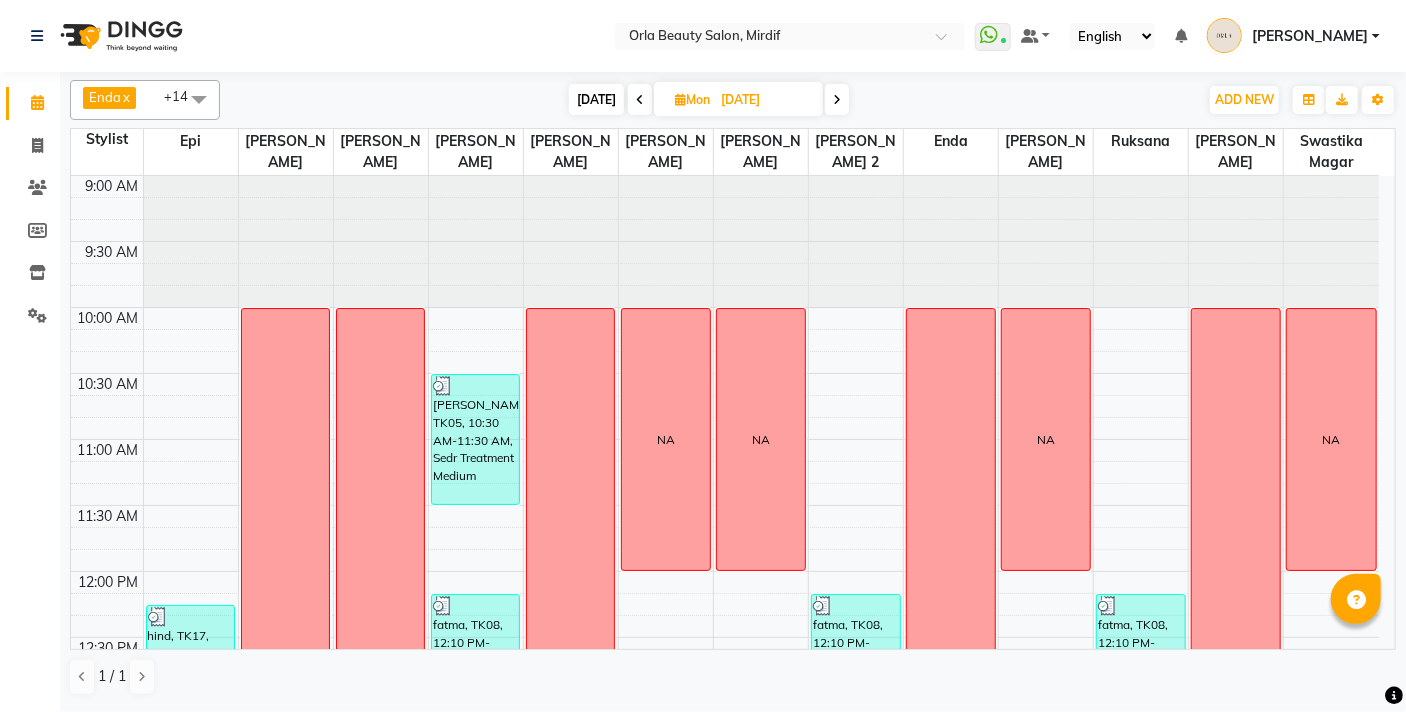 click on "[DATE]" at bounding box center [596, 99] 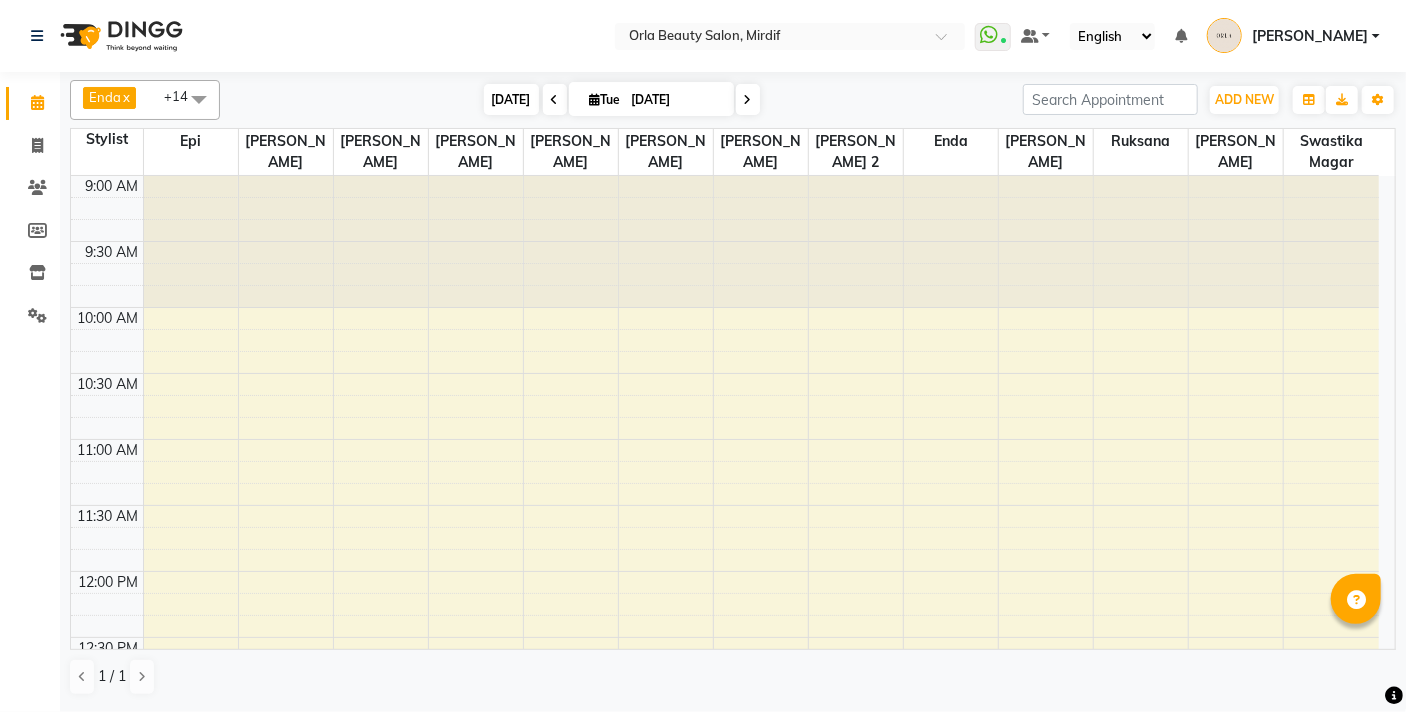 scroll, scrollTop: 529, scrollLeft: 0, axis: vertical 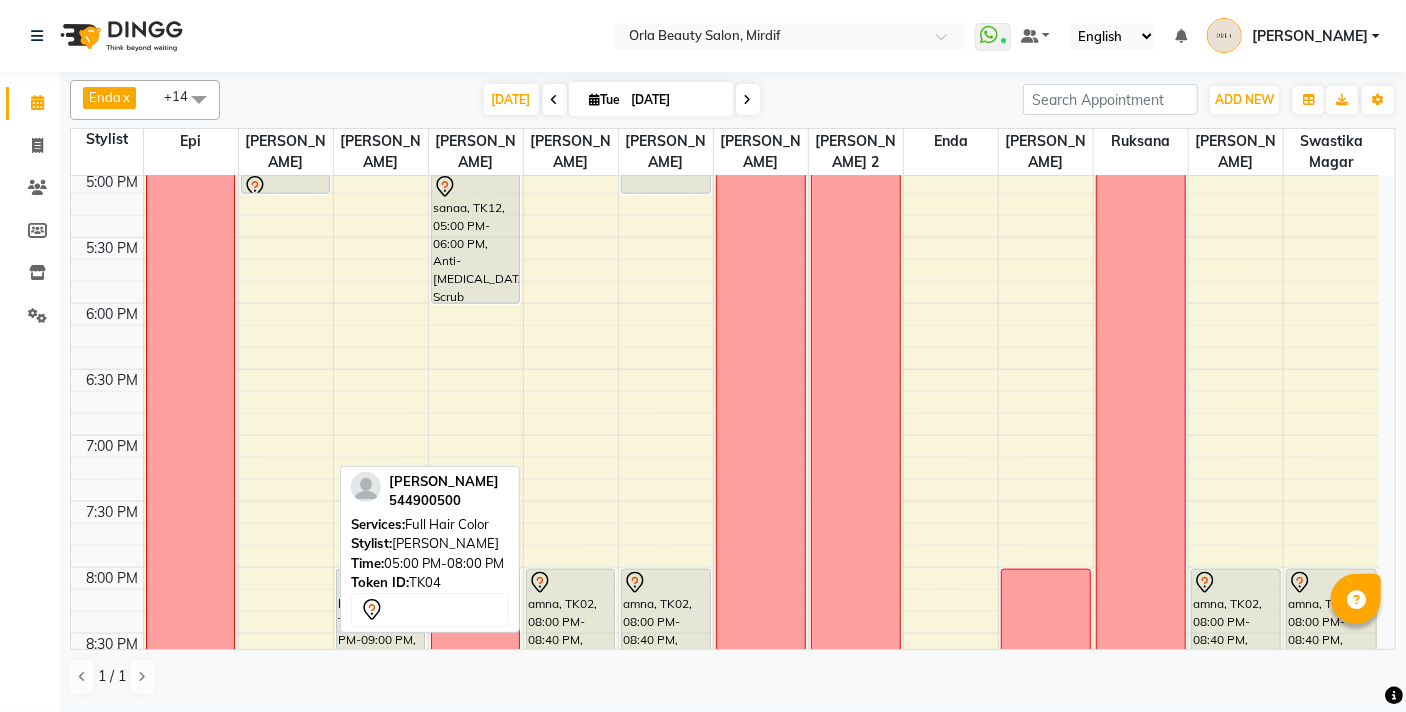 drag, startPoint x: 275, startPoint y: 477, endPoint x: 262, endPoint y: 213, distance: 264.3199 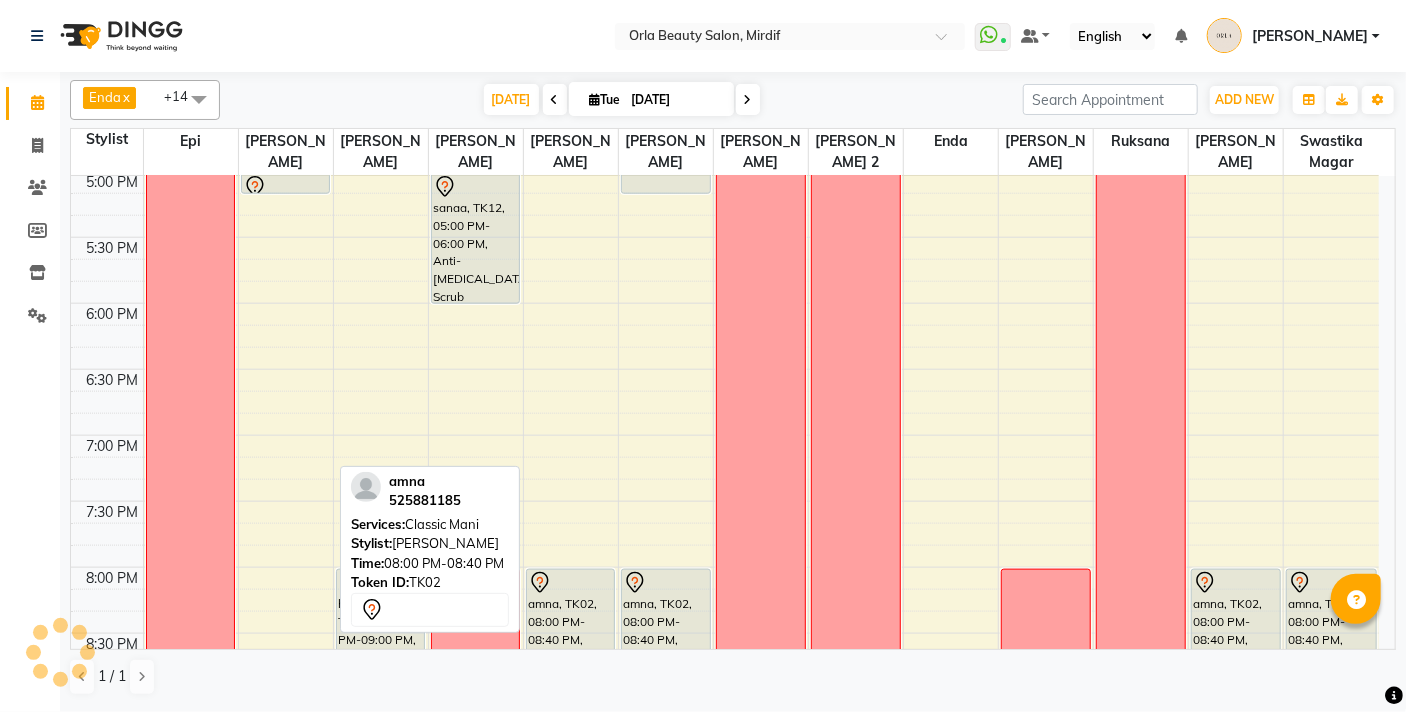scroll, scrollTop: 1053, scrollLeft: 0, axis: vertical 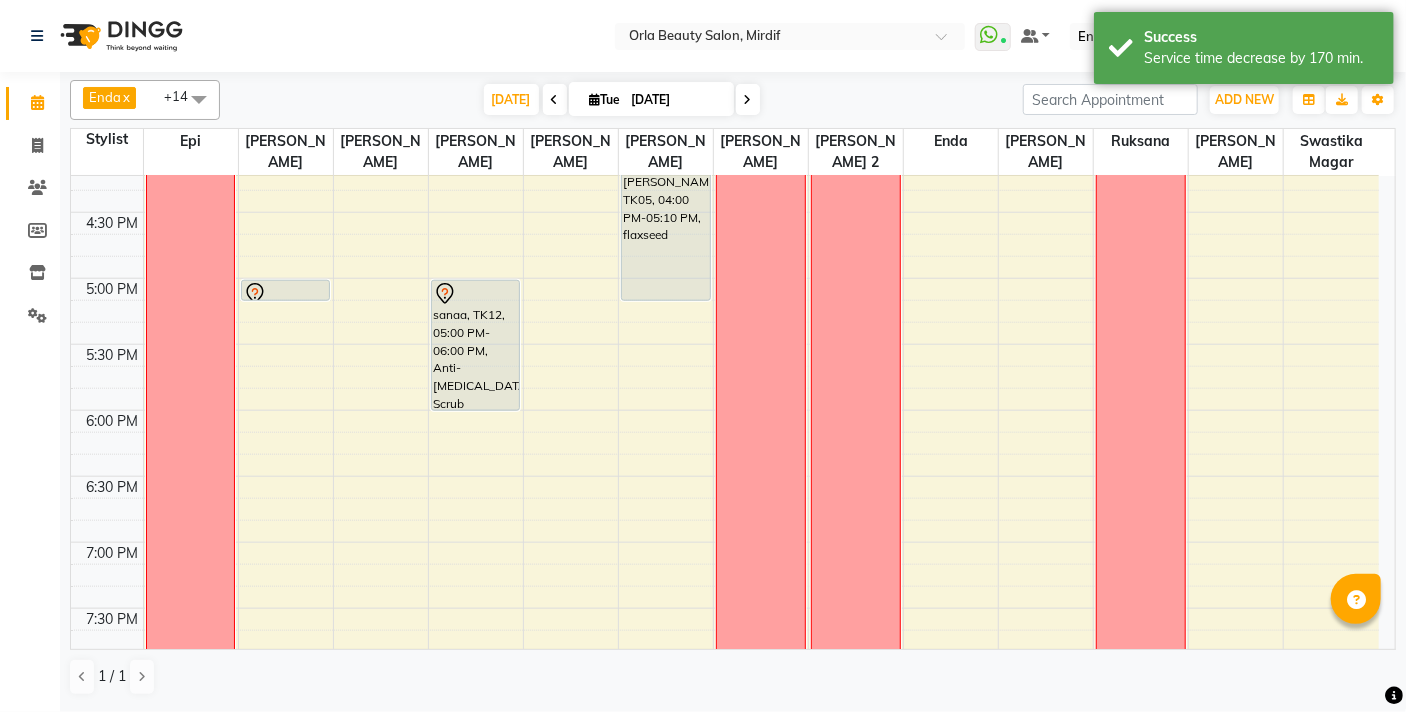 drag, startPoint x: 283, startPoint y: 297, endPoint x: 282, endPoint y: 261, distance: 36.013885 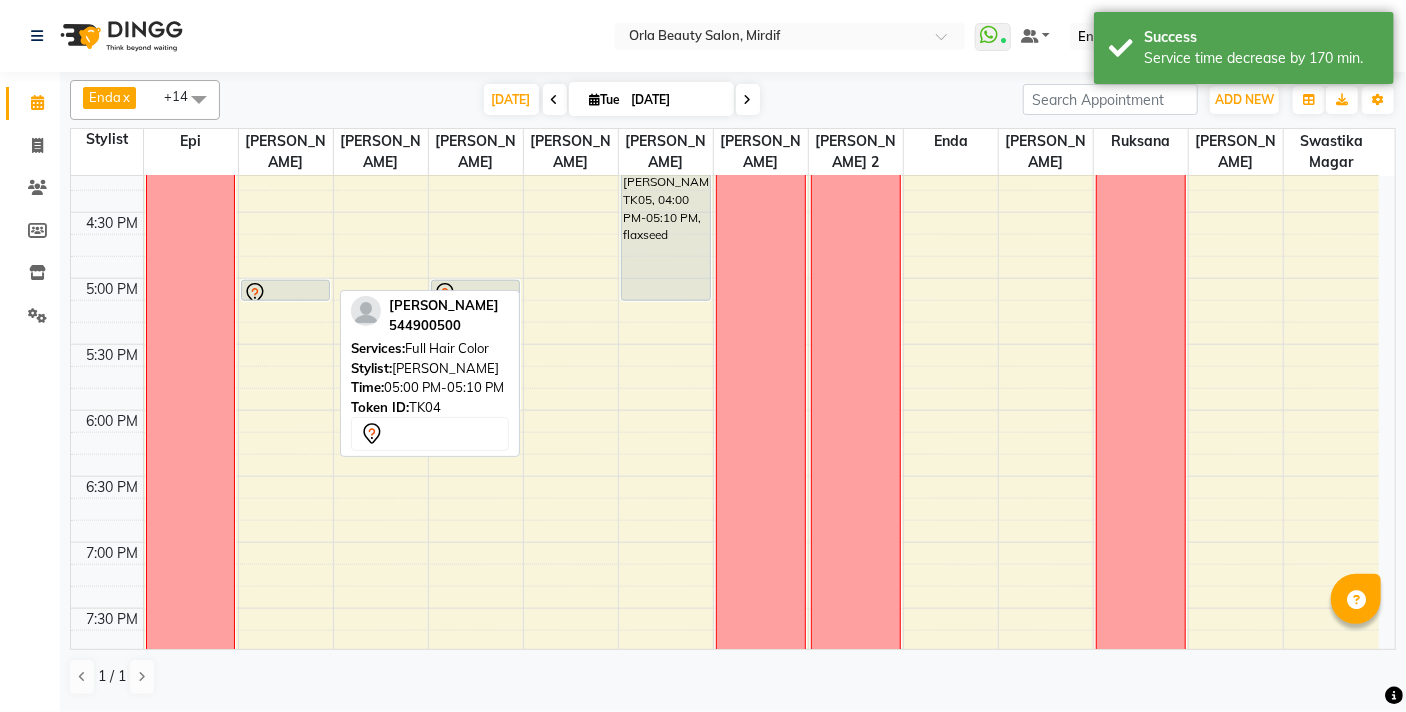 drag, startPoint x: 287, startPoint y: 295, endPoint x: 294, endPoint y: 262, distance: 33.734257 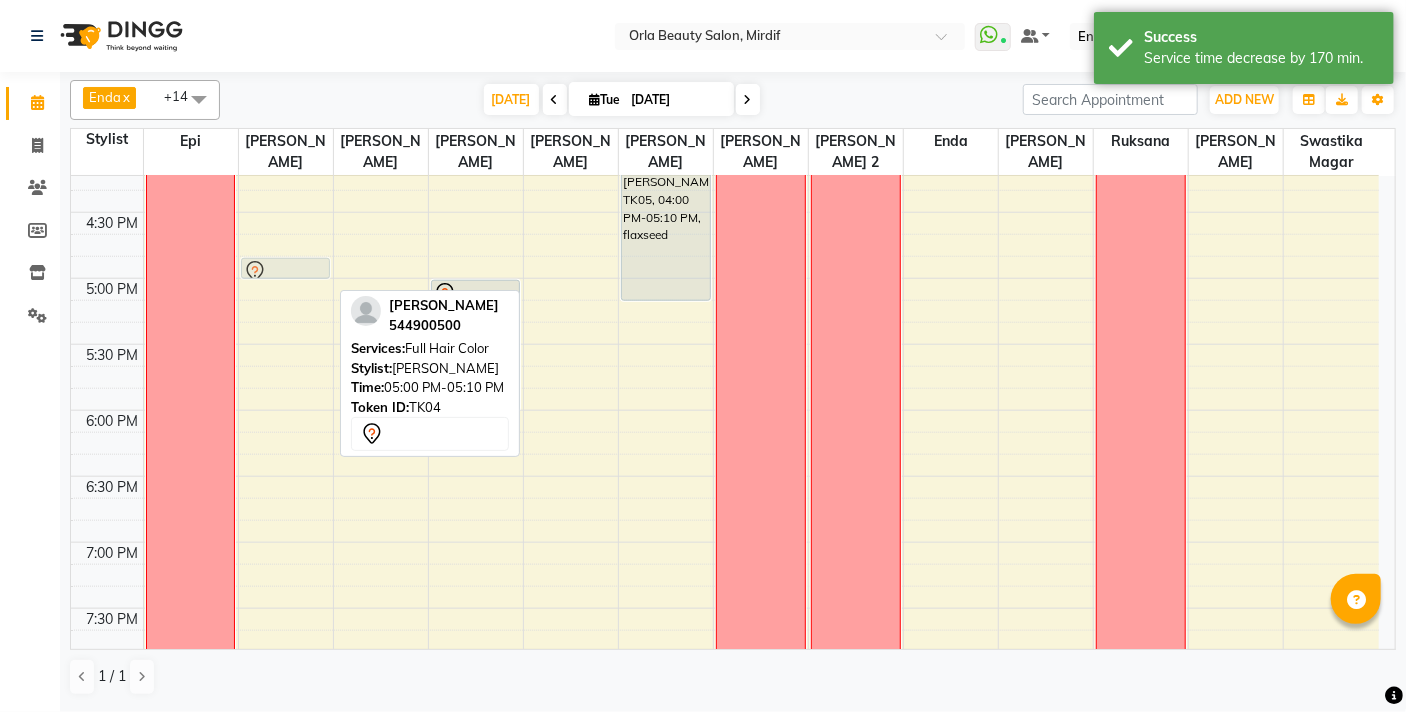 drag, startPoint x: 292, startPoint y: 283, endPoint x: 376, endPoint y: 298, distance: 85.32877 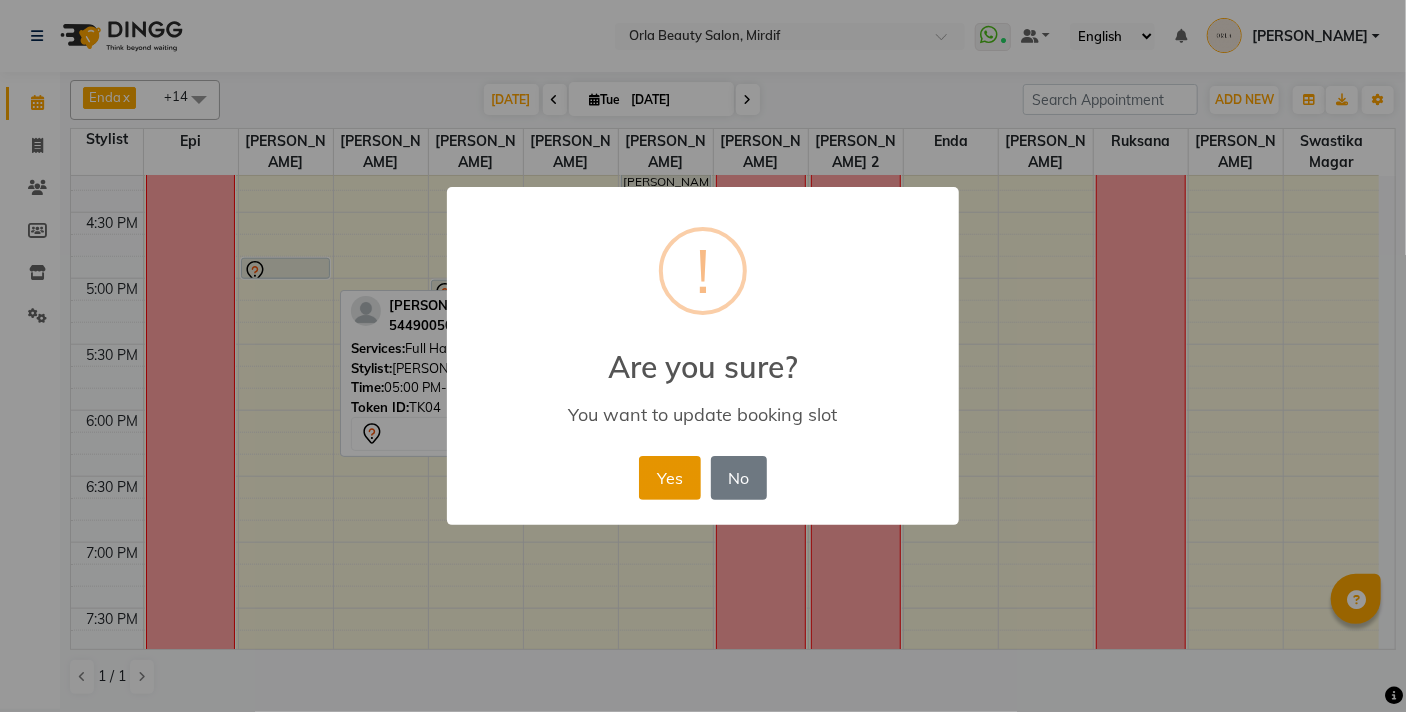 click on "Yes" at bounding box center [669, 478] 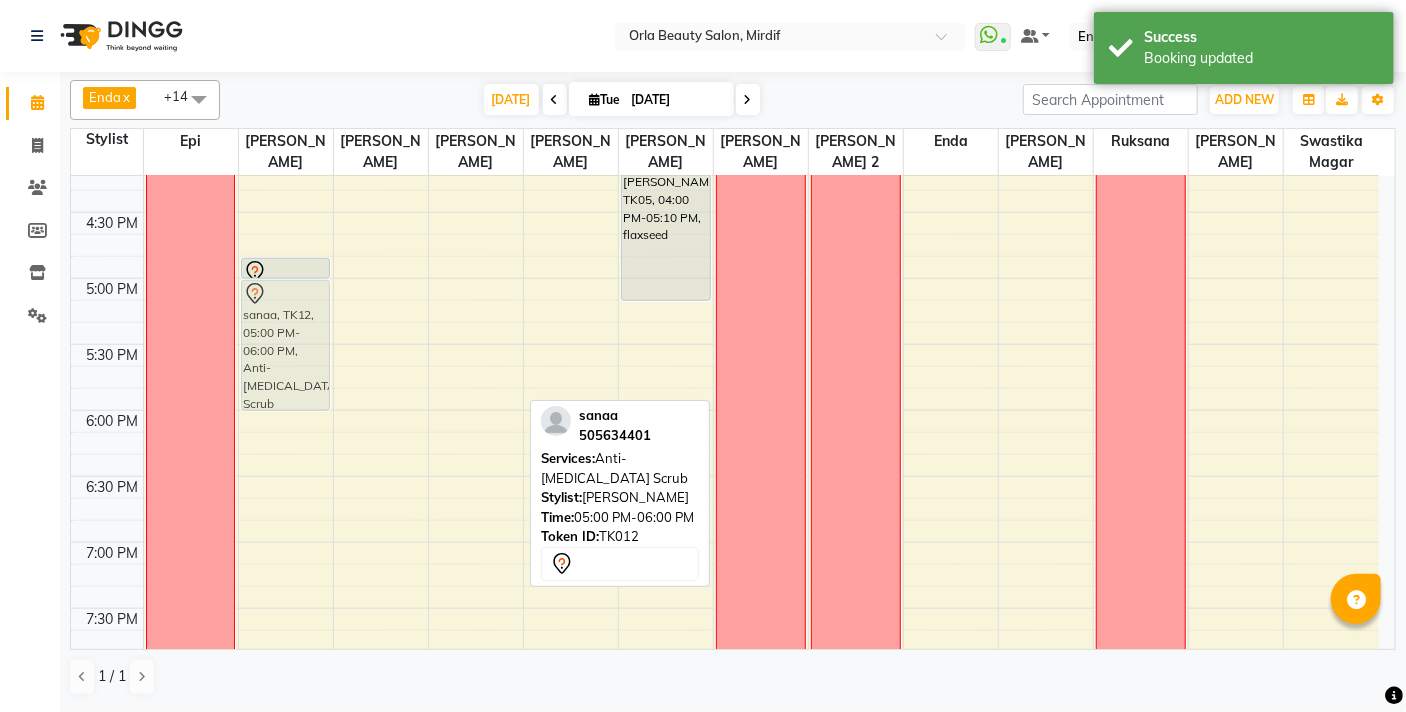 click on "OFF   NA              [PERSON_NAME], TK04, 04:50 PM-05:00 PM, Full Hair Color             sanaa, TK12, 05:00 PM-06:00 PM, Anti-[MEDICAL_DATA] Scrub             meera, TK11, 12:55 PM-01:55 PM, Banana Treatment Long             leen jbaren, TK13, 01:15 PM-02:15 PM, Sedr Treatment Long  [PERSON_NAME] jbaren, TK13, 02:15 PM-02:35 PM, Banana Treatment             hessa saeed, TK03, 08:00 PM-09:00 PM, organic treatment     Lamia, TK06, 11:15 AM-11:45 AM, Hair Wash Medium             meera, TK11, 12:55 PM-01:55 PM, Banana Treatment Long             sanaa, TK12, 05:00 PM-06:00 PM, Anti-[MEDICAL_DATA] Scrub  OFF   NA              amna, TK10, 01:25 PM-02:25 PM, Sedr Treatment             amna, TK02, 08:00 PM-08:40 PM, Classic Mani     mahara, TK09, 12:00 PM-01:00 PM, Hair Blow Dry Medium,Hair Wash Medium             [PERSON_NAME], TK07, 01:20 PM-02:00 PM, Classic Pedi             [PERSON_NAME], TK05, 04:00 PM-05:10 PM, flaxseed             amna, TK02, 08:00 PM-08:40 PM, Classic Pedi  OFF   OFF   NA" at bounding box center (725, 146) 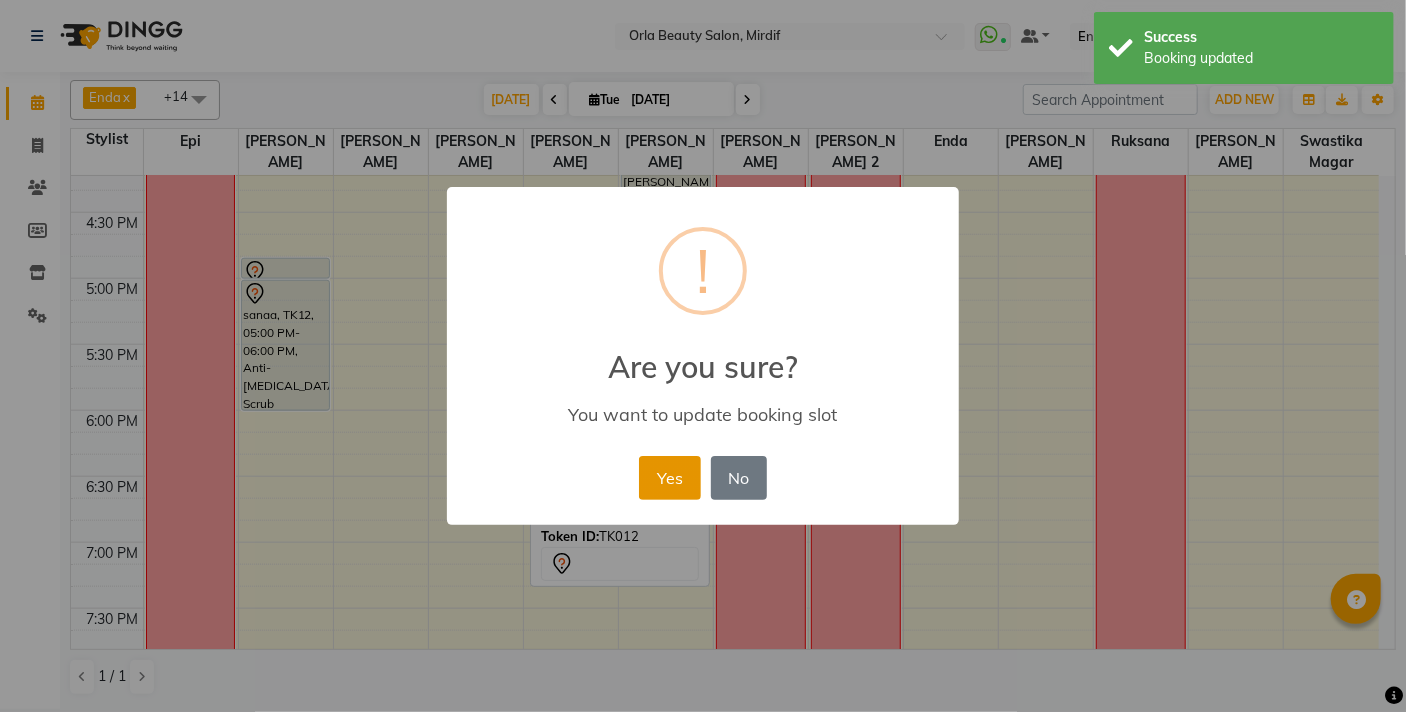 click on "Yes" at bounding box center (669, 478) 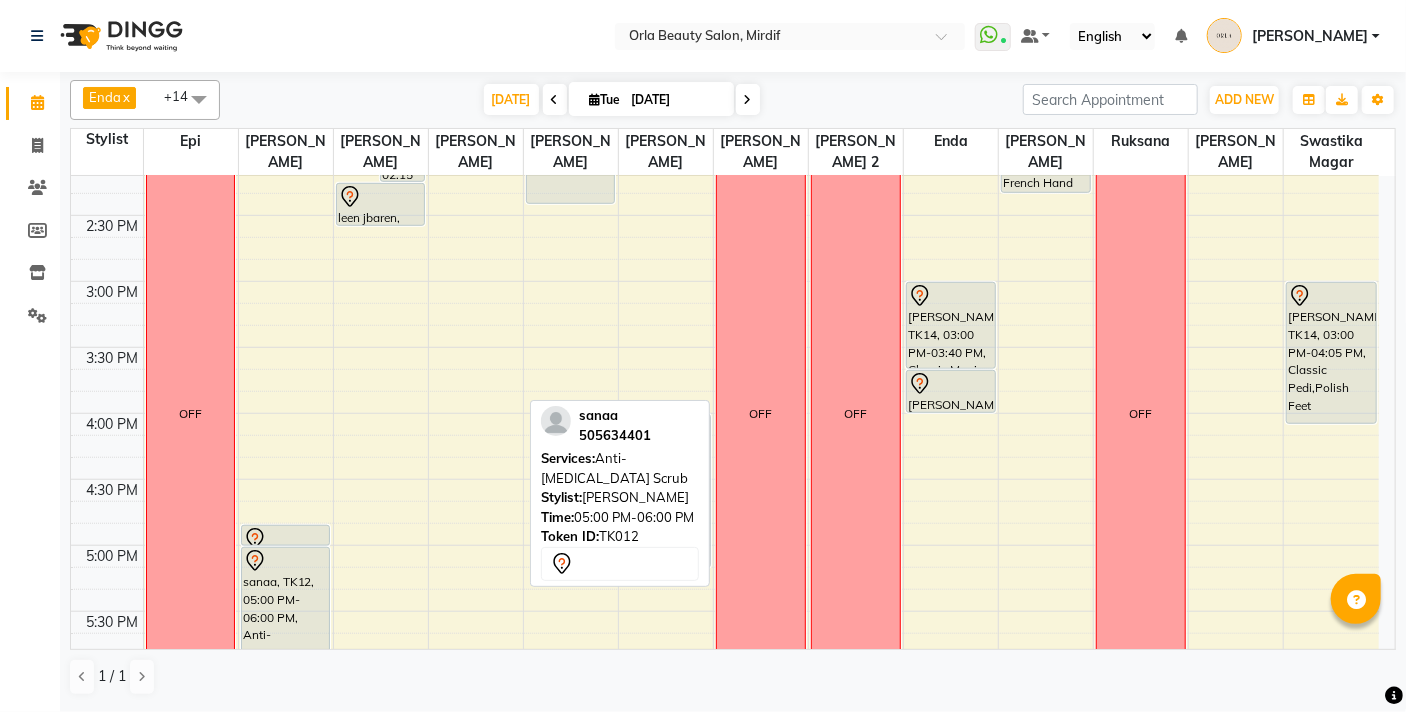 scroll, scrollTop: 717, scrollLeft: 0, axis: vertical 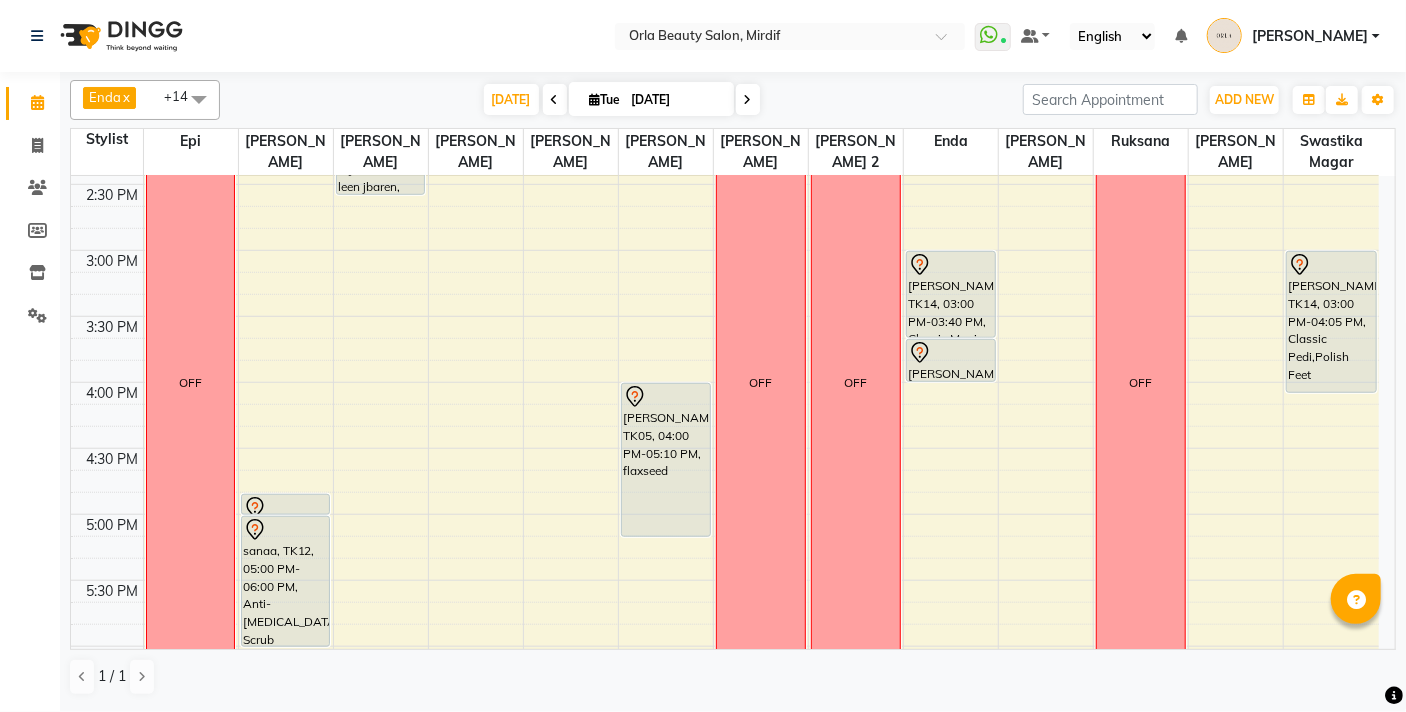 click at bounding box center [748, 99] 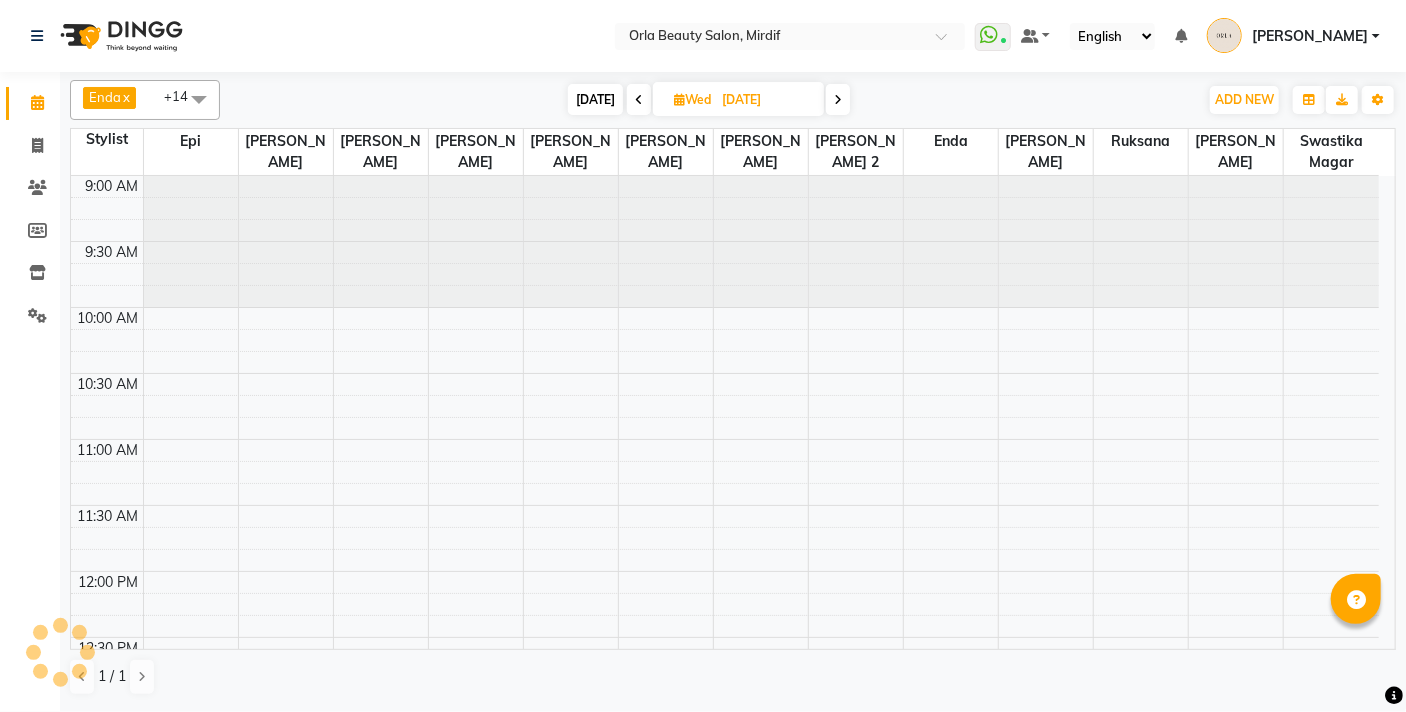 scroll, scrollTop: 661, scrollLeft: 0, axis: vertical 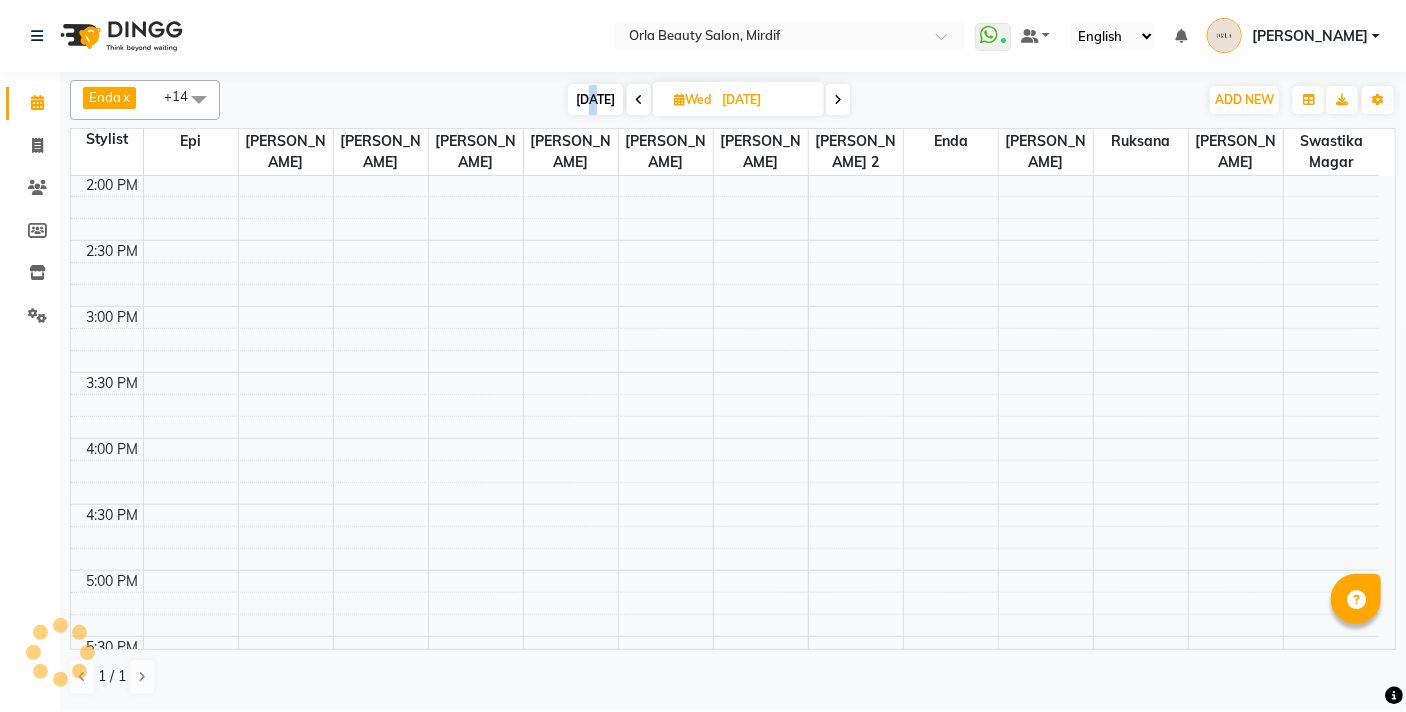 click on "[DATE]" at bounding box center [595, 99] 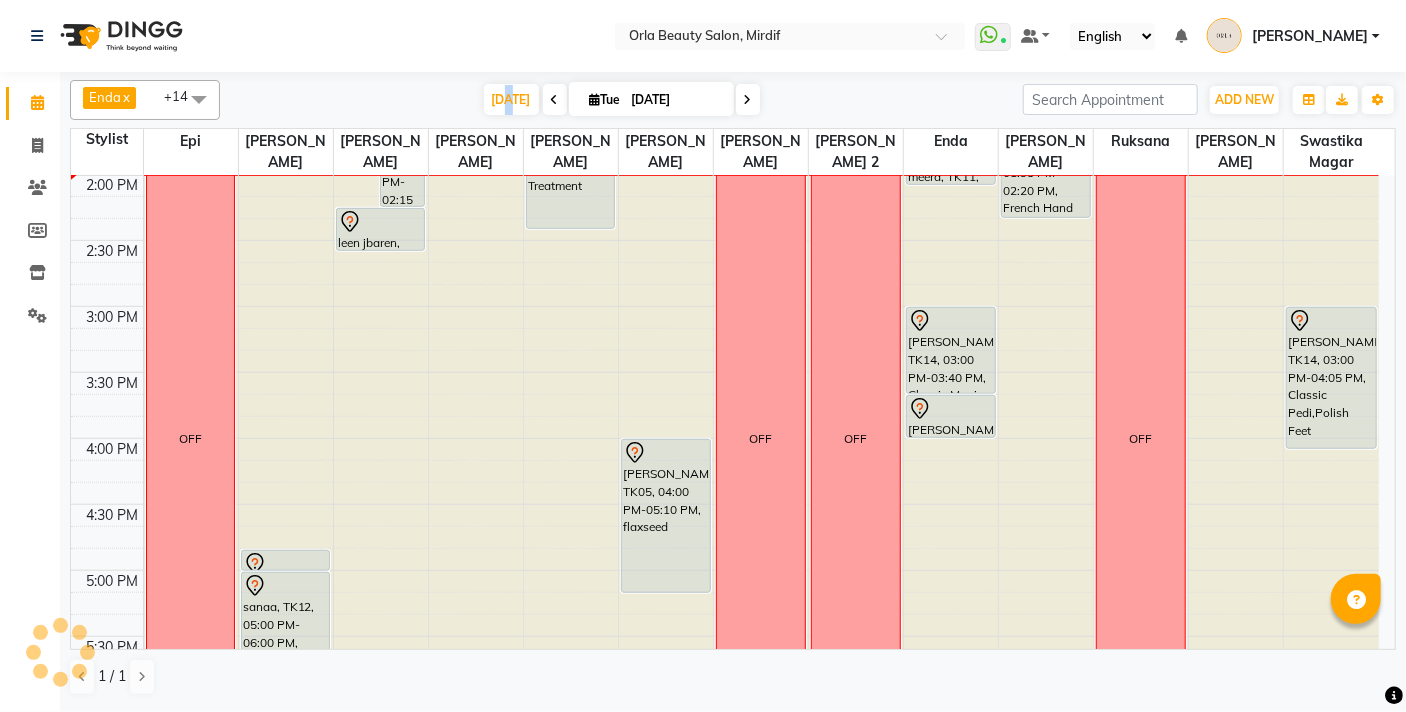 scroll, scrollTop: 661, scrollLeft: 0, axis: vertical 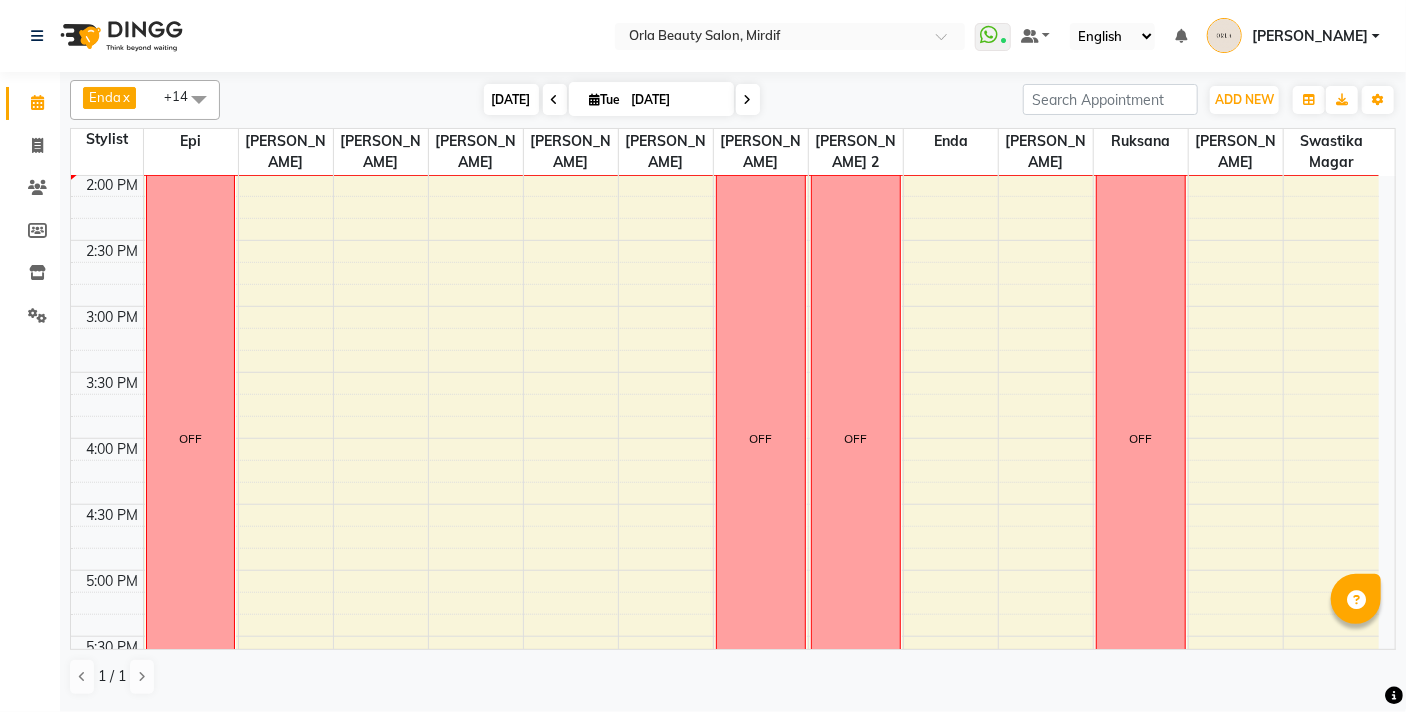 click on "[DATE]" at bounding box center (511, 99) 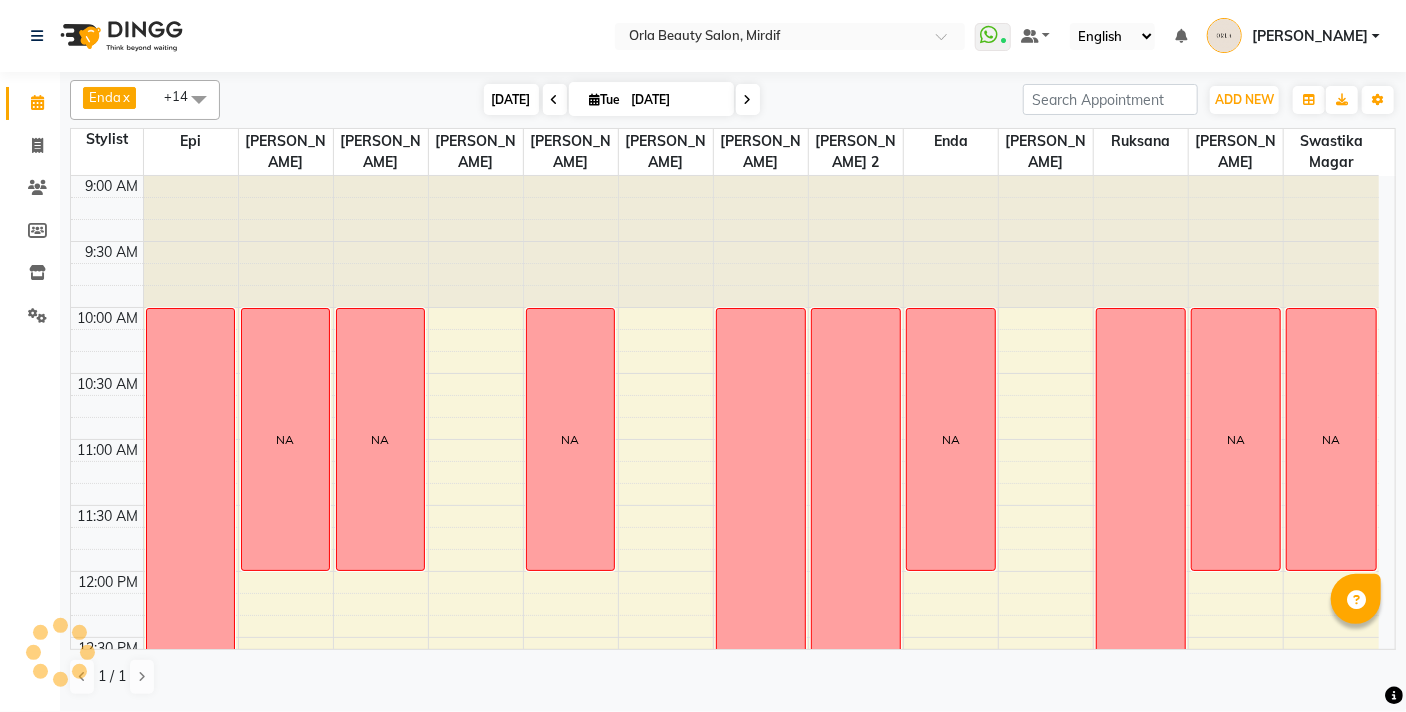 scroll, scrollTop: 661, scrollLeft: 0, axis: vertical 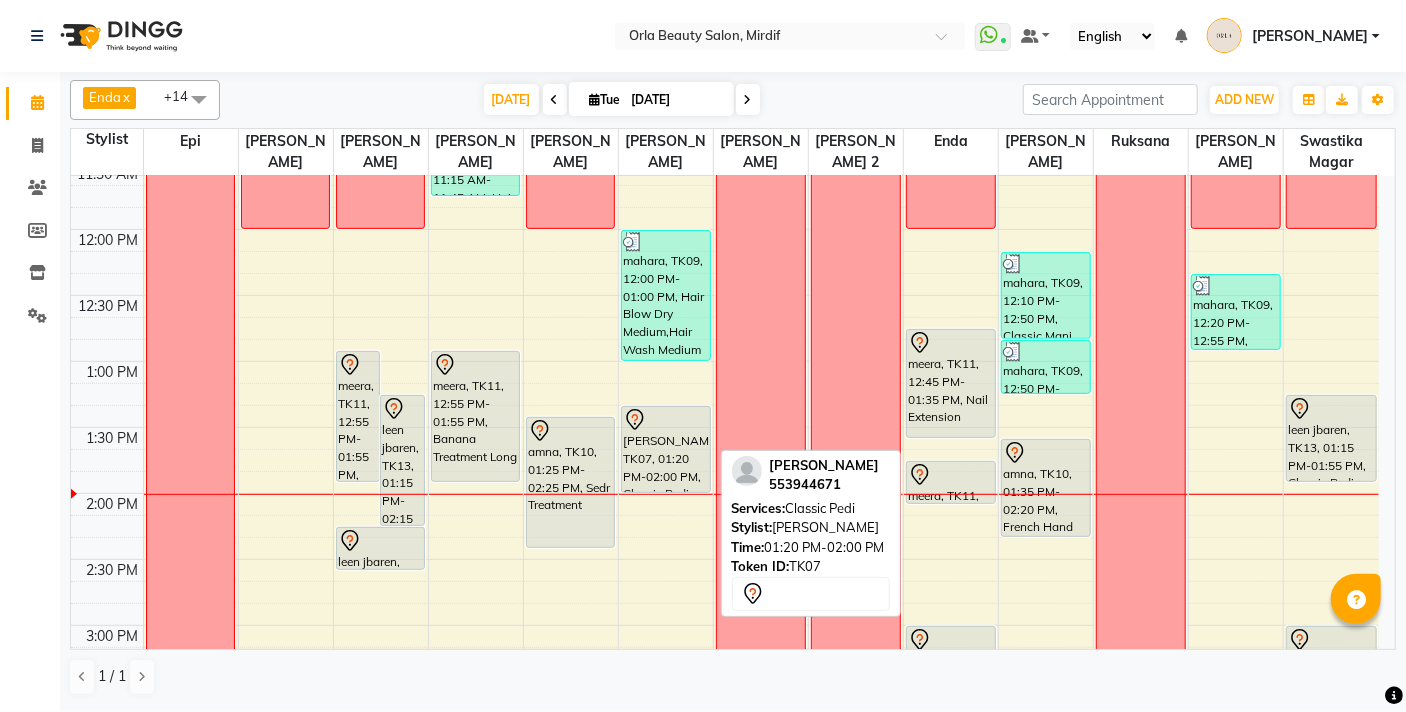 click on "[PERSON_NAME], TK07, 01:20 PM-02:00 PM, Classic Pedi" at bounding box center [666, 449] 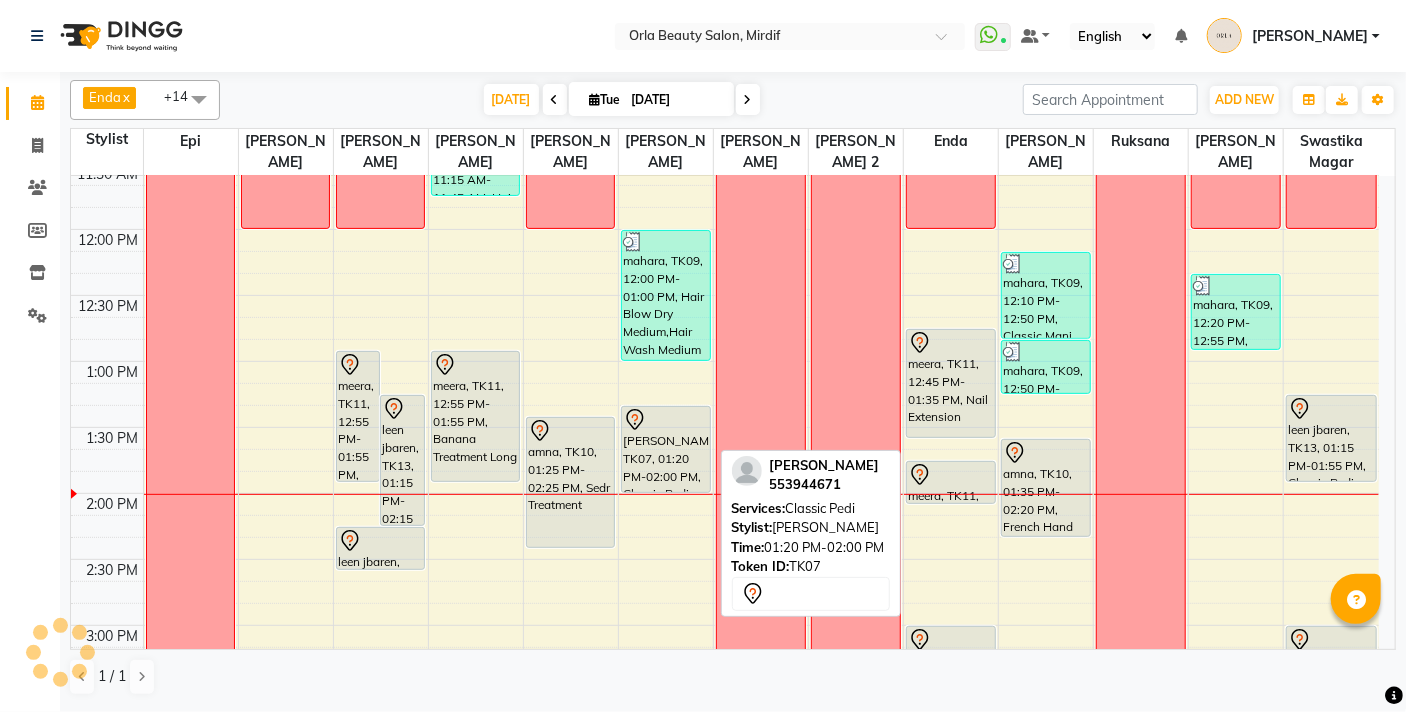 click on "[PERSON_NAME], TK07, 01:20 PM-02:00 PM, Classic Pedi" at bounding box center [666, 449] 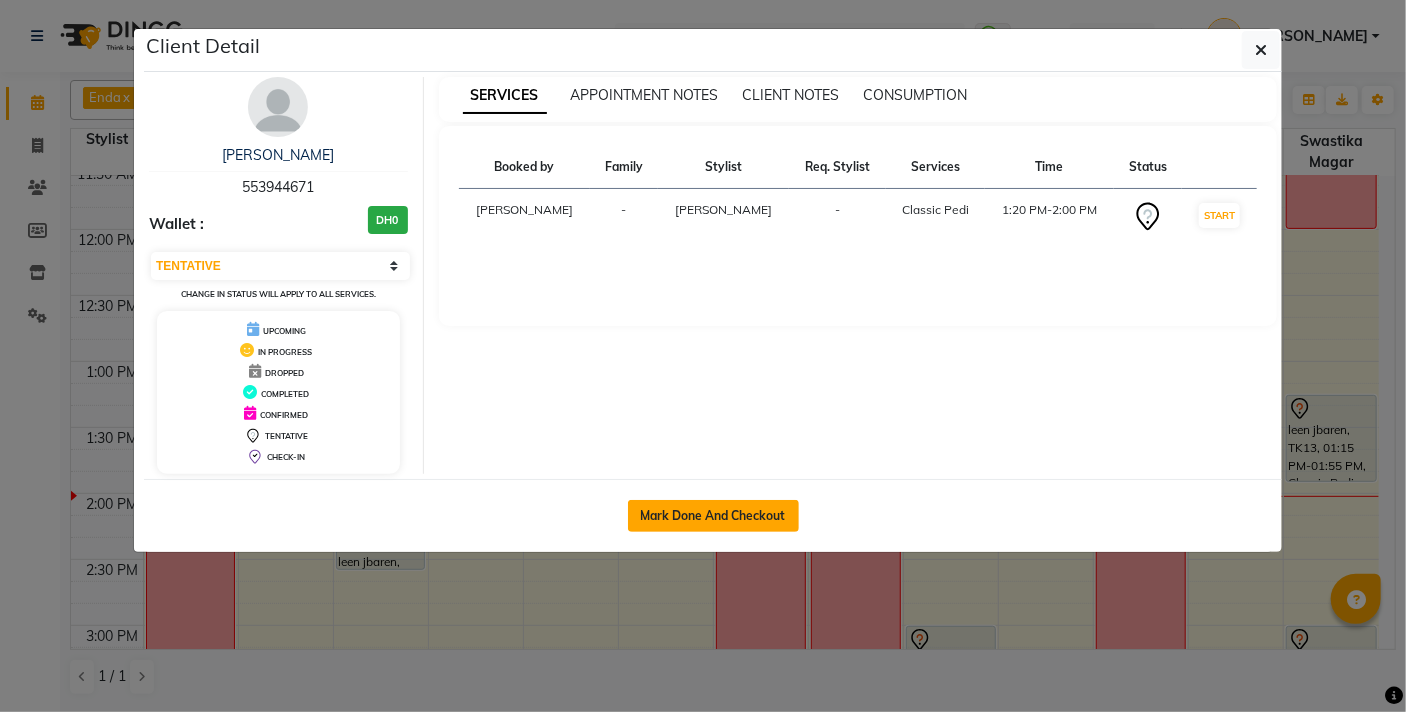 click on "Mark Done And Checkout" 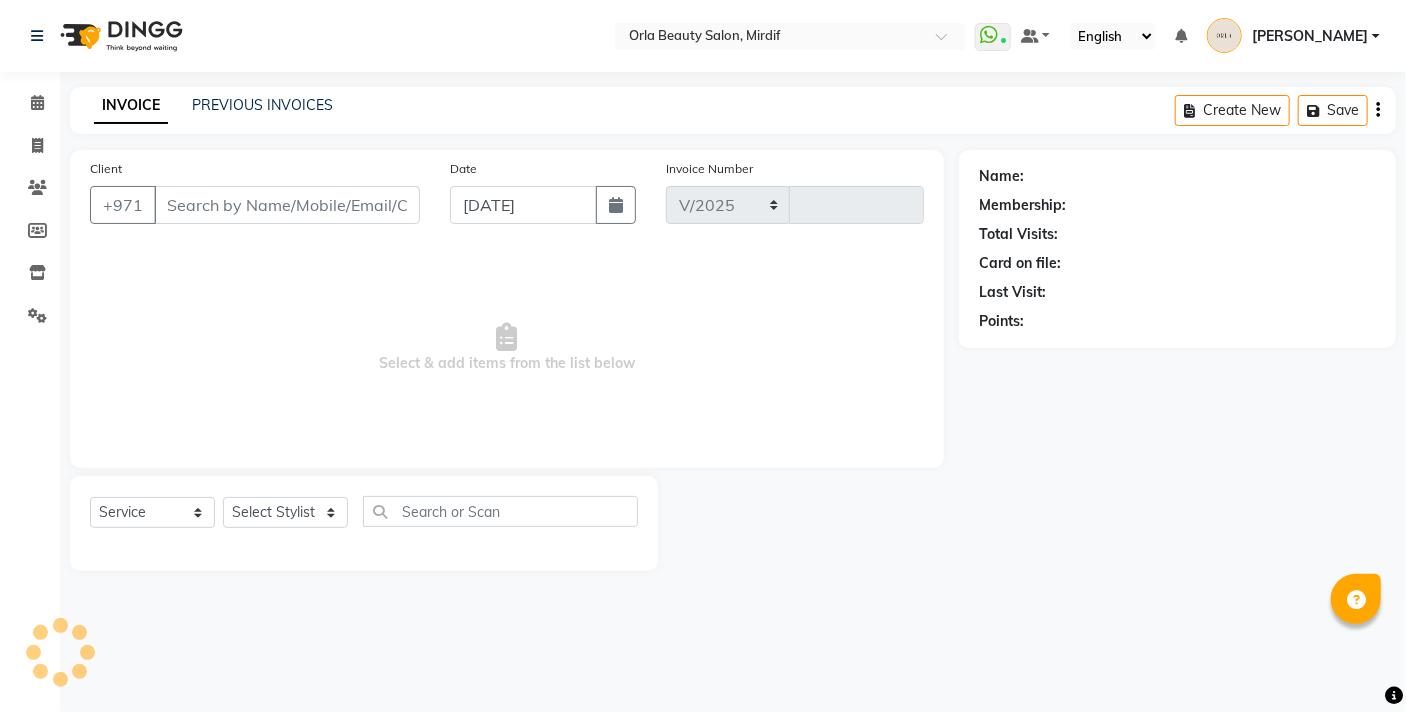 select on "5053" 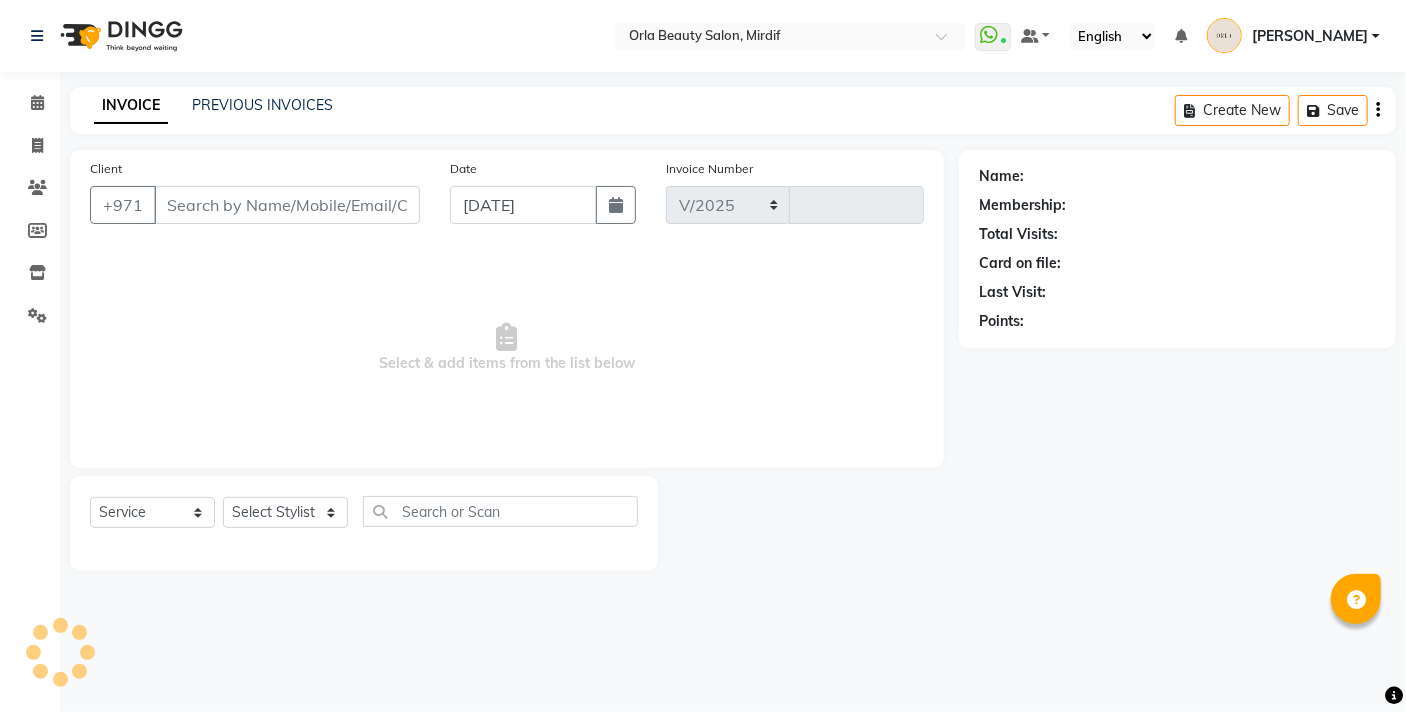 type on "2904" 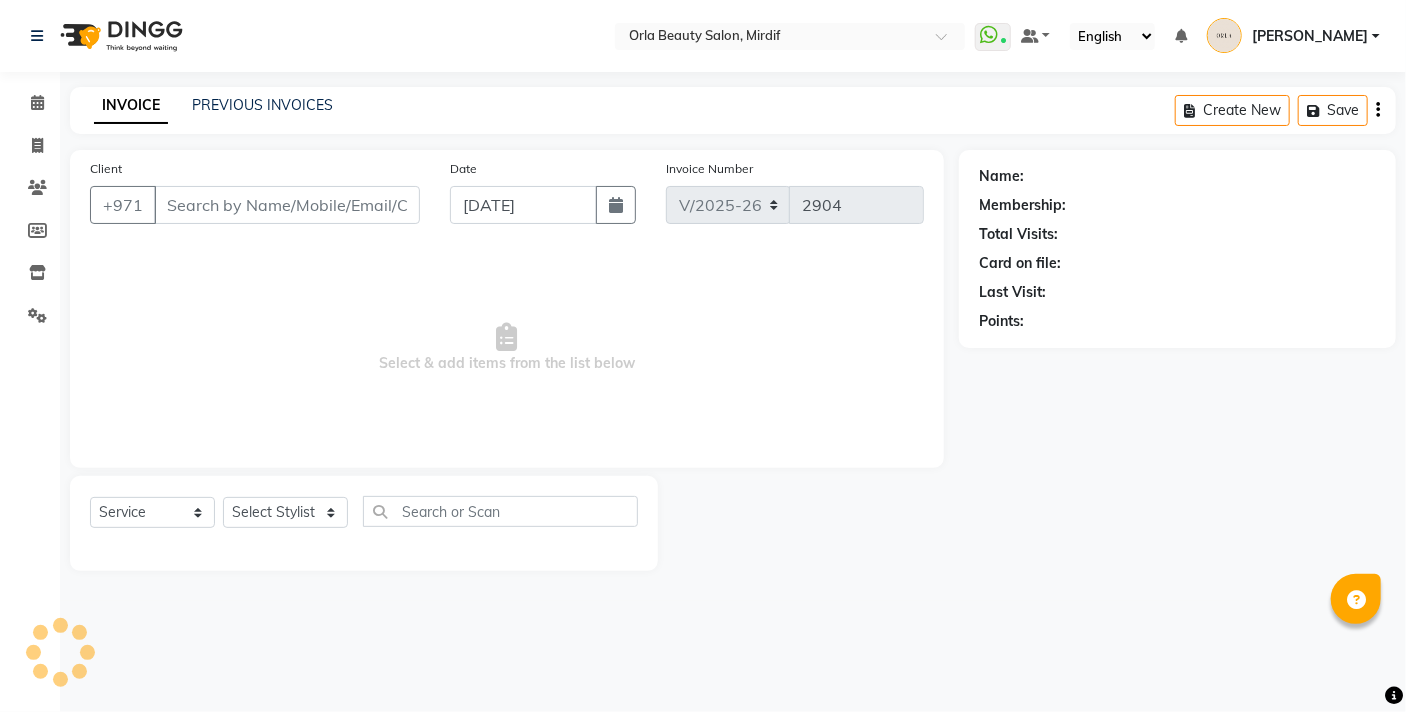 type on "553944671" 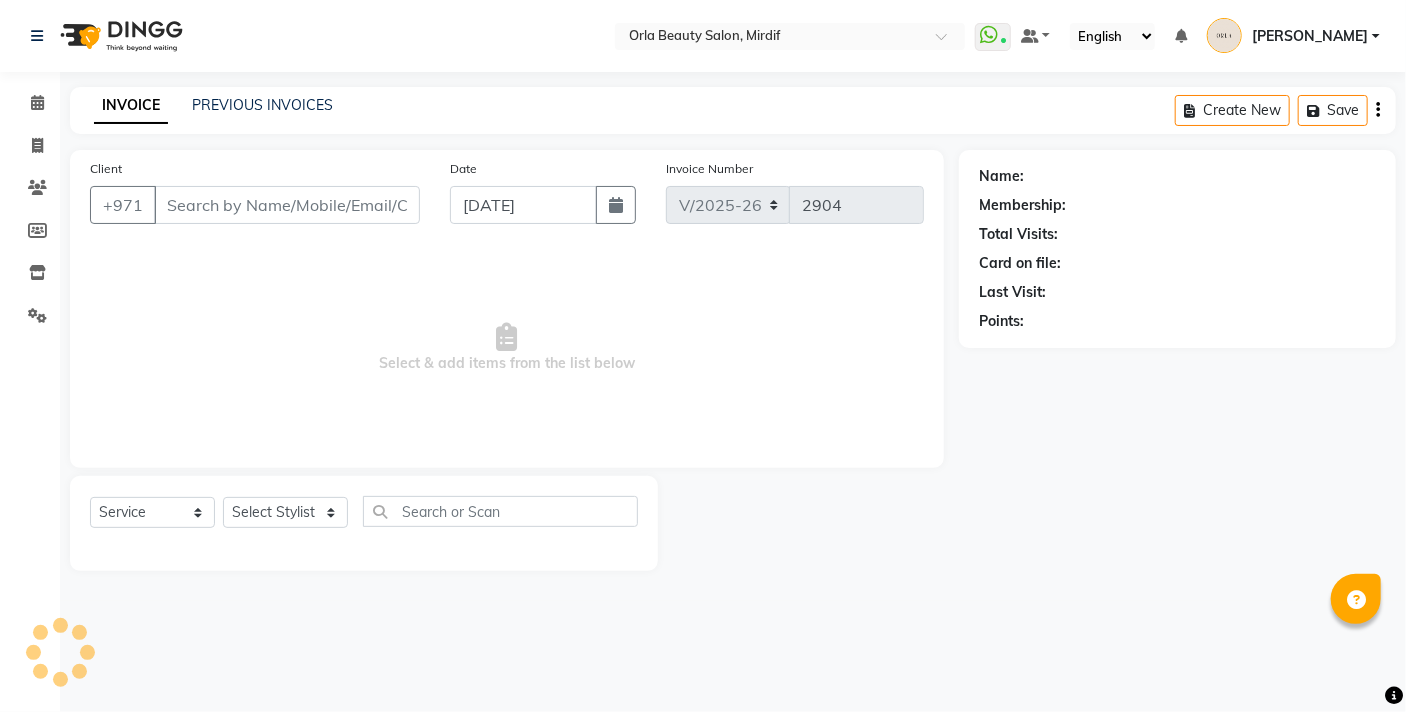 select on "54219" 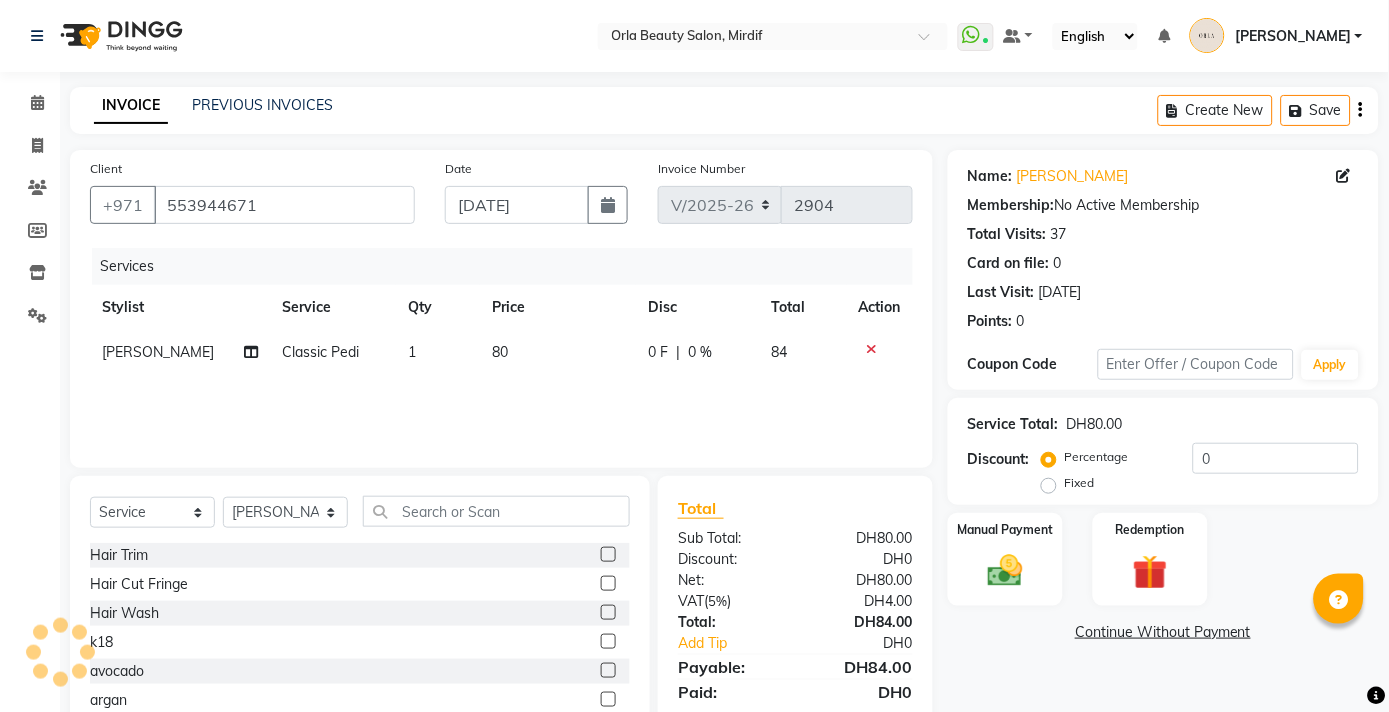 scroll, scrollTop: 87, scrollLeft: 0, axis: vertical 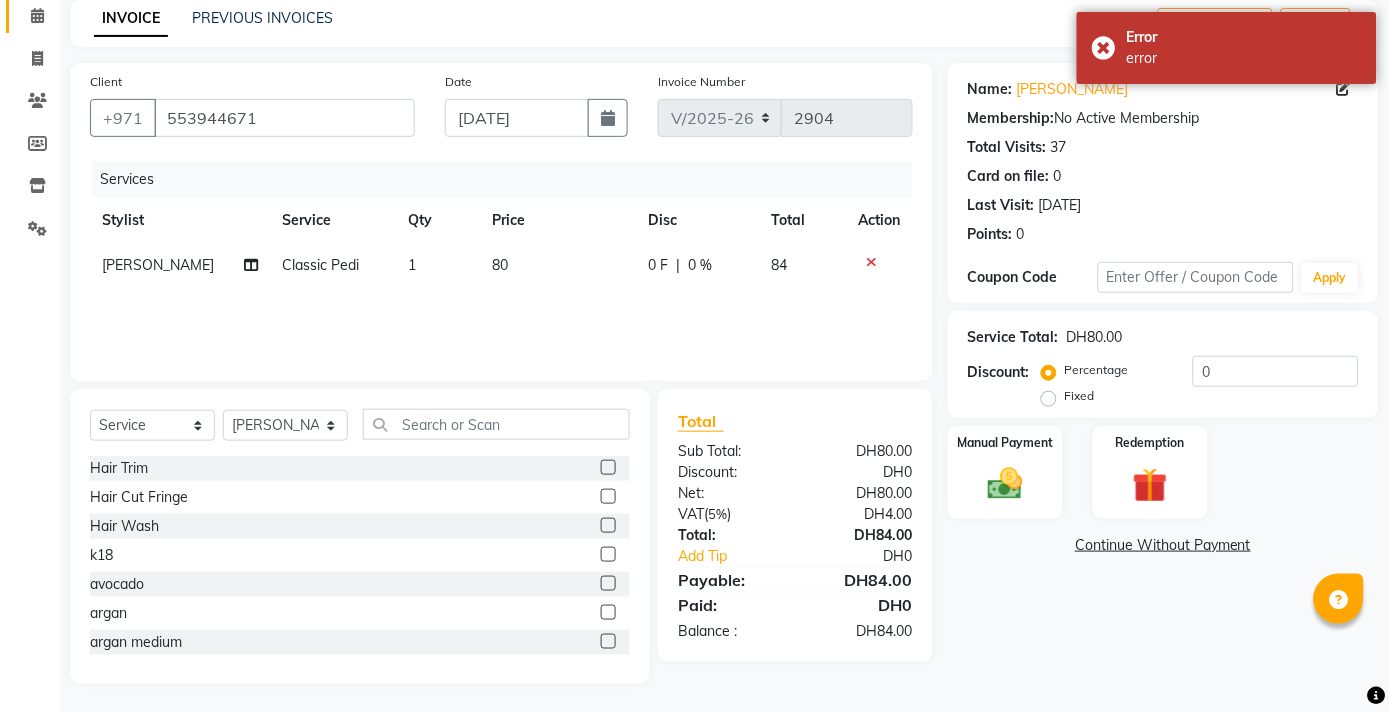 click 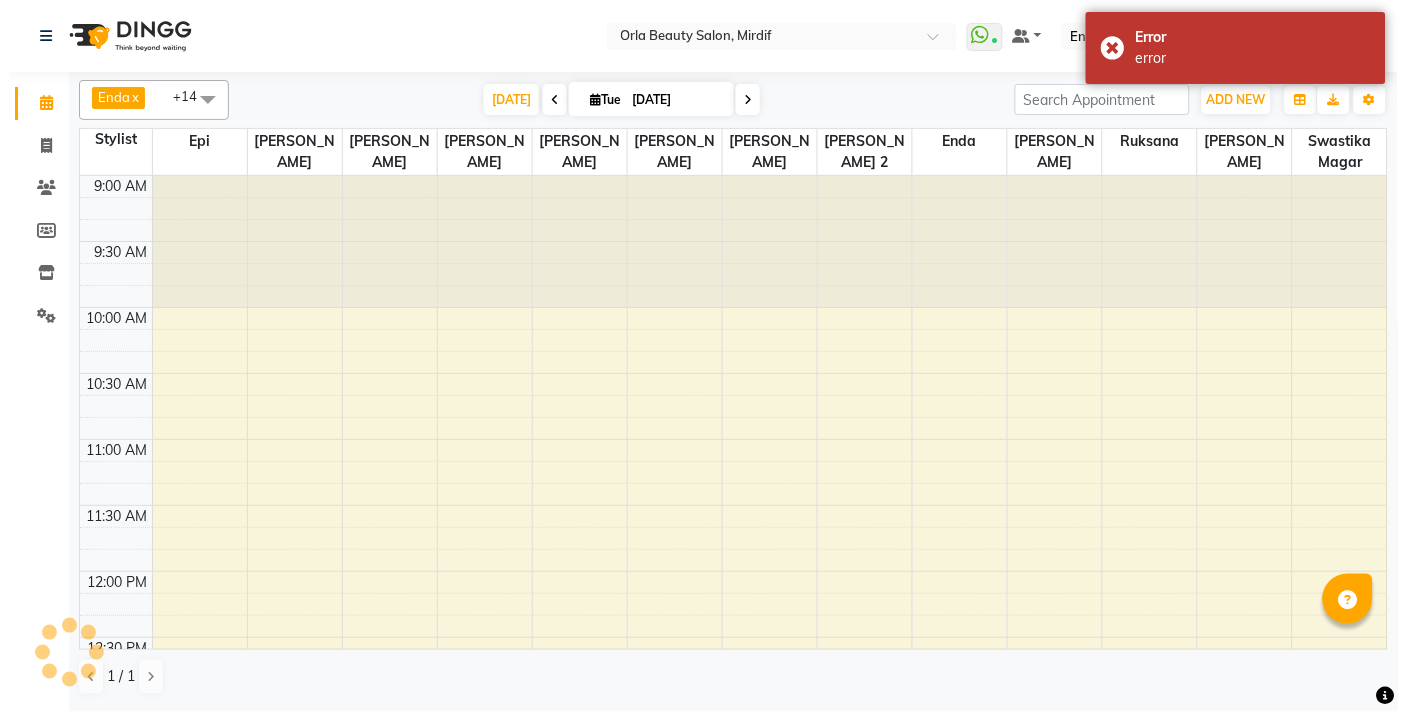 scroll, scrollTop: 0, scrollLeft: 0, axis: both 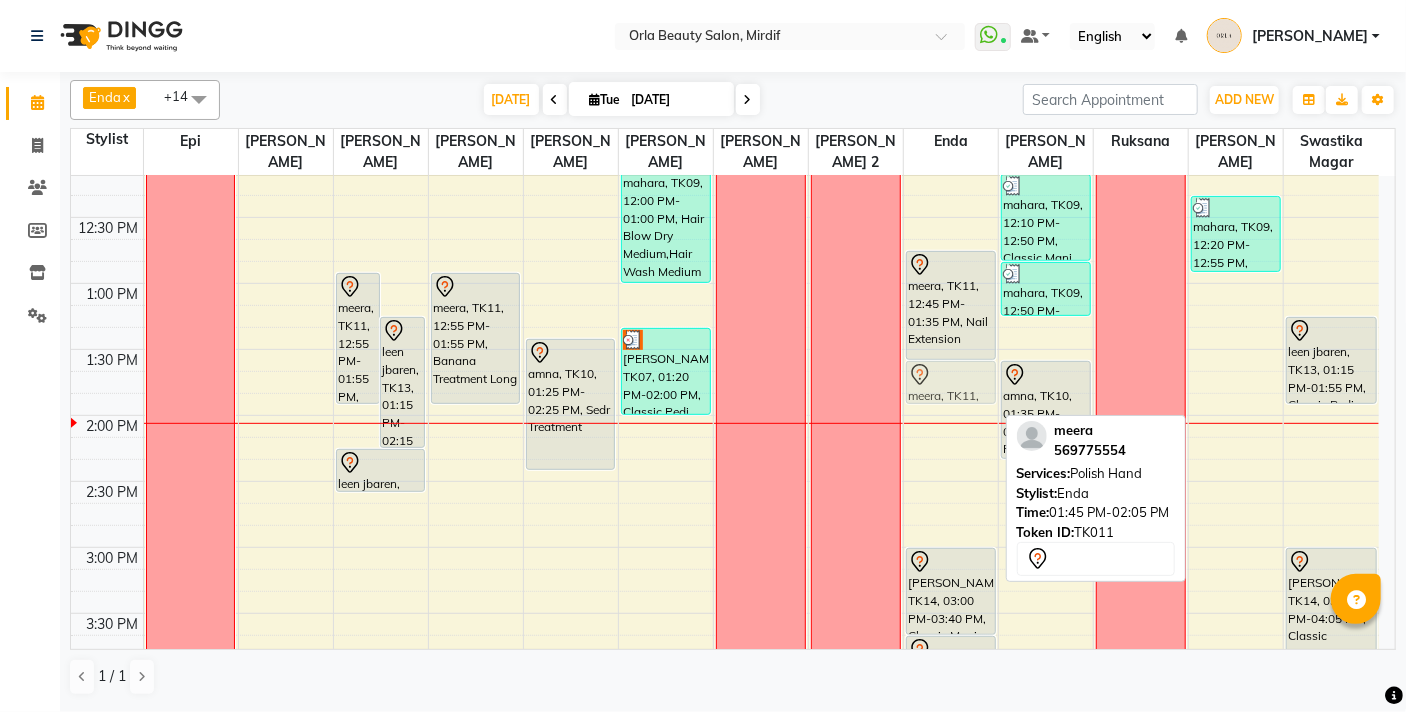 click on "NA              meera, TK11, 12:45 PM-01:35 PM, Nail Extension             meera, TK11, 01:45 PM-02:05 PM, Polish Hand             [PERSON_NAME], TK14, 03:00 PM-03:40 PM, Classic Mani             [PERSON_NAME], TK14, 03:40 PM-04:00 PM, Polish Hand             meera, TK11, 01:45 PM-02:05 PM, Polish Hand" at bounding box center [951, 679] 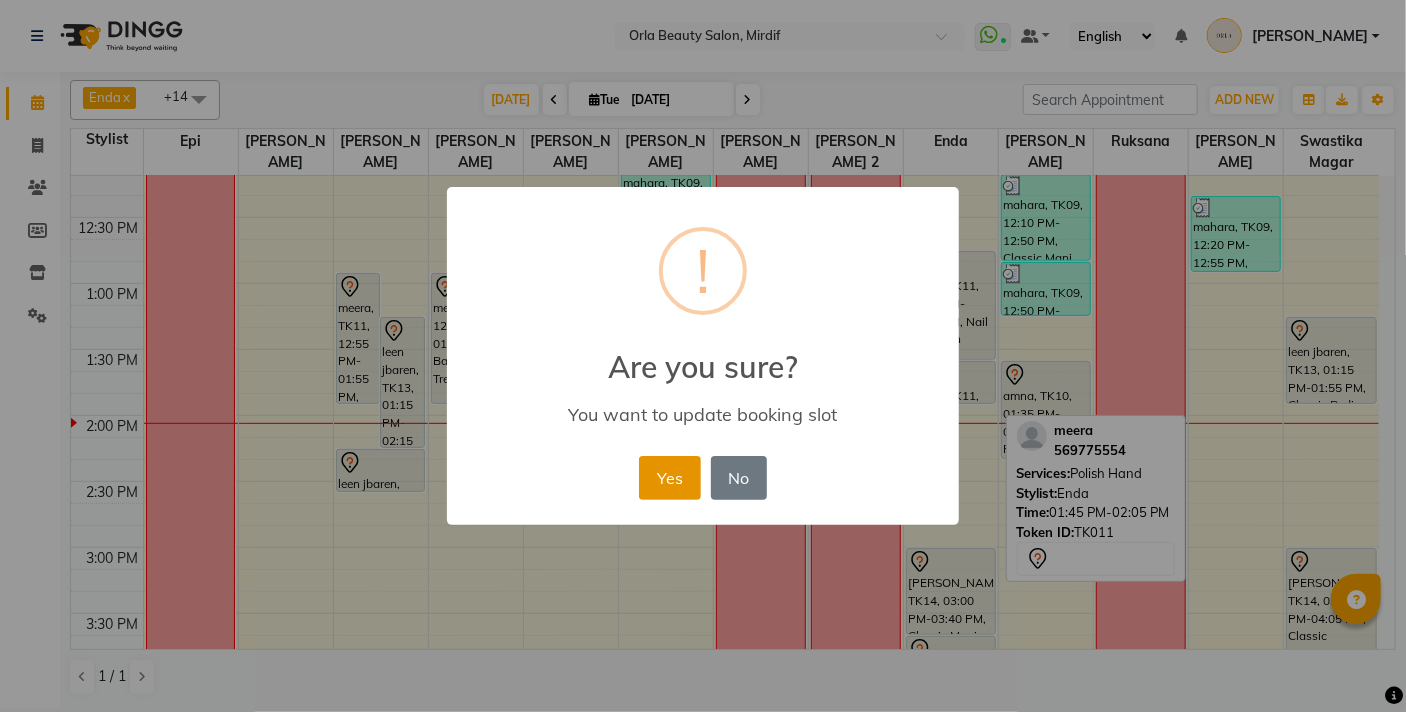 click on "Yes" at bounding box center (669, 478) 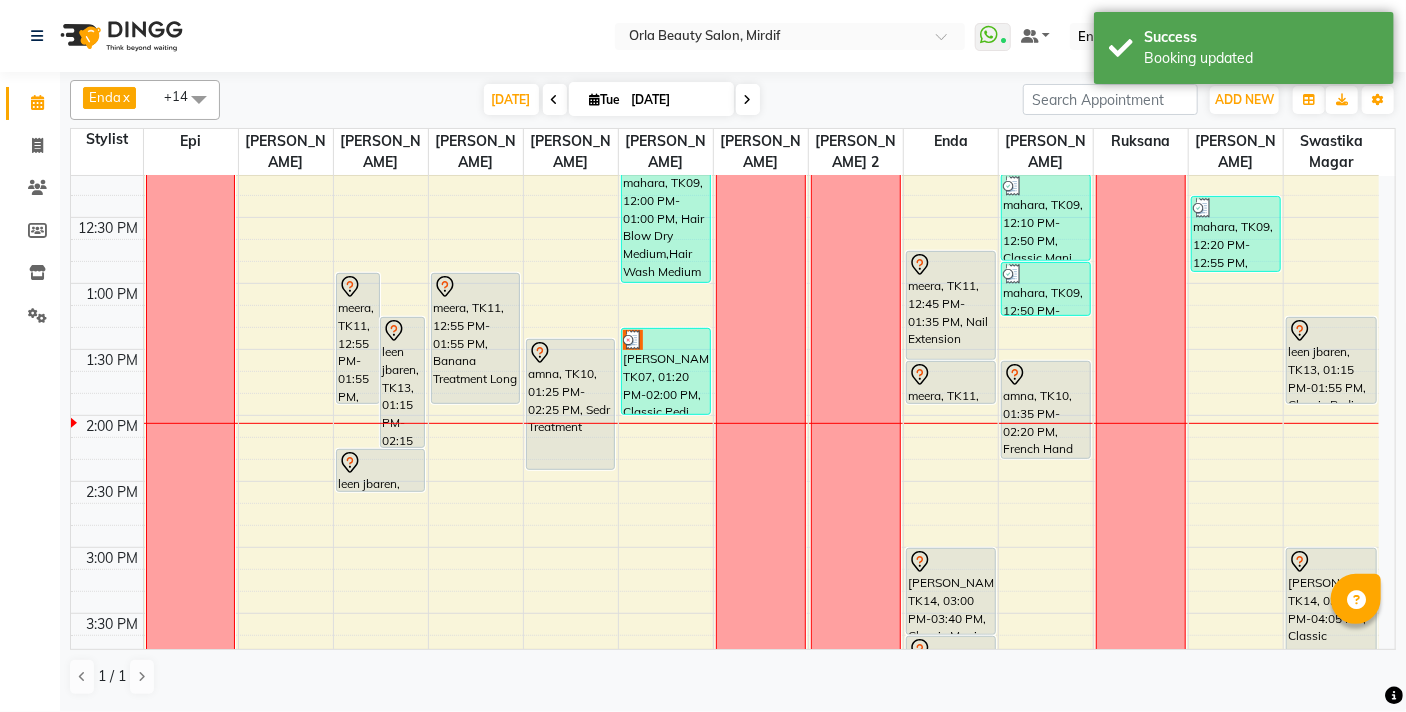 scroll, scrollTop: 653, scrollLeft: 0, axis: vertical 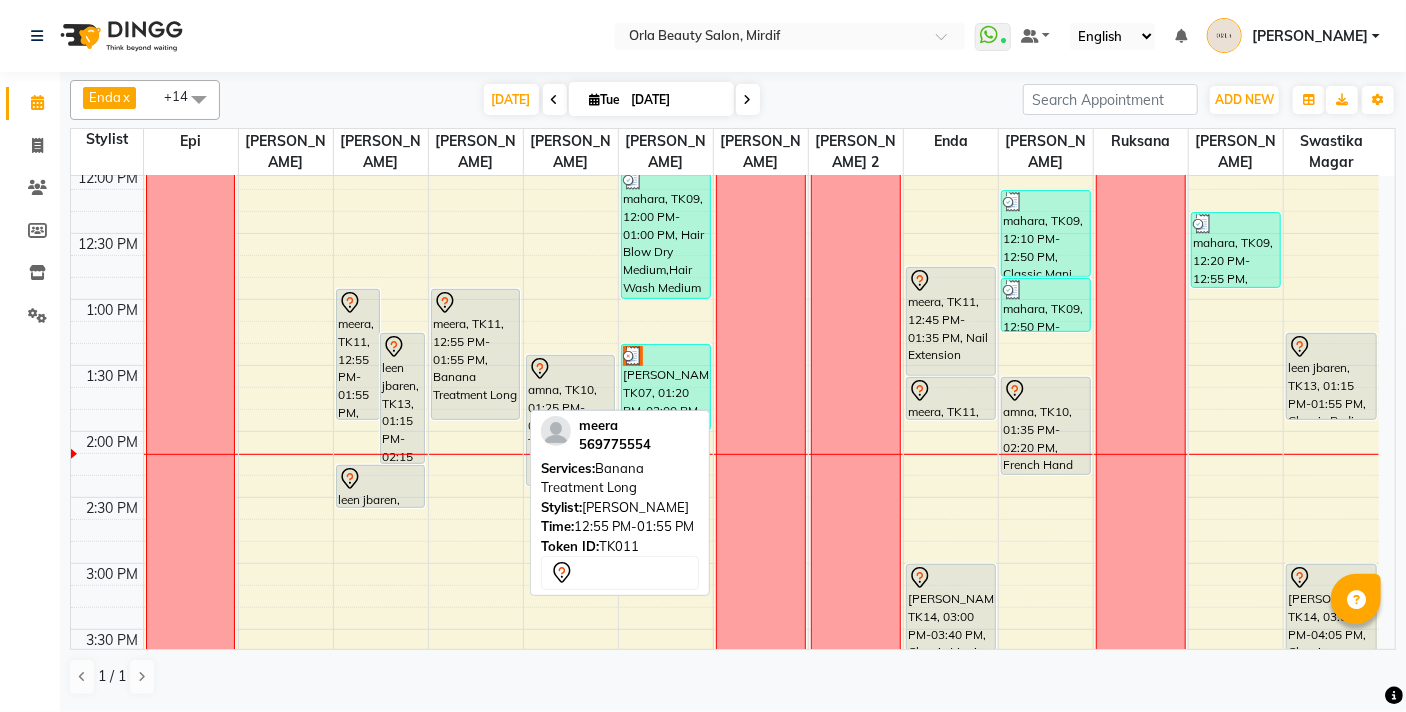 click on "meera, TK11, 12:55 PM-01:55 PM, Banana Treatment Long" at bounding box center [476, 354] 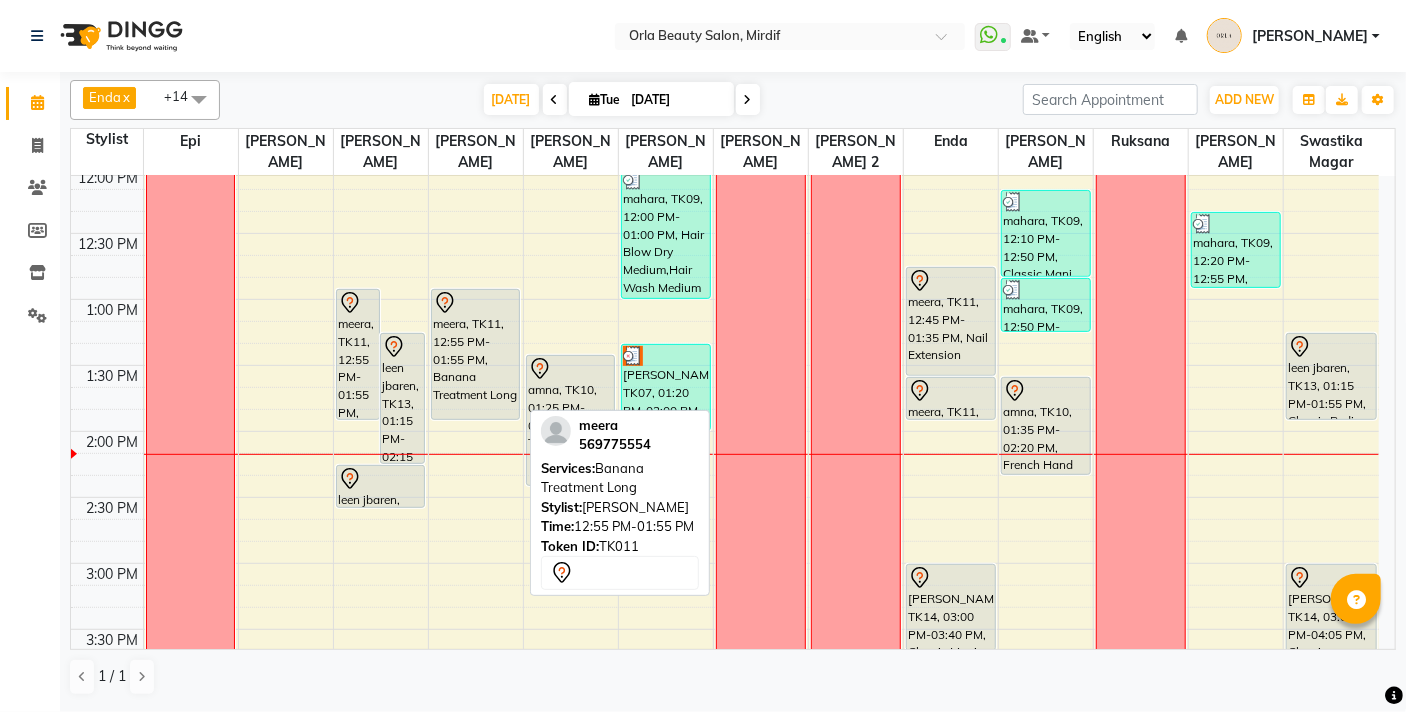 click on "meera, TK11, 12:55 PM-01:55 PM, Banana Treatment Long" at bounding box center [476, 354] 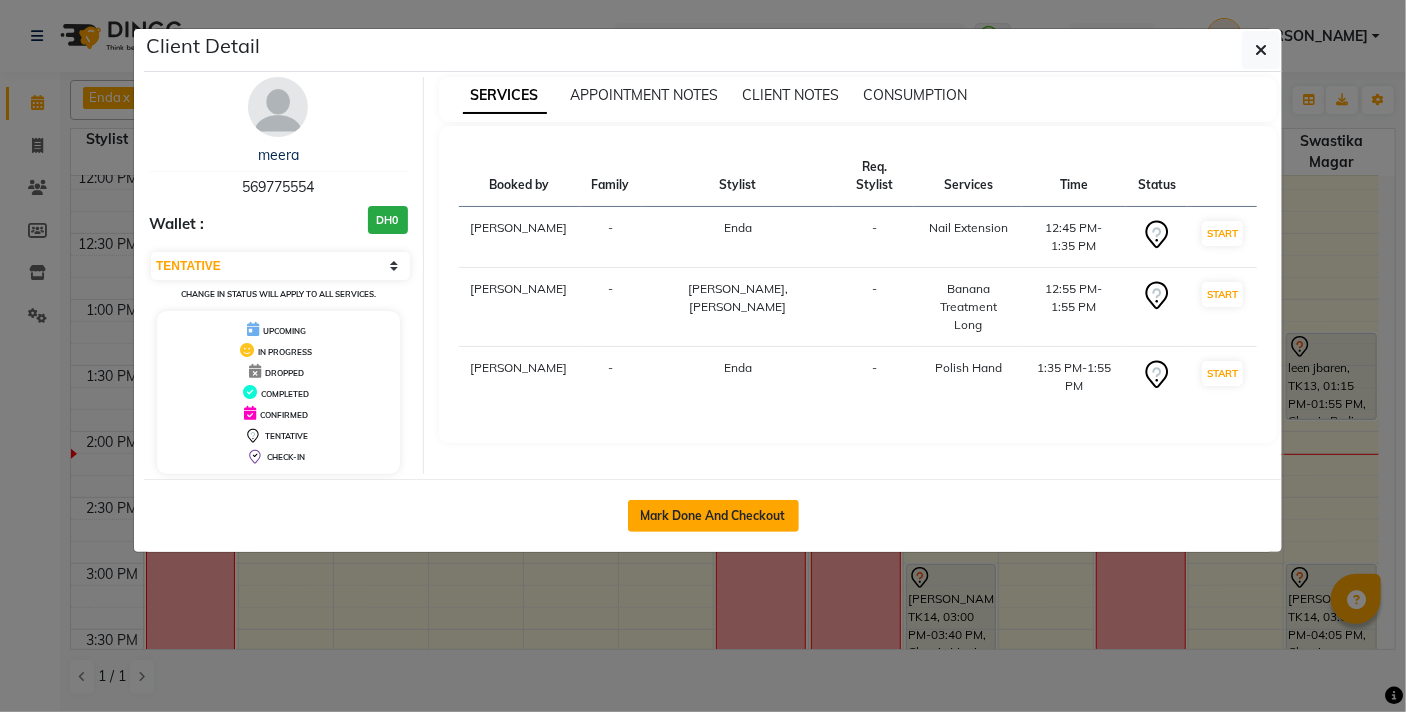 click on "Mark Done And Checkout" 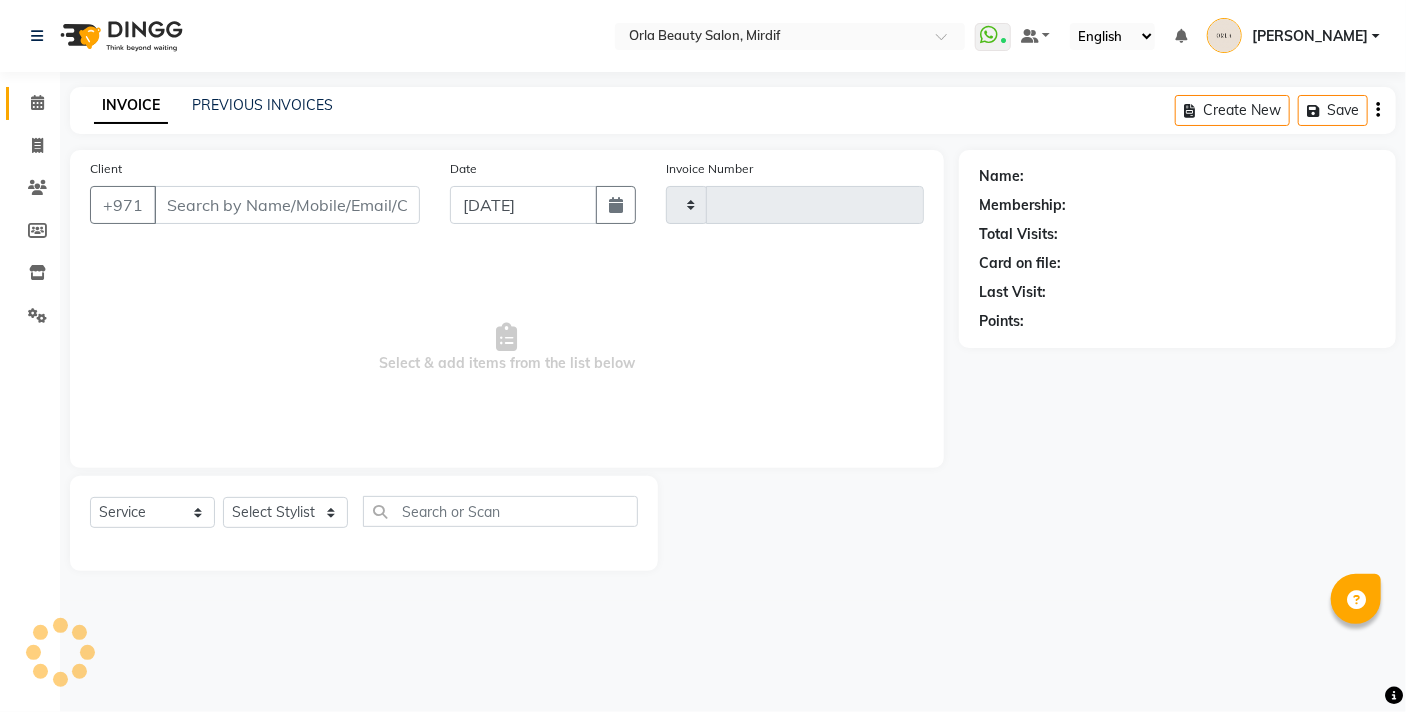 type on "2904" 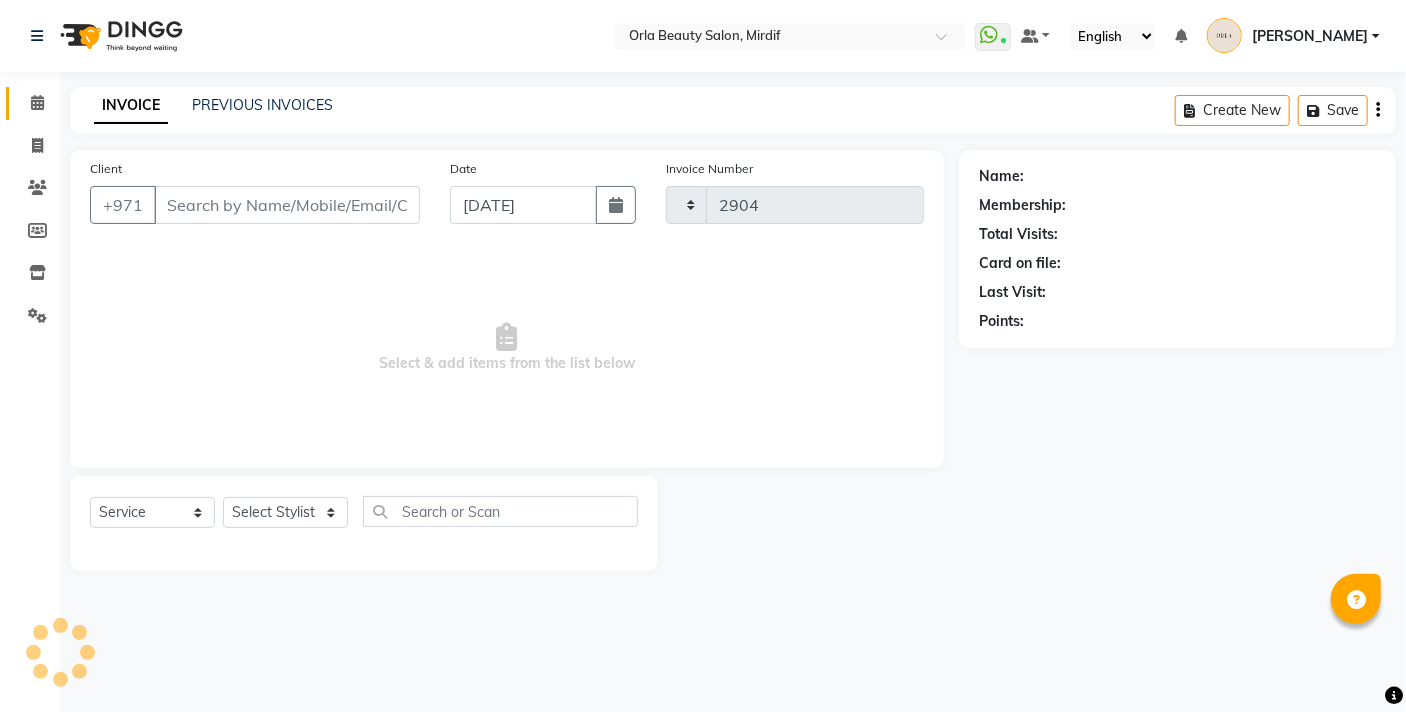 select on "5053" 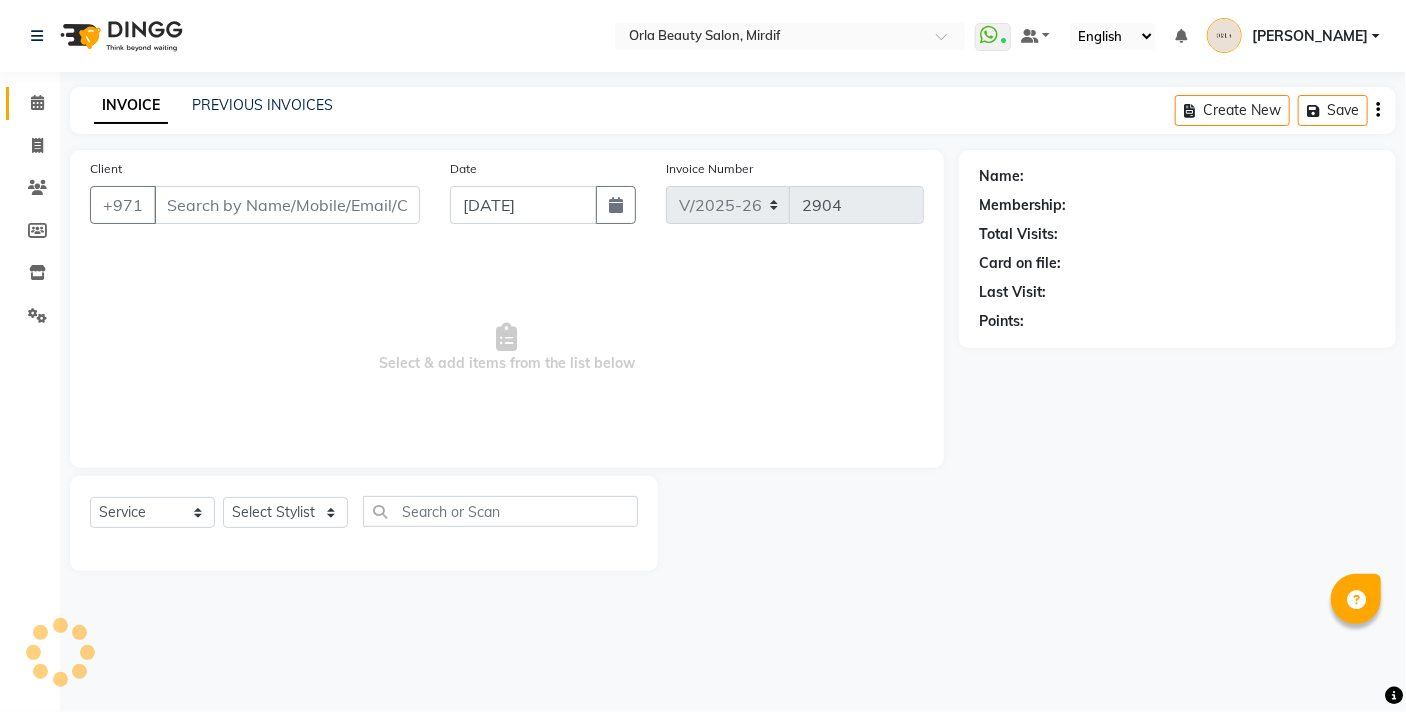 type on "569775554" 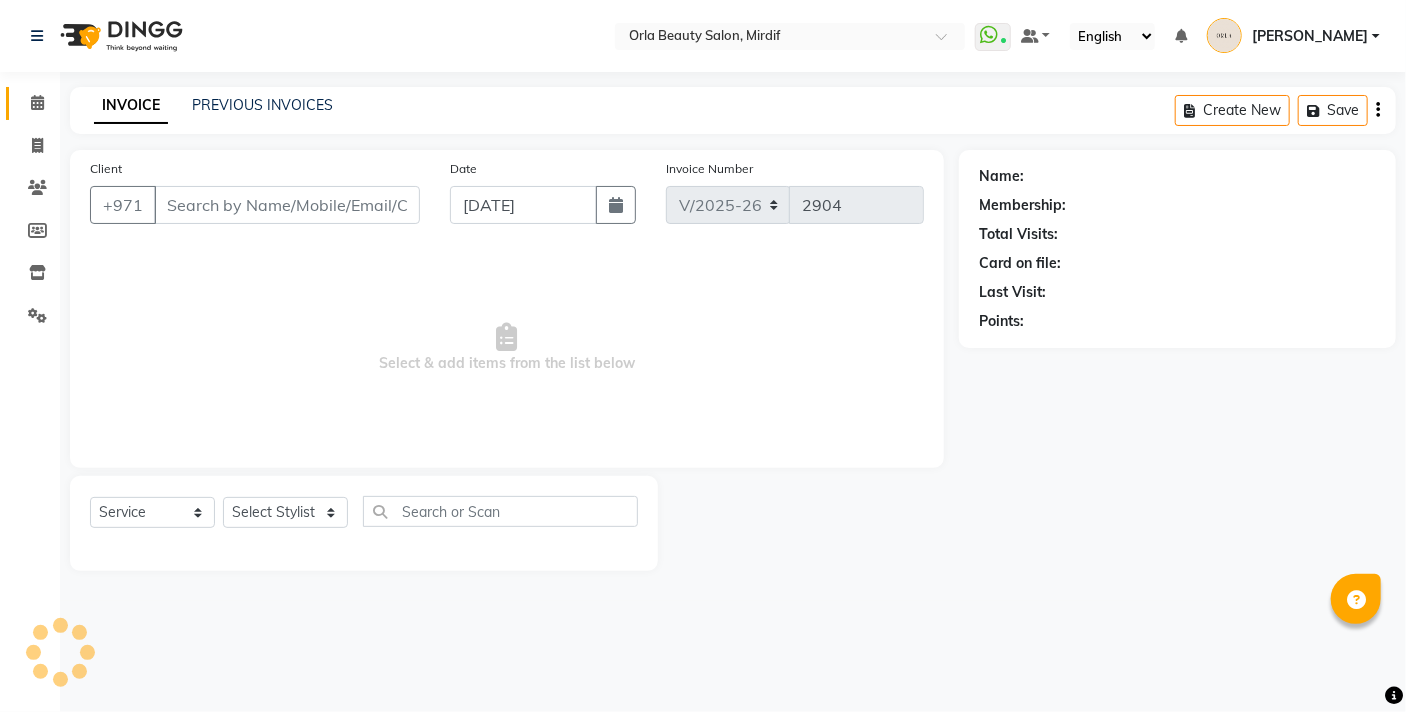 select on "36970" 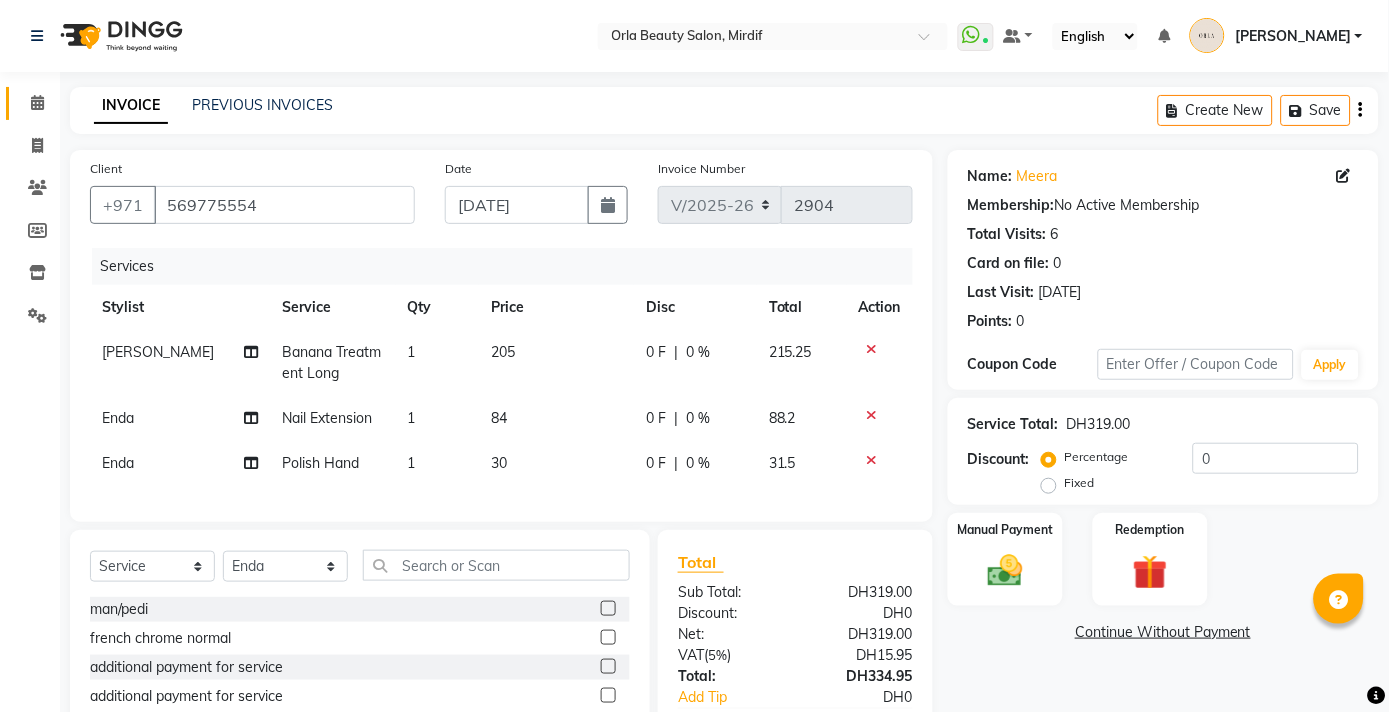 scroll, scrollTop: 158, scrollLeft: 0, axis: vertical 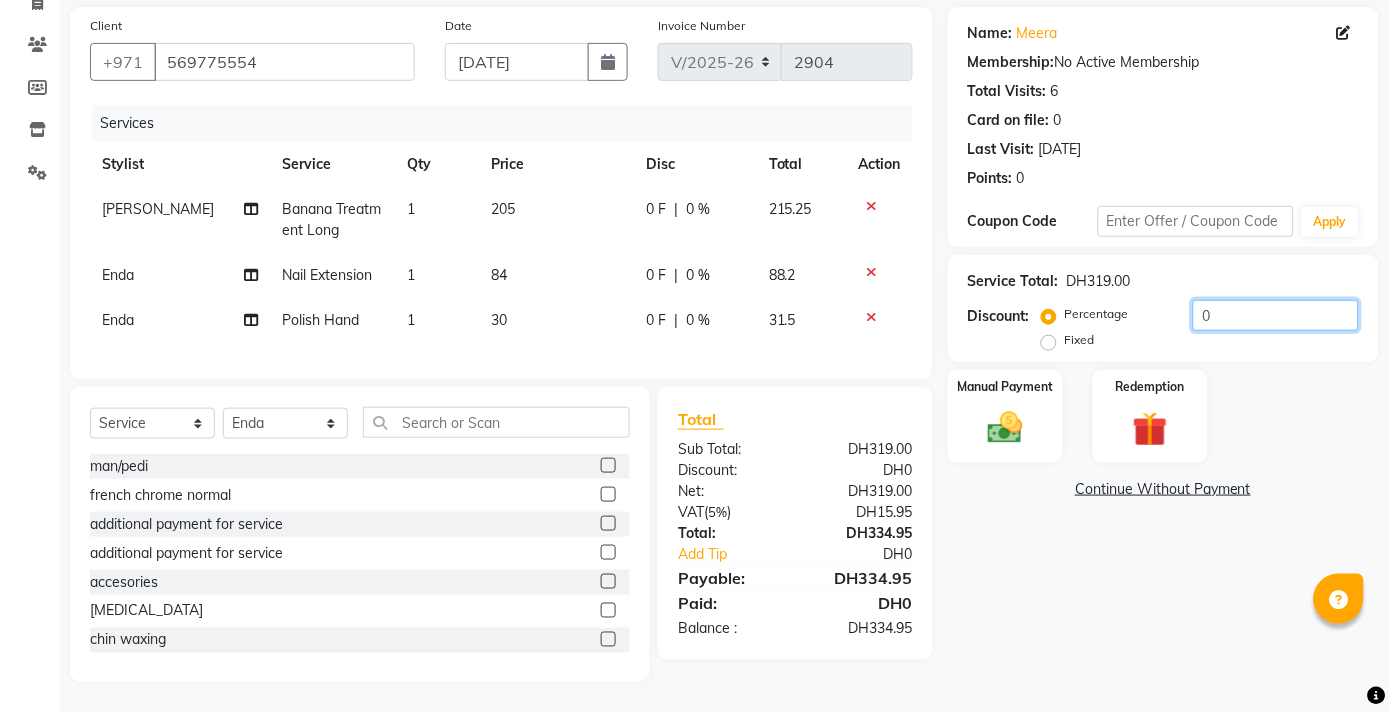 click on "0" 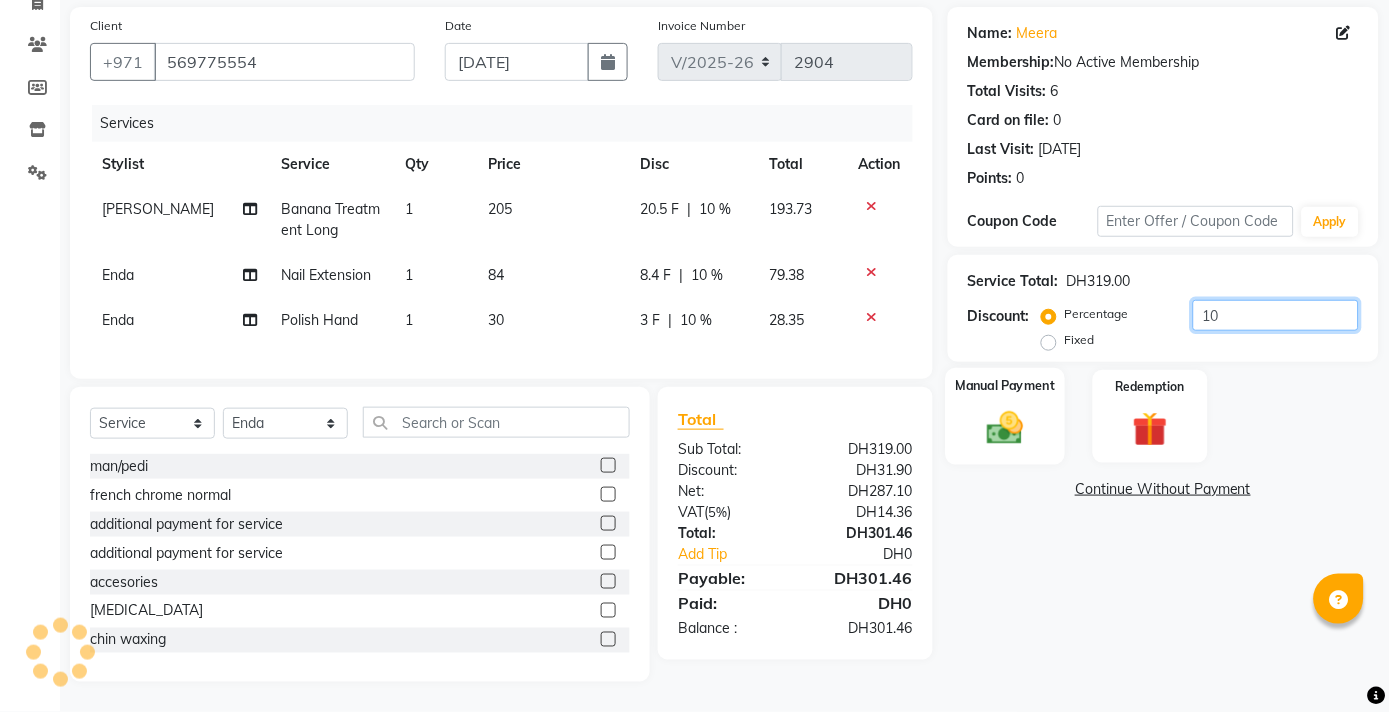 type on "10" 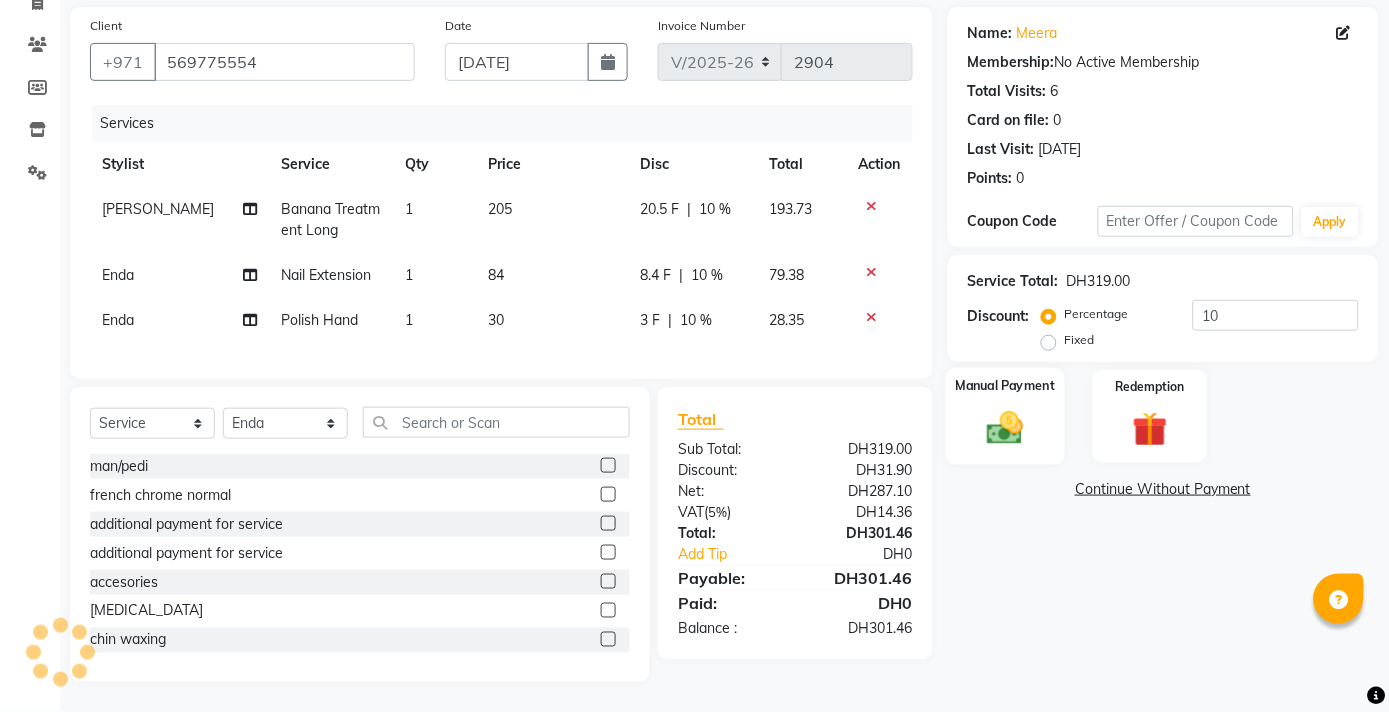 click 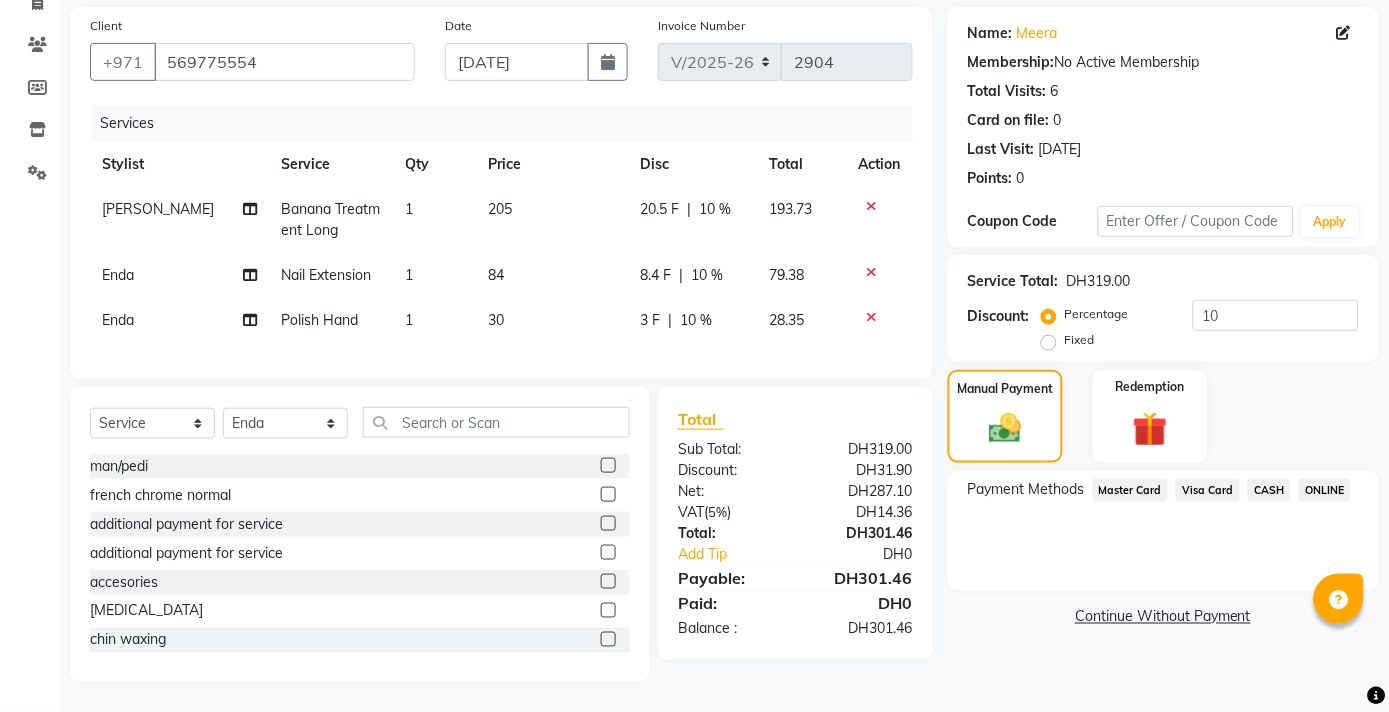 click on "CASH" 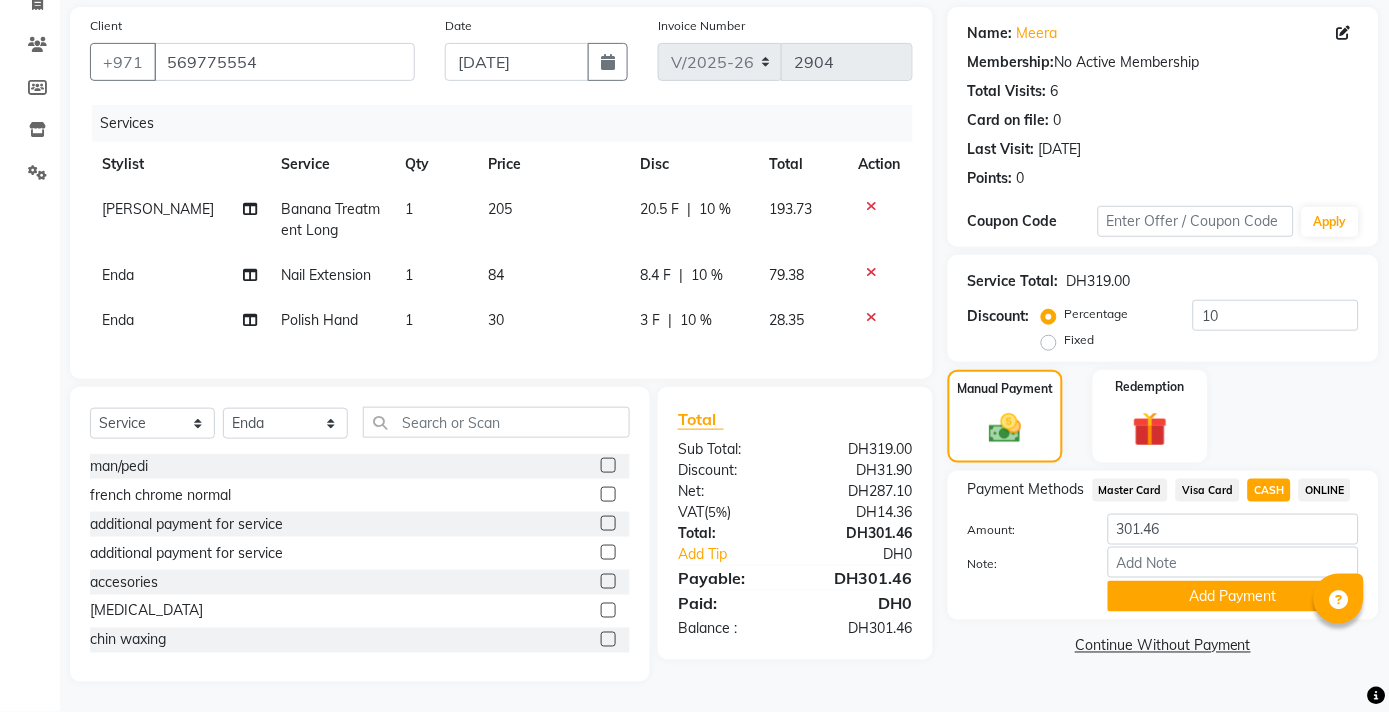 click on "Add Payment" 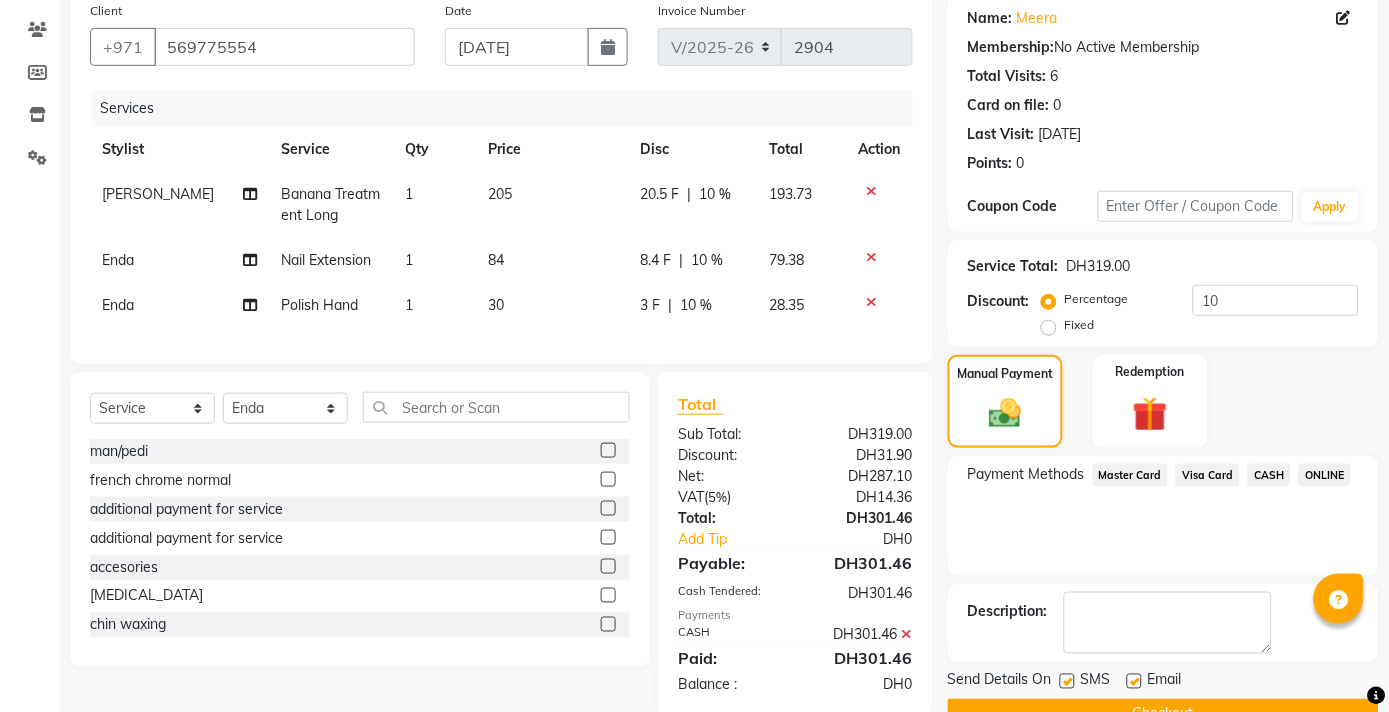 click on "Checkout" 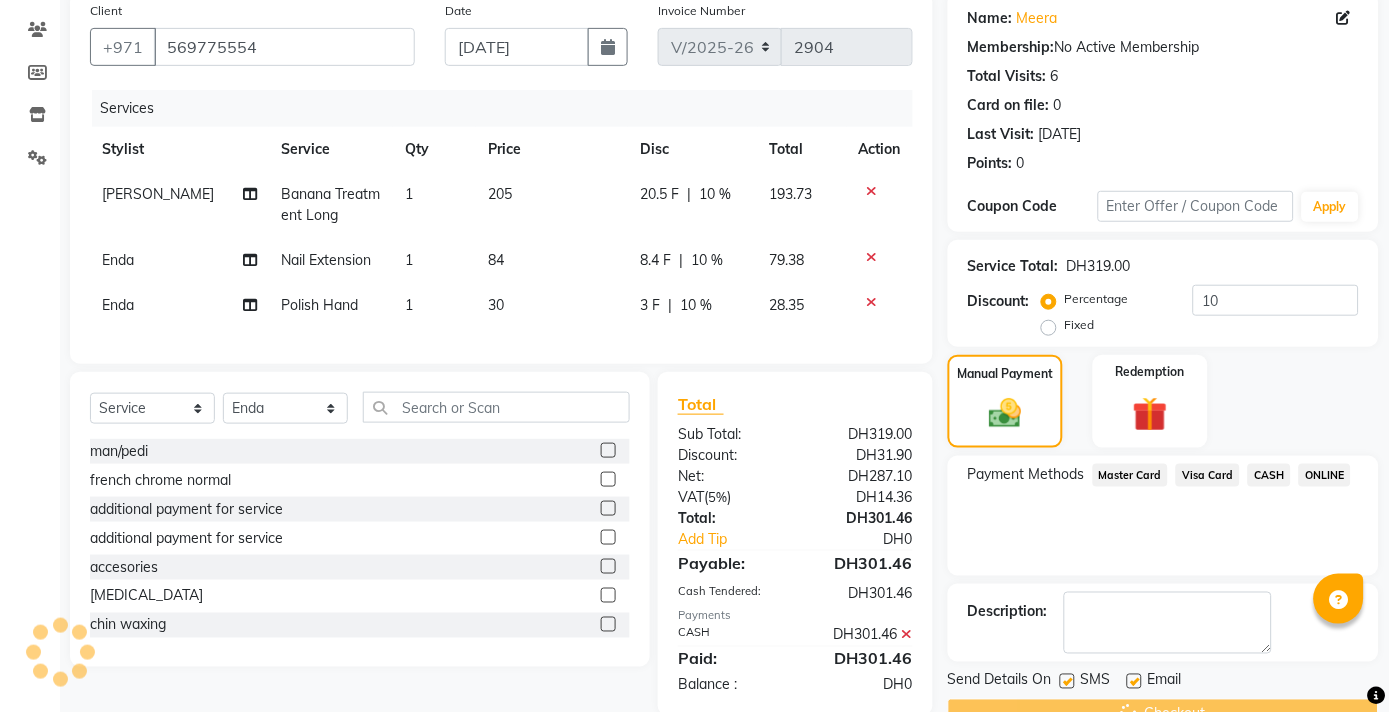 scroll, scrollTop: 206, scrollLeft: 0, axis: vertical 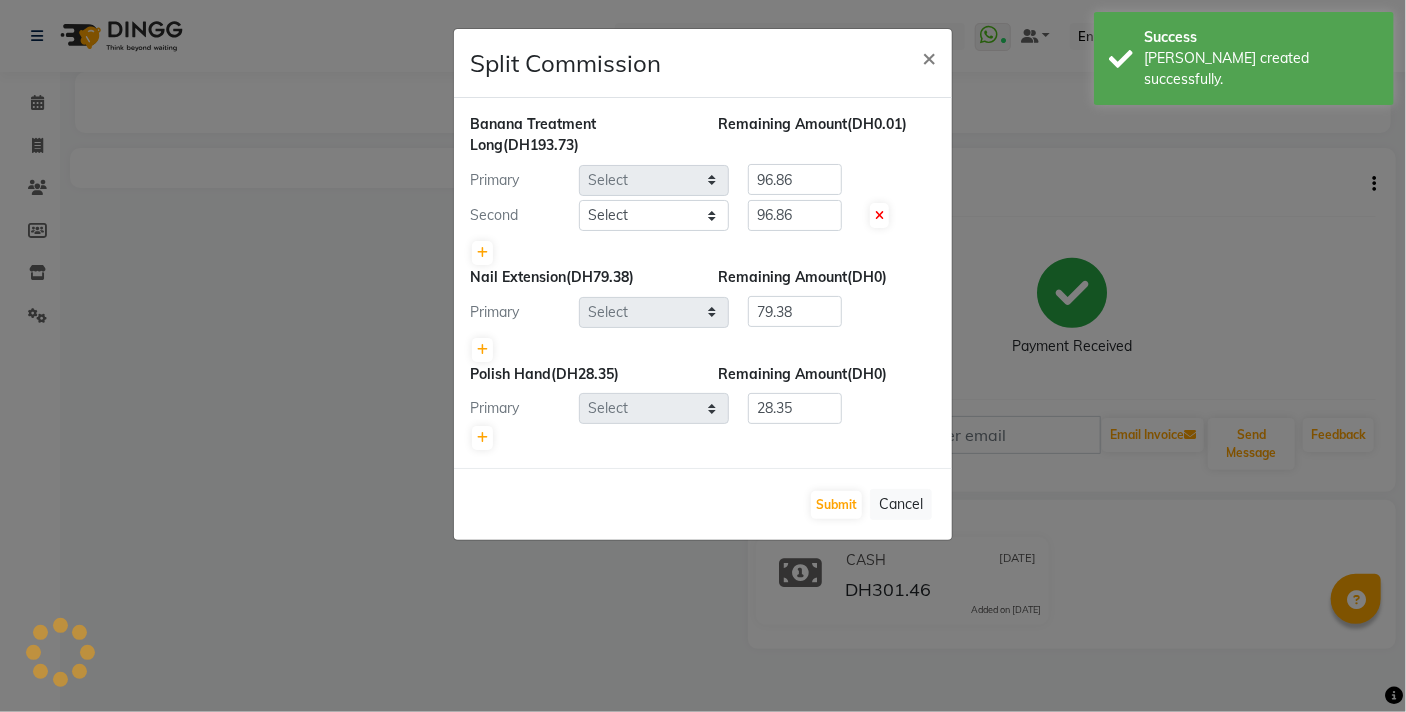 click on "Split Commission × Banana Treatment Long  (DH193.73) Remaining Amount  (DH0.01) Primary Select 96.86 Second Select 96.86 Nail Extension  (DH79.38) Remaining Amount  (DH0) Primary Select 79.38 Polish Hand  (DH28.35) Remaining Amount  (DH0) Primary Select 28.35  Submit   Cancel" 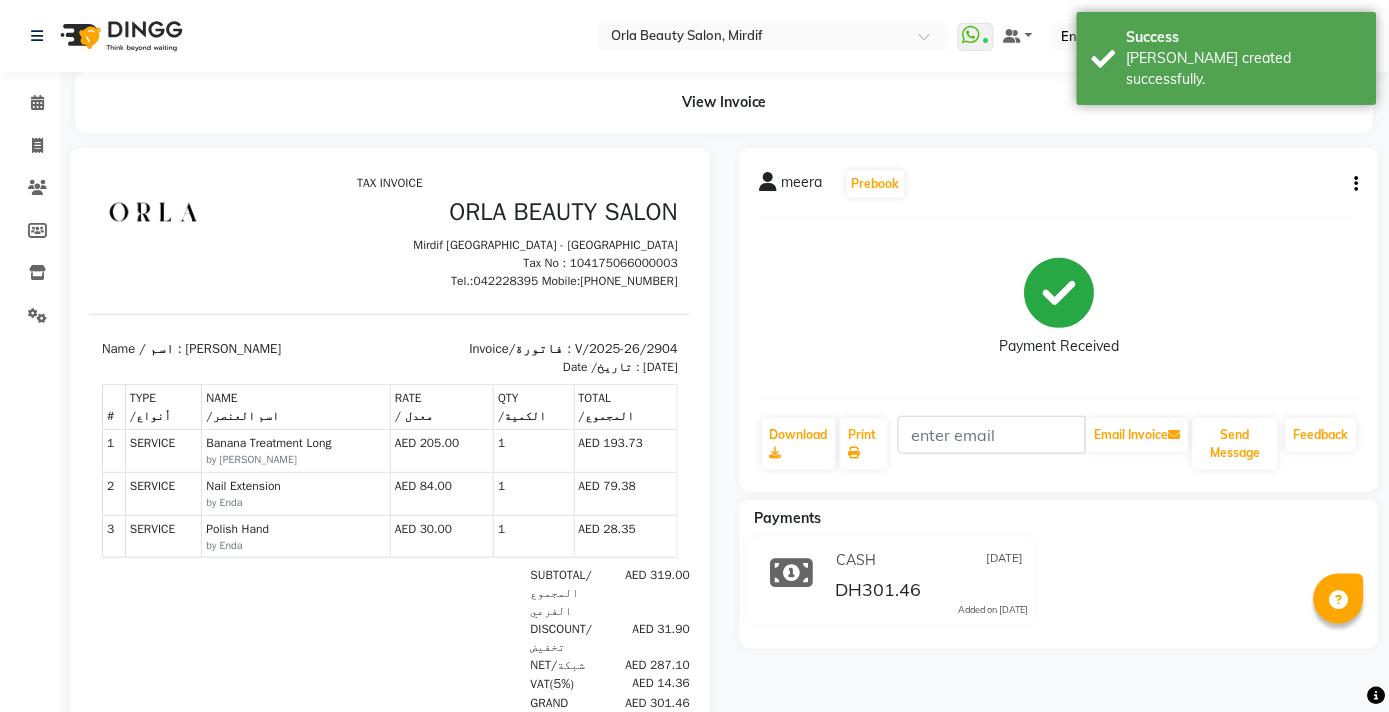 scroll, scrollTop: 0, scrollLeft: 0, axis: both 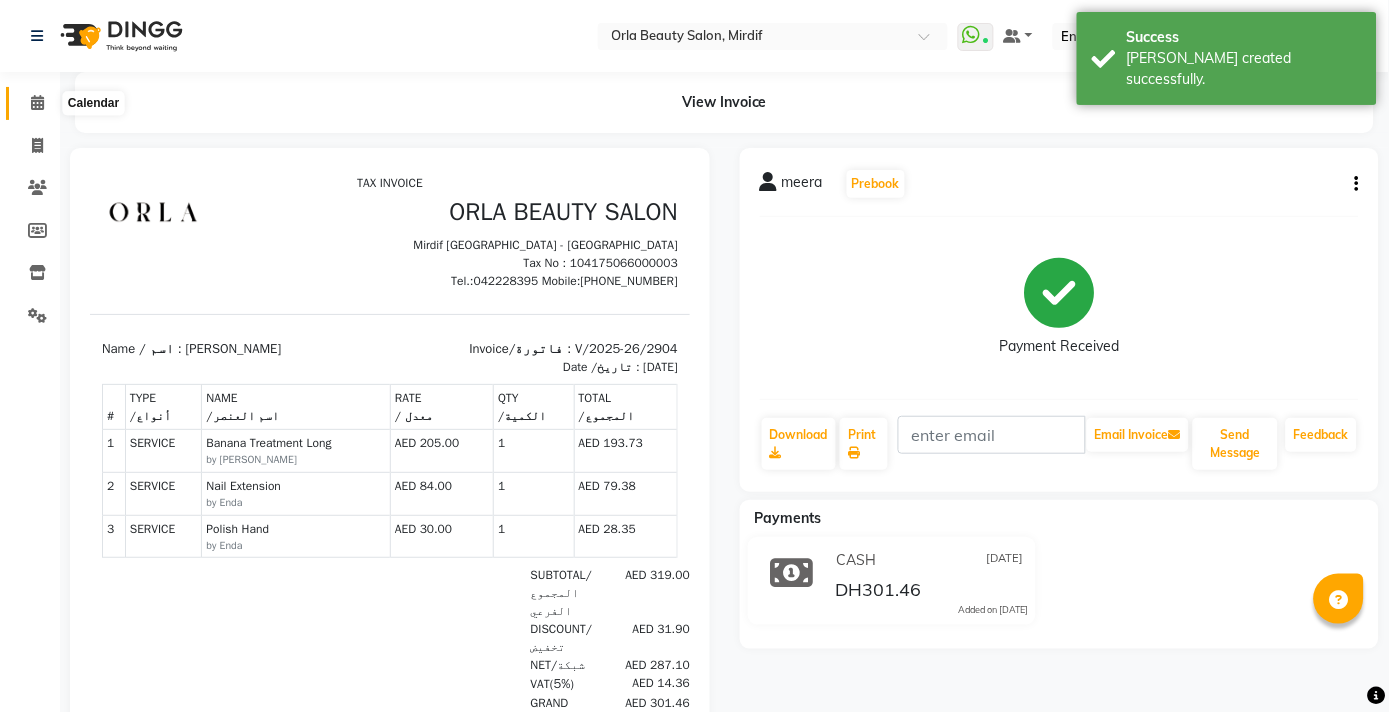 click 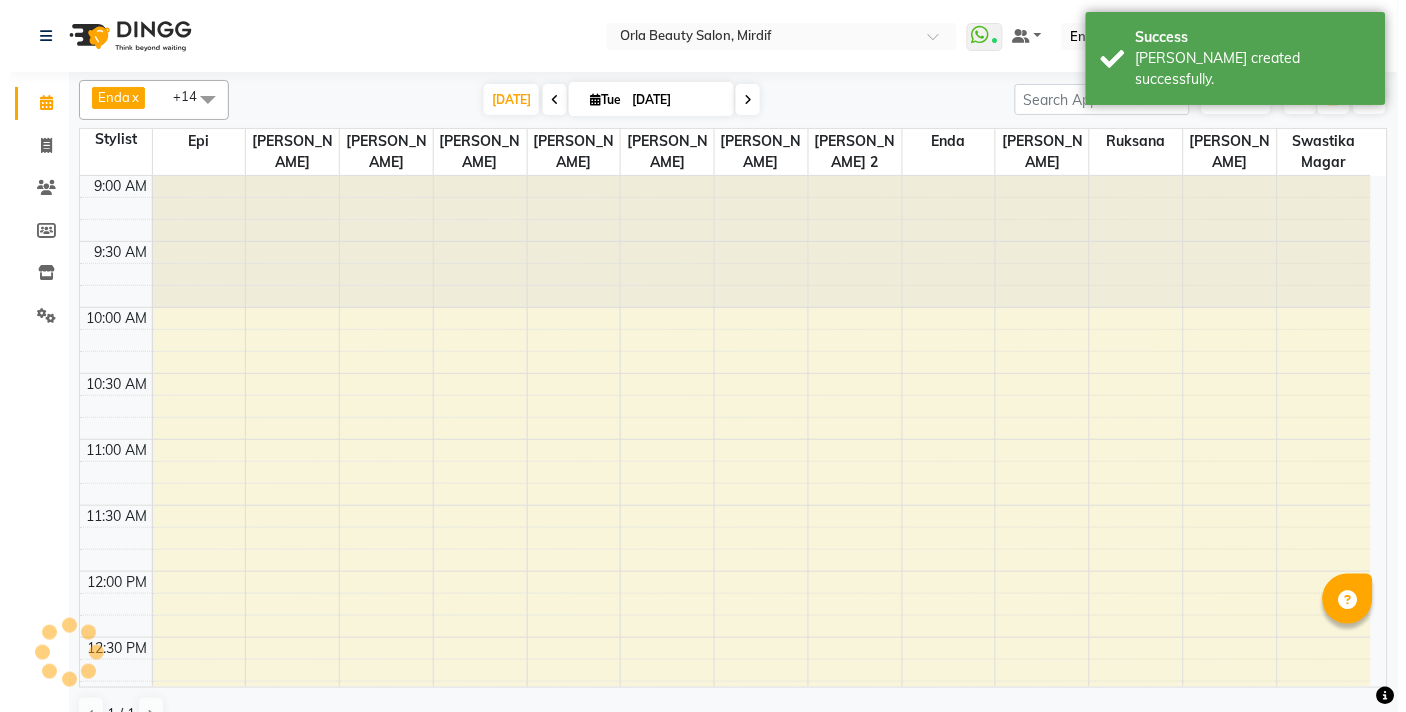 scroll, scrollTop: 661, scrollLeft: 0, axis: vertical 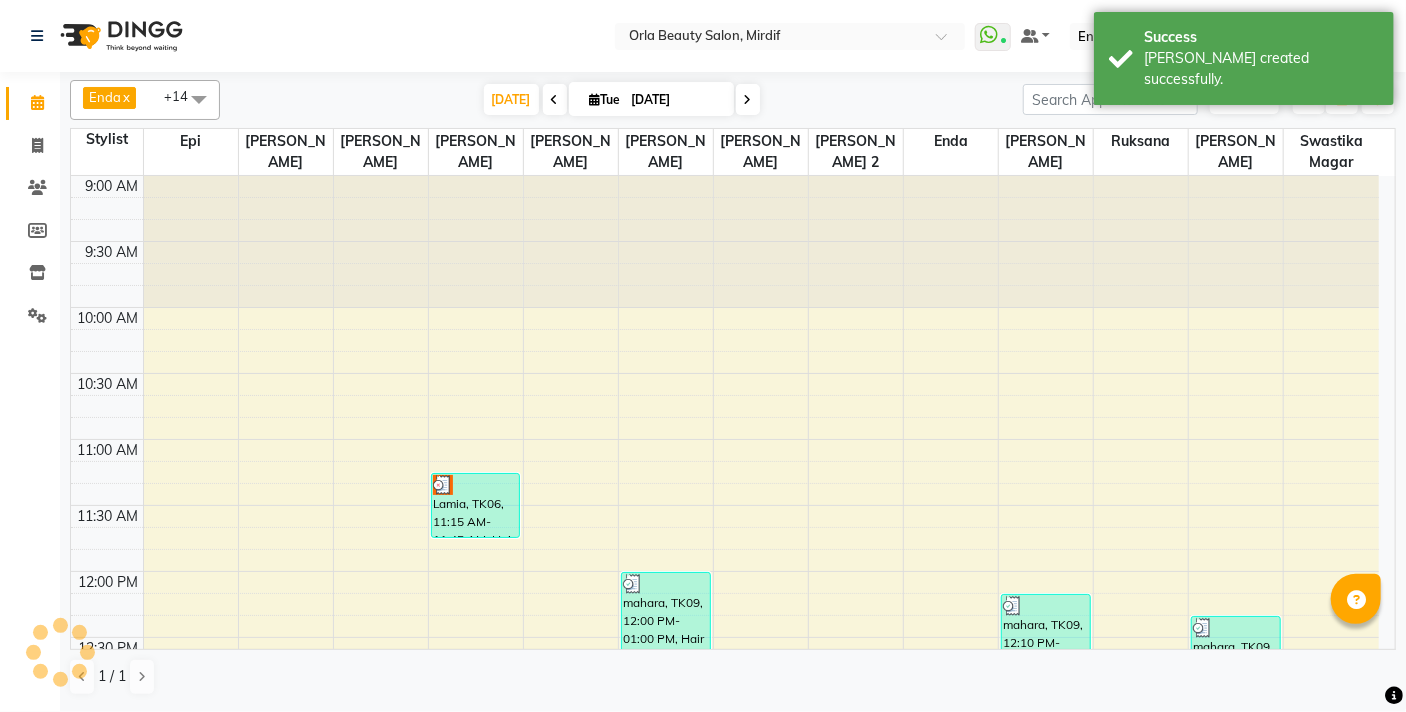 drag, startPoint x: 1387, startPoint y: 196, endPoint x: 1380, endPoint y: 248, distance: 52.46904 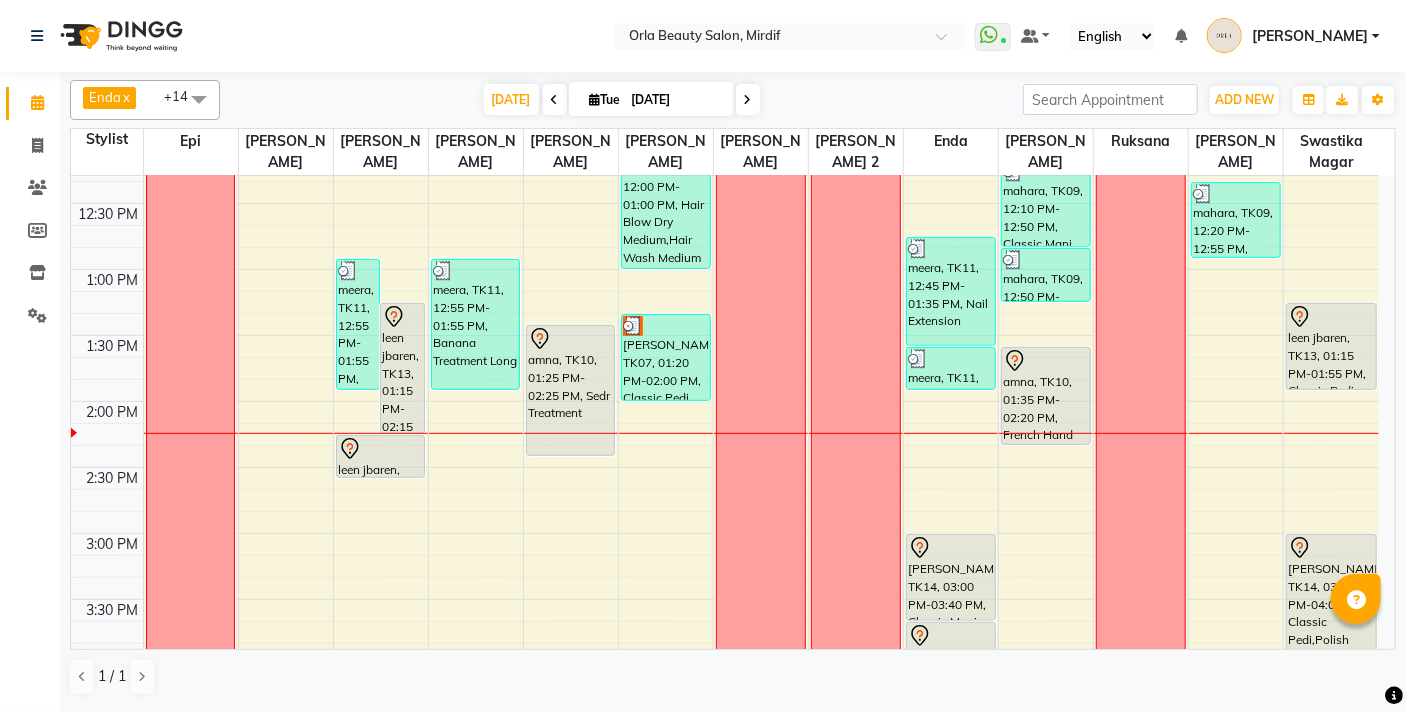 scroll, scrollTop: 500, scrollLeft: 0, axis: vertical 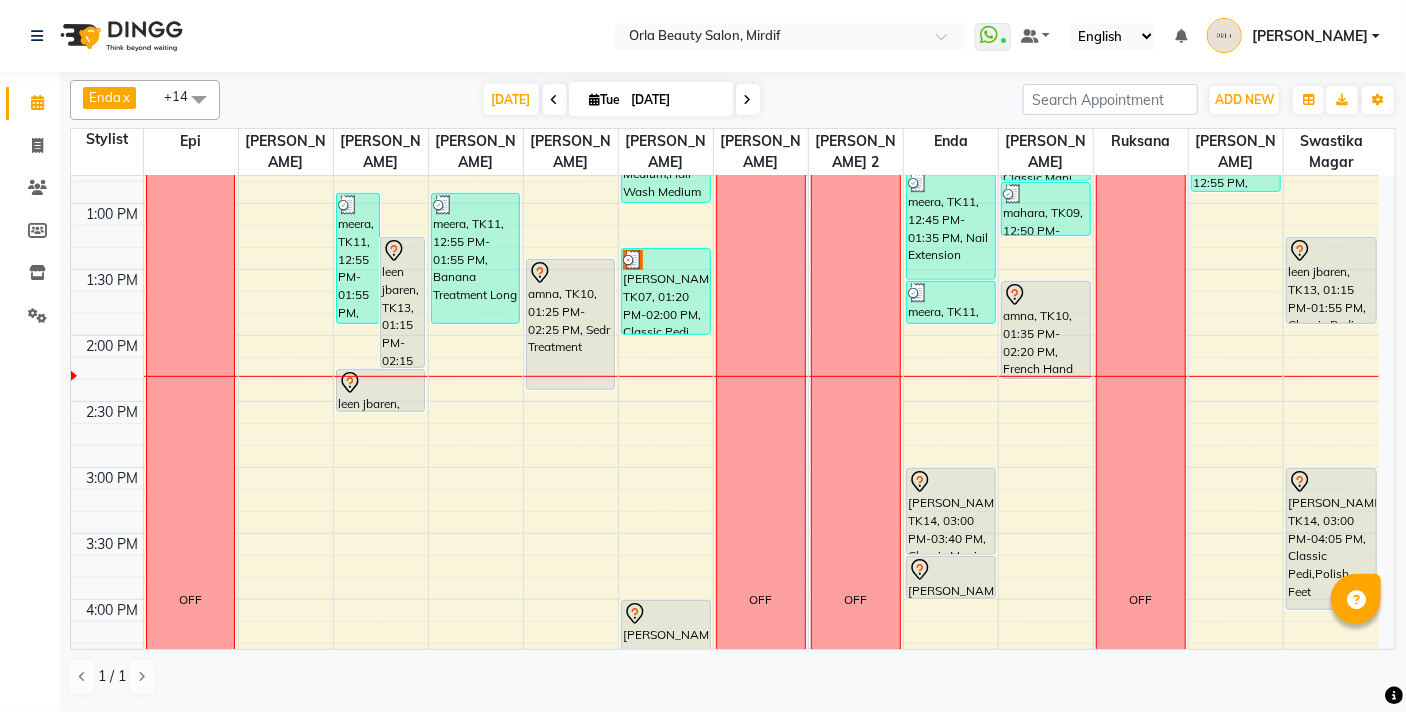 click on "Group By  Staff View   Room View  View as Vertical  Vertical - Week View  Horizontal  Horizontal - Week View  List  Toggle Dropdown Calendar Settings Manage Tags   Arrange Stylists   Reset Stylists  Full Screen Appointment Form Zoom 150% Staff/Room Display Count 13" at bounding box center (1343, 100) 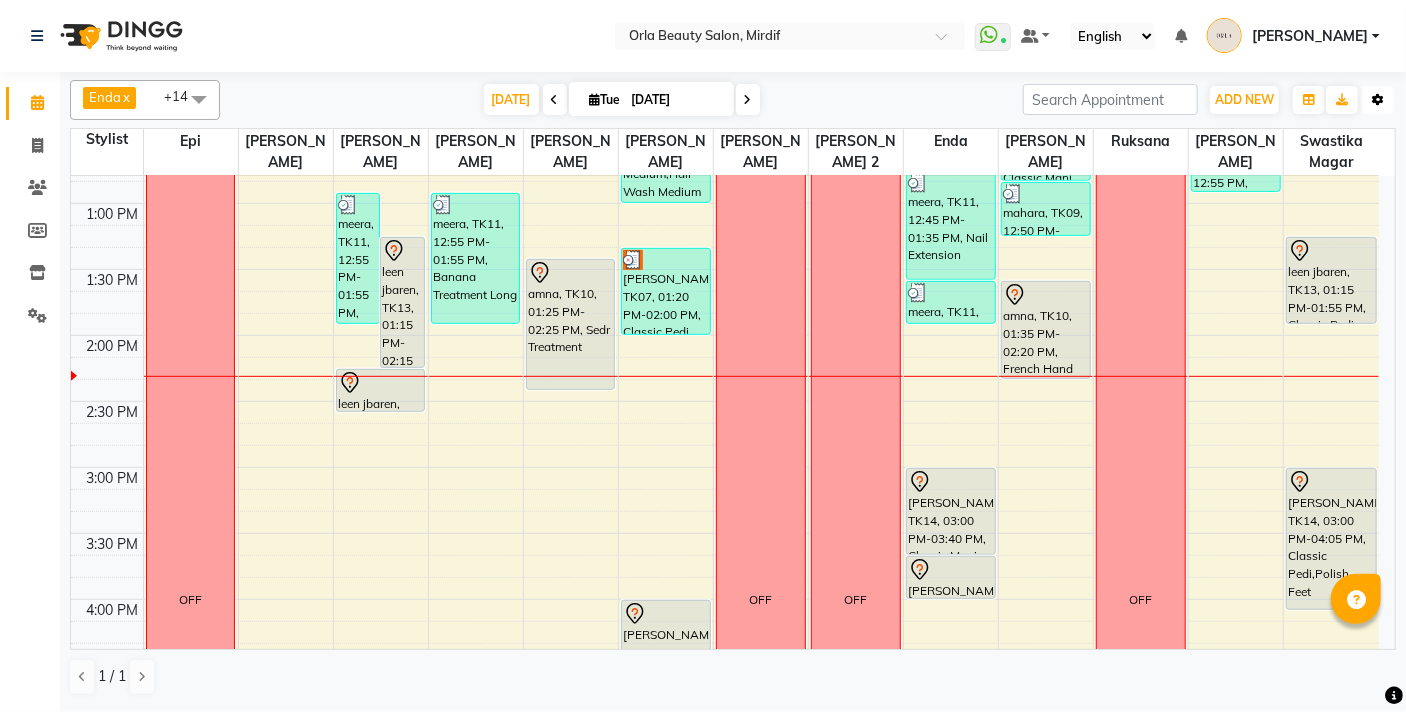 click at bounding box center (1378, 100) 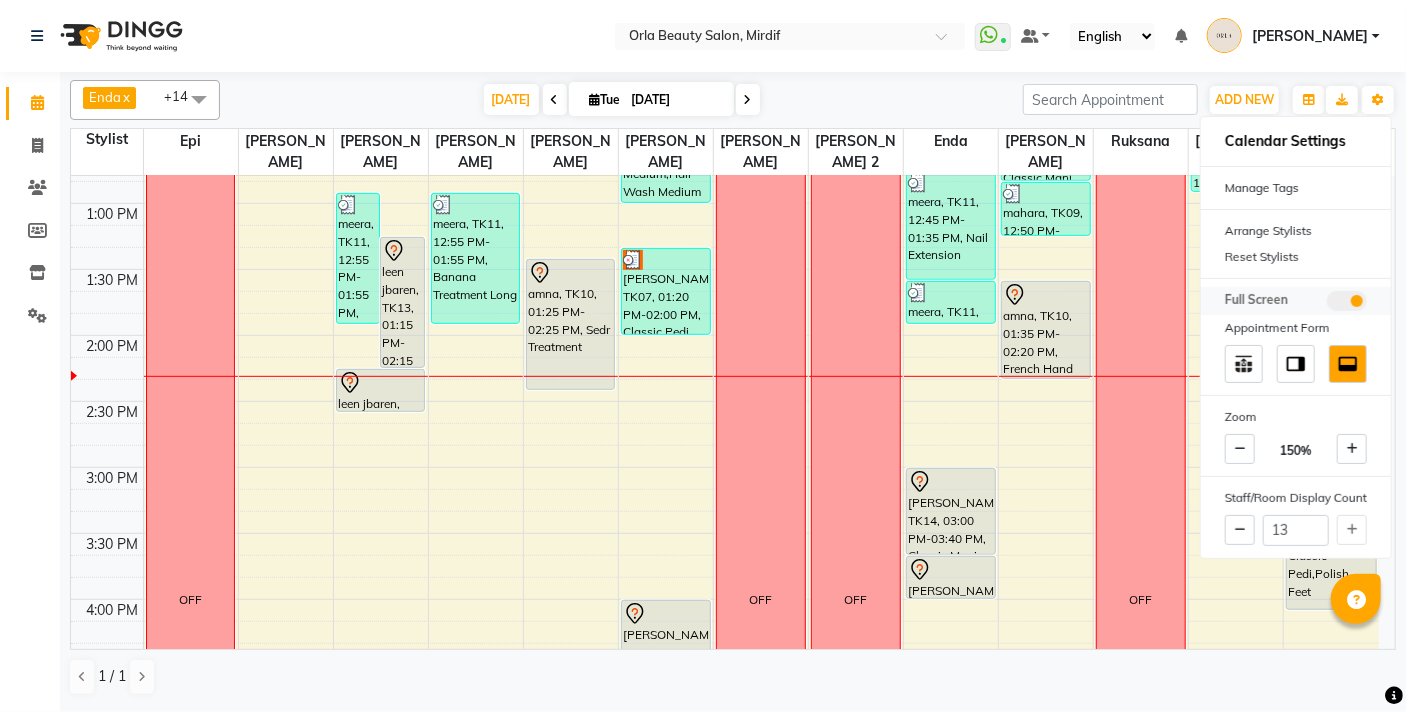 click at bounding box center (1347, 301) 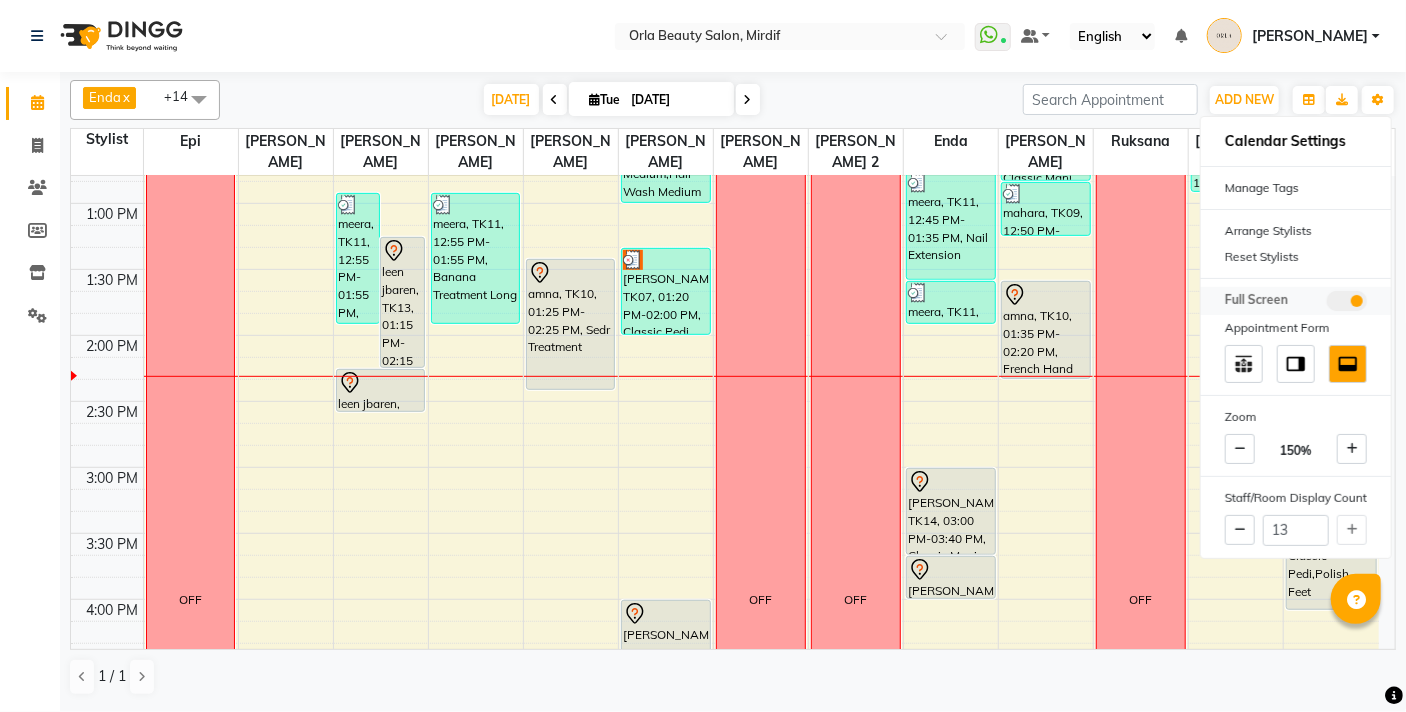 click at bounding box center (1327, 304) 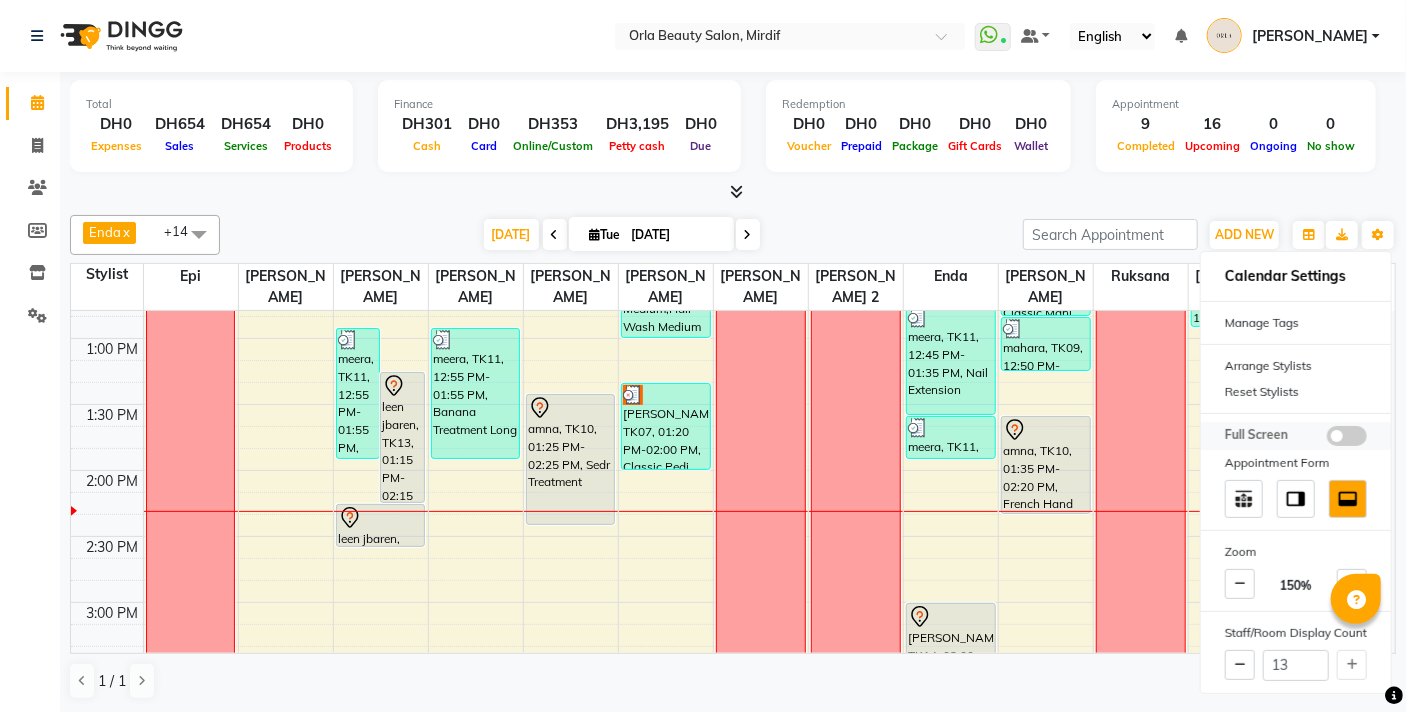 click at bounding box center [1347, 436] 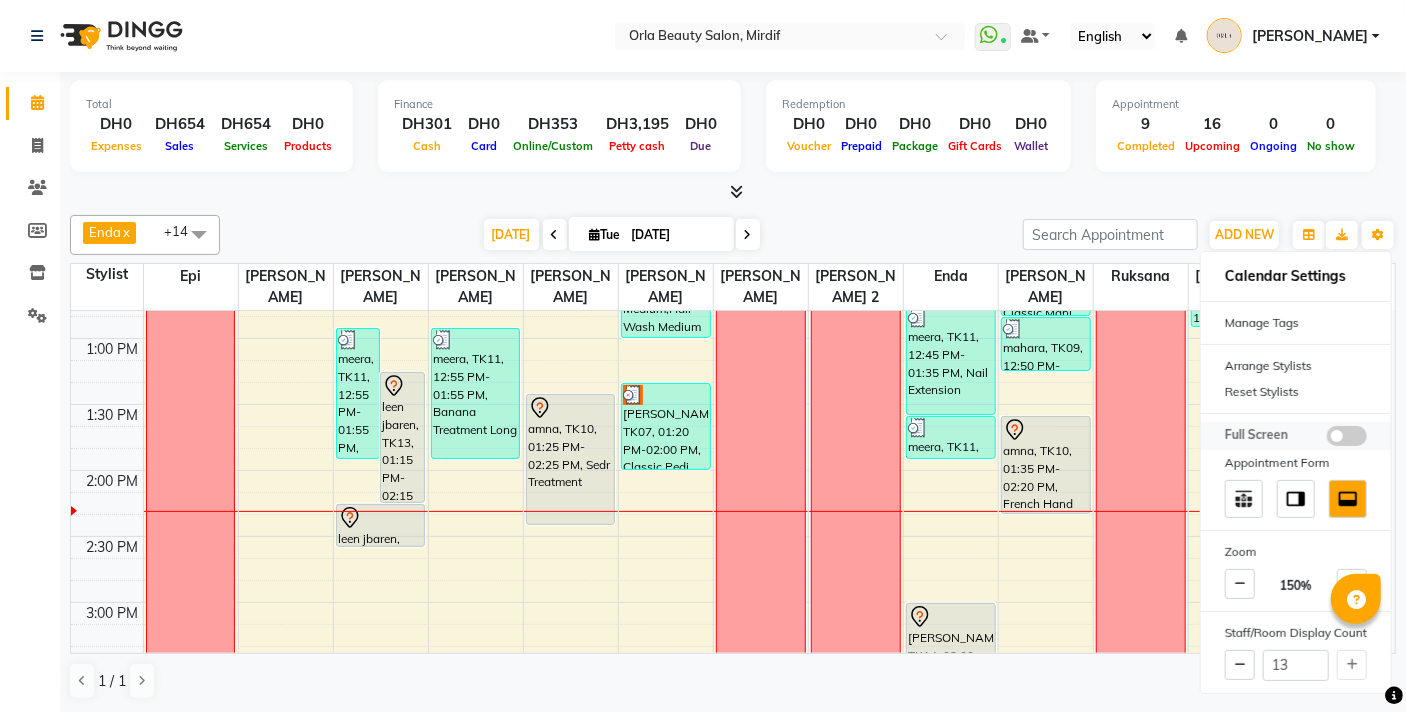 click at bounding box center (1327, 439) 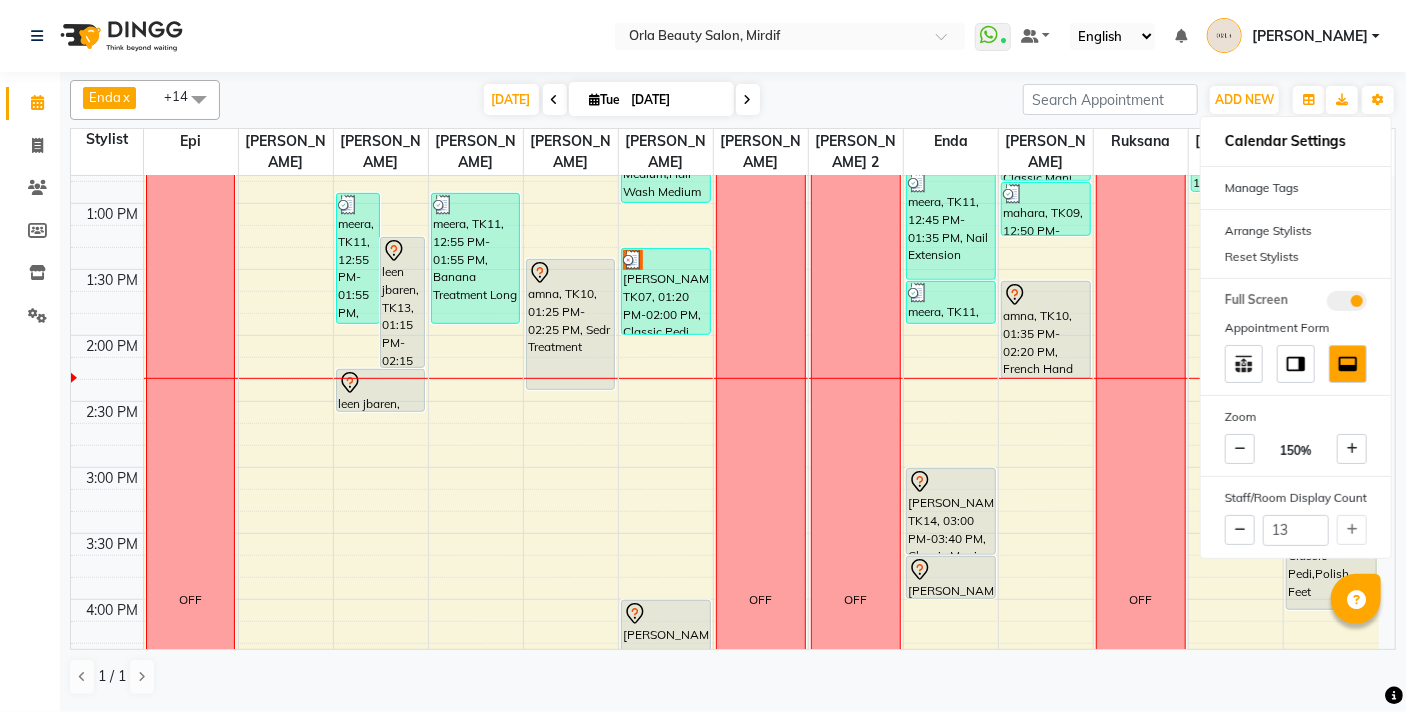 click on "Select Location × Orla Beauty Salon, Mirdif  WhatsApp Status  ✕ Status:  Connected Most Recent Message: [DATE]     12:58 PM Recent Service Activity: [DATE]     12:59 PM Default Panel My Panel English ENGLISH Español العربية मराठी हिंदी ગુજરાતી தமிழ் 中文 Notifications nothing to show [PERSON_NAME] Profile Change Password Sign out  Version:3.14.0" 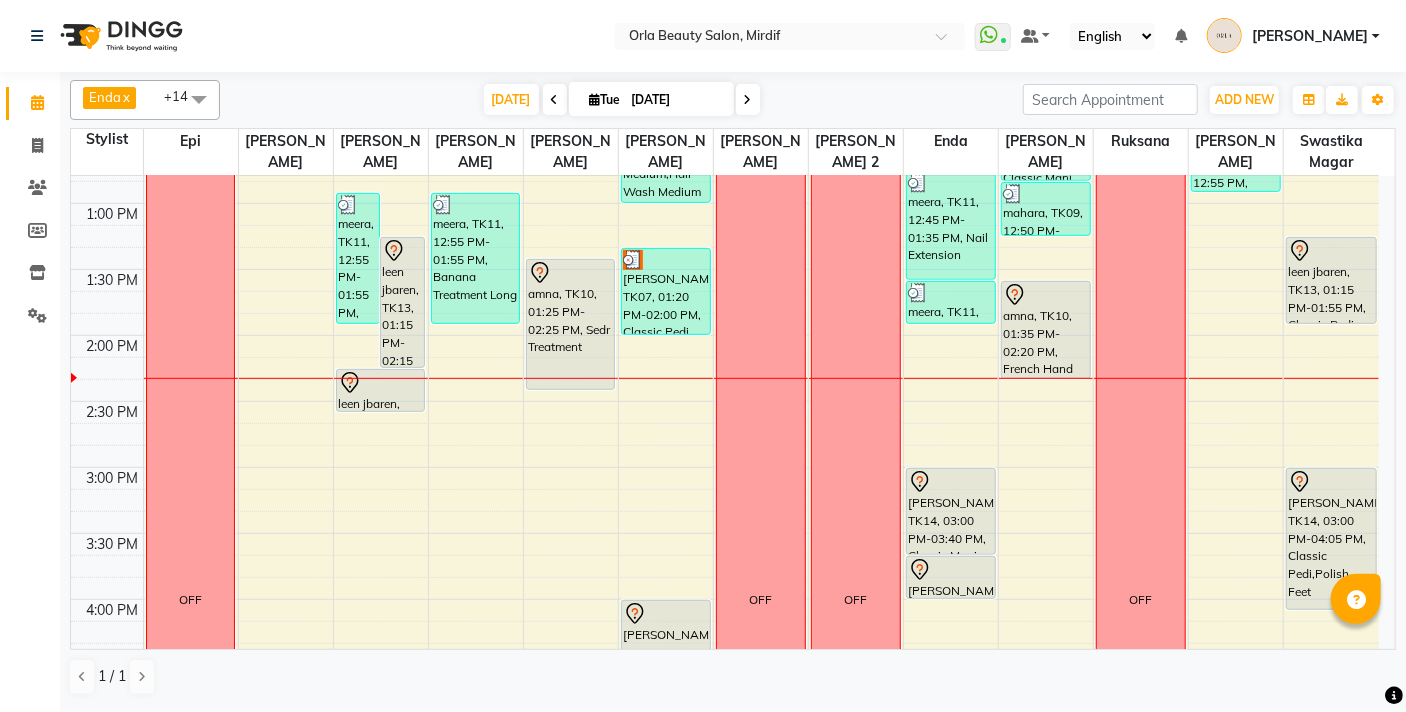 click on "[DATE]" at bounding box center (676, 100) 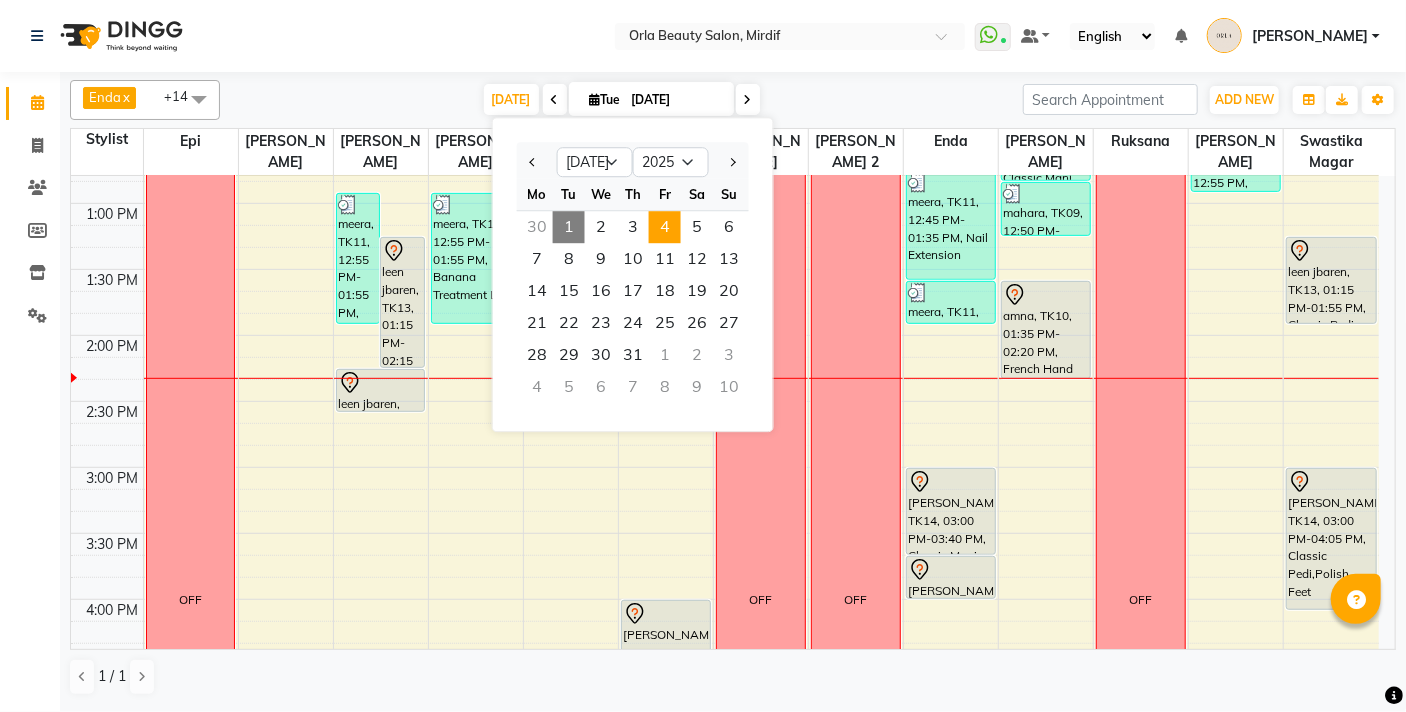 click on "4" at bounding box center (665, 227) 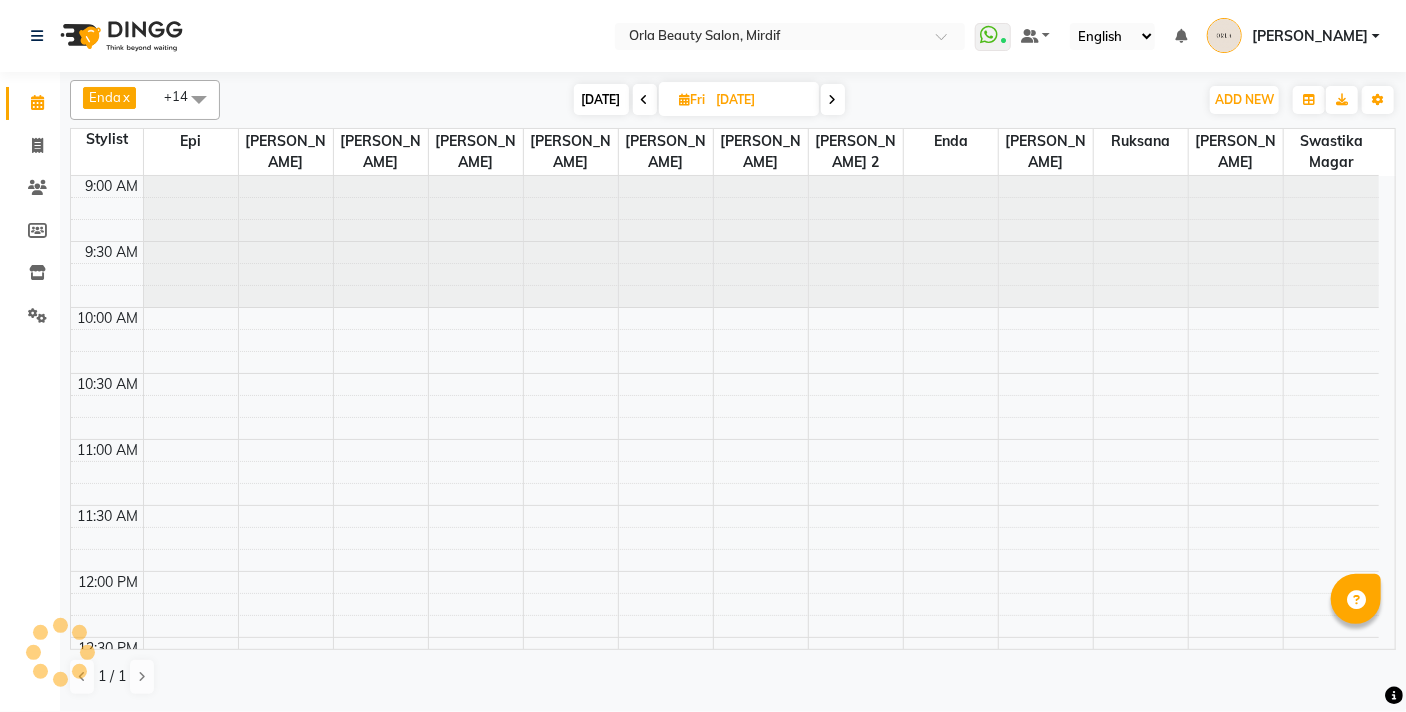 scroll, scrollTop: 661, scrollLeft: 0, axis: vertical 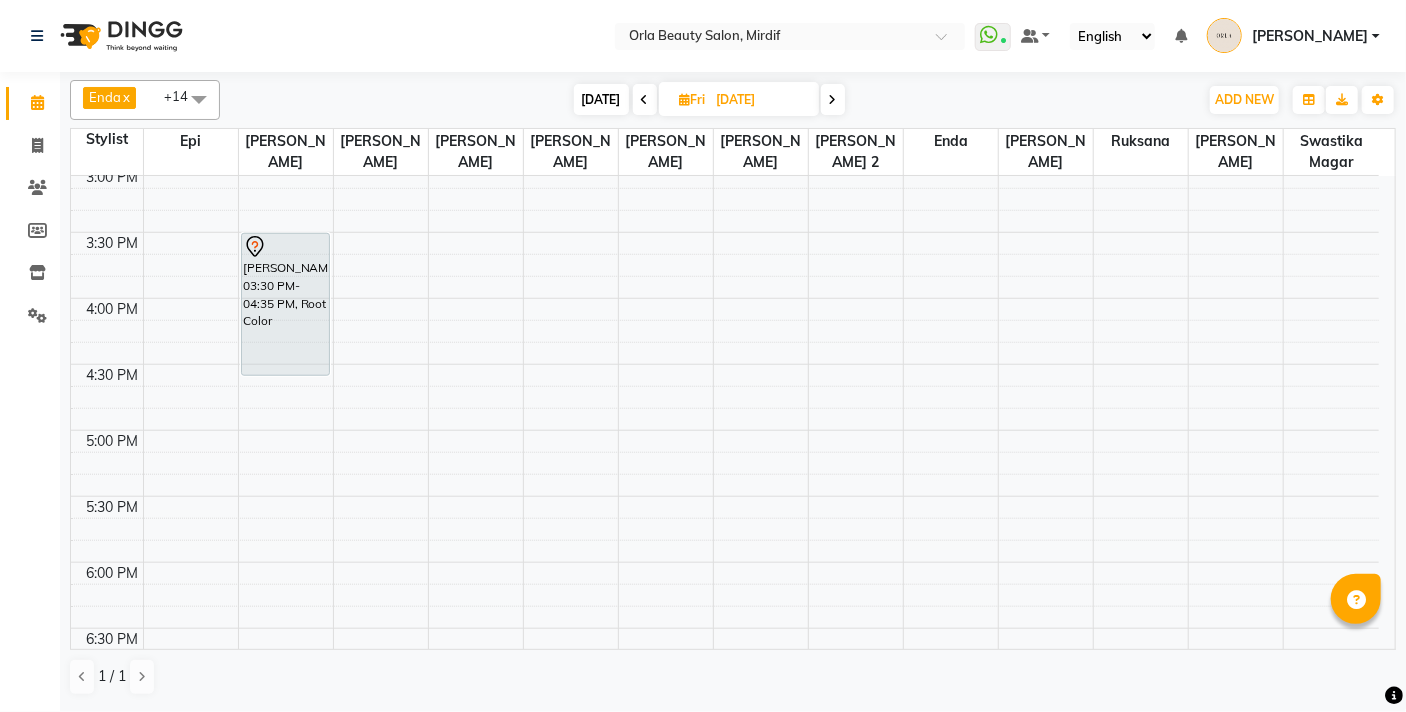 click on "9:00 AM 9:30 AM 10:00 AM 10:30 AM 11:00 AM 11:30 AM 12:00 PM 12:30 PM 1:00 PM 1:30 PM 2:00 PM 2:30 PM 3:00 PM 3:30 PM 4:00 PM 4:30 PM 5:00 PM 5:30 PM 6:00 PM 6:30 PM 7:00 PM 7:30 PM 8:00 PM 8:30 PM 9:00 PM 9:30 PM 10:00 PM 10:30 PM             ahlamnull, 01:00 PM-02:10 PM, organic treatment             [PERSON_NAME], 07:00 PM-08:00 PM, Hair Style  NA   NA              fatma albolooshi, 03:30 PM-04:35 PM, Root Color  NA   NA   NA   NA              [GEOGRAPHIC_DATA], 07:00 PM-09:00 PM, Derma Roll + Oil  NA   NA              [GEOGRAPHIC_DATA], 07:40 PM-08:10 PM, massage  NA   NA   NA   NA   NA   NA   NA   NA   NA   NA" at bounding box center [725, 298] 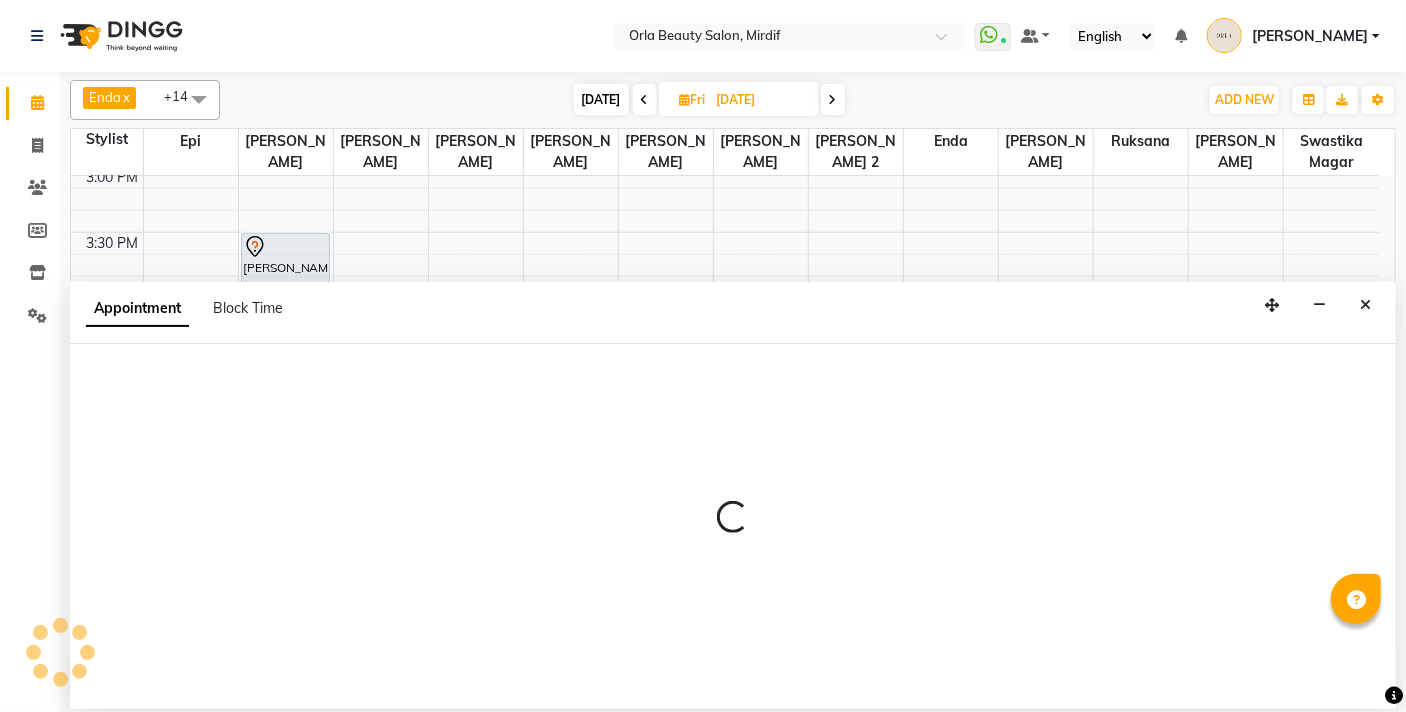 select on "31788" 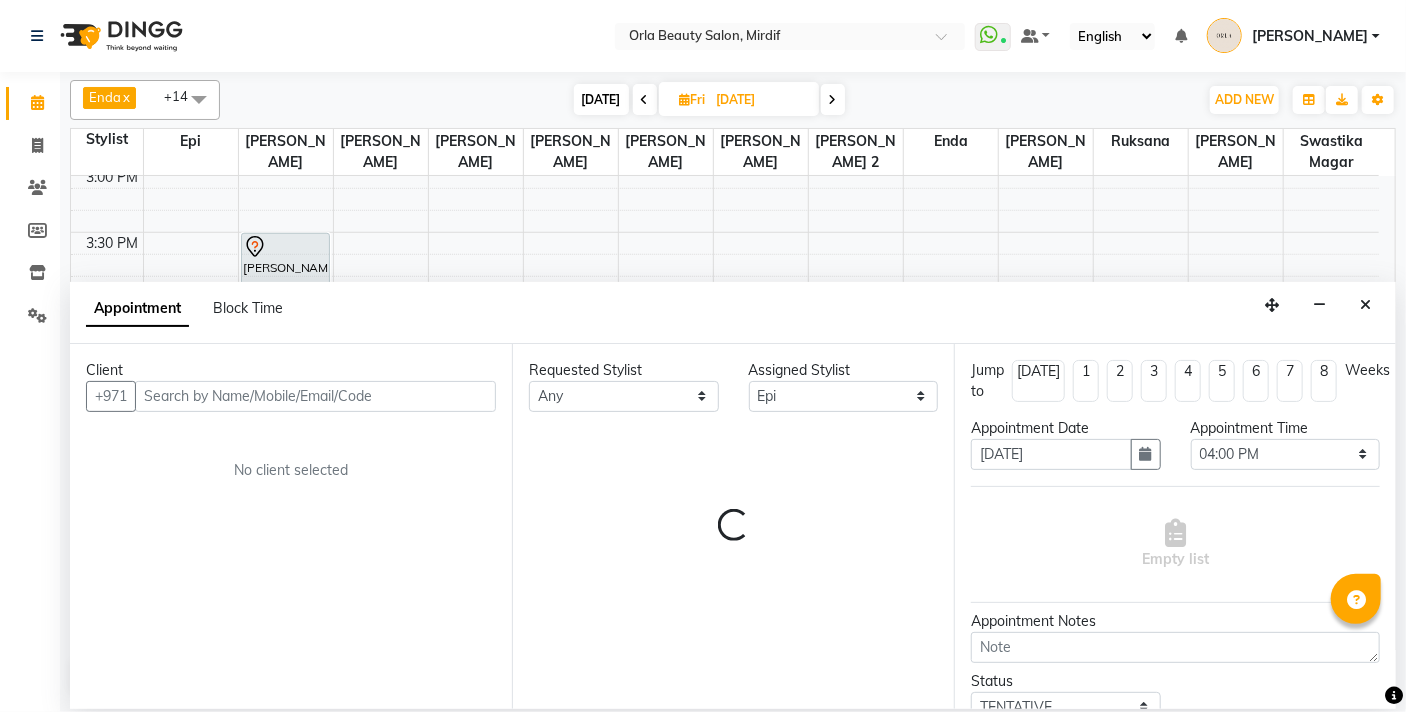 click on "Client" at bounding box center [291, 370] 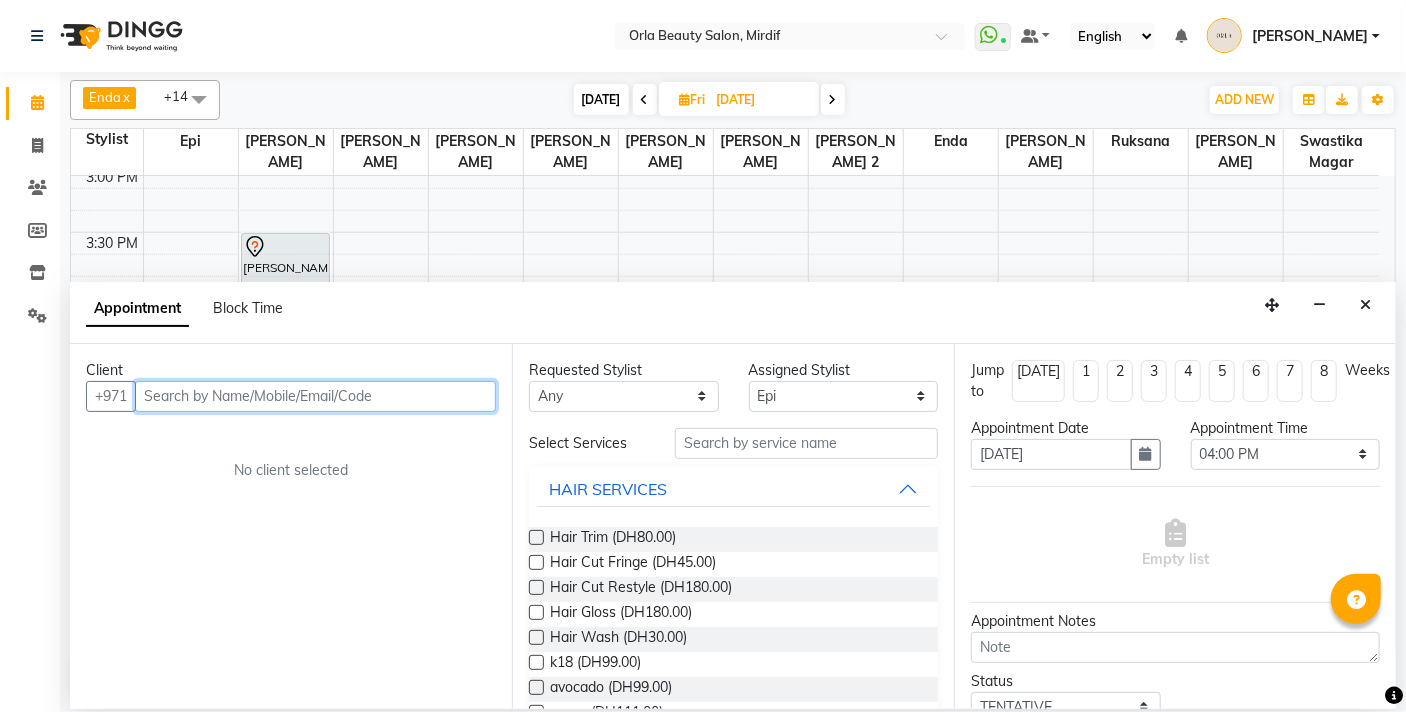 click at bounding box center [315, 396] 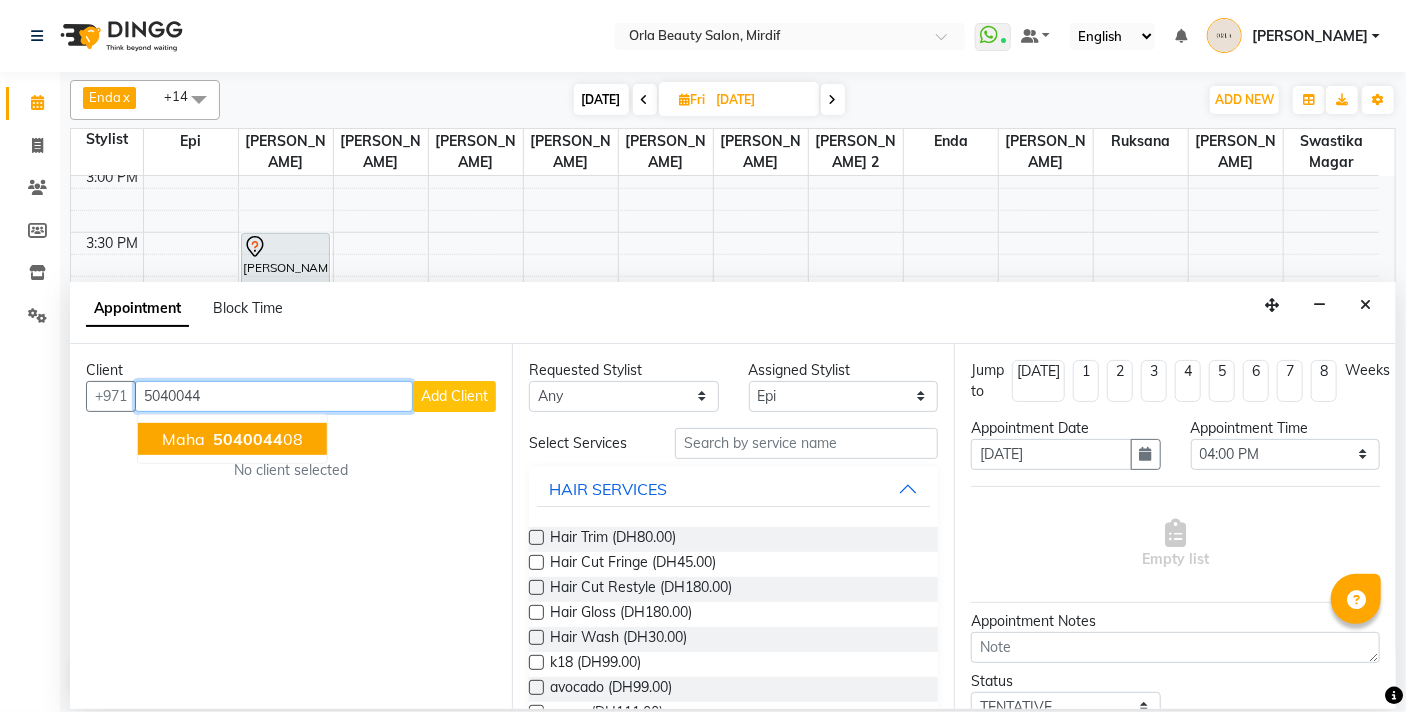 click on "maha   5040044 08" at bounding box center (232, 439) 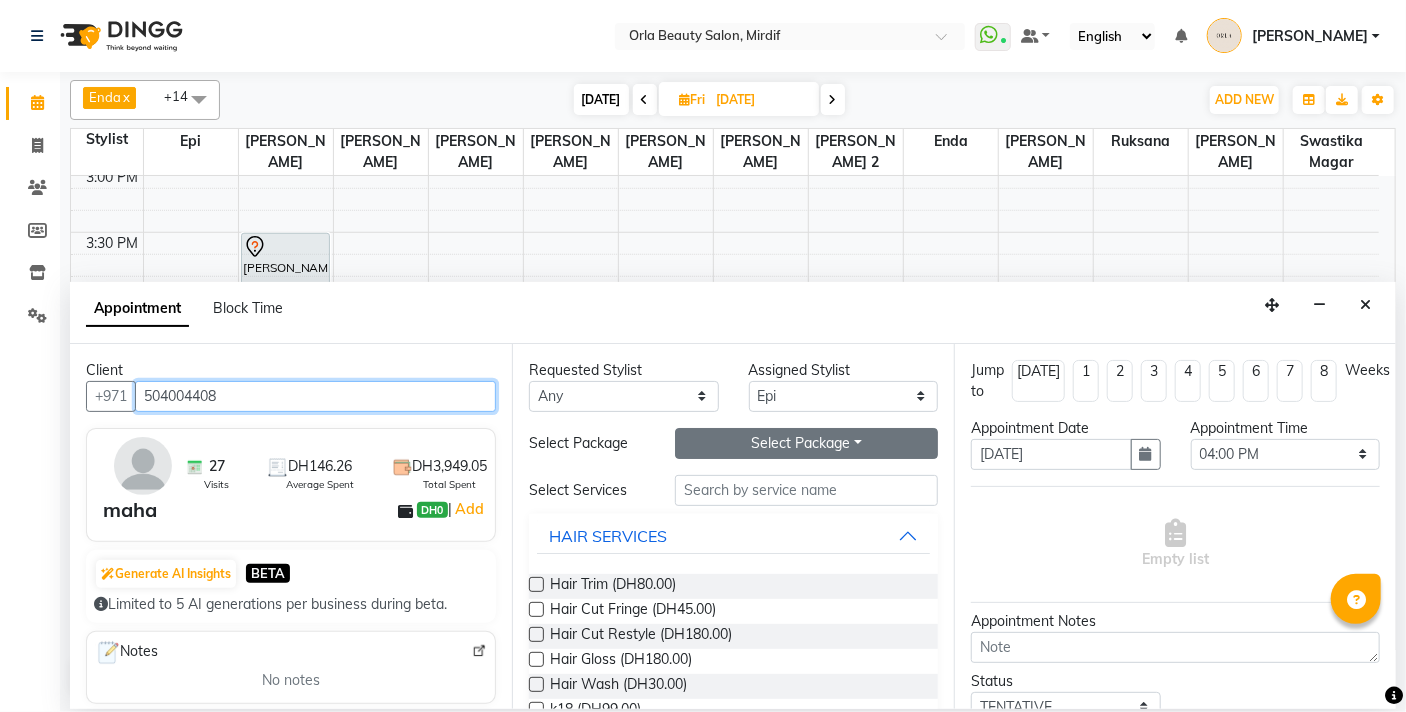 type on "504004408" 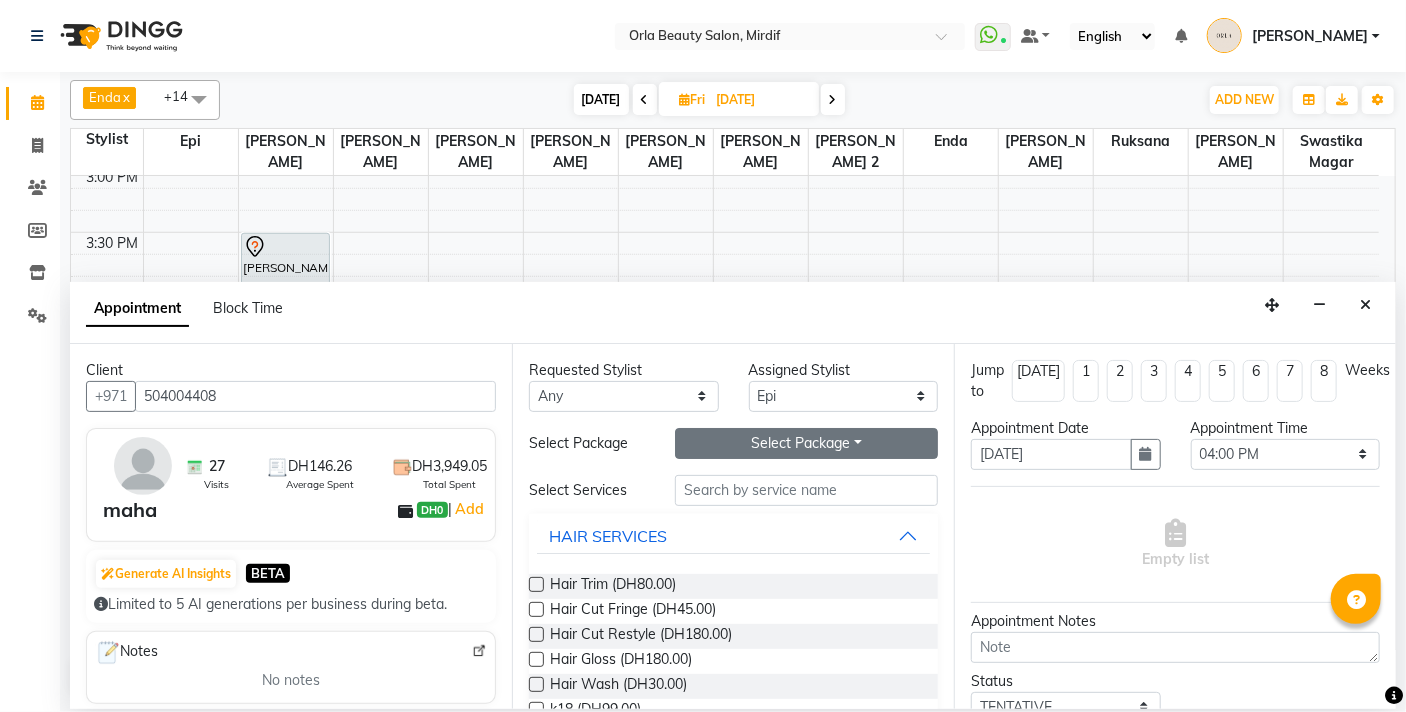 drag, startPoint x: 759, startPoint y: 432, endPoint x: 760, endPoint y: 451, distance: 19.026299 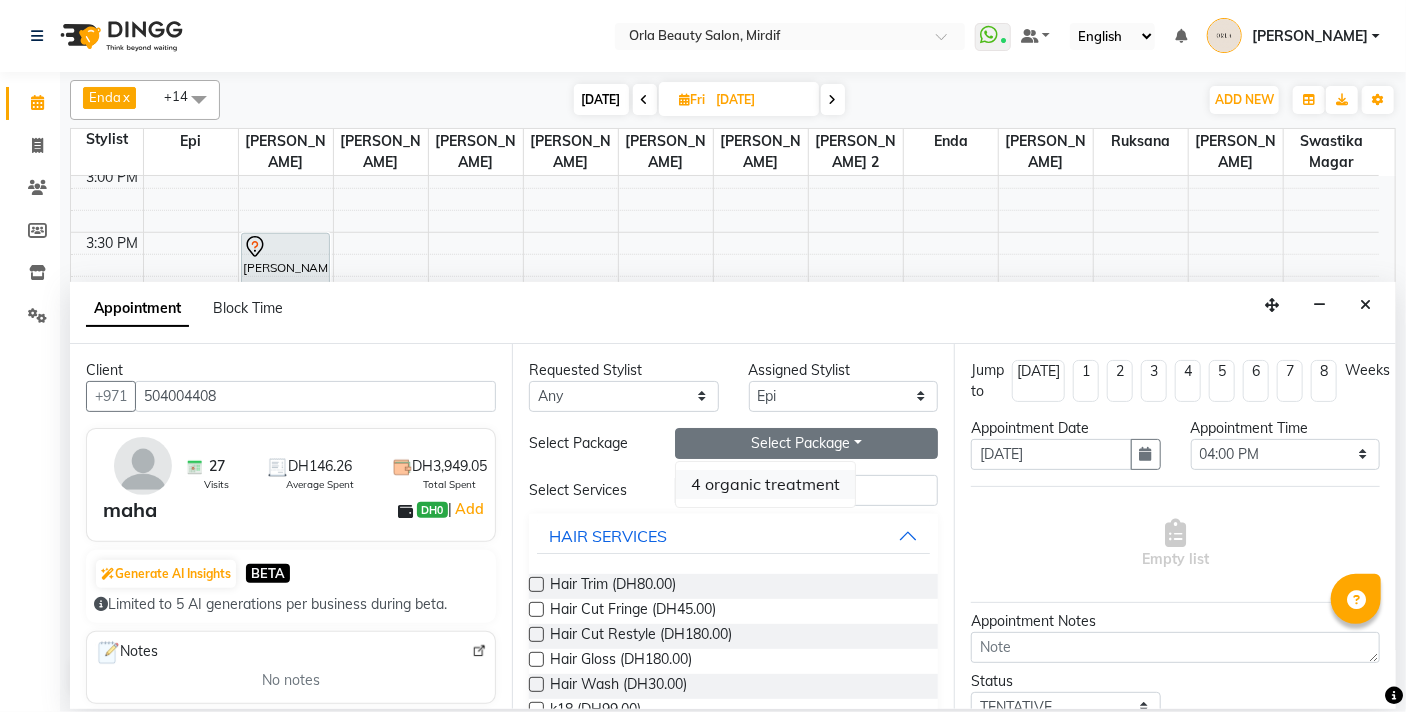 click on "4 organic treatment" at bounding box center (765, 484) 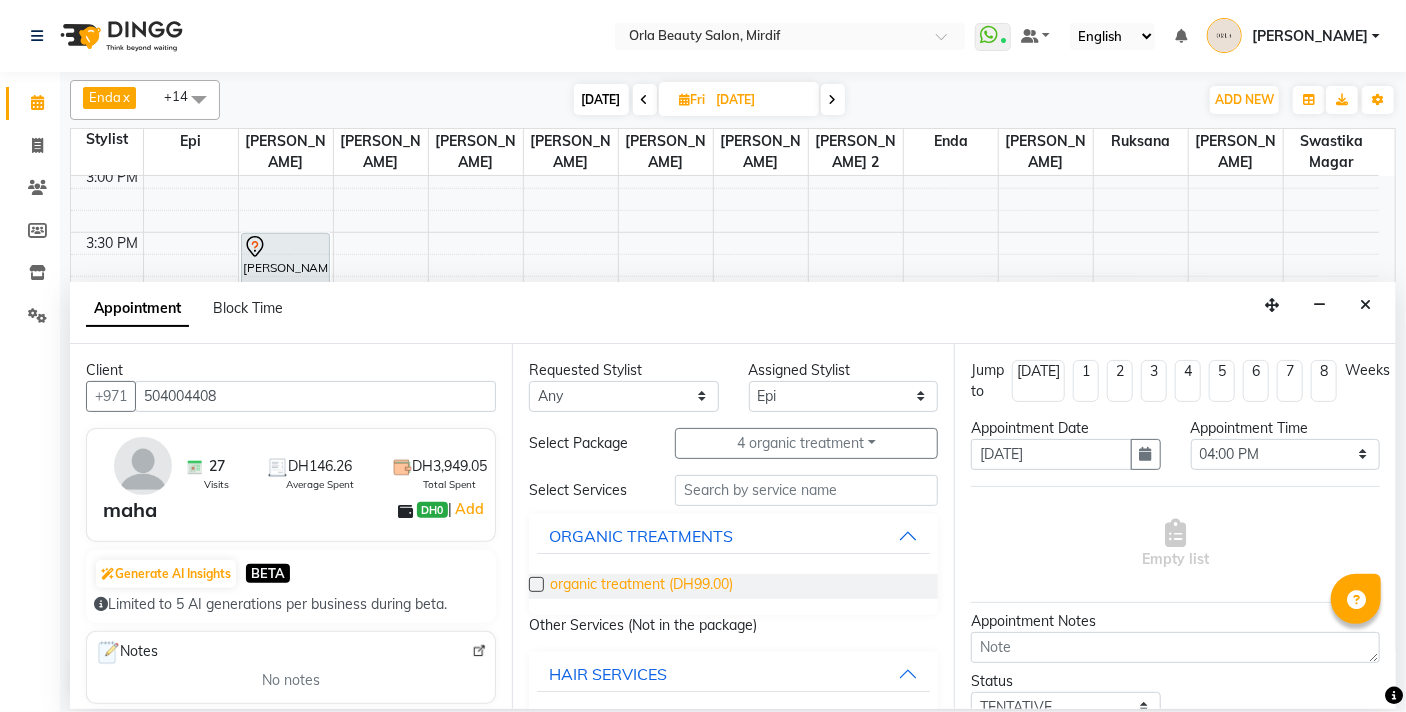 click on "organic treatment (DH99.00)" at bounding box center [641, 586] 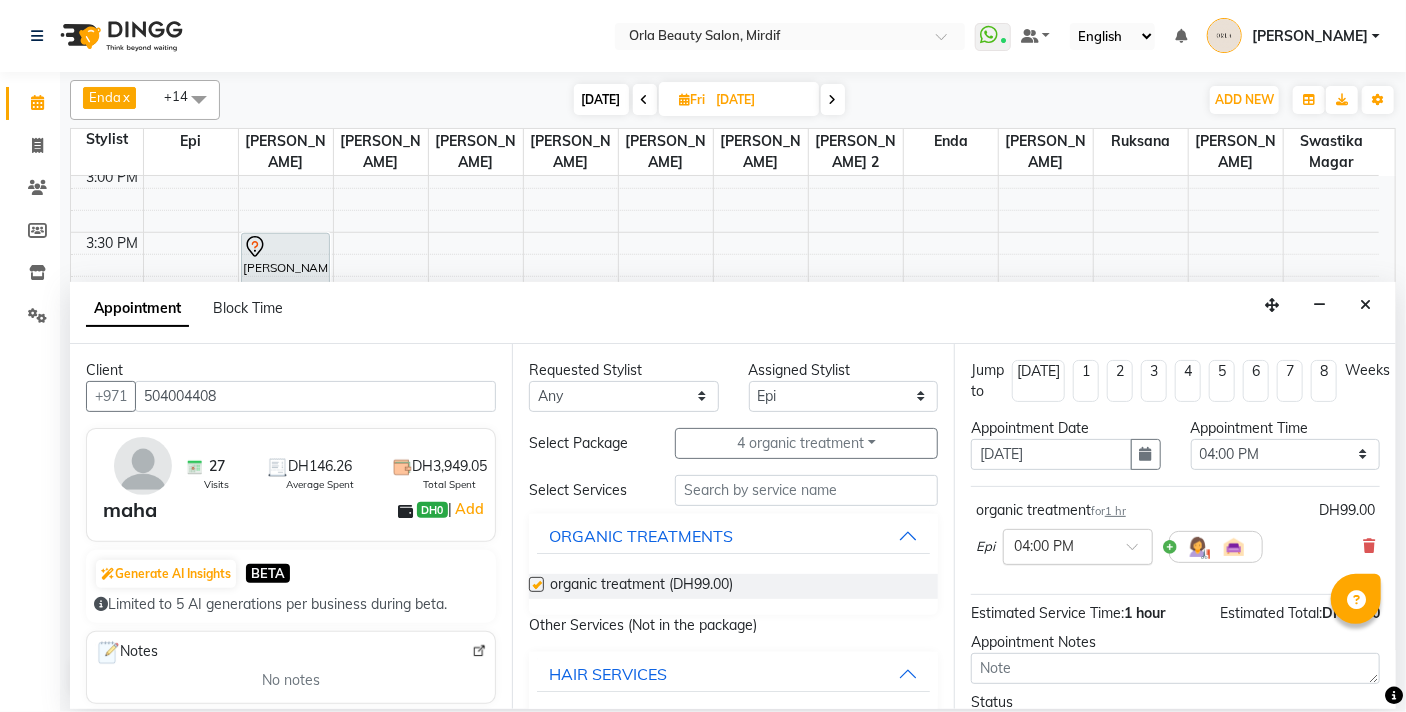 checkbox on "false" 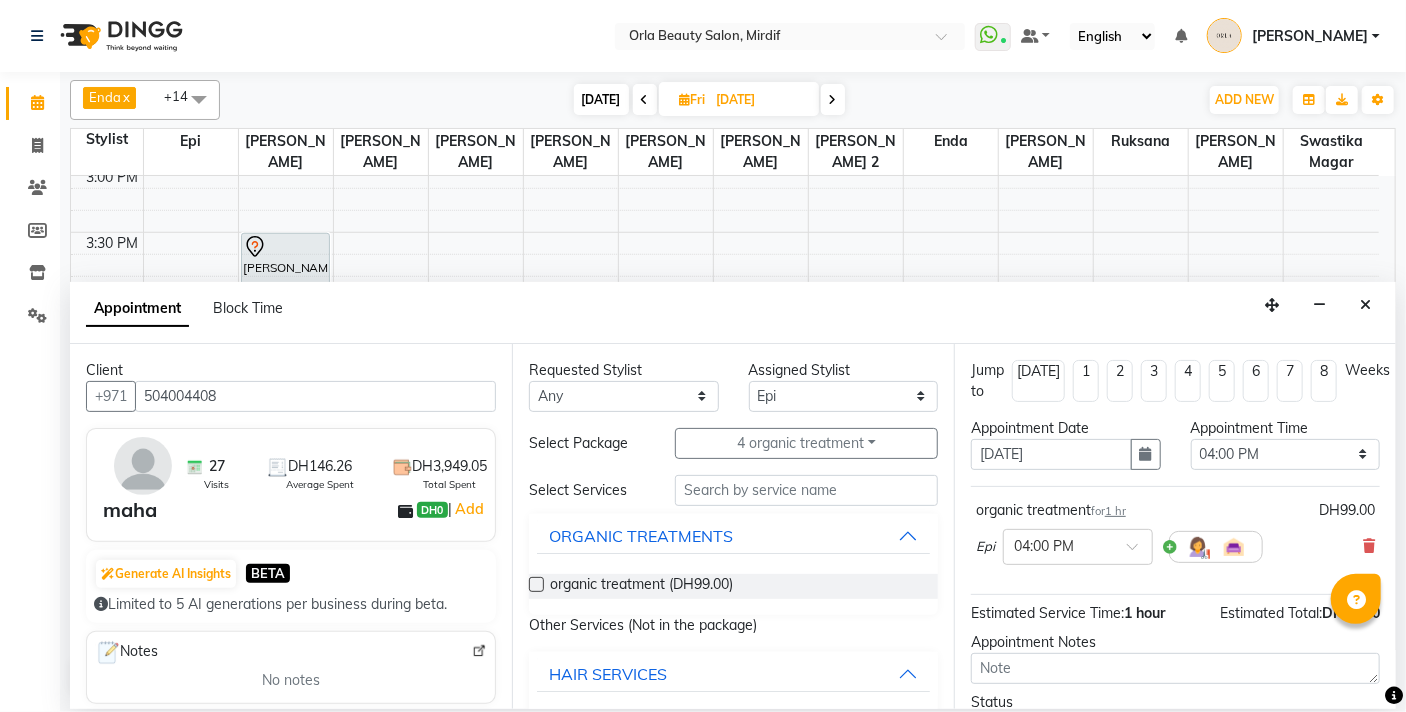 scroll, scrollTop: 175, scrollLeft: 0, axis: vertical 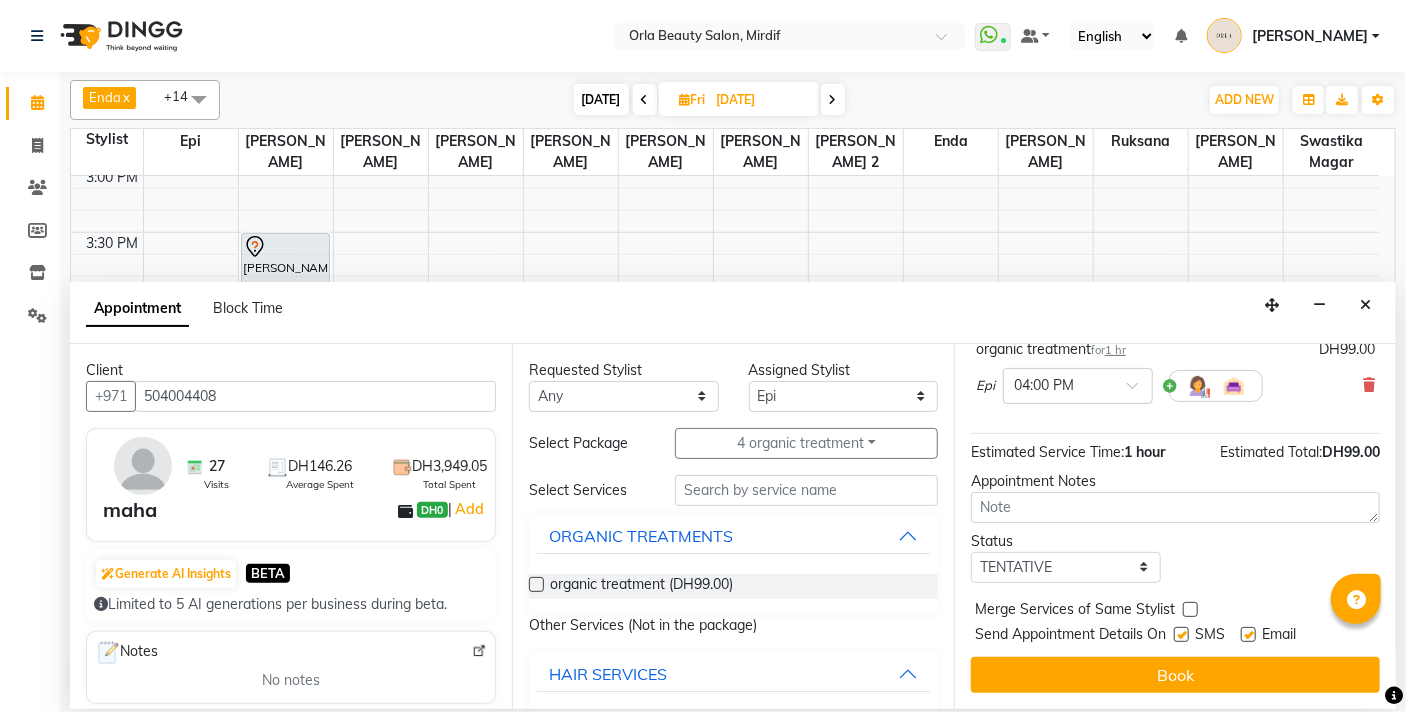click at bounding box center [1190, 609] 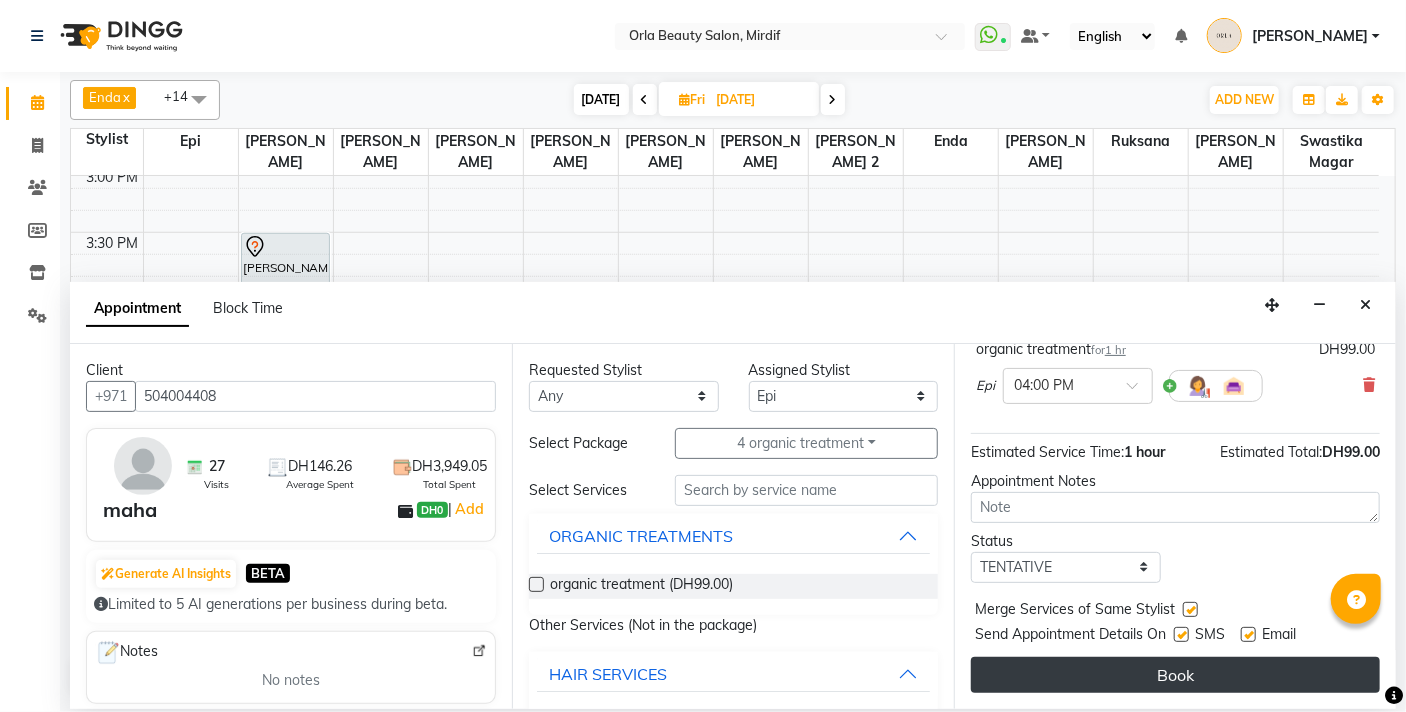 click on "Book" at bounding box center (1175, 675) 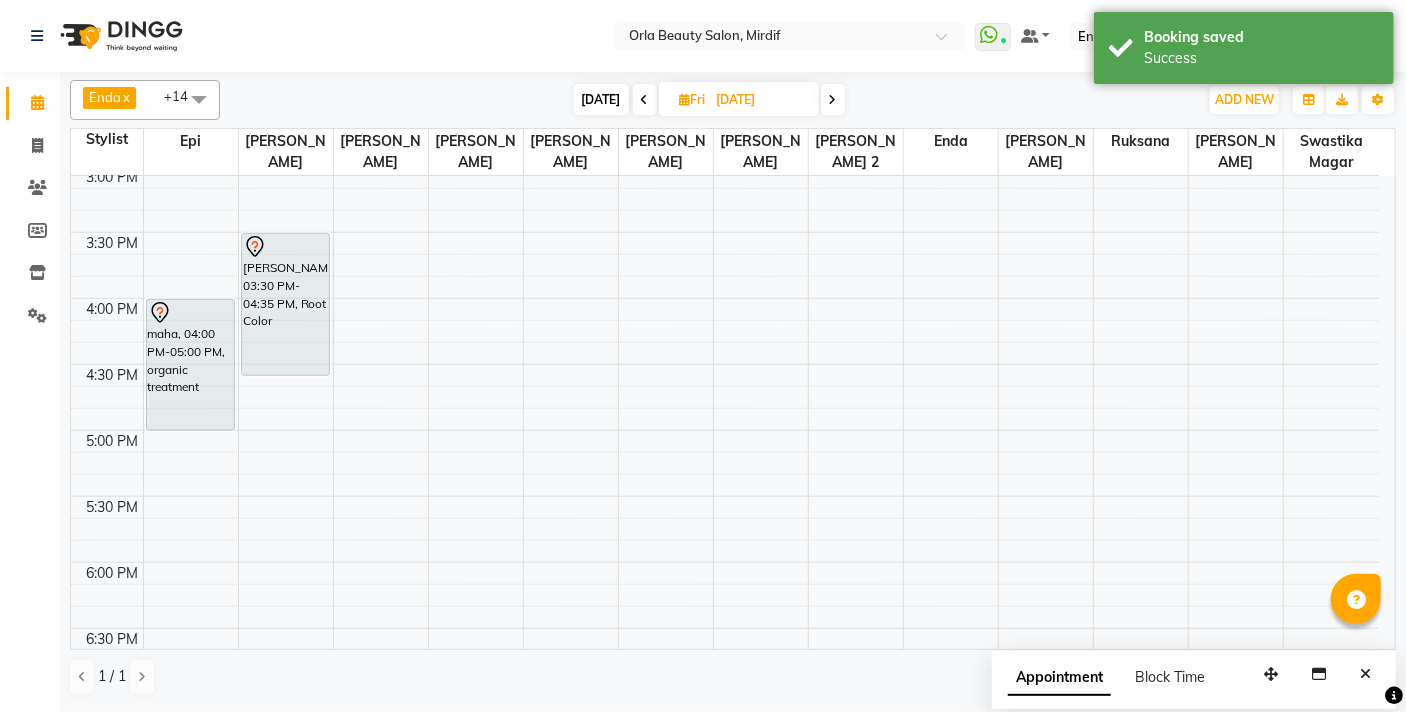 click on "[DATE]" at bounding box center (601, 99) 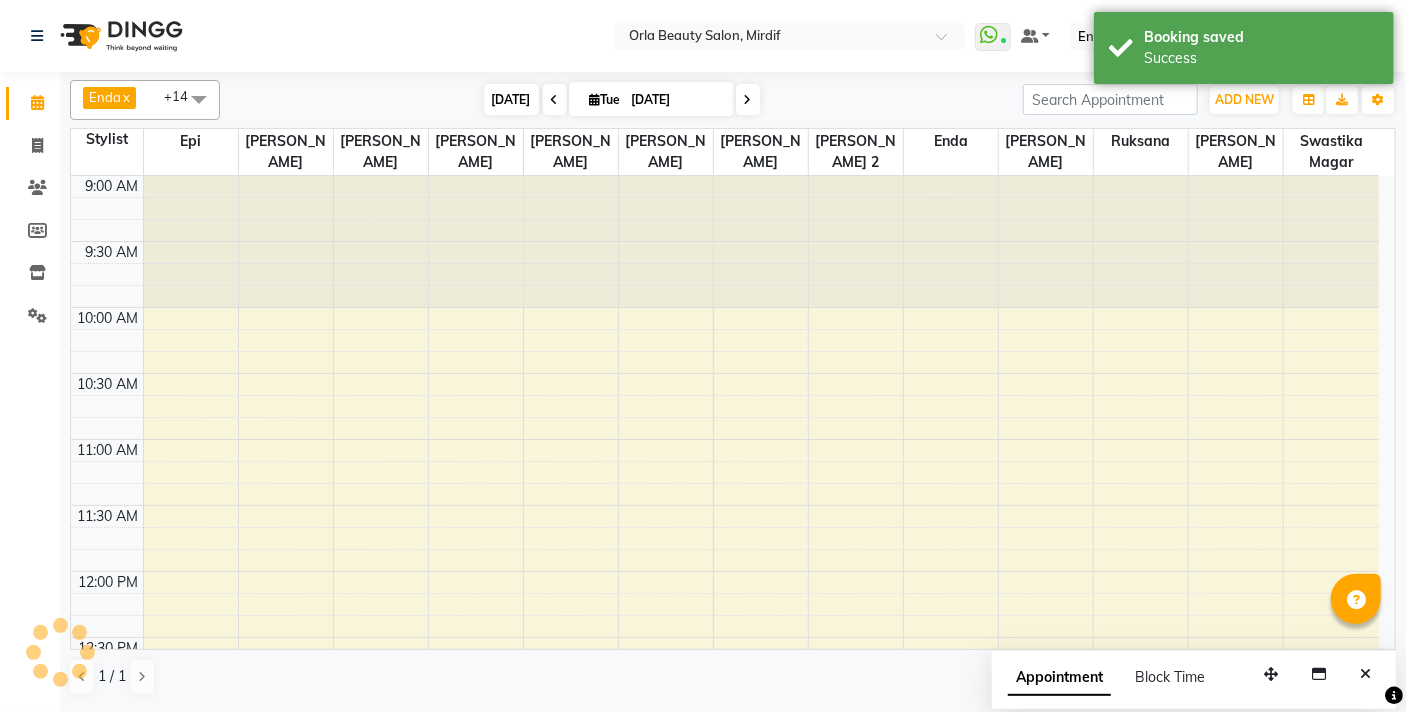 scroll, scrollTop: 661, scrollLeft: 0, axis: vertical 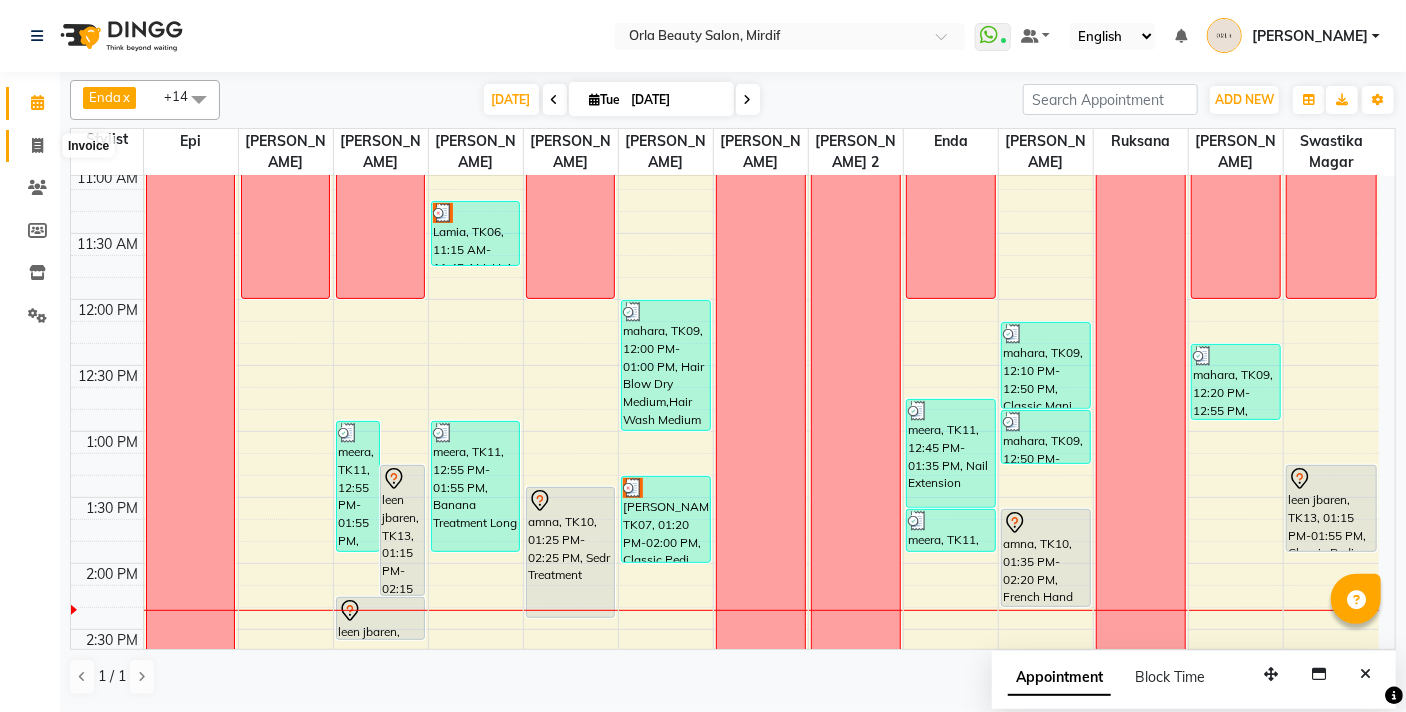 click 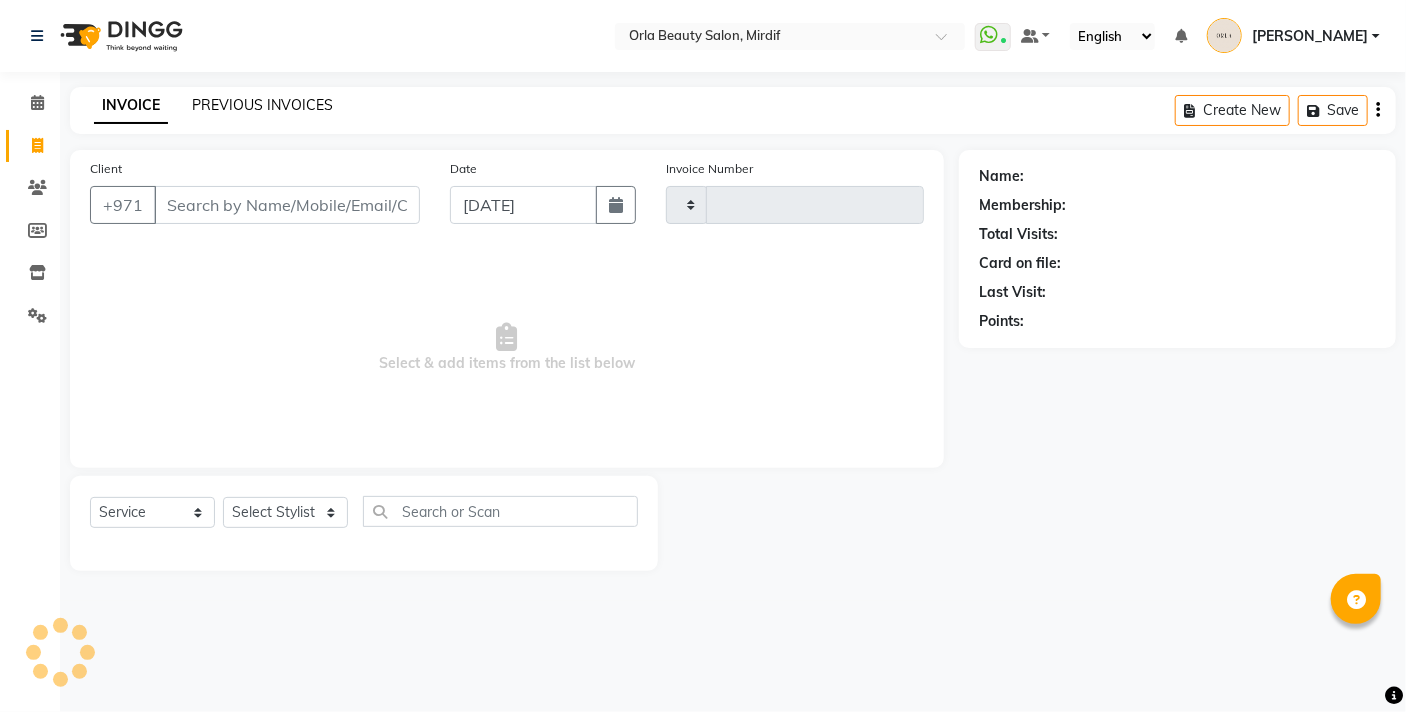 click on "PREVIOUS INVOICES" 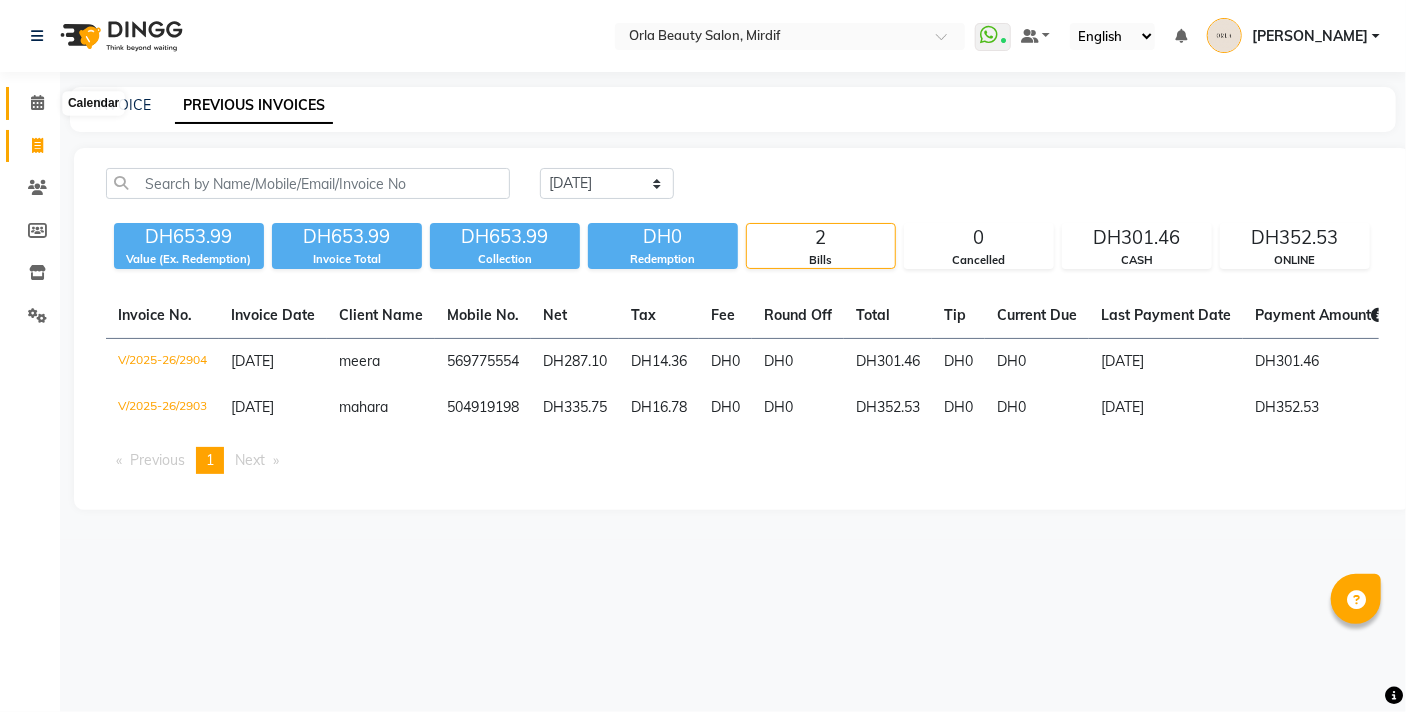 click 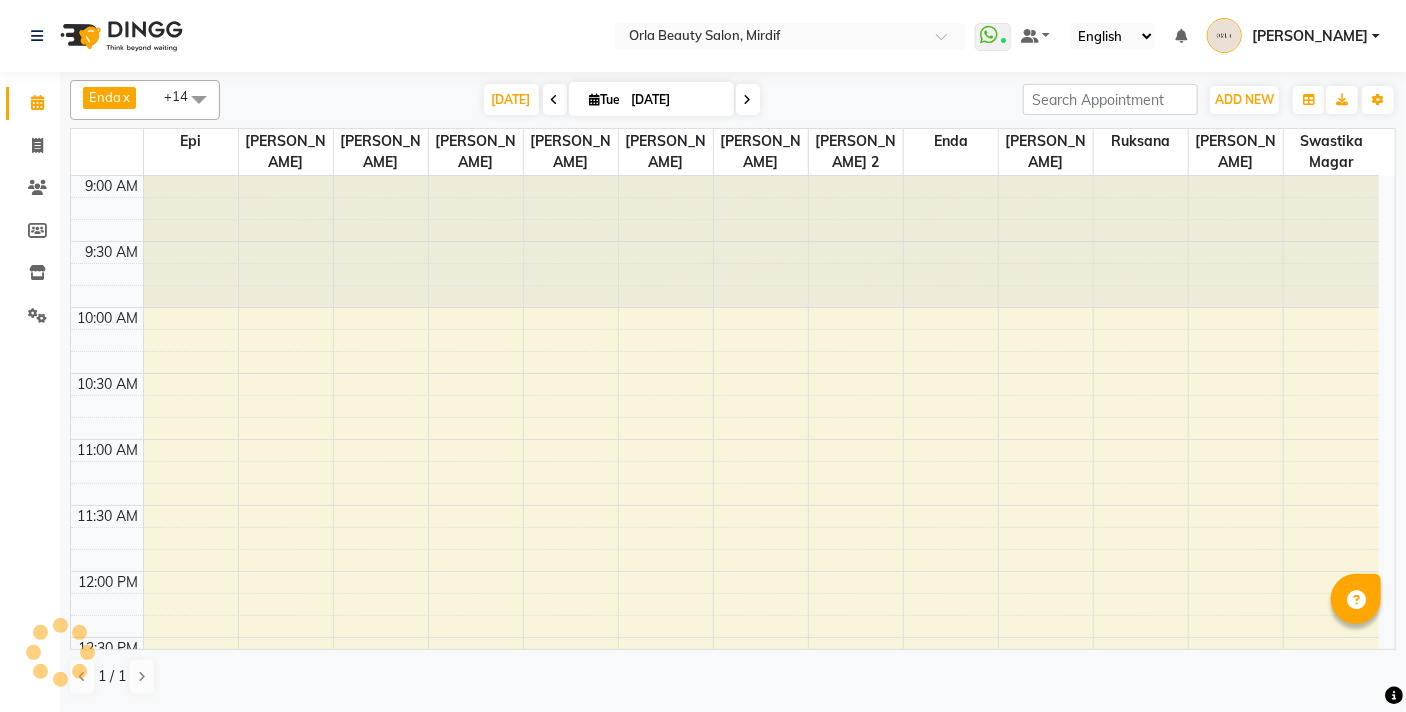 scroll, scrollTop: 0, scrollLeft: 0, axis: both 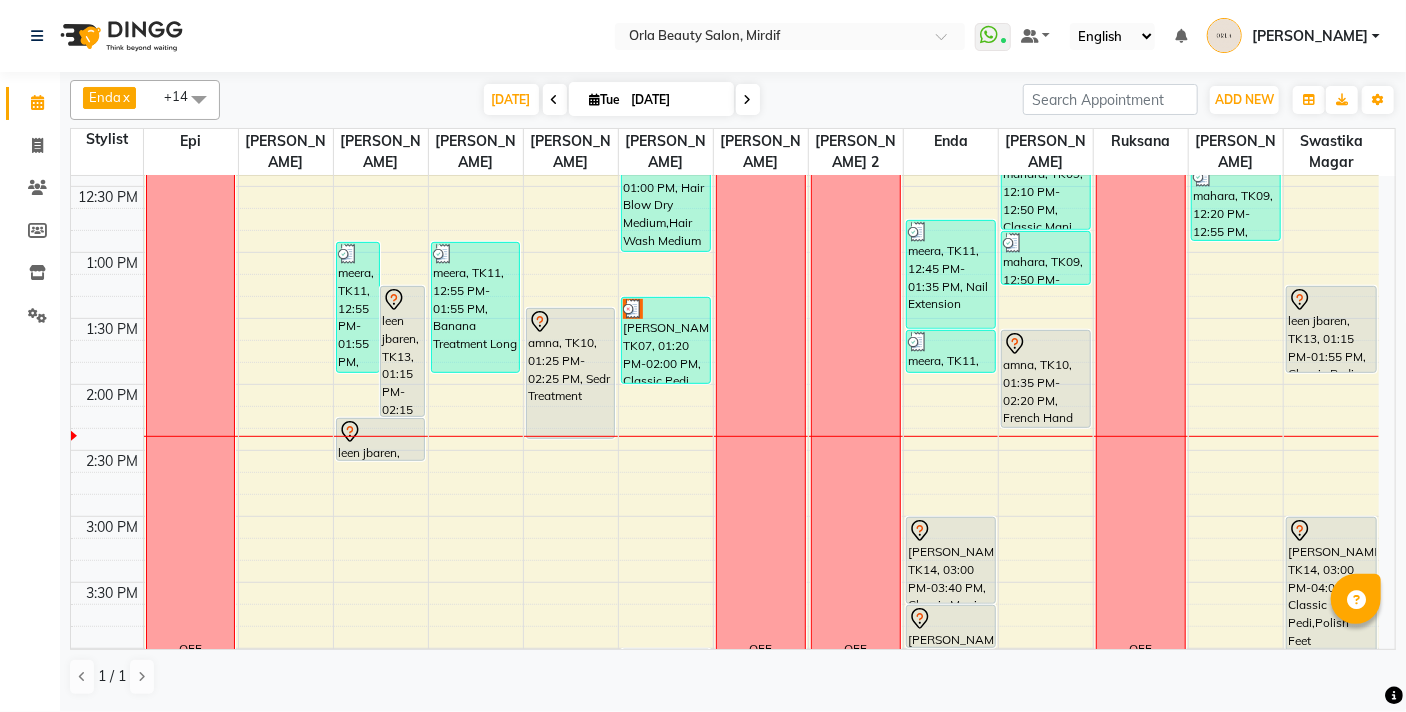 click on "1 / 1" at bounding box center [733, 677] 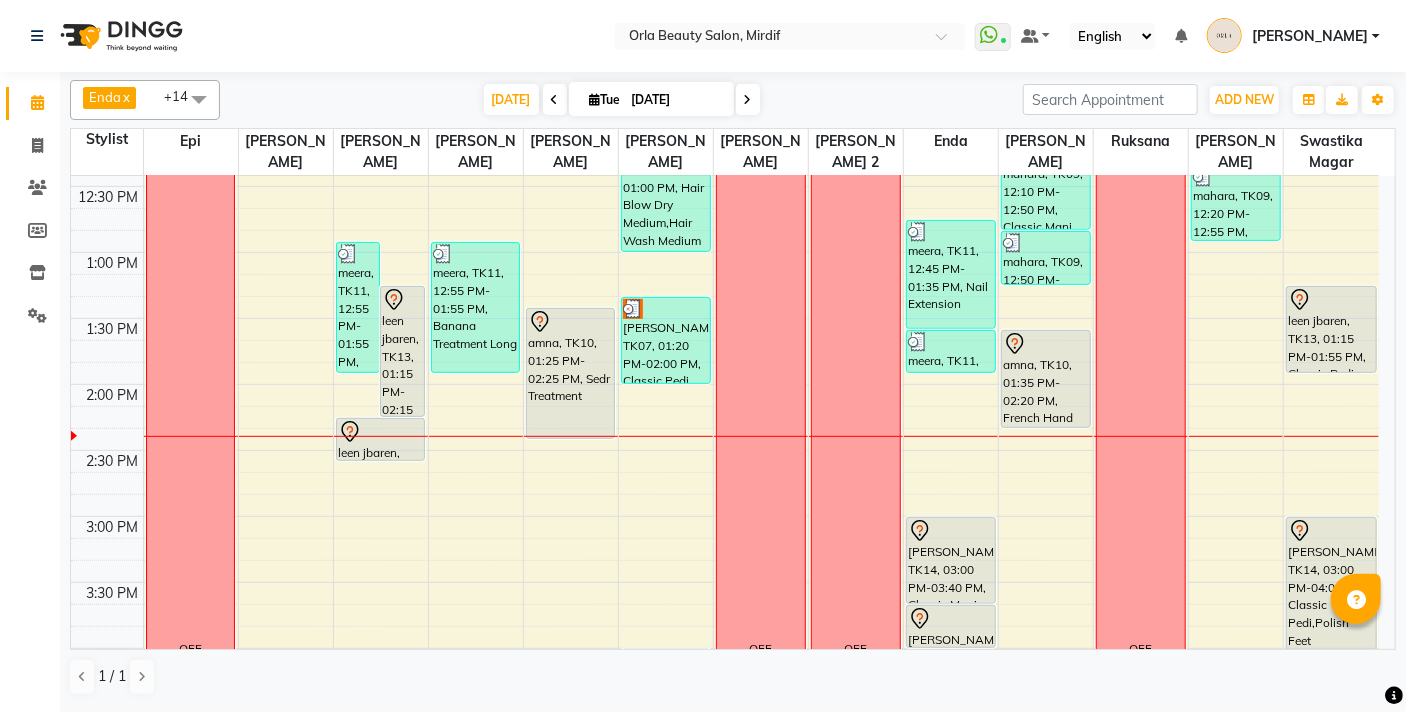scroll, scrollTop: 544, scrollLeft: 0, axis: vertical 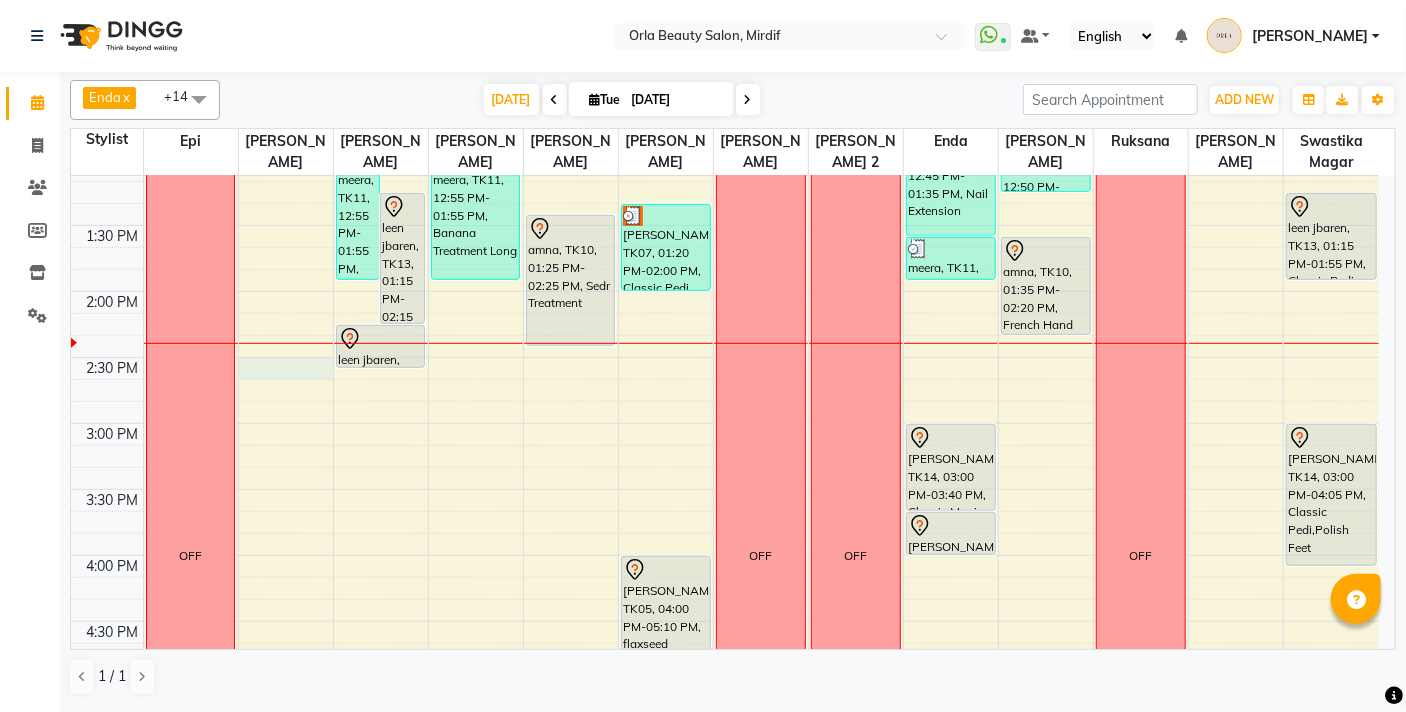 click on "9:00 AM 9:30 AM 10:00 AM 10:30 AM 11:00 AM 11:30 AM 12:00 PM 12:30 PM 1:00 PM 1:30 PM 2:00 PM 2:30 PM 3:00 PM 3:30 PM 4:00 PM 4:30 PM 5:00 PM 5:30 PM 6:00 PM 6:30 PM 7:00 PM 7:30 PM 8:00 PM 8:30 PM 9:00 PM 9:30 PM 10:00 PM 10:30 PM  OFF   NA              [PERSON_NAME], TK04, 04:50 PM-05:00 PM, Full Hair Color             sanaa, TK12, 05:00 PM-06:00 PM, Anti-[MEDICAL_DATA] Scrub     meera, TK11, 12:55 PM-01:55 PM, Banana Treatment Long             leen jbaren, TK13, 01:15 PM-02:15 PM, Sedr Treatment Long  [PERSON_NAME] jbaren, TK13, 02:15 PM-02:35 PM, Banana Treatment             hessa saeed, TK03, 08:00 PM-09:00 PM, organic treatment     Lamia, TK06, 11:15 AM-11:45 AM, Hair Wash Medium     meera, TK11, 12:55 PM-01:55 PM, Banana Treatment Long  OFF   NA              amna, TK10, 01:25 PM-02:25 PM, Sedr Treatment             amna, TK02, 08:00 PM-08:40 PM, Classic Mani     mahara, TK09, 12:00 PM-01:00 PM, Hair Blow Dry Medium,Hair Wash Medium     [PERSON_NAME], TK07, 01:20 PM-02:00 PM, Classic Pedi" at bounding box center (725, 555) 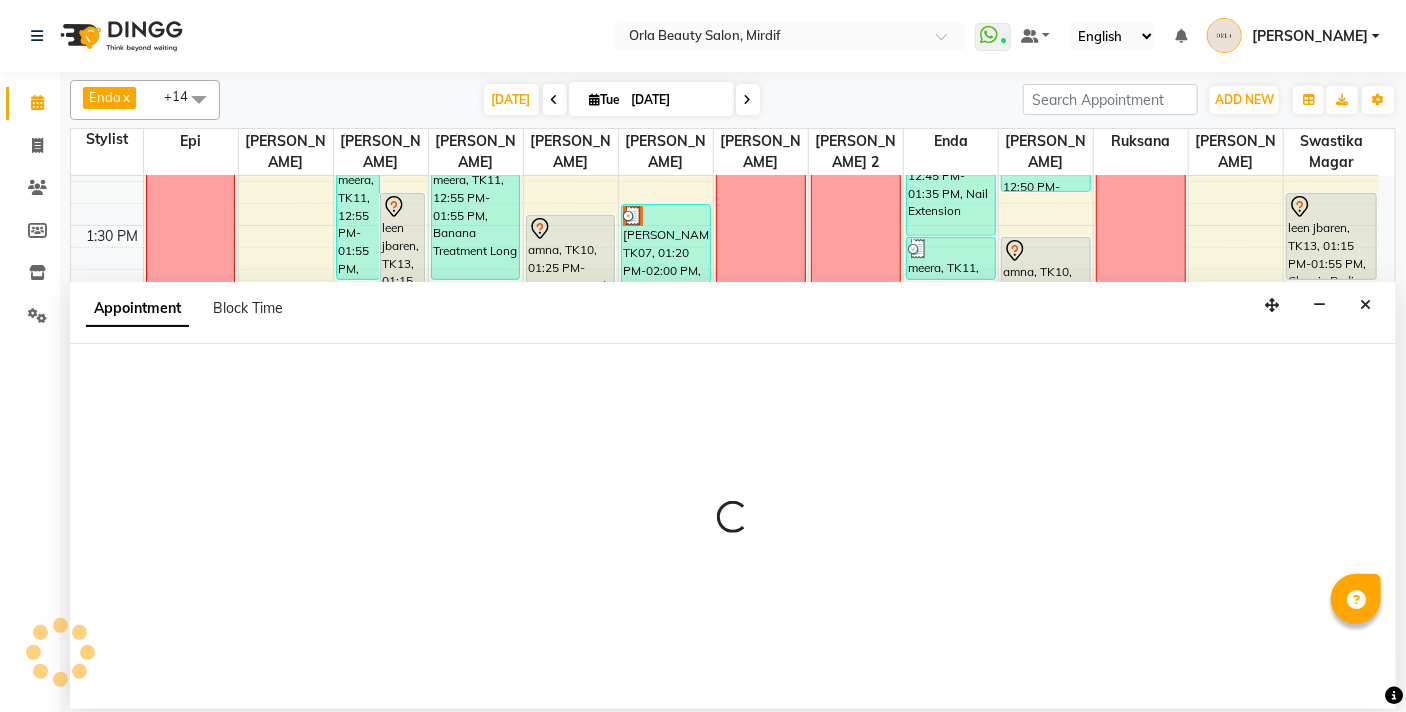 select on "41139" 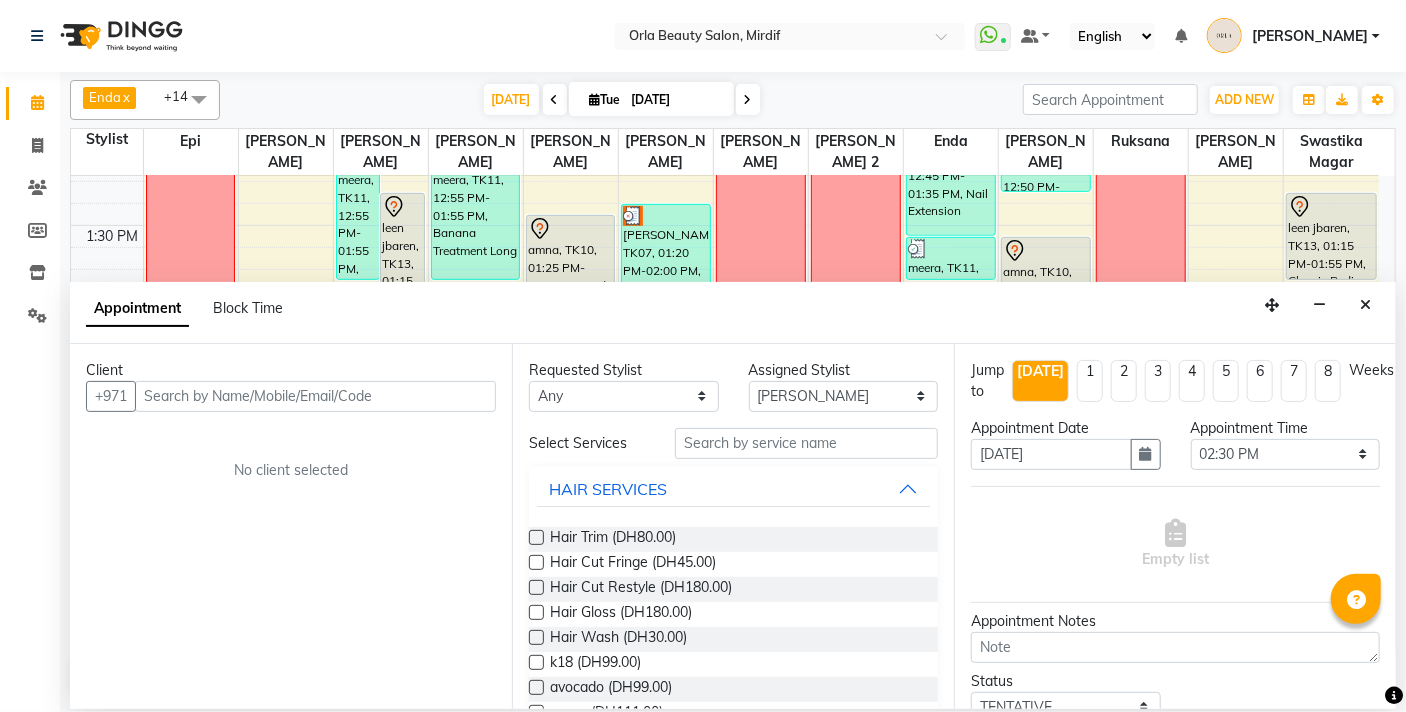 click at bounding box center [315, 396] 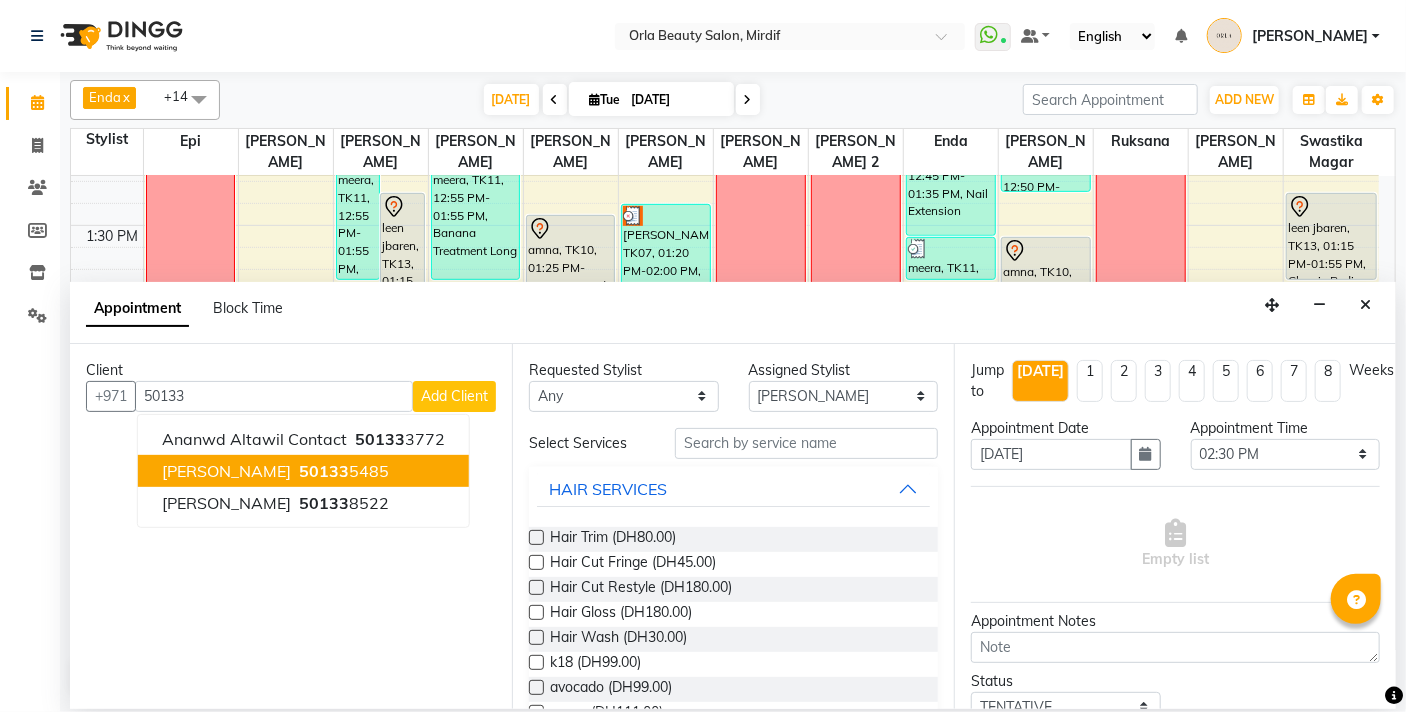 click on "[PERSON_NAME]" at bounding box center (226, 471) 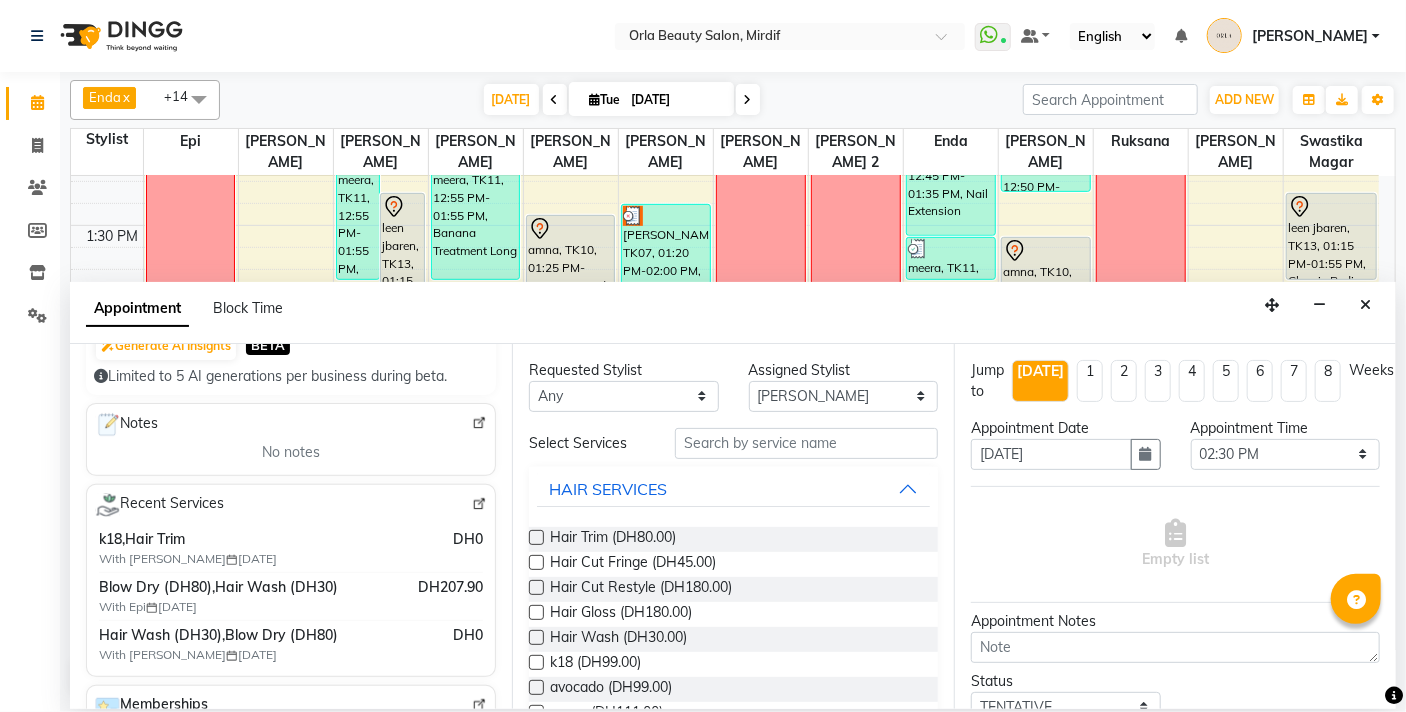 scroll, scrollTop: 238, scrollLeft: 0, axis: vertical 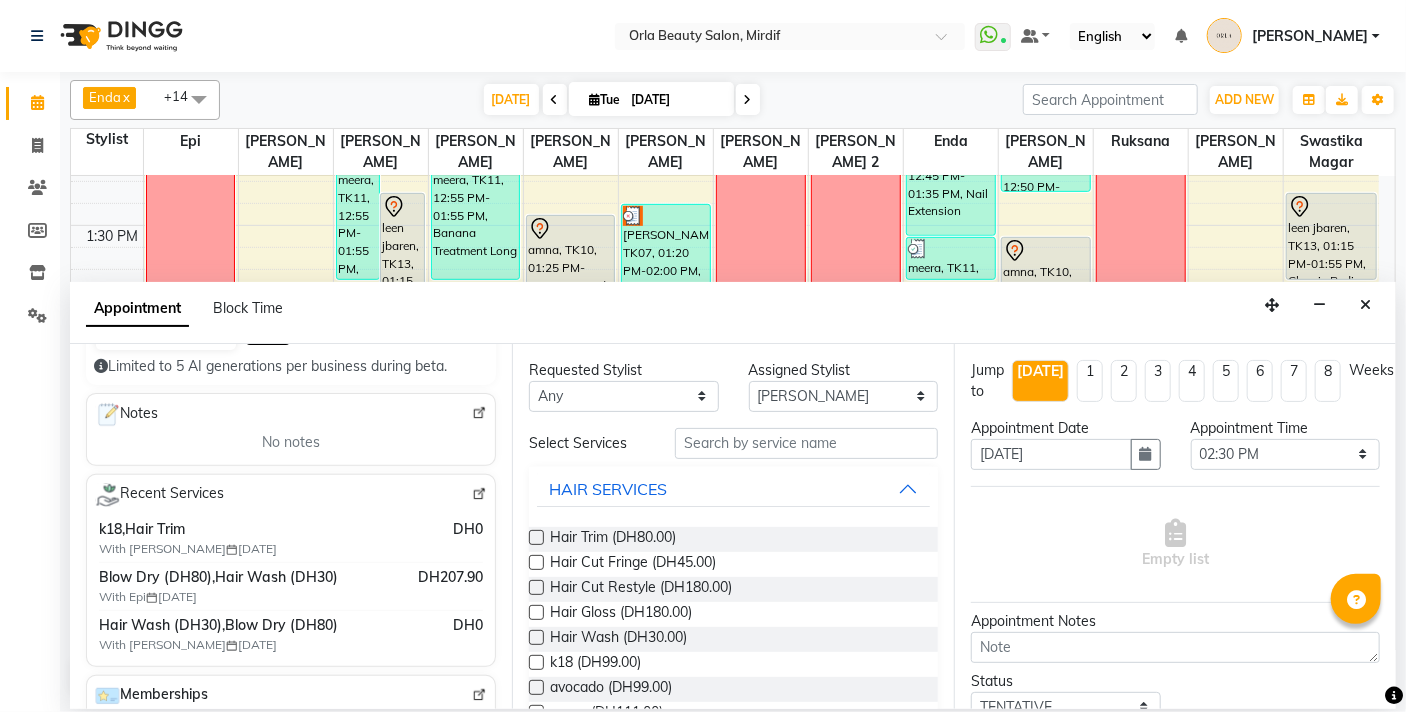 type on "501335485" 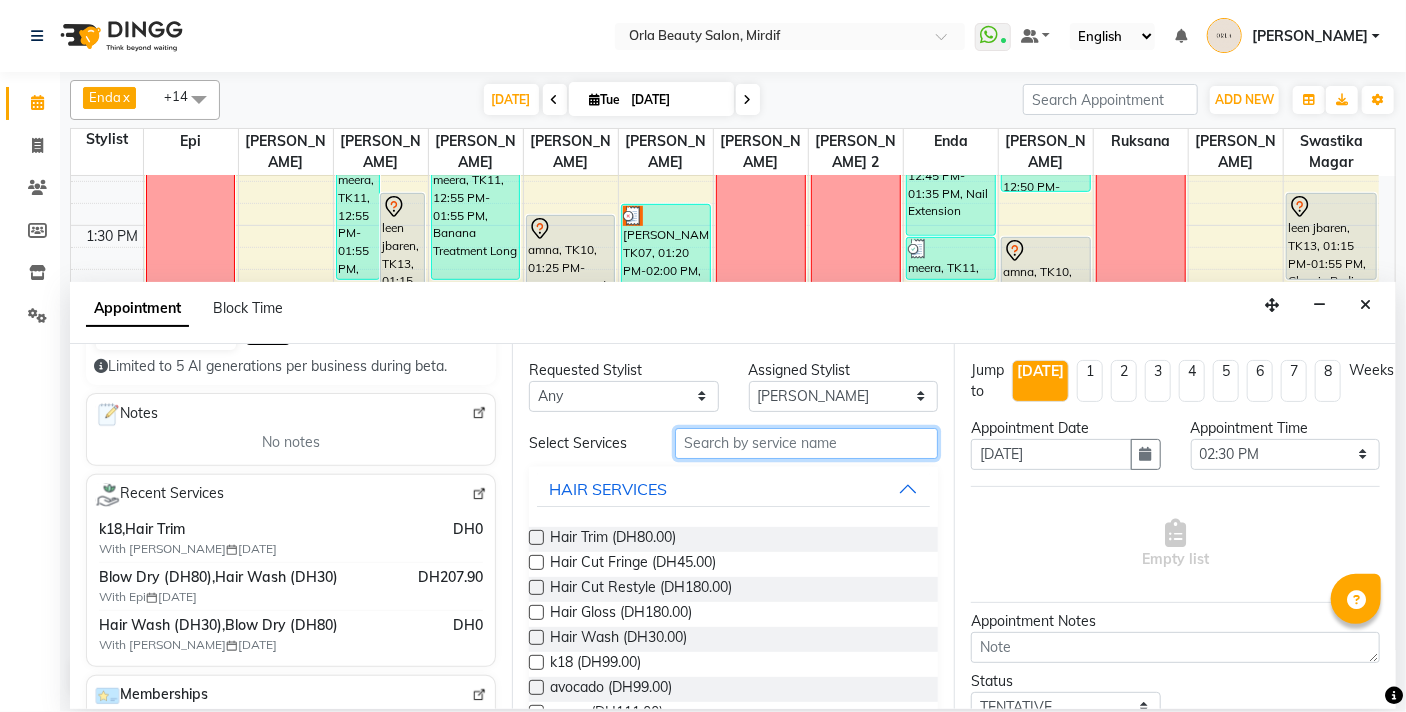 click at bounding box center (806, 443) 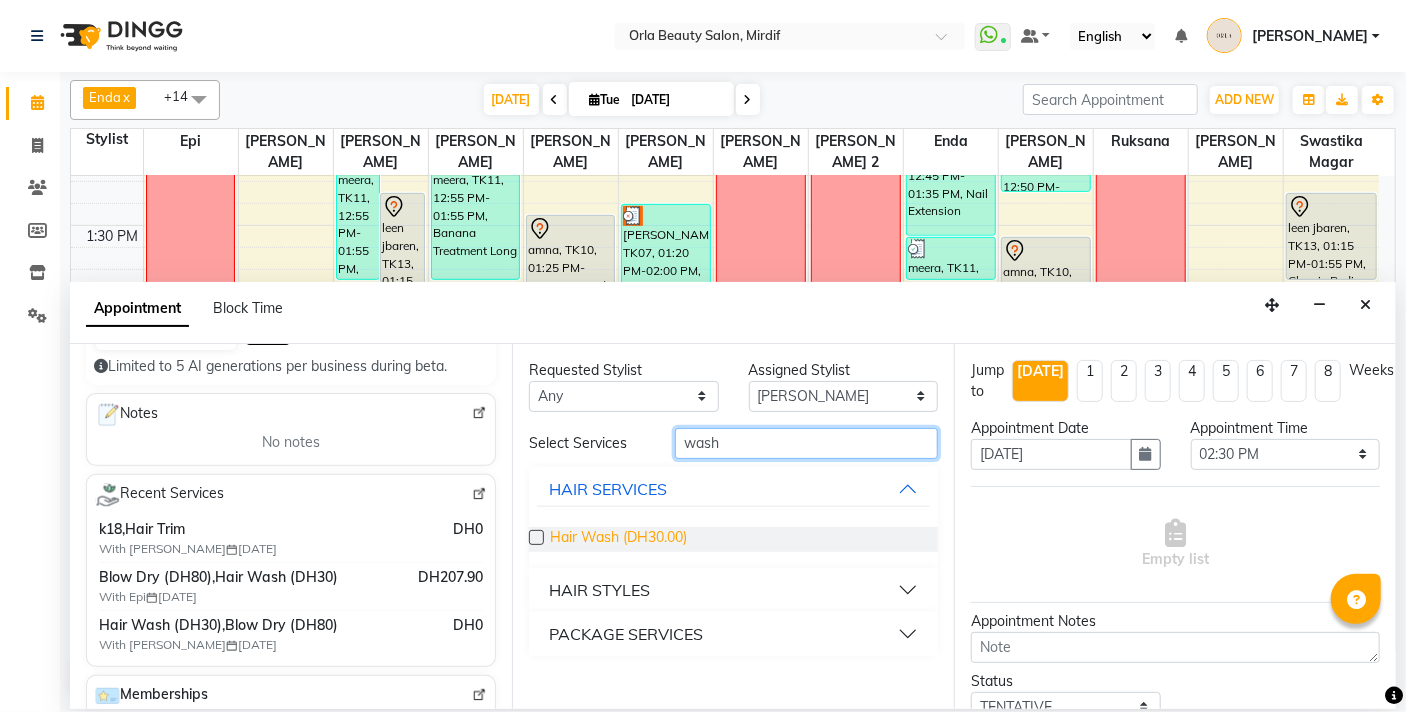 type on "wash" 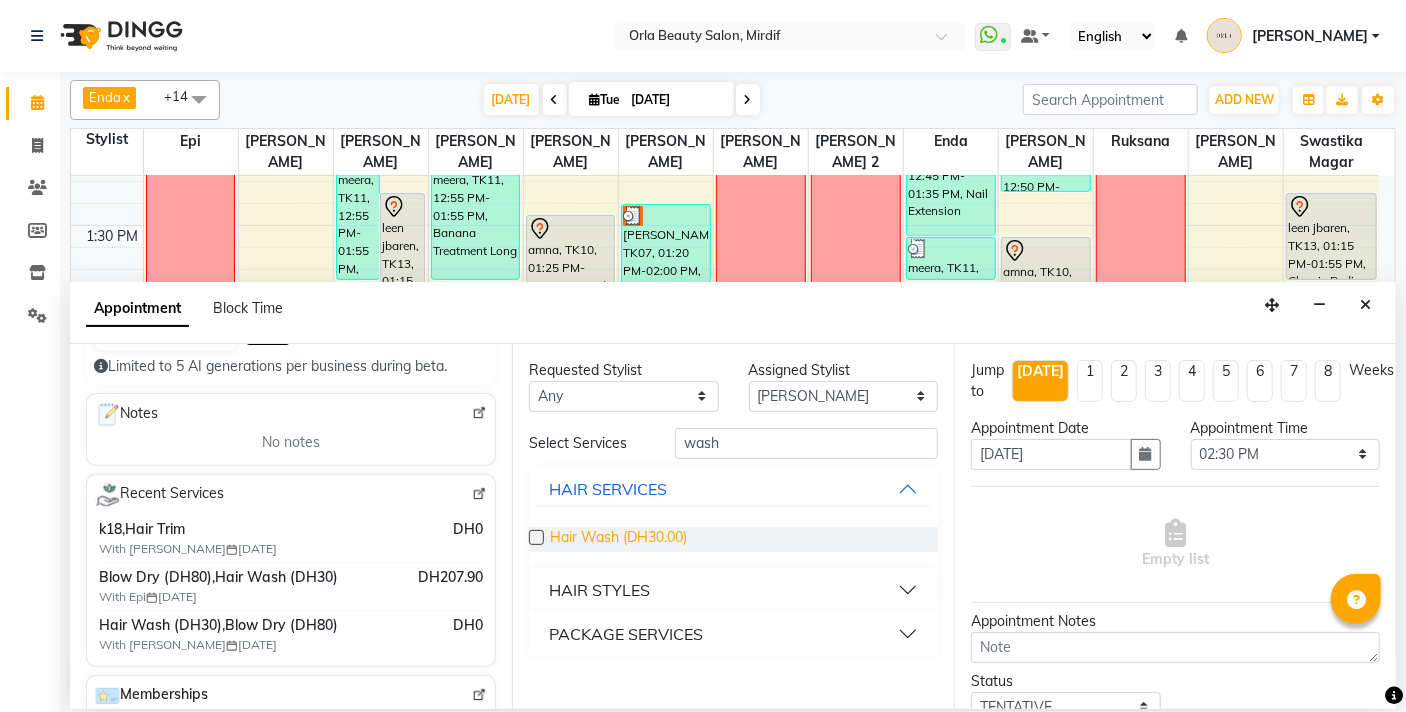 click on "Hair Wash (DH30.00)" at bounding box center [618, 539] 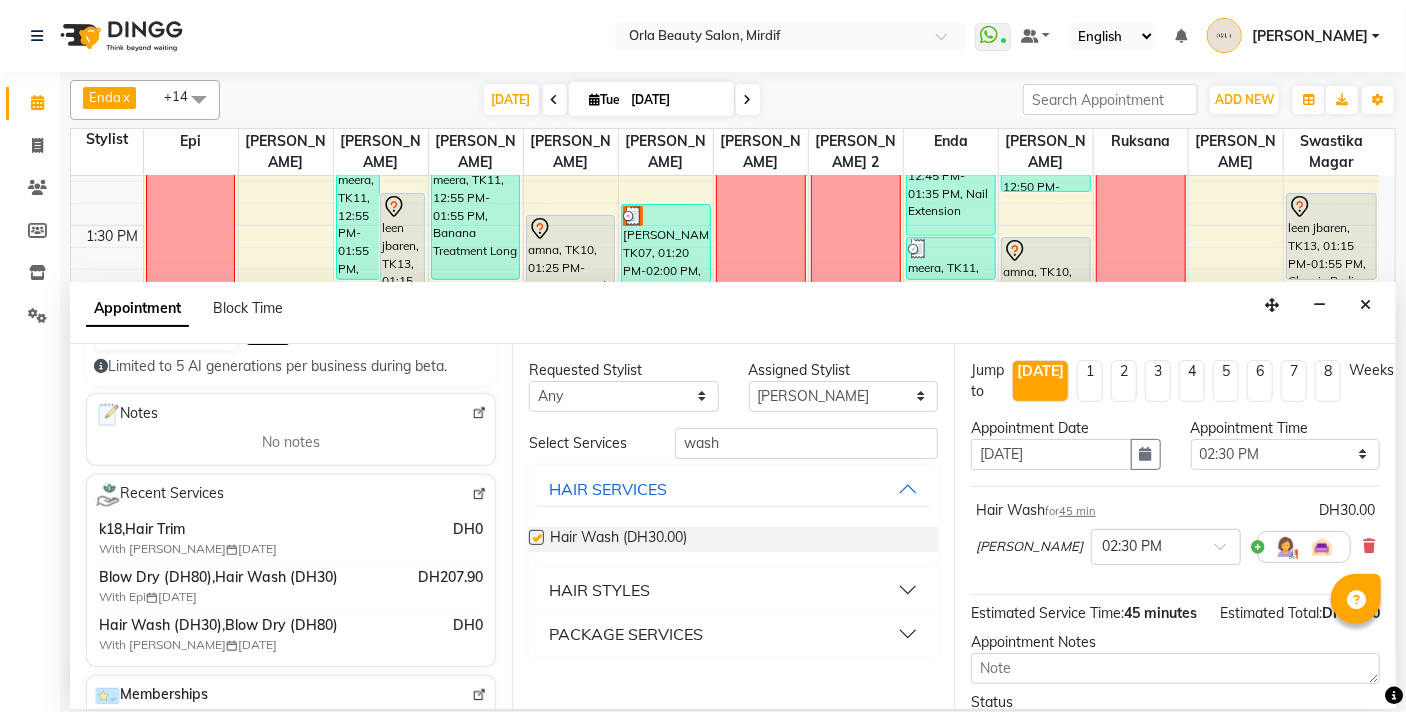 checkbox on "false" 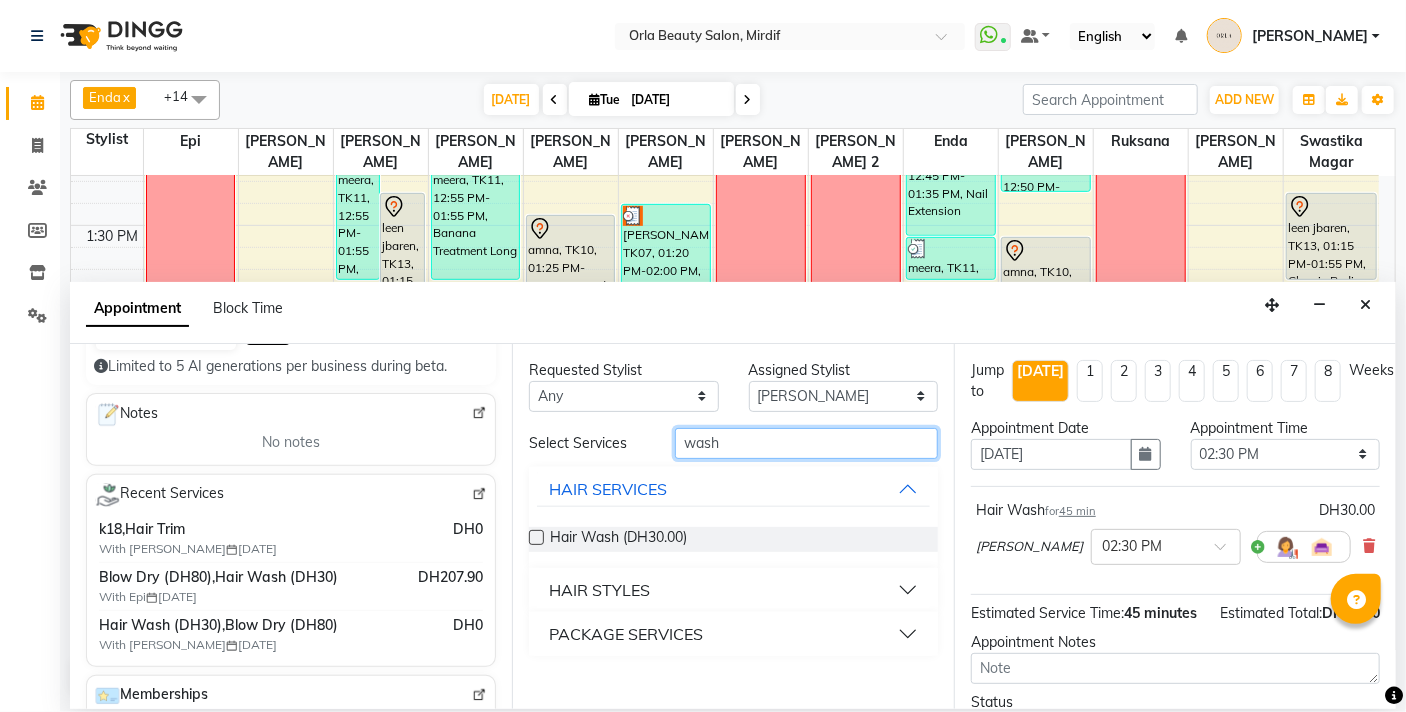click on "wash" at bounding box center (806, 443) 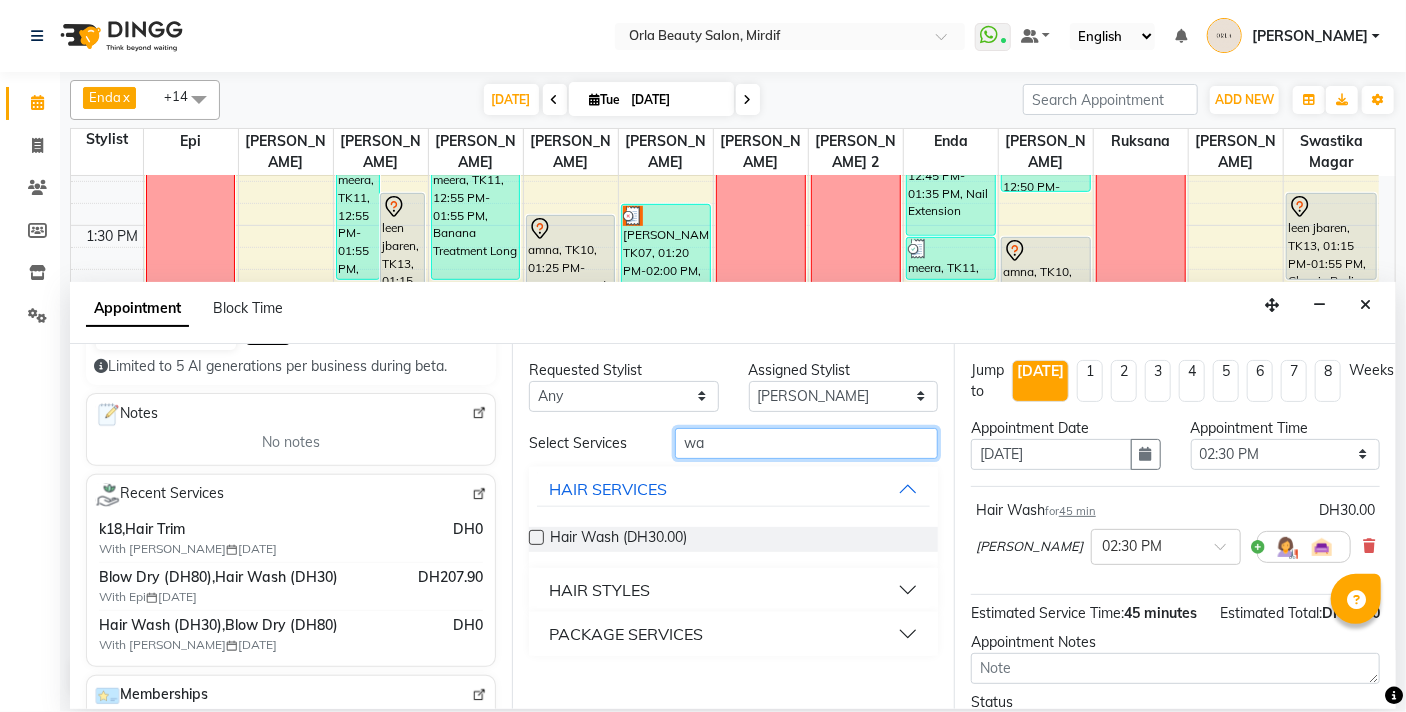 type on "w" 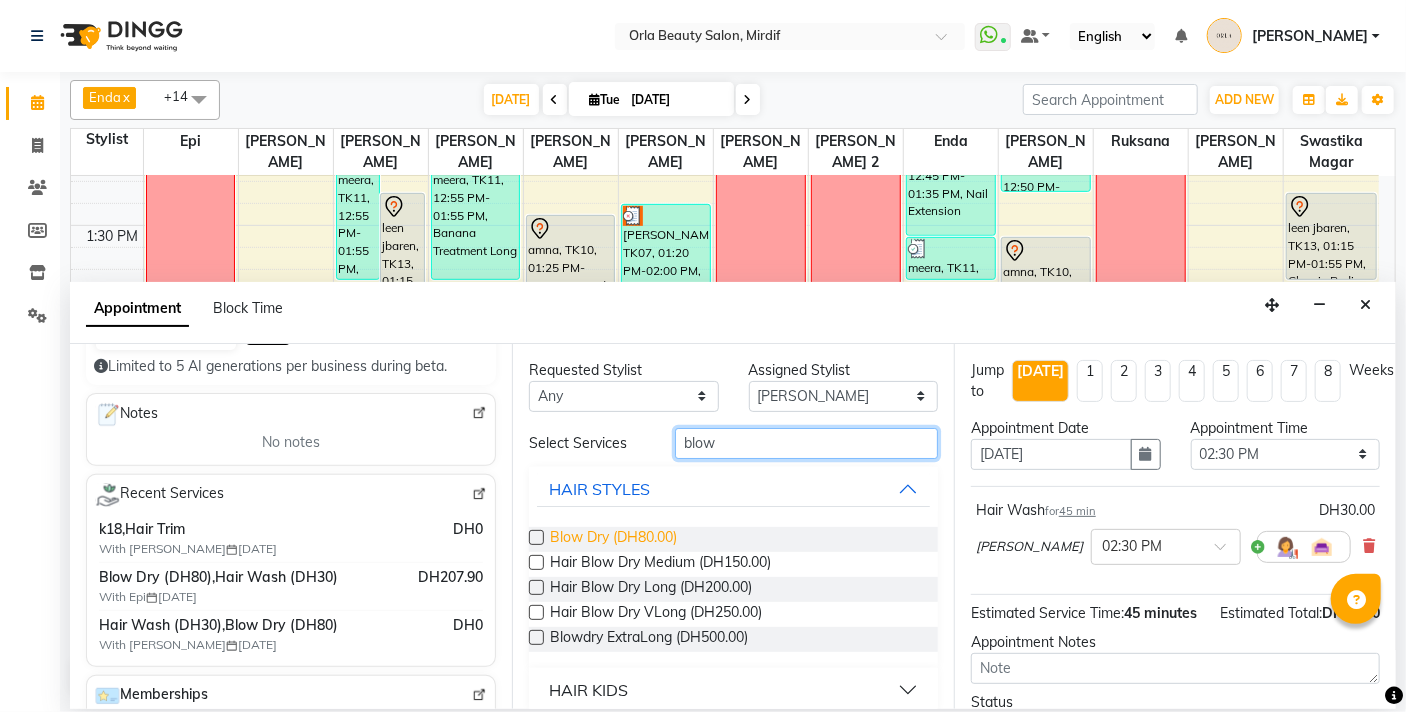 type on "blow" 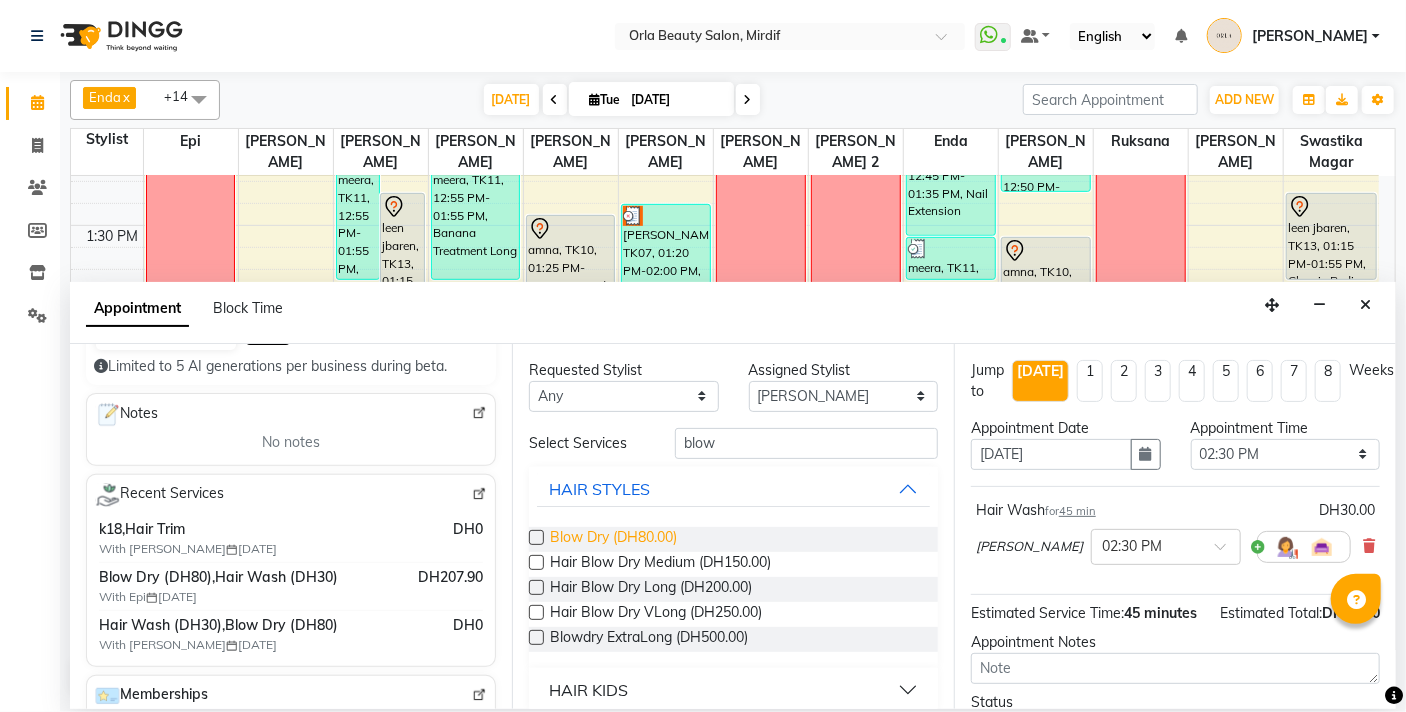 click on "Blow Dry (DH80.00)" at bounding box center [613, 539] 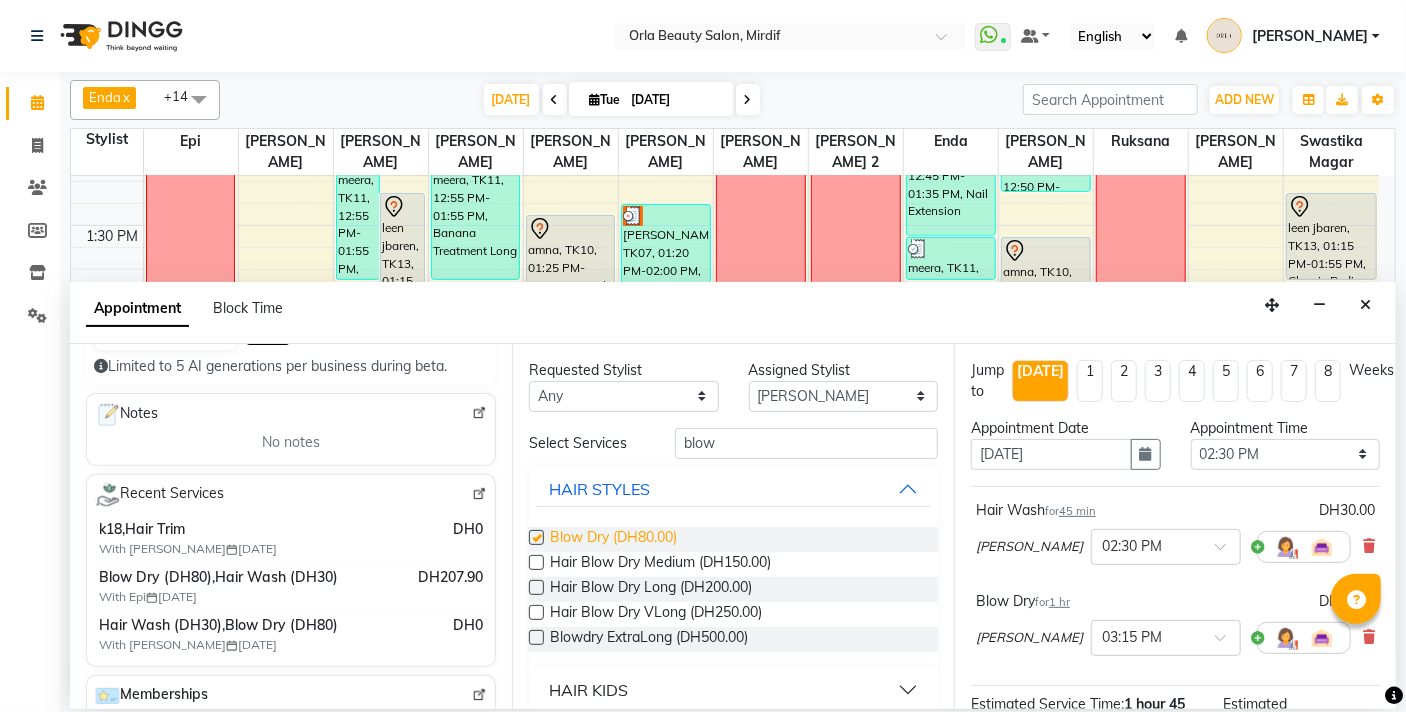 checkbox on "false" 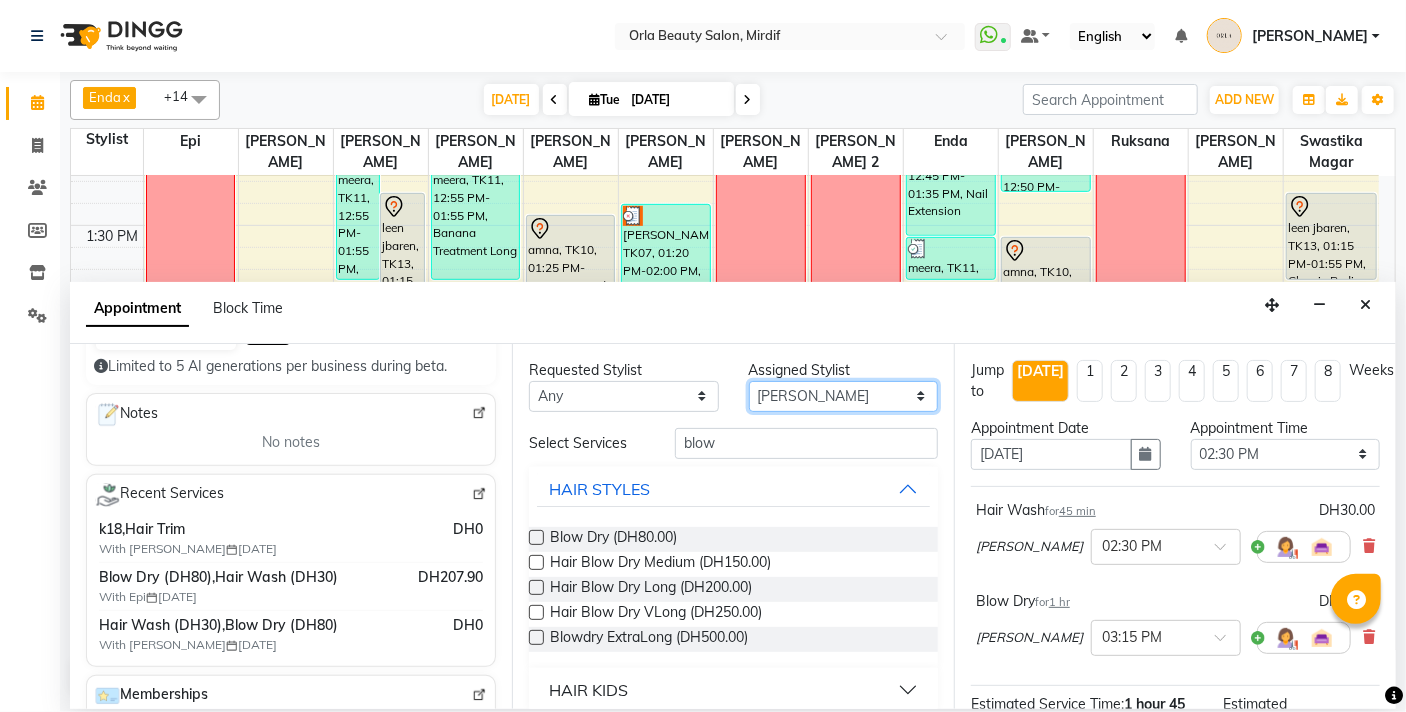click on "Select Enda Epi [PERSON_NAME] Manju [PERSON_NAME] [PERSON_NAME] [PERSON_NAME] 2 [PERSON_NAME] [PERSON_NAME] [PERSON_NAME] swastika magar" at bounding box center (844, 396) 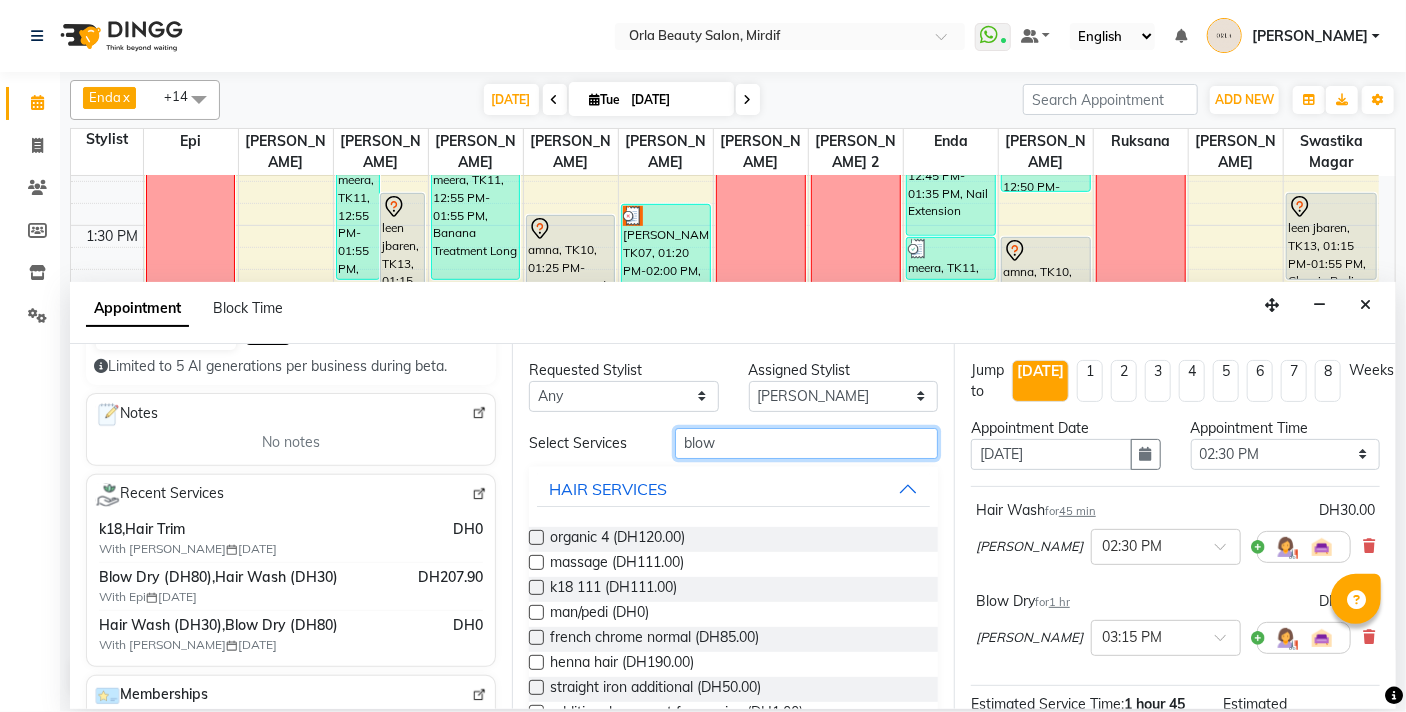 click on "blow" at bounding box center (806, 443) 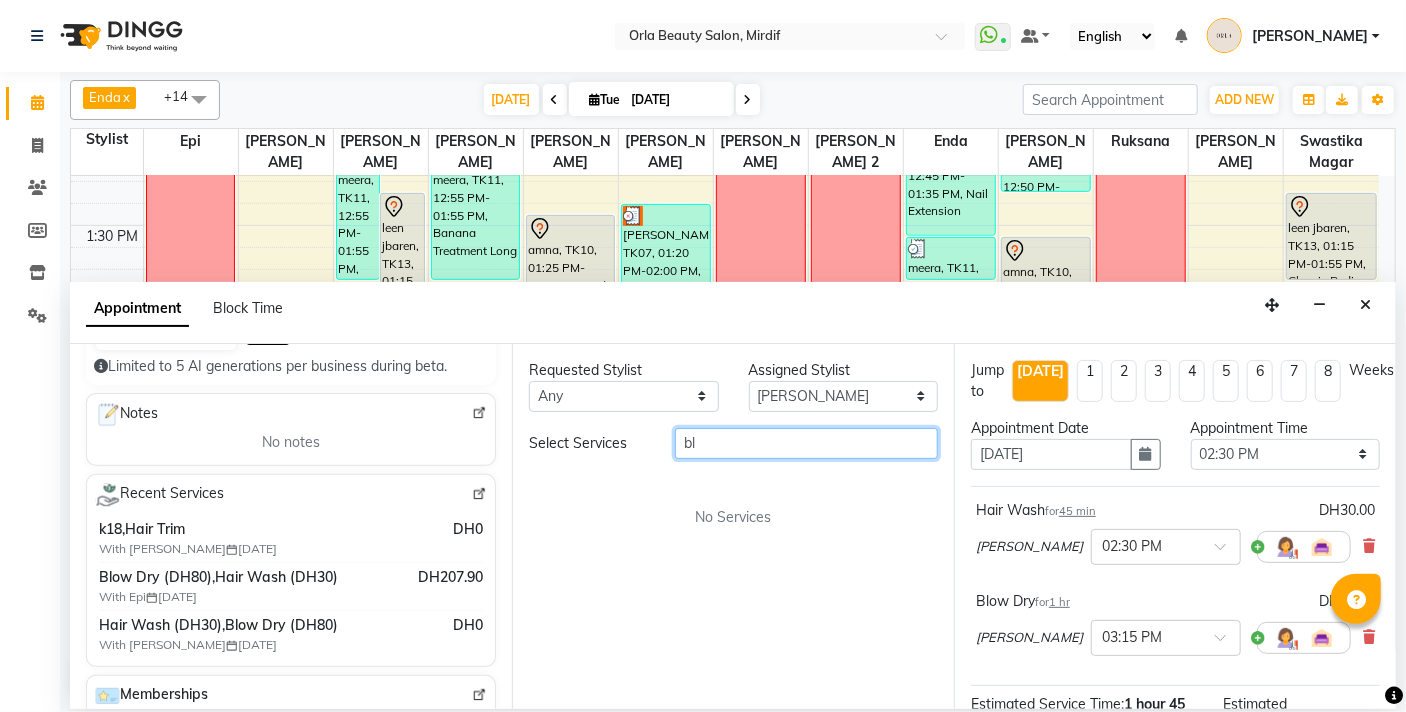 type on "b" 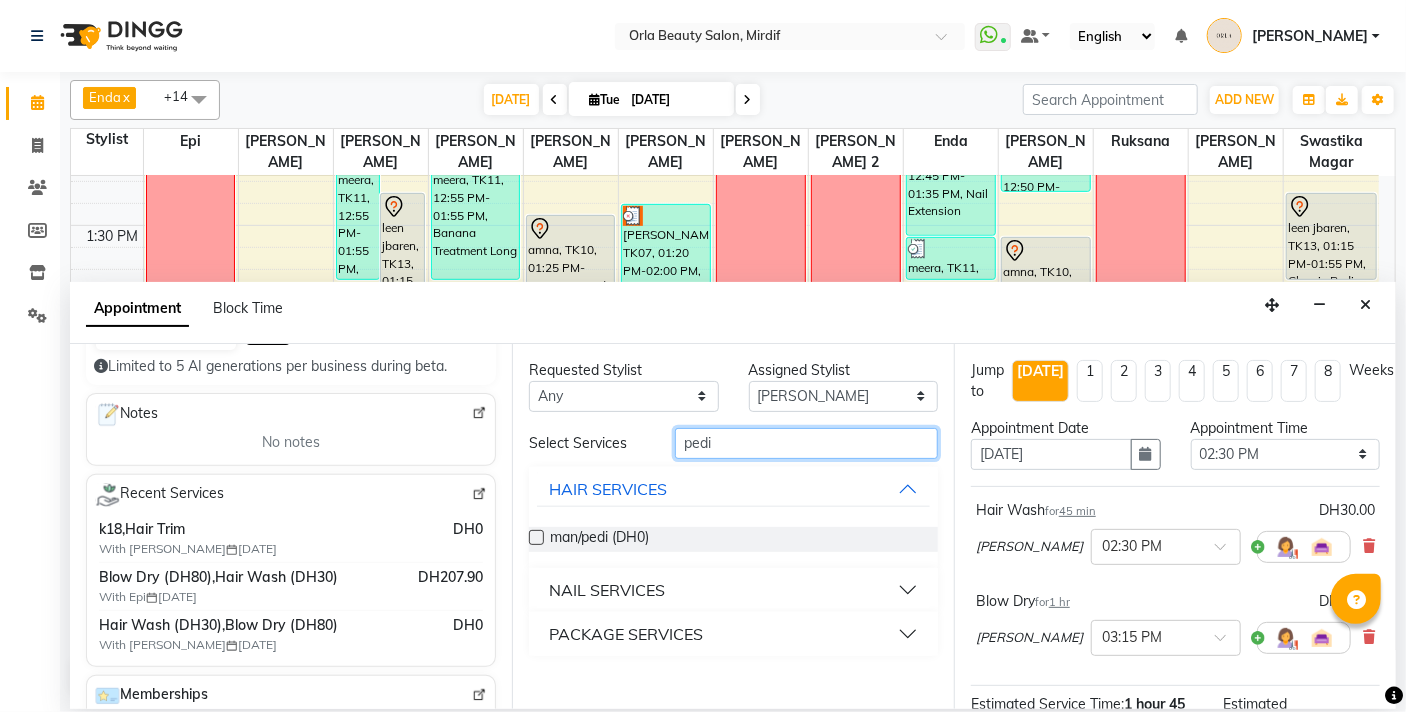 type on "pedi" 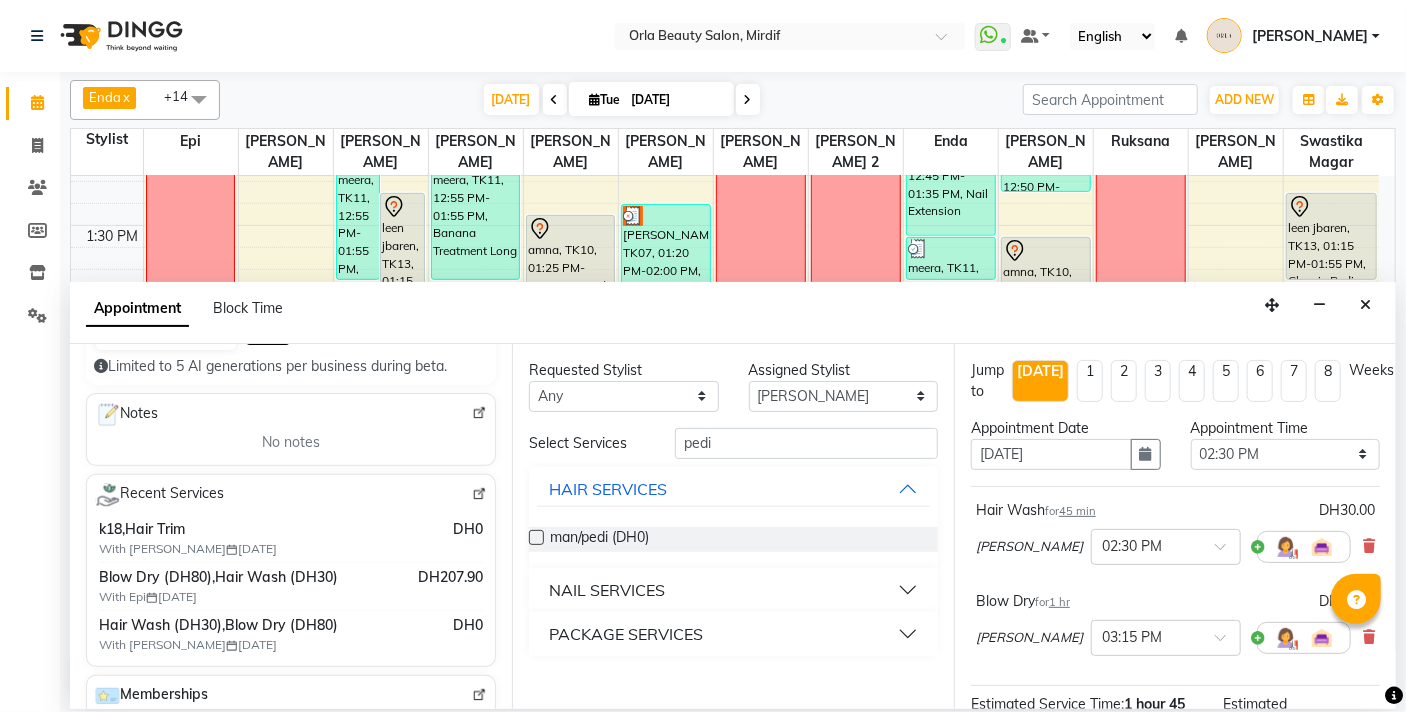 click on "NAIL SERVICES" at bounding box center [607, 590] 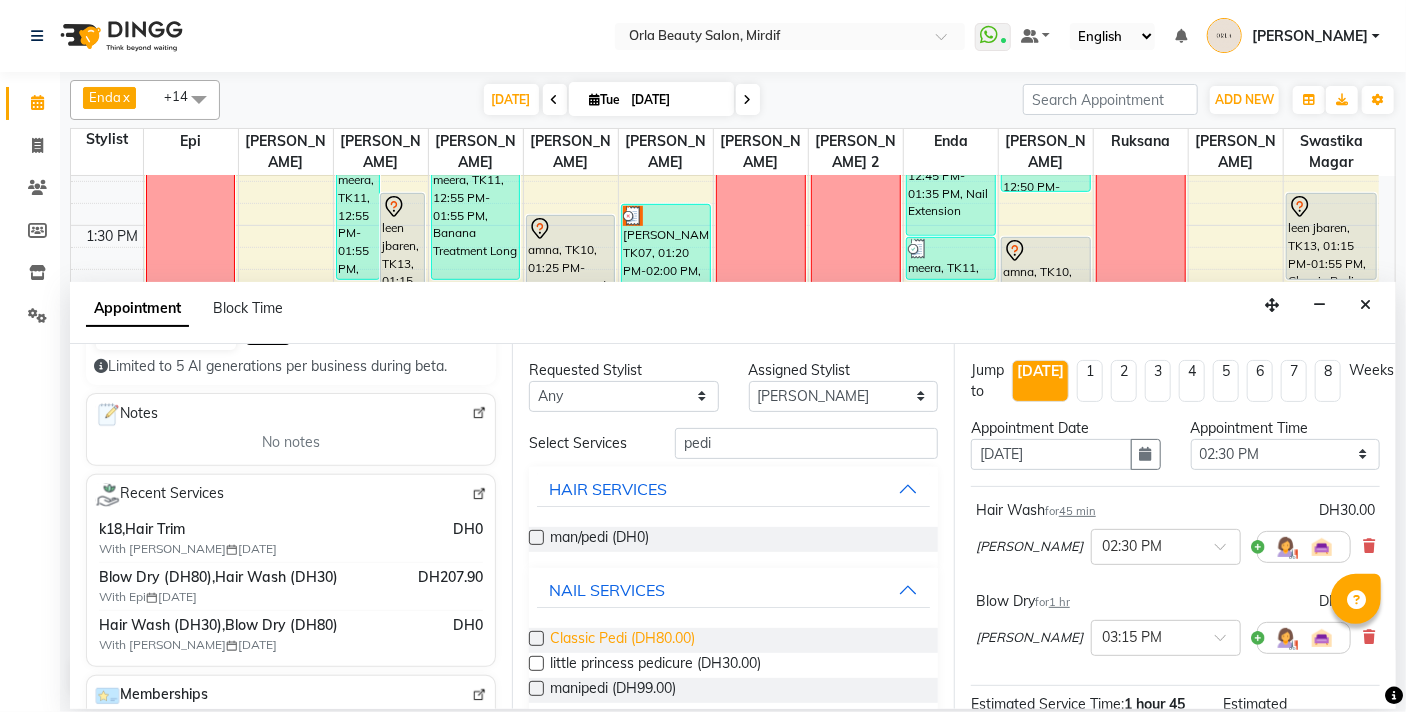 click on "Classic Pedi (DH80.00)" at bounding box center (622, 640) 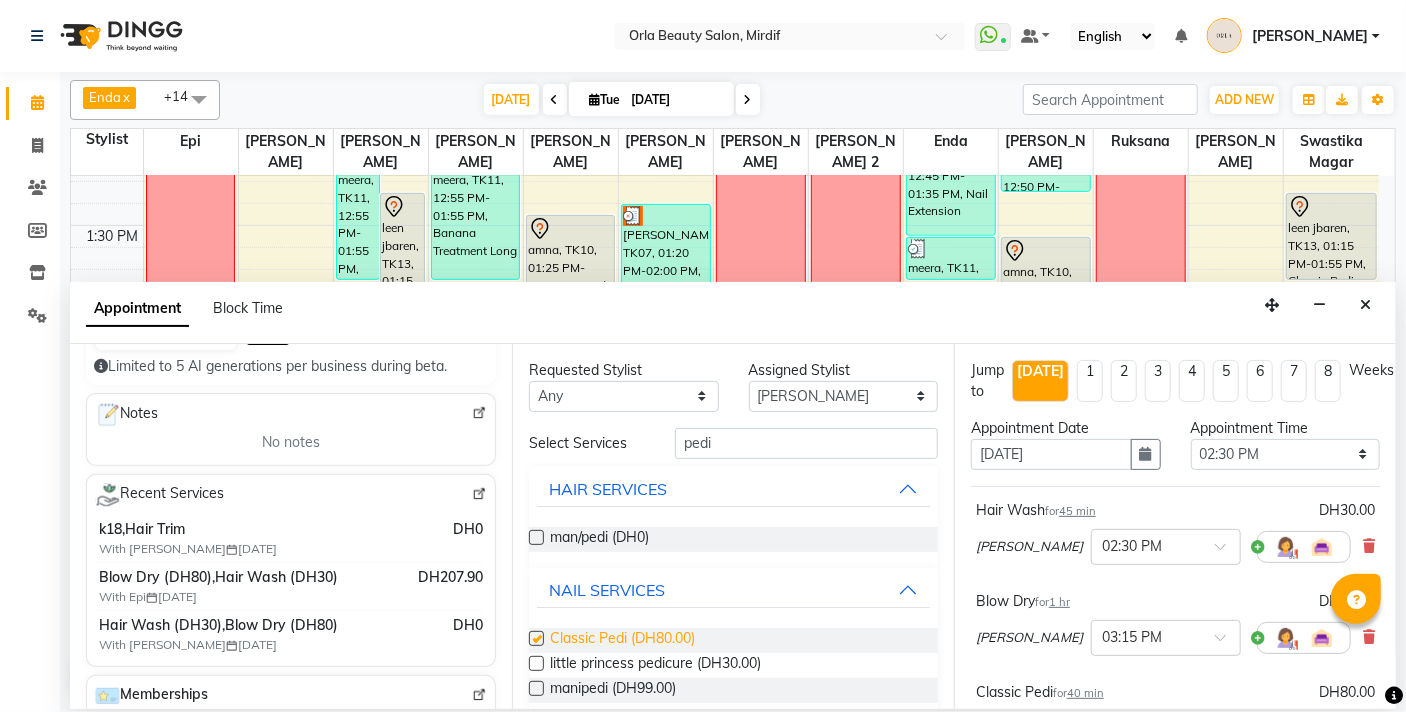 checkbox on "false" 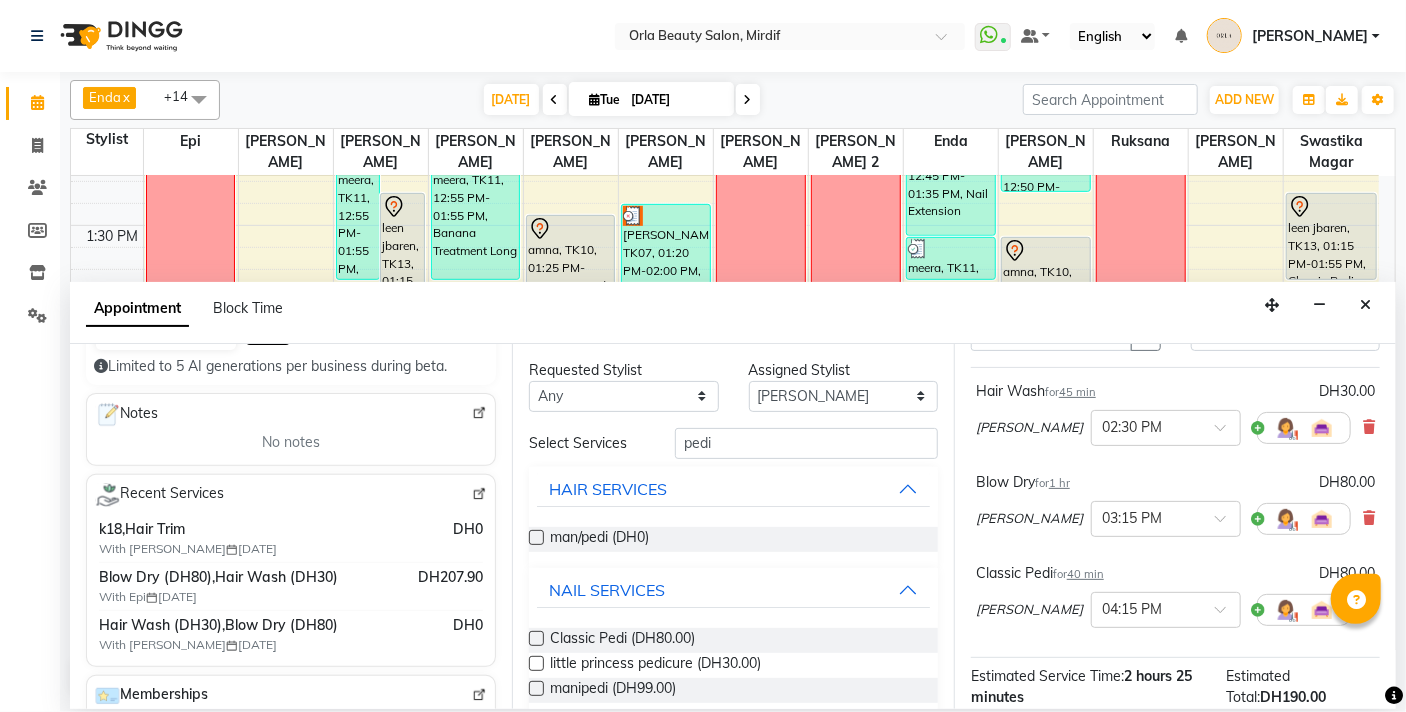 scroll, scrollTop: 148, scrollLeft: 0, axis: vertical 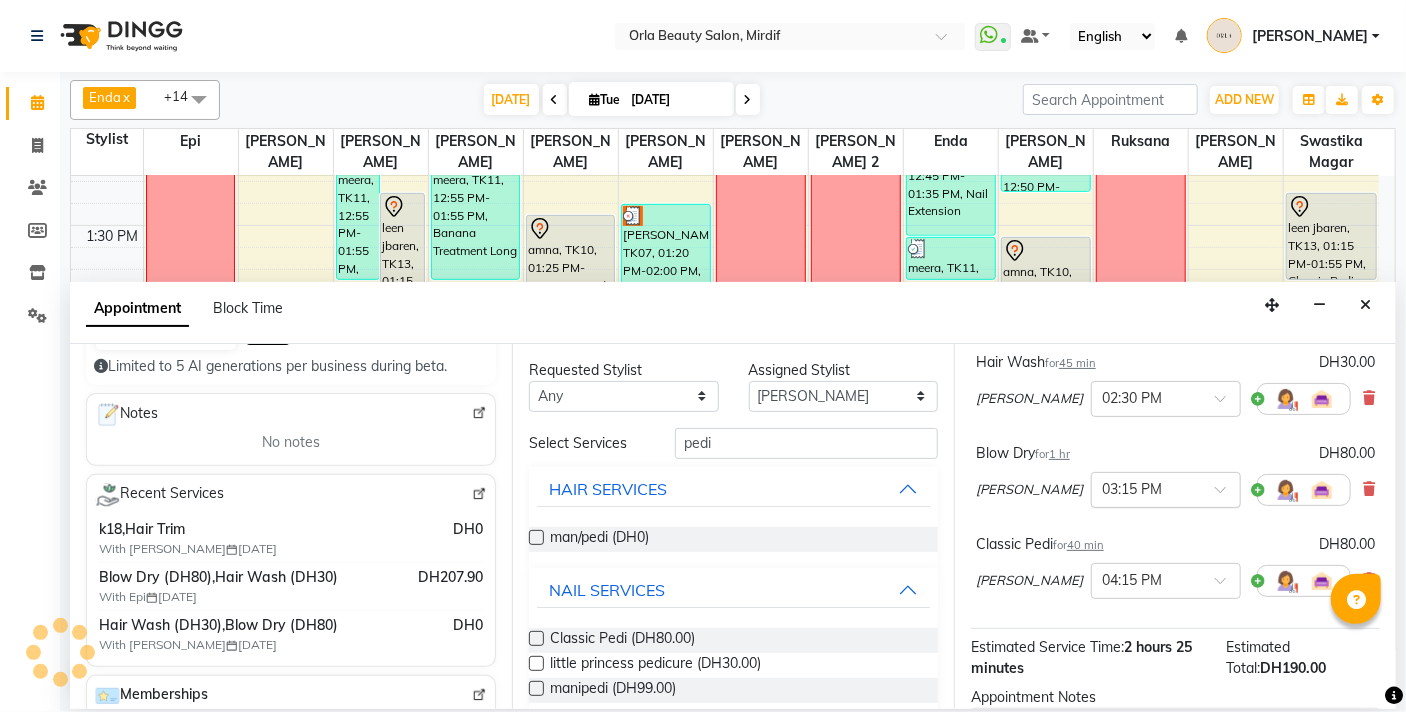 click at bounding box center [1166, 488] 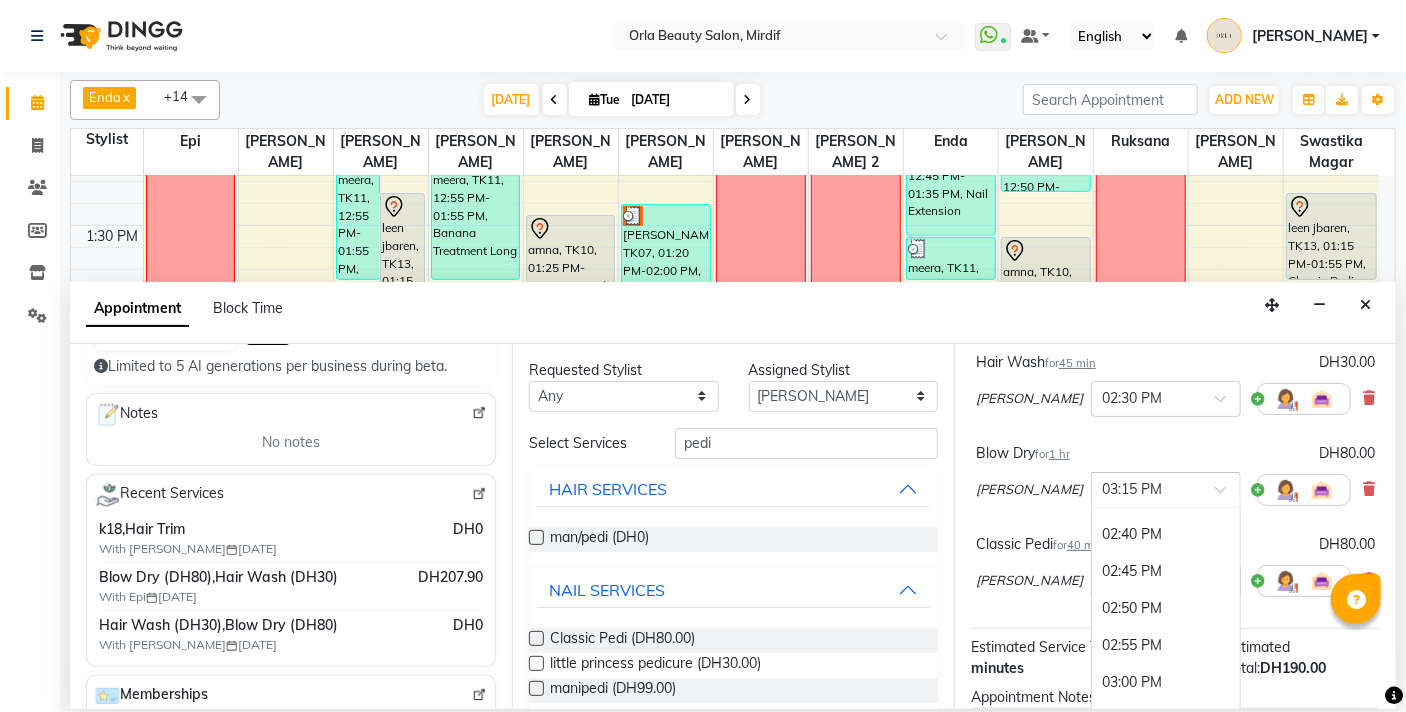 scroll, scrollTop: 2067, scrollLeft: 0, axis: vertical 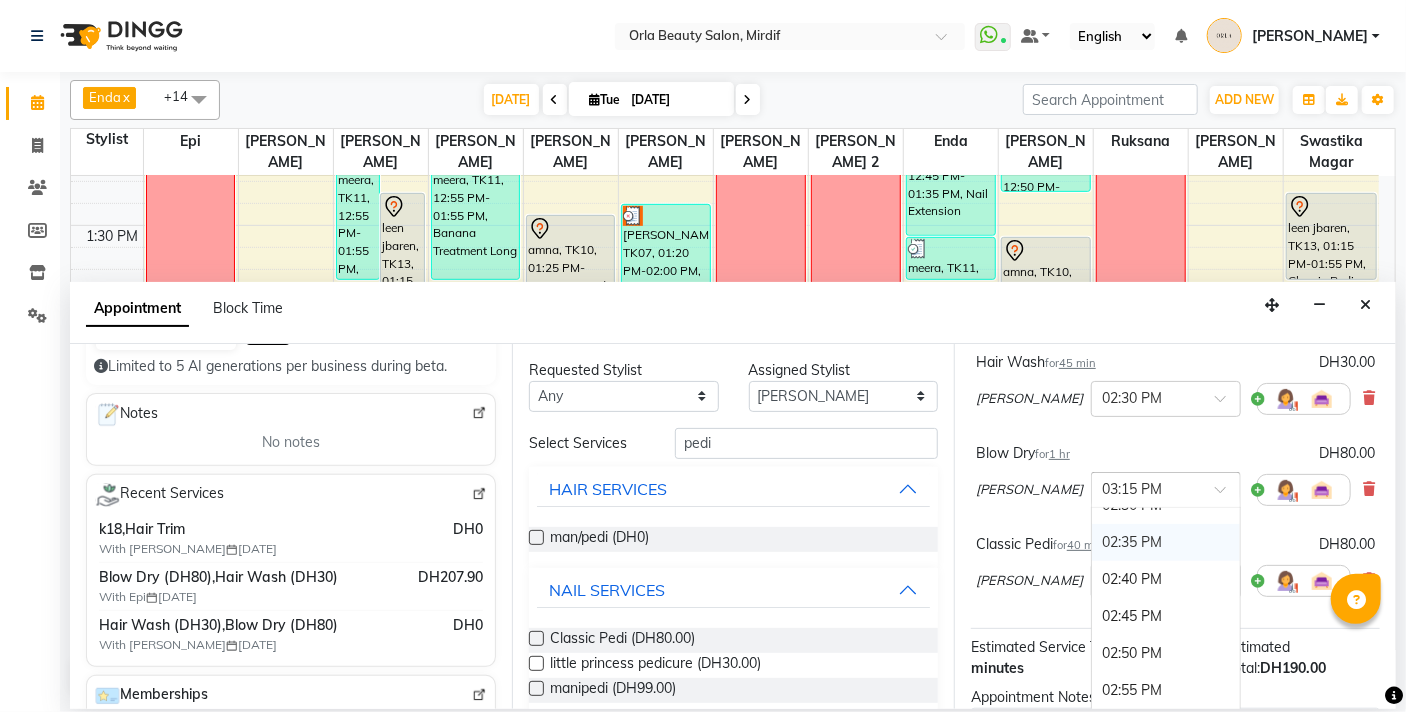 click on "02:35 PM" at bounding box center [1166, 542] 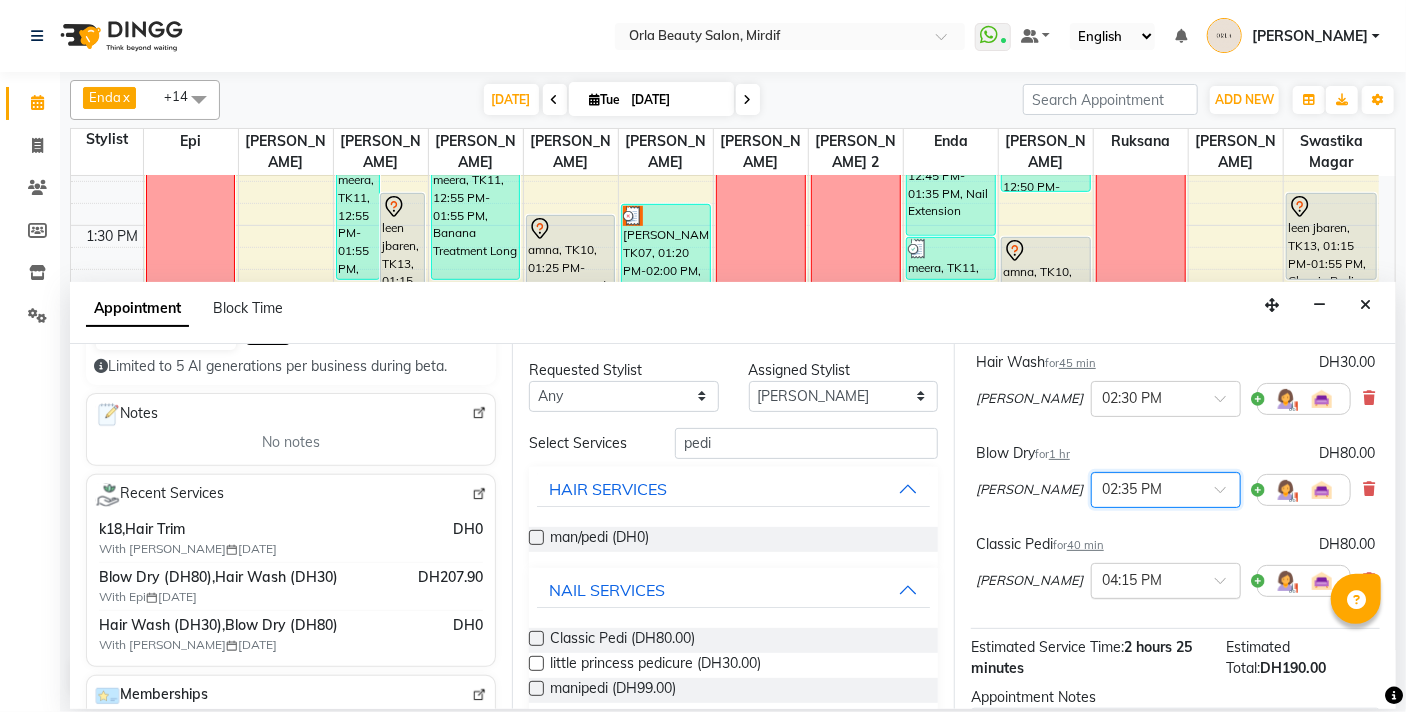 click at bounding box center (1166, 579) 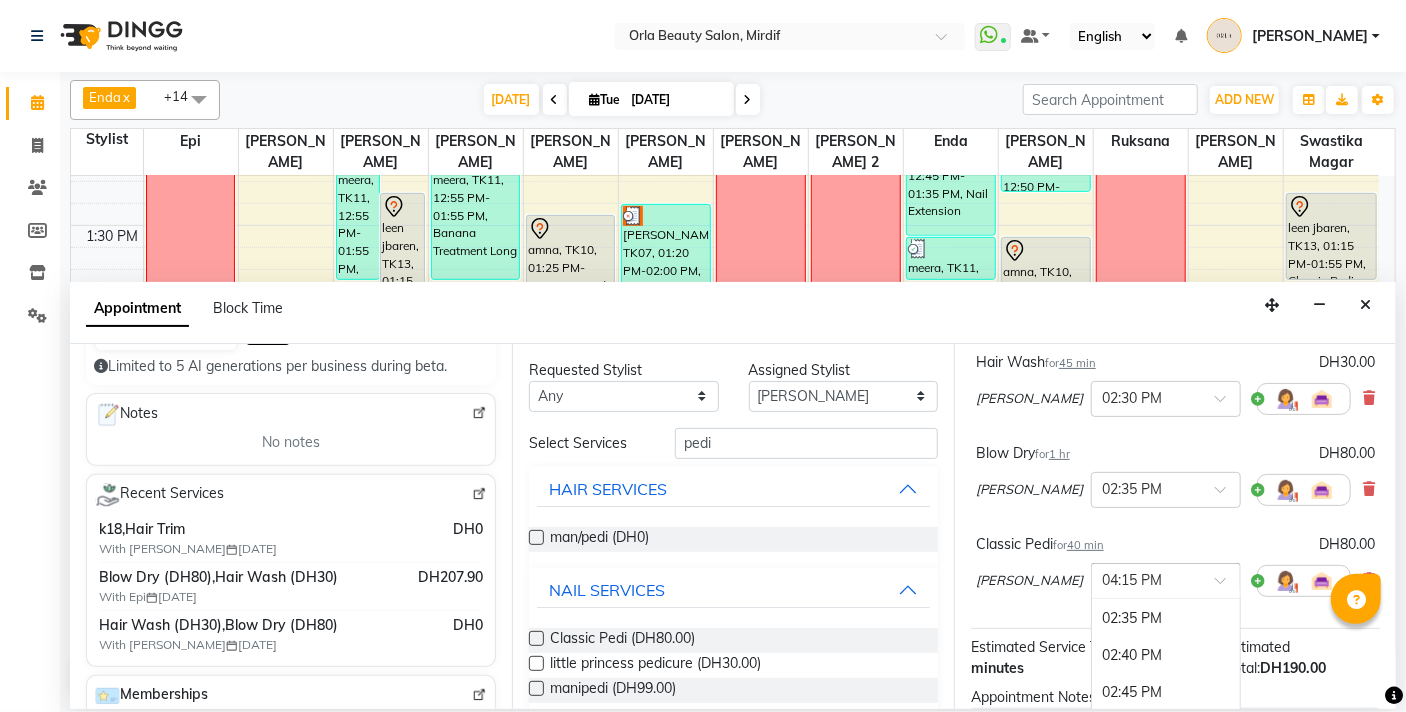 scroll, scrollTop: 2052, scrollLeft: 0, axis: vertical 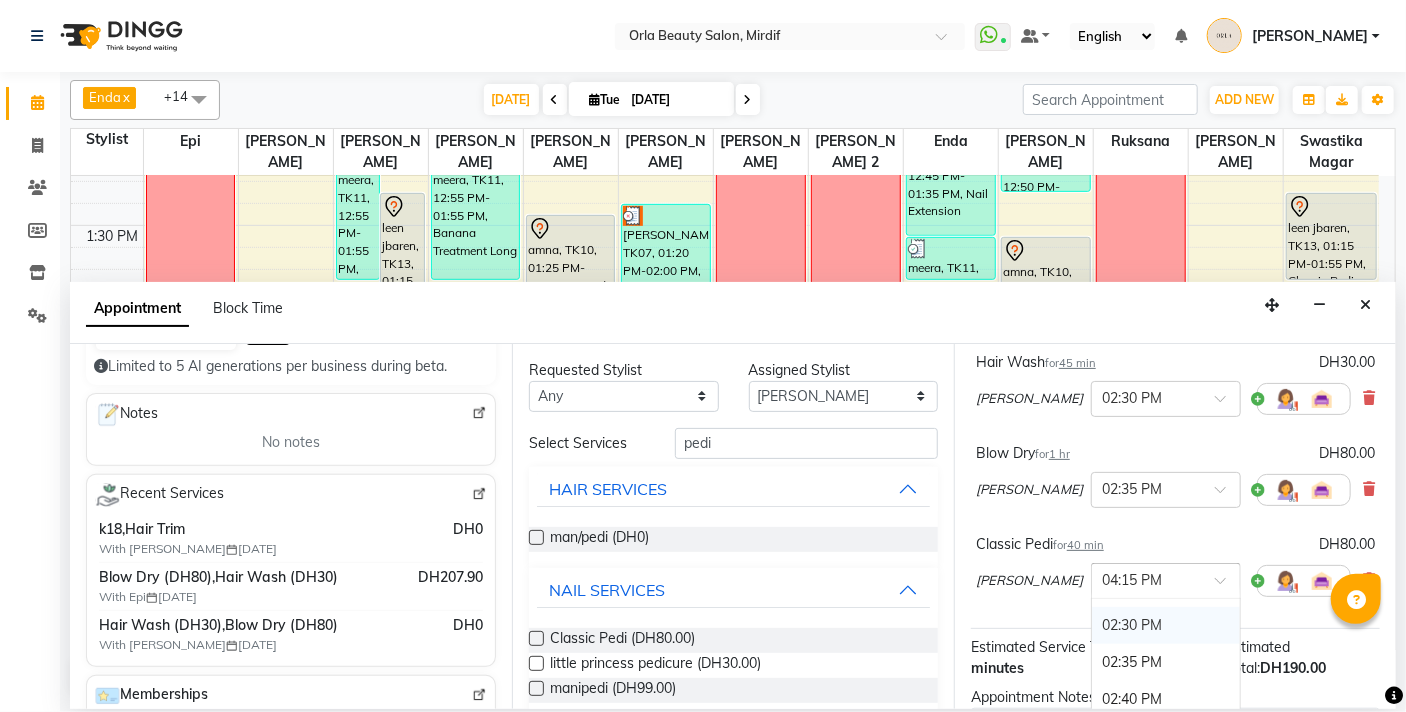 click on "02:30 PM" at bounding box center (1166, 625) 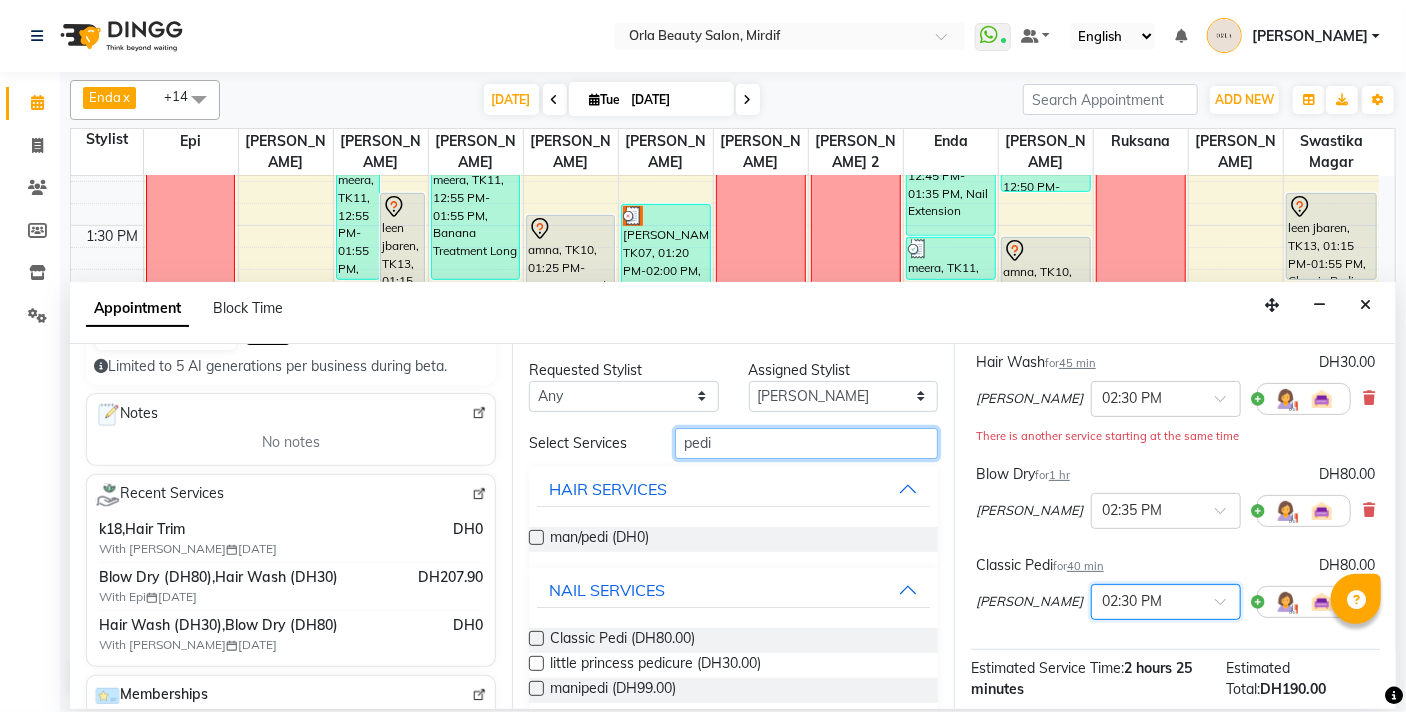 click on "pedi" at bounding box center [806, 443] 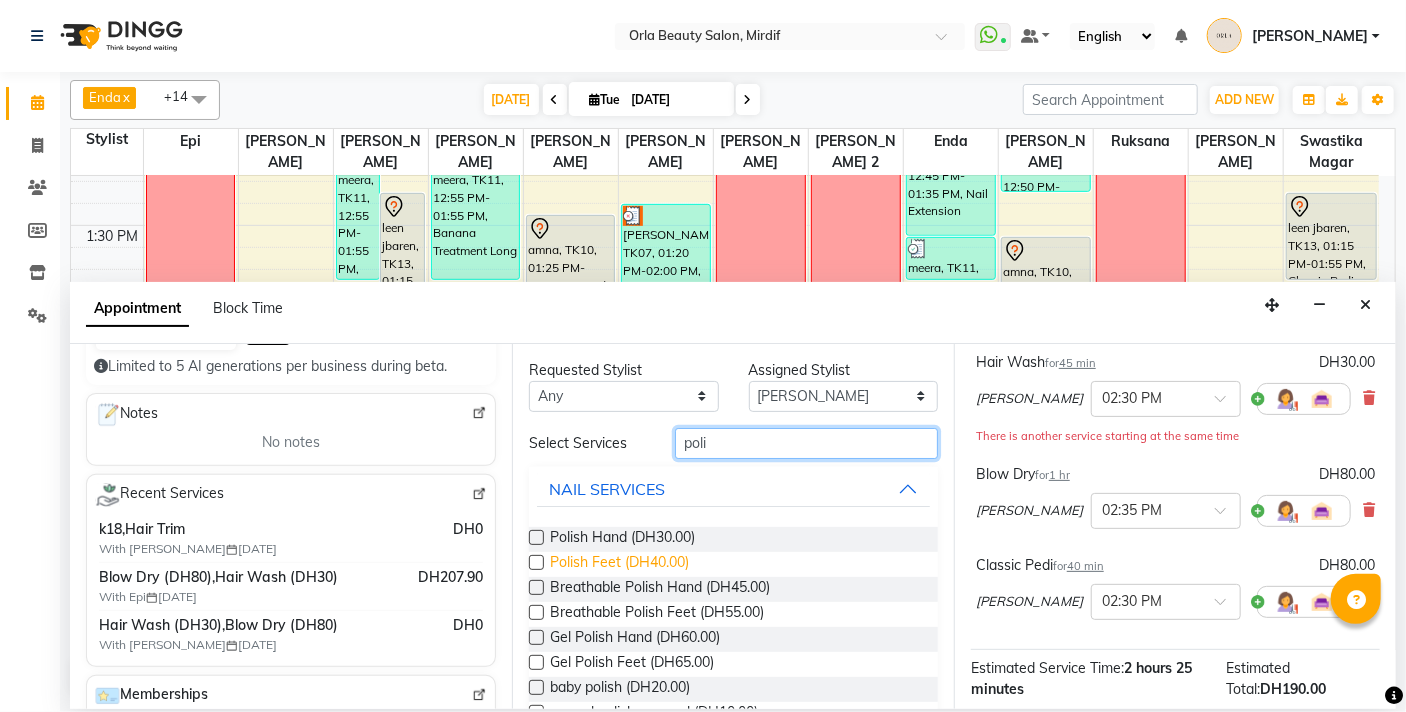 type on "poli" 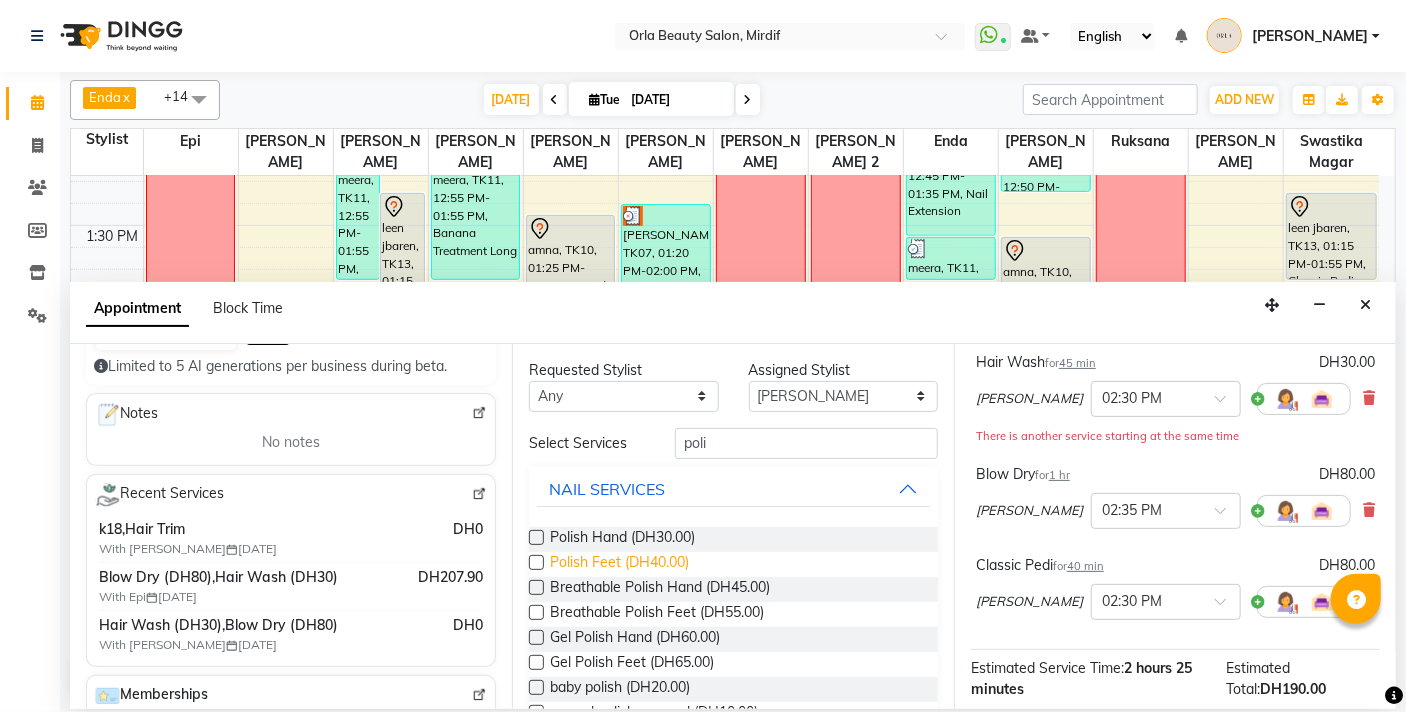 click on "Polish  Feet (DH40.00)" at bounding box center (619, 564) 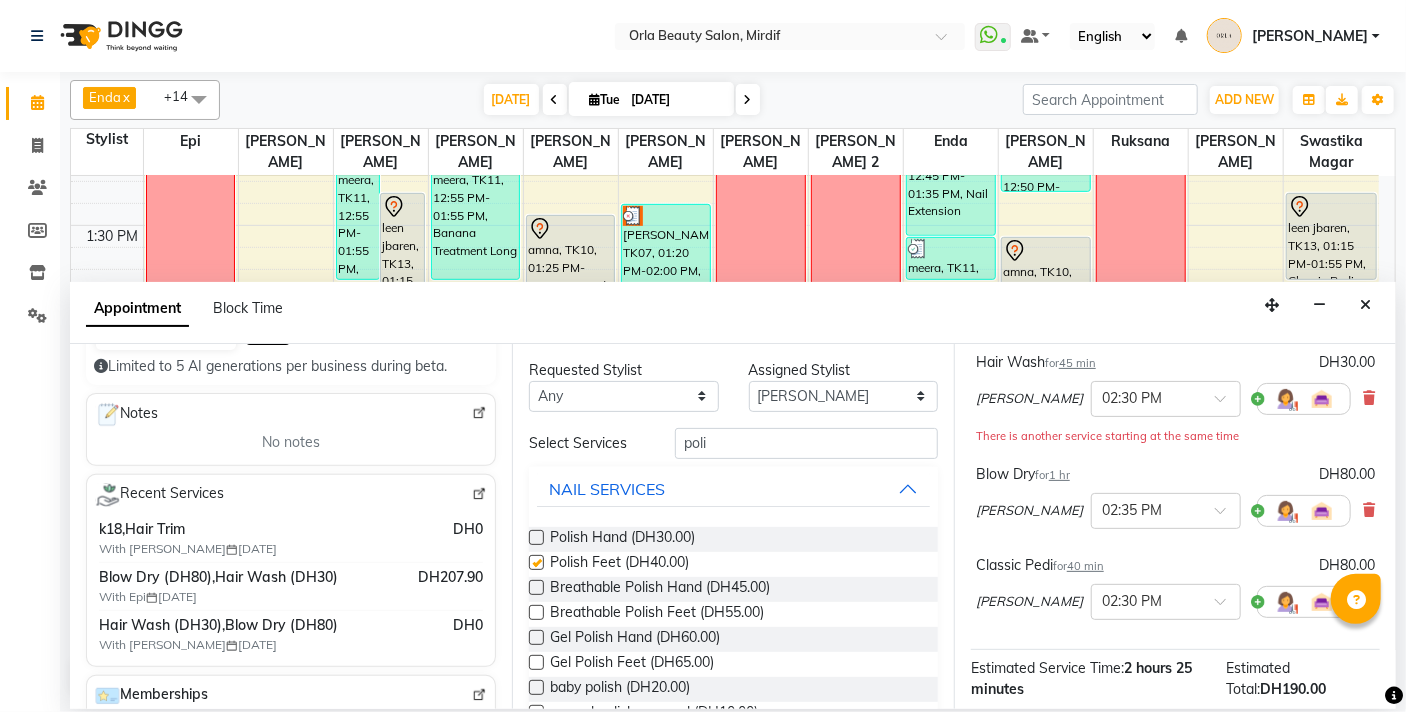 checkbox on "false" 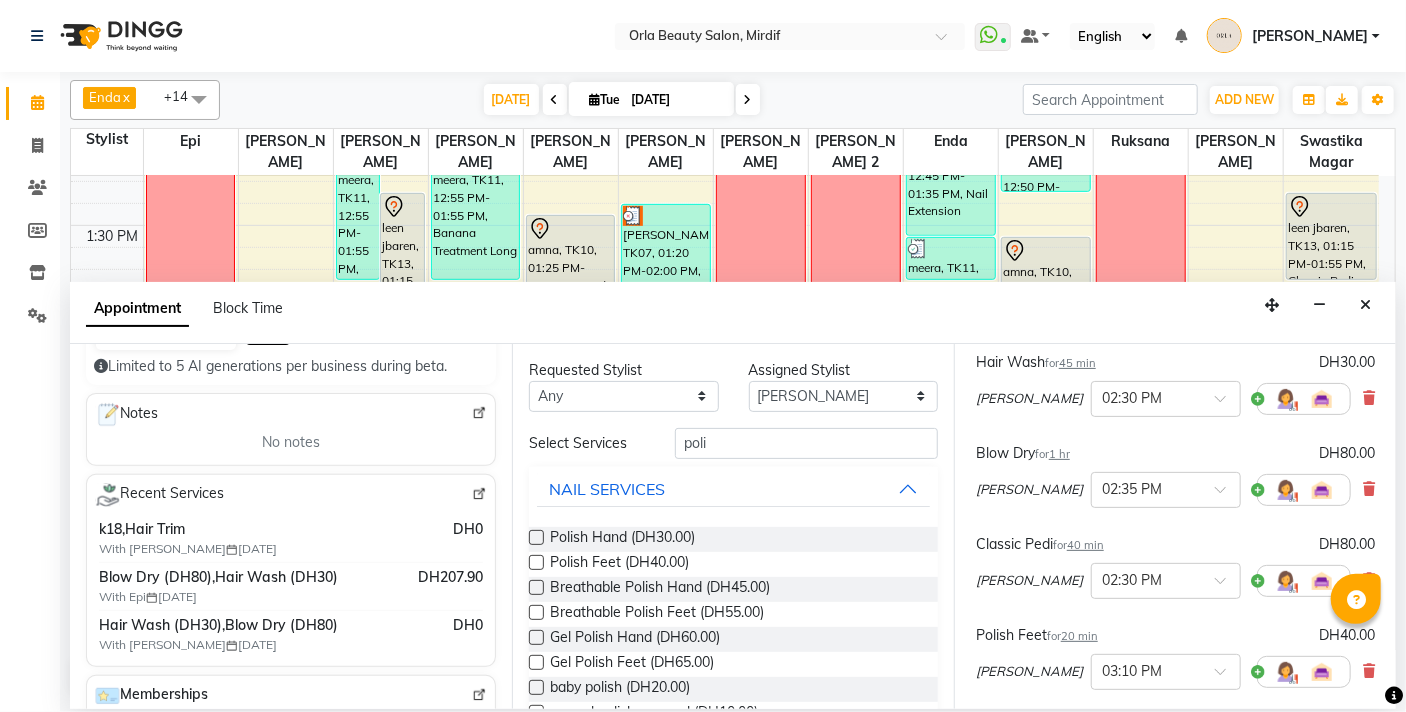 scroll, scrollTop: 470, scrollLeft: 0, axis: vertical 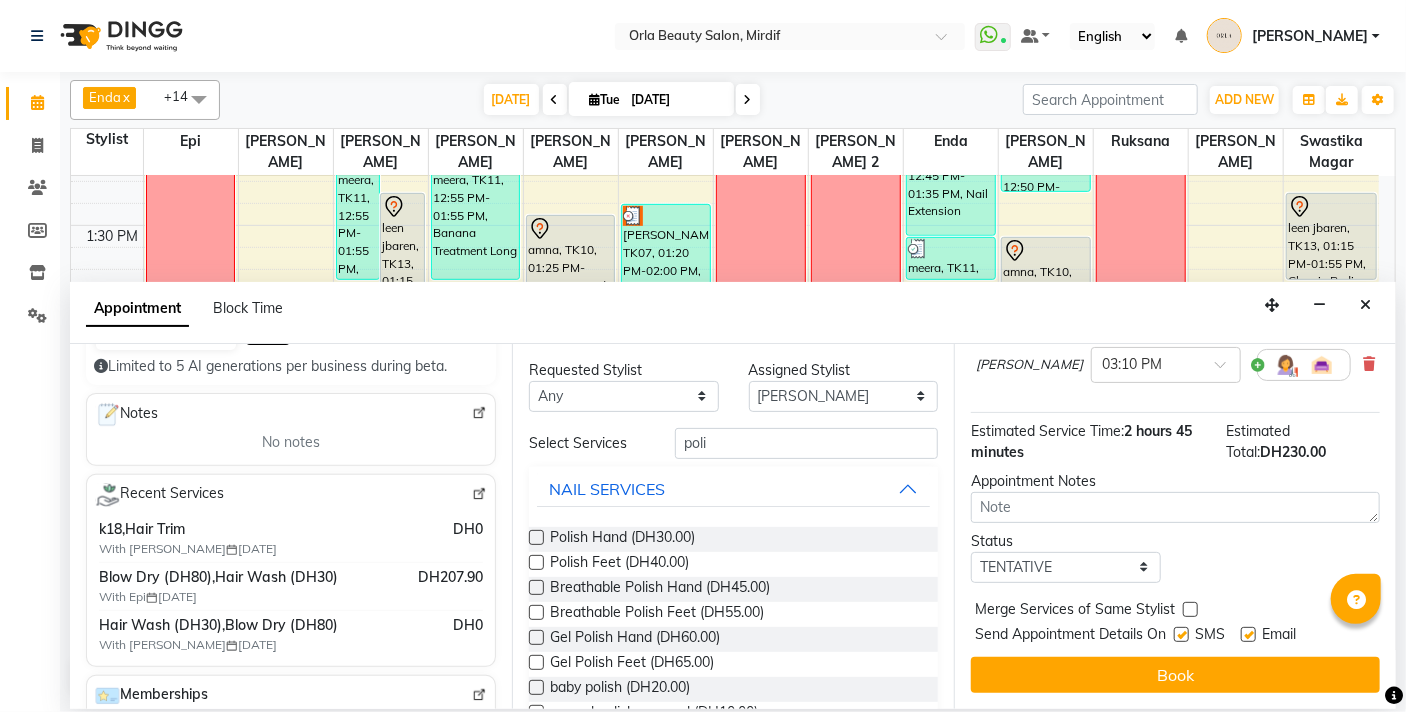 click at bounding box center [1190, 609] 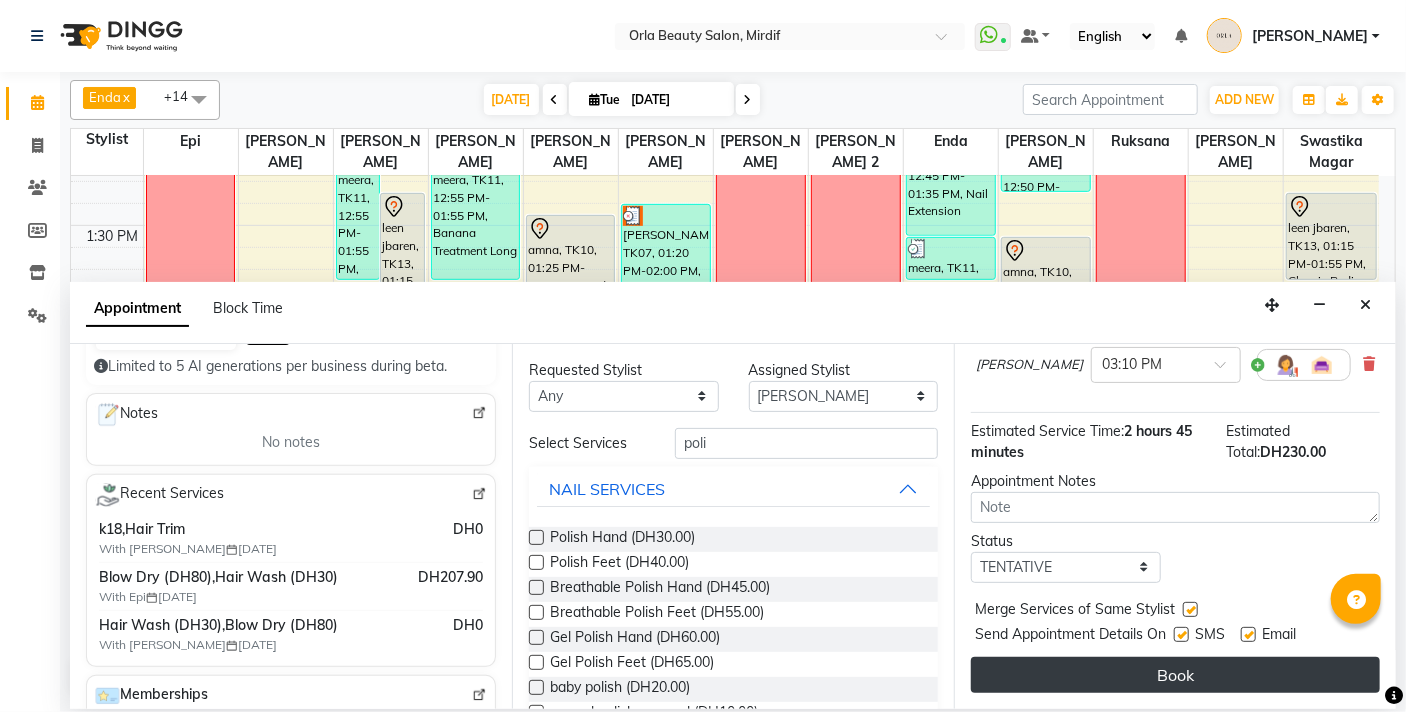 click on "Book" at bounding box center [1175, 675] 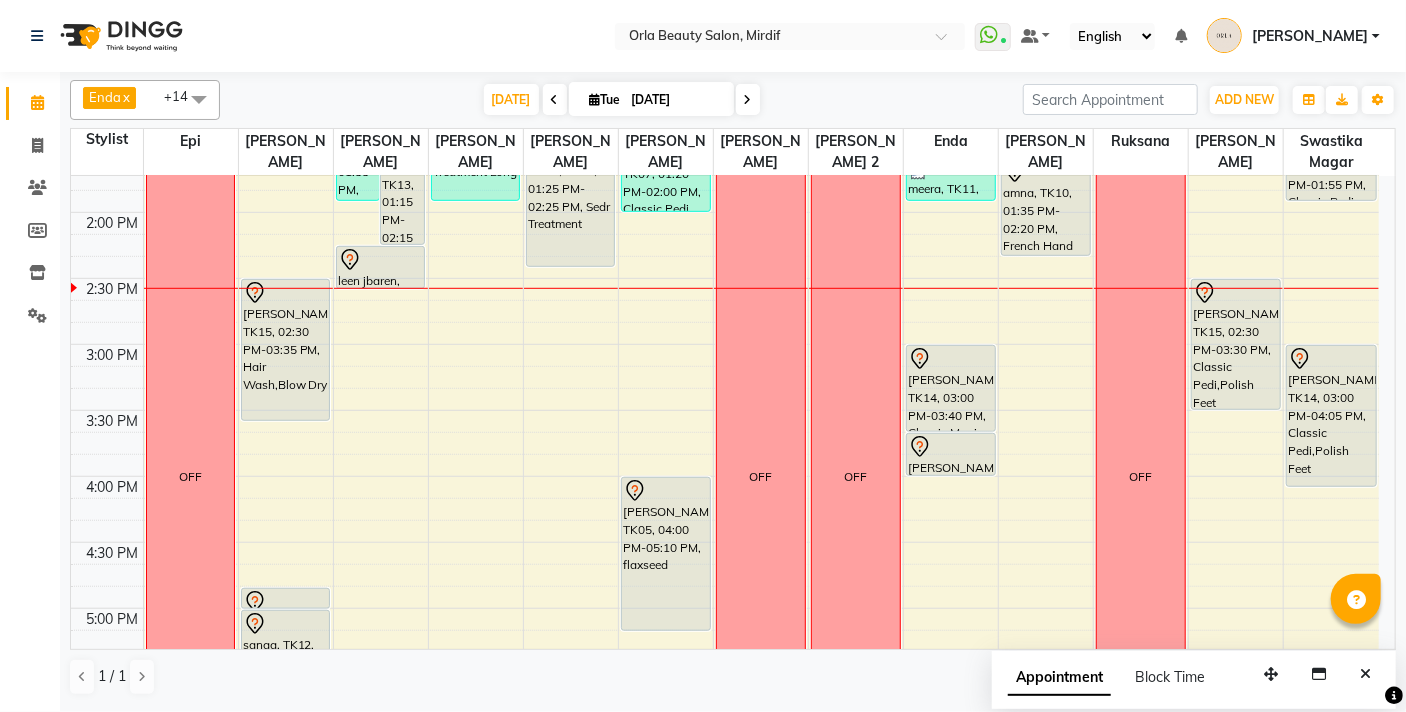 scroll, scrollTop: 636, scrollLeft: 0, axis: vertical 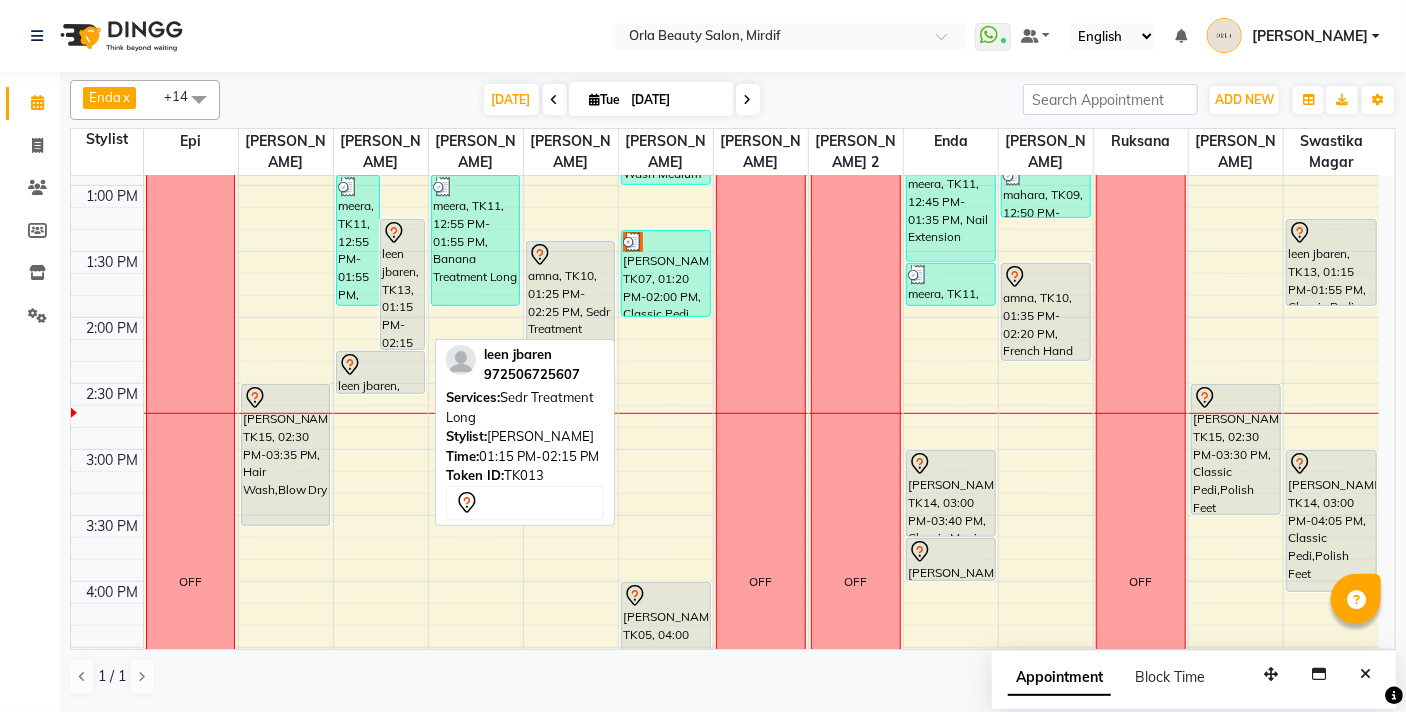 click on "leen jbaren, TK13, 01:15 PM-02:15 PM, Sedr Treatment Long" at bounding box center [402, 284] 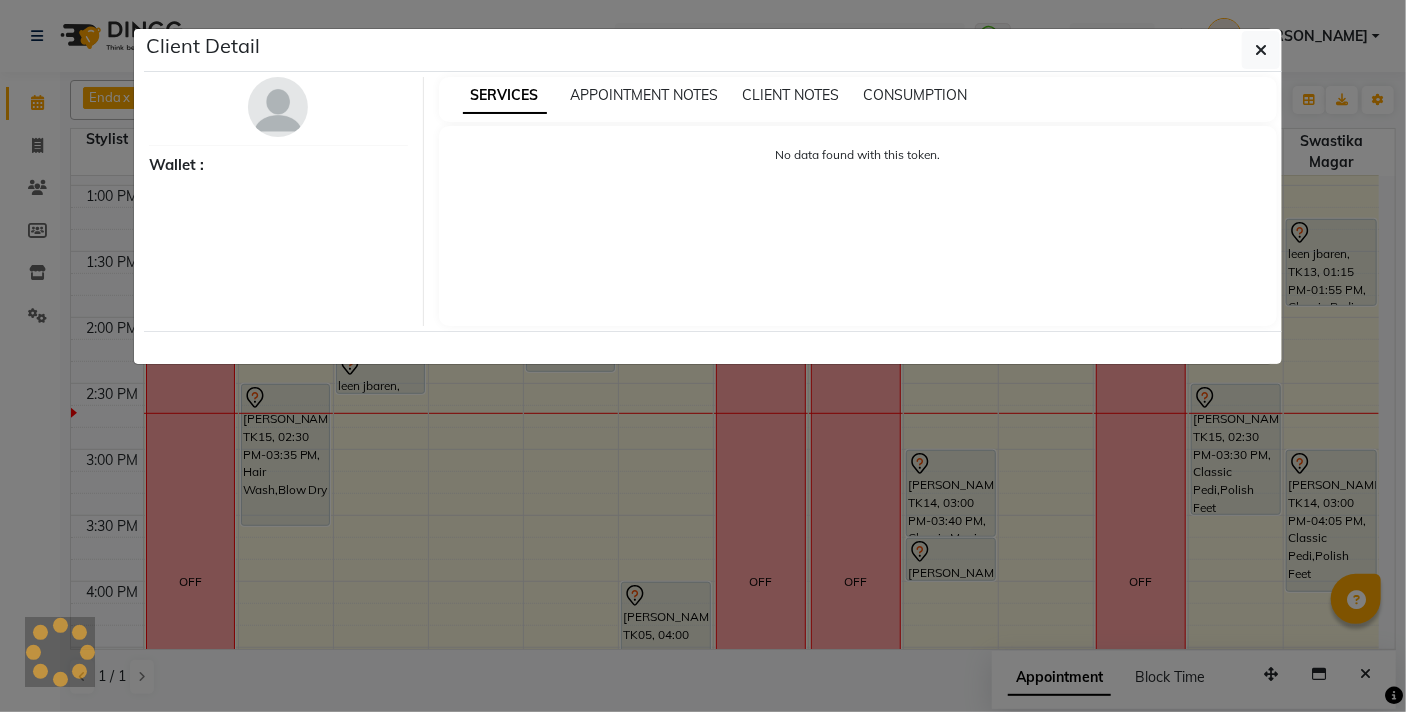 select on "7" 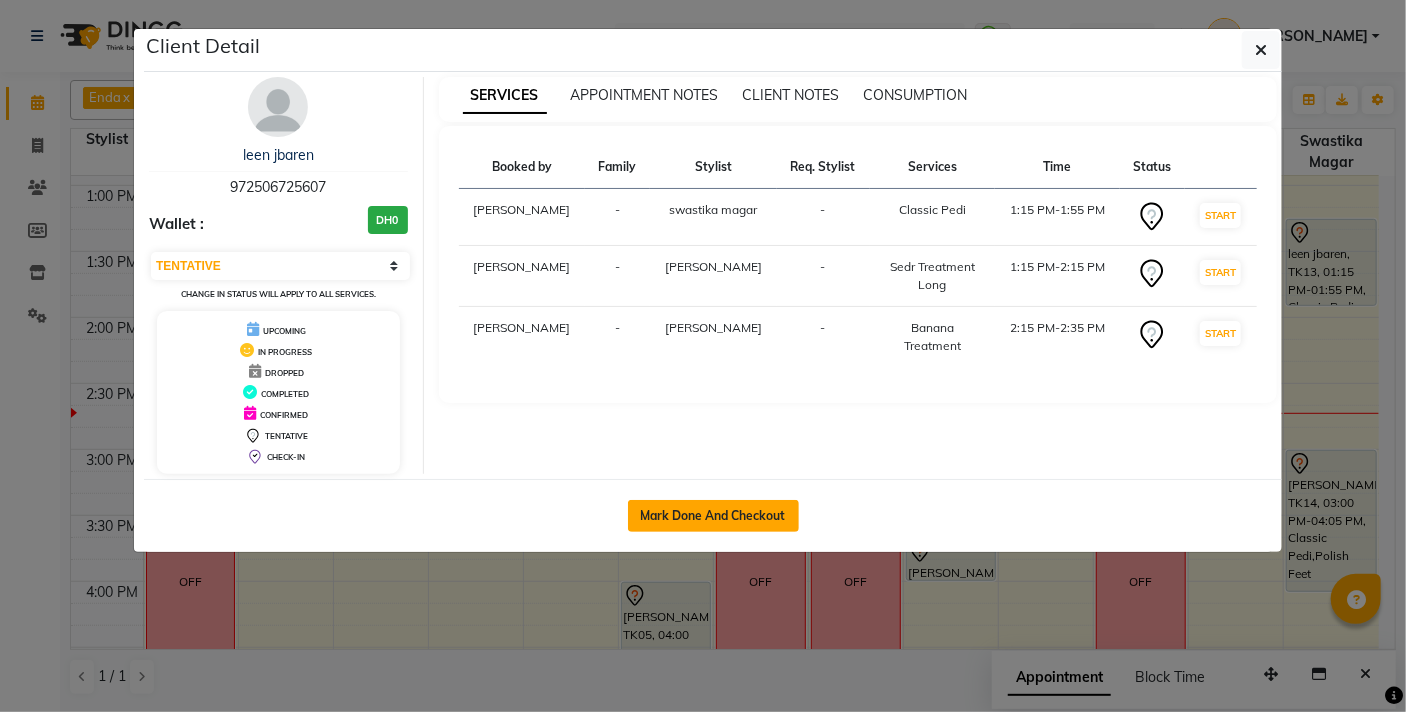 click on "Mark Done And Checkout" 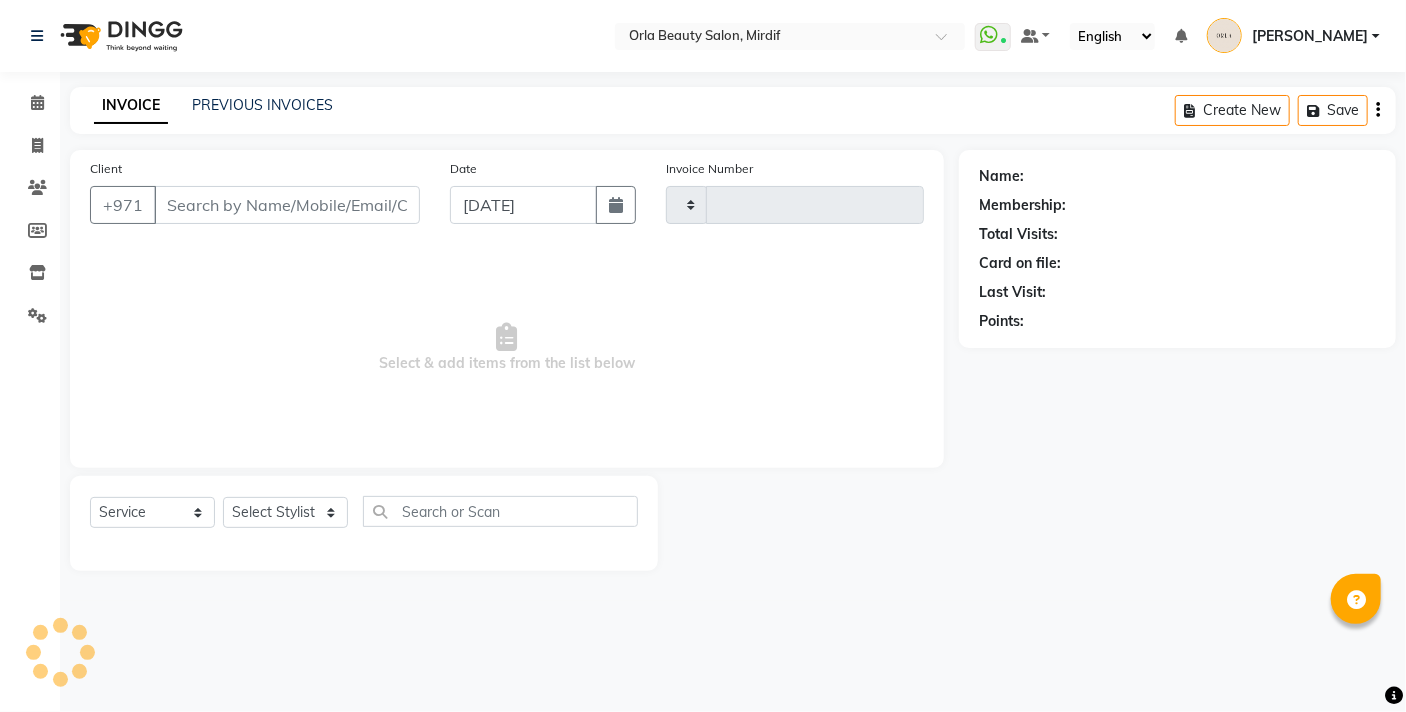 type on "2905" 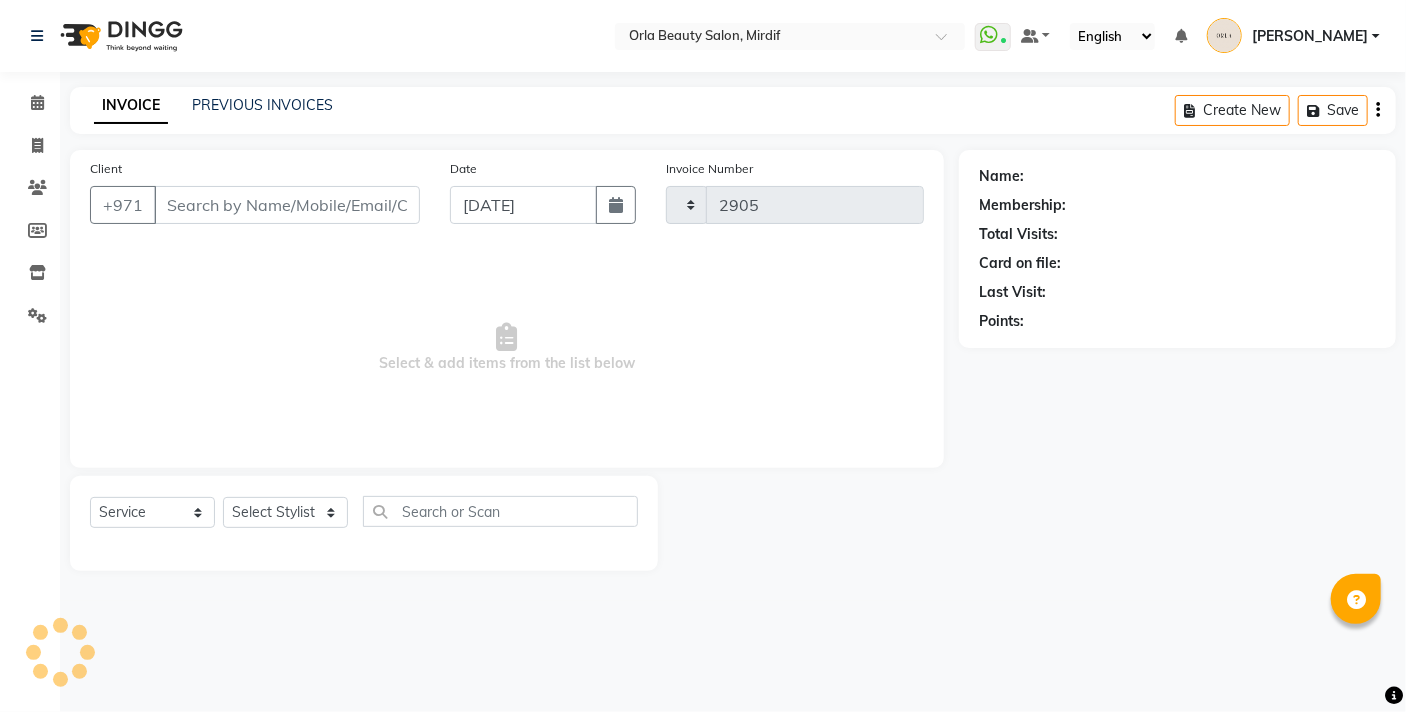 select on "5053" 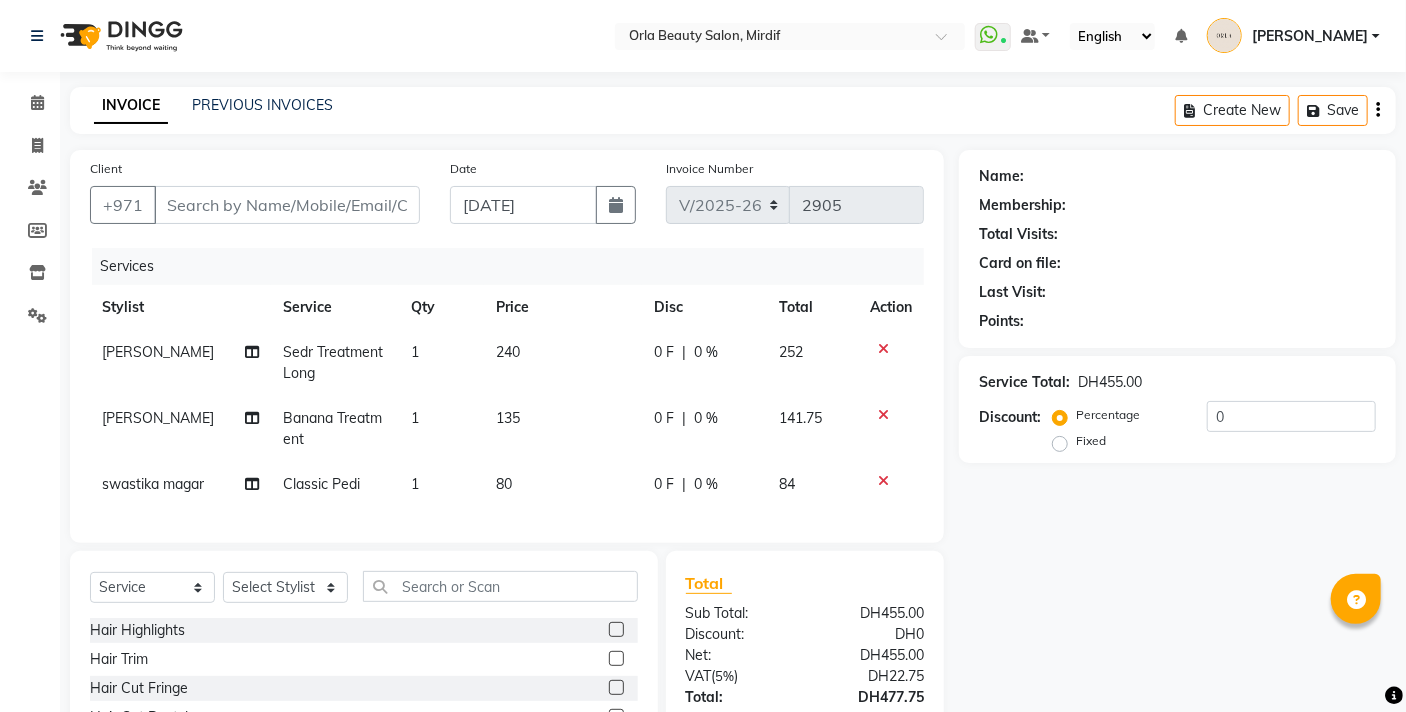 type on "972506725607" 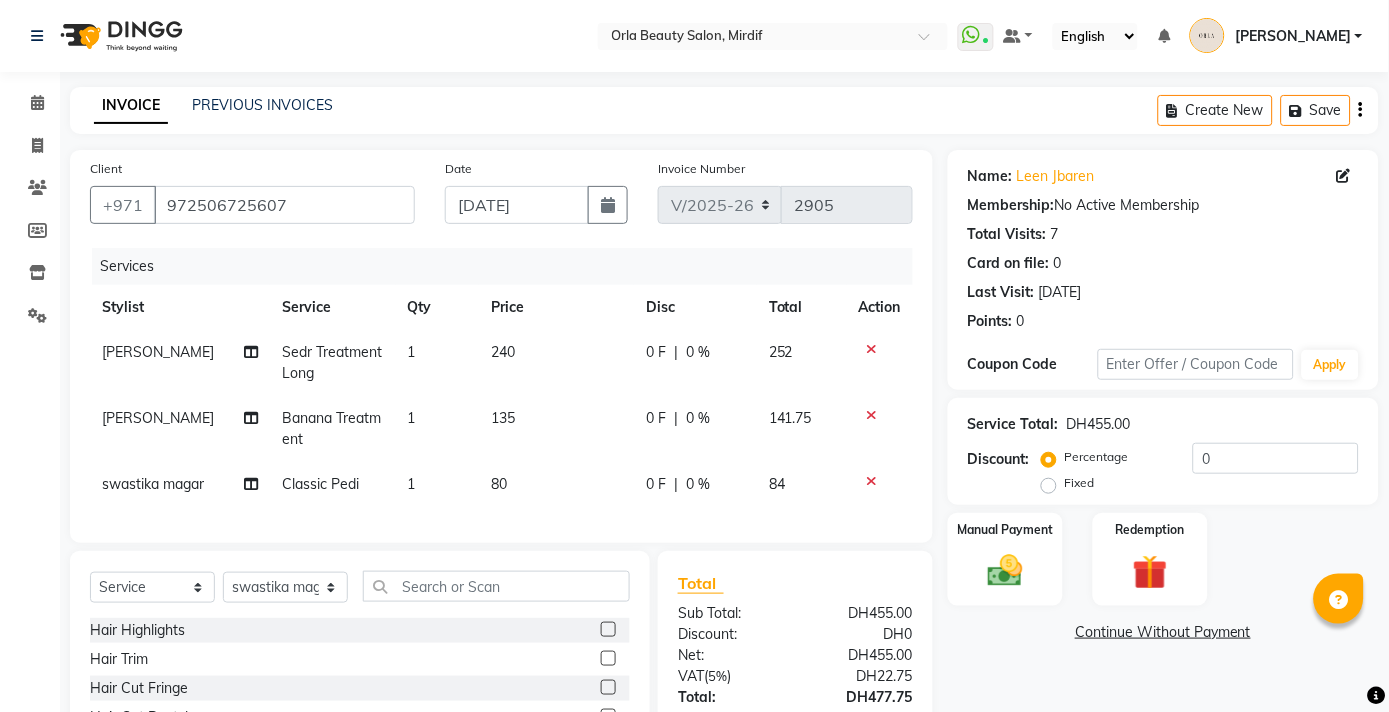 drag, startPoint x: 1388, startPoint y: 296, endPoint x: 1398, endPoint y: 423, distance: 127.39309 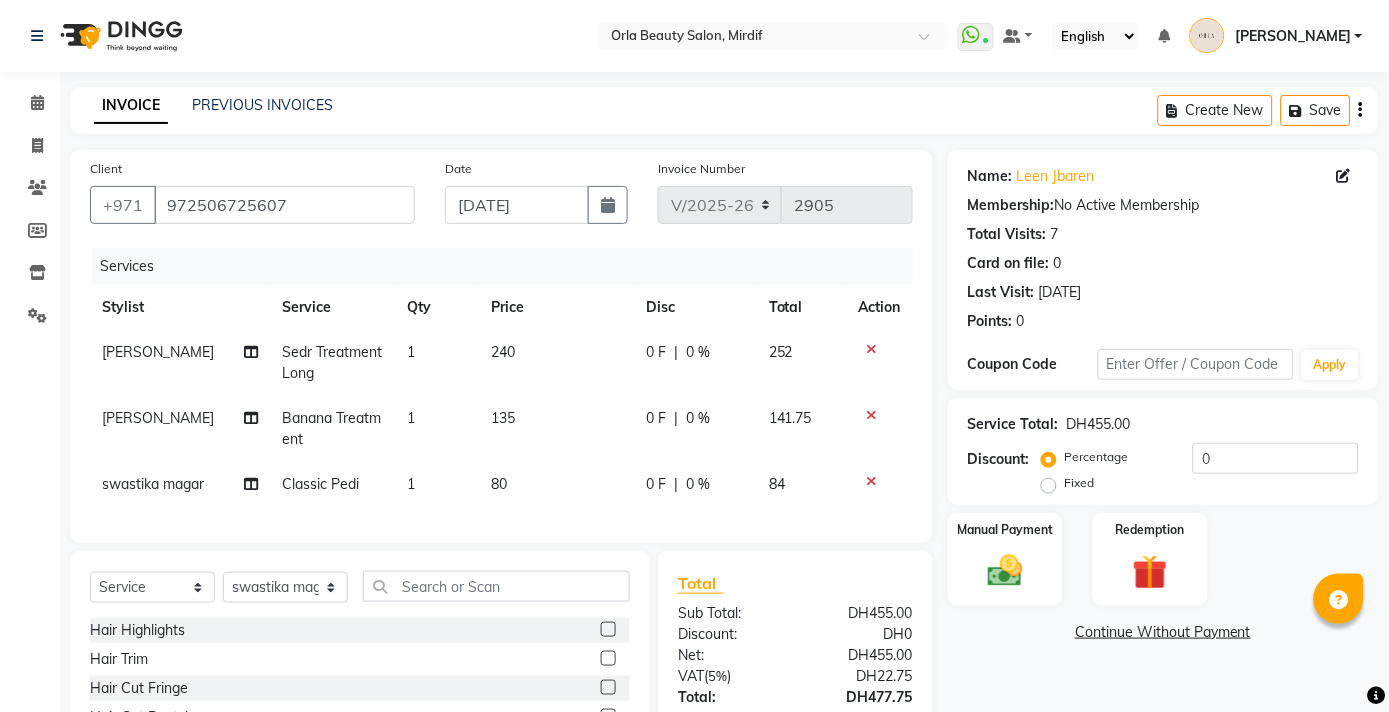 drag, startPoint x: 1258, startPoint y: 296, endPoint x: 1286, endPoint y: 312, distance: 32.24903 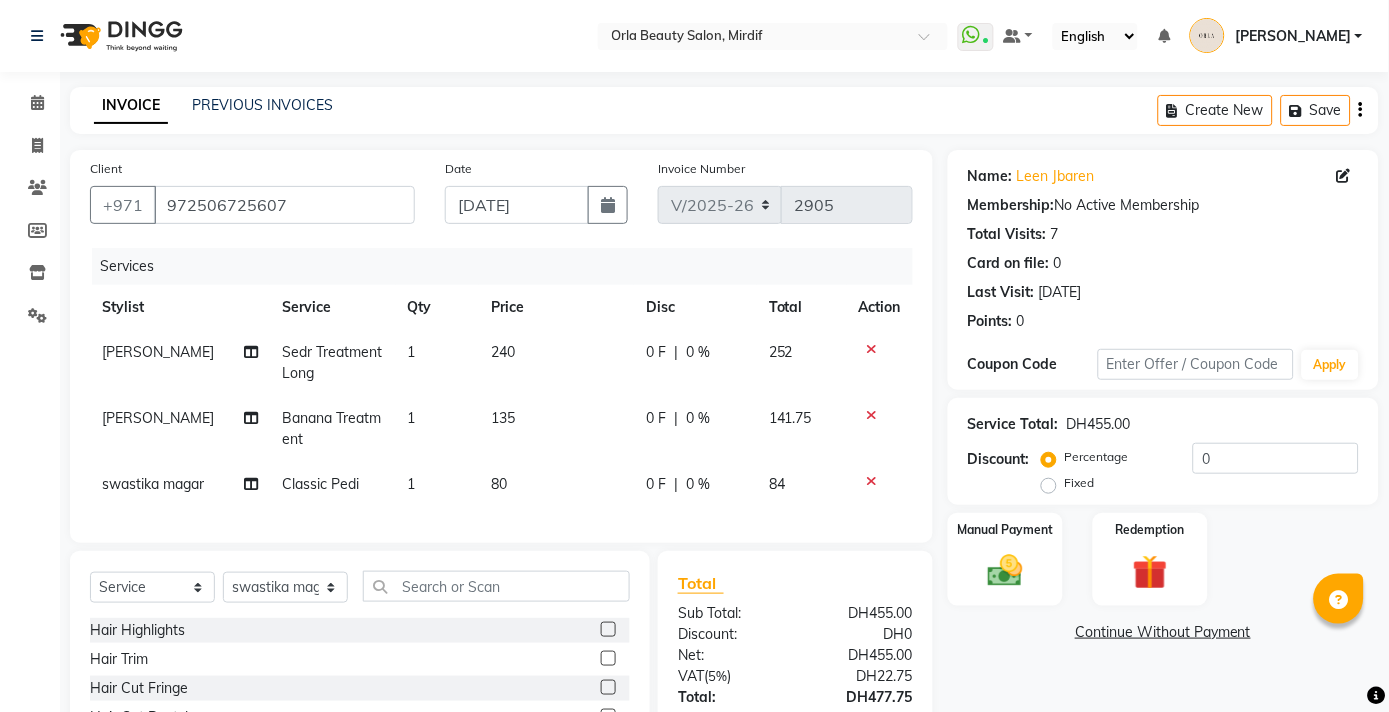 scroll, scrollTop: 179, scrollLeft: 0, axis: vertical 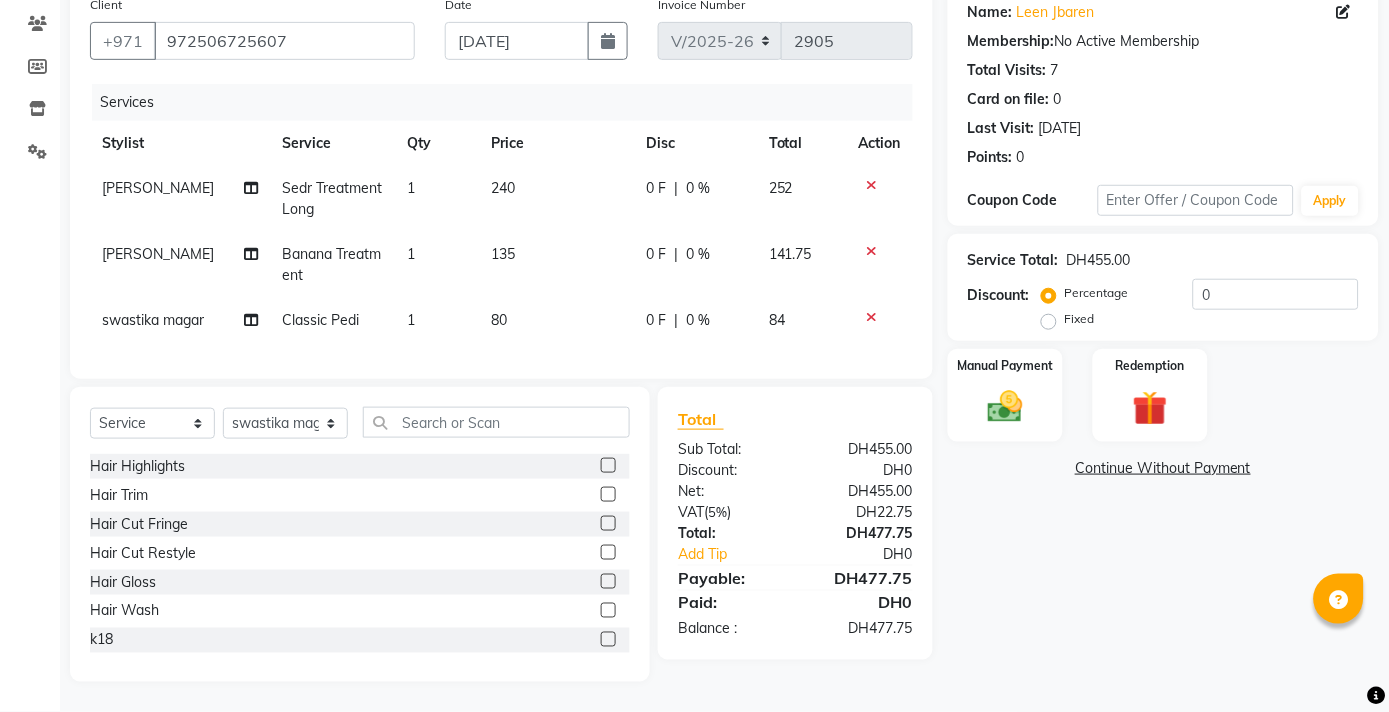 click on "135" 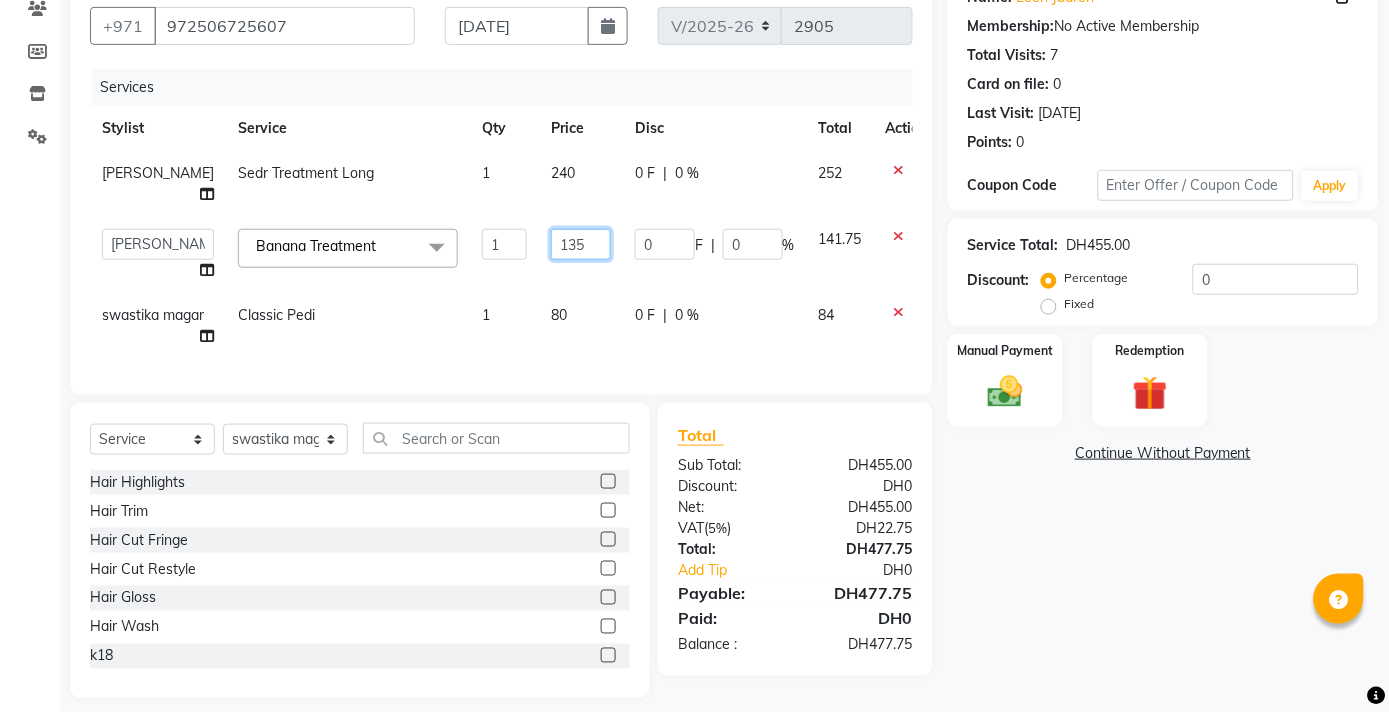 click on "135" 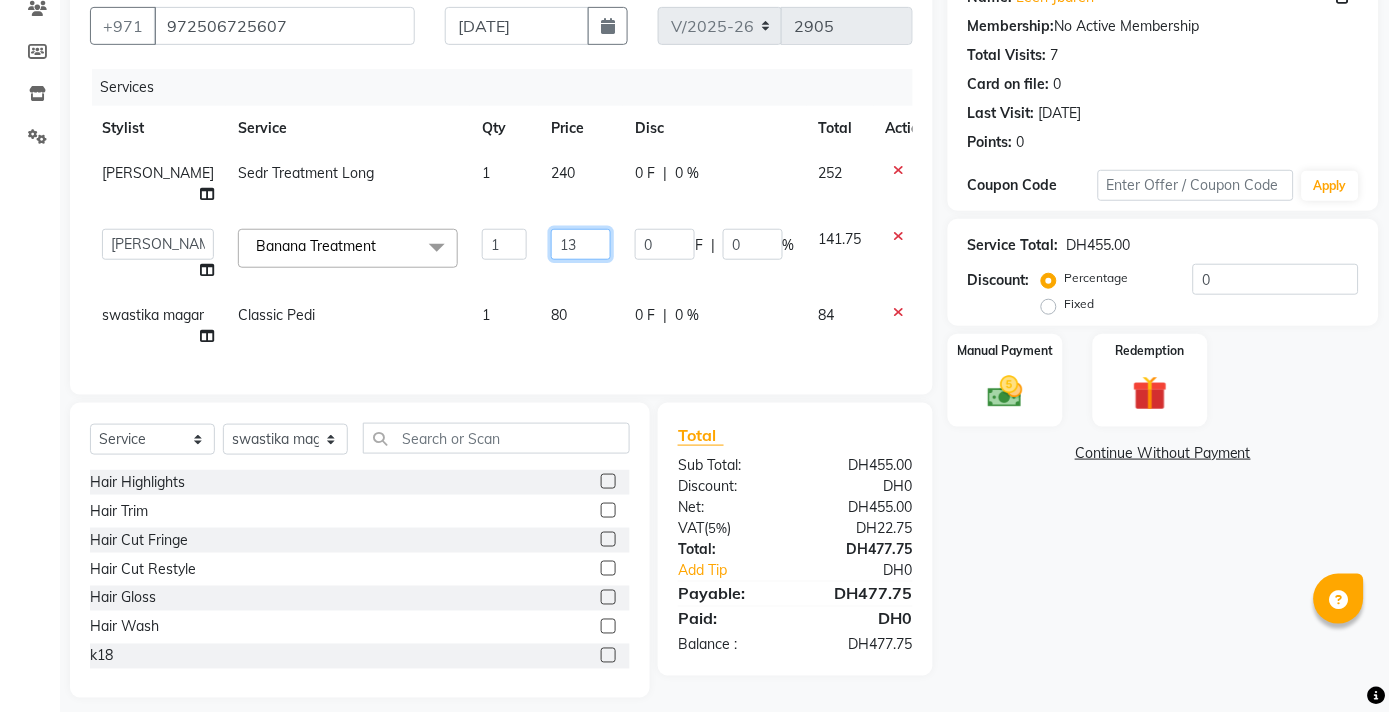 type on "1" 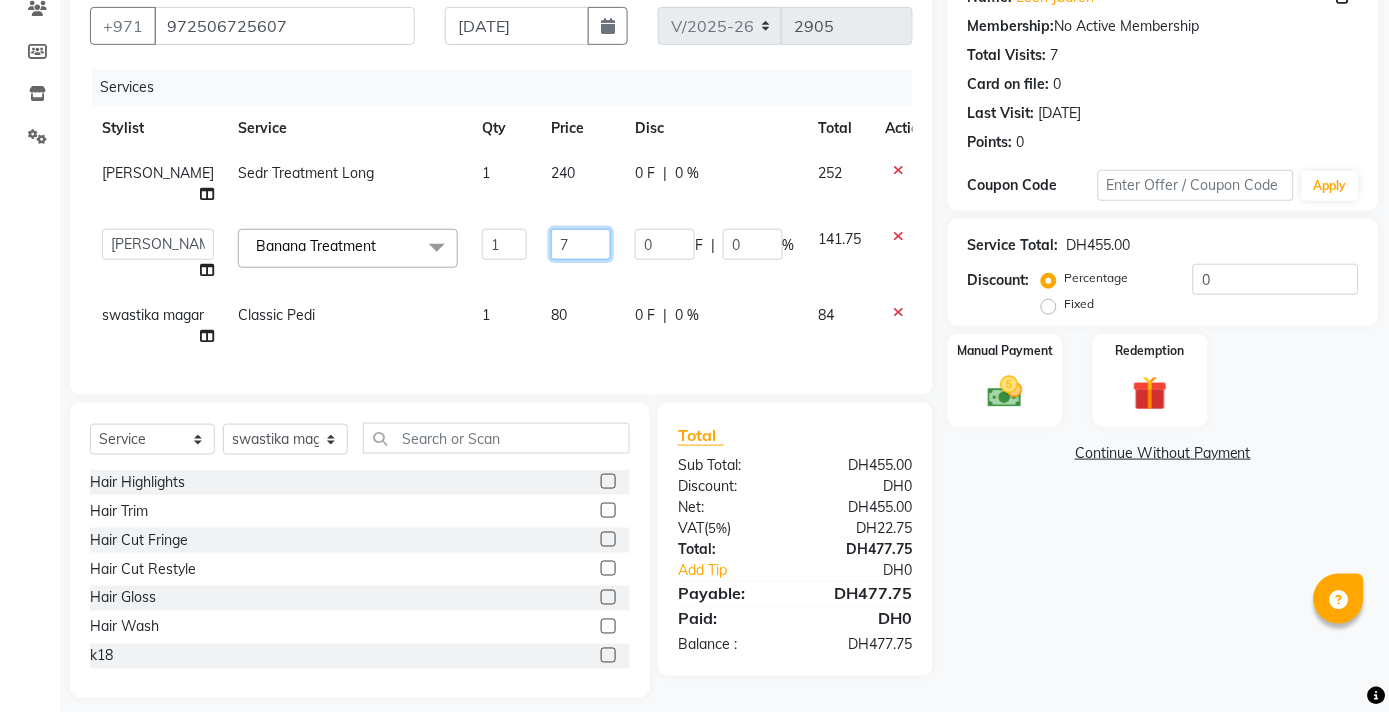 type on "70" 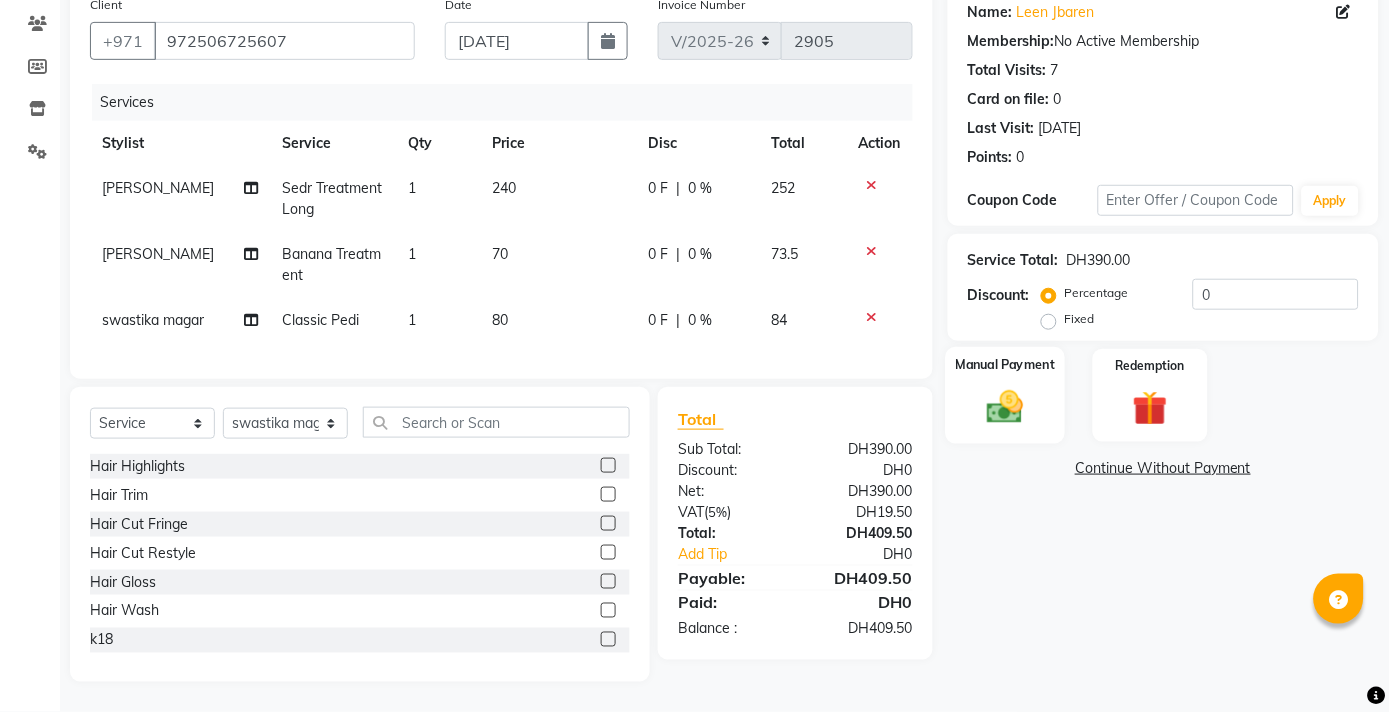 click 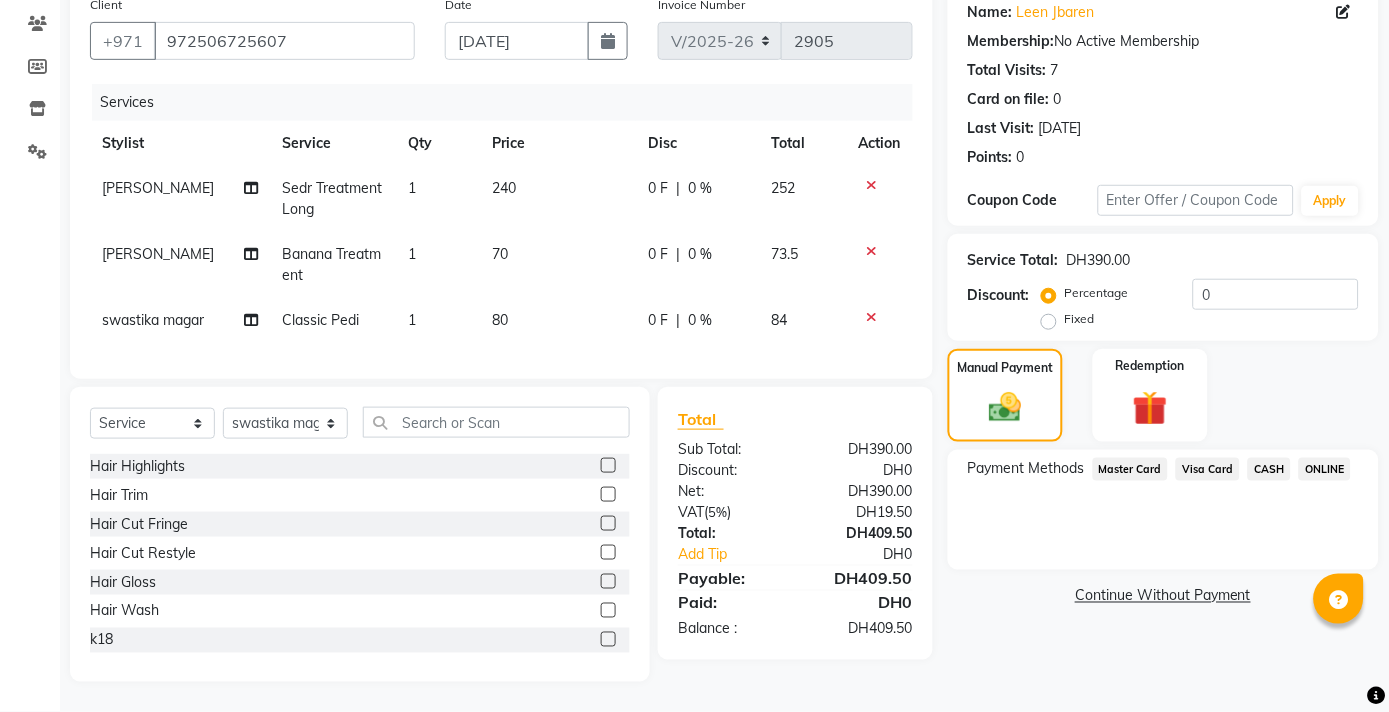 click on "CASH" 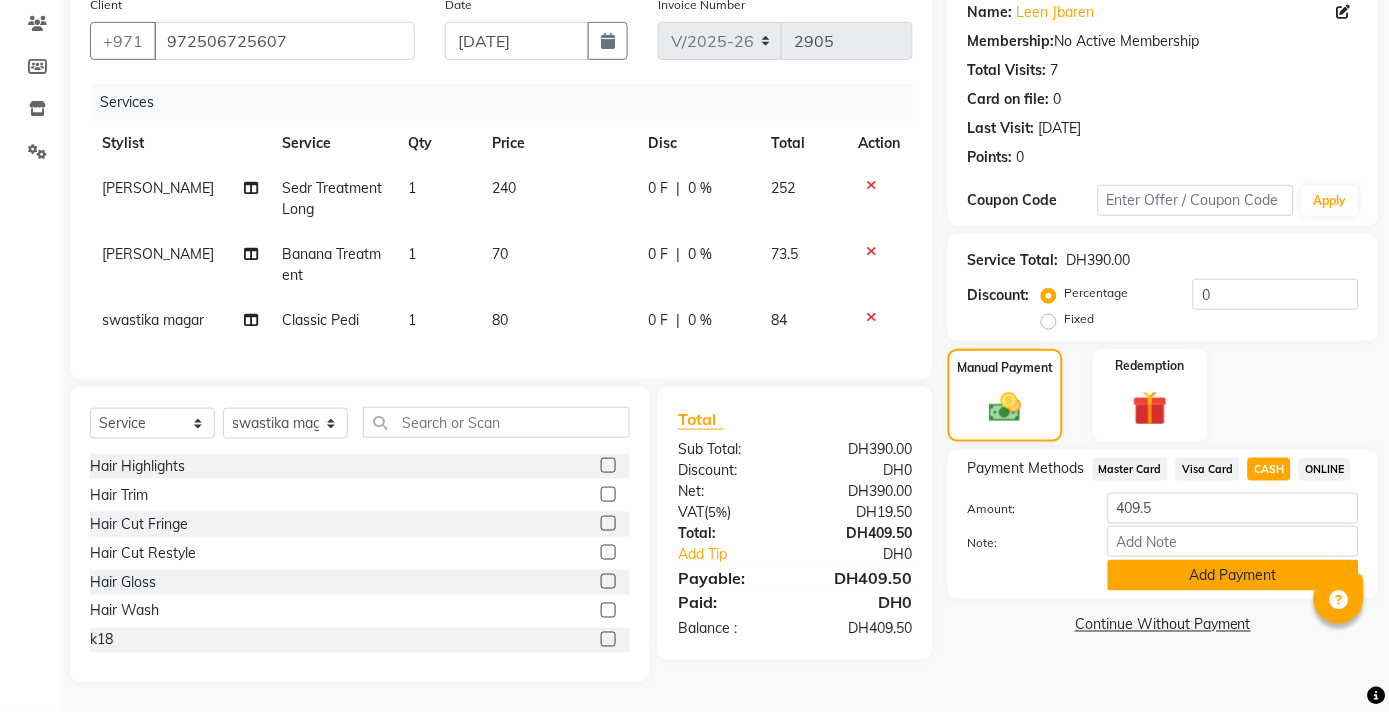 click on "Add Payment" 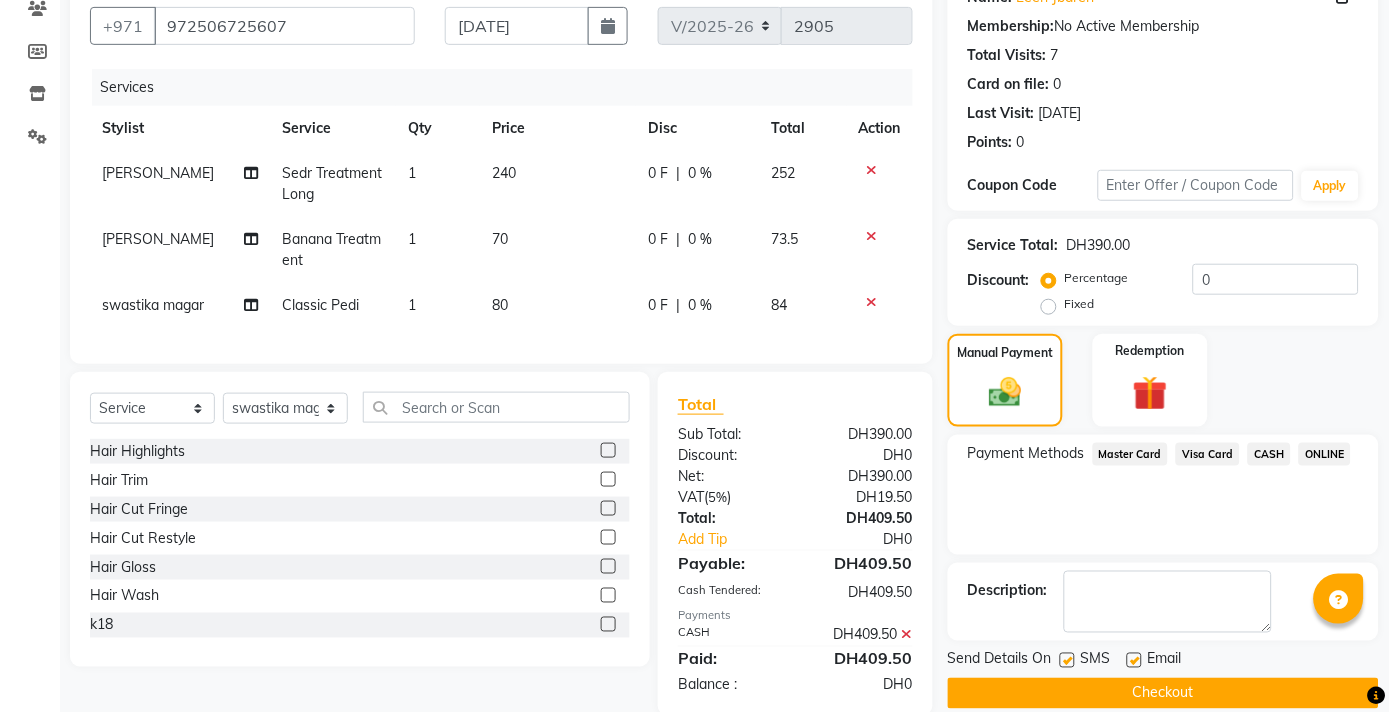 click on "Checkout" 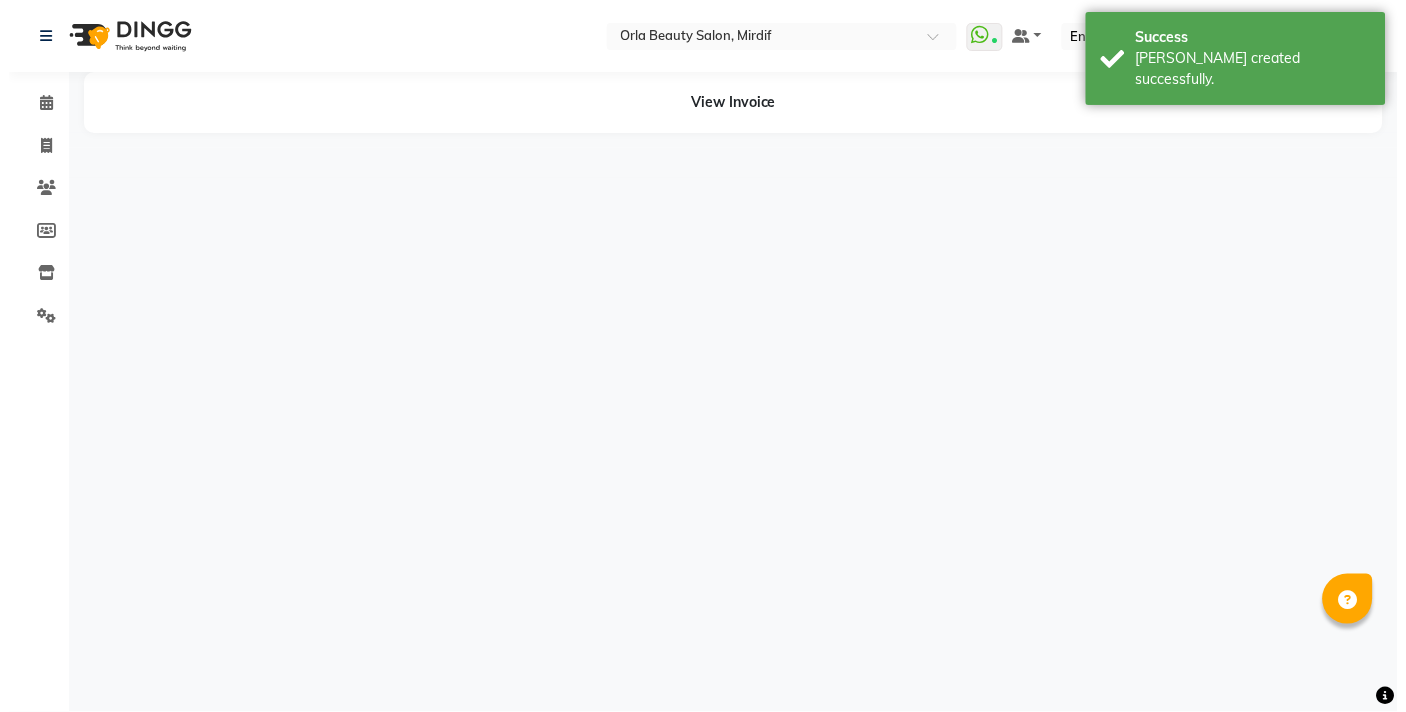 scroll, scrollTop: 0, scrollLeft: 0, axis: both 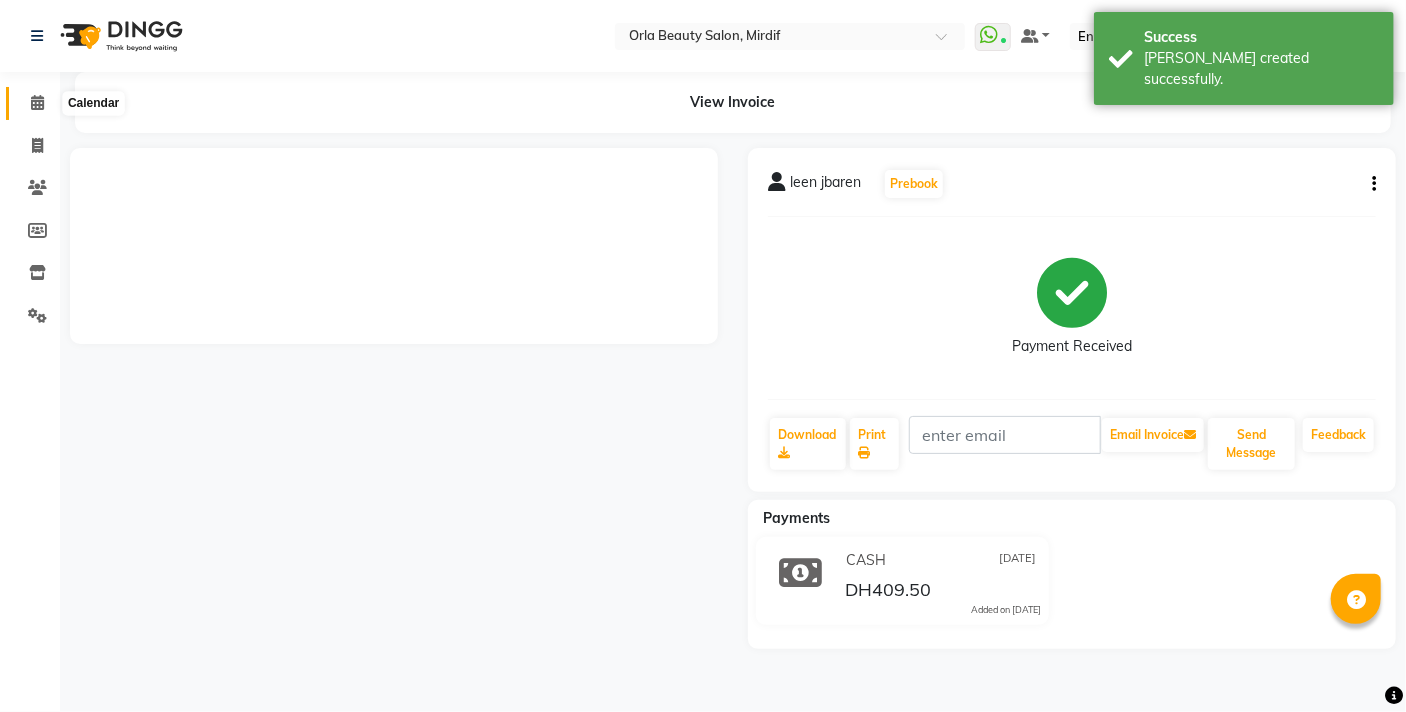 click 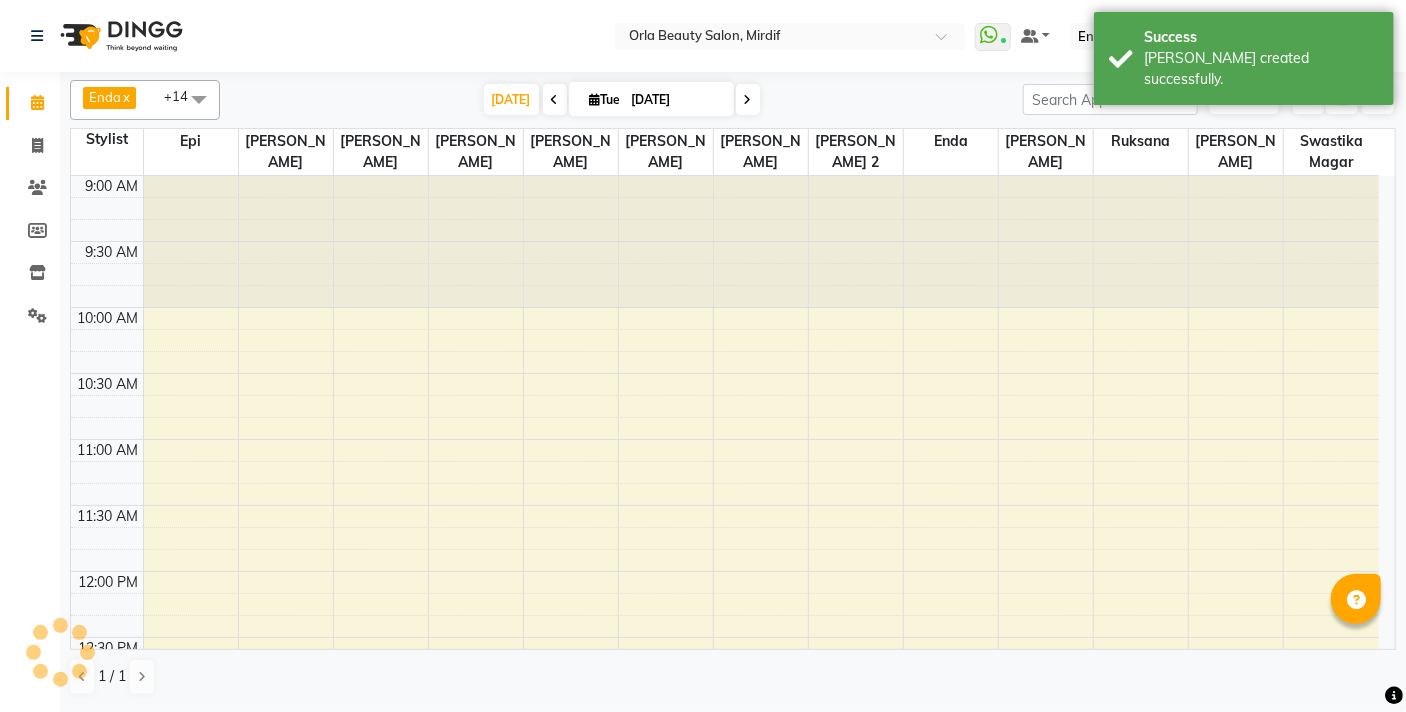 scroll, scrollTop: 0, scrollLeft: 0, axis: both 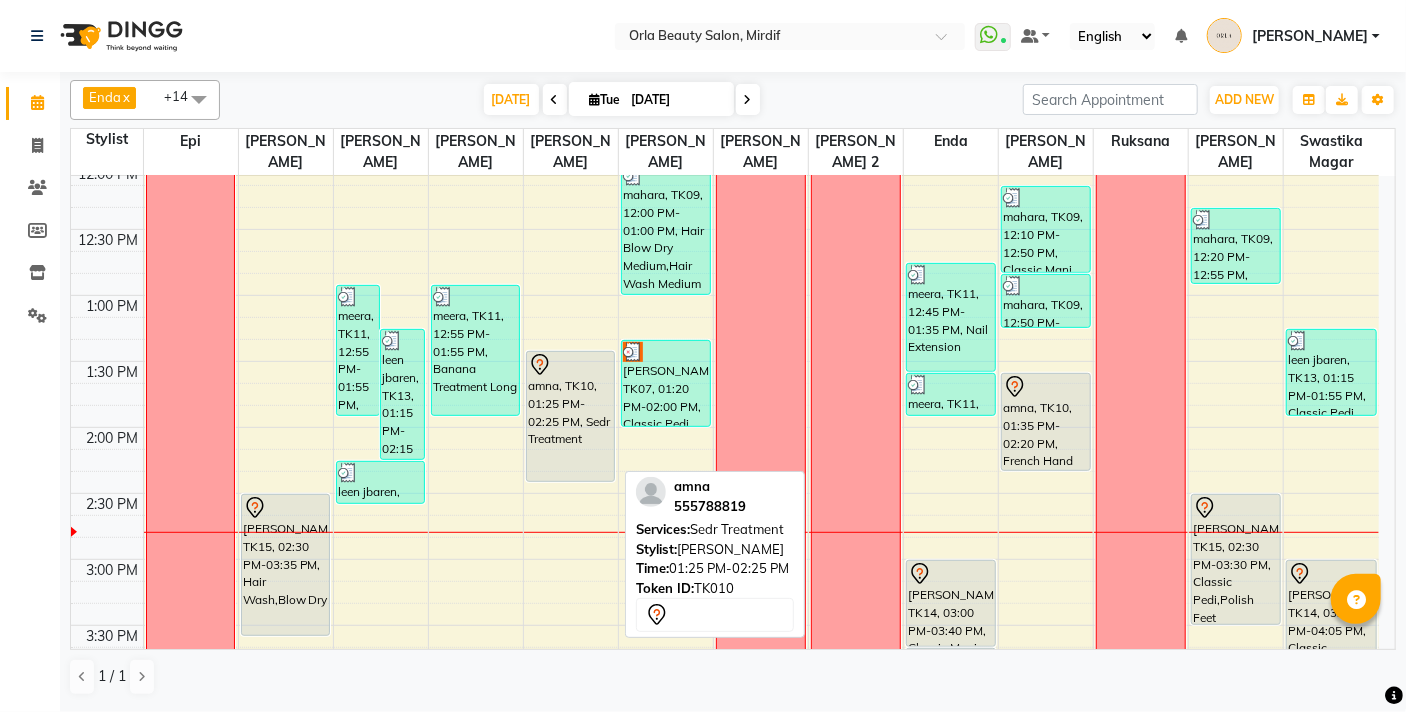 click on "amna, TK10, 01:25 PM-02:25 PM, Sedr Treatment" at bounding box center [571, 416] 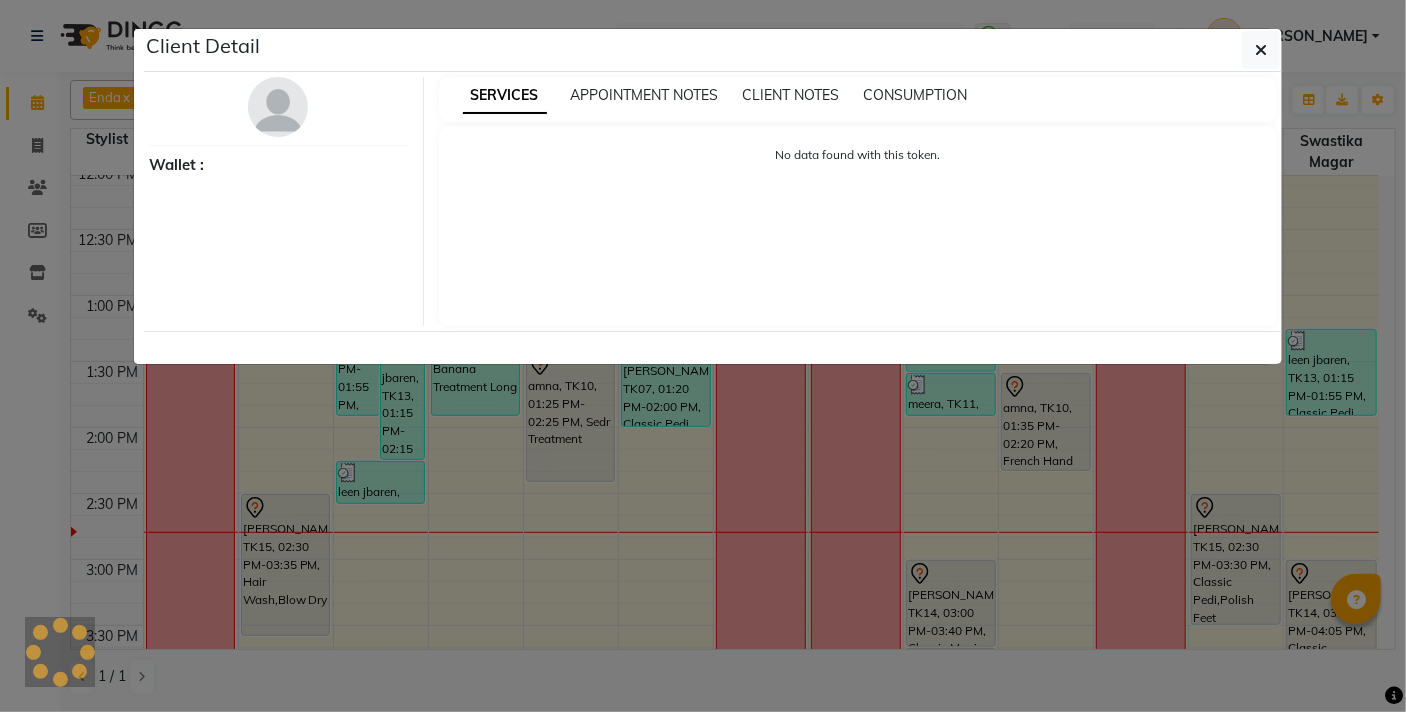 type 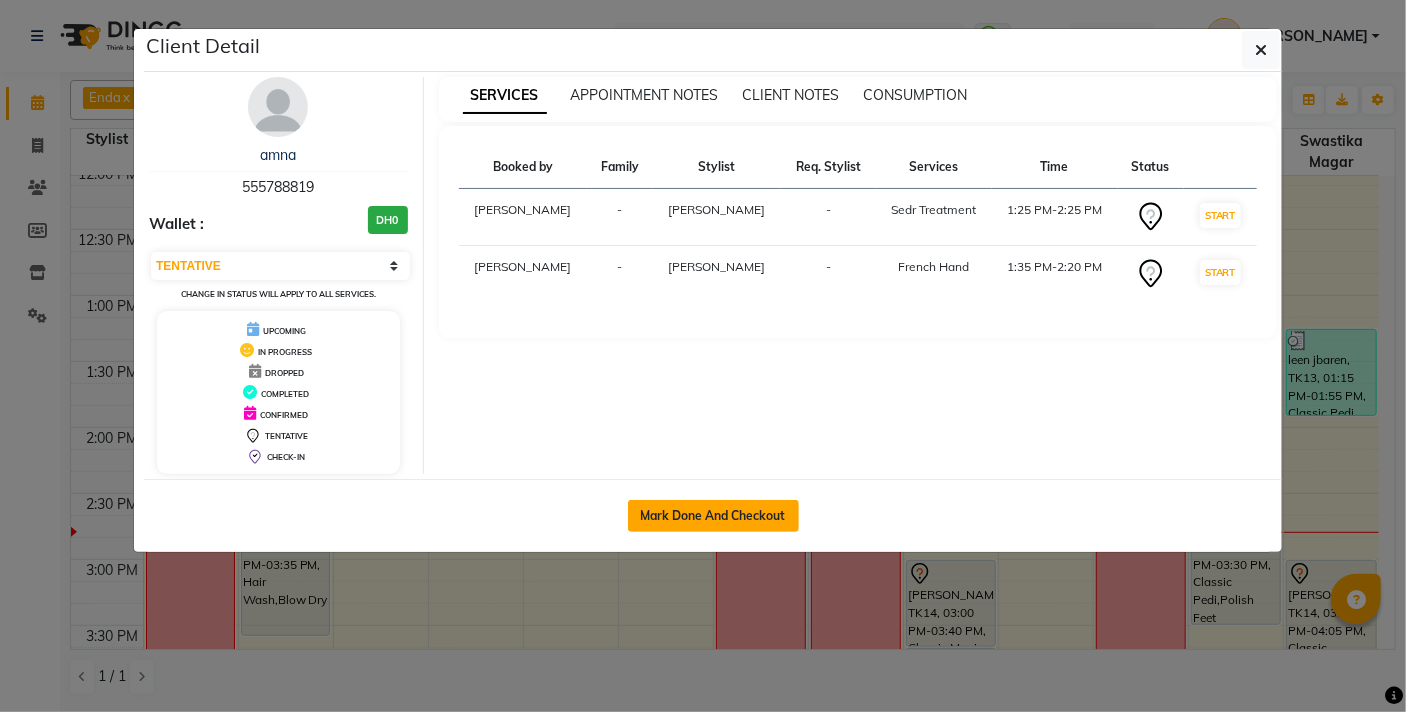 click on "Mark Done And Checkout" 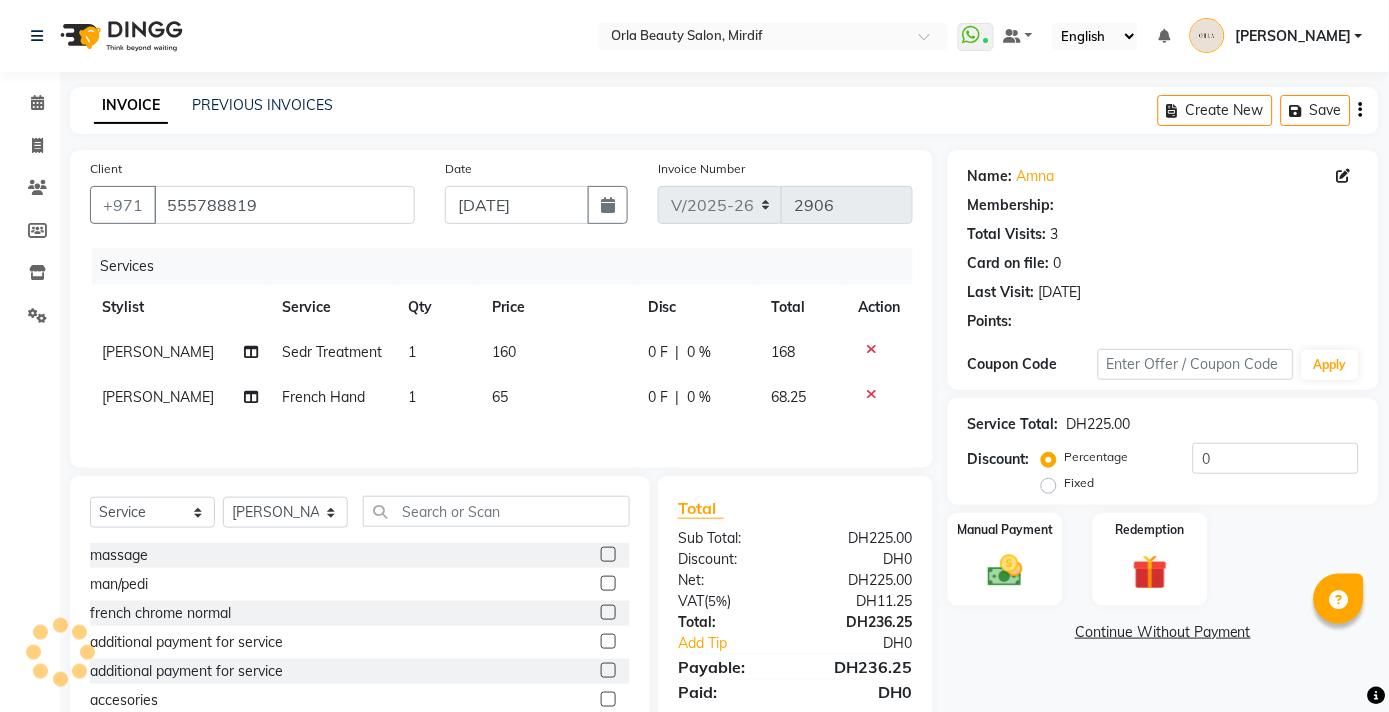 click on "65" 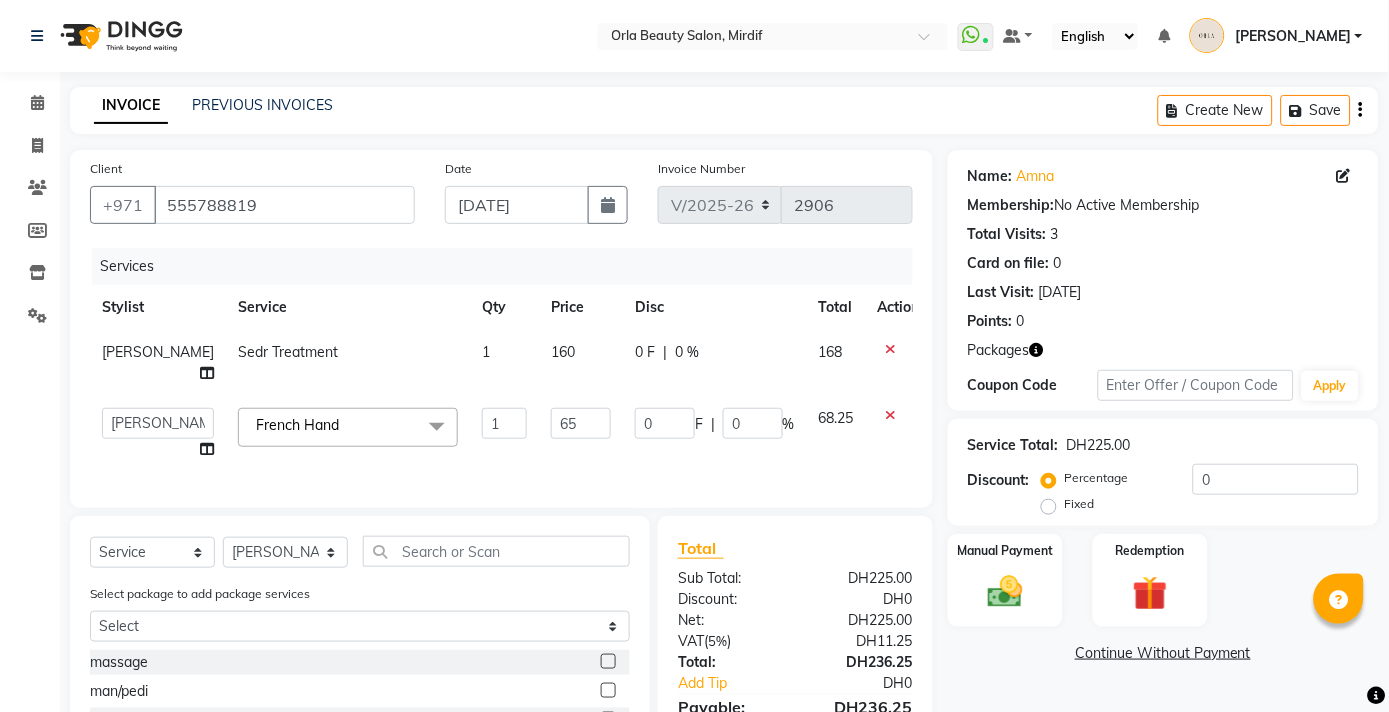click on "160" 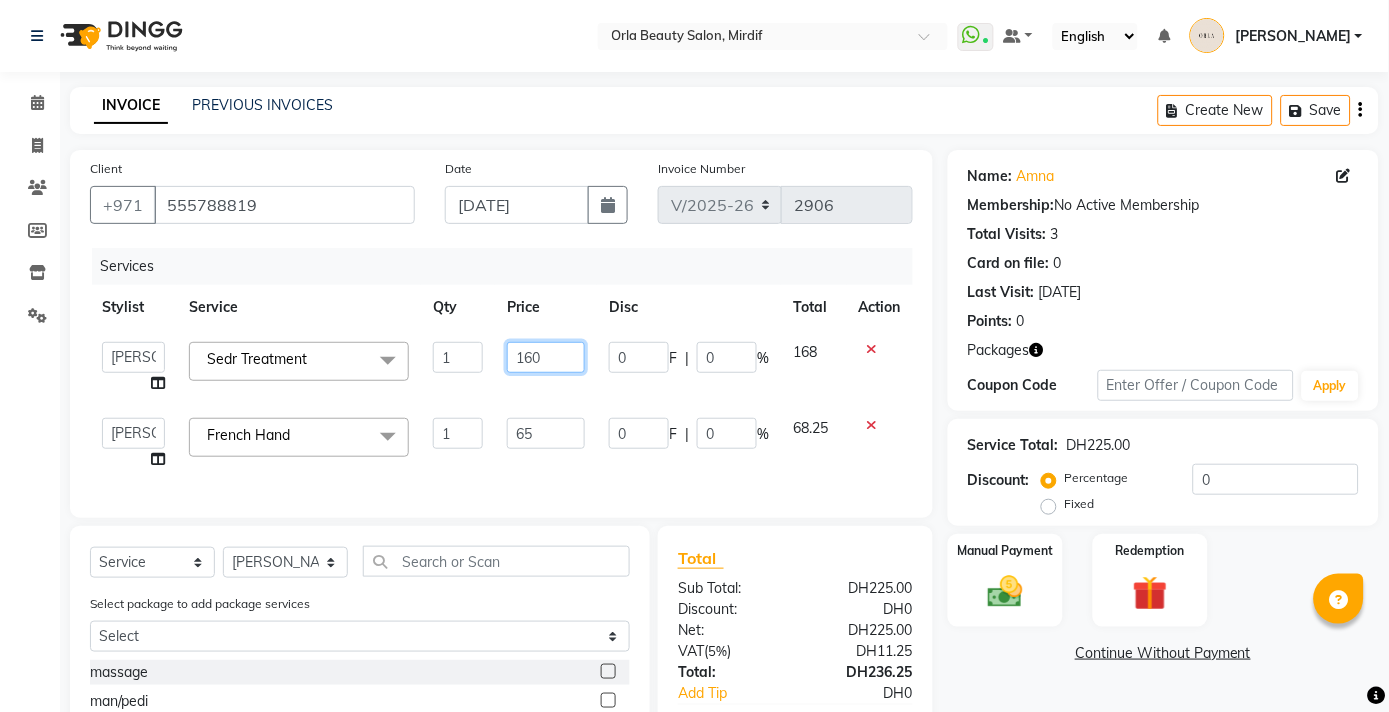 click on "160" 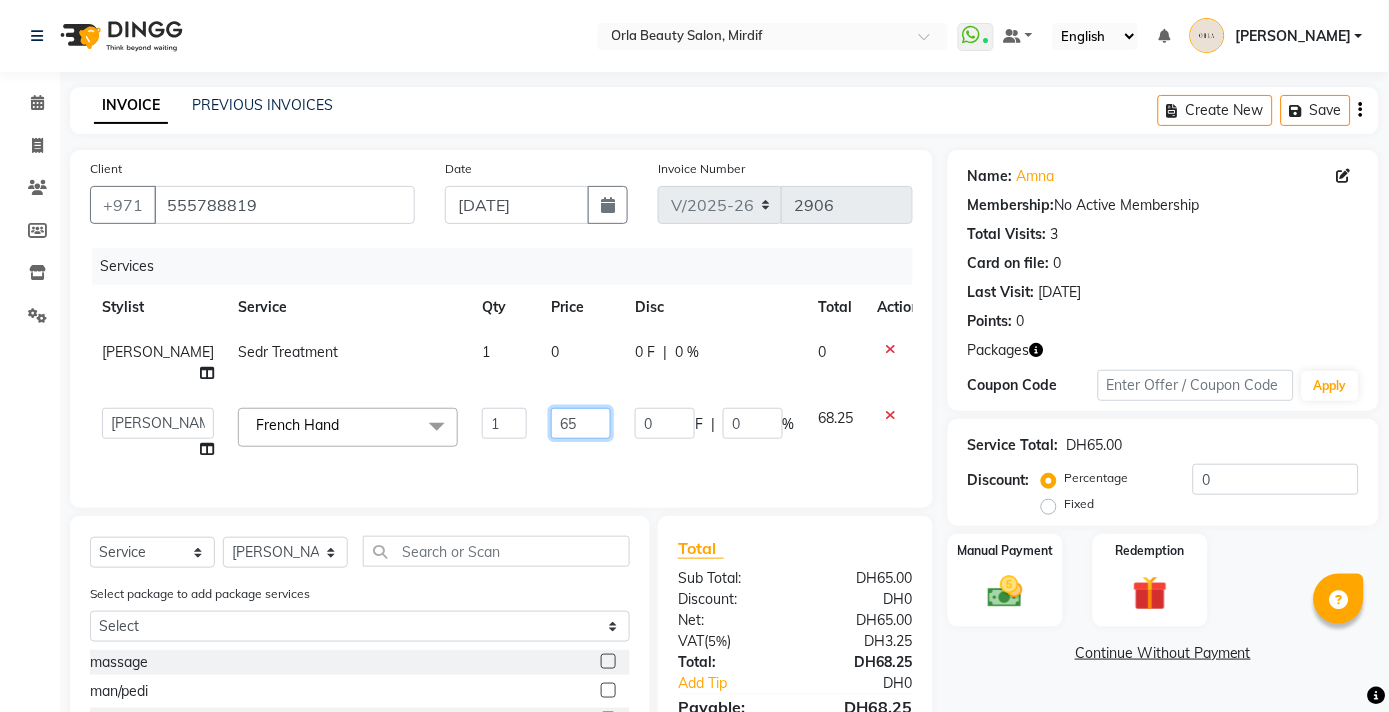 click on "65" 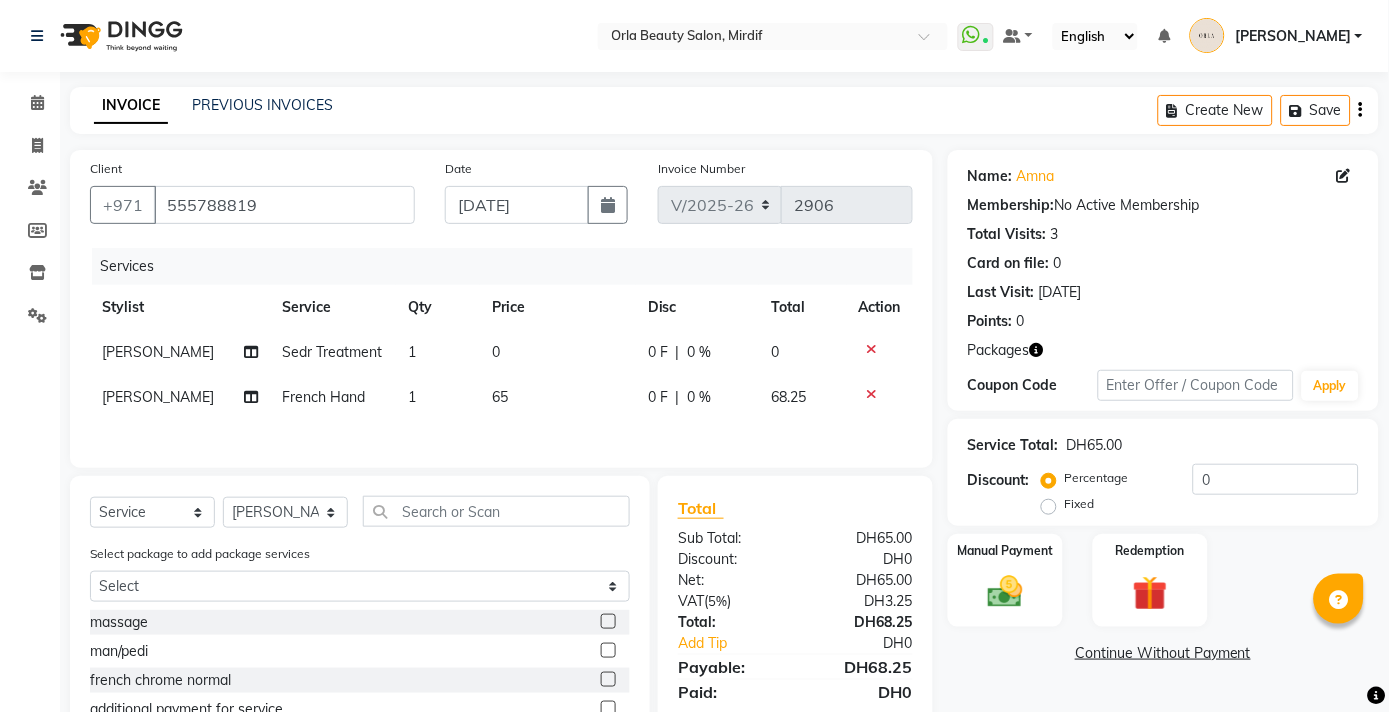 scroll, scrollTop: 159, scrollLeft: 0, axis: vertical 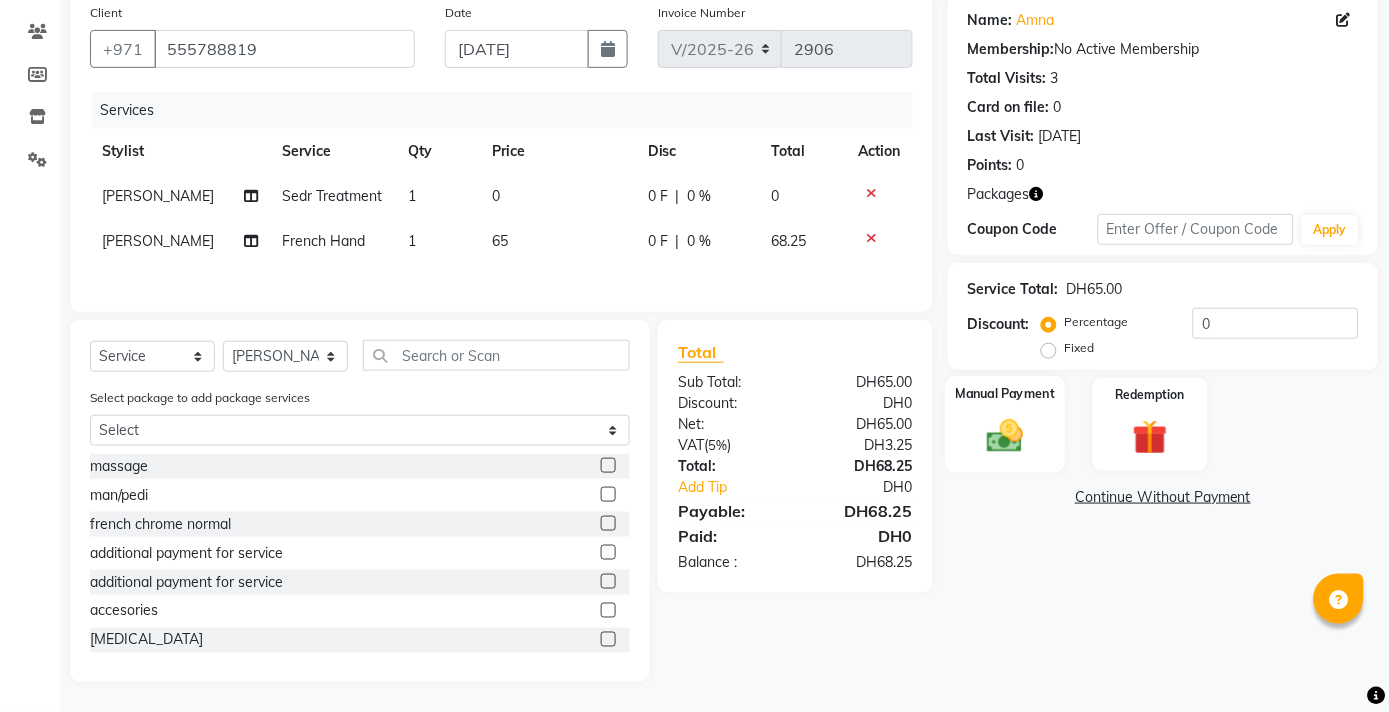 click 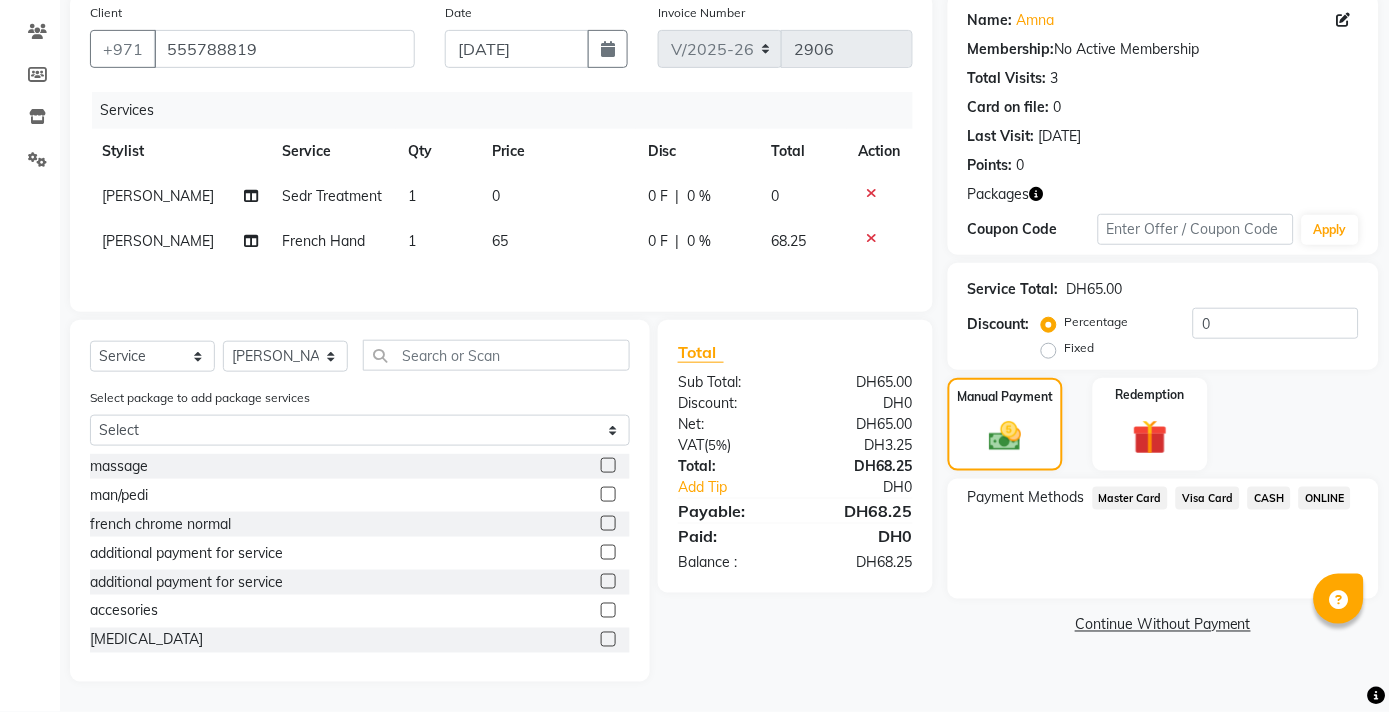 click on "CASH" 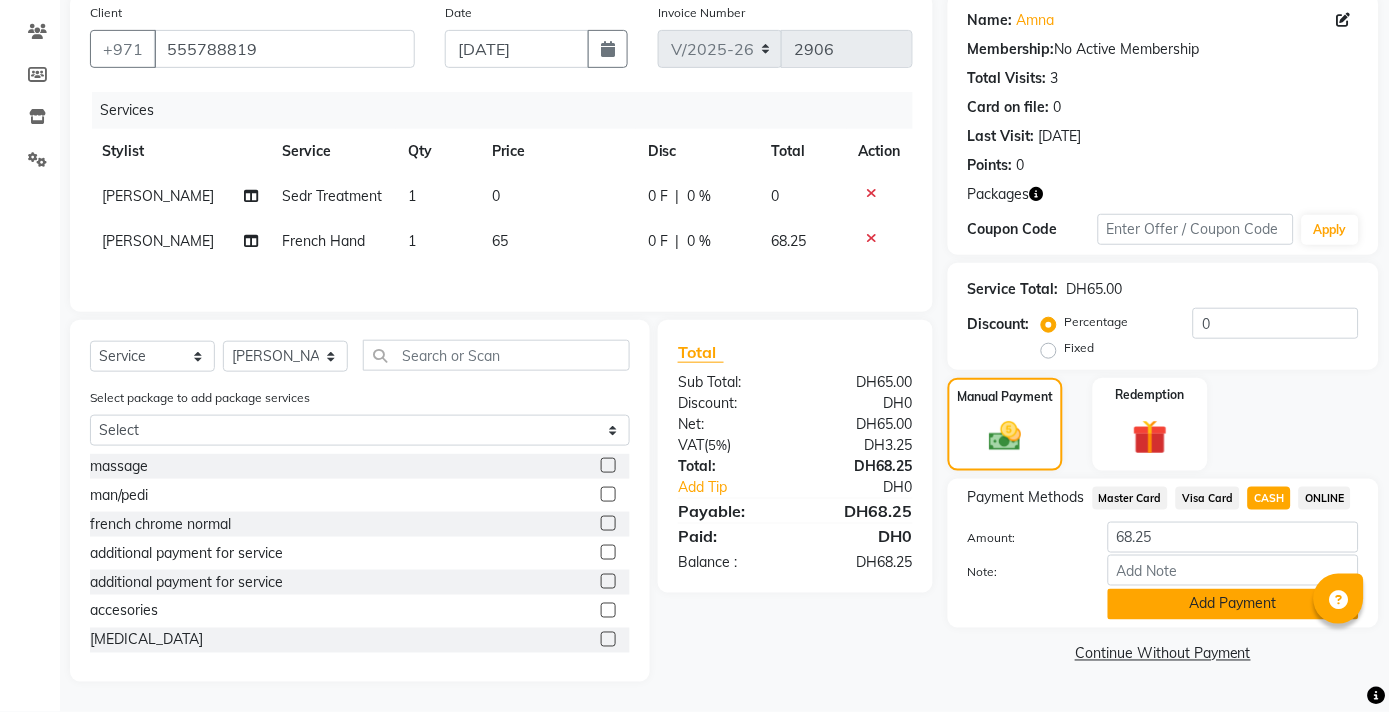click on "Add Payment" 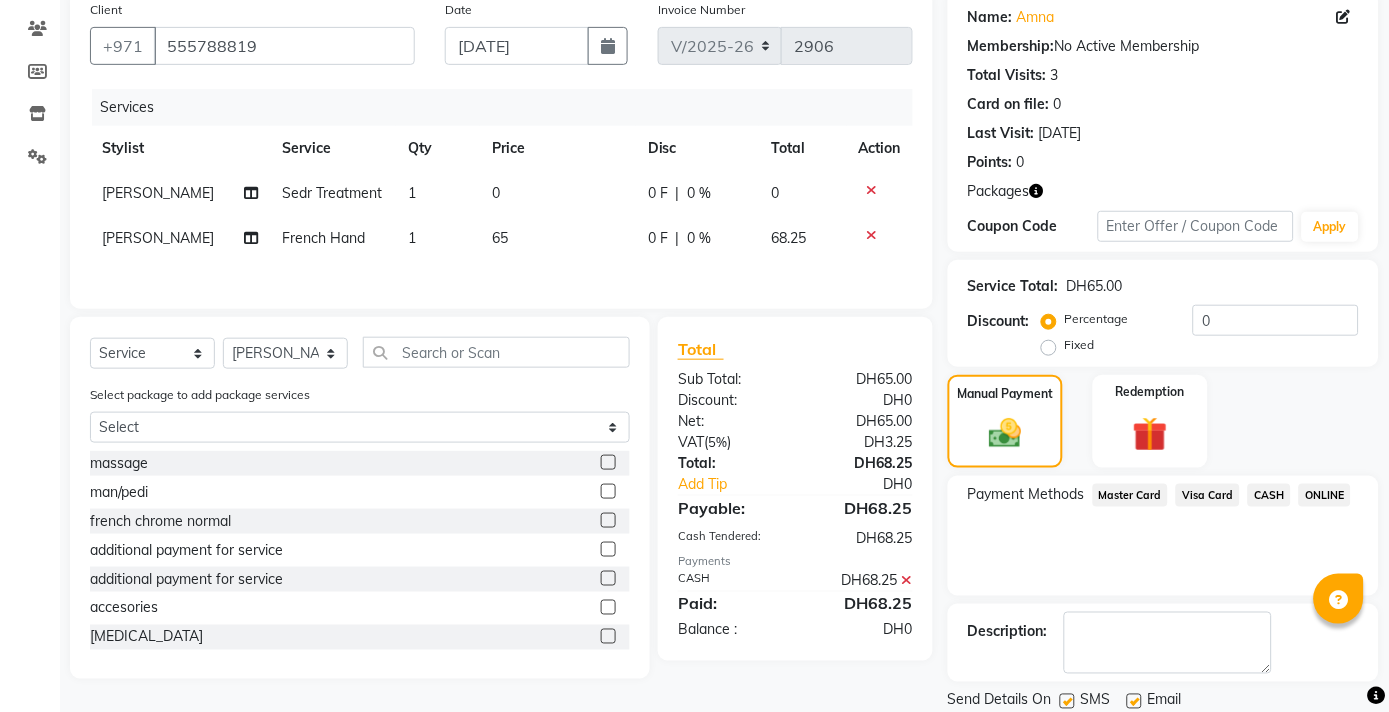 click on "Checkout" 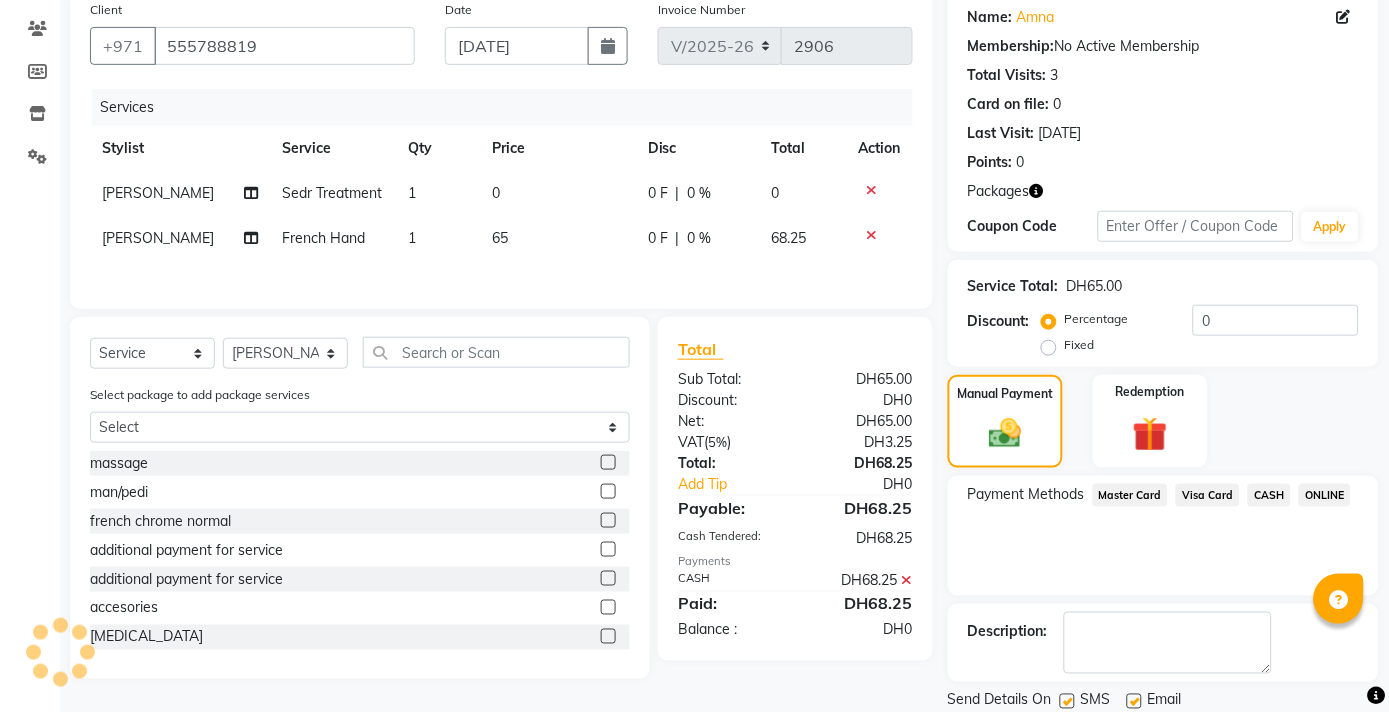 scroll, scrollTop: 226, scrollLeft: 0, axis: vertical 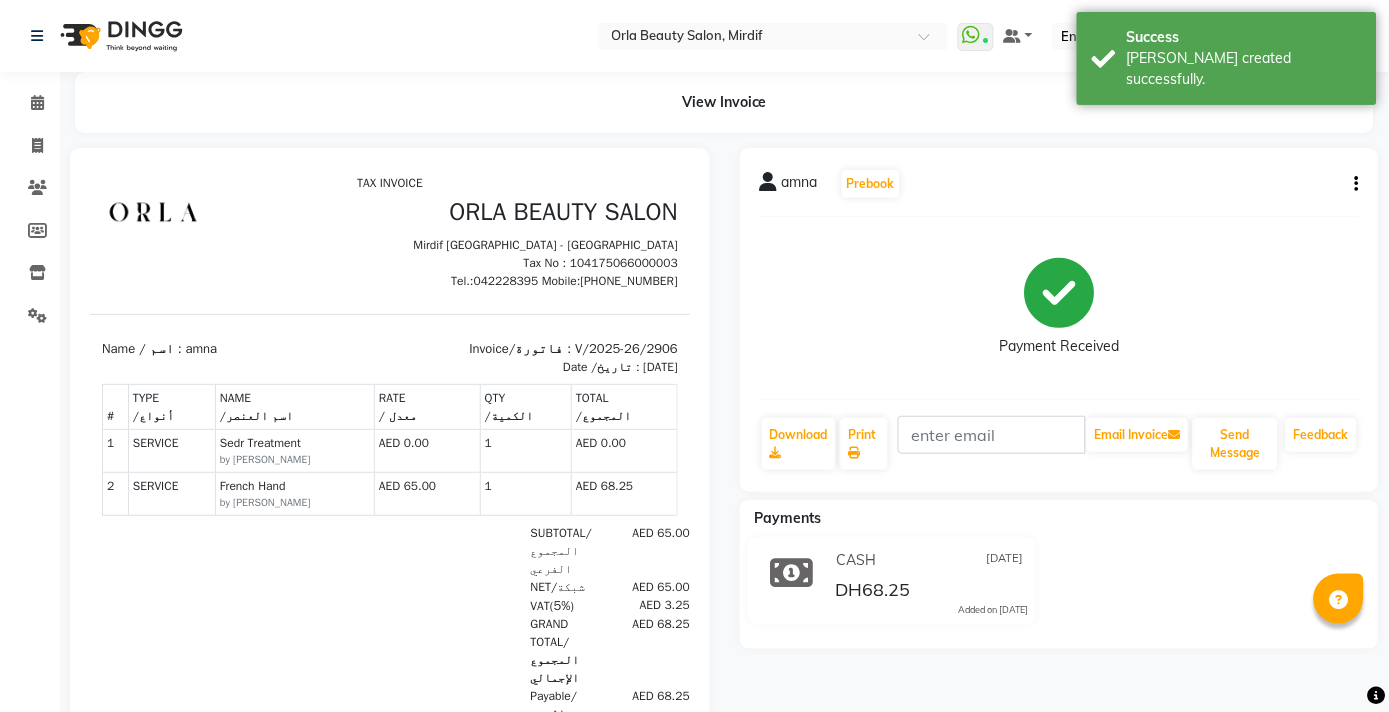 click 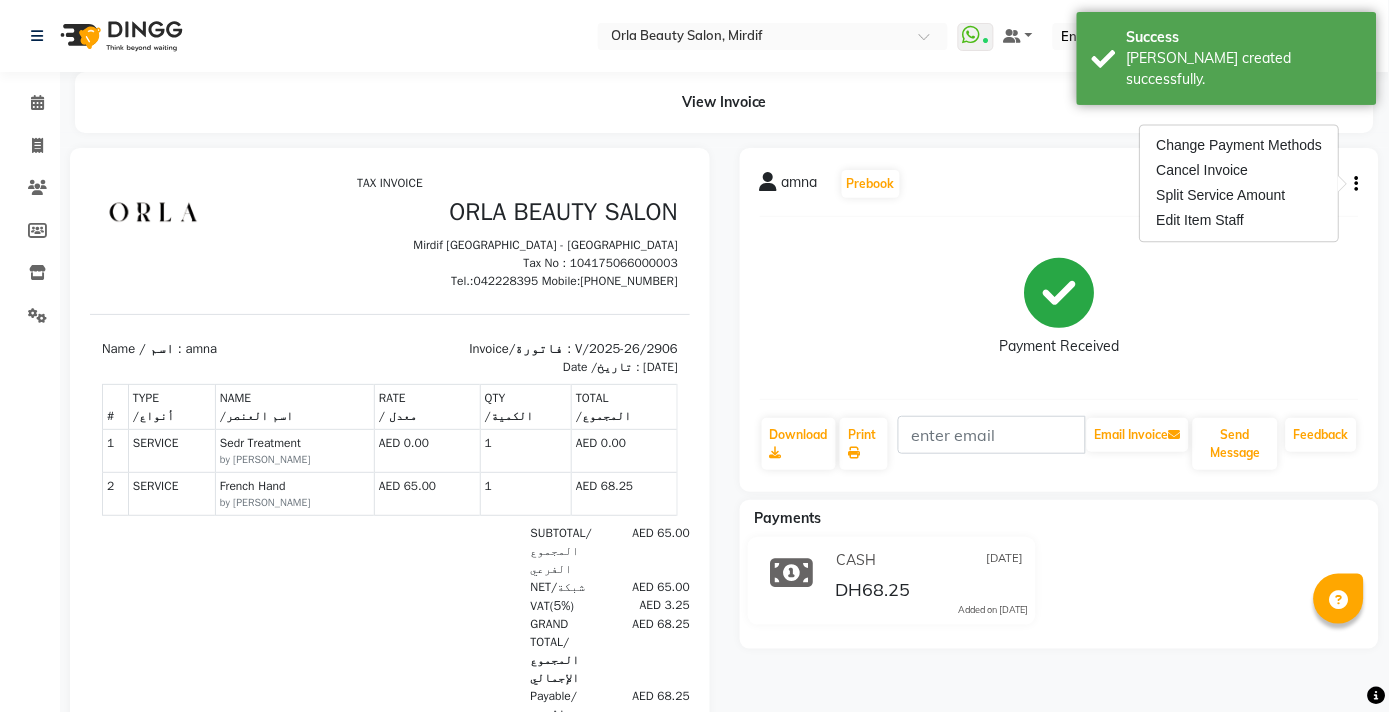 click on "amna   Prebook   Payment Received  Download  Print   Email Invoice   Send Message Feedback" 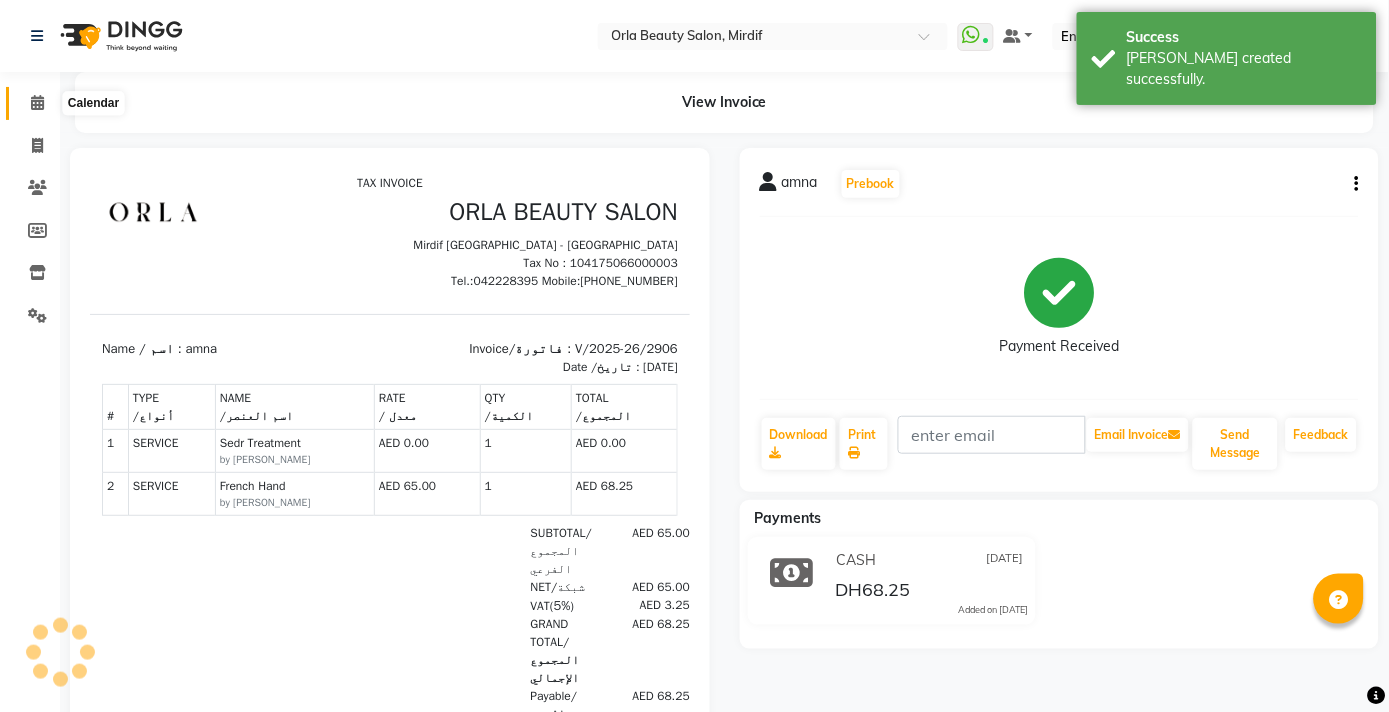 drag, startPoint x: 26, startPoint y: 103, endPoint x: 70, endPoint y: 7, distance: 105.60303 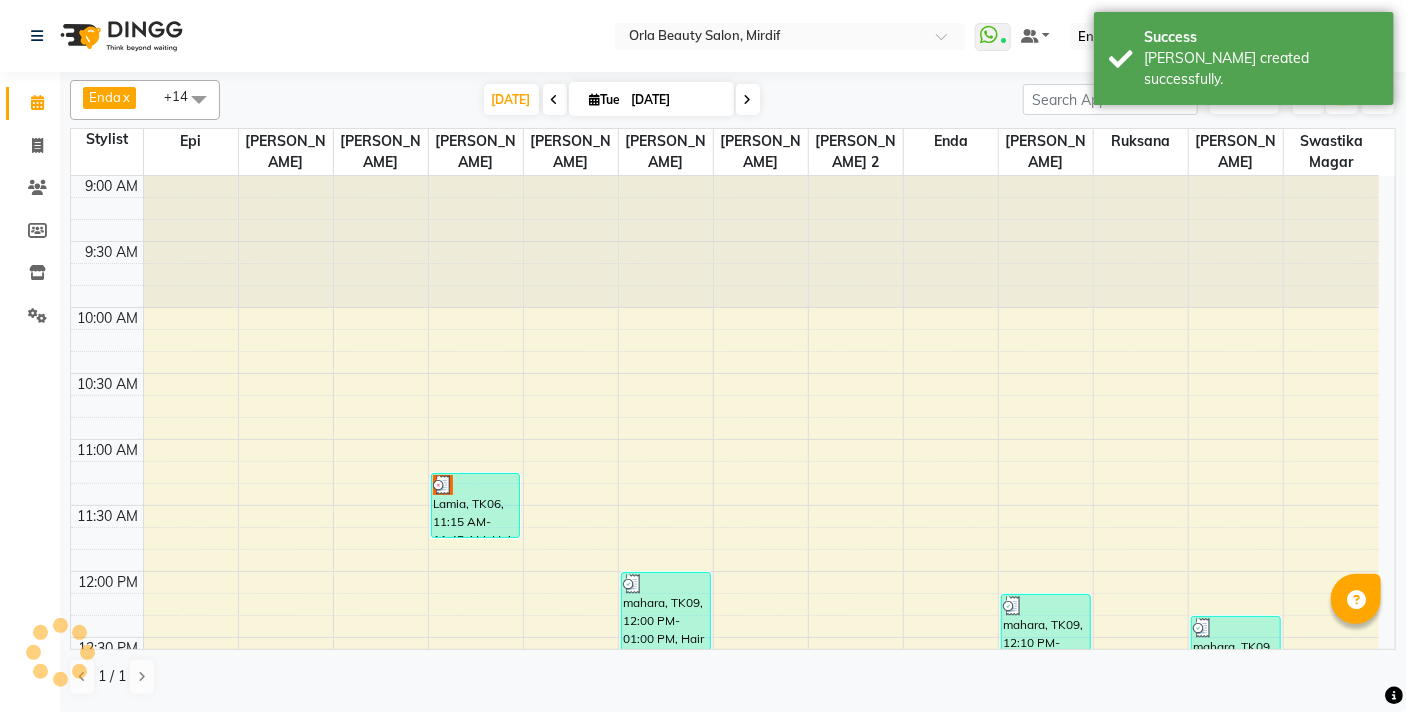 scroll, scrollTop: 0, scrollLeft: 0, axis: both 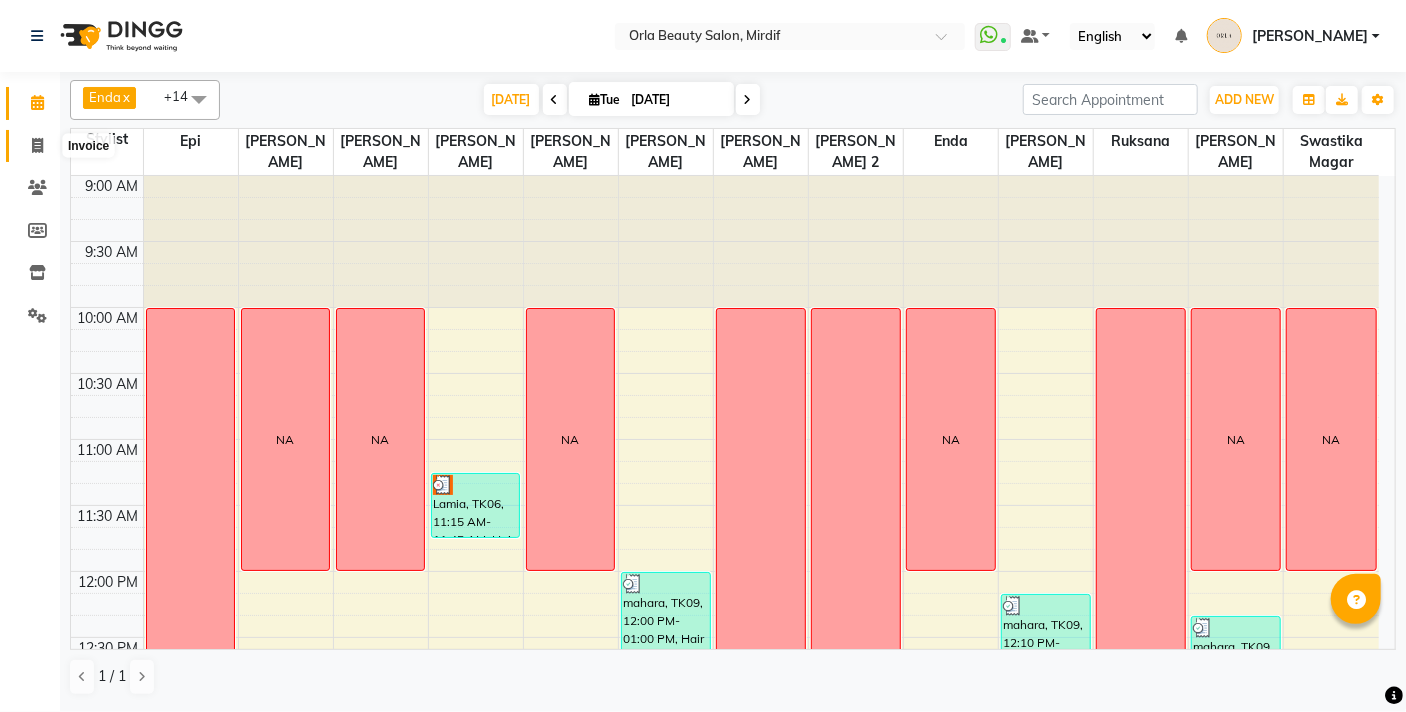 click 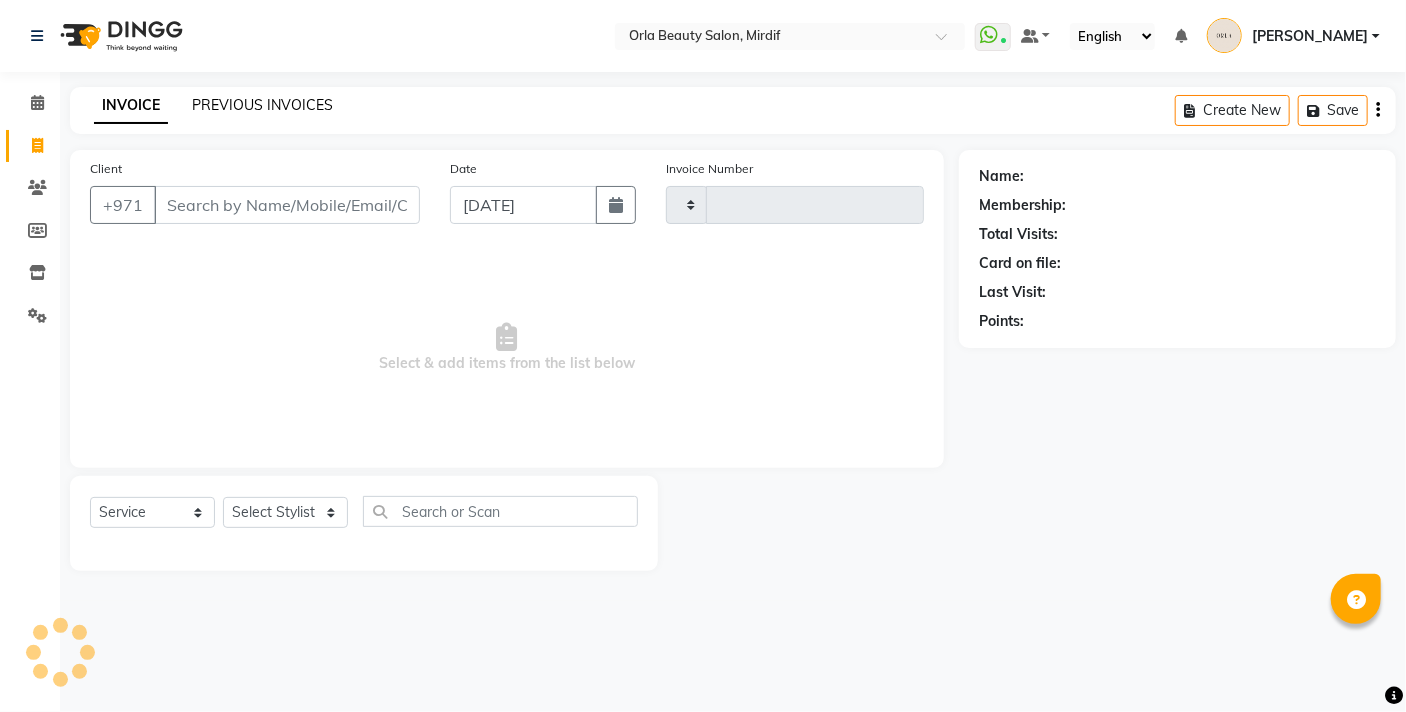 click on "INVOICE PREVIOUS INVOICES" 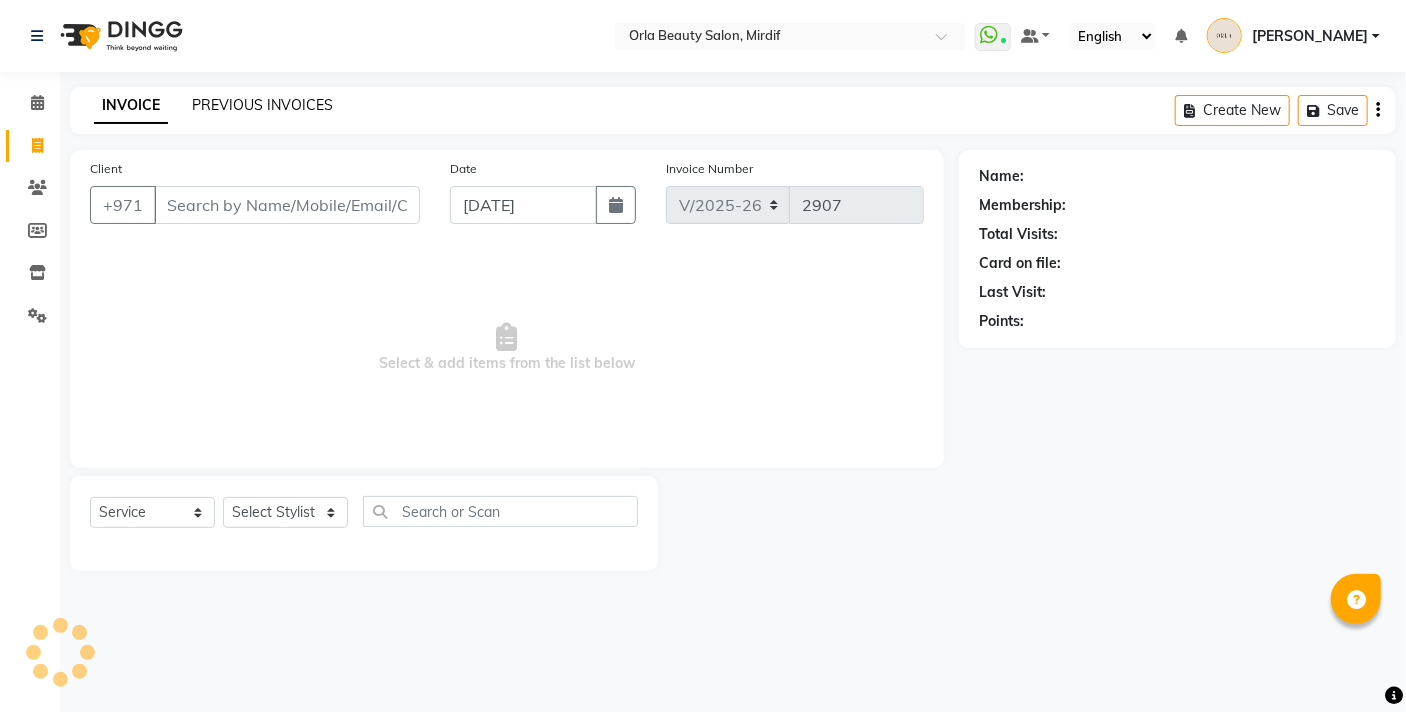click on "PREVIOUS INVOICES" 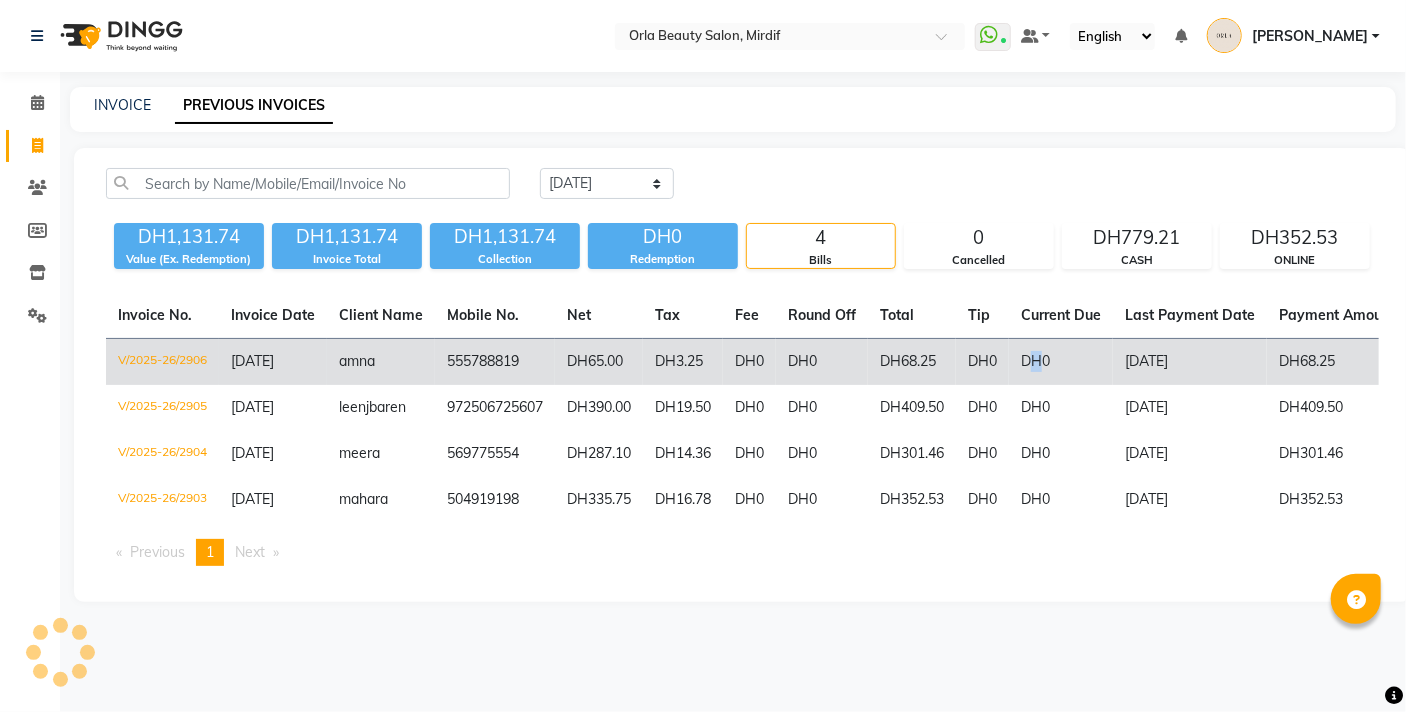 click on "DH0" 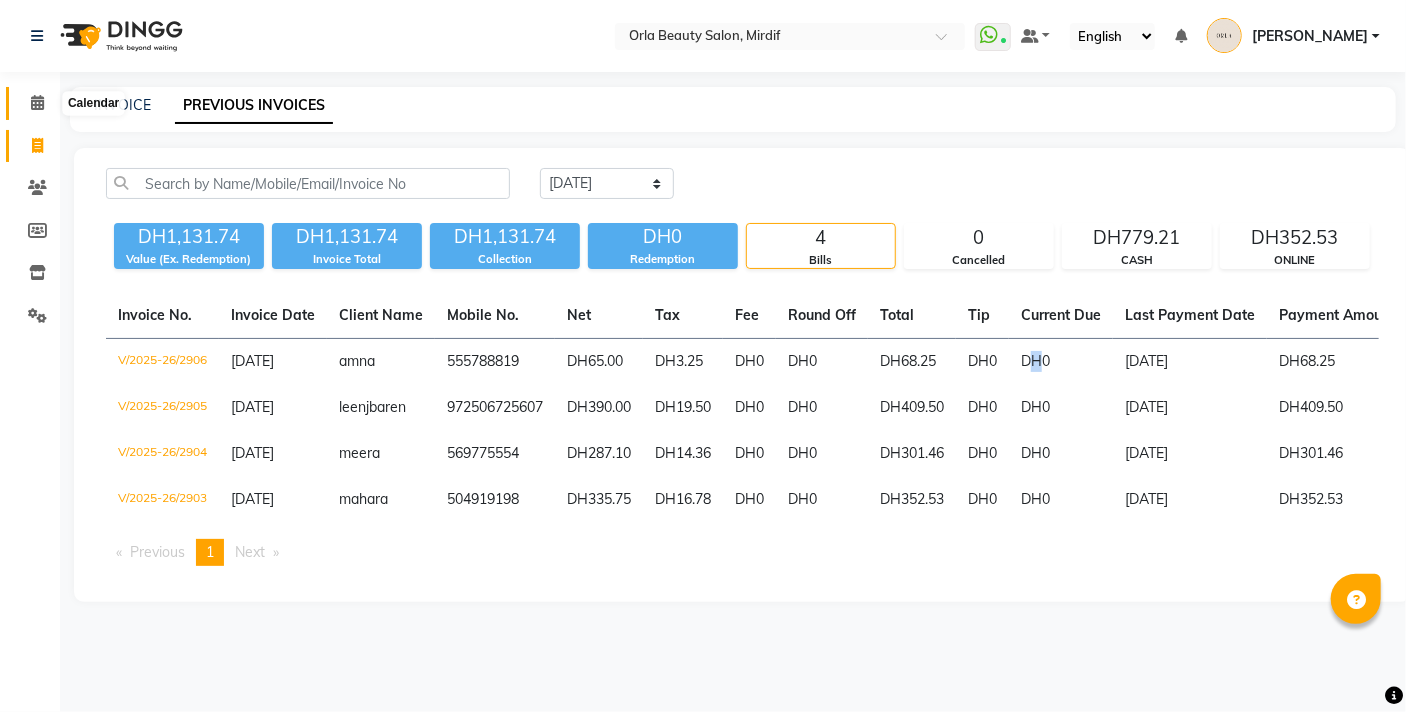 click 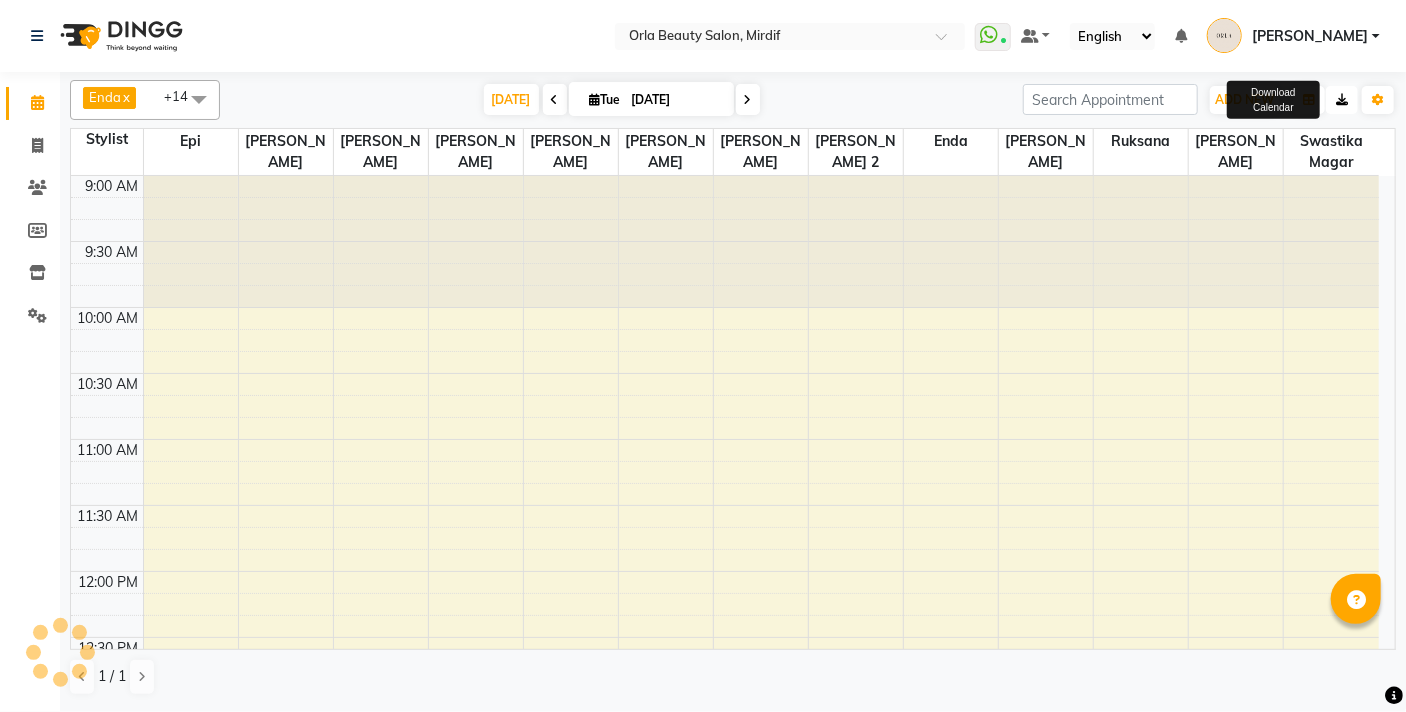 click at bounding box center [1342, 100] 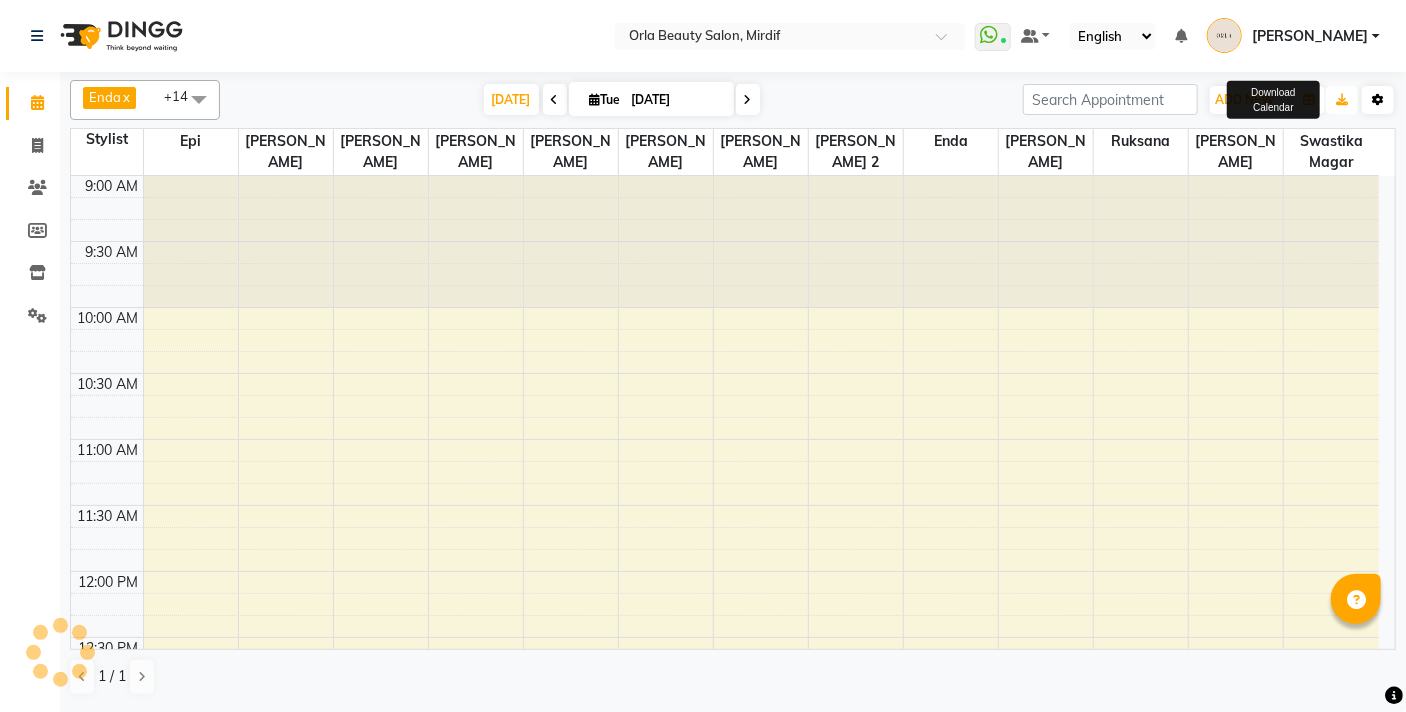 scroll, scrollTop: 0, scrollLeft: 0, axis: both 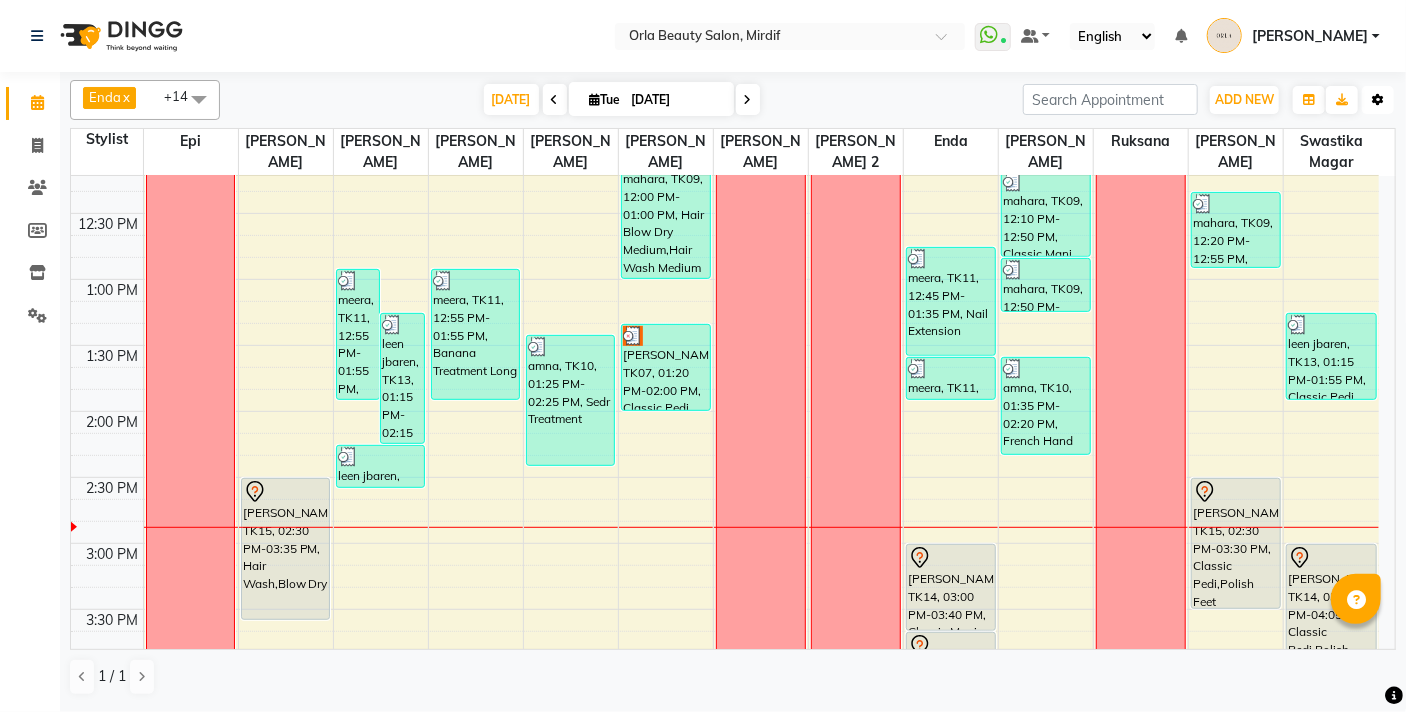 click on "Toggle Dropdown" at bounding box center [1378, 100] 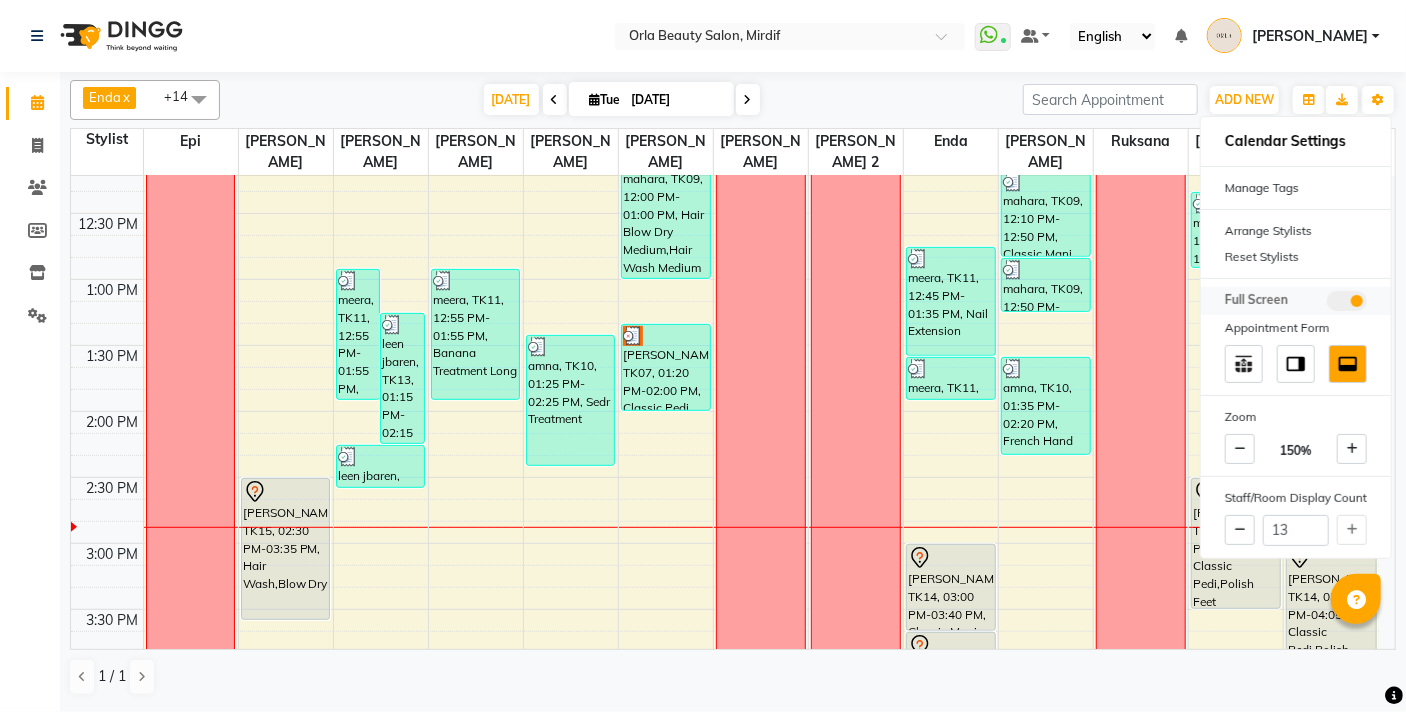 click at bounding box center [1347, 301] 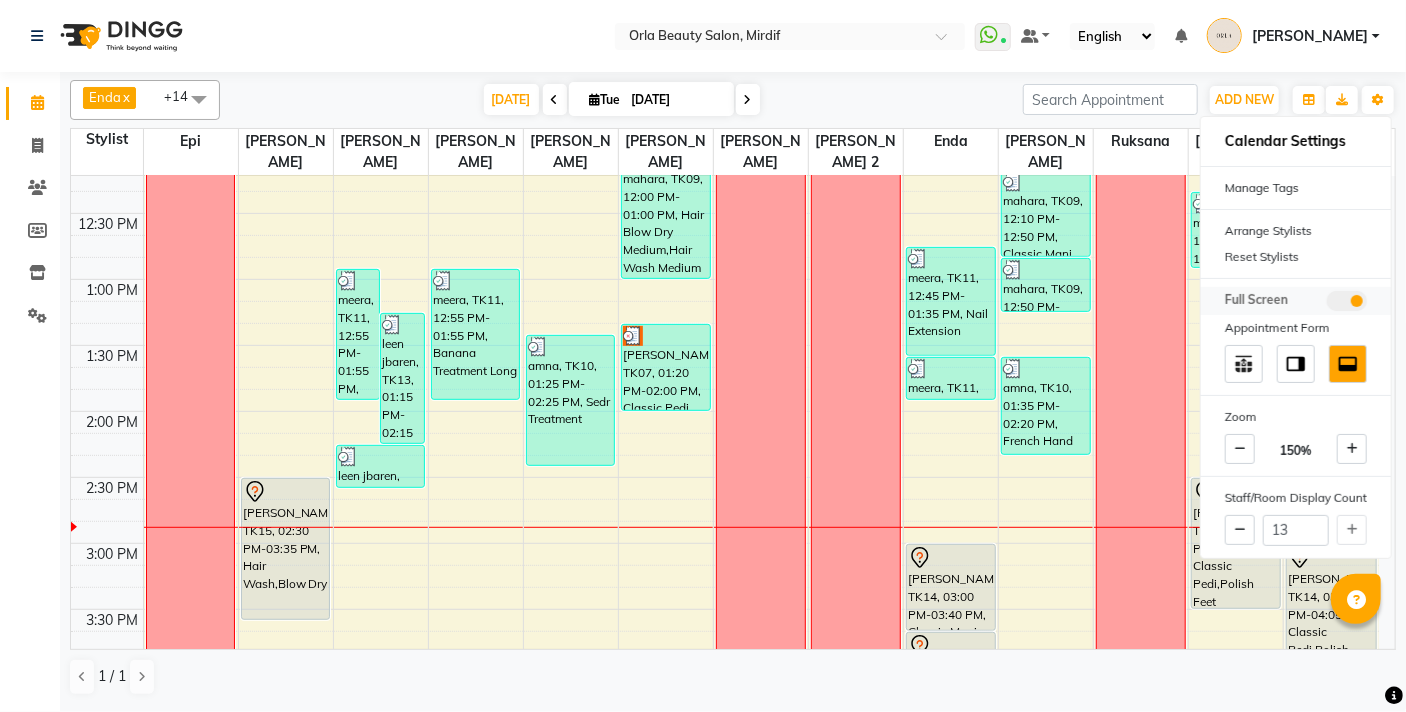 click at bounding box center (1327, 304) 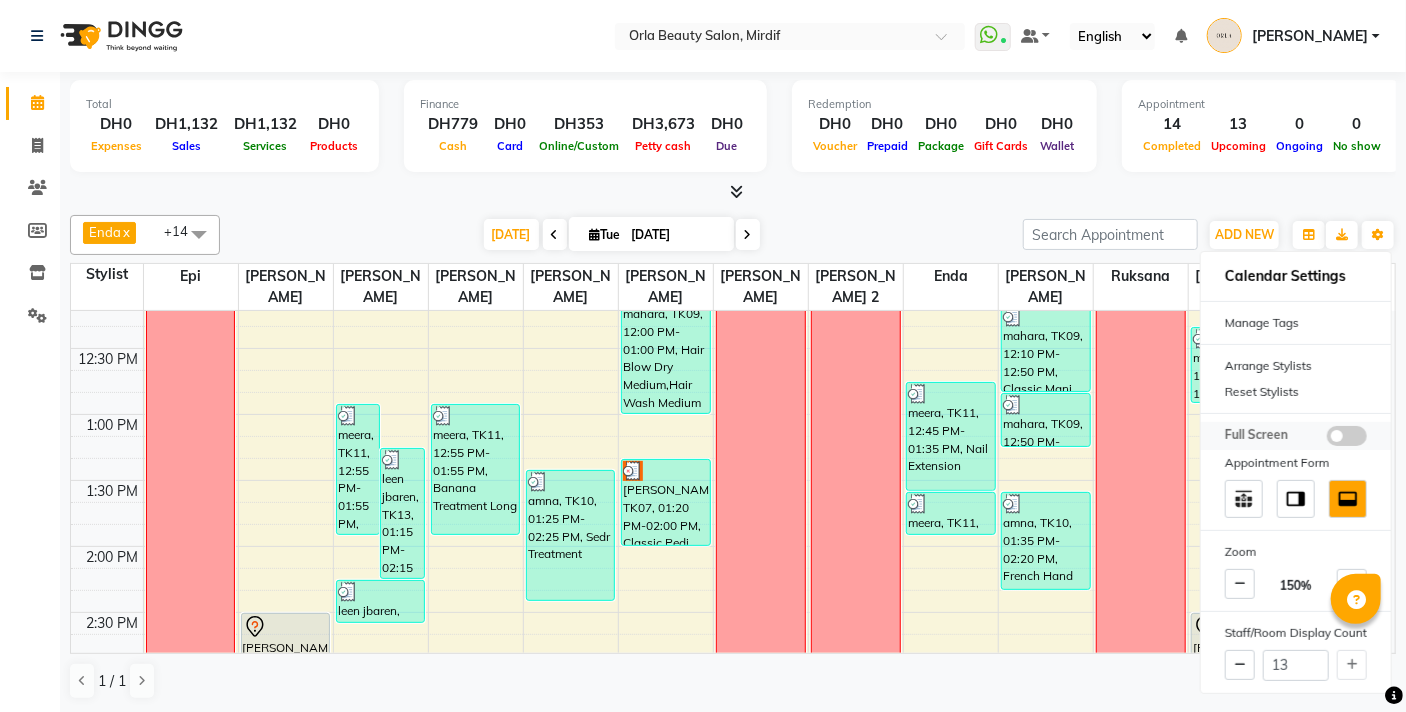 click at bounding box center [1347, 436] 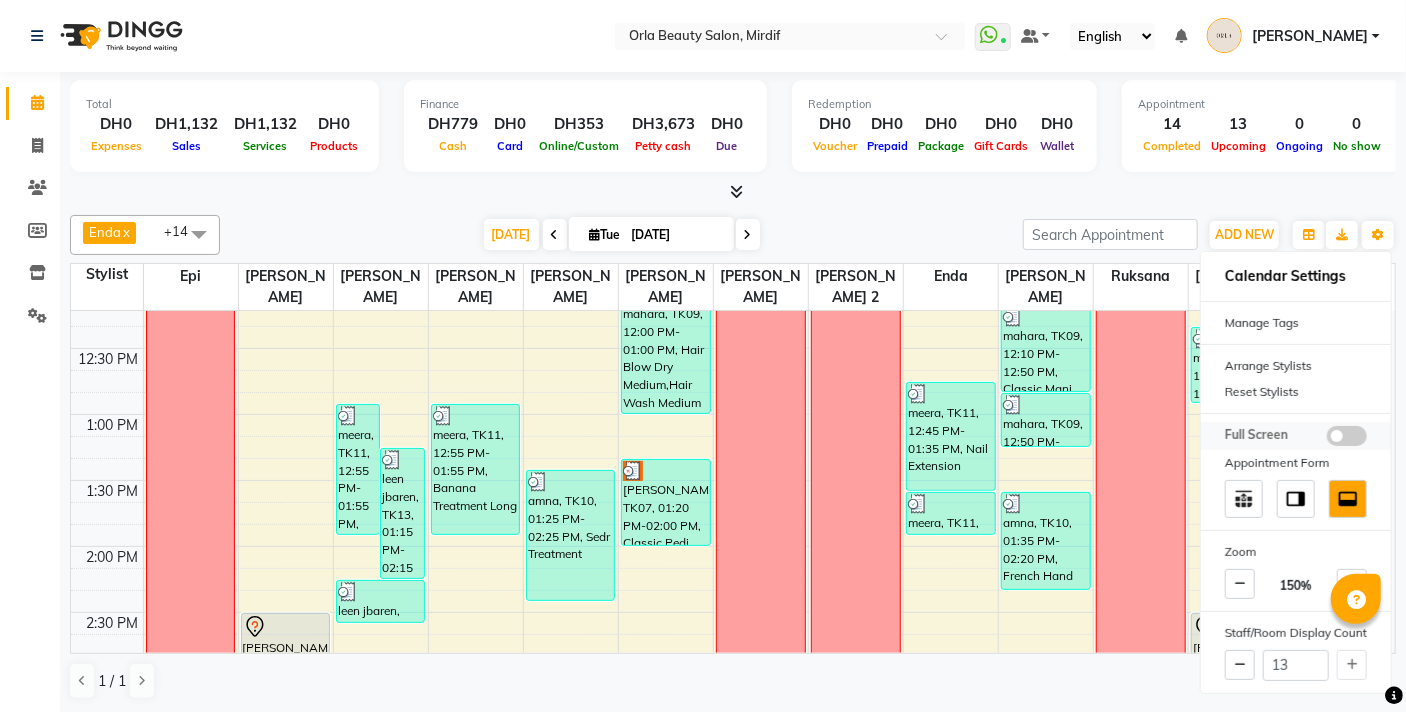click at bounding box center (1327, 439) 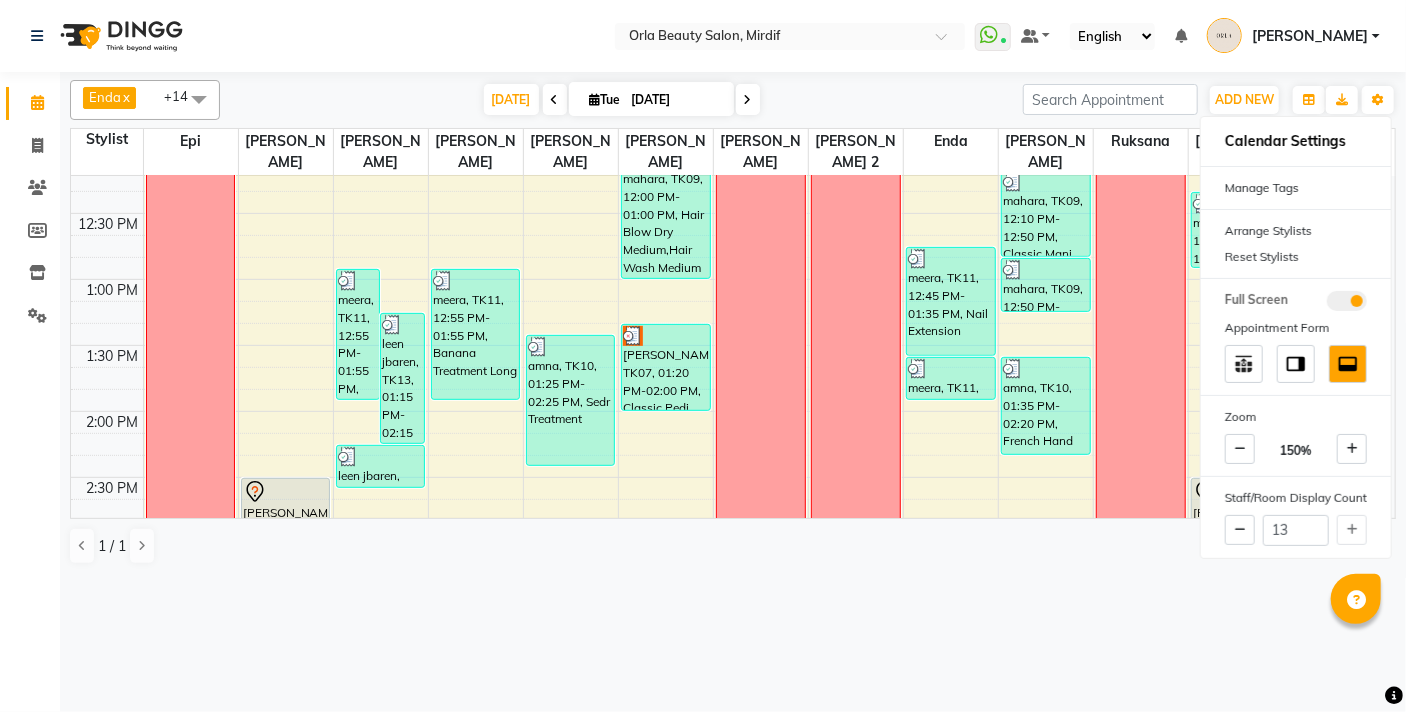 click on "Select Location × Orla Beauty Salon, Mirdif  WhatsApp Status  ✕ Status:  Connected Most Recent Message: [DATE]     12:58 PM Recent Service Activity: [DATE]     12:59 PM Default Panel My Panel English ENGLISH Español العربية मराठी हिंदी ગુજરાતી தமிழ் 中文 Notifications nothing to show [PERSON_NAME] Profile Change Password Sign out  Version:3.14.0" 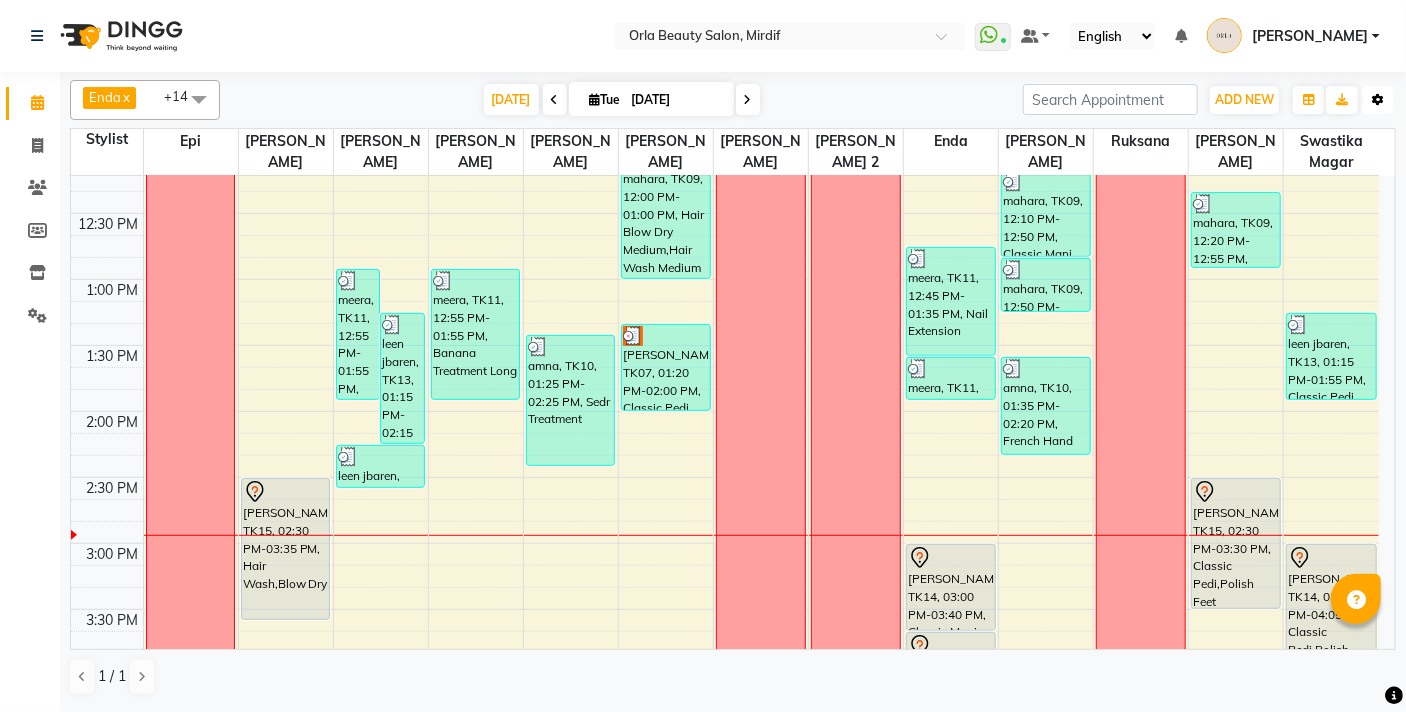 click on "Toggle Dropdown" at bounding box center (1378, 100) 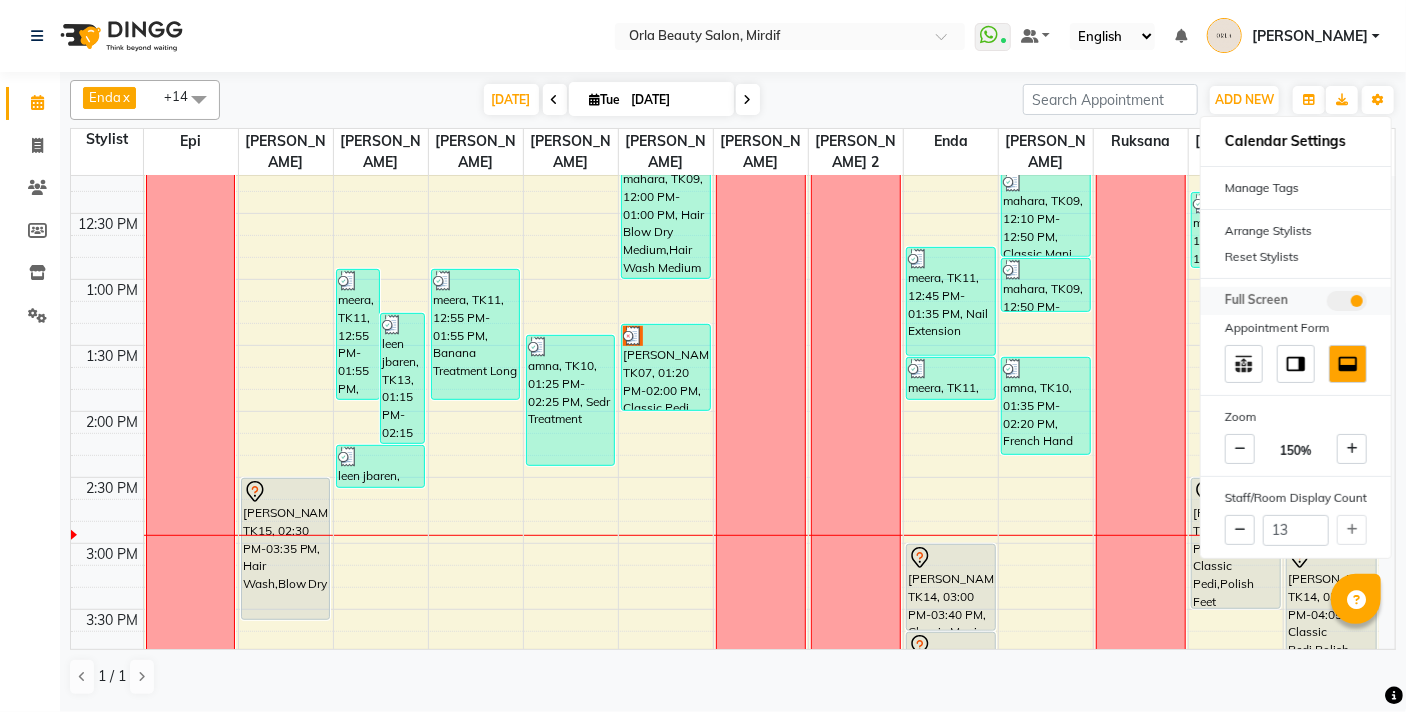 click at bounding box center [1347, 301] 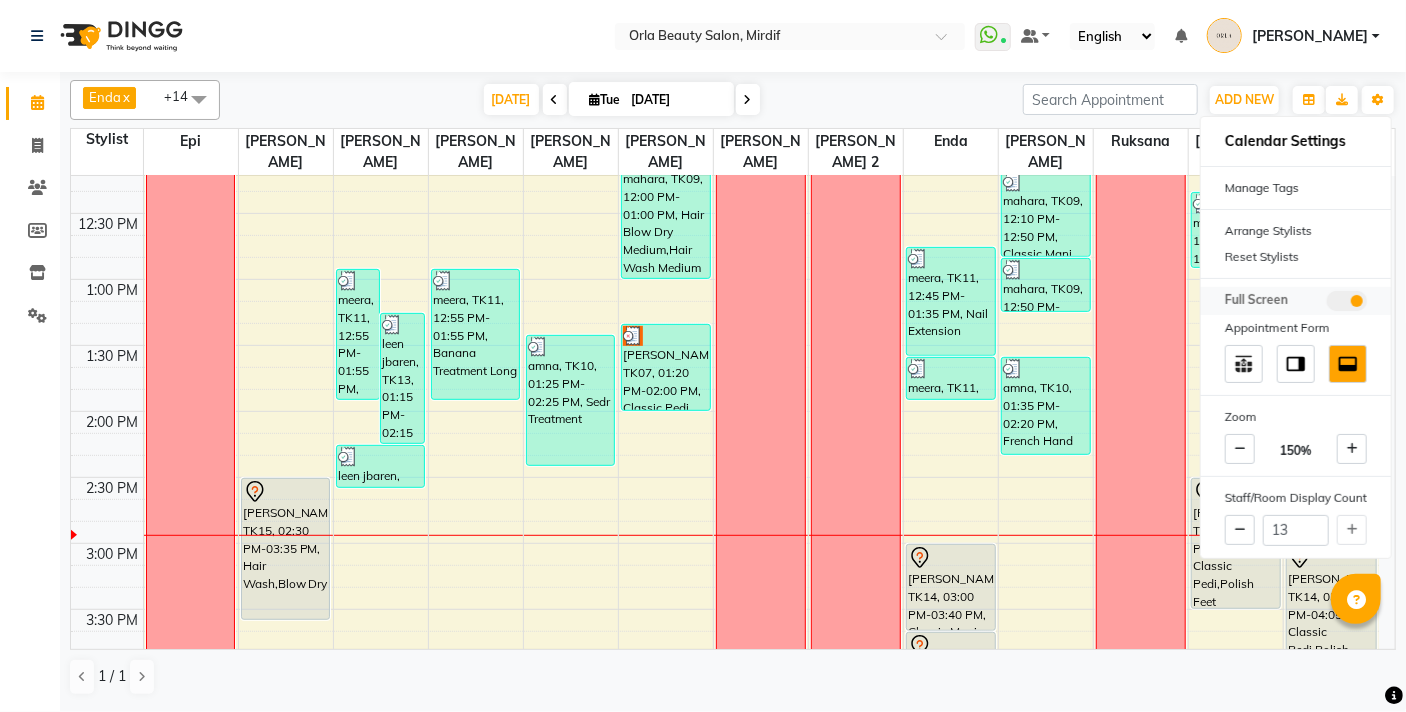 click at bounding box center [1327, 304] 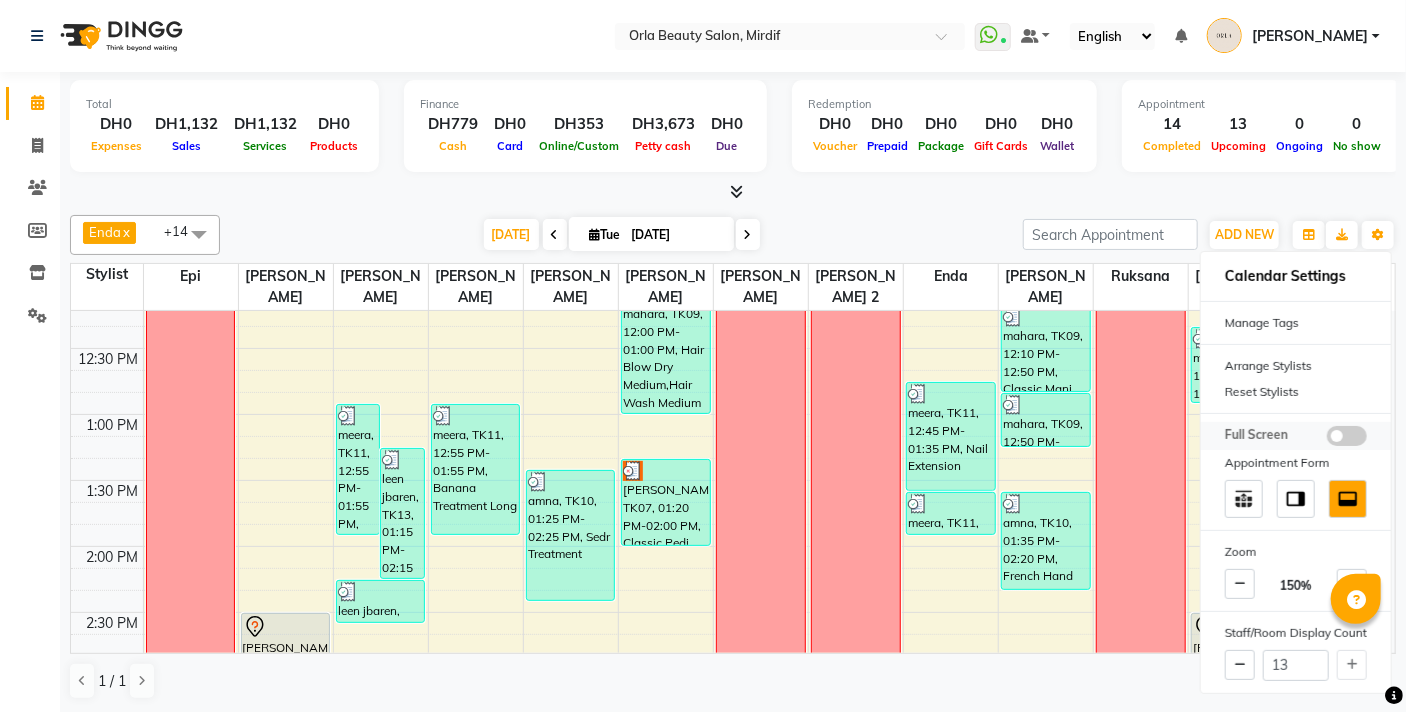 click at bounding box center (1347, 436) 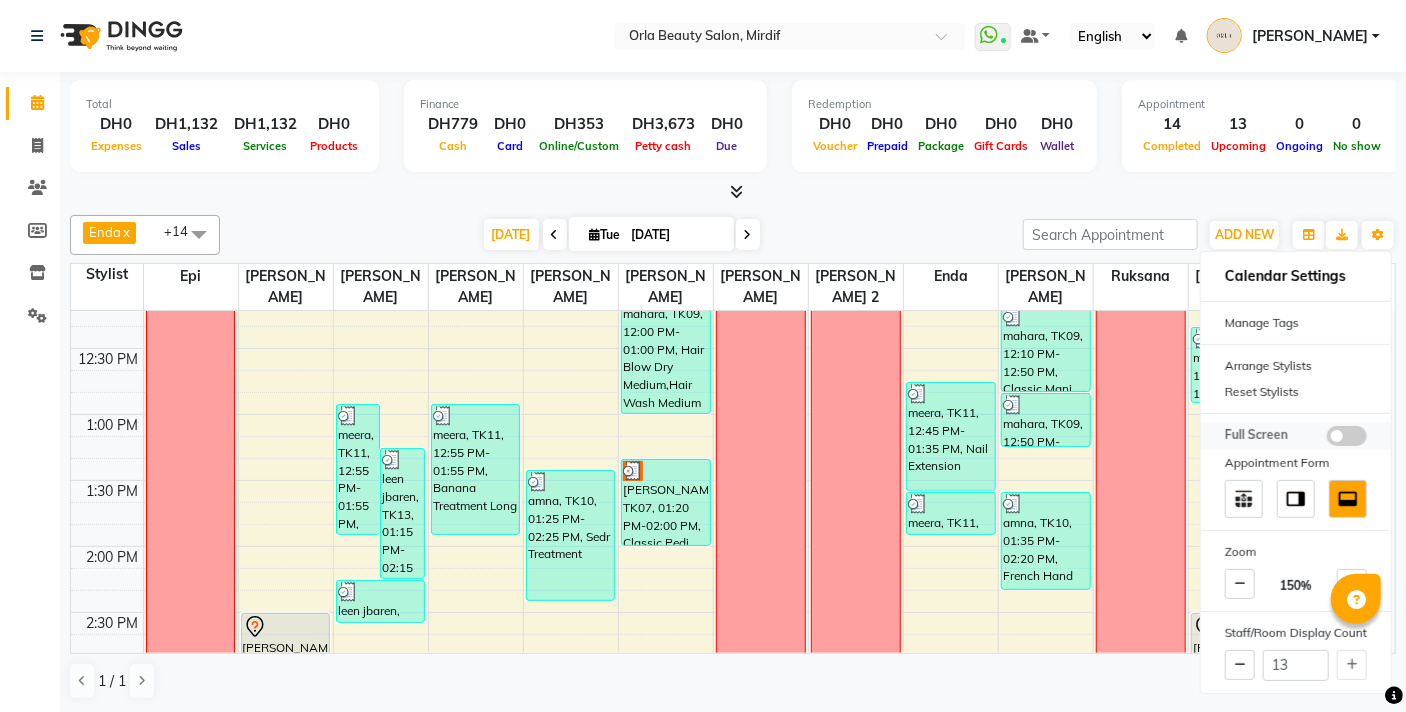 click at bounding box center [1327, 439] 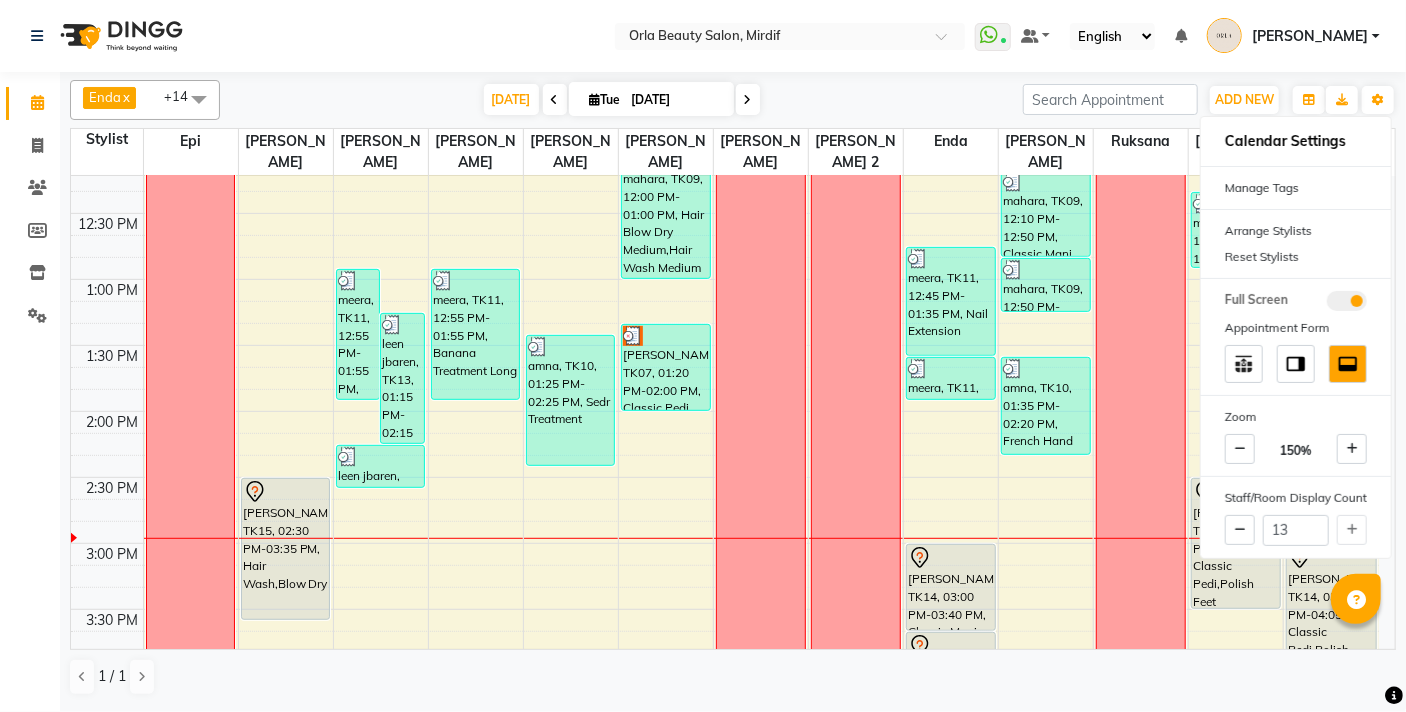 click on "Select Location × Orla Beauty Salon, Mirdif  WhatsApp Status  ✕ Status:  Connected Most Recent Message: [DATE]     12:58 PM Recent Service Activity: [DATE]     12:59 PM Default Panel My Panel English ENGLISH Español العربية मराठी हिंदी ગુજરાતી தமிழ் 中文 Notifications nothing to show [PERSON_NAME] Profile Change Password Sign out  Version:3.14.0" 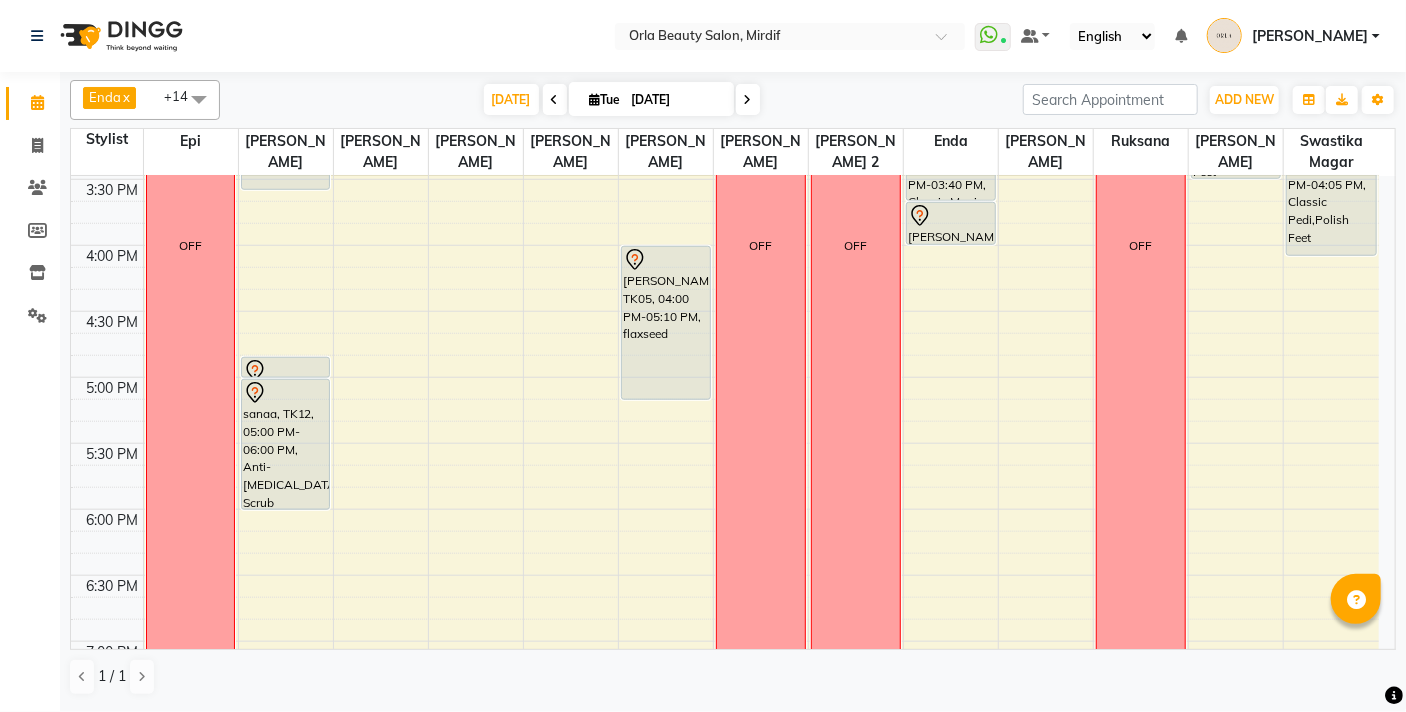 scroll, scrollTop: 680, scrollLeft: 0, axis: vertical 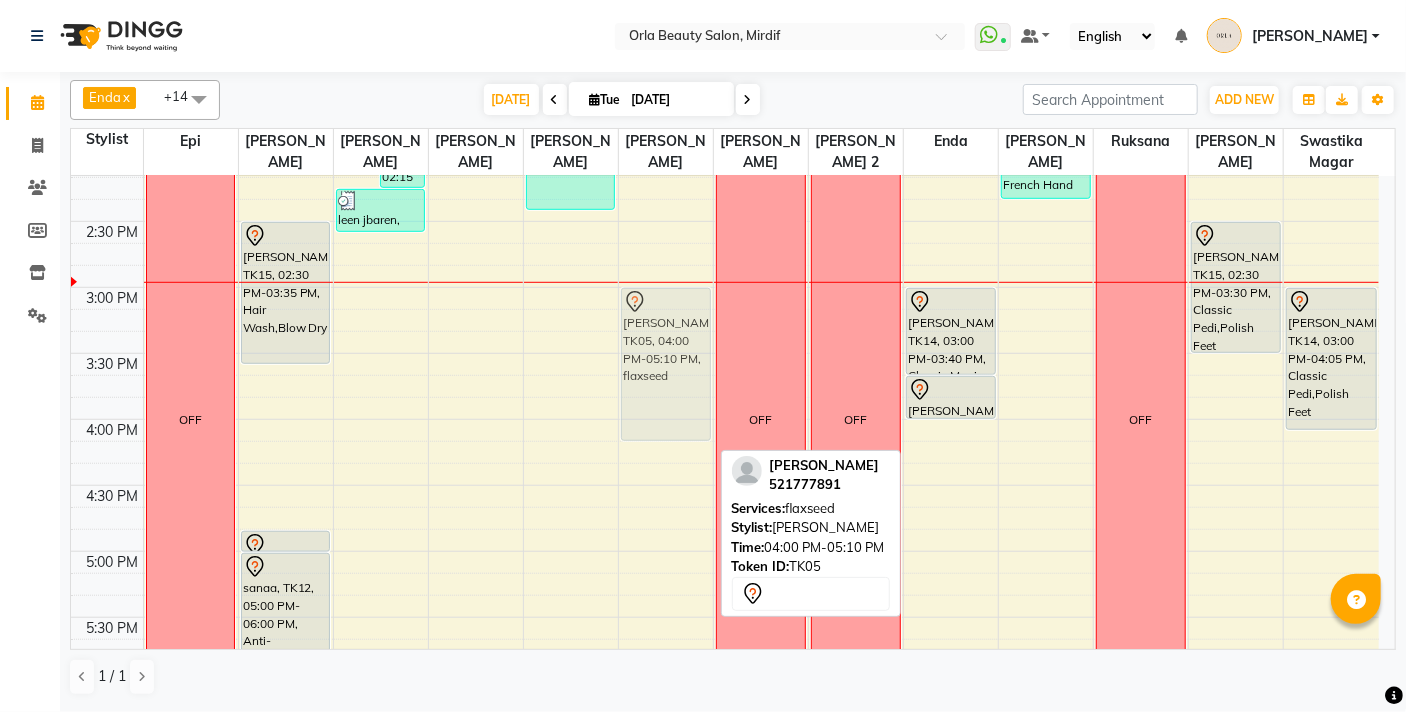 drag, startPoint x: 661, startPoint y: 459, endPoint x: 665, endPoint y: 325, distance: 134.0597 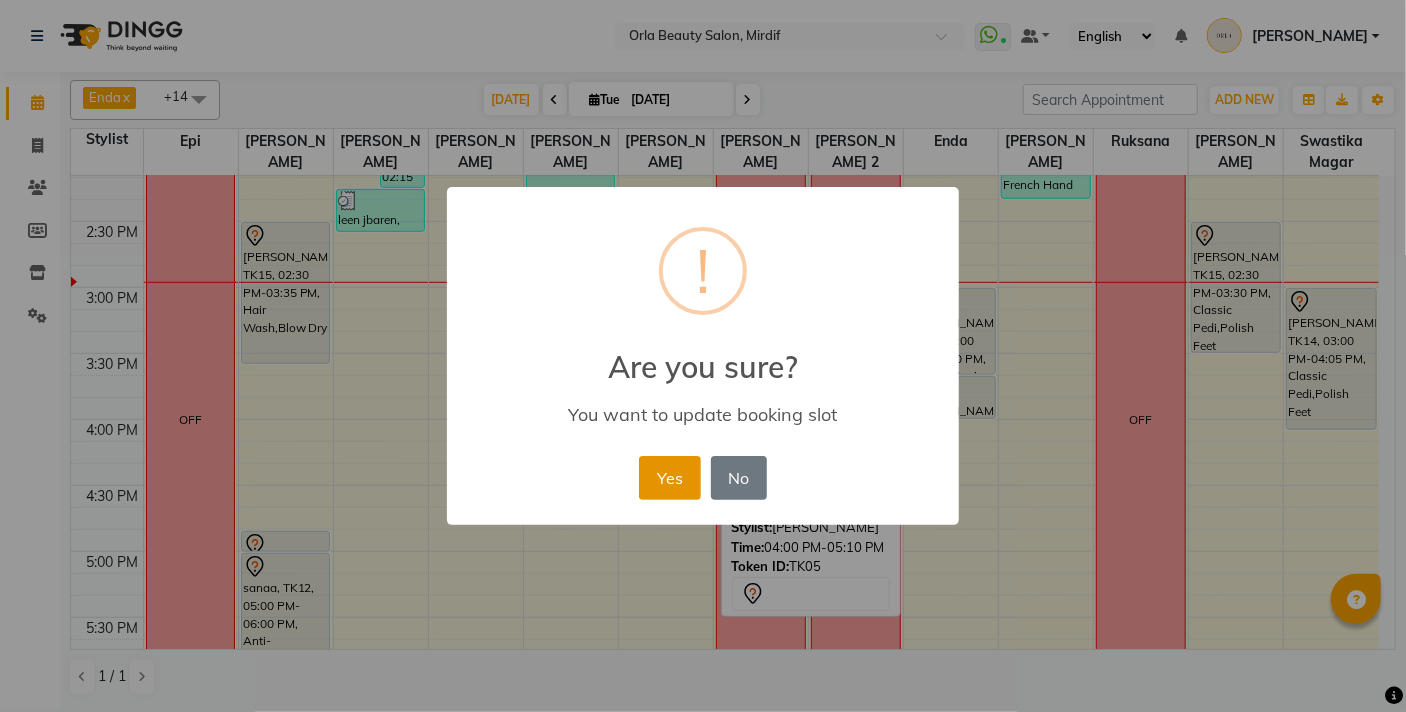 click on "Yes" at bounding box center [669, 478] 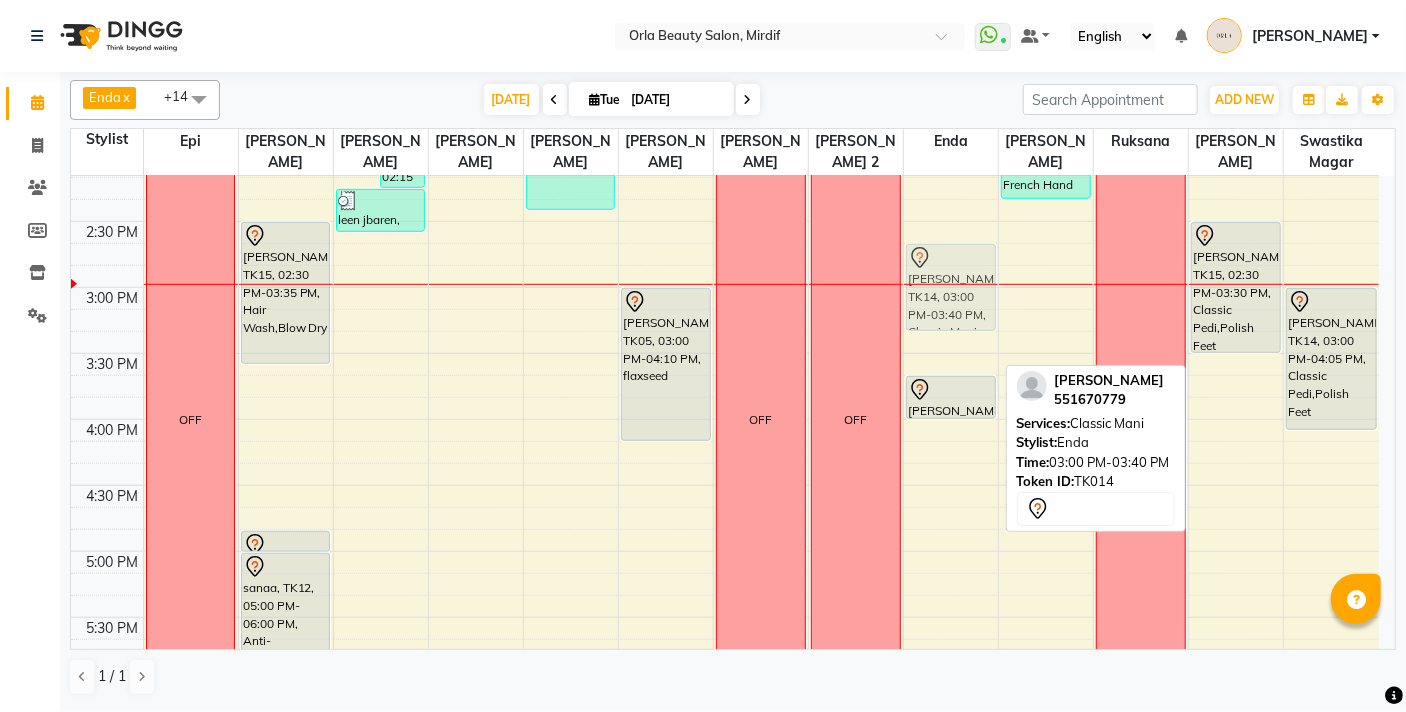 drag, startPoint x: 925, startPoint y: 327, endPoint x: 931, endPoint y: 285, distance: 42.426407 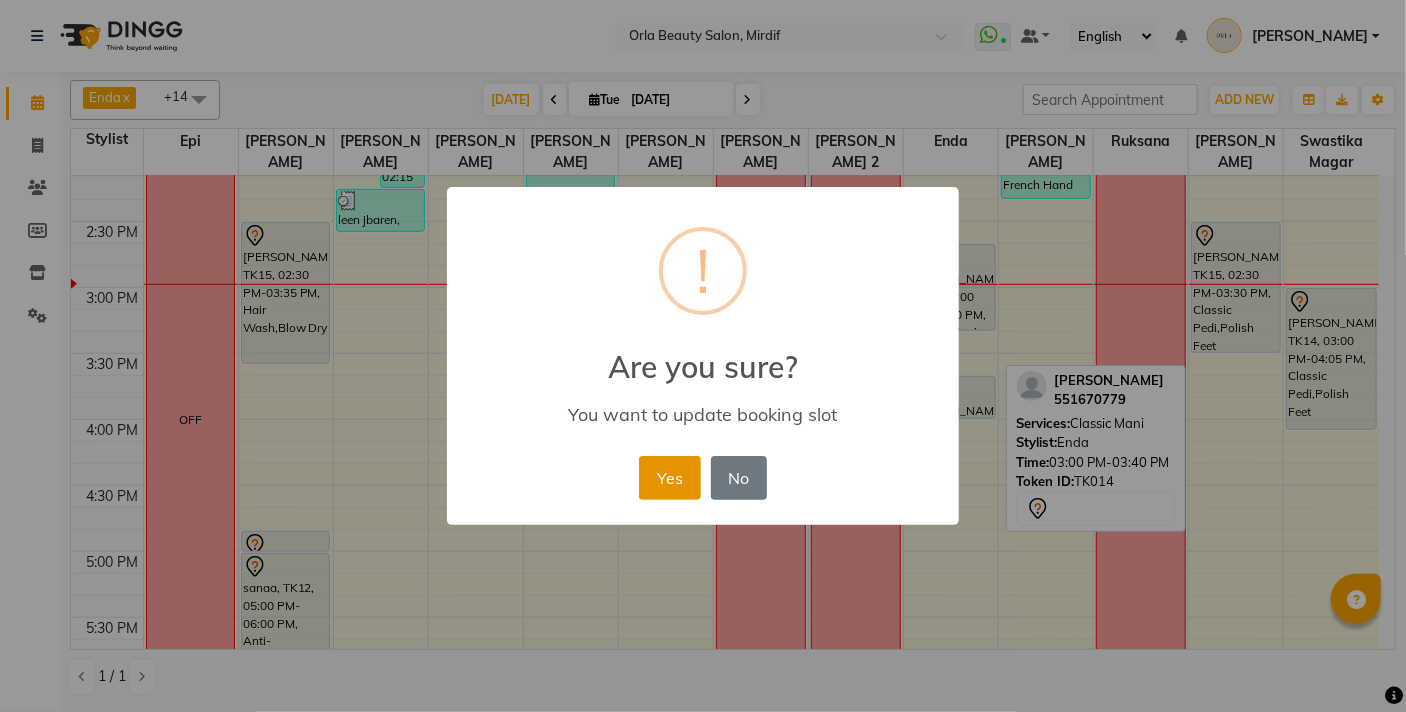 click on "Yes" at bounding box center (669, 478) 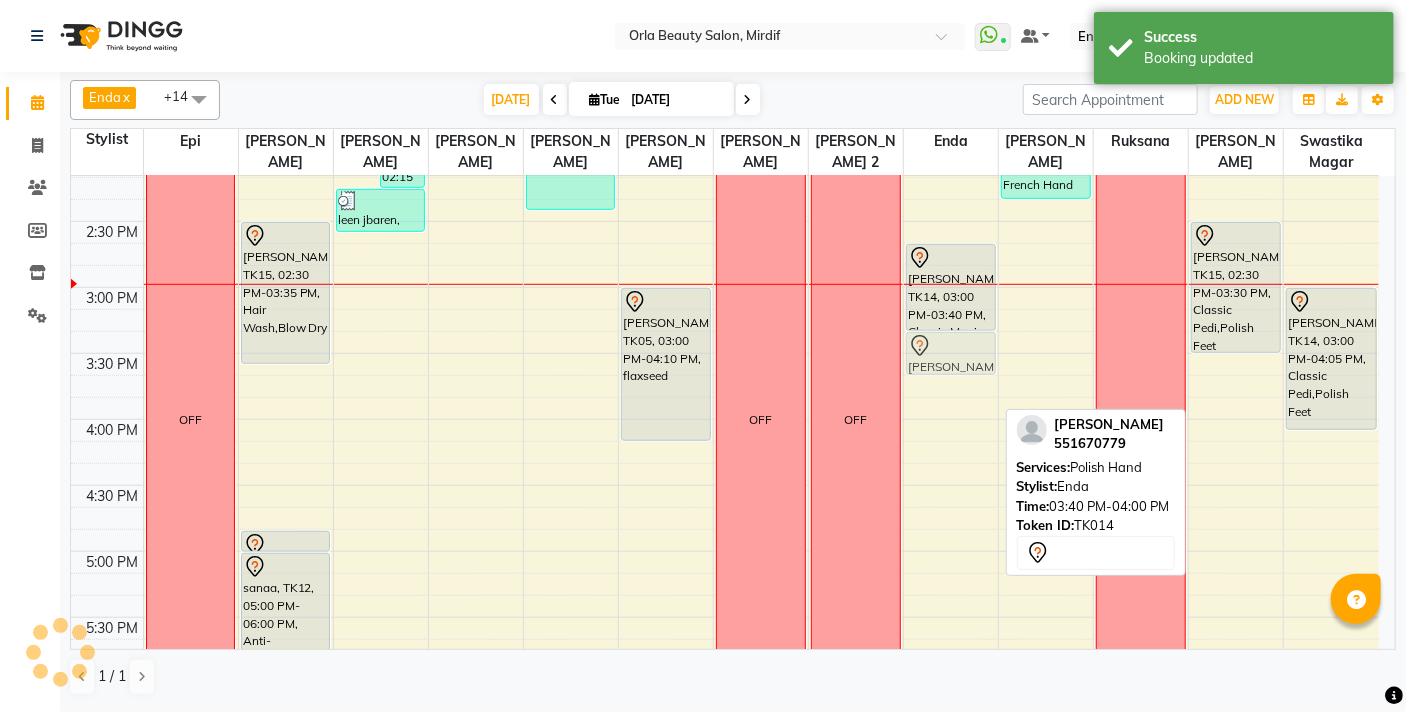 drag, startPoint x: 953, startPoint y: 399, endPoint x: 1002, endPoint y: 413, distance: 50.96077 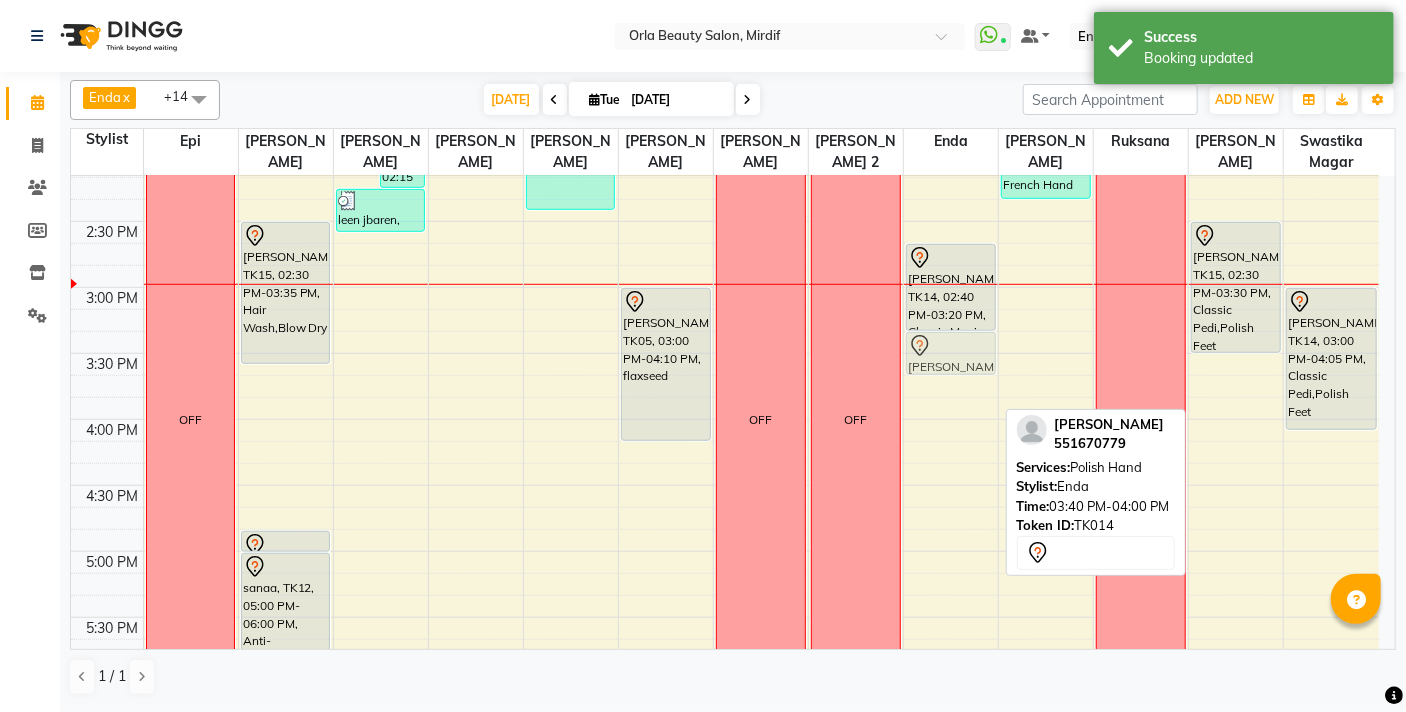drag, startPoint x: 943, startPoint y: 405, endPoint x: 932, endPoint y: 361, distance: 45.35416 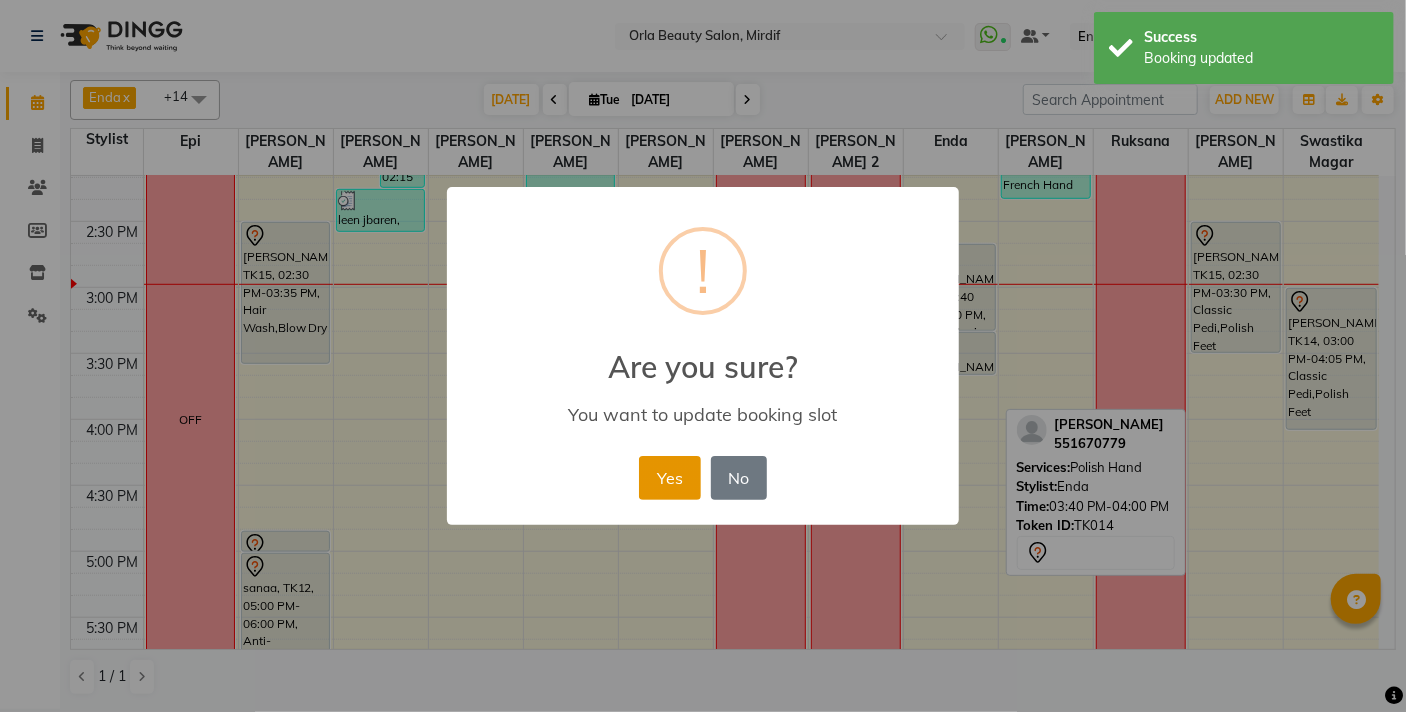 click on "Yes" at bounding box center [669, 478] 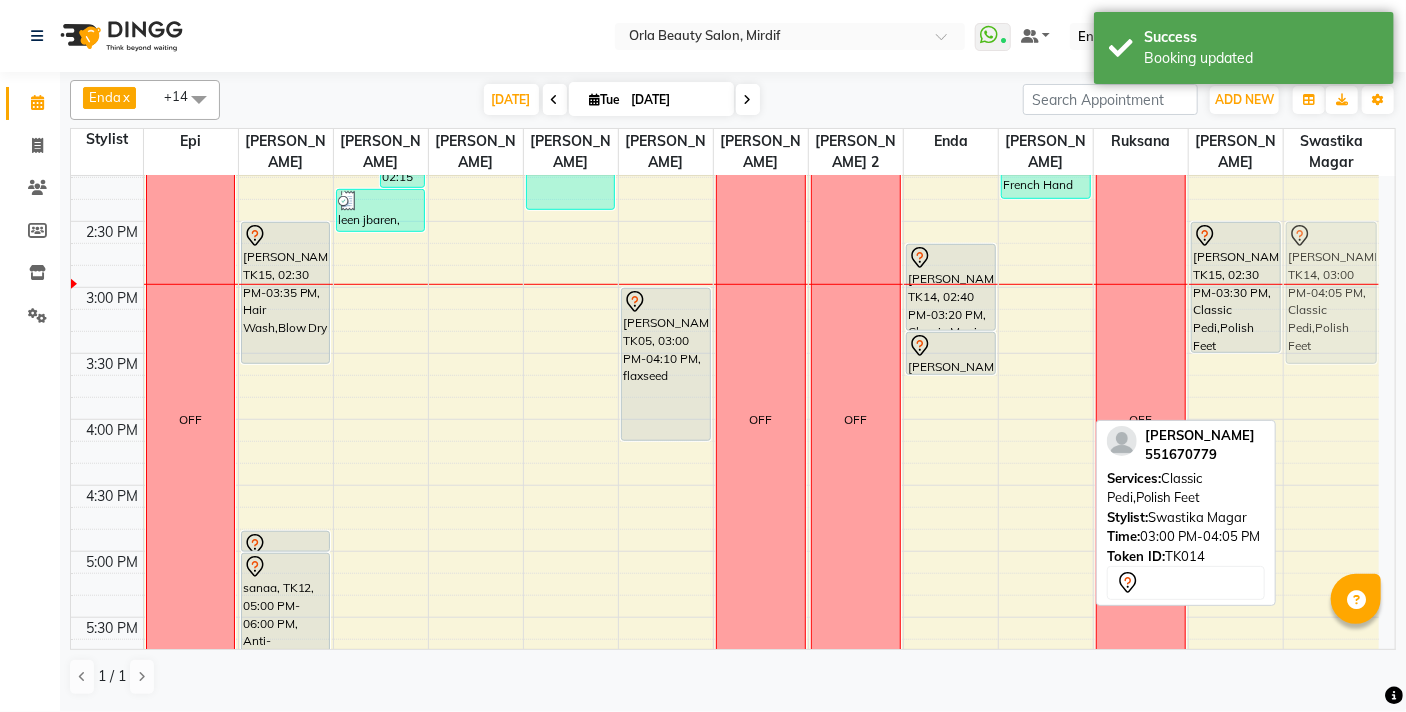 drag, startPoint x: 1336, startPoint y: 371, endPoint x: 1317, endPoint y: 315, distance: 59.135437 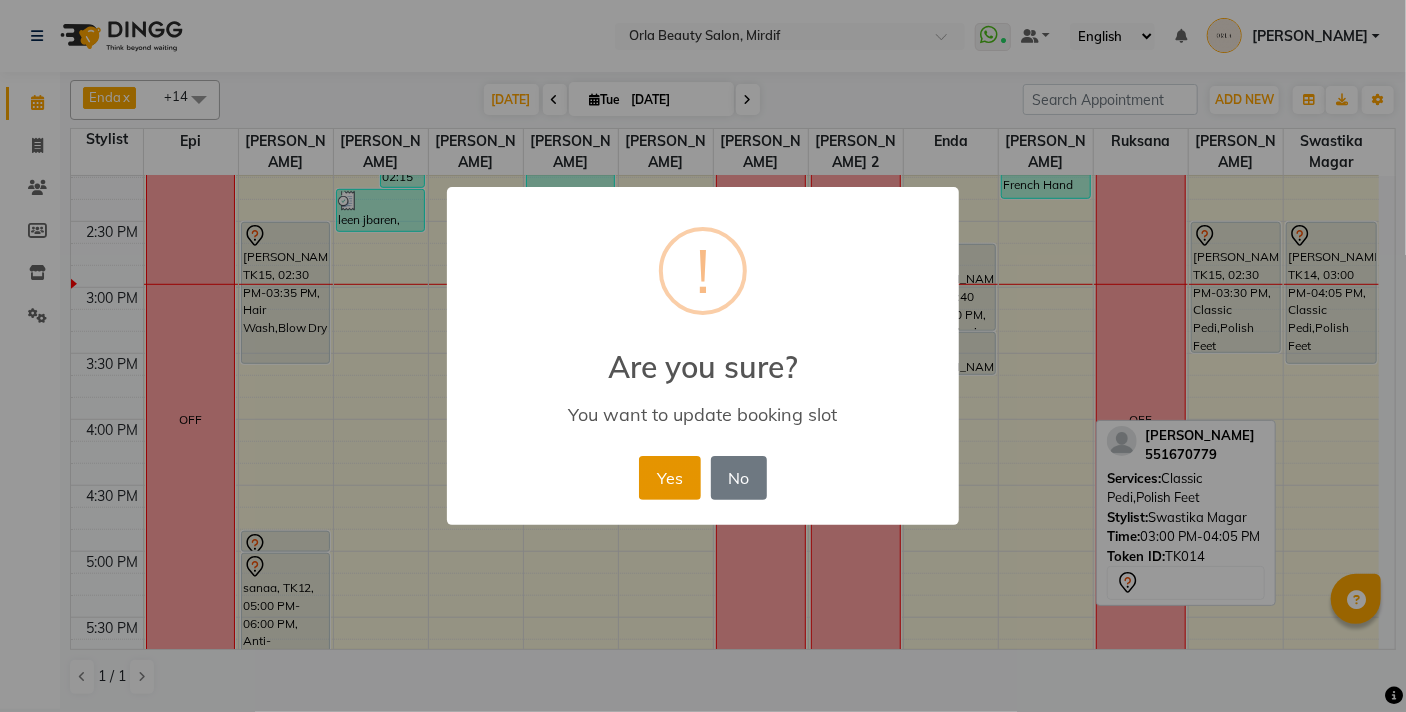 click on "Yes" at bounding box center (669, 478) 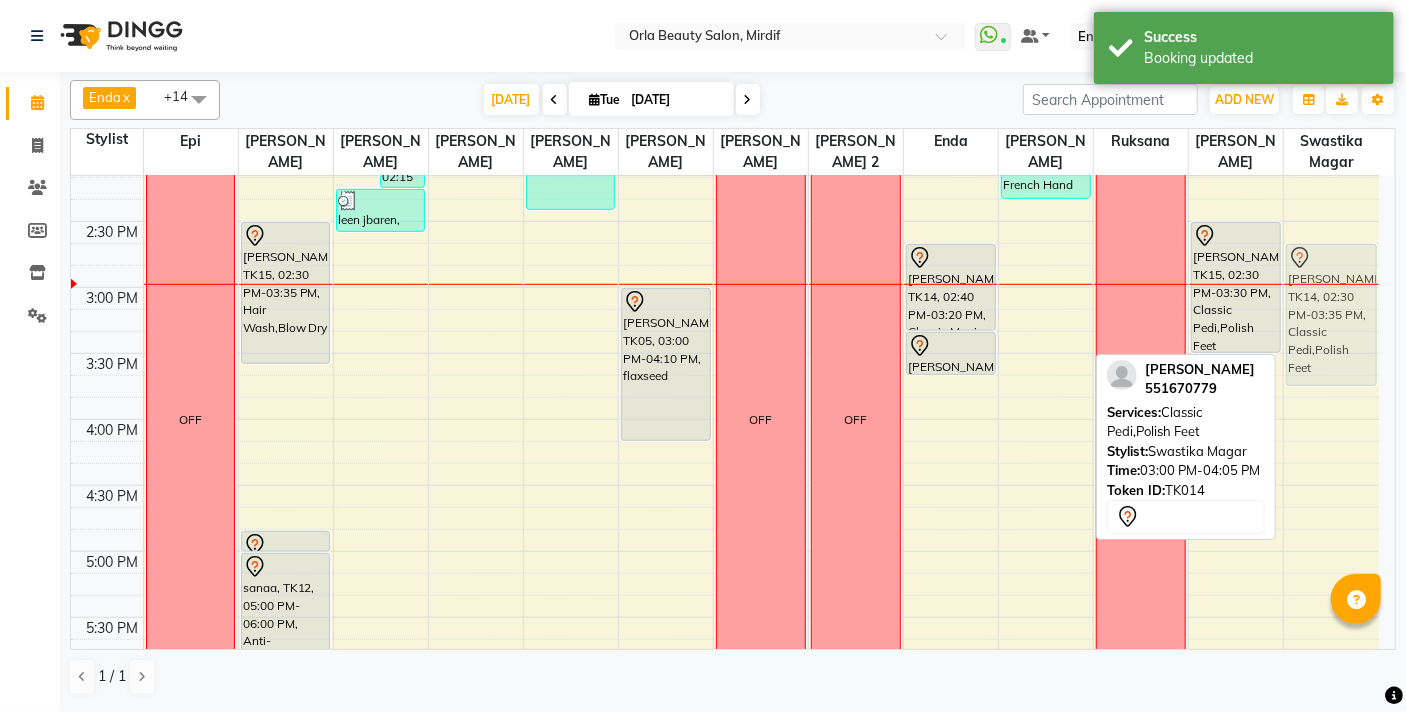 drag, startPoint x: 1315, startPoint y: 258, endPoint x: 1313, endPoint y: 275, distance: 17.117243 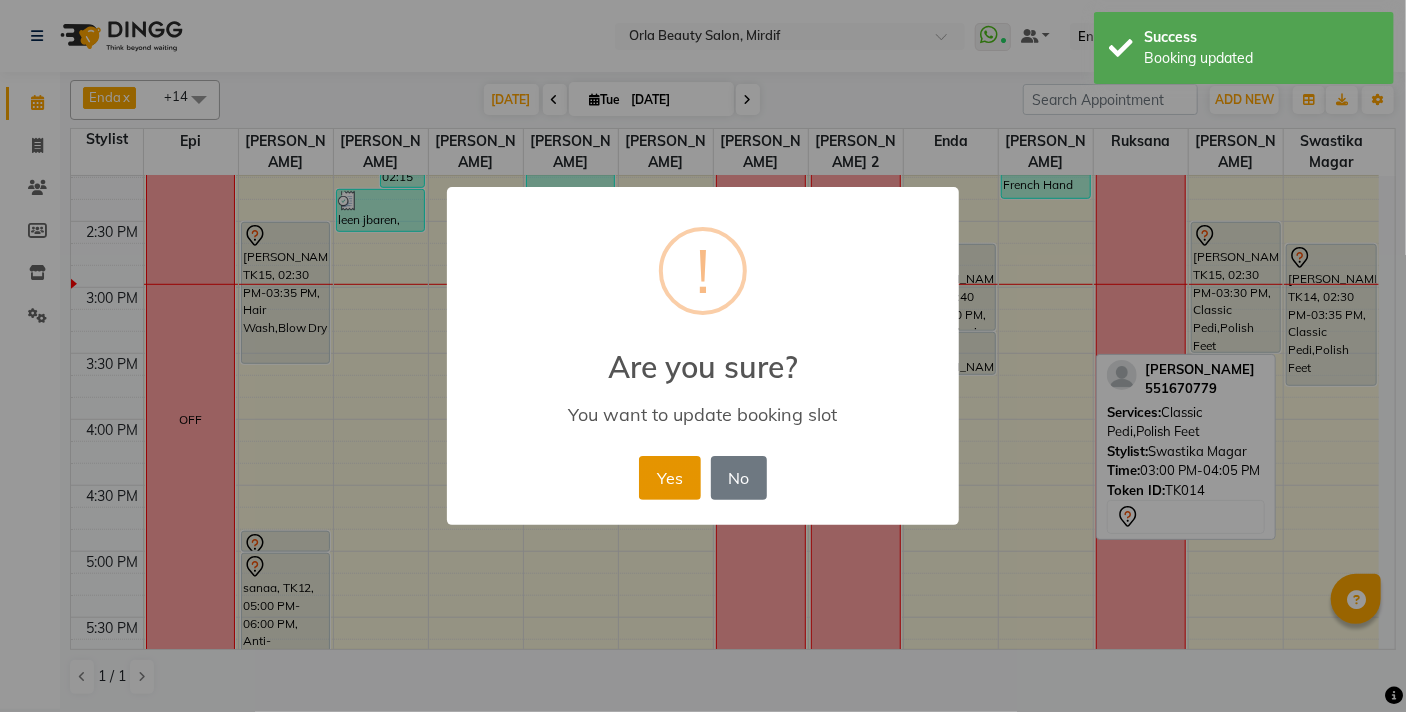 click on "Yes" at bounding box center [669, 478] 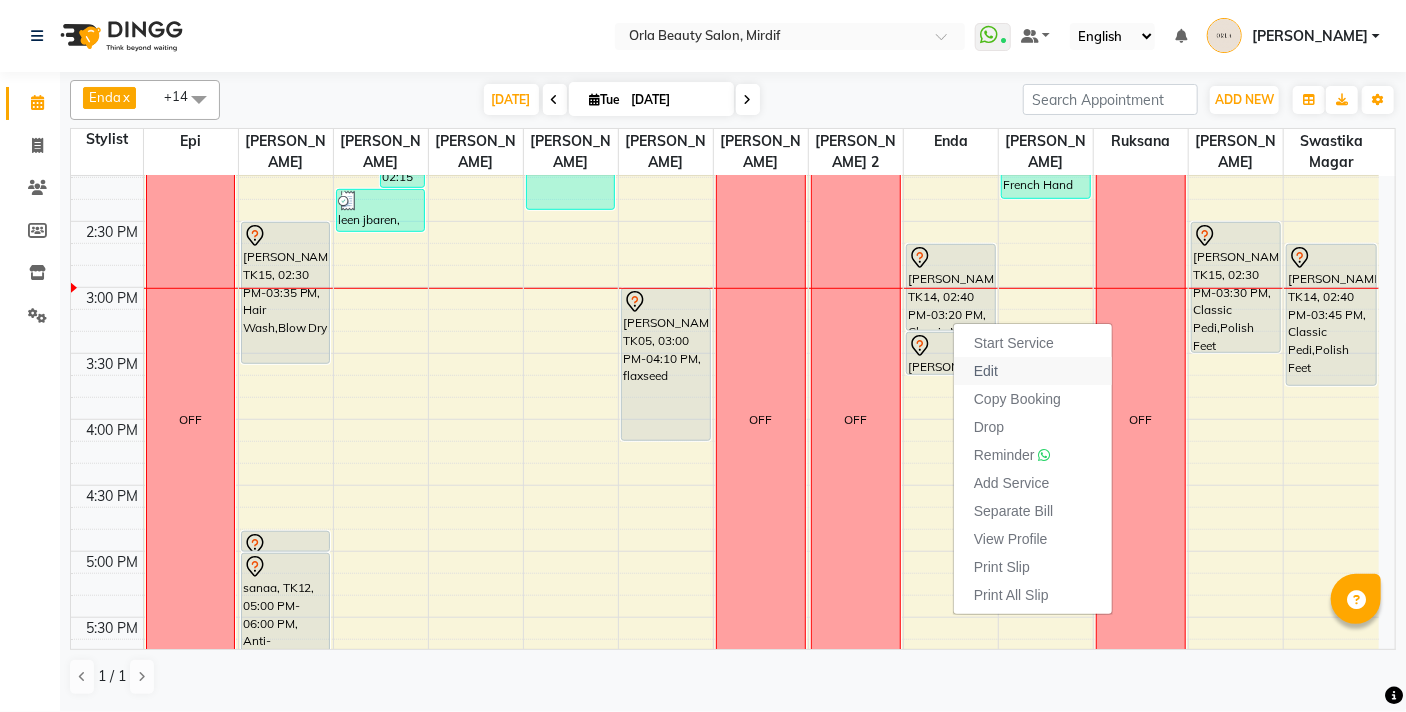 click on "Edit" at bounding box center (1033, 371) 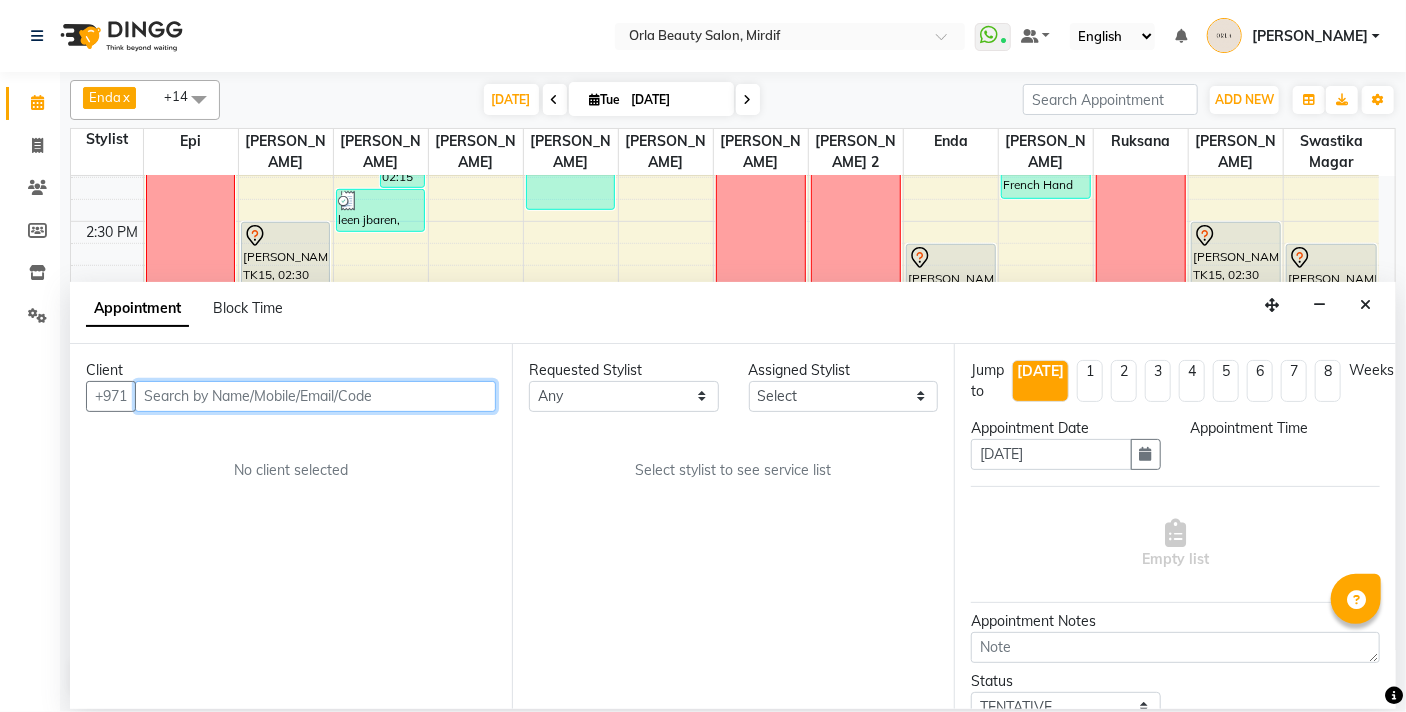 scroll, scrollTop: 0, scrollLeft: 0, axis: both 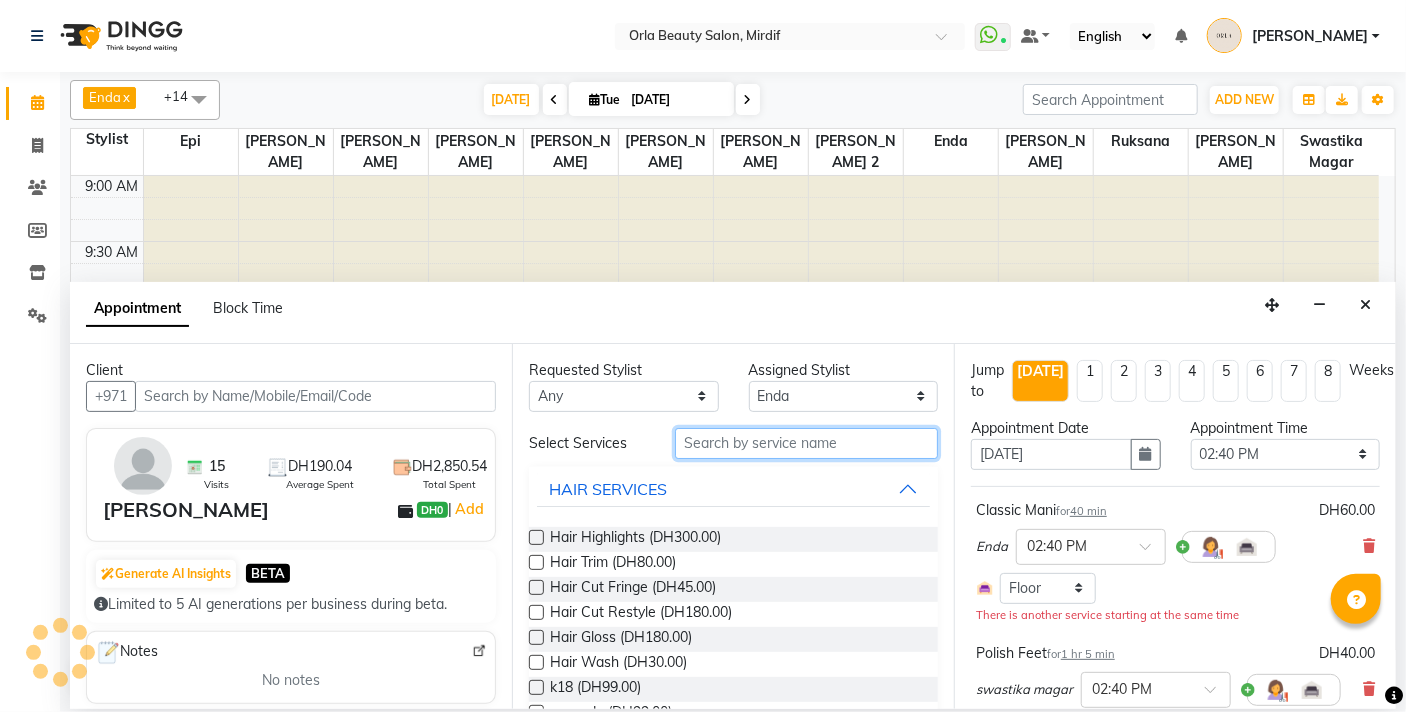 click at bounding box center [806, 443] 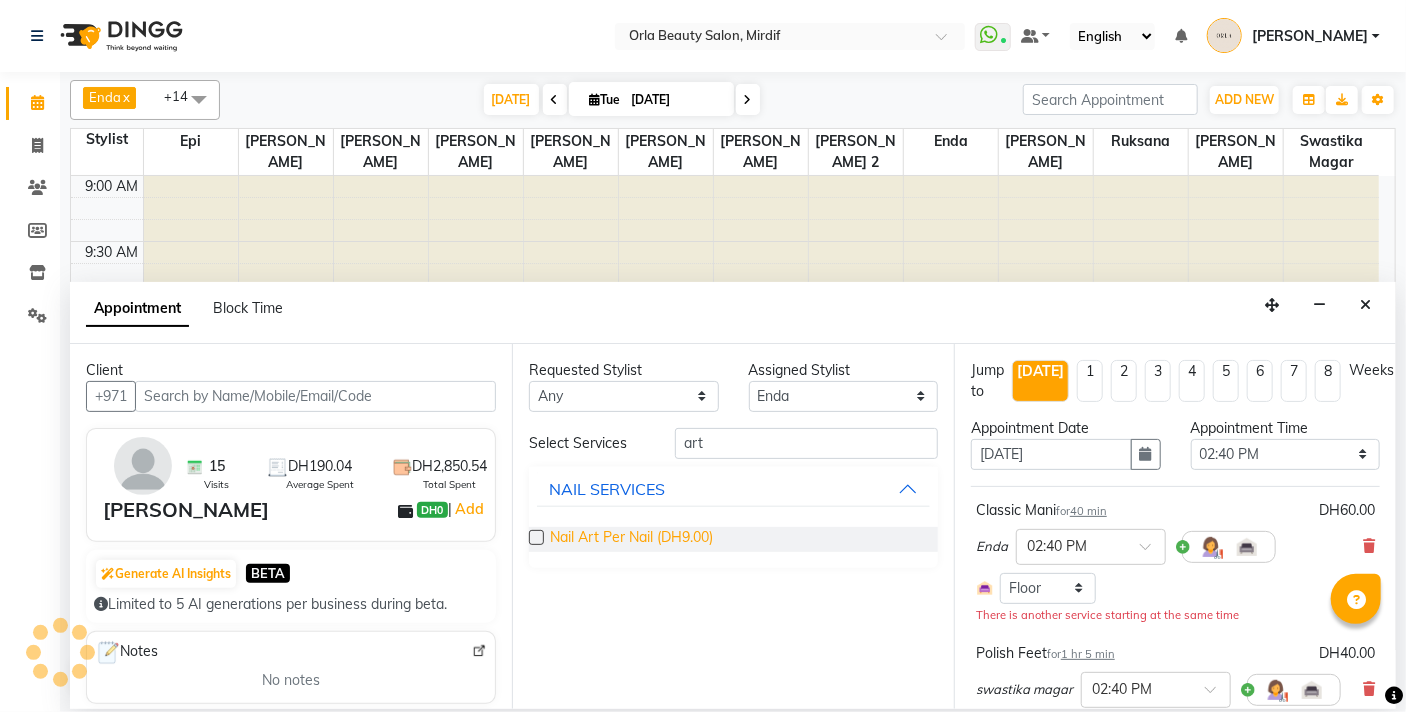 click on "Nail Art Per Nail (DH9.00)" at bounding box center [631, 539] 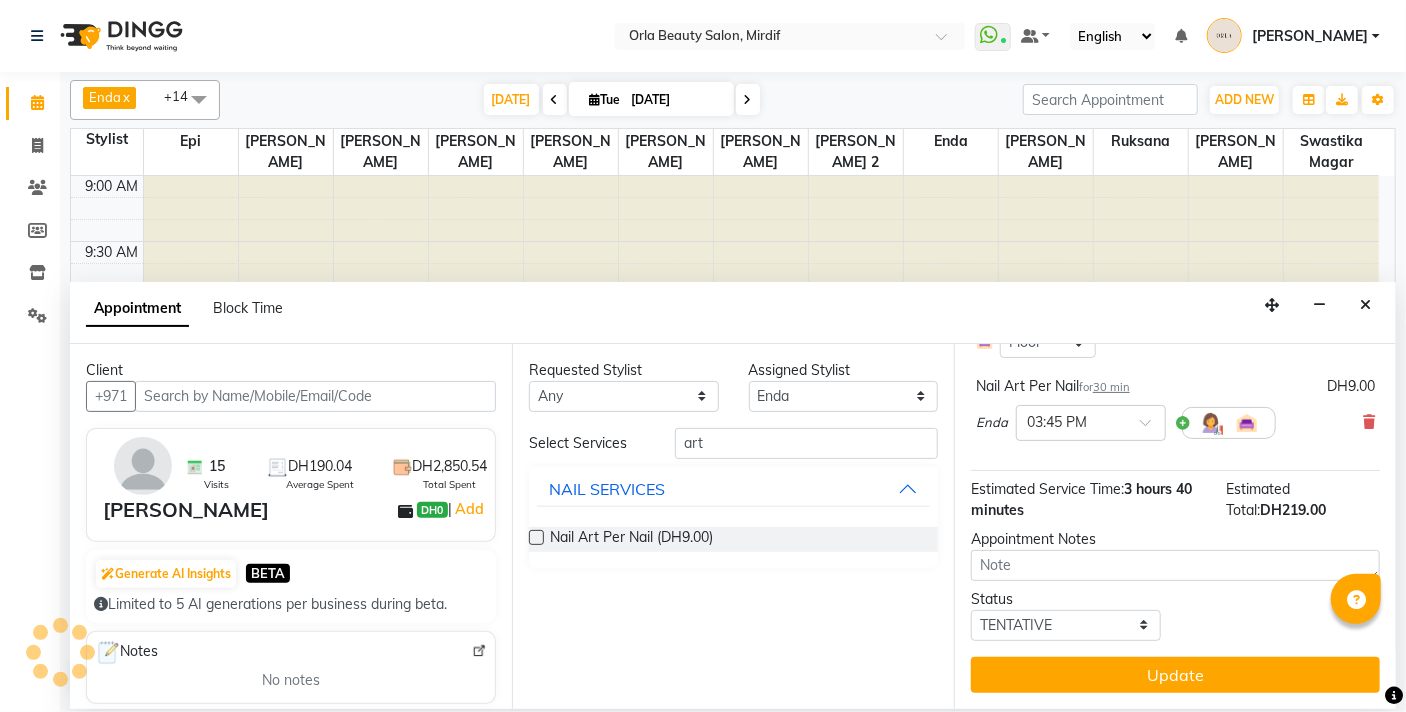 scroll, scrollTop: 621, scrollLeft: 0, axis: vertical 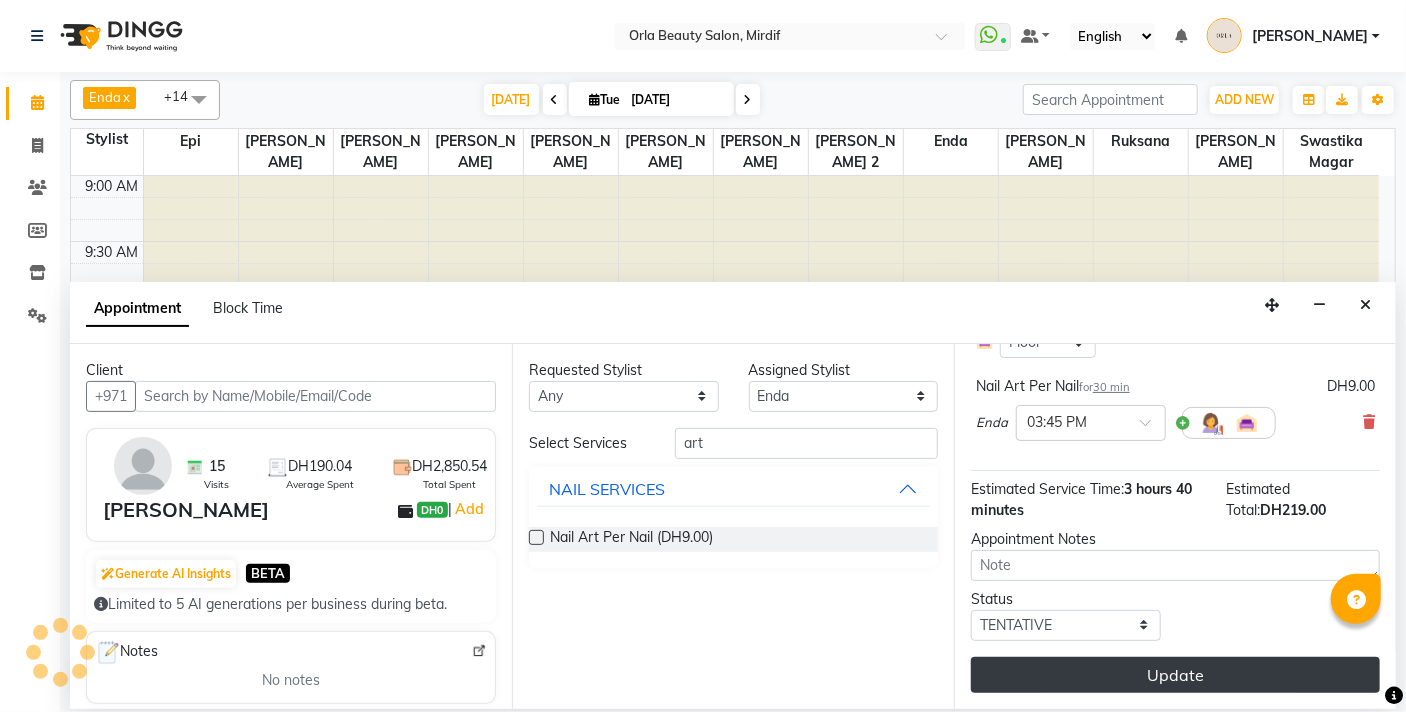 click on "Update" at bounding box center (1175, 675) 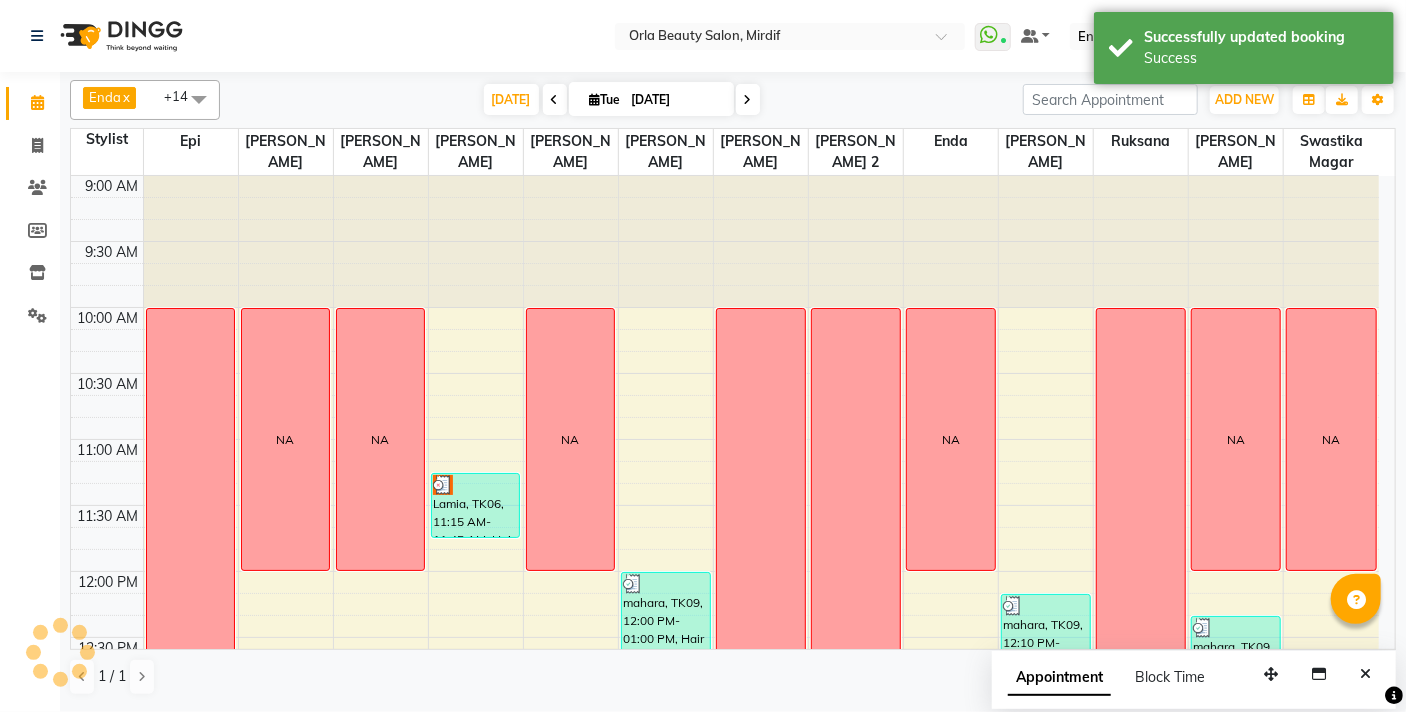 scroll, scrollTop: 794, scrollLeft: 0, axis: vertical 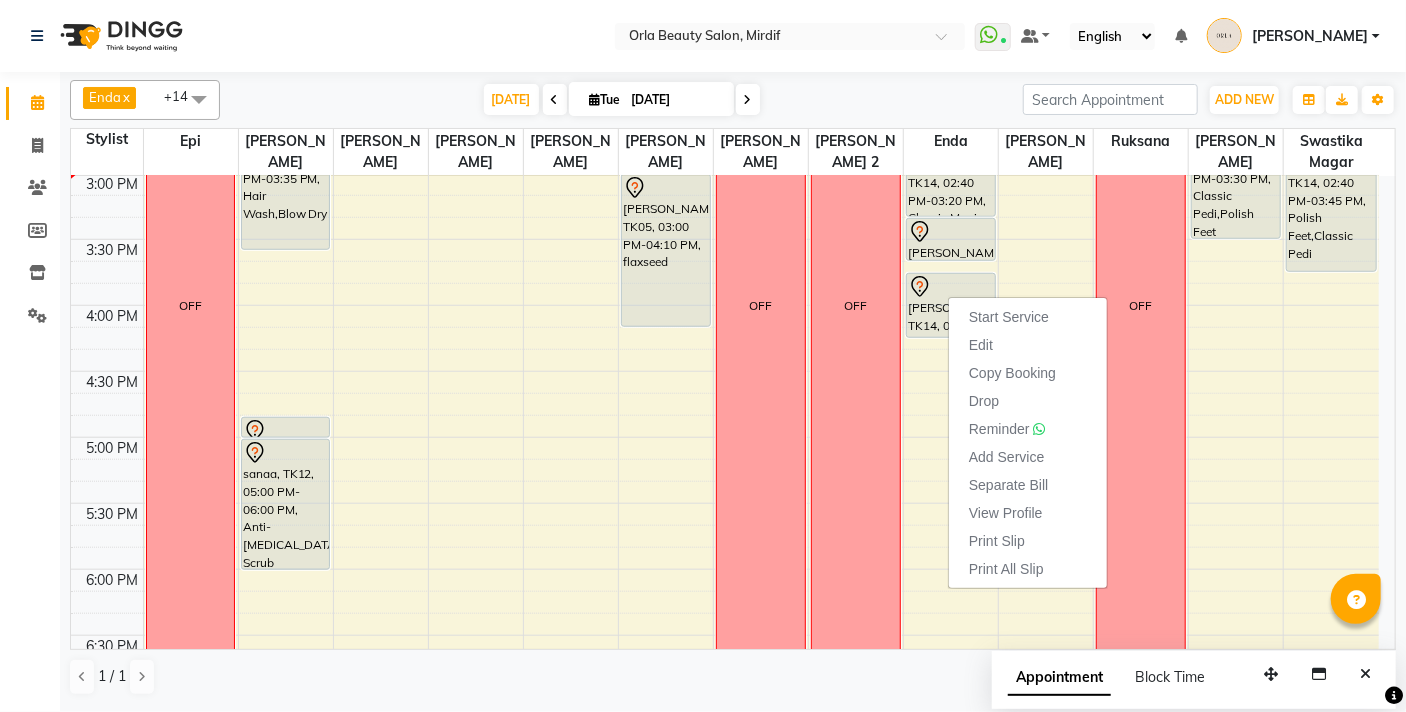 drag, startPoint x: 995, startPoint y: 352, endPoint x: 1404, endPoint y: 454, distance: 421.52698 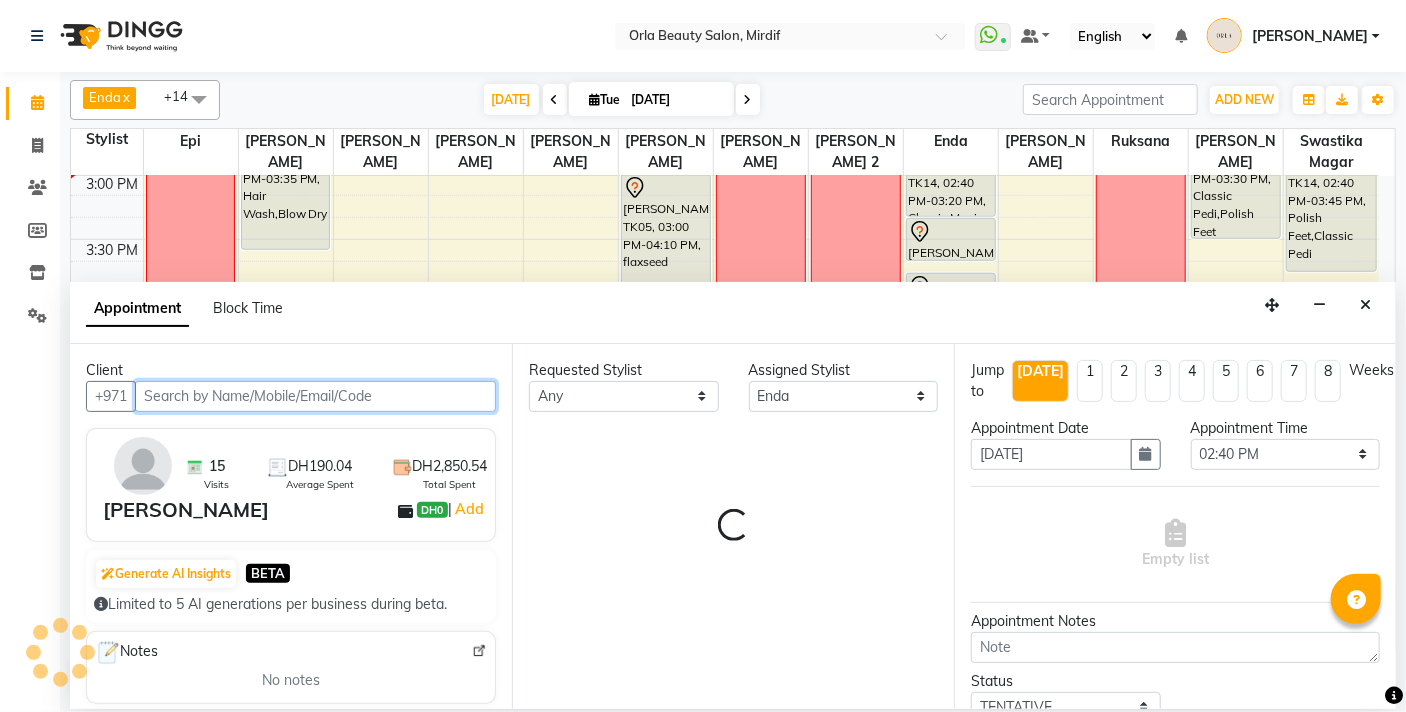 scroll, scrollTop: 794, scrollLeft: 0, axis: vertical 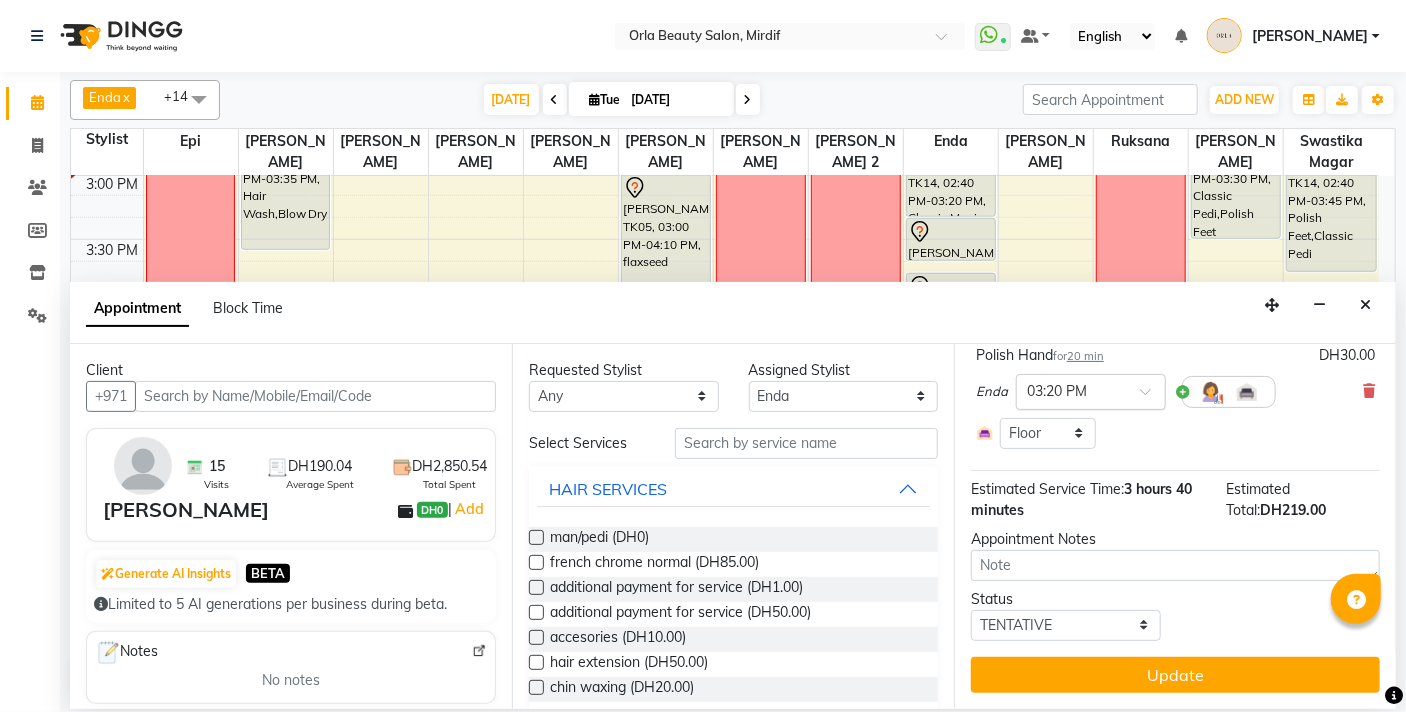 click at bounding box center (1091, 390) 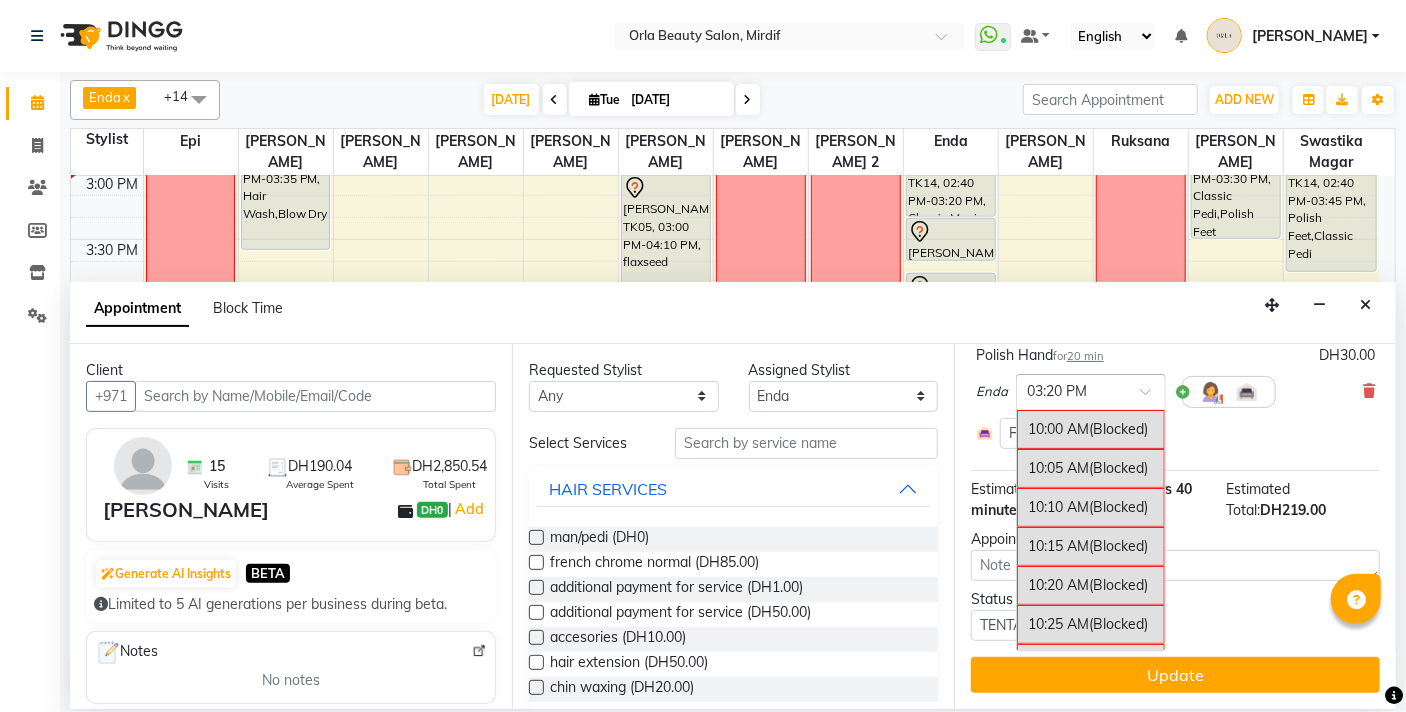 scroll, scrollTop: 2444, scrollLeft: 0, axis: vertical 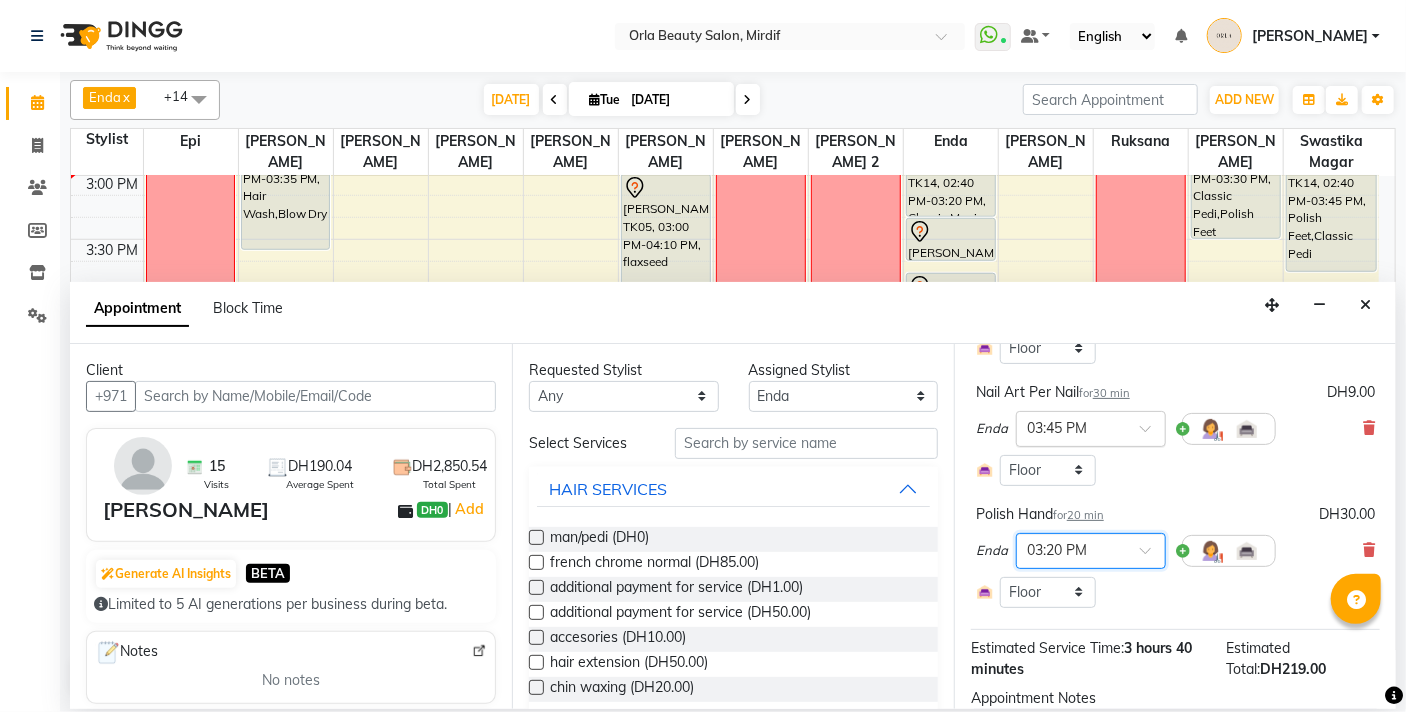 click at bounding box center (1091, 427) 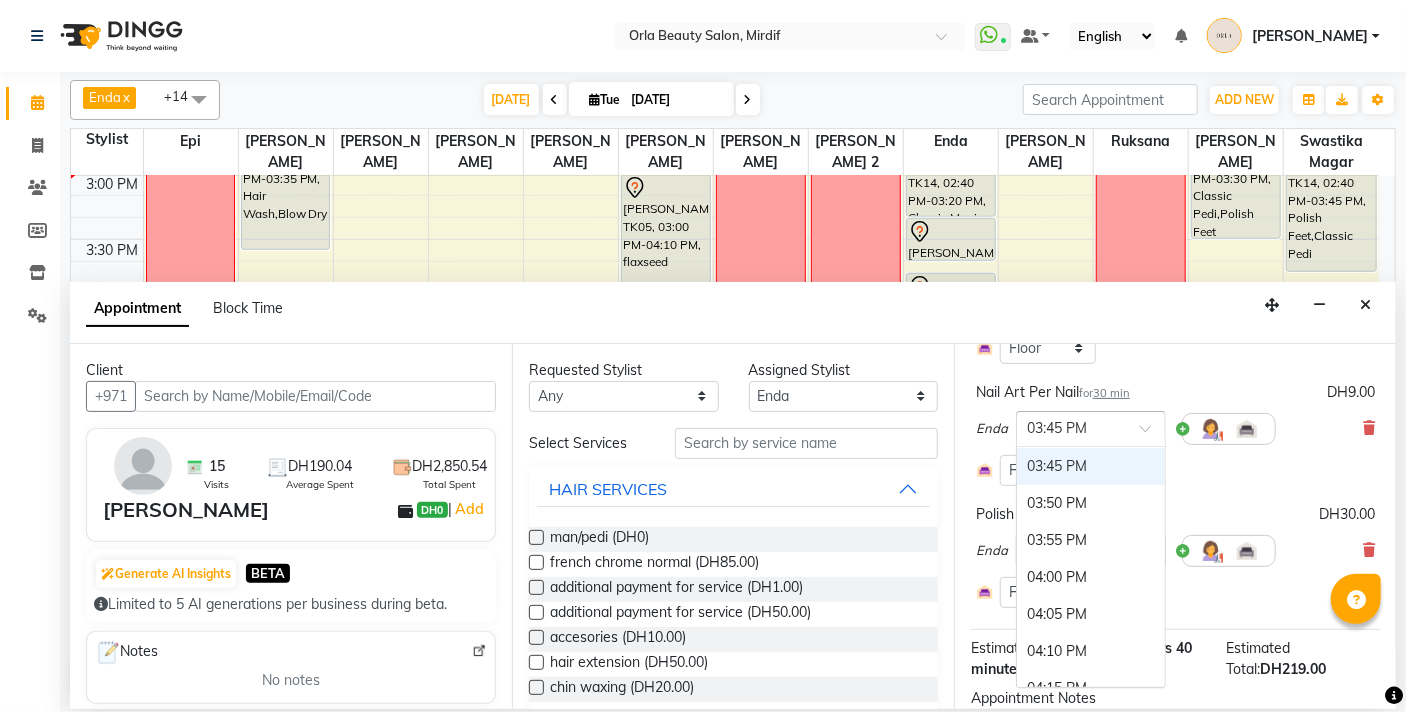 scroll, scrollTop: 2584, scrollLeft: 0, axis: vertical 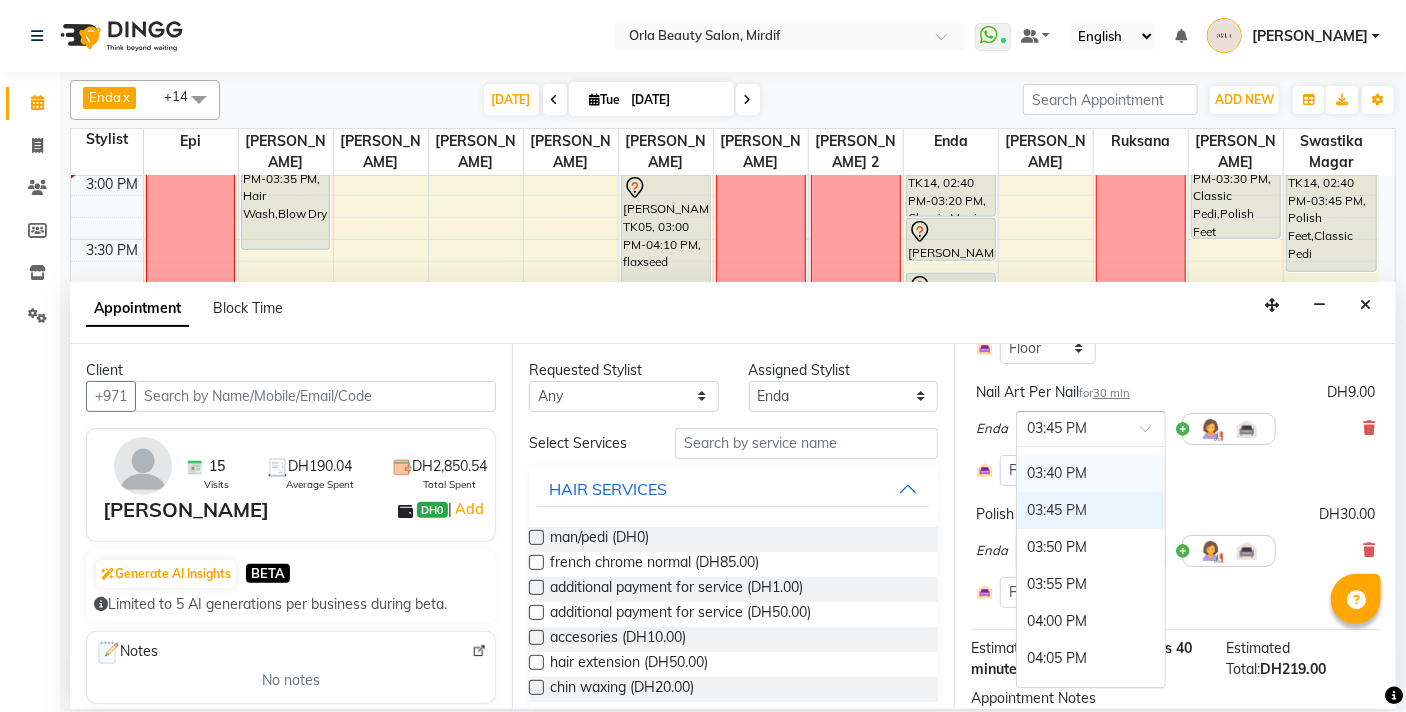 click on "03:40 PM" at bounding box center (1091, 473) 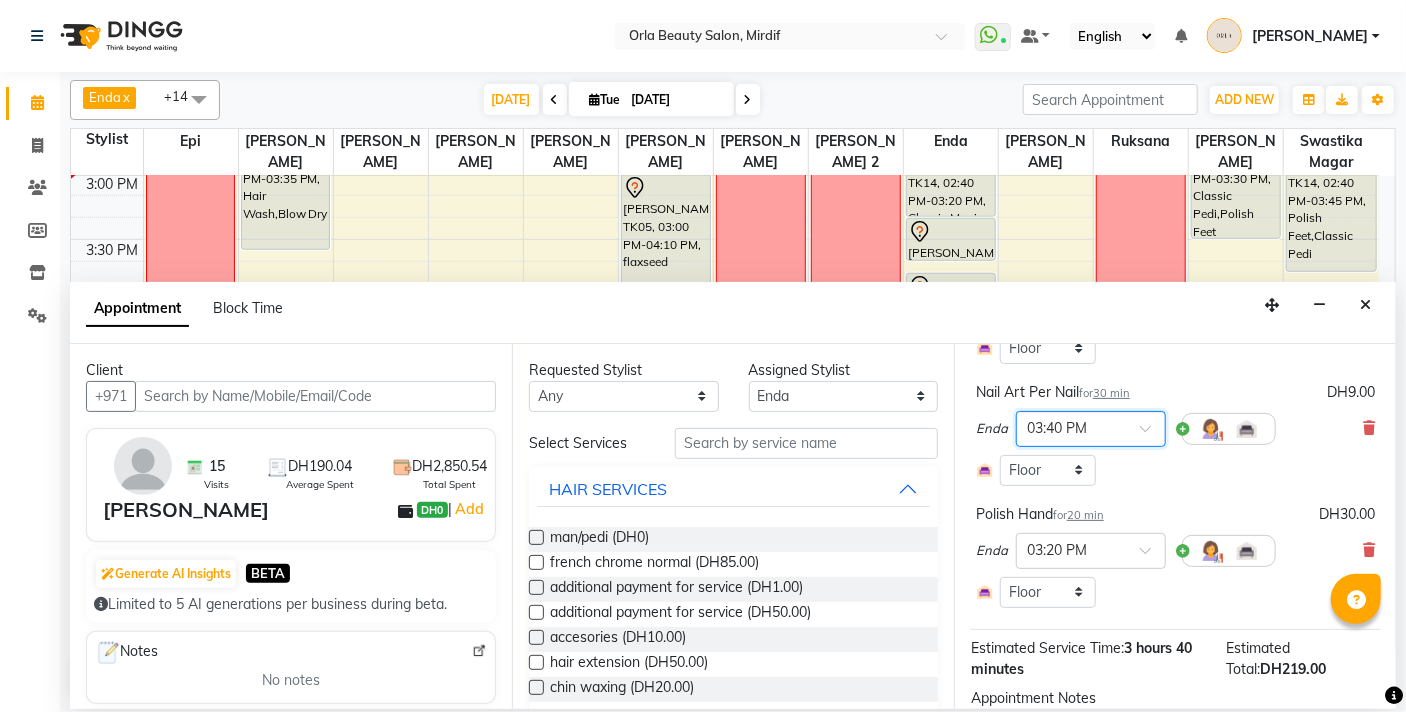 scroll, scrollTop: 663, scrollLeft: 0, axis: vertical 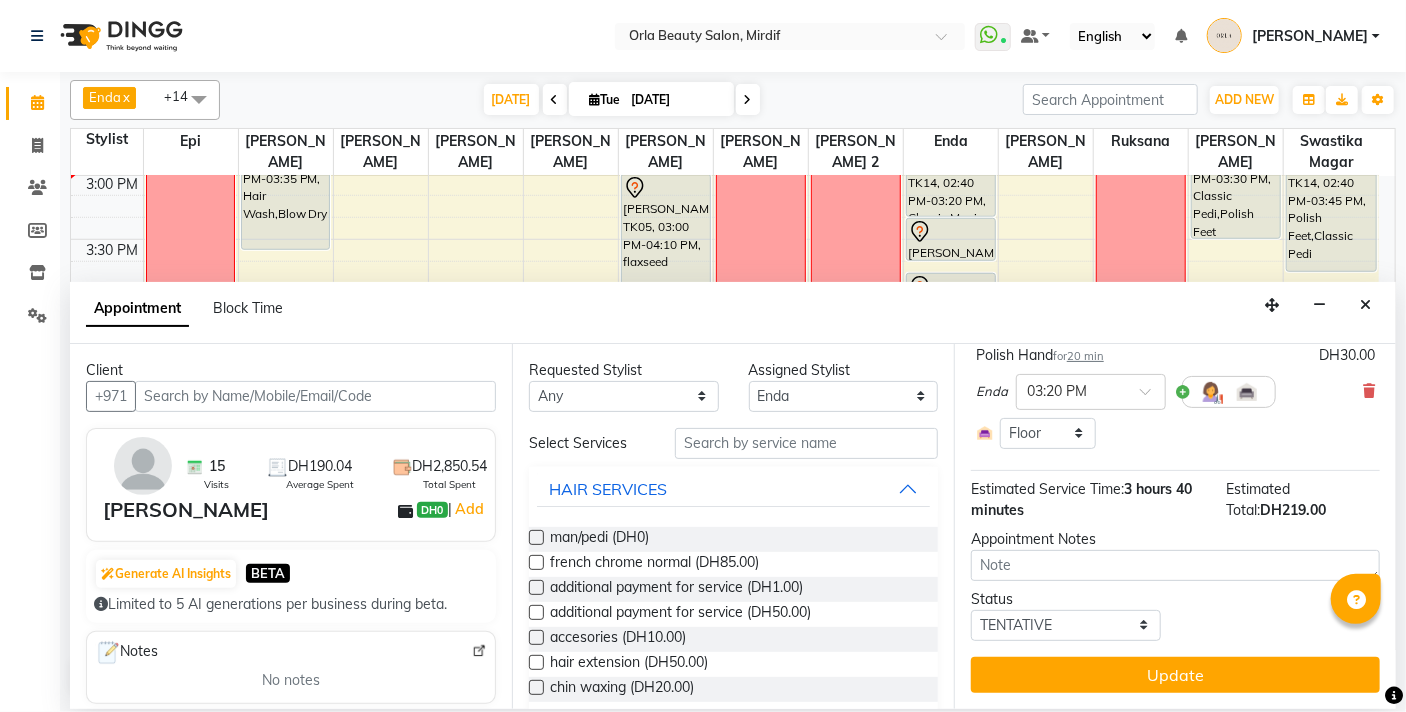 click on "Jump to [DATE] 1 2 3 4 5 6 7 8 Weeks Appointment Date [DATE] Appointment Time Select 10:00 AM 10:05 AM 10:10 AM 10:15 AM 10:20 AM 10:25 AM 10:30 AM 10:35 AM 10:40 AM 10:45 AM 10:50 AM 10:55 AM 11:00 AM 11:05 AM 11:10 AM 11:15 AM 11:20 AM 11:25 AM 11:30 AM 11:35 AM 11:40 AM 11:45 AM 11:50 AM 11:55 AM 12:00 PM 12:05 PM 12:10 PM 12:15 PM 12:20 PM 12:25 PM 12:30 PM 12:35 PM 12:40 PM 12:45 PM 12:50 PM 12:55 PM 01:00 PM 01:05 PM 01:10 PM 01:15 PM 01:20 PM 01:25 PM 01:30 PM 01:35 PM 01:40 PM 01:45 PM 01:50 PM 01:55 PM 02:00 PM 02:05 PM 02:10 PM 02:15 PM 02:20 PM 02:25 PM 02:30 PM 02:35 PM 02:40 PM 02:45 PM 02:50 PM 02:55 PM 03:00 PM 03:05 PM 03:10 PM 03:15 PM 03:20 PM 03:25 PM 03:30 PM 03:35 PM 03:40 PM 03:45 PM 03:50 PM 03:55 PM 04:00 PM 04:05 PM 04:10 PM 04:15 PM 04:20 PM 04:25 PM 04:30 PM 04:35 PM 04:40 PM 04:45 PM 04:50 PM 04:55 PM 05:00 PM 05:05 PM 05:10 PM 05:15 PM 05:20 PM 05:25 PM 05:30 PM 05:35 PM 05:40 PM 05:45 PM 05:50 PM 05:55 PM 06:00 PM 06:05 PM 06:10 PM 06:15 PM 06:20 PM 06:25 PM 06:30 PM 06:35 PM" at bounding box center [1175, 526] 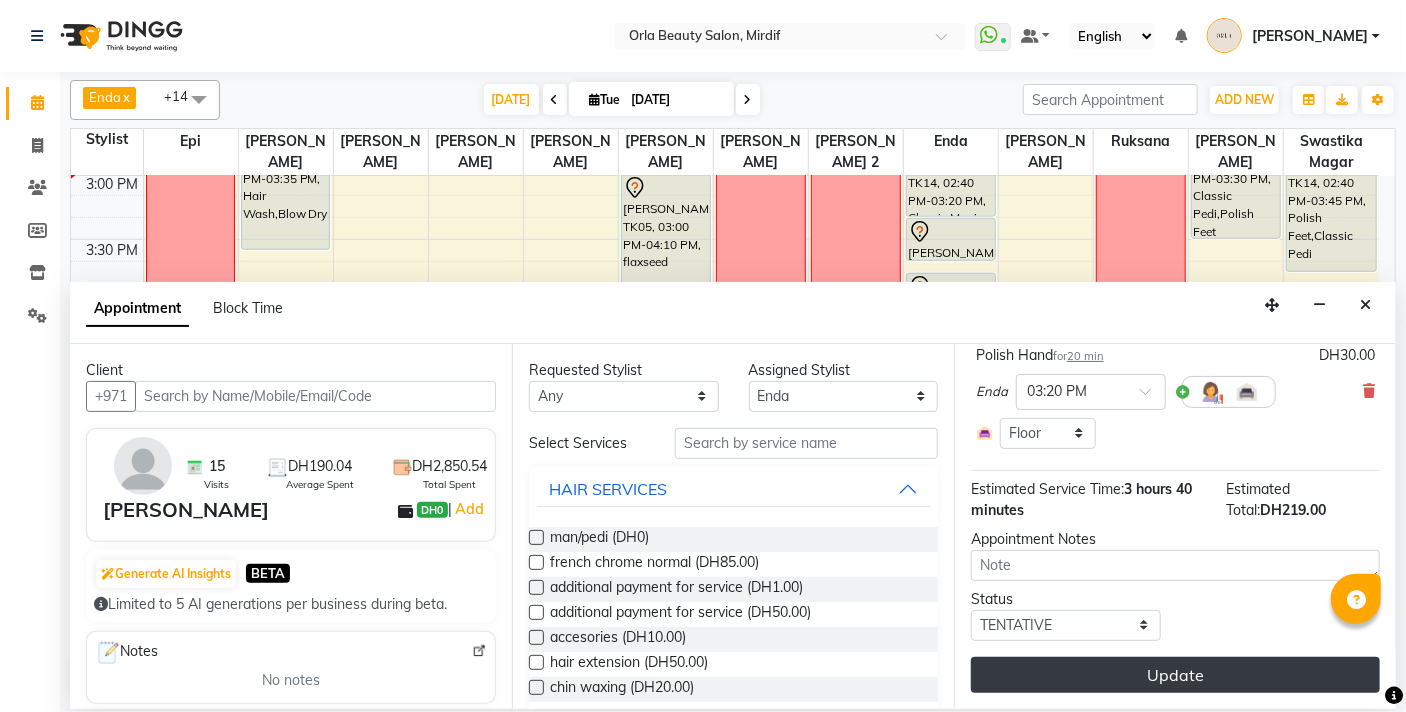 click on "Update" at bounding box center [1175, 675] 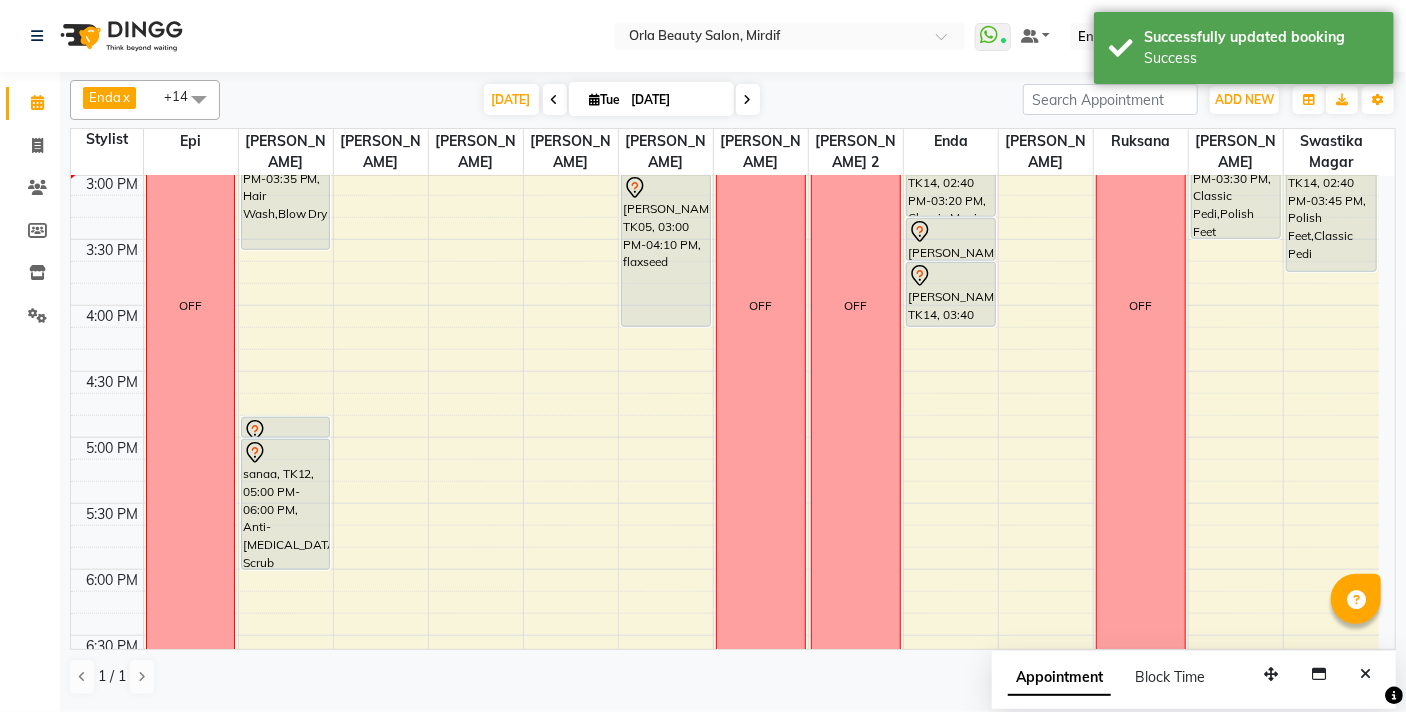 scroll, scrollTop: 728, scrollLeft: 0, axis: vertical 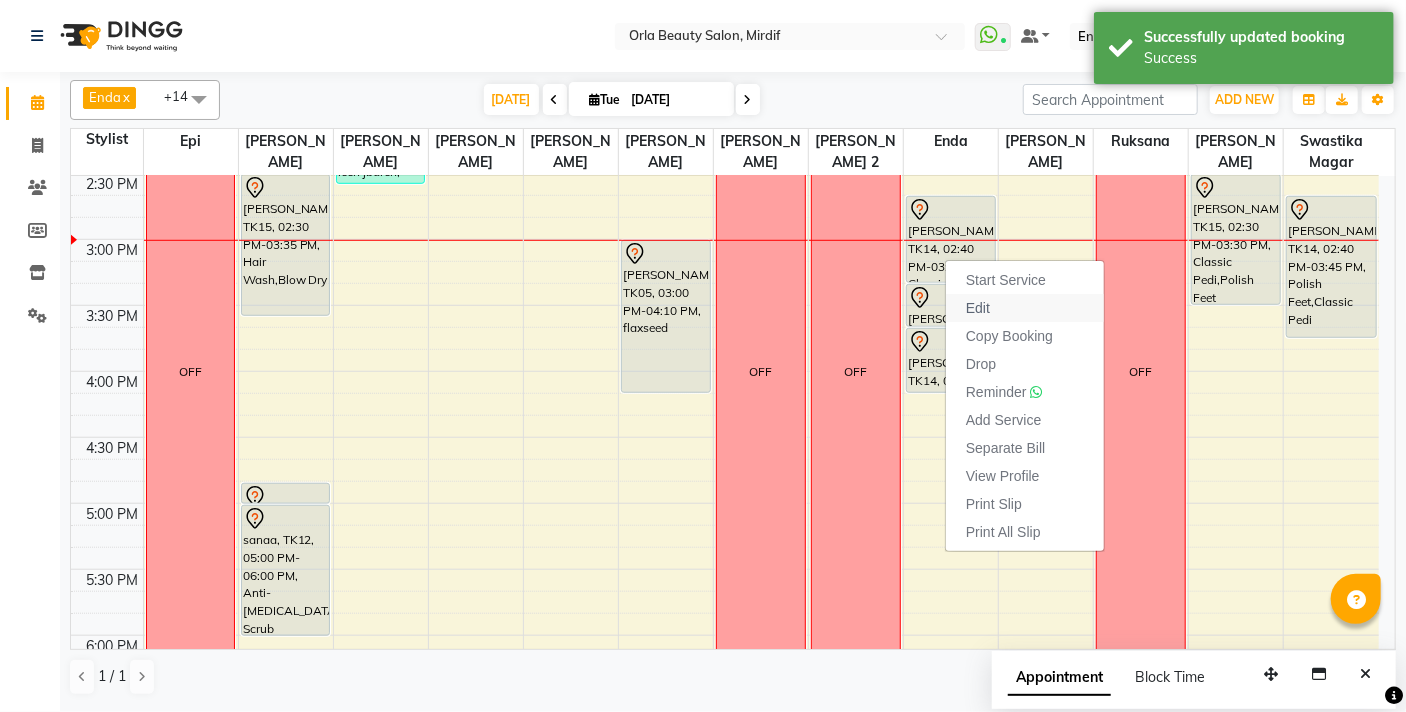click on "Edit" at bounding box center [978, 308] 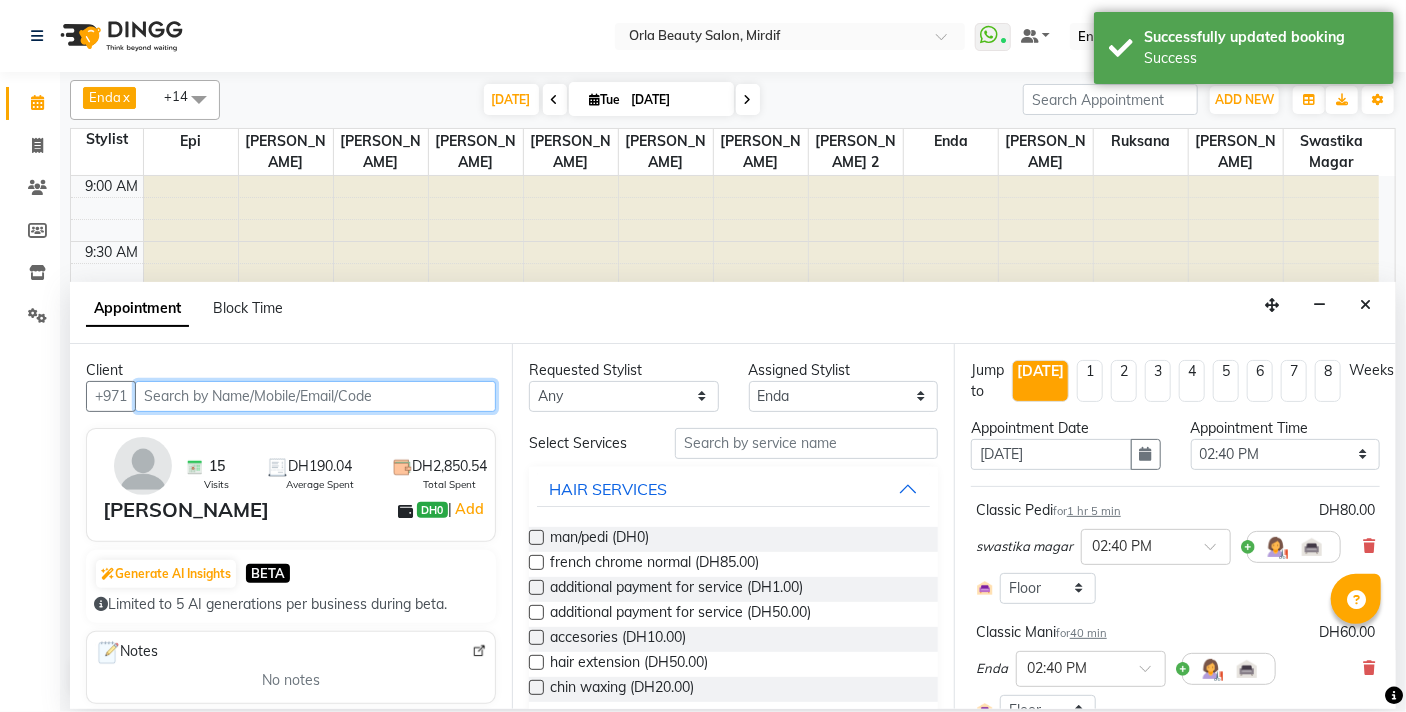 scroll, scrollTop: 794, scrollLeft: 0, axis: vertical 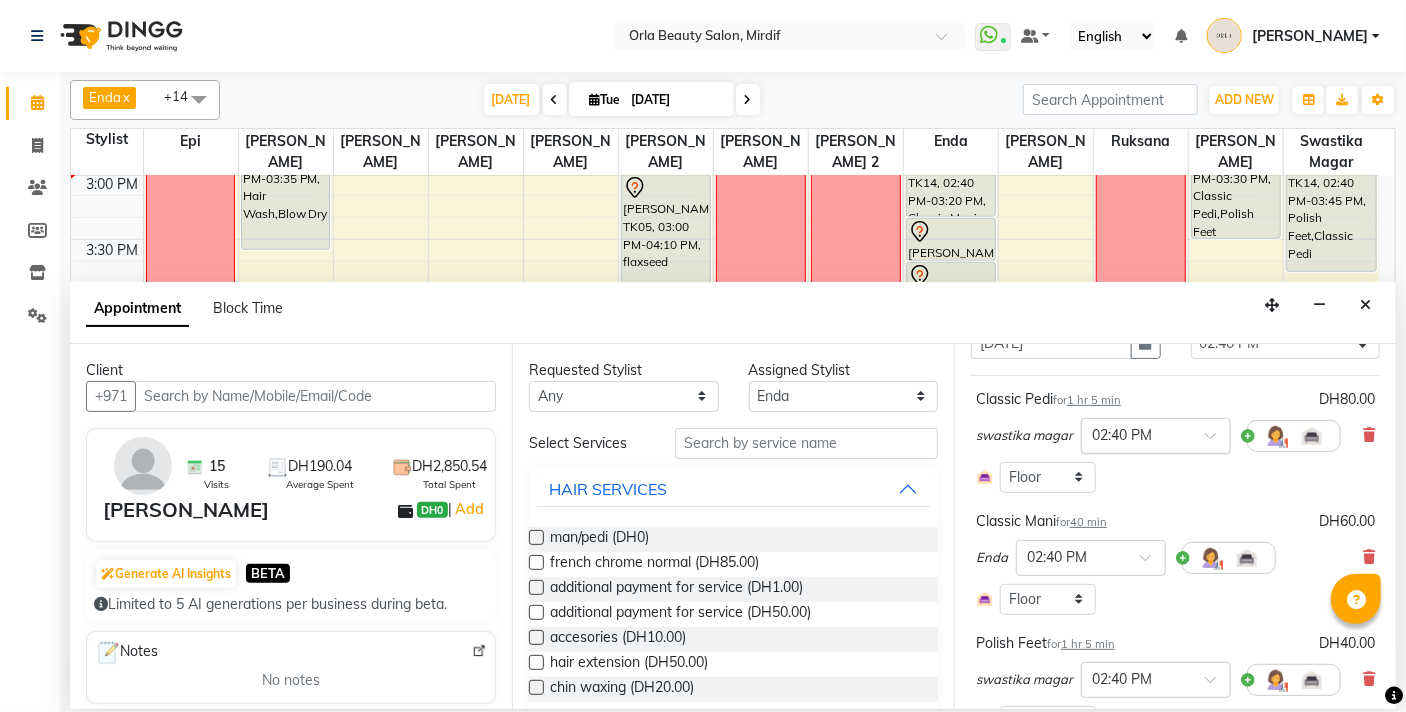 click at bounding box center (1156, 434) 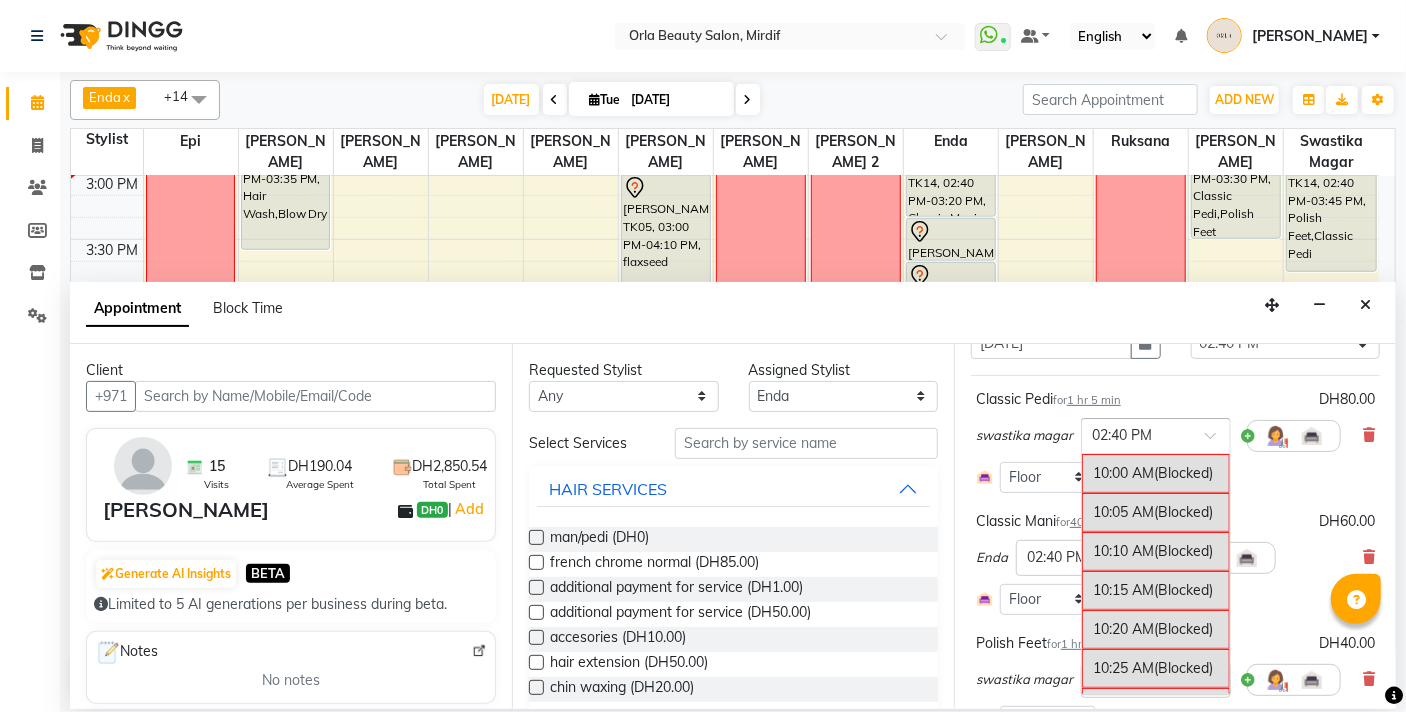 scroll, scrollTop: 2135, scrollLeft: 0, axis: vertical 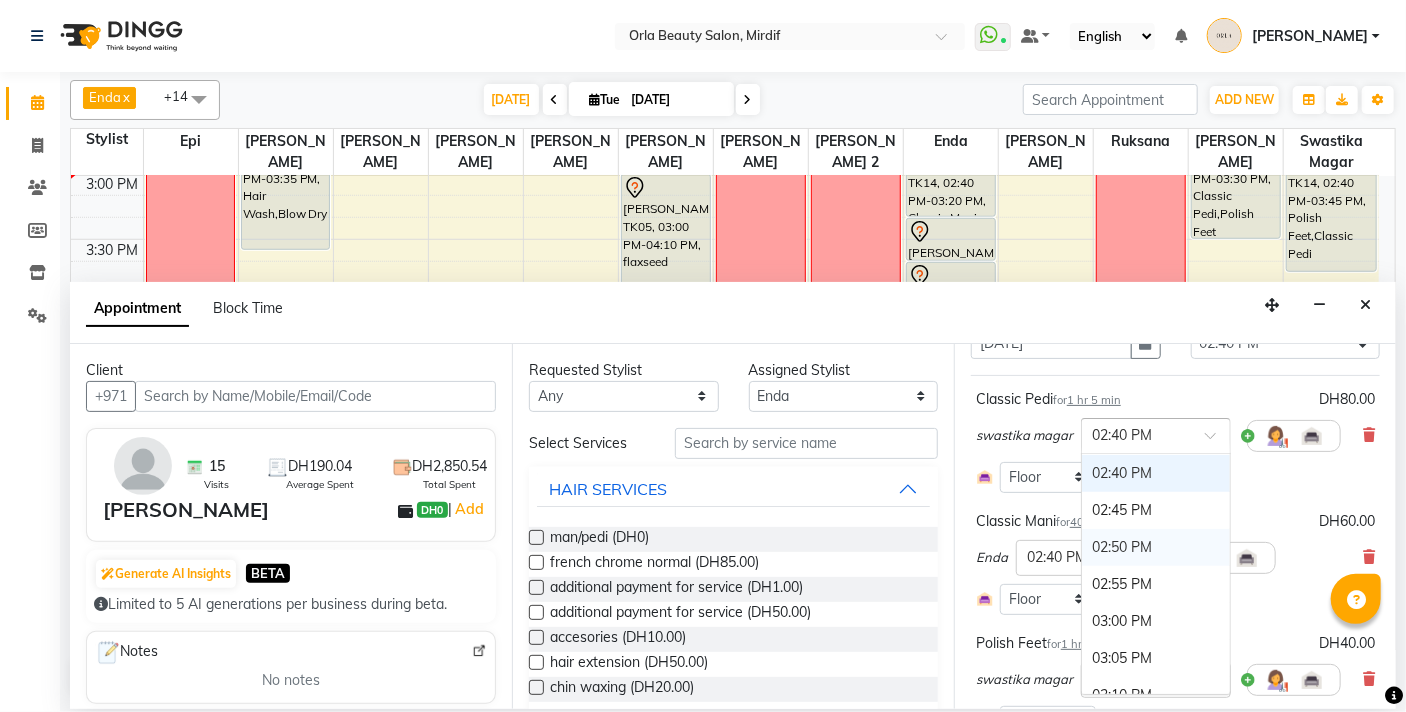 click on "02:50 PM" at bounding box center [1156, 547] 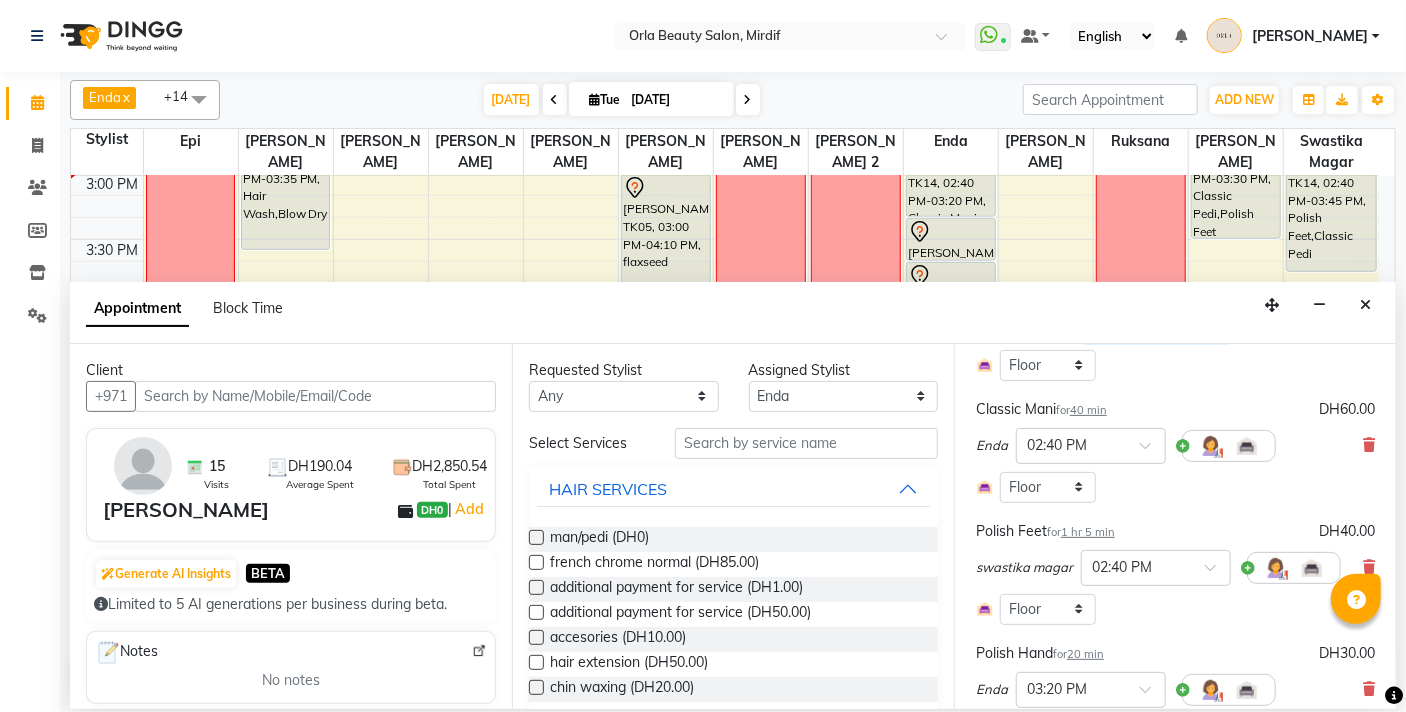 scroll, scrollTop: 283, scrollLeft: 0, axis: vertical 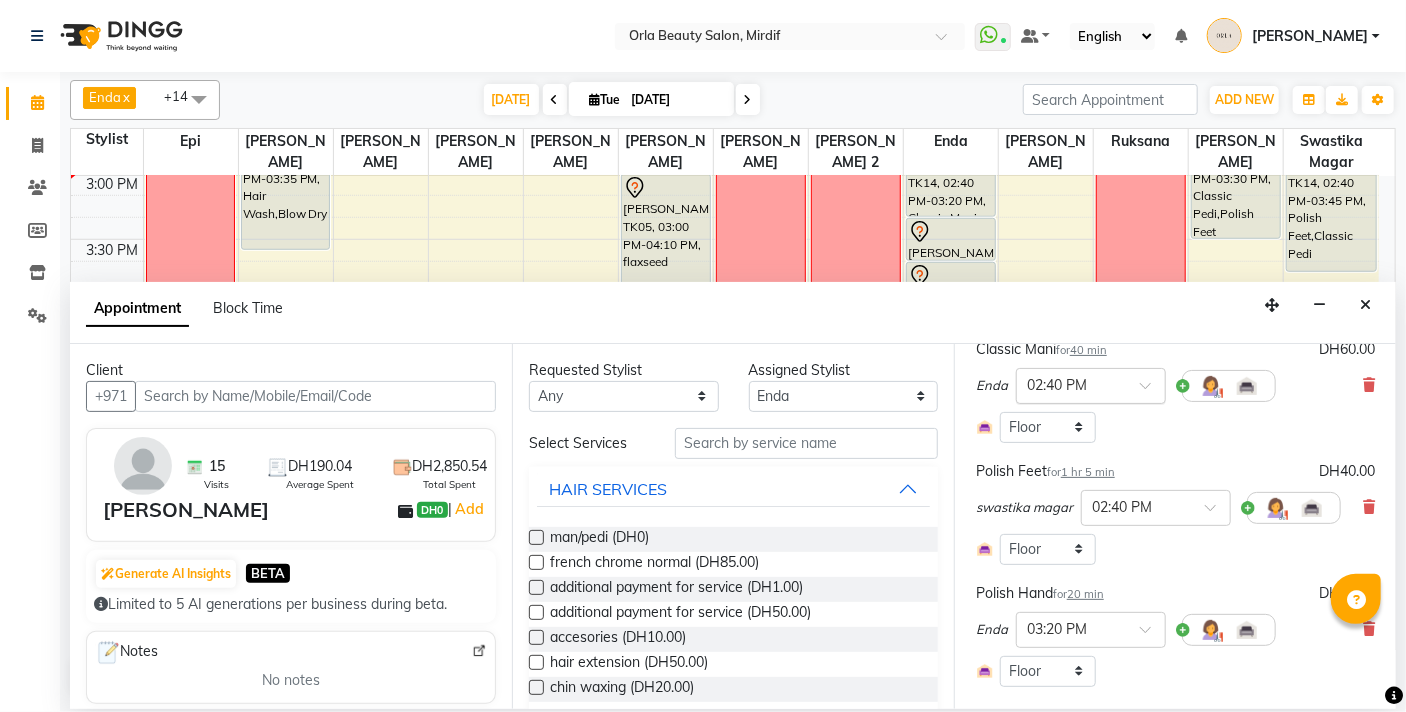 click at bounding box center [1071, 384] 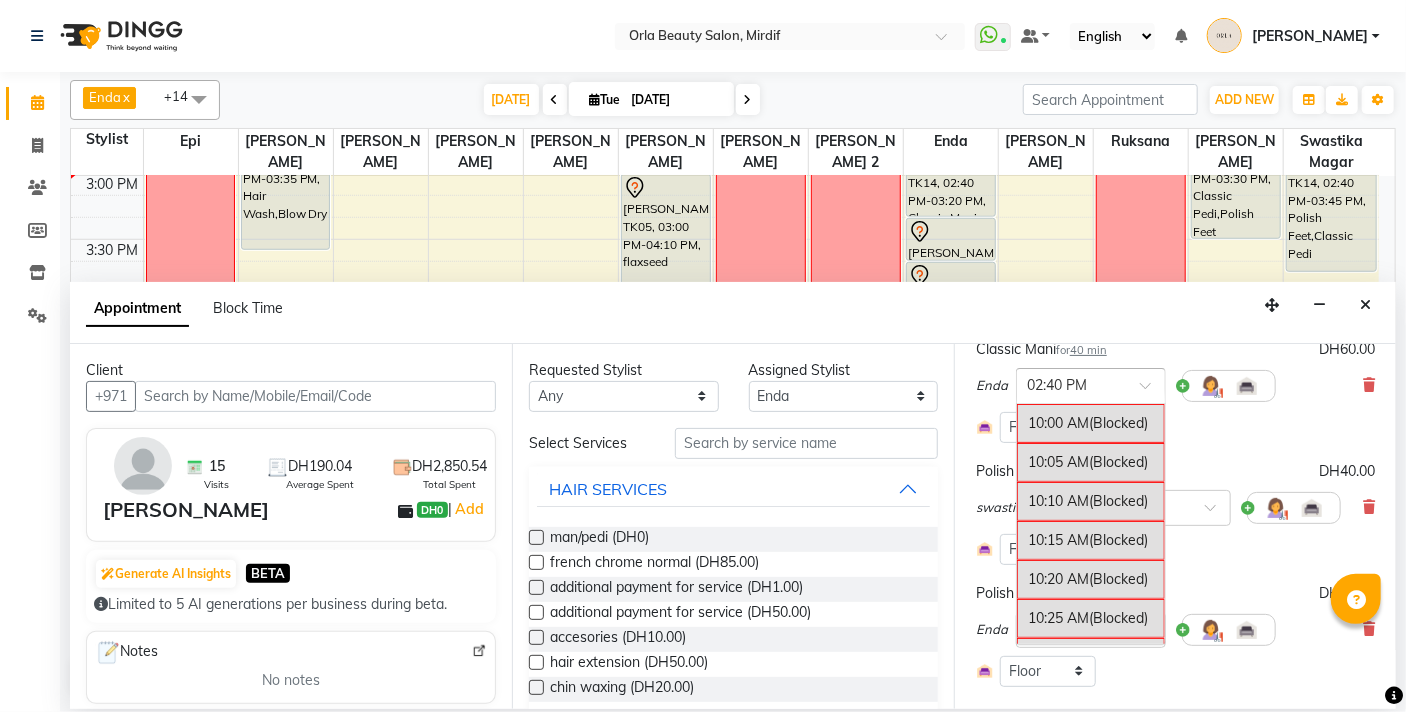 scroll, scrollTop: 2149, scrollLeft: 0, axis: vertical 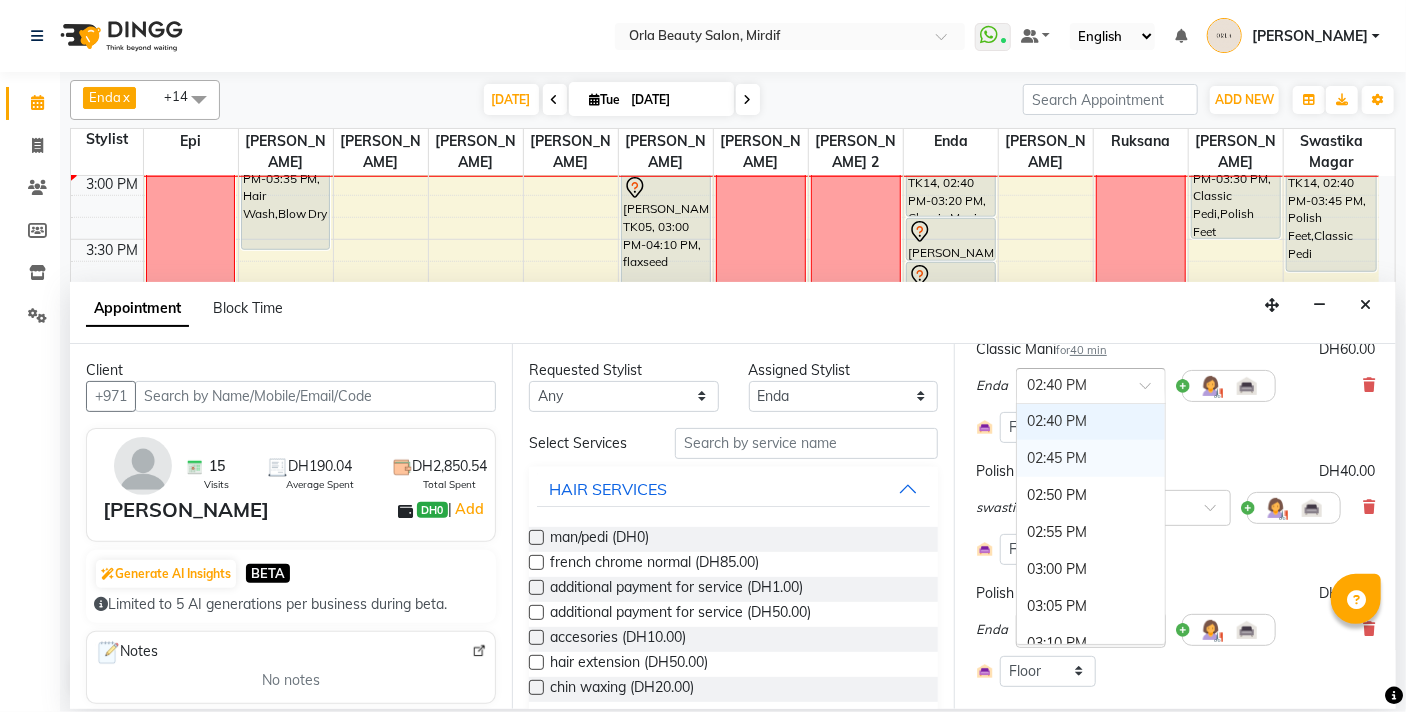 click on "02:45 PM" at bounding box center (1091, 458) 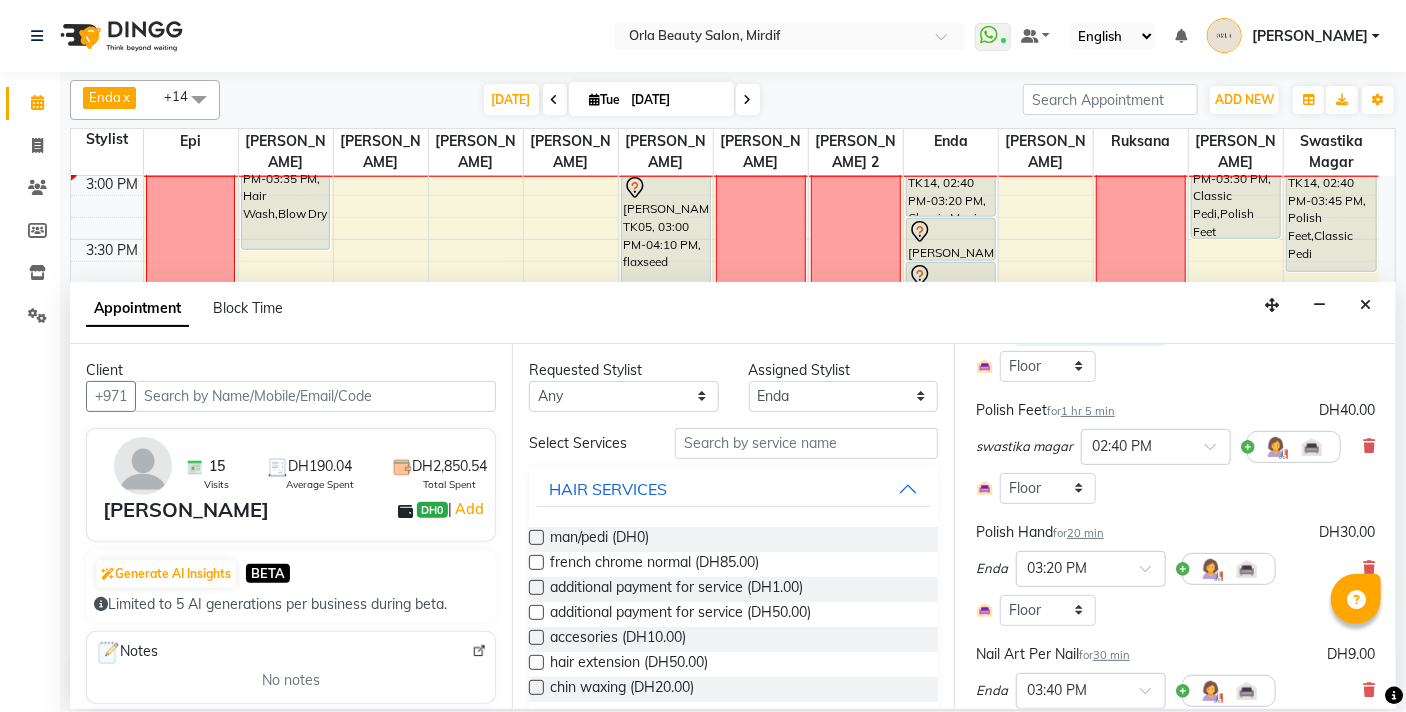 scroll, scrollTop: 381, scrollLeft: 0, axis: vertical 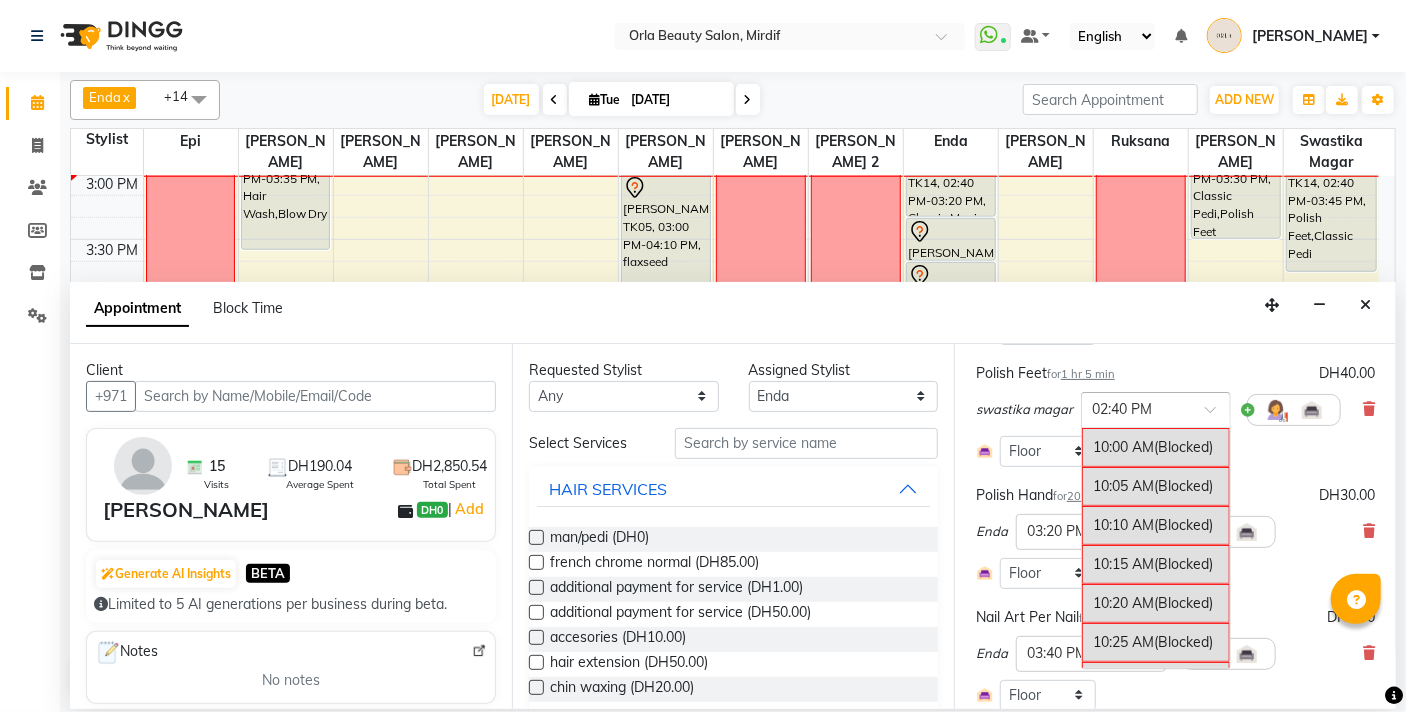 click on "× 02:40 PM" at bounding box center [1140, 409] 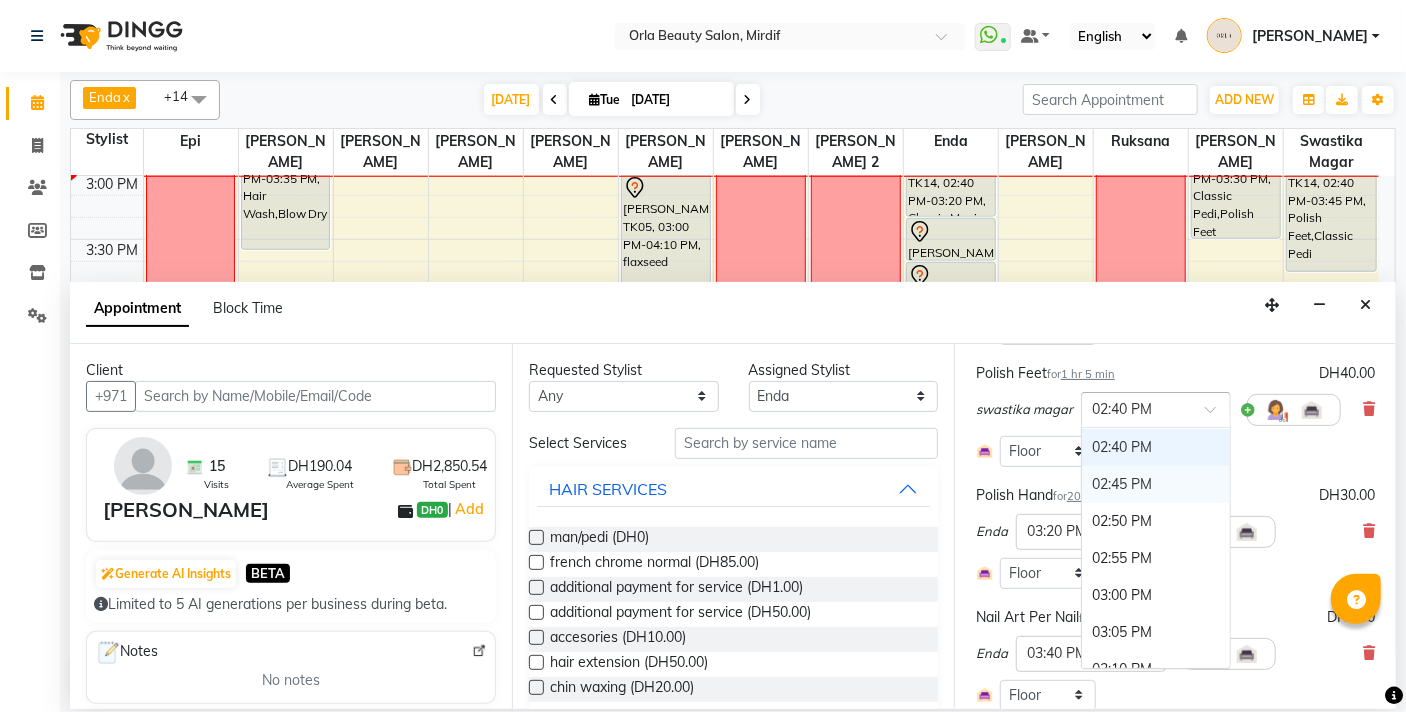 click on "02:45 PM" at bounding box center (1156, 484) 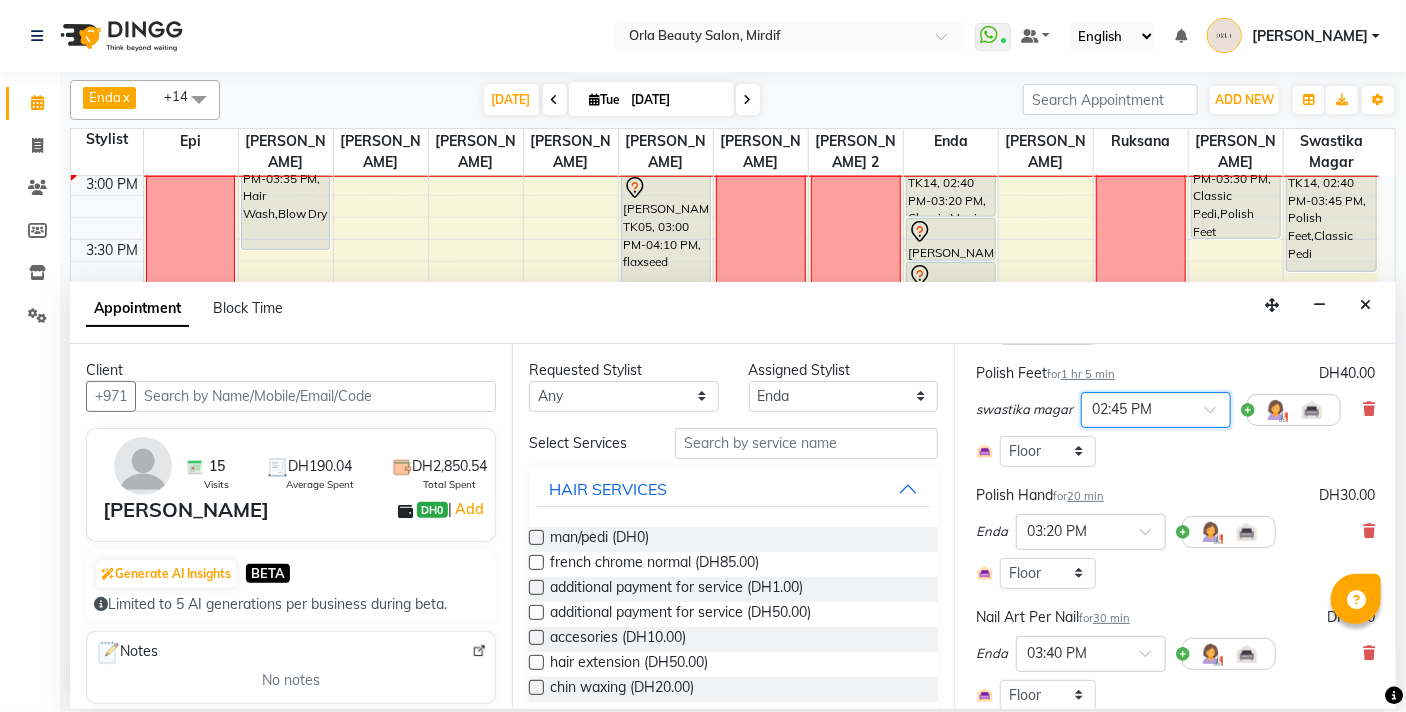 click at bounding box center [1156, 408] 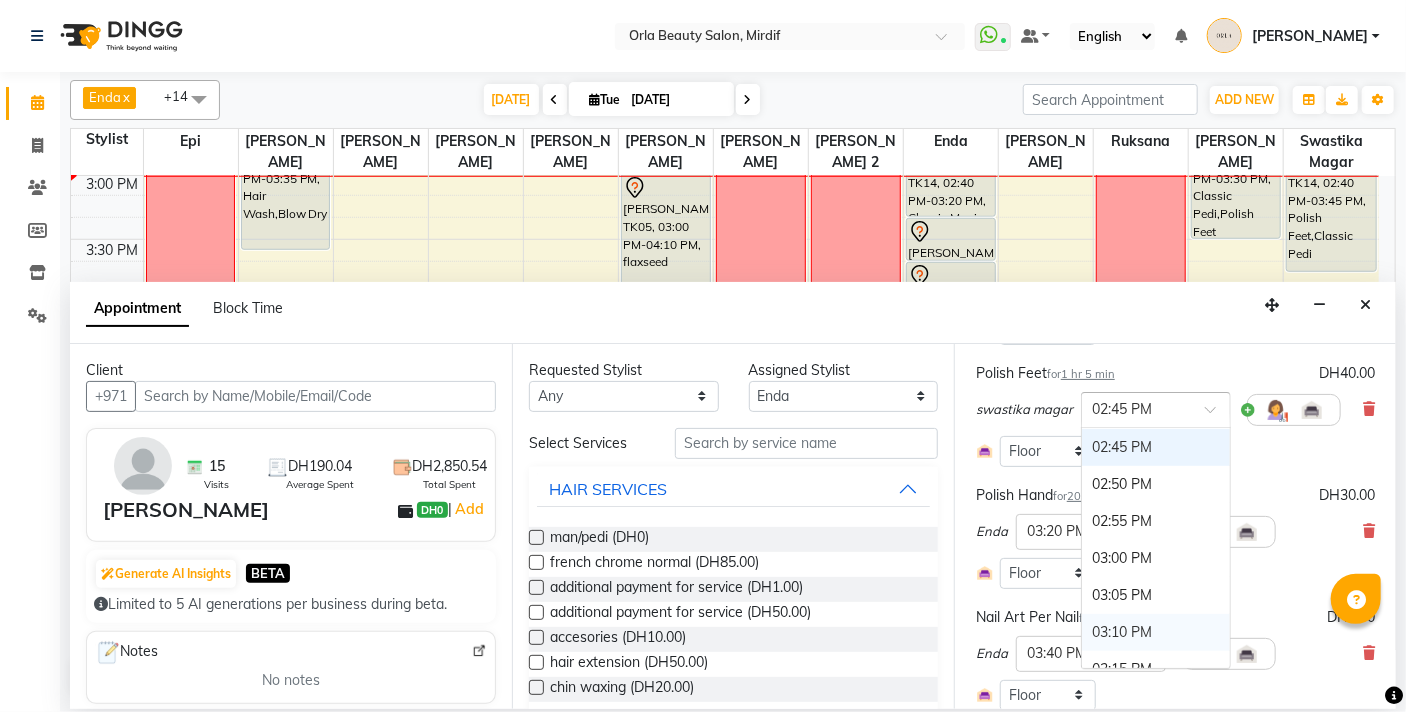 scroll, scrollTop: 2381, scrollLeft: 0, axis: vertical 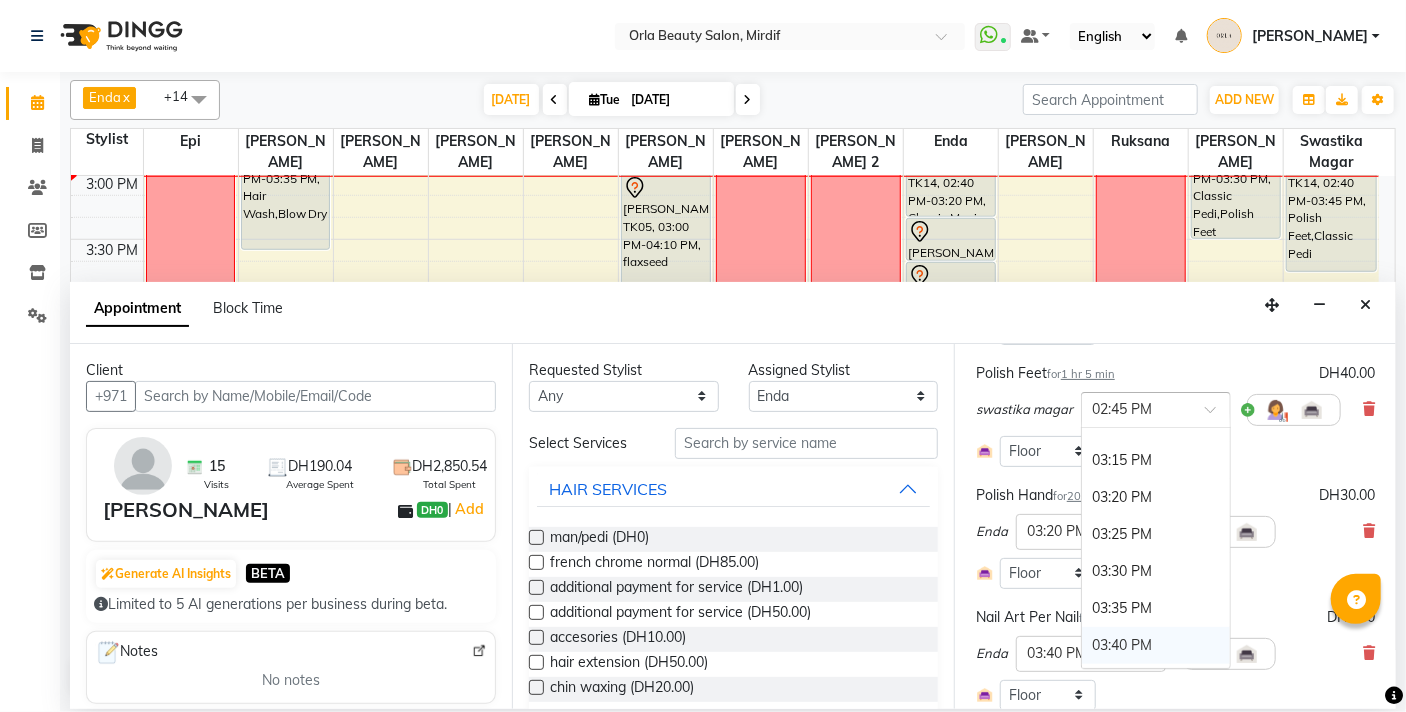 click on "03:40 PM" at bounding box center (1156, 645) 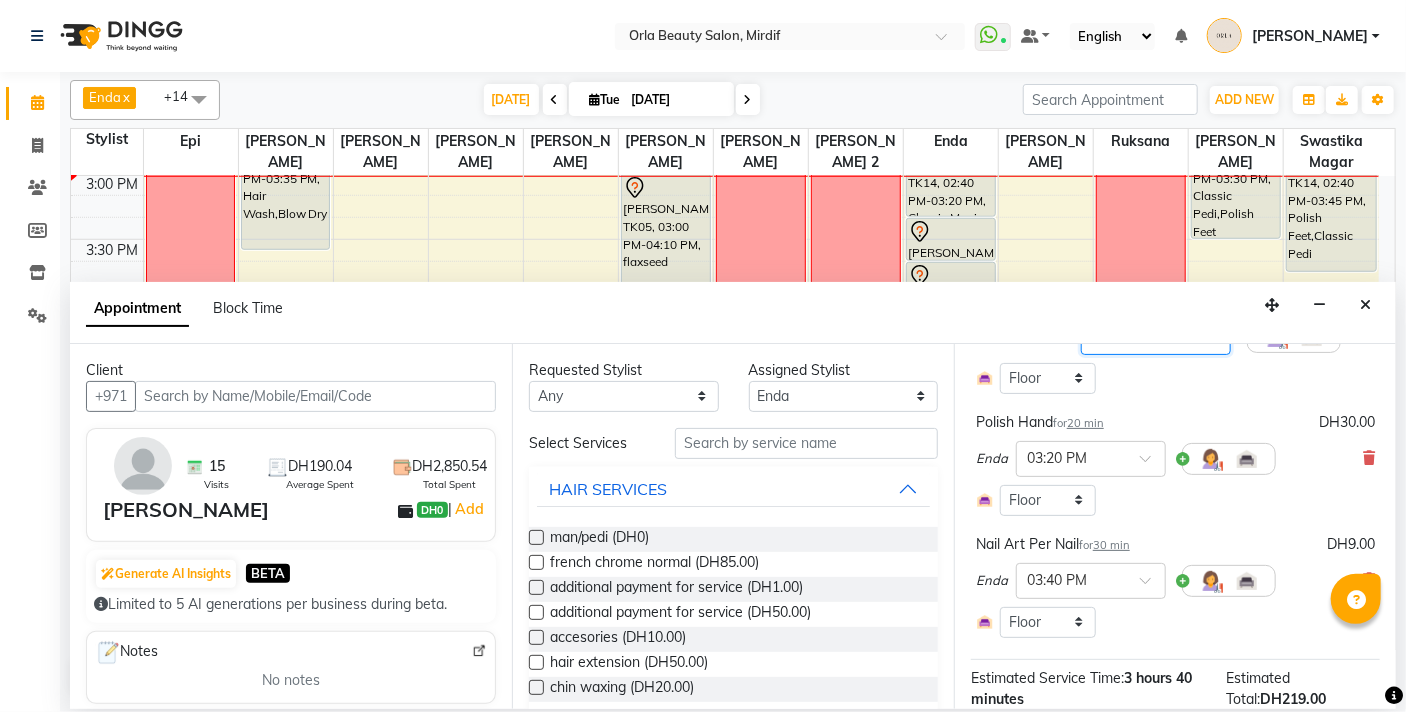 scroll, scrollTop: 498, scrollLeft: 0, axis: vertical 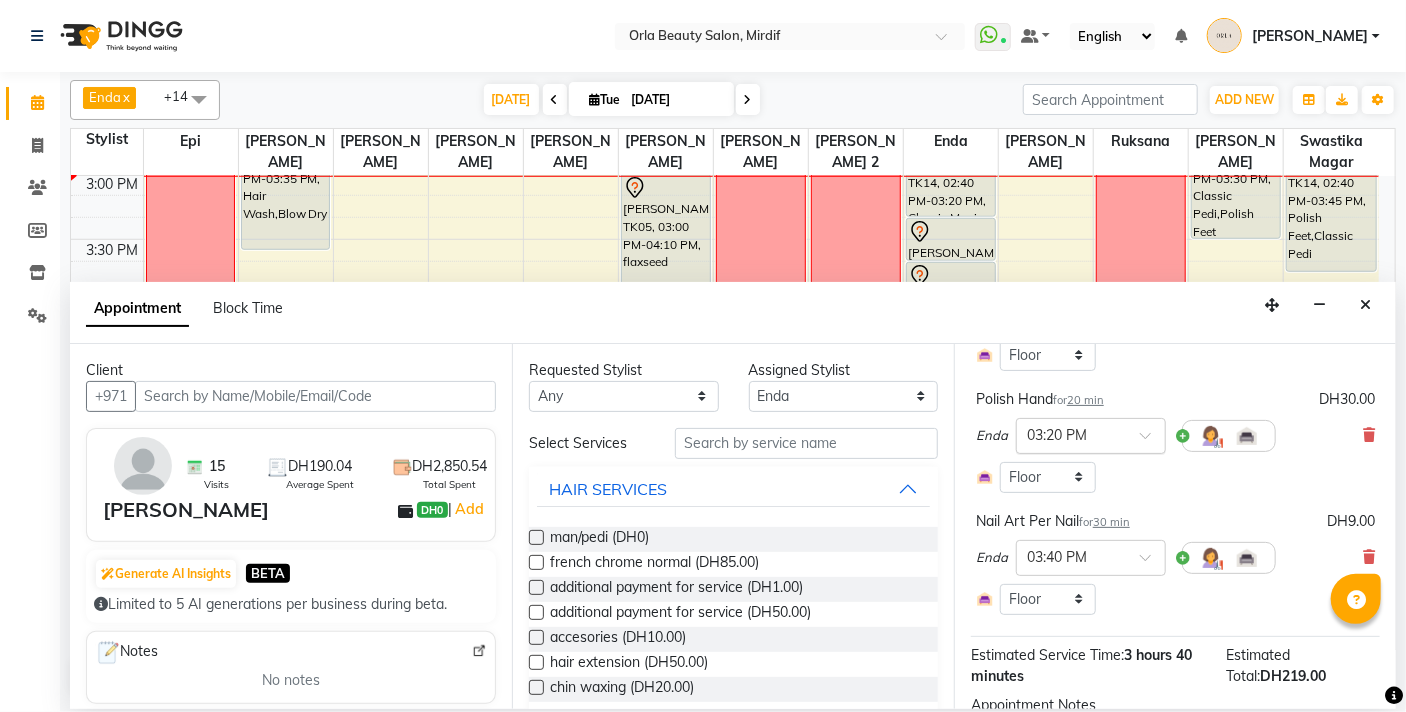 click on "× 03:20 PM" at bounding box center (1091, 436) 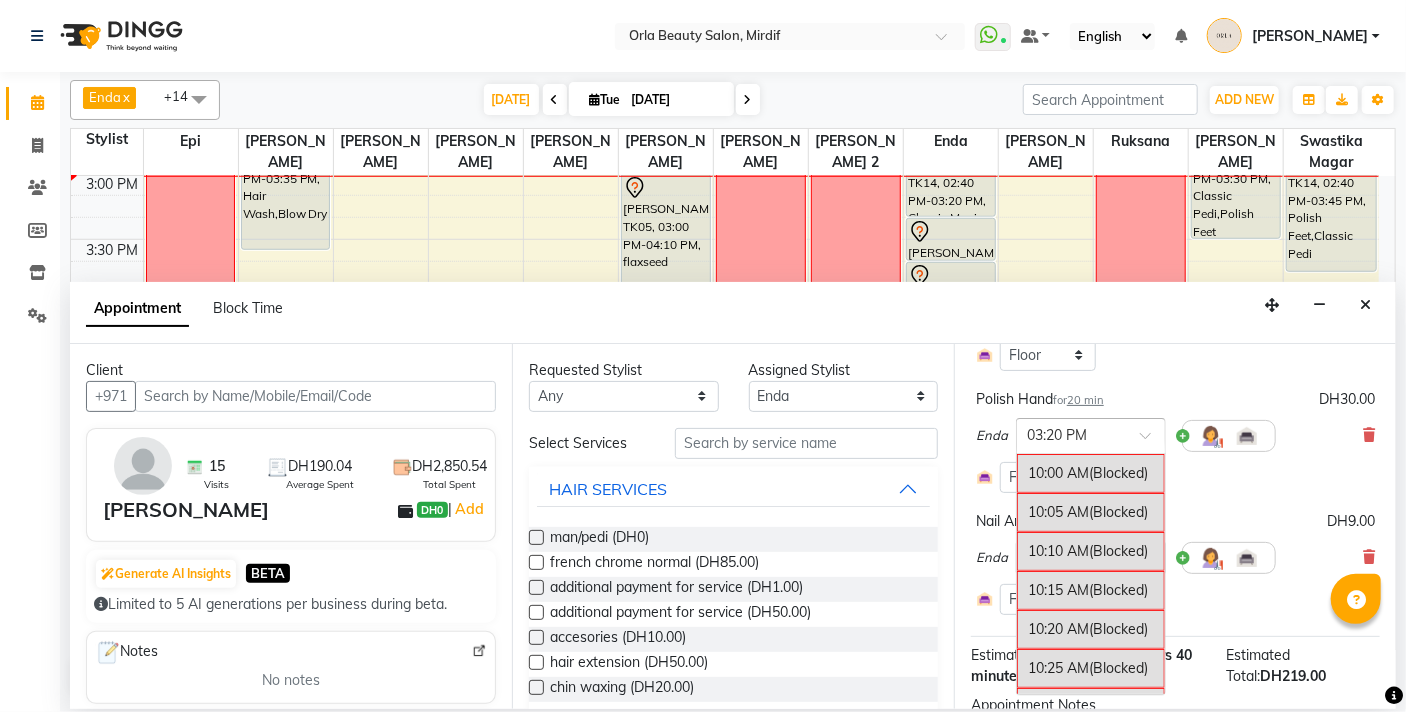 scroll, scrollTop: 2444, scrollLeft: 0, axis: vertical 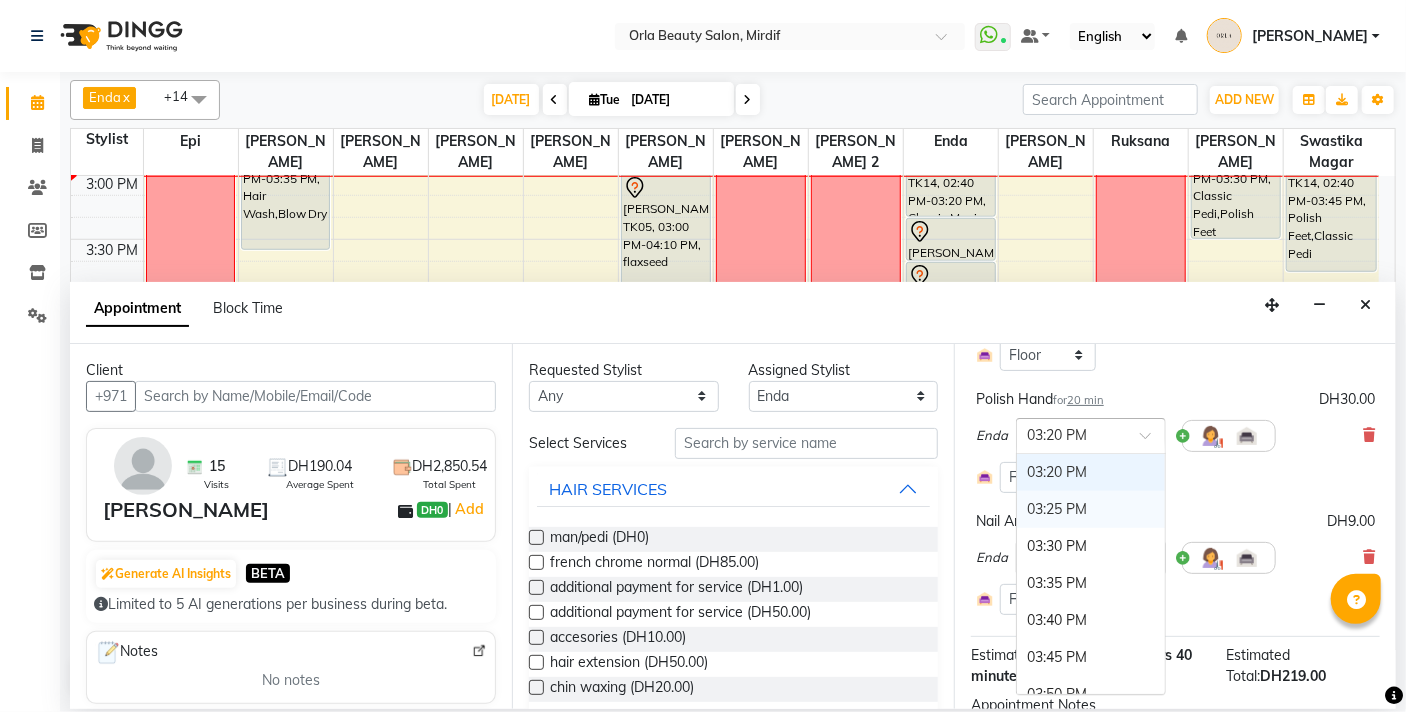 click on "03:25 PM" at bounding box center (1091, 509) 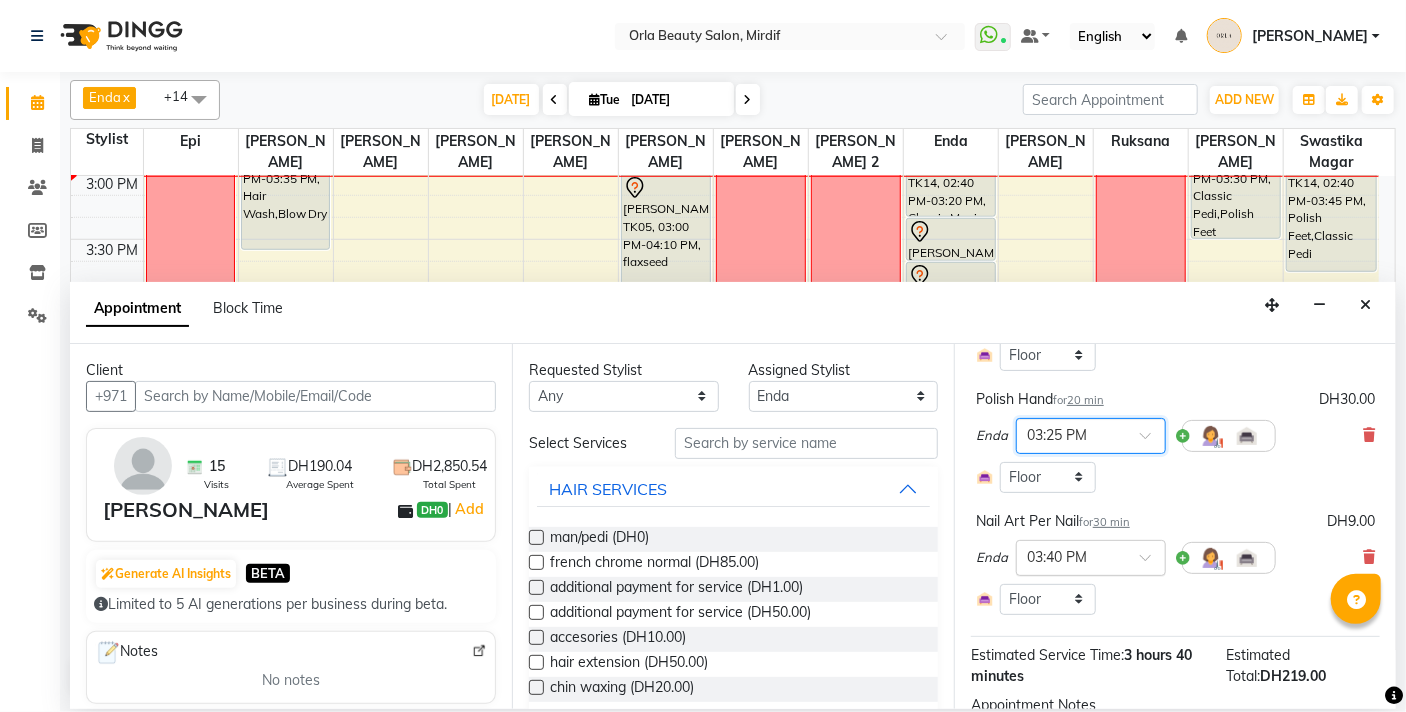 click on "× 03:40 PM" at bounding box center [1075, 557] 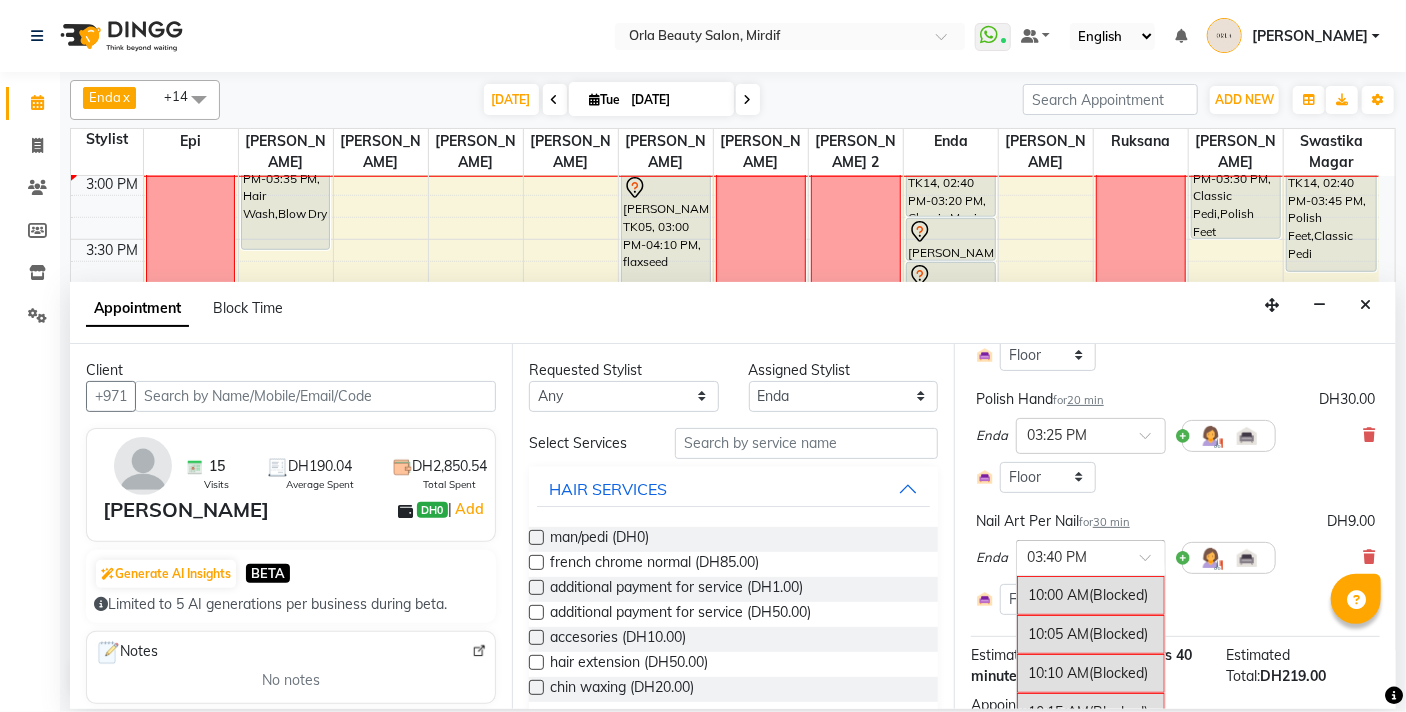 scroll, scrollTop: 2591, scrollLeft: 0, axis: vertical 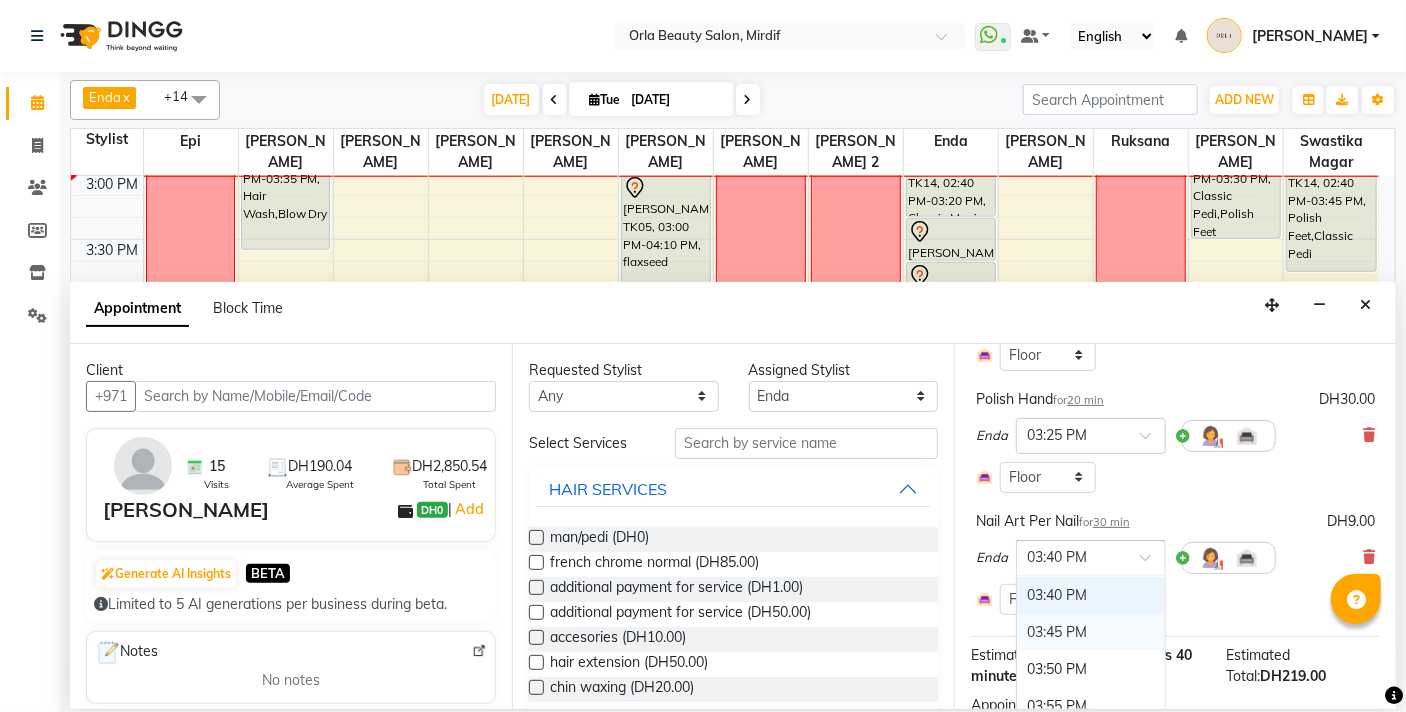 click on "03:45 PM" at bounding box center (1091, 632) 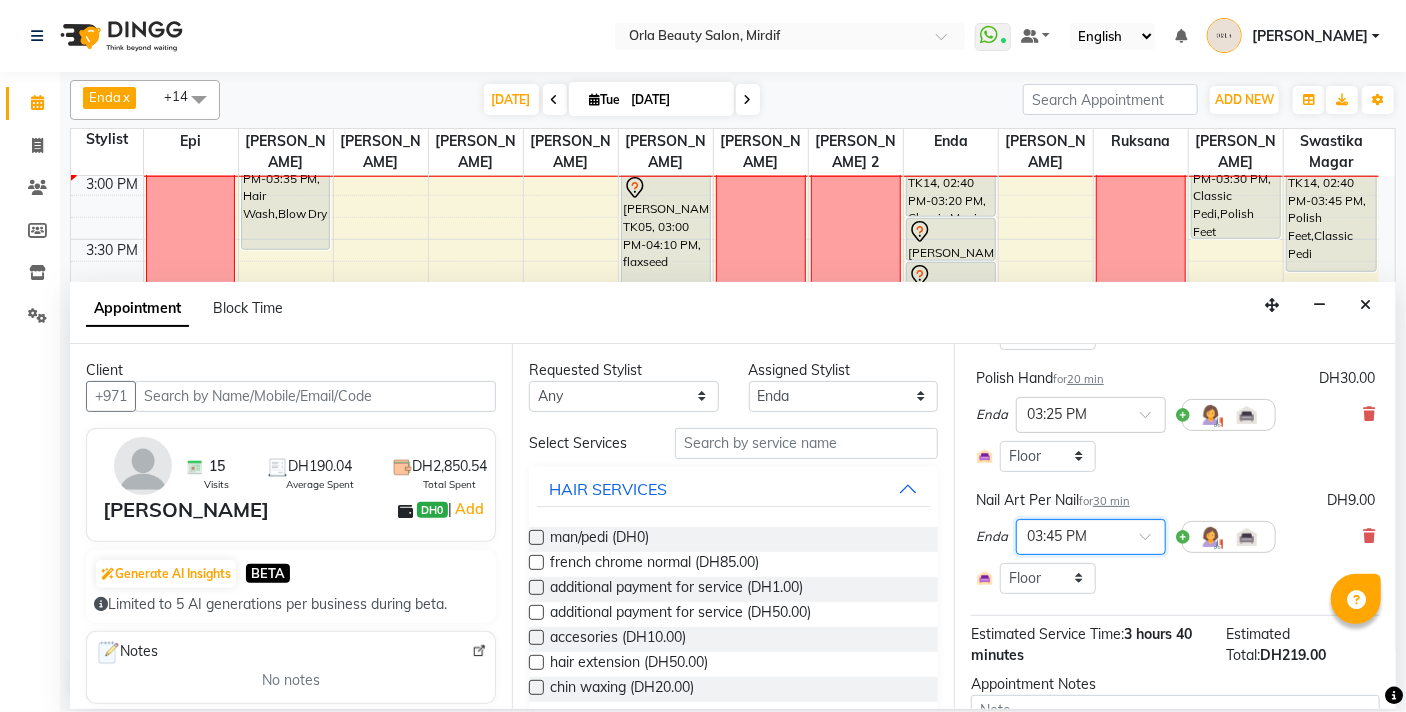 scroll, scrollTop: 478, scrollLeft: 0, axis: vertical 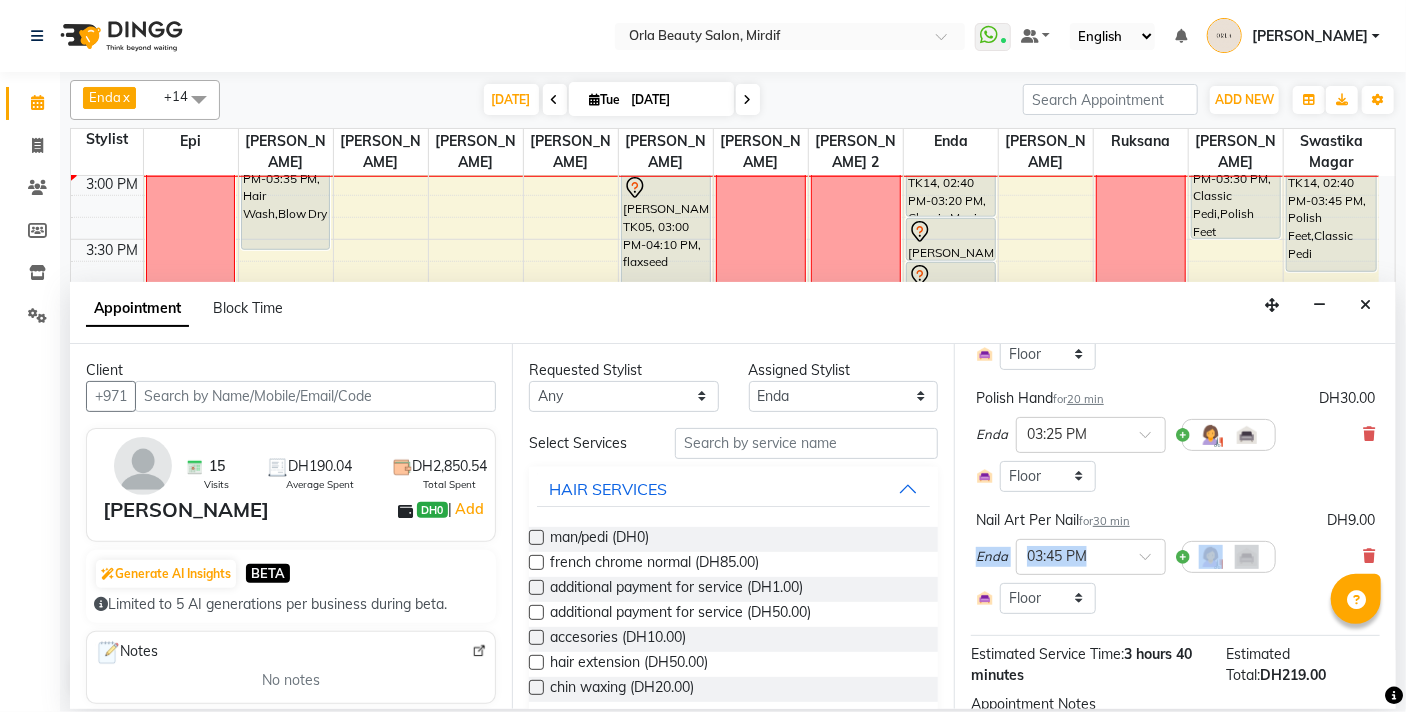 drag, startPoint x: 1374, startPoint y: 531, endPoint x: 1379, endPoint y: 541, distance: 11.18034 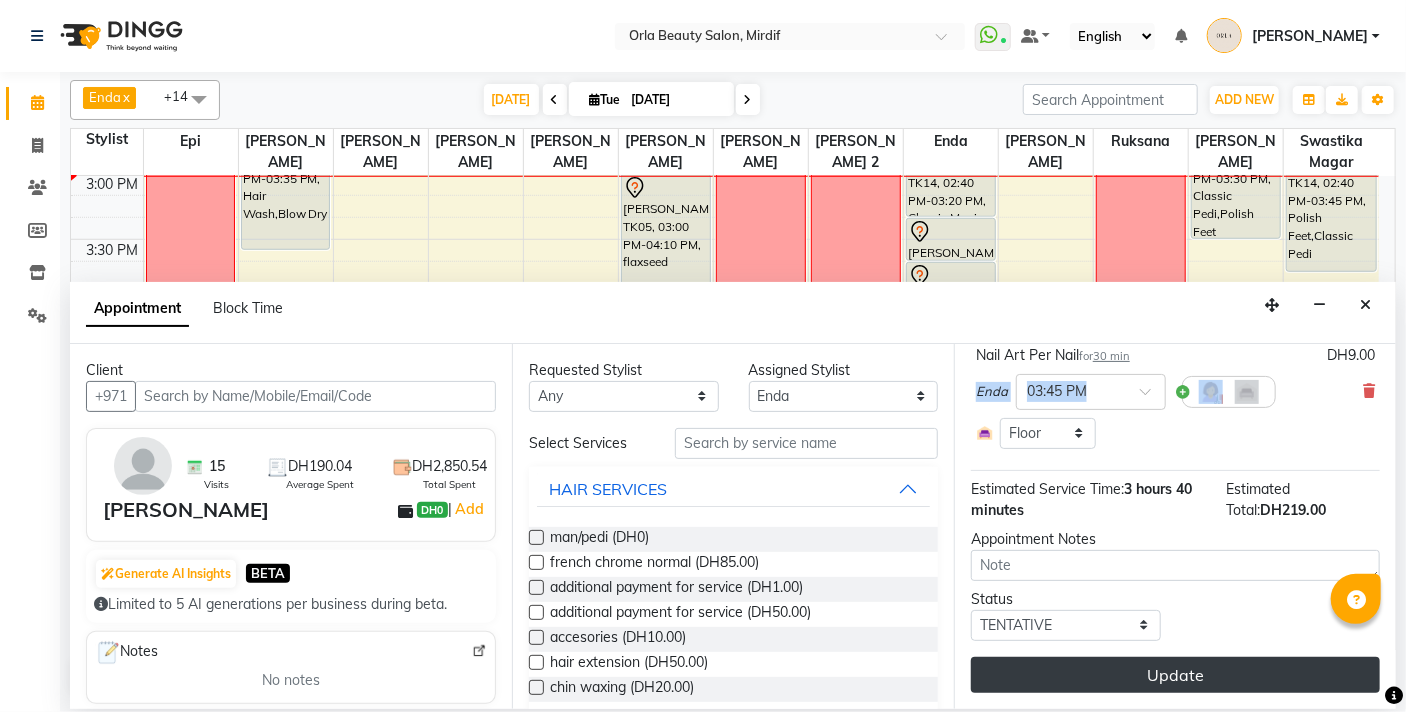 click on "Update" at bounding box center (1175, 675) 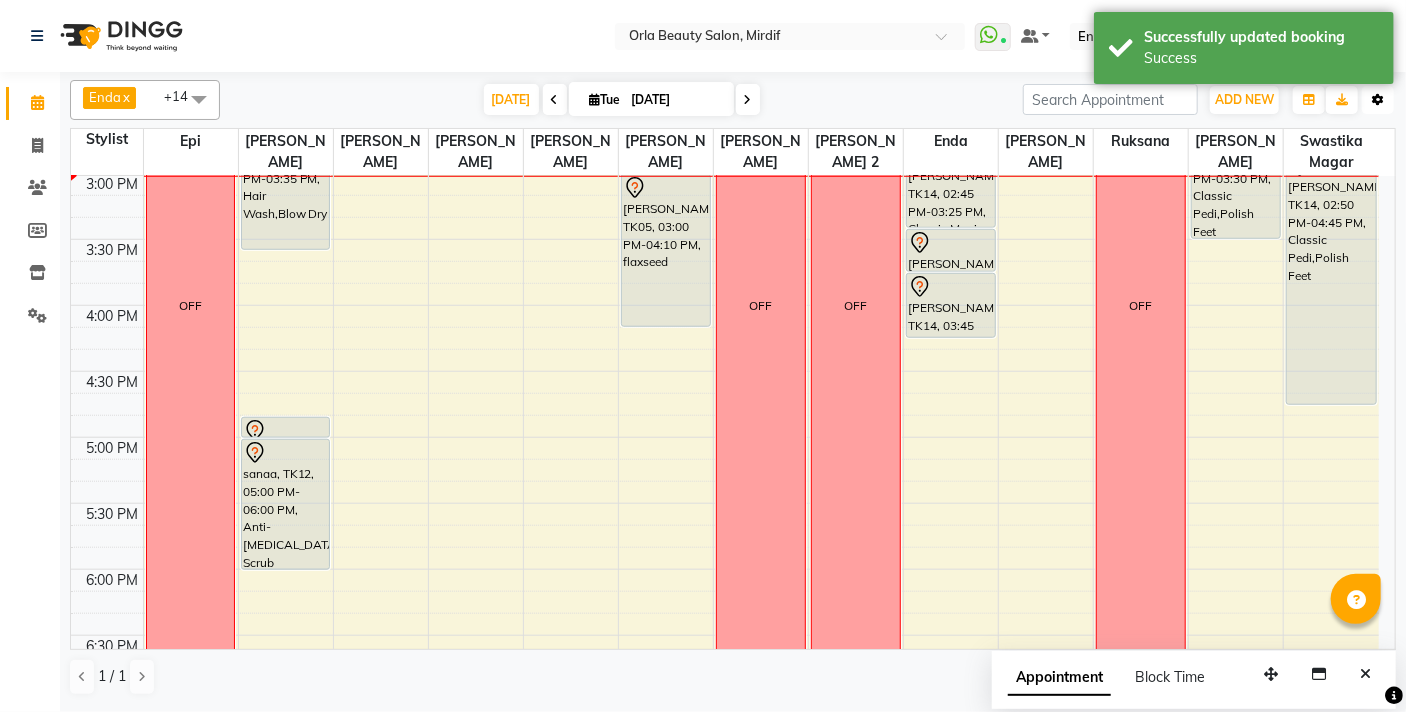 click at bounding box center (1378, 100) 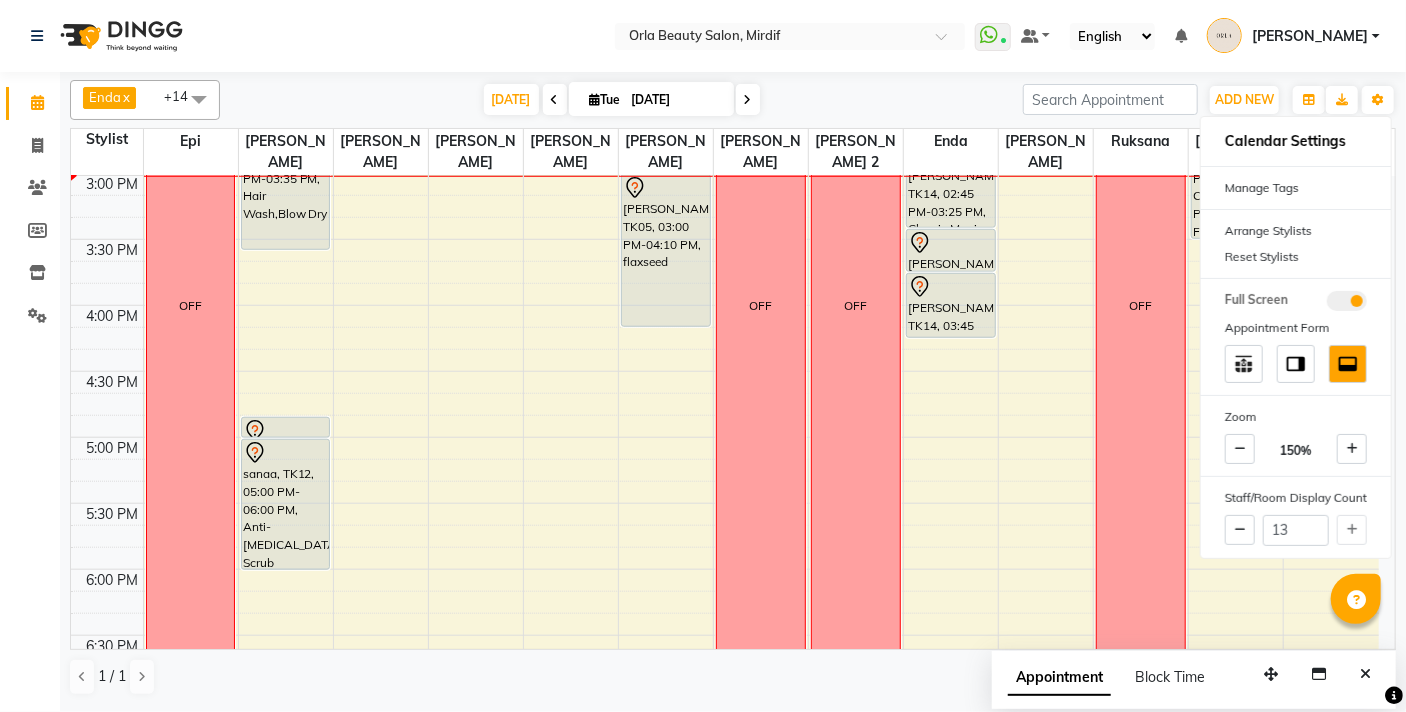 click on "[PERSON_NAME]" at bounding box center (1310, 36) 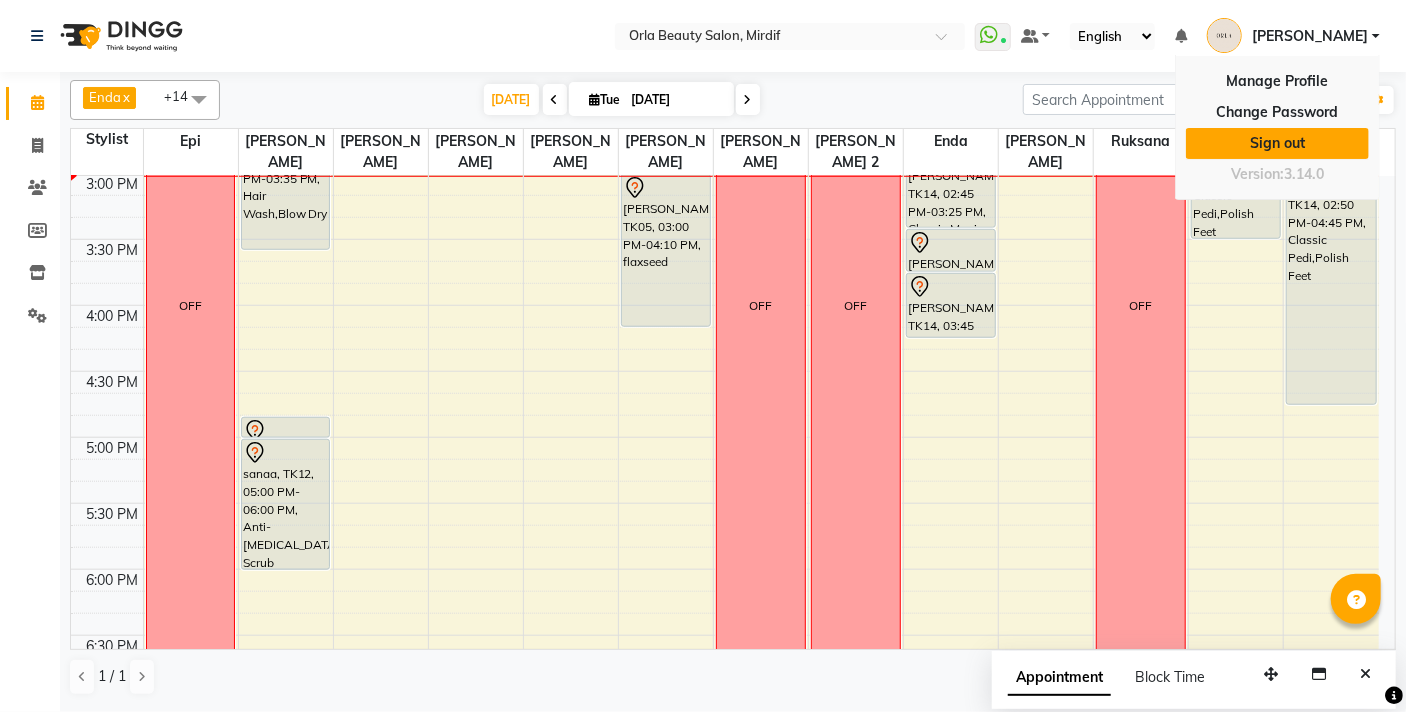 click on "Sign out" at bounding box center [1277, 143] 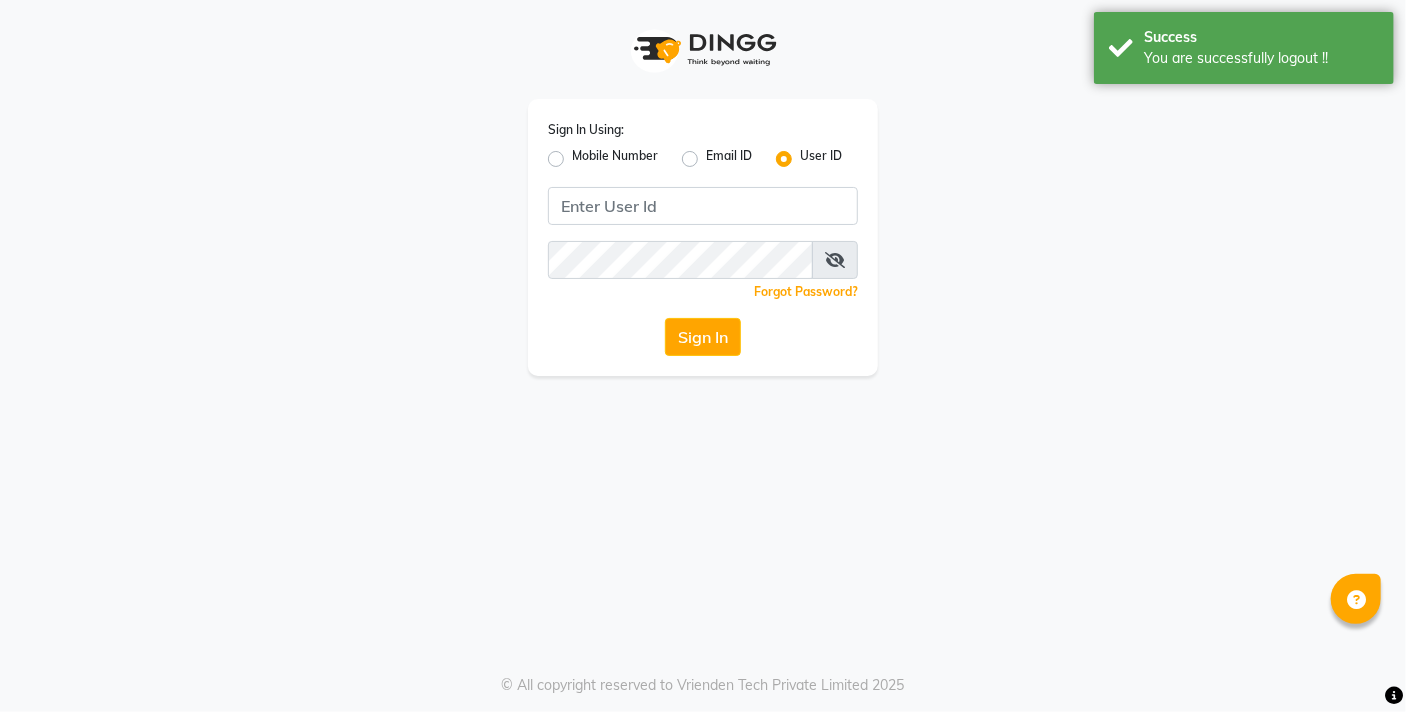 click on "Mobile Number" 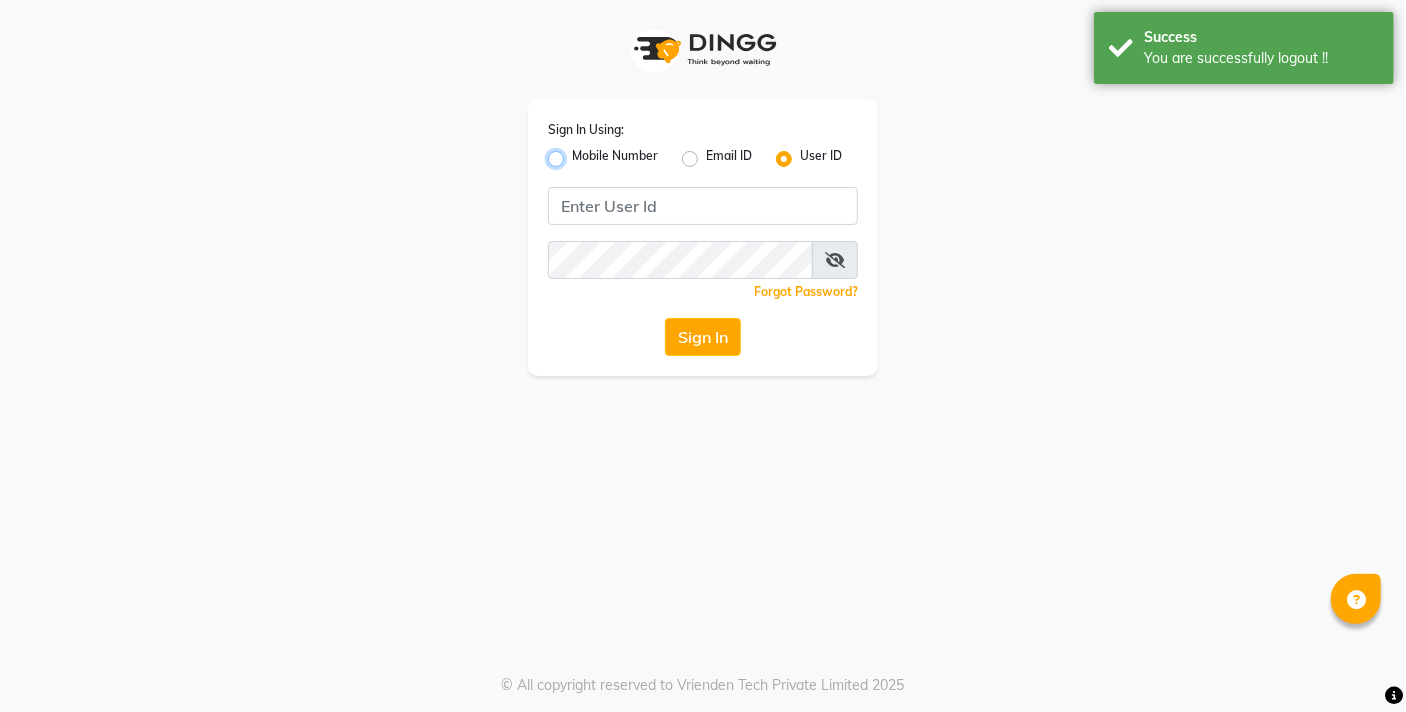 click on "Mobile Number" at bounding box center [578, 153] 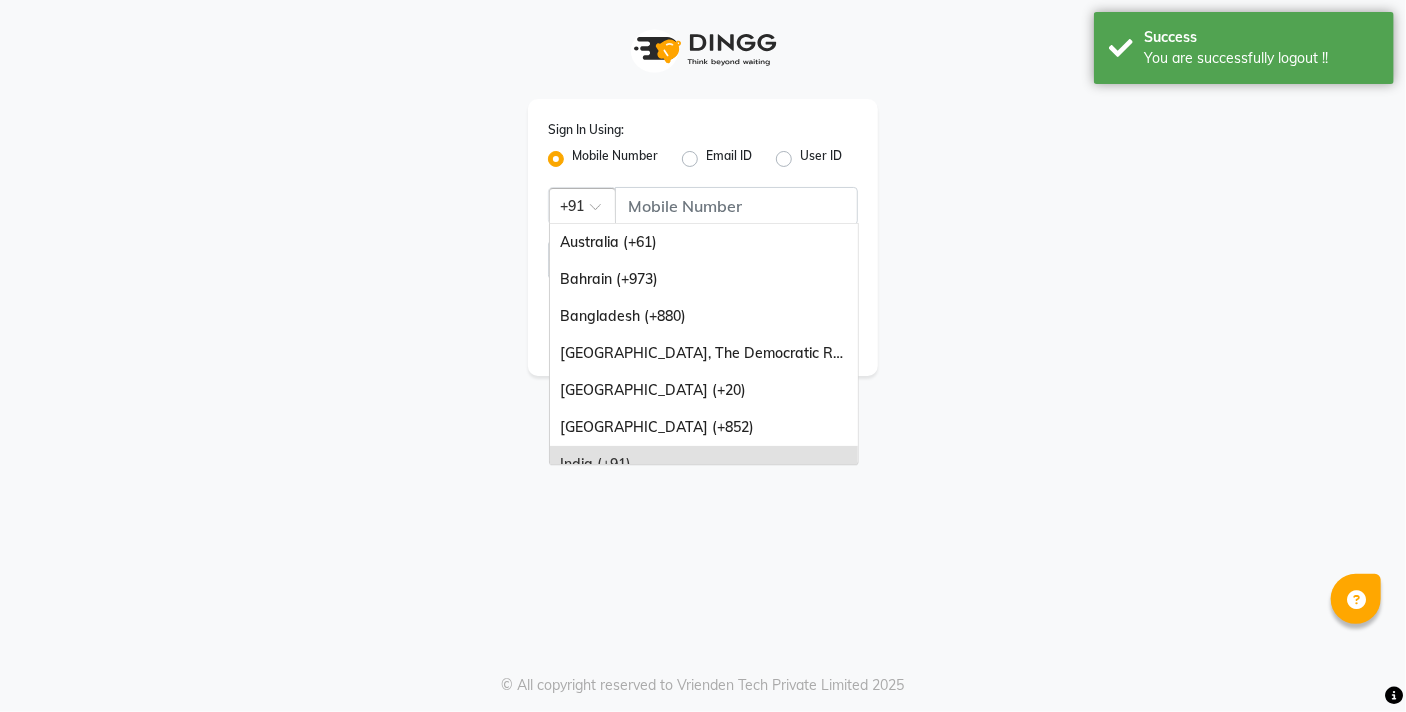 click 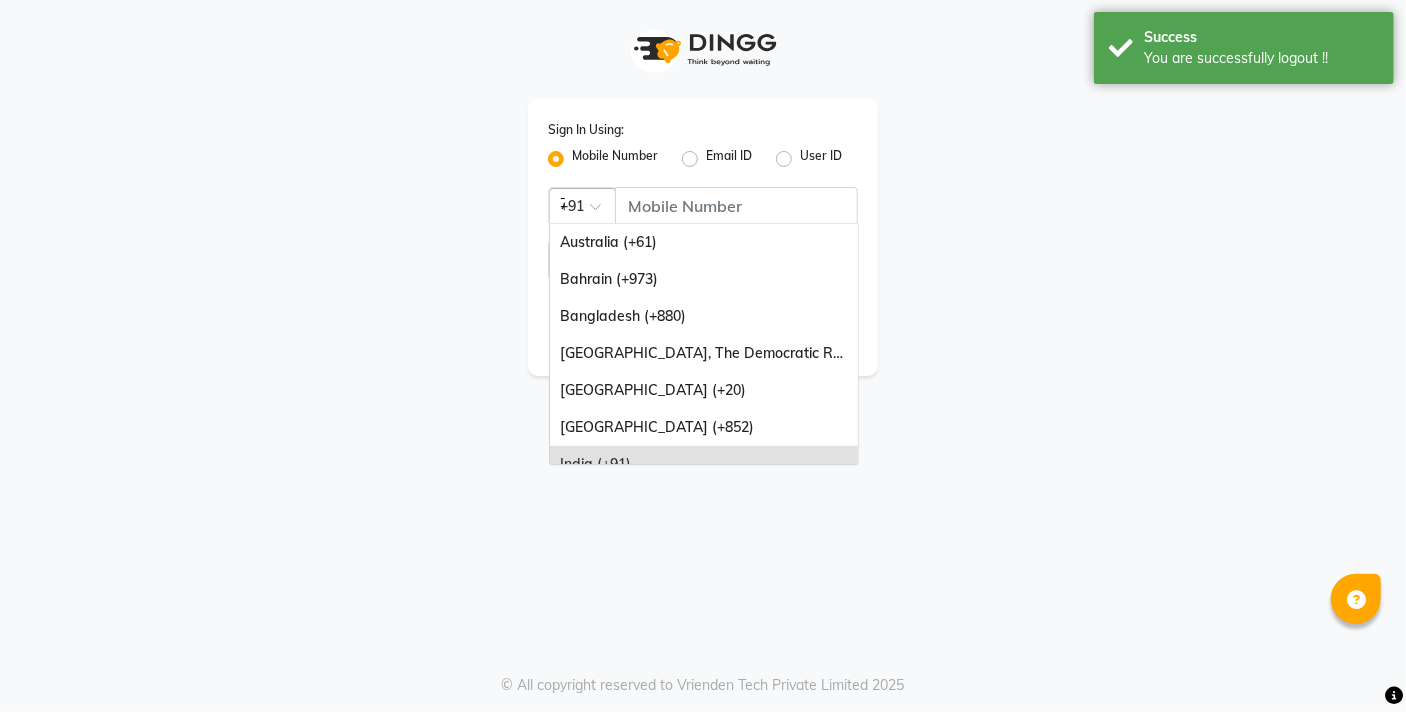 scroll, scrollTop: 0, scrollLeft: 2, axis: horizontal 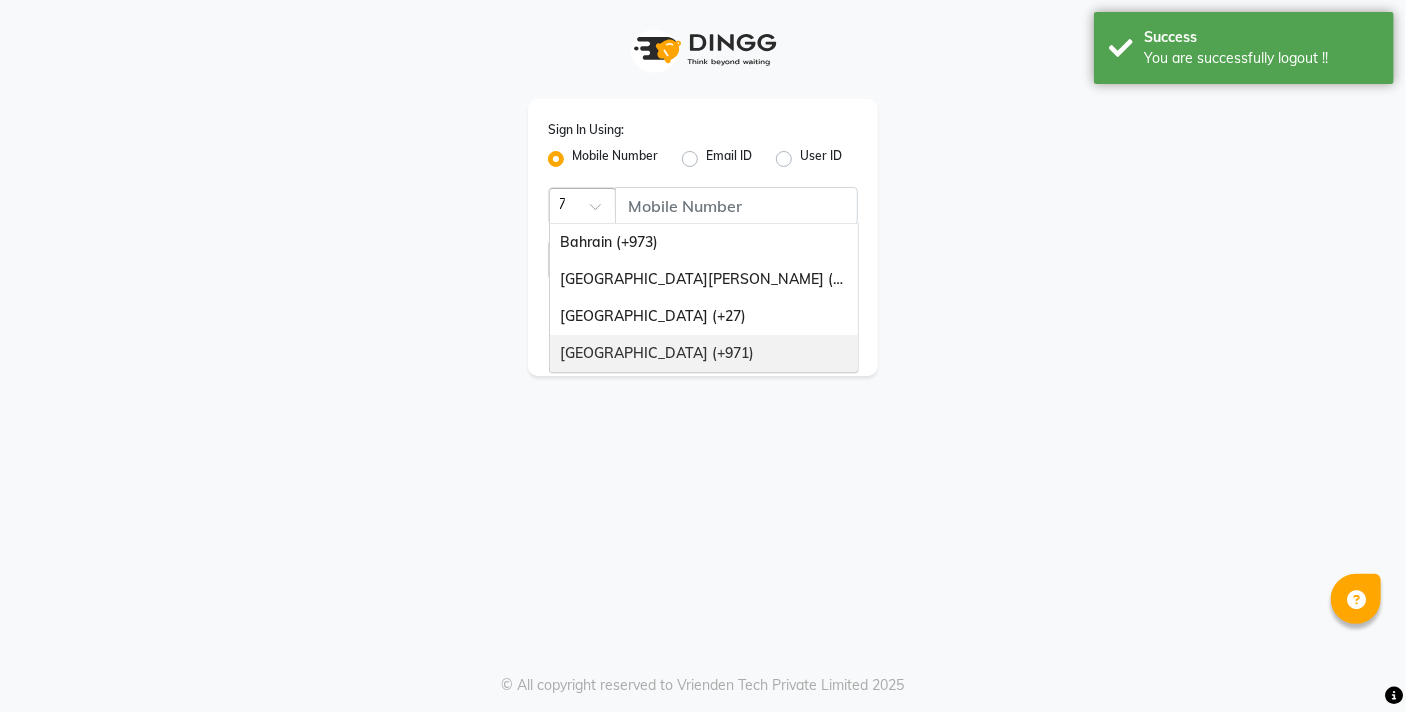 click on "[GEOGRAPHIC_DATA] (+971)" at bounding box center [704, 353] 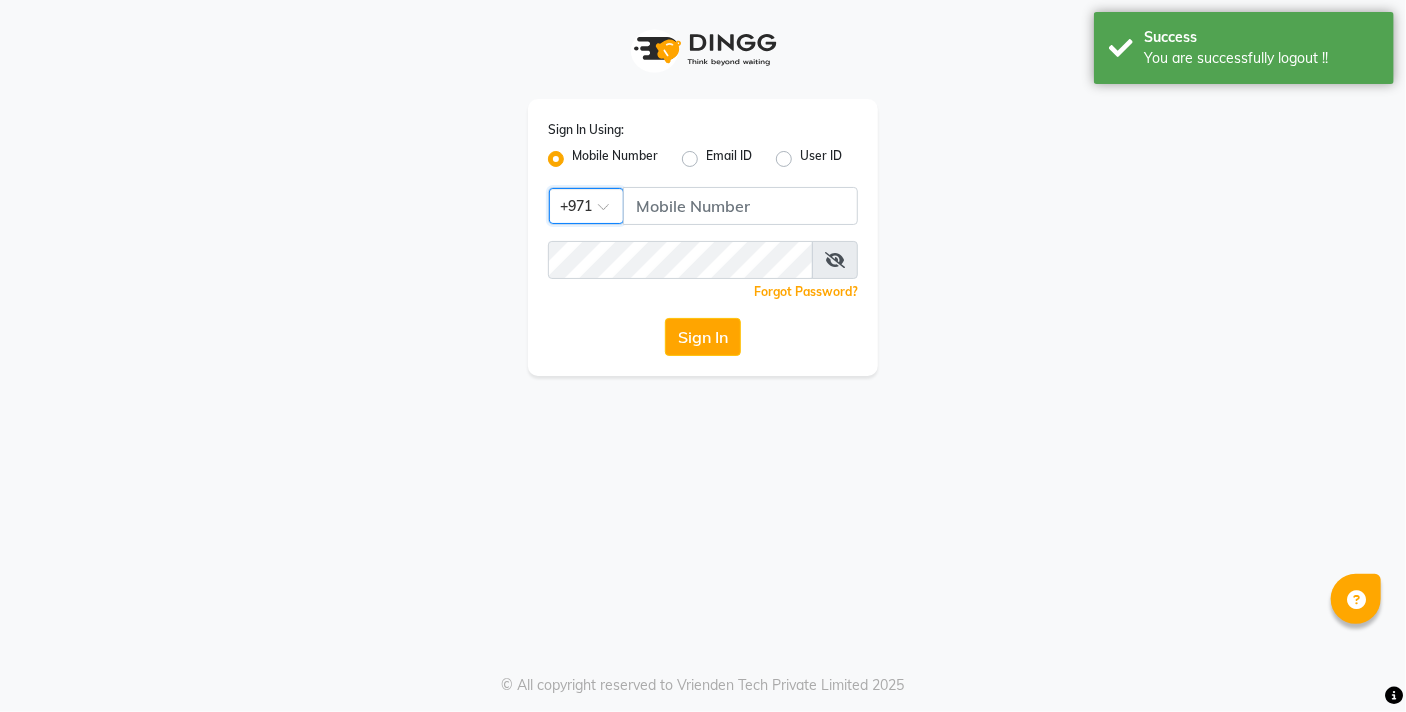 scroll, scrollTop: 0, scrollLeft: 0, axis: both 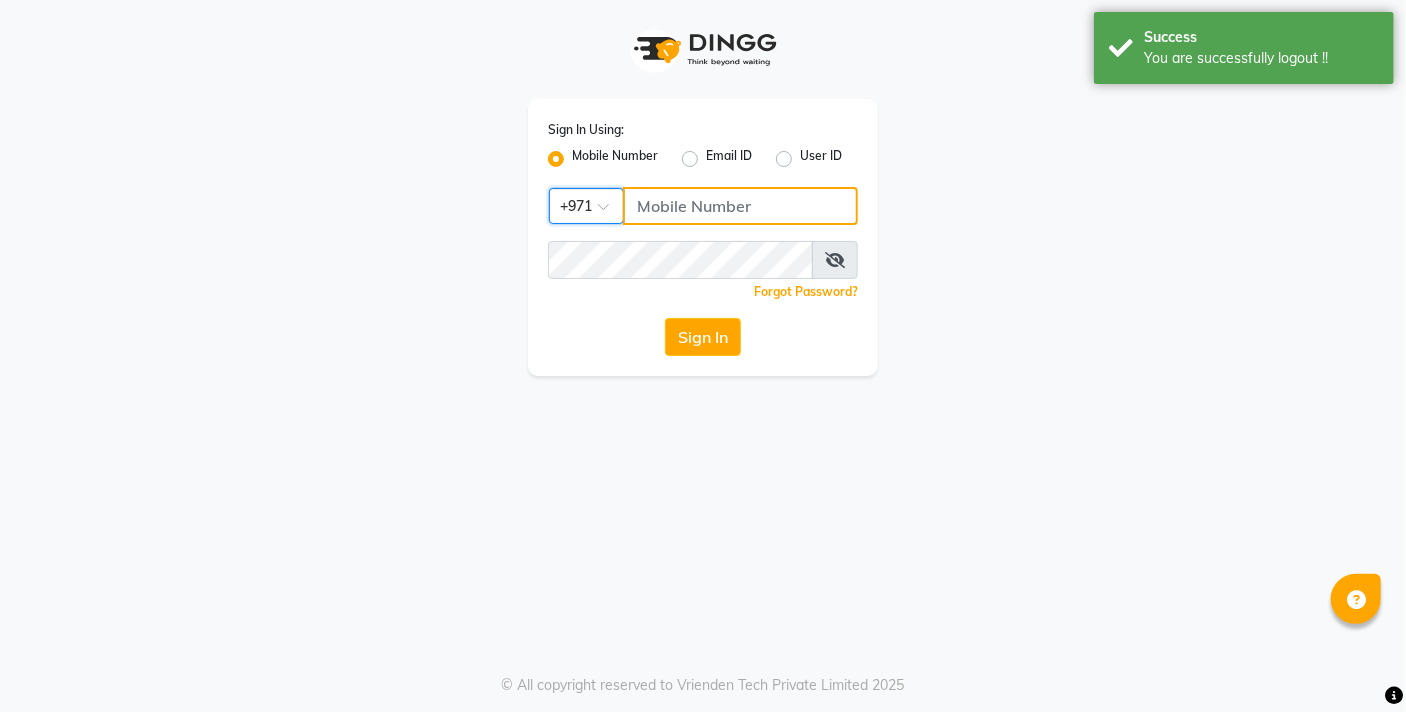 click 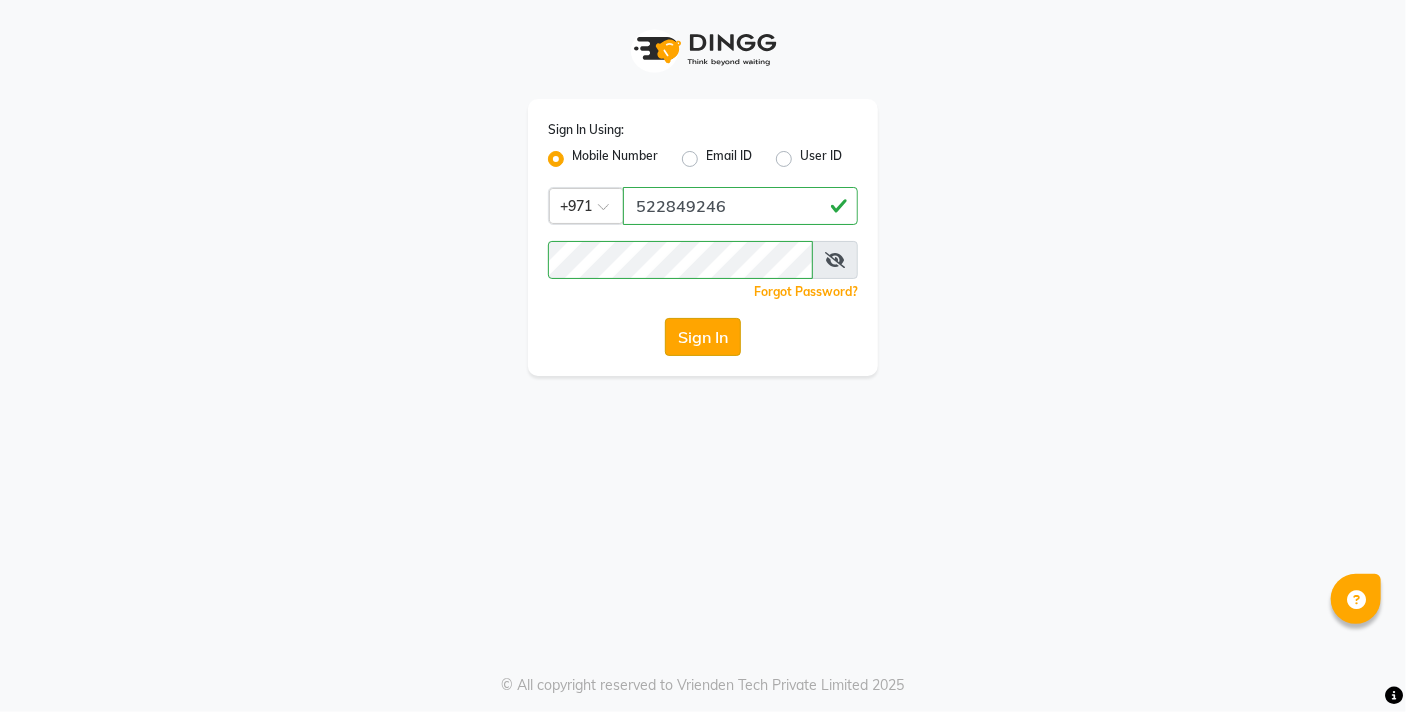 click on "Sign In" 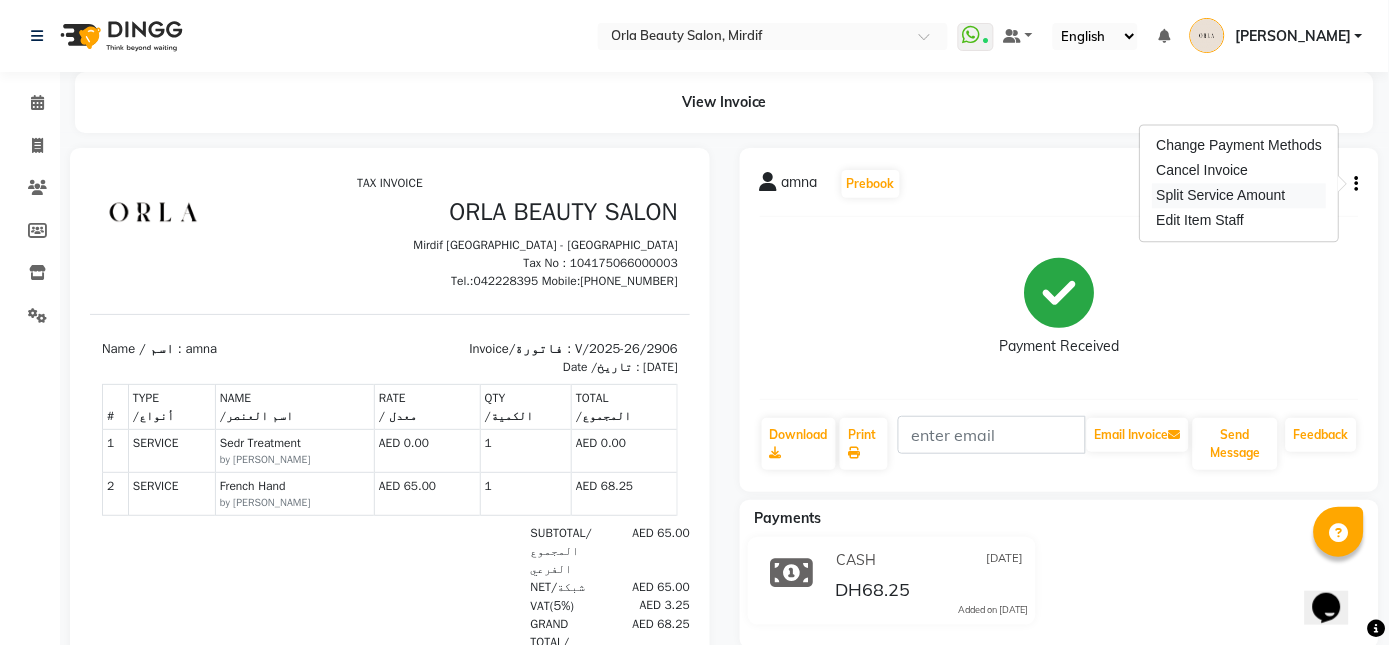 scroll, scrollTop: 0, scrollLeft: 0, axis: both 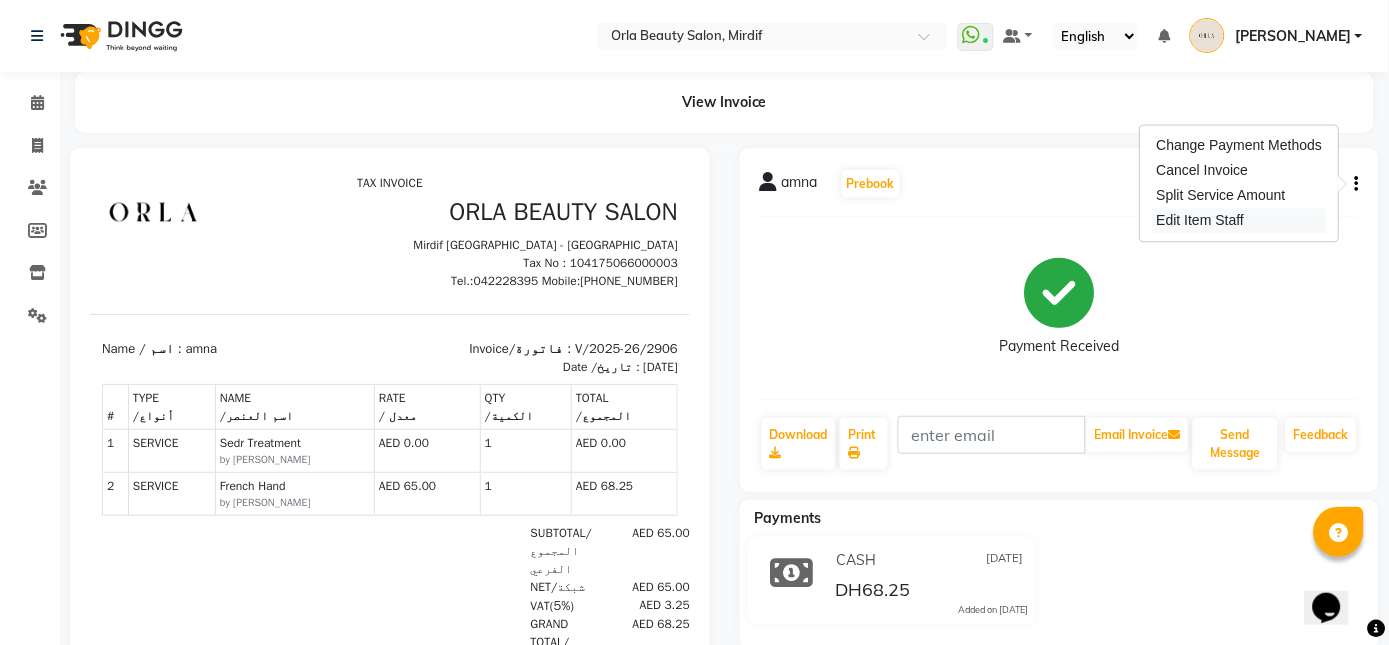 click on "Edit Item Staff" at bounding box center [1240, 220] 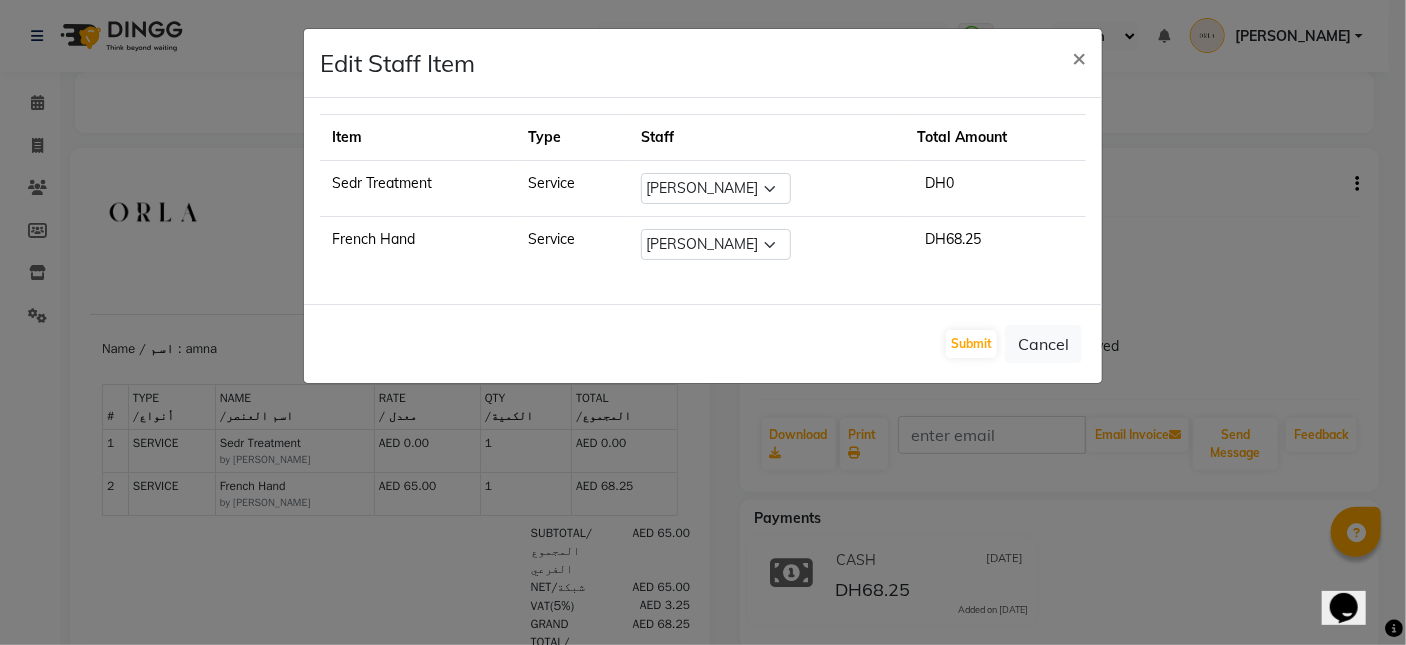 click on "Edit Staff Item  × Item Type Staff Total Amount Sedr Treatment Service Select  amal    [PERSON_NAME]   [PERSON_NAME]   [PERSON_NAME]   Epi   [PERSON_NAME]   [PERSON_NAME]   Manju [PERSON_NAME]   [PERSON_NAME]   [PERSON_NAME]   [PERSON_NAME] 2   [PERSON_NAME]   [PERSON_NAME]   priyanka magar    [PERSON_NAME] [PERSON_NAME]   [PERSON_NAME]   [PERSON_NAME]   swastika magar  DH0 French Hand Service Select  amal    [PERSON_NAME]   [PERSON_NAME]   [PERSON_NAME]   Epi   [PERSON_NAME]   [PERSON_NAME]   Manju [PERSON_NAME]   [PERSON_NAME]   [PERSON_NAME]   [PERSON_NAME] 2   [PERSON_NAME]   [PERSON_NAME]   priyanka magar    [PERSON_NAME] [PERSON_NAME]   [PERSON_NAME]   [PERSON_NAME]   swastika magar  DH68.25  Submit   Cancel" 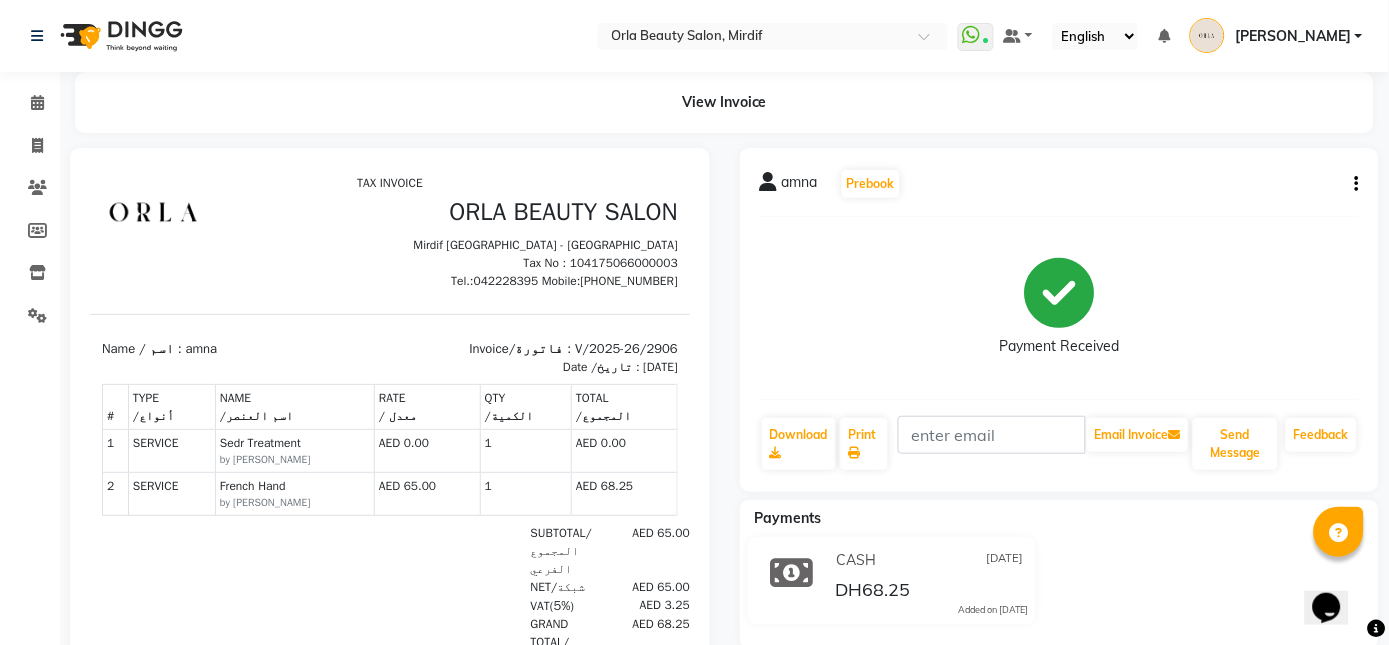click 